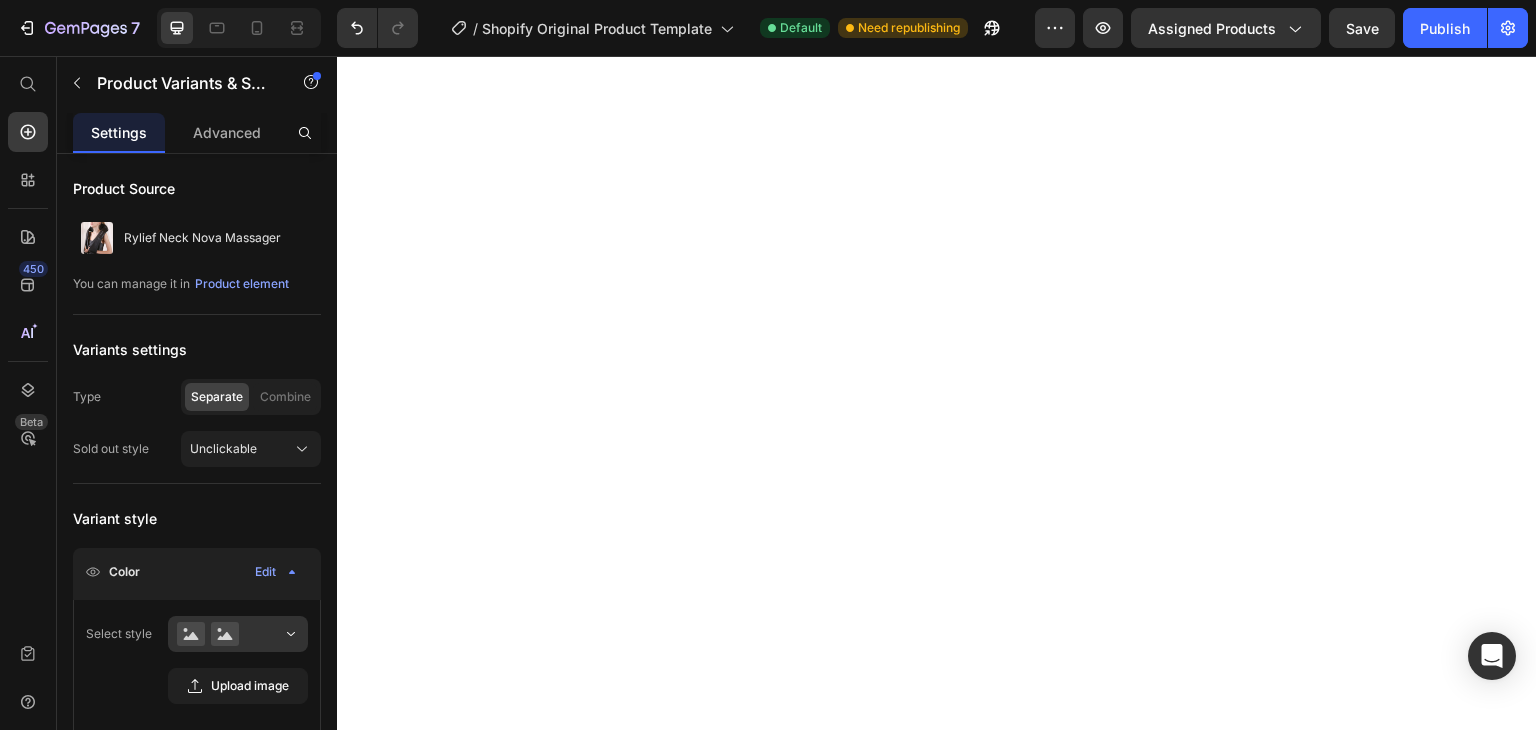 scroll, scrollTop: 0, scrollLeft: 0, axis: both 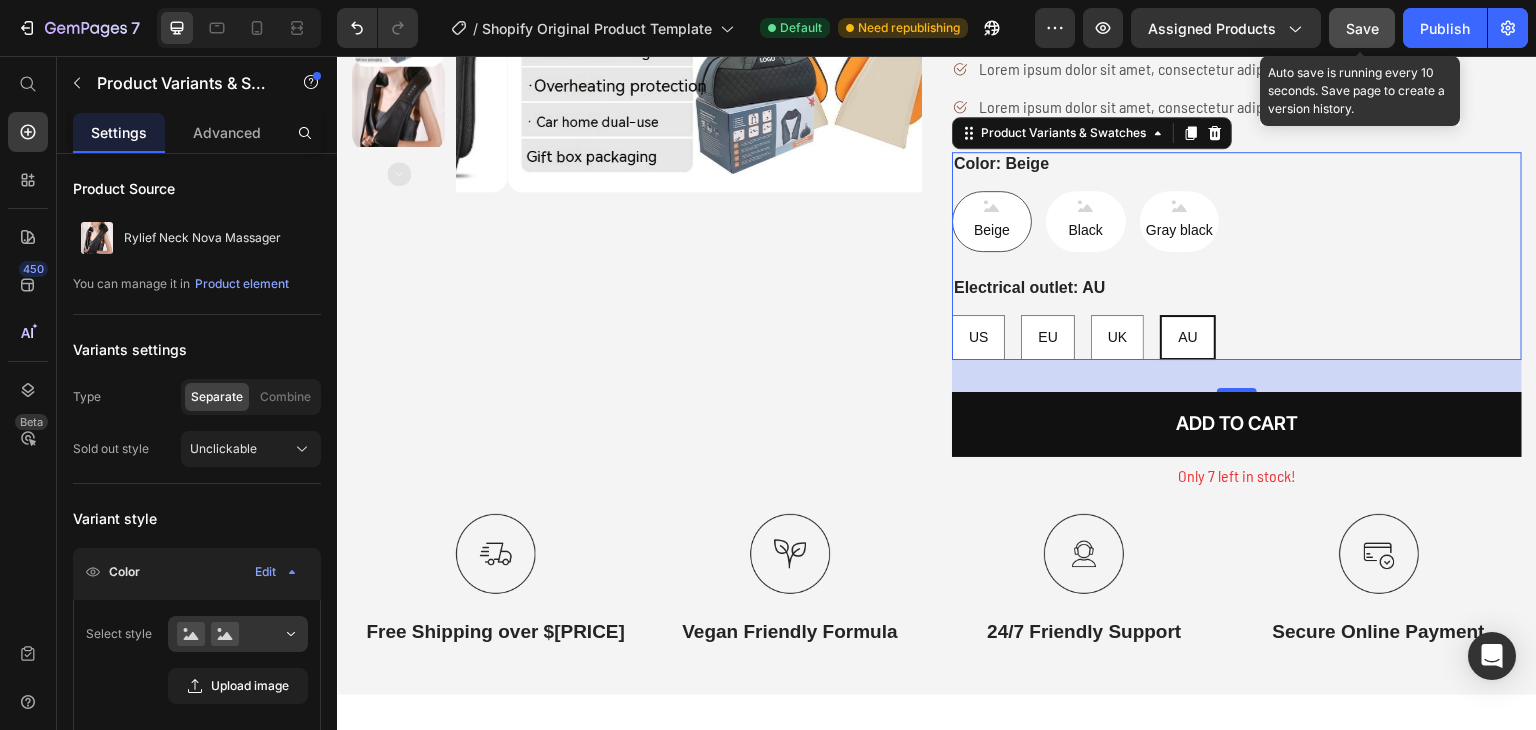 click on "Save" at bounding box center [1362, 28] 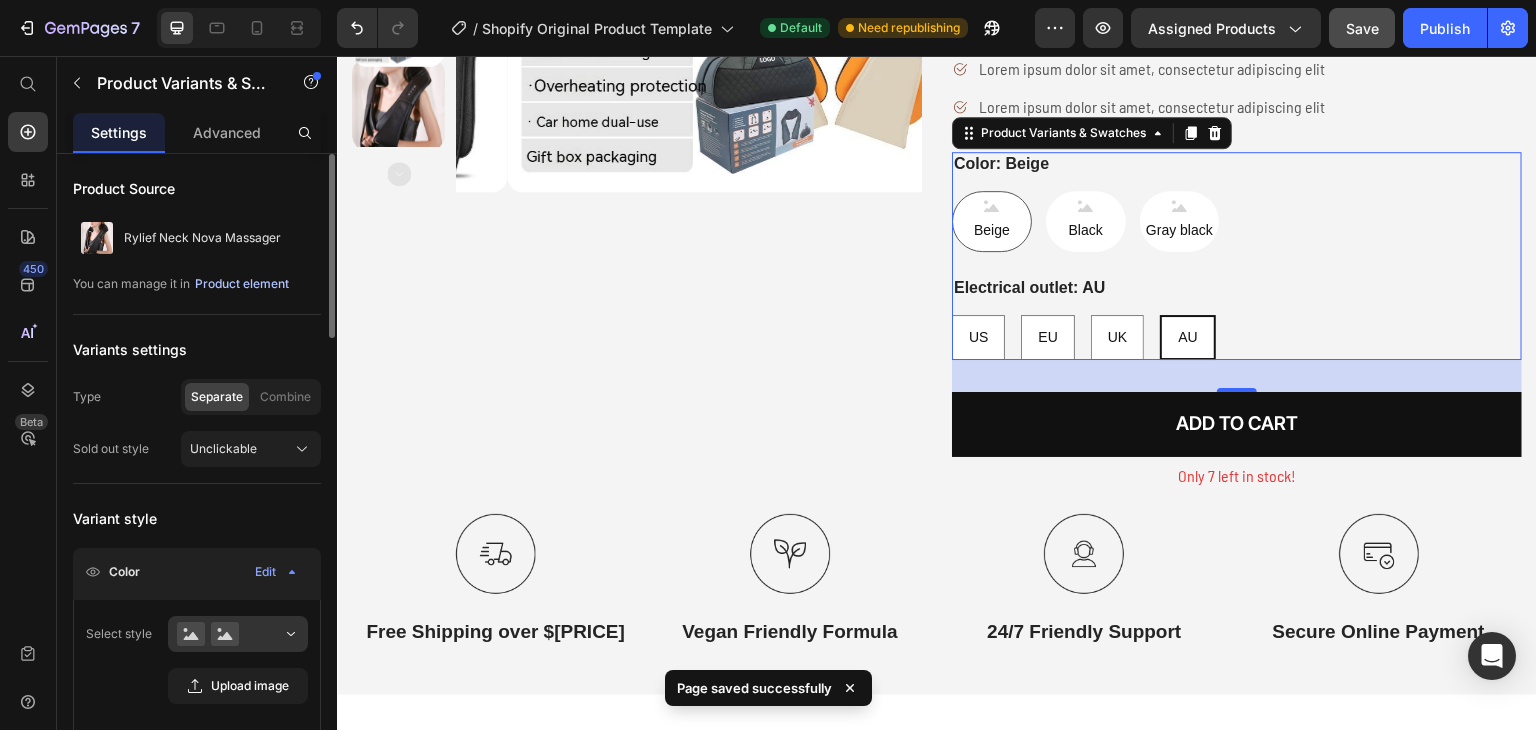 click on "Product element" at bounding box center (242, 284) 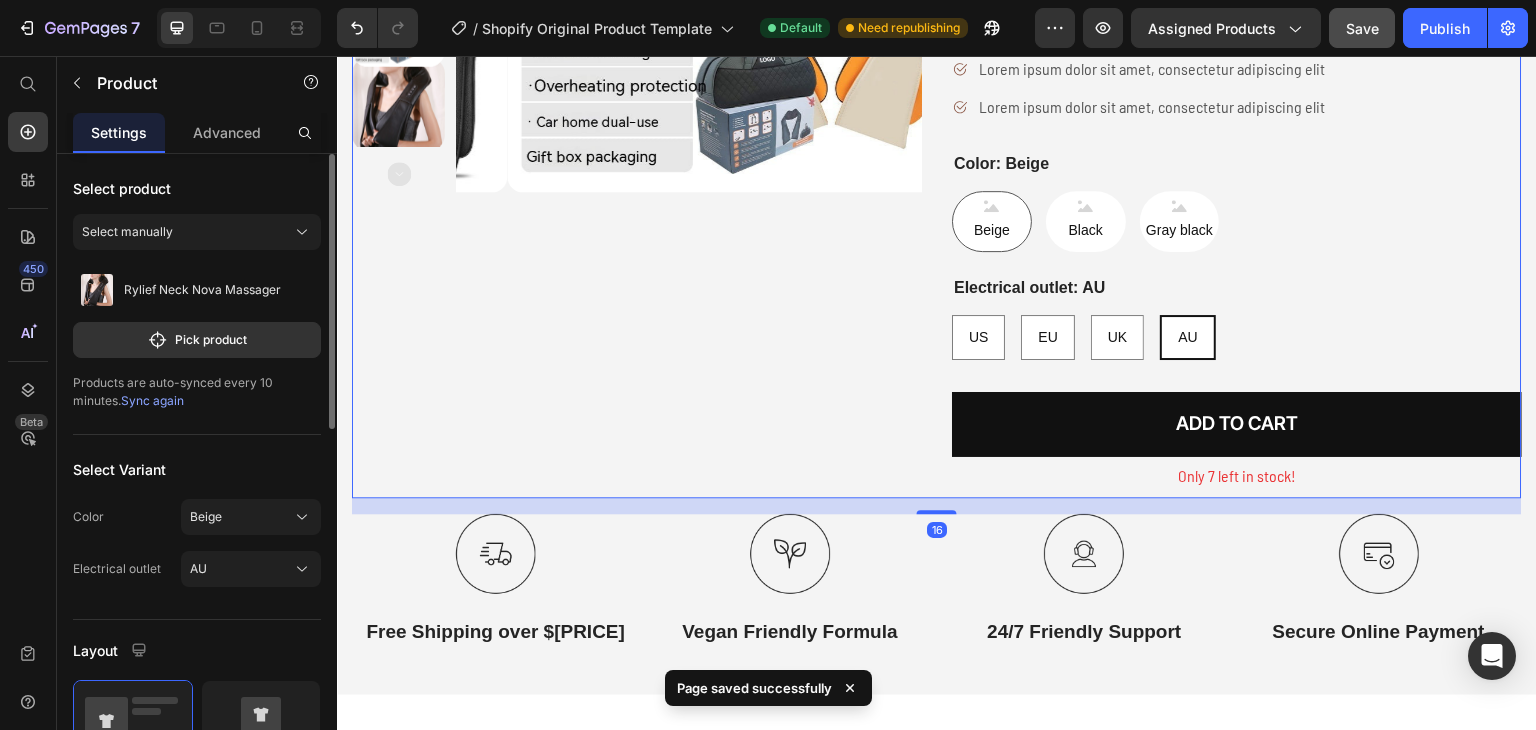 click on "Sync again" at bounding box center [152, 400] 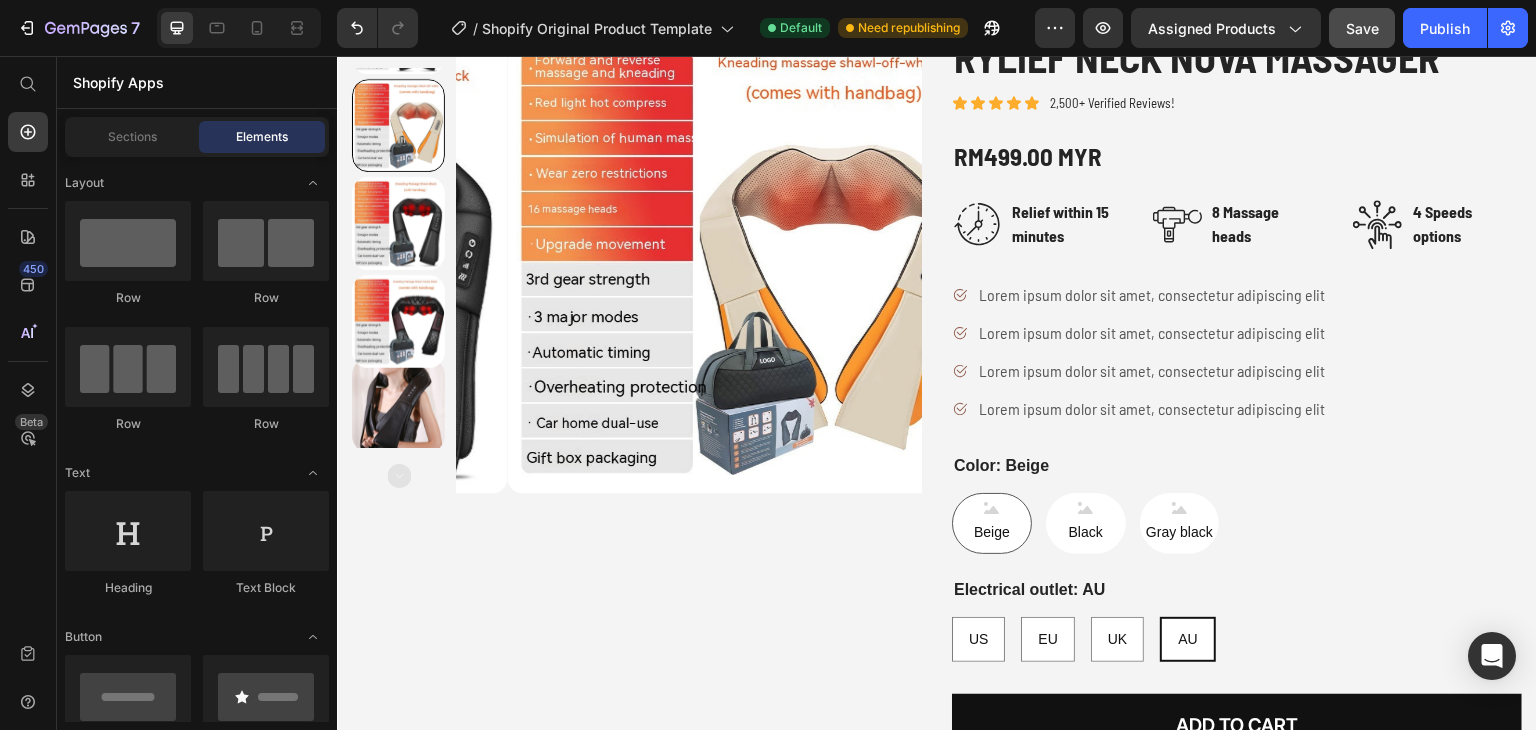 scroll, scrollTop: 15, scrollLeft: 0, axis: vertical 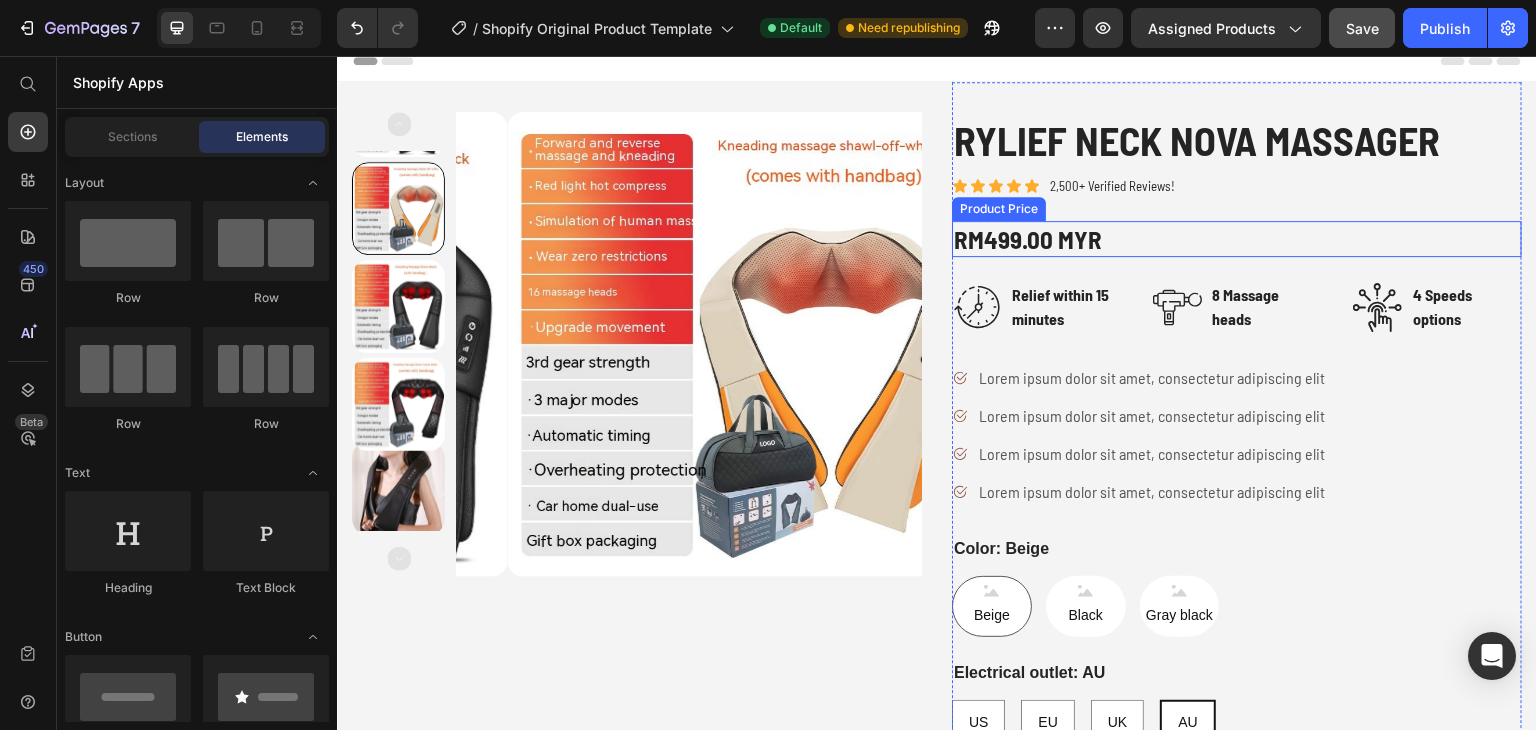 click on "RM499.00 MYR" at bounding box center (1237, 239) 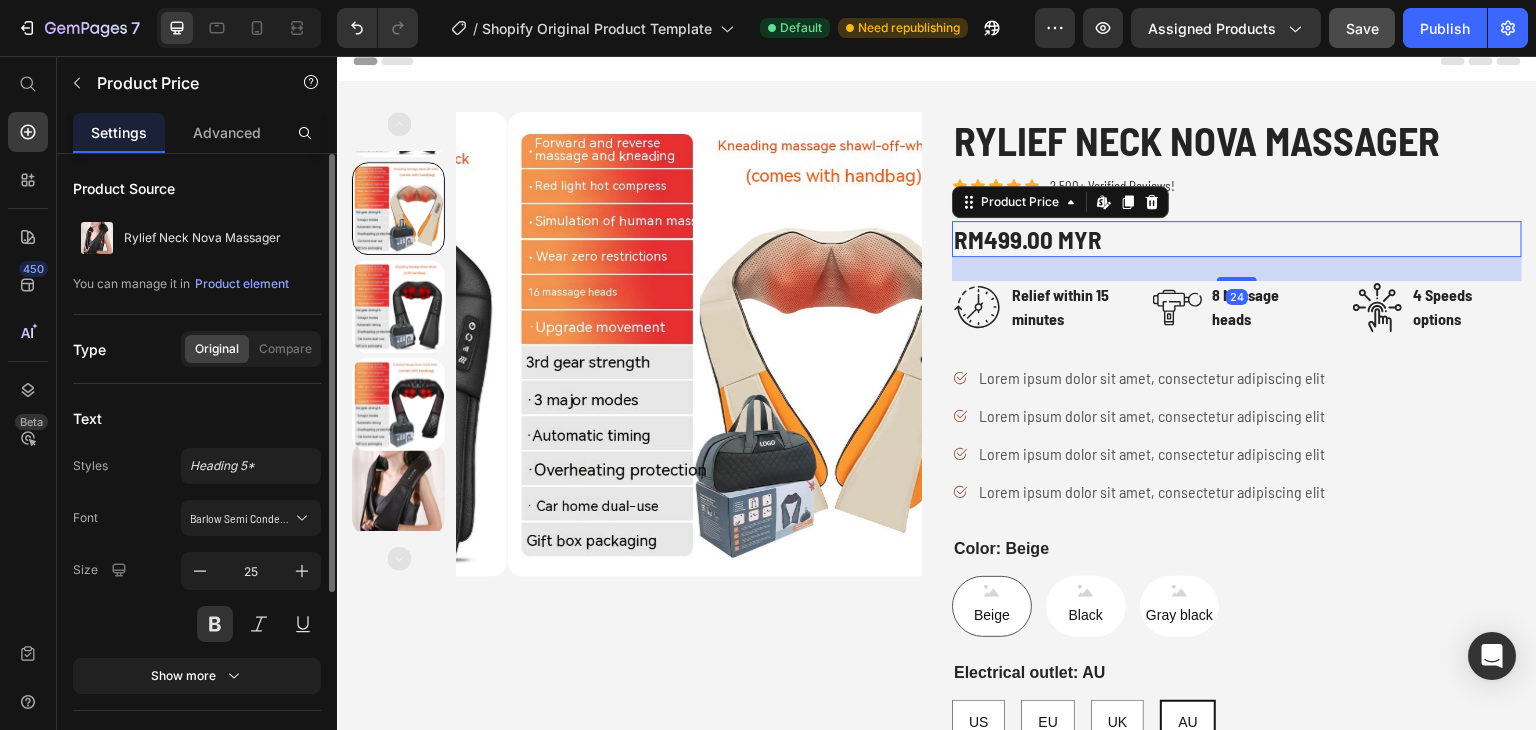 click on "Original Compare" 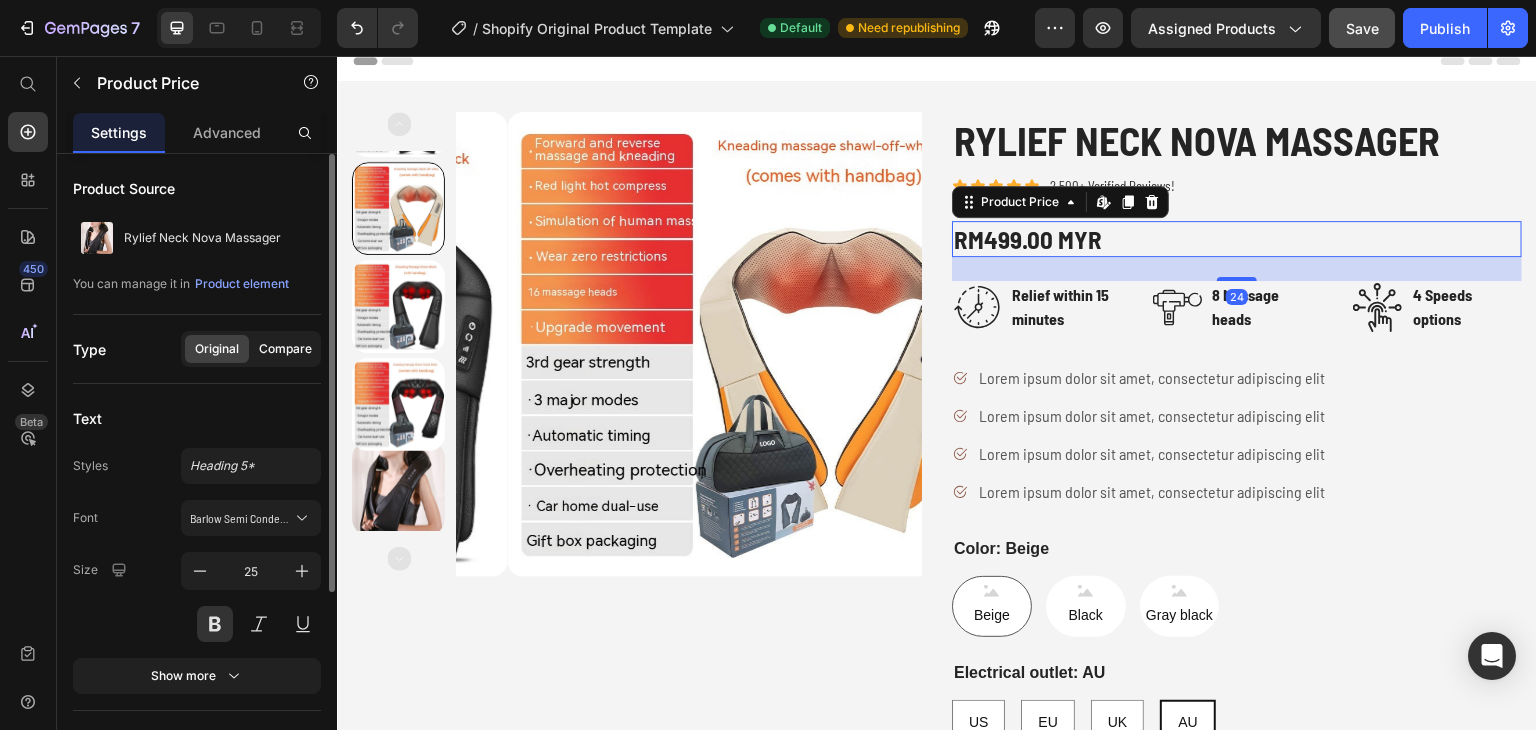 click on "Compare" 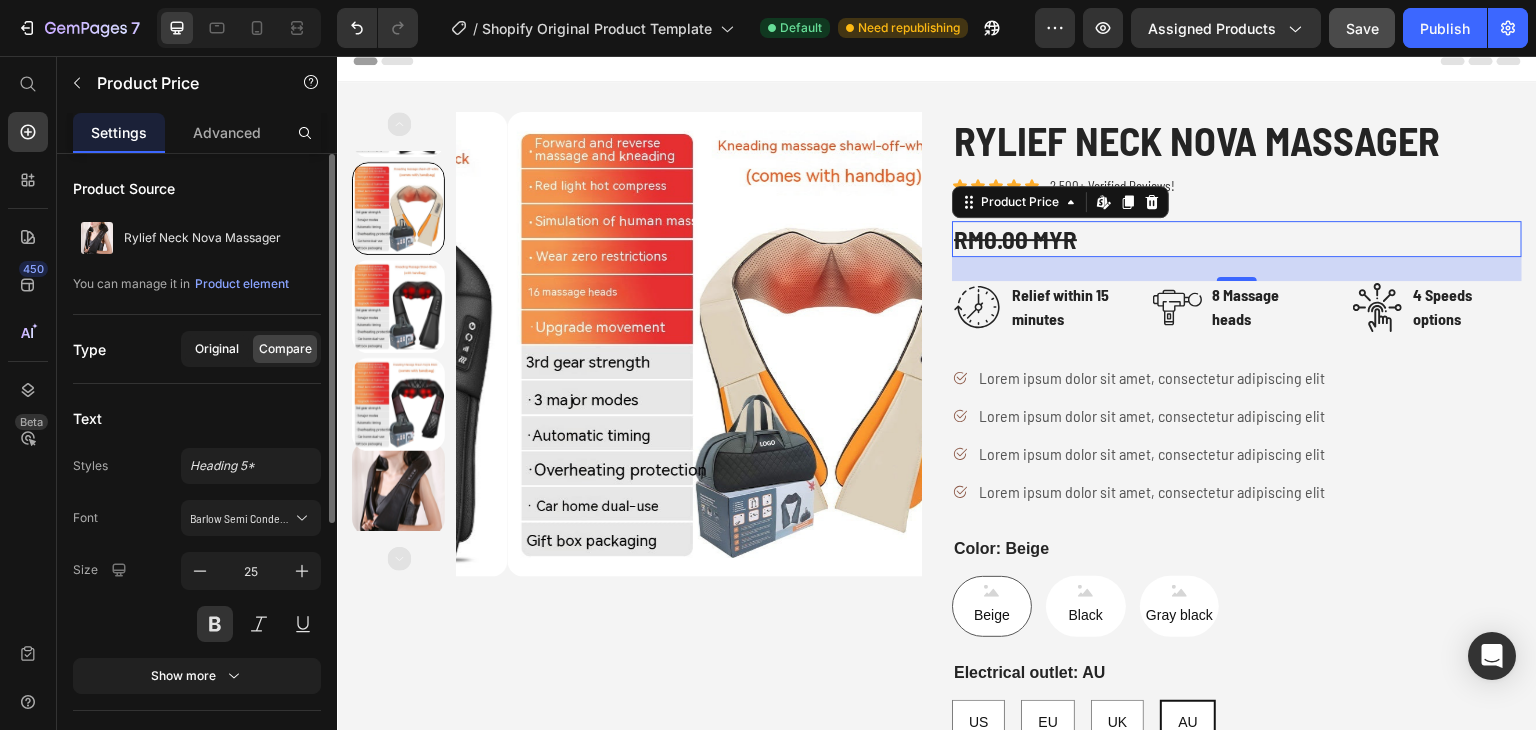 click on "Original" 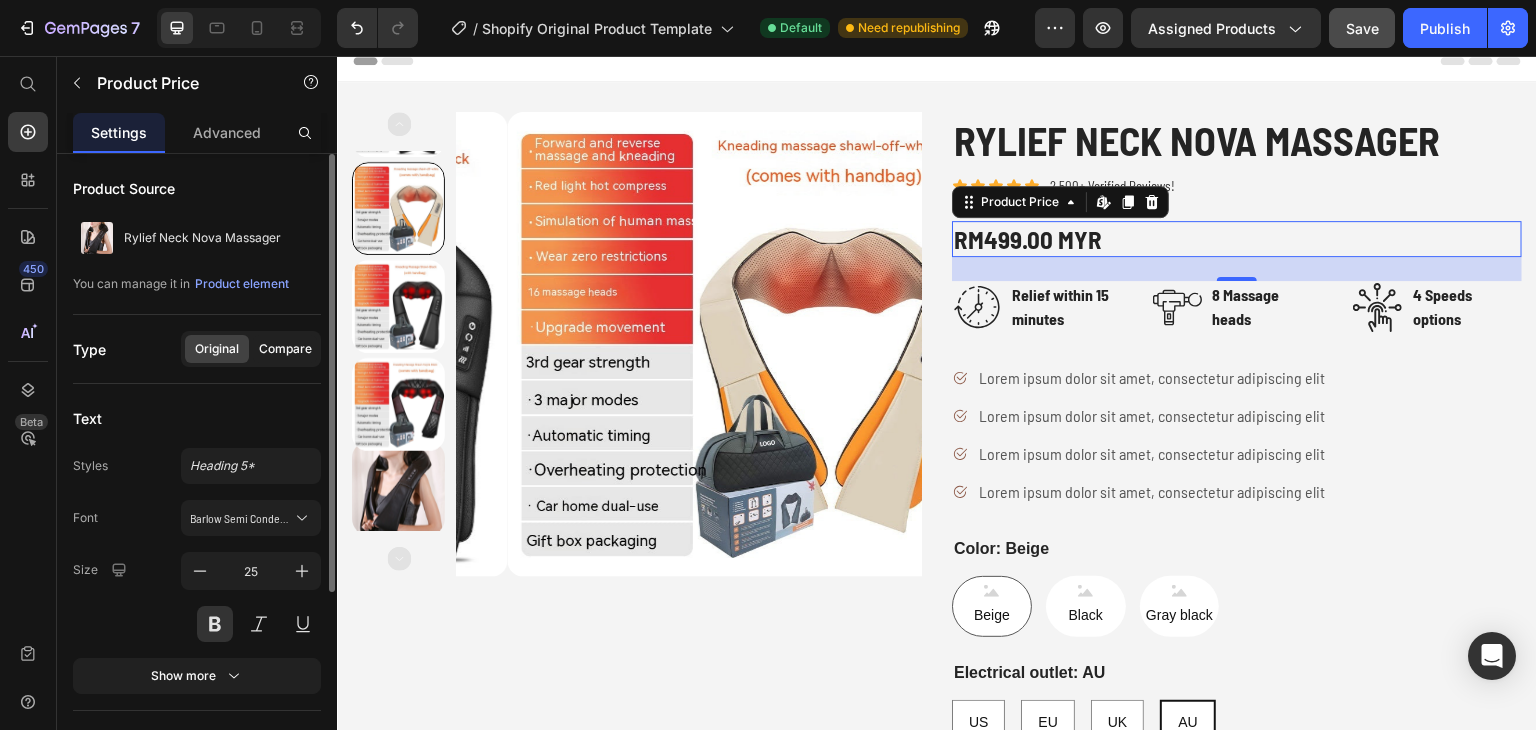 click on "Compare" 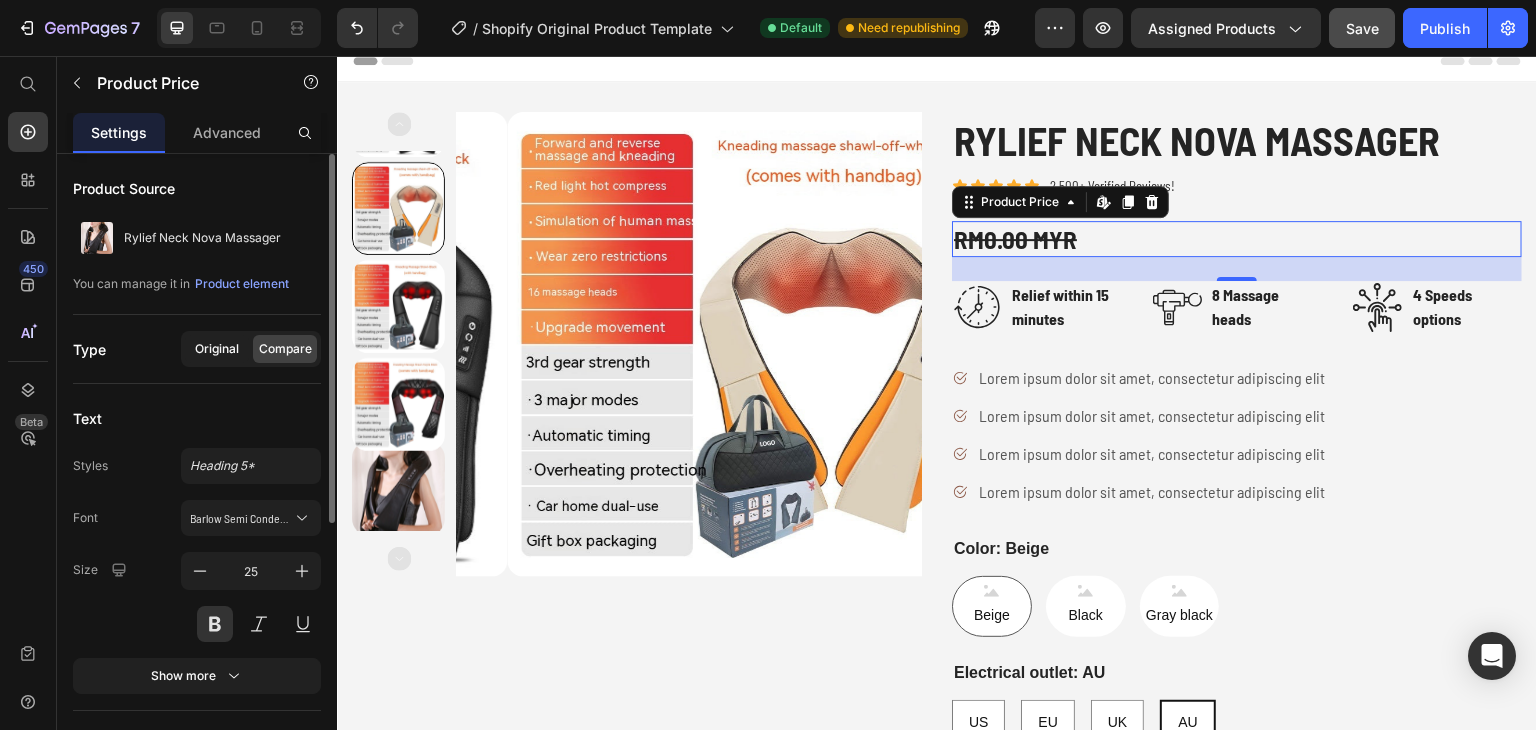 click on "Original" 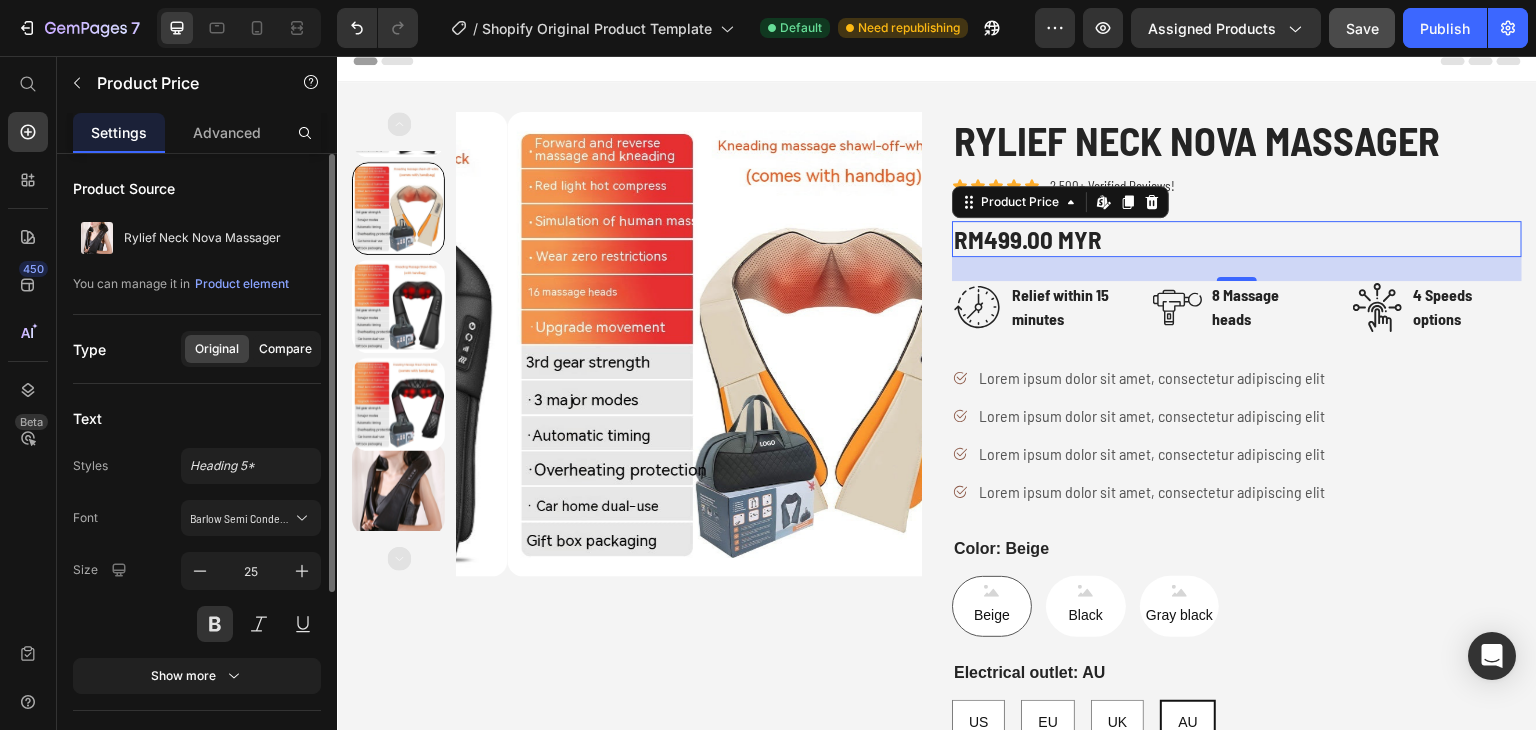 click on "Compare" 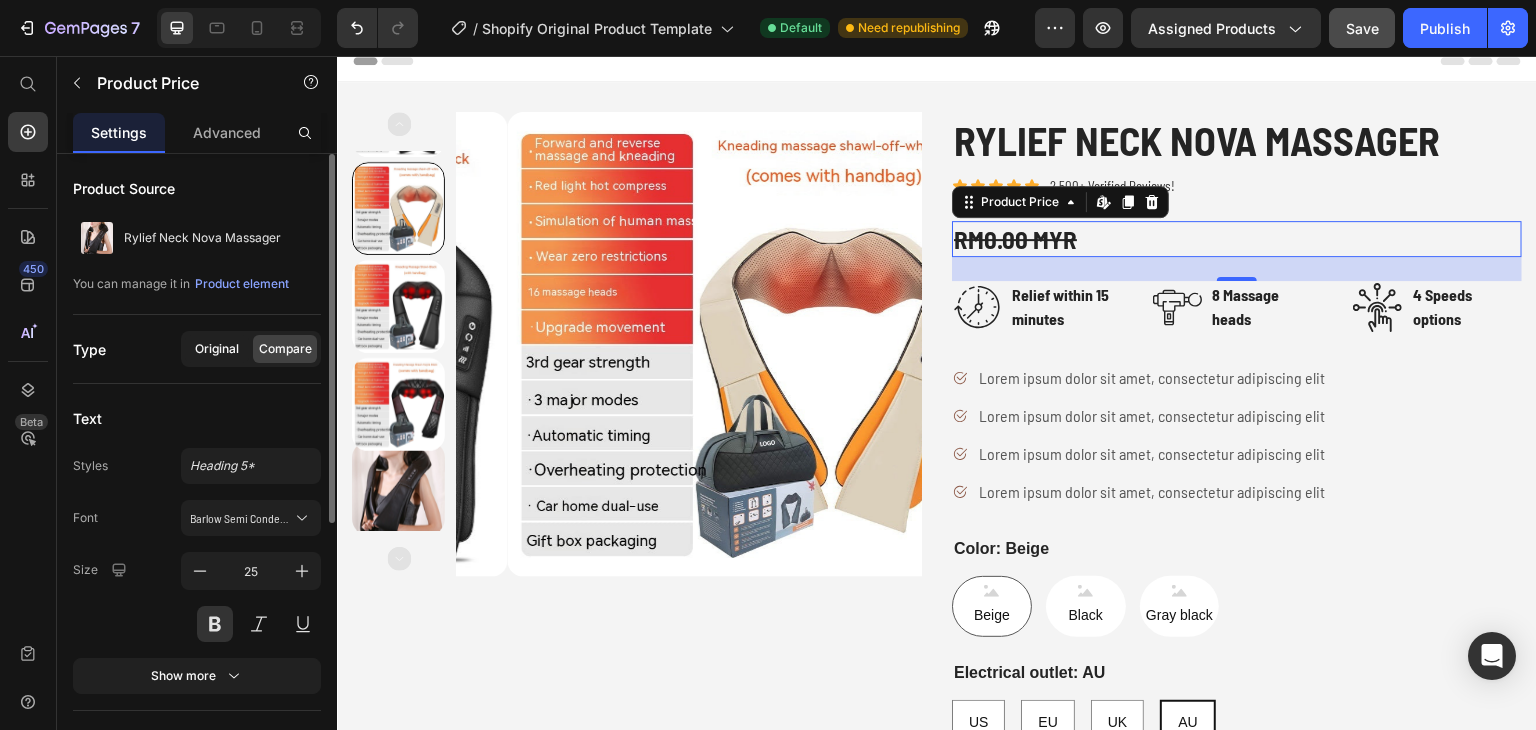 click on "Original" 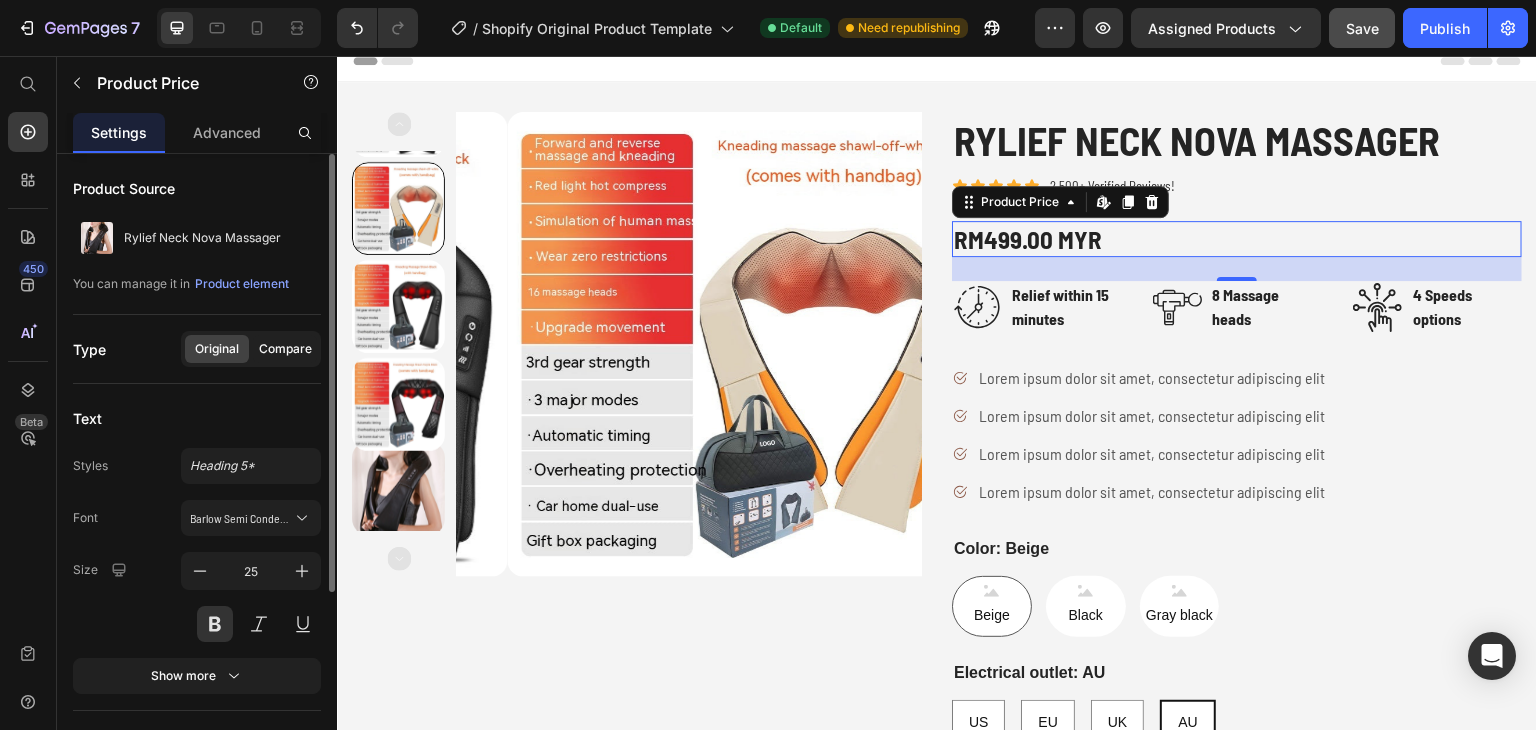 click on "Compare" 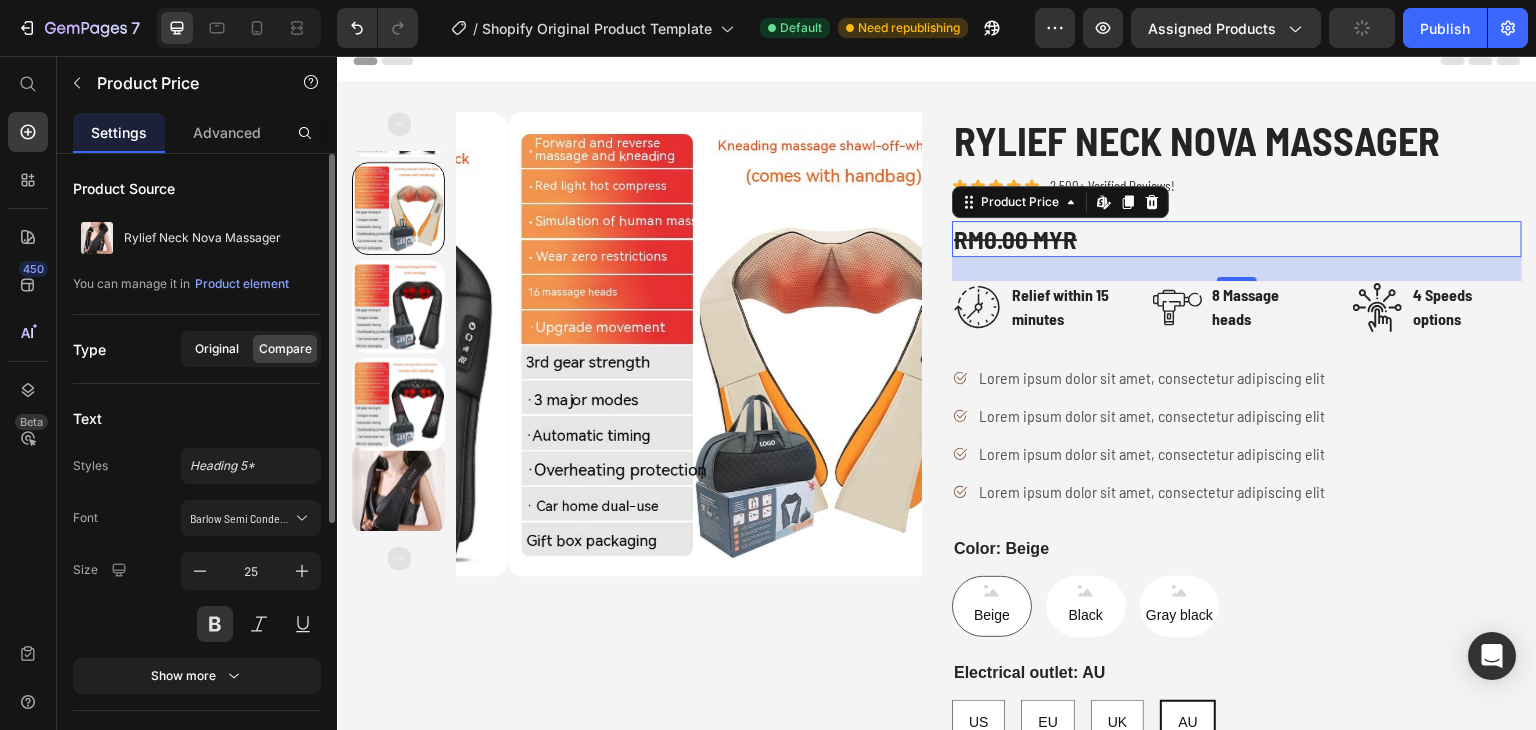 click on "Original" 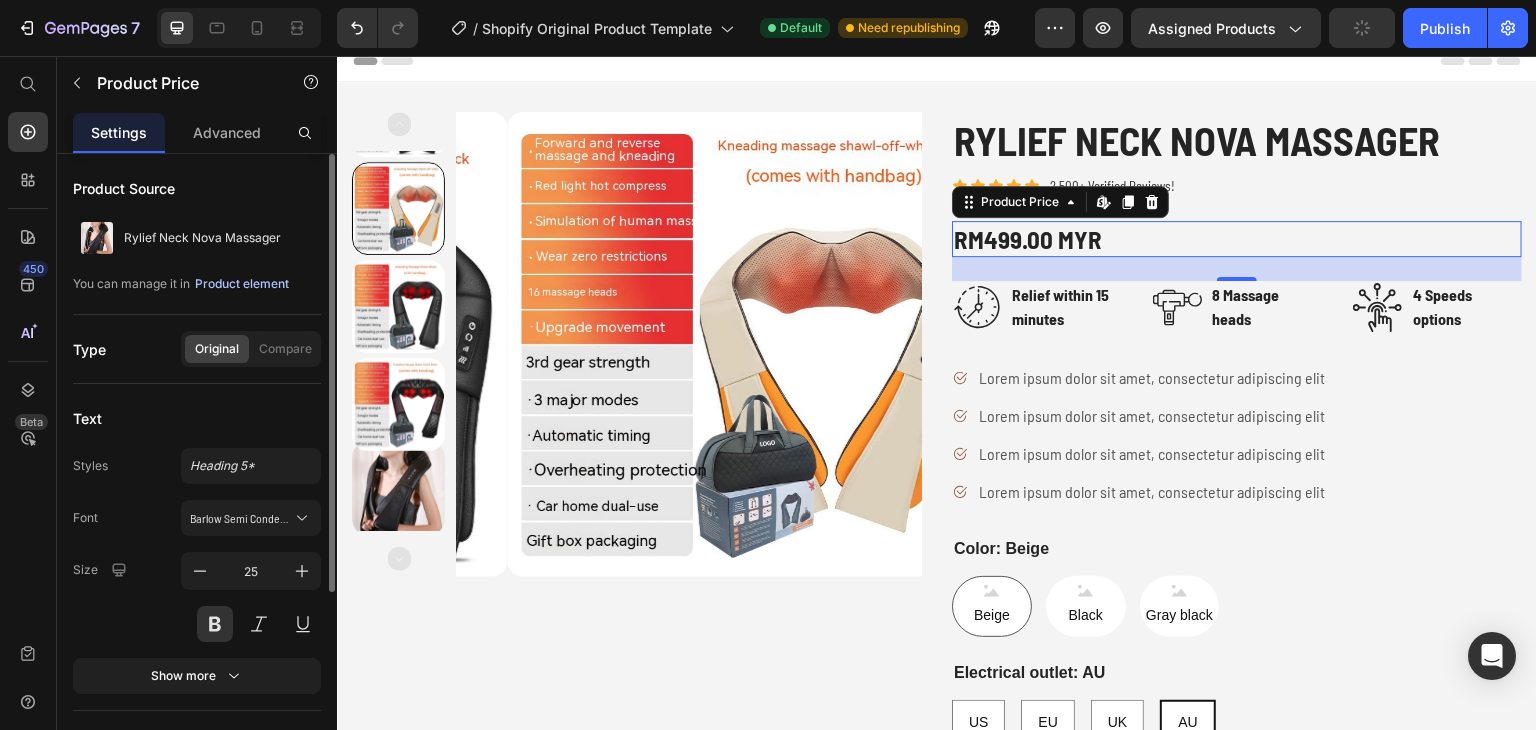 click on "Product element" at bounding box center (242, 284) 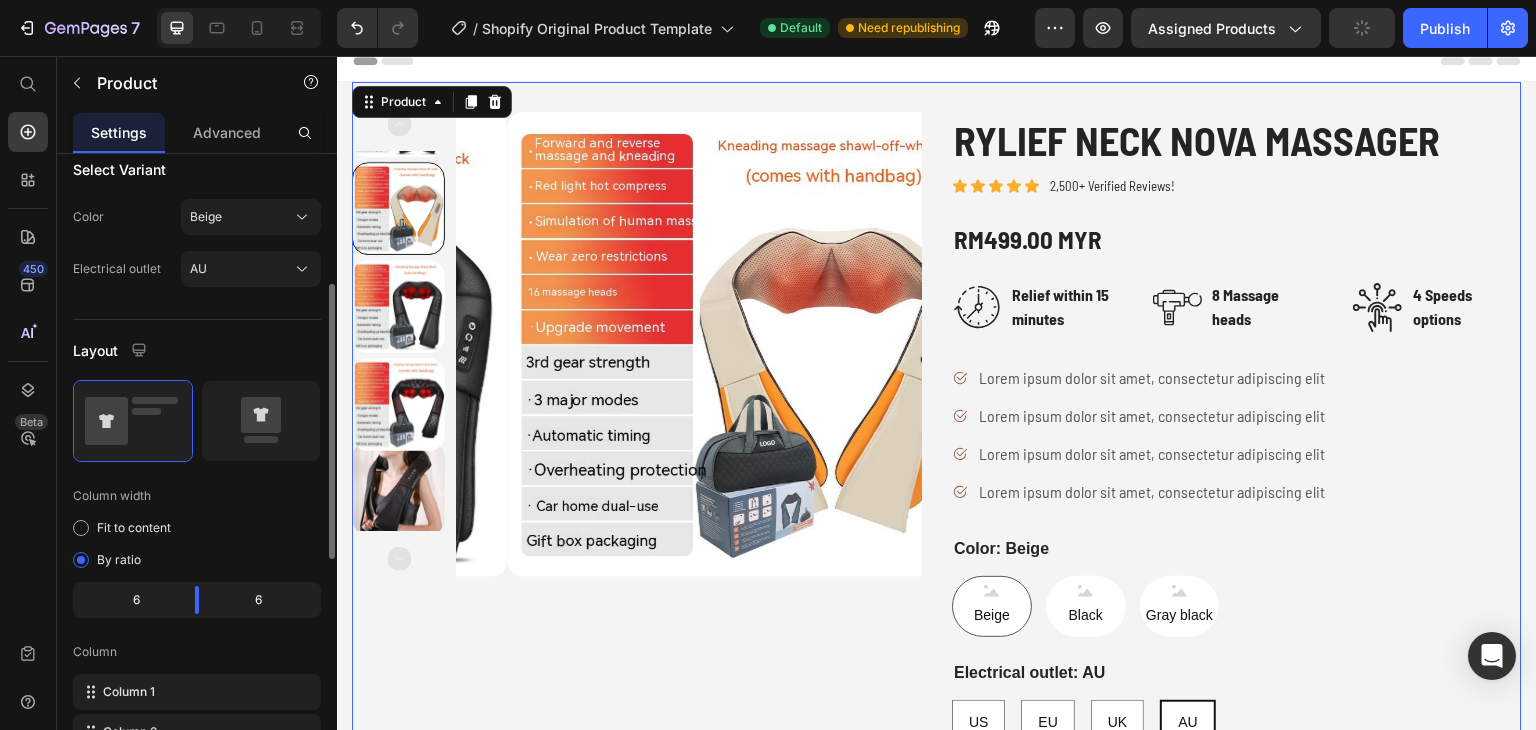 scroll, scrollTop: 100, scrollLeft: 0, axis: vertical 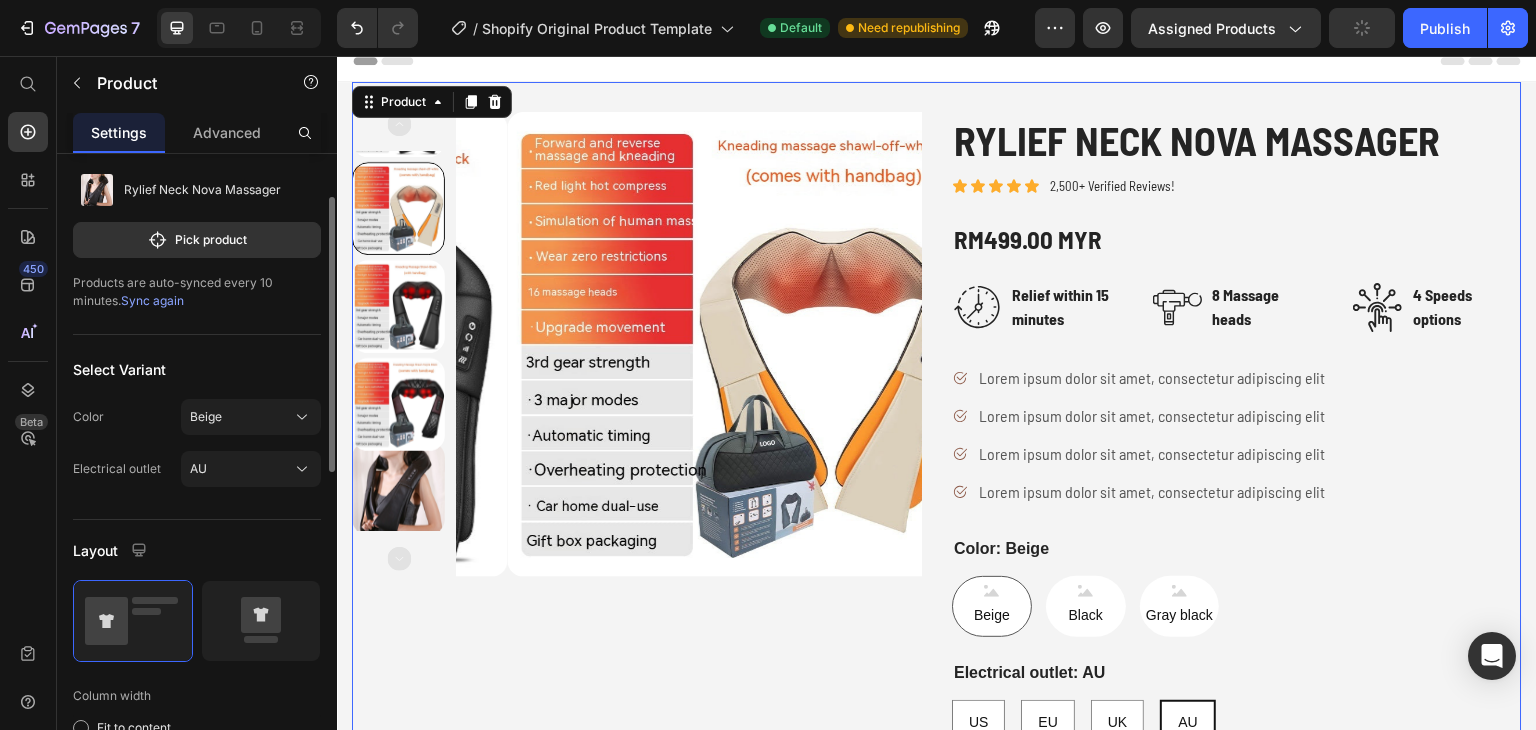 click on "Sync again" at bounding box center [152, 300] 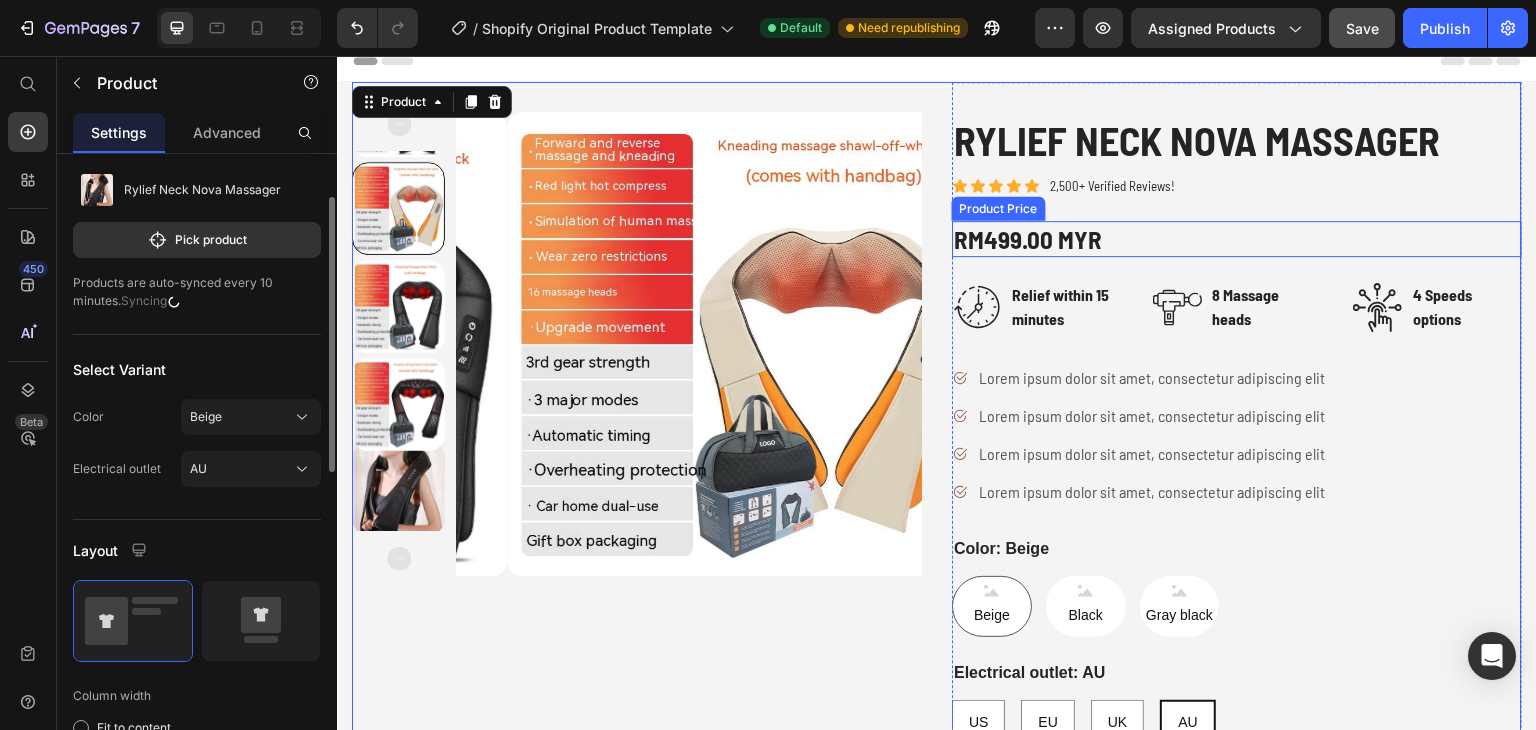 click on "RM499.00 MYR" at bounding box center [1237, 239] 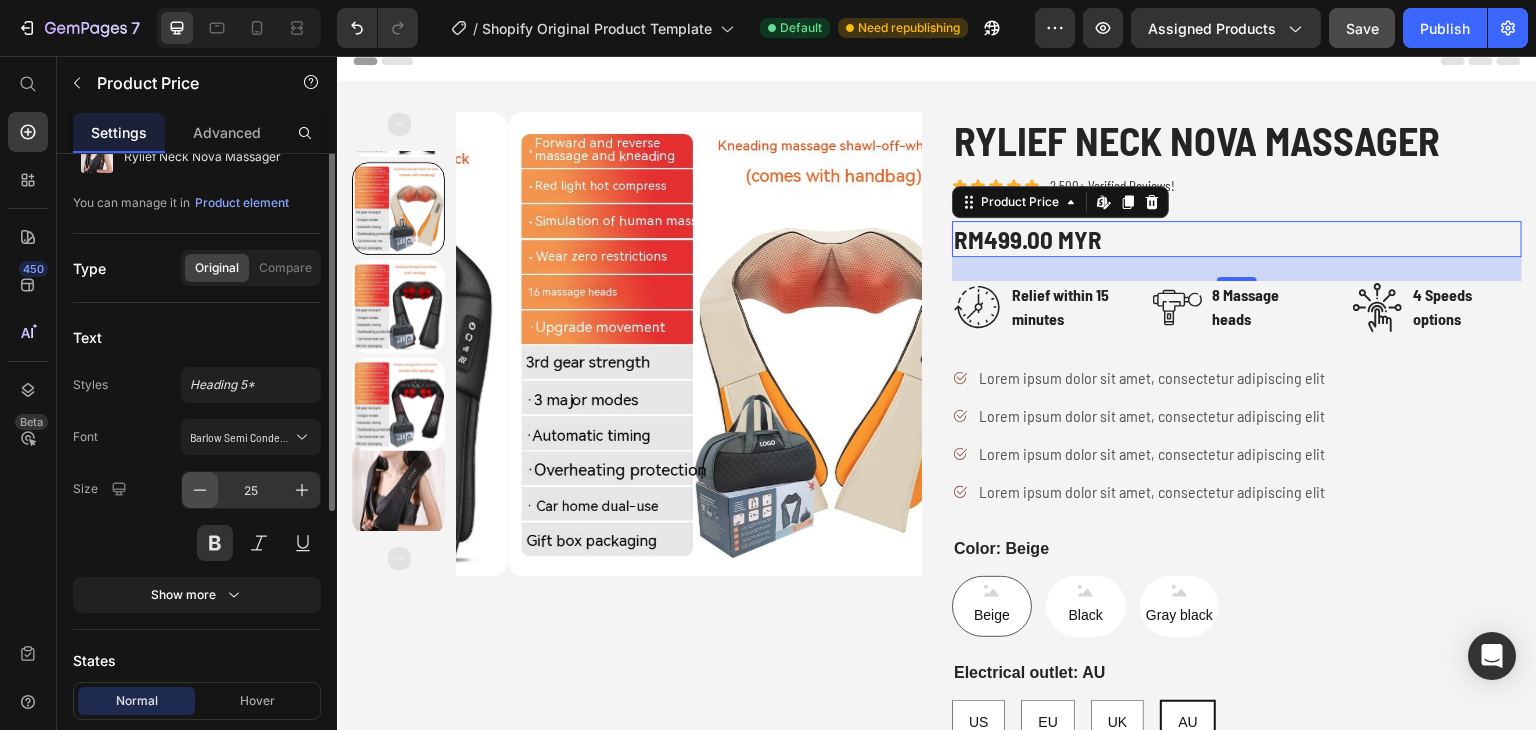 scroll, scrollTop: 0, scrollLeft: 0, axis: both 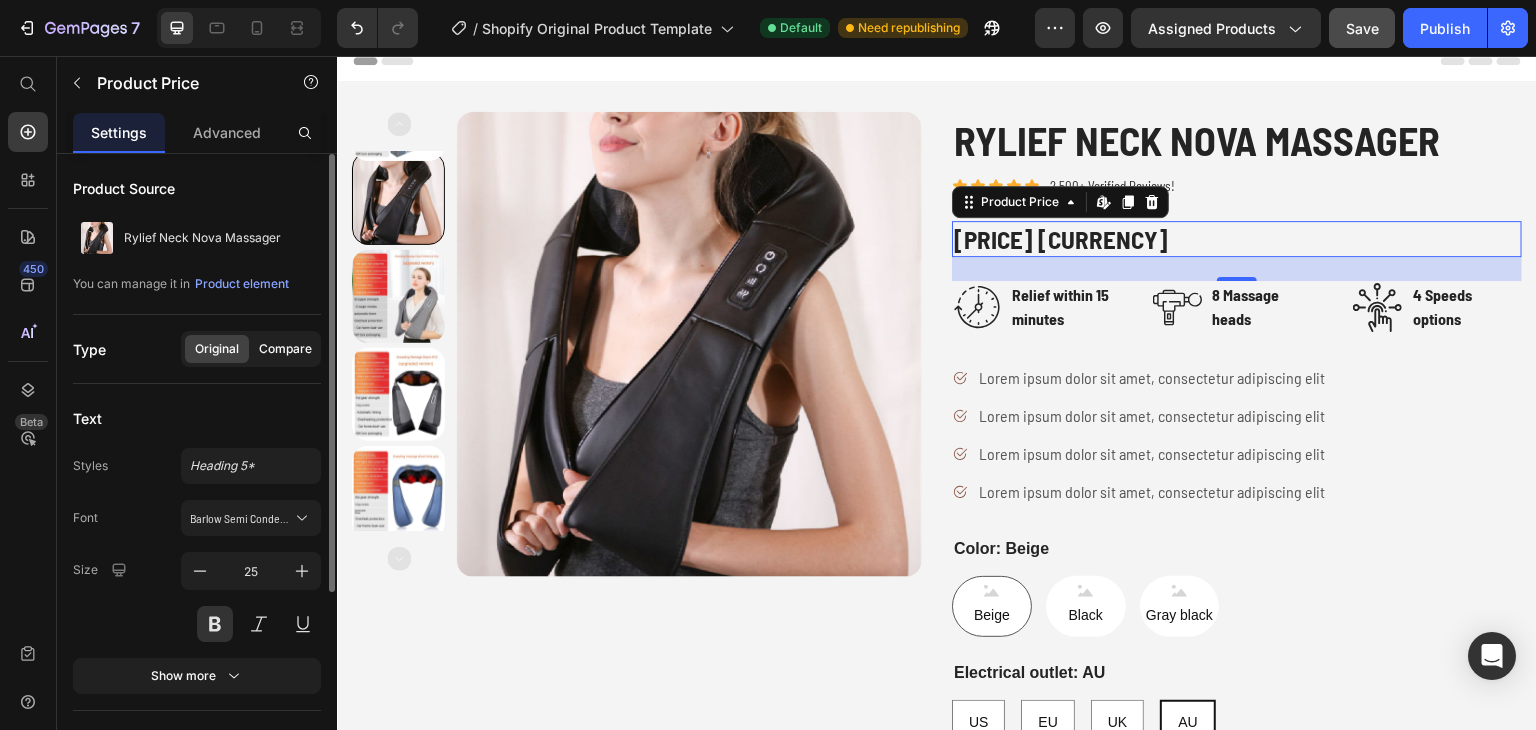 click on "Compare" 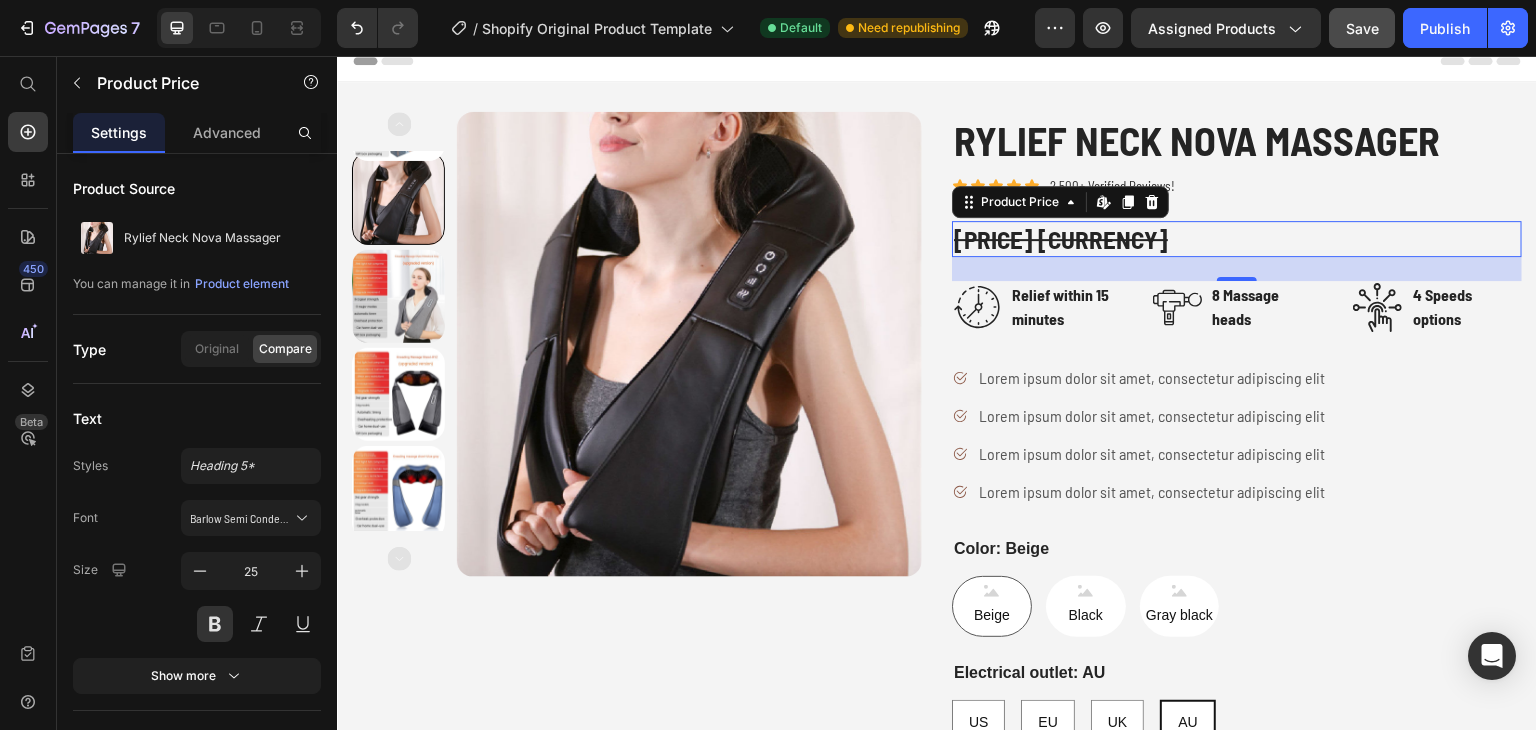 click on "RM199.00 MYR" at bounding box center [1237, 239] 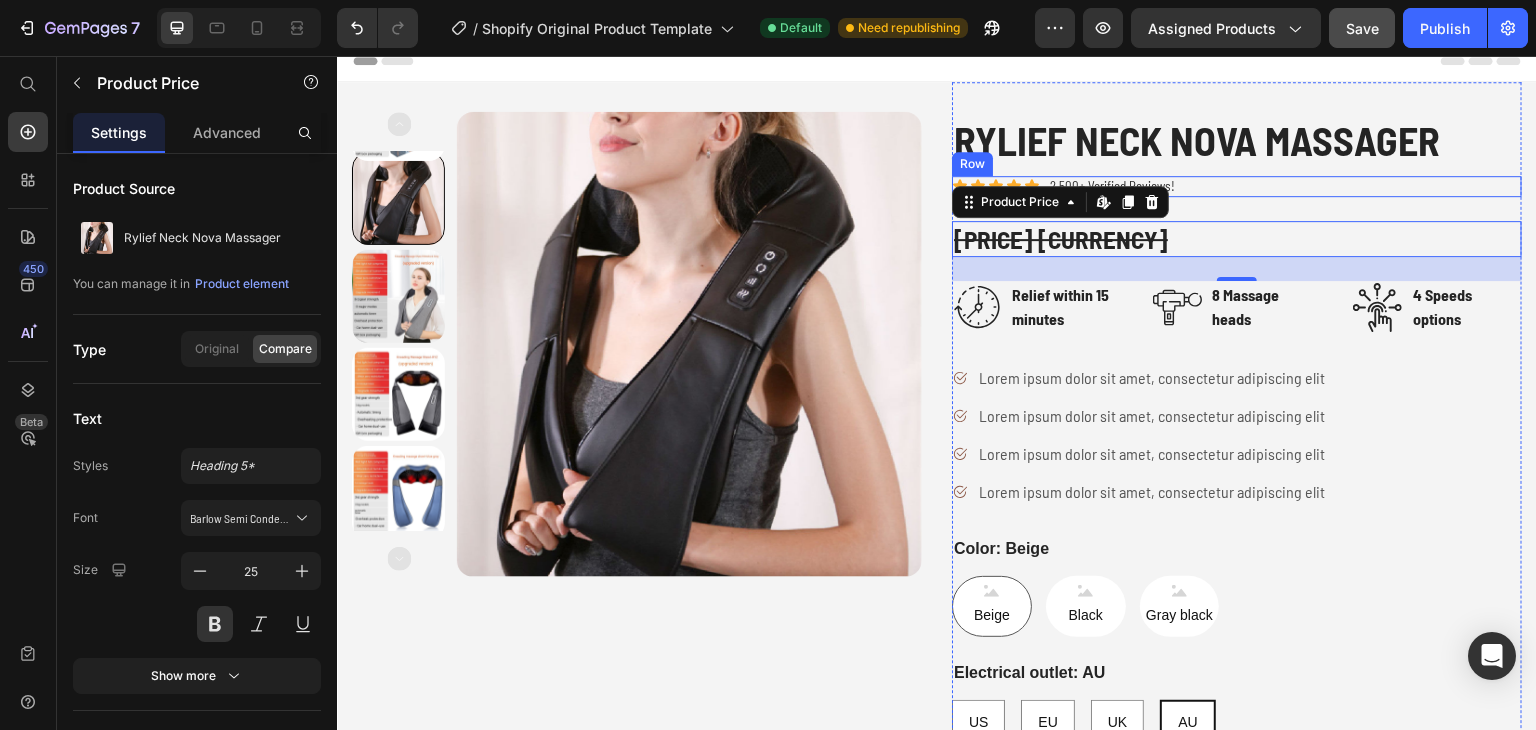 click on "Icon Icon Icon Icon Icon Icon List 2,500+ Verified Reviews! Text Block Row" at bounding box center (1237, 186) 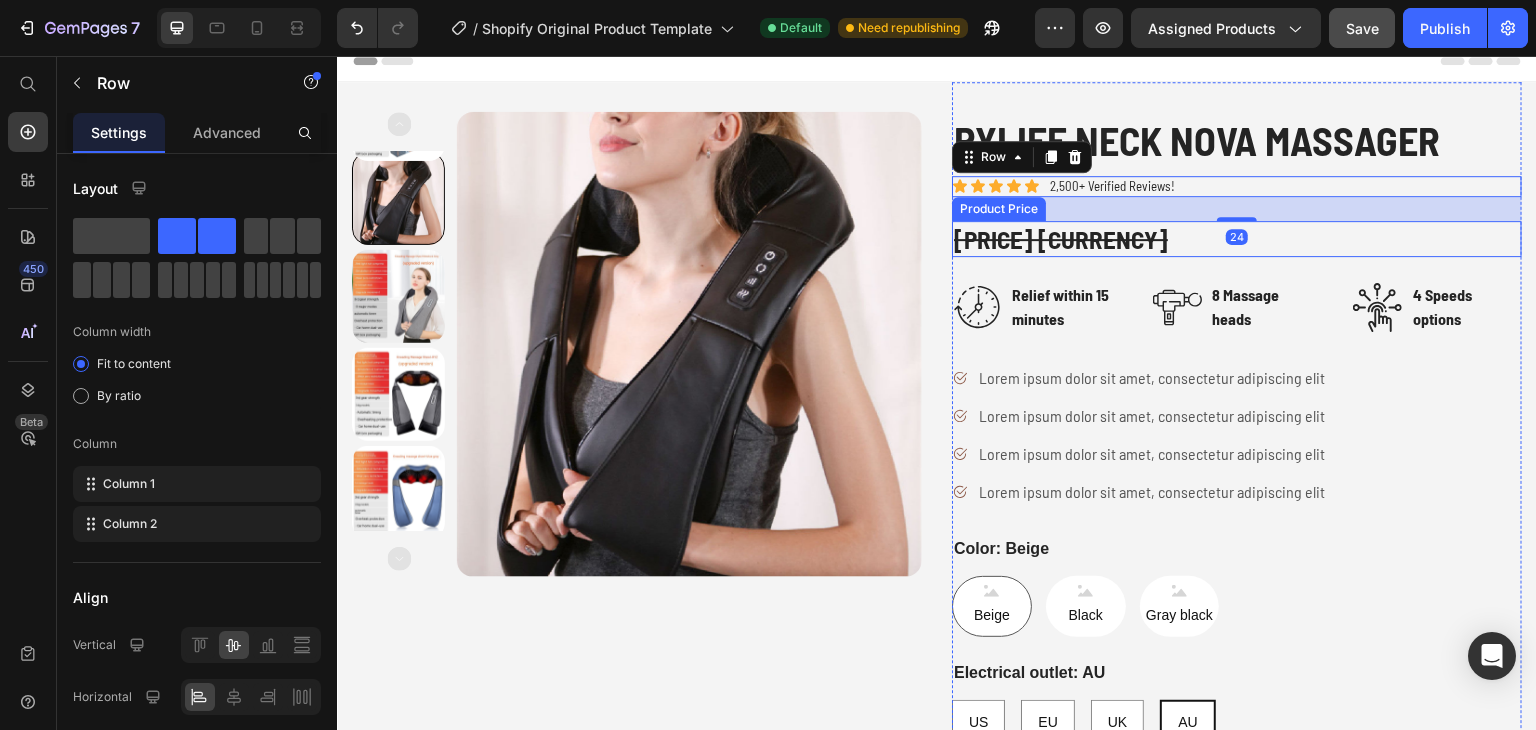 click on "RM199.00 MYR" at bounding box center [1237, 239] 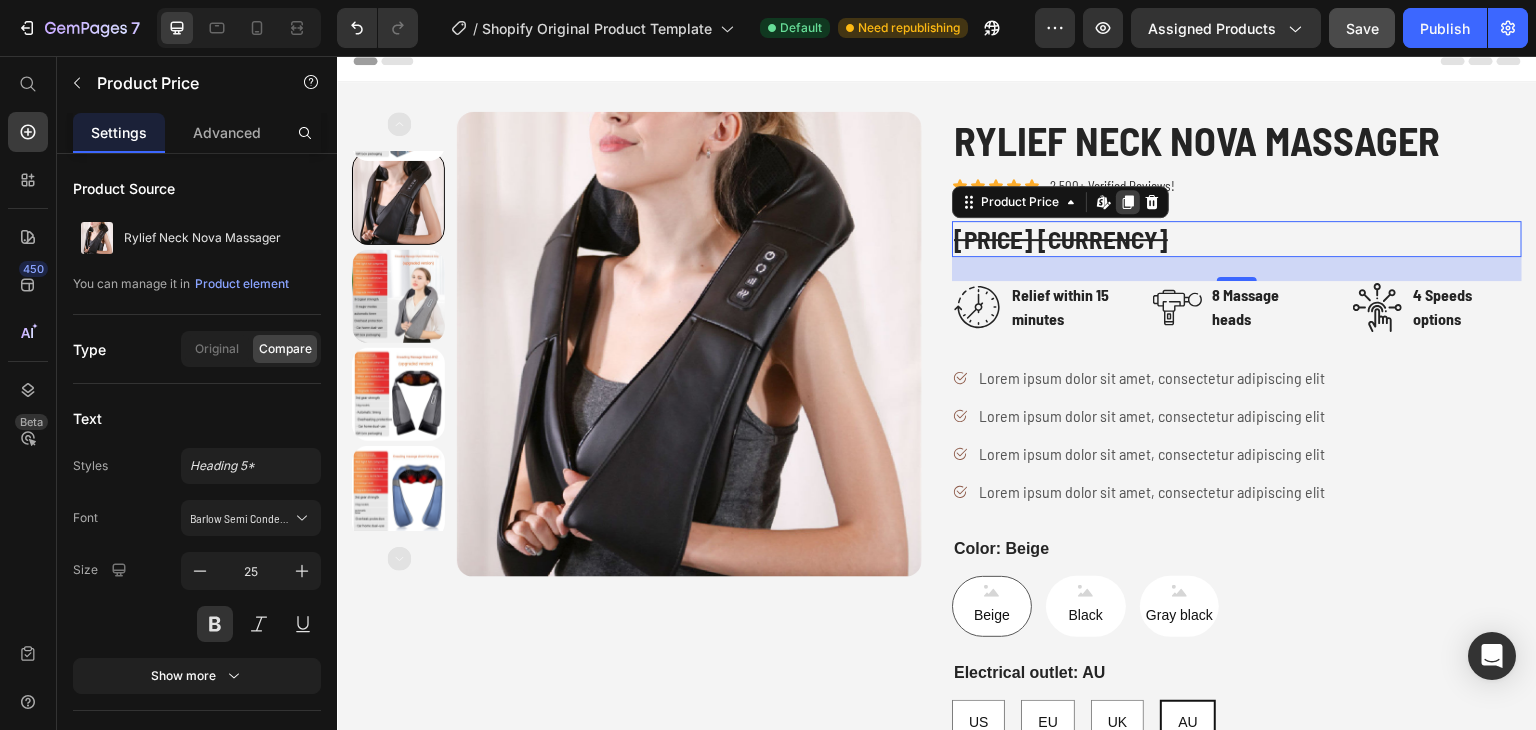 click 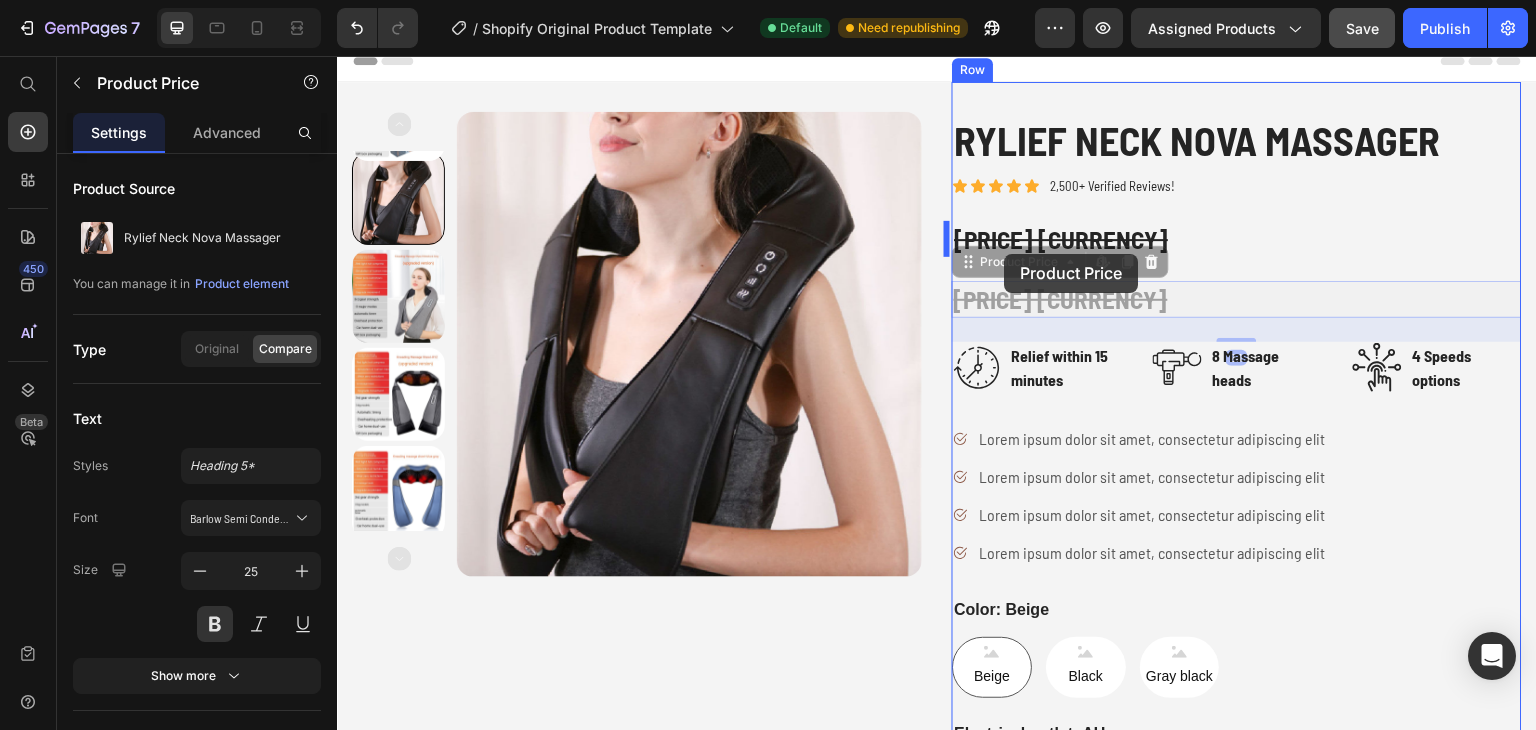 drag, startPoint x: 981, startPoint y: 261, endPoint x: 1005, endPoint y: 254, distance: 25 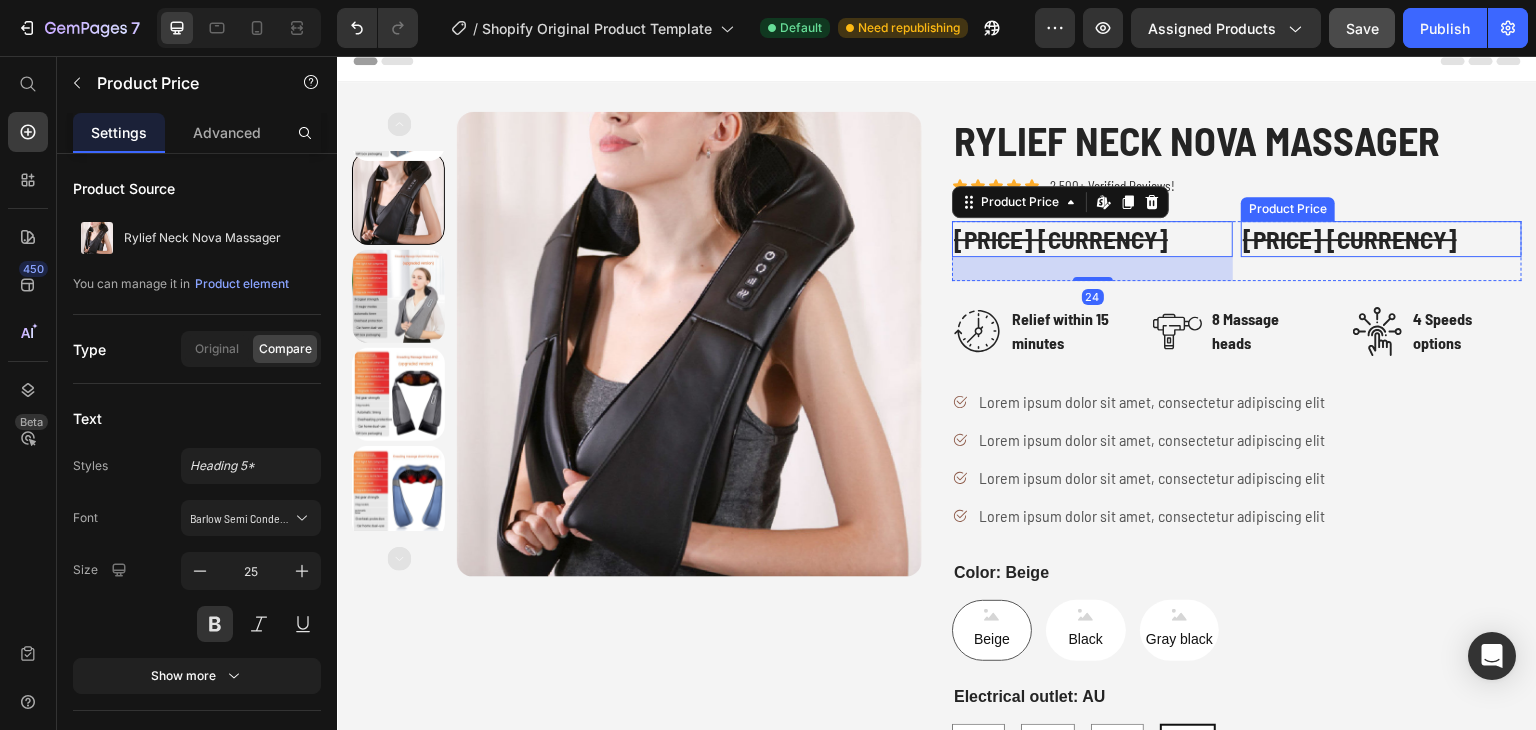 click on "RM199.00 MYR" at bounding box center [1381, 239] 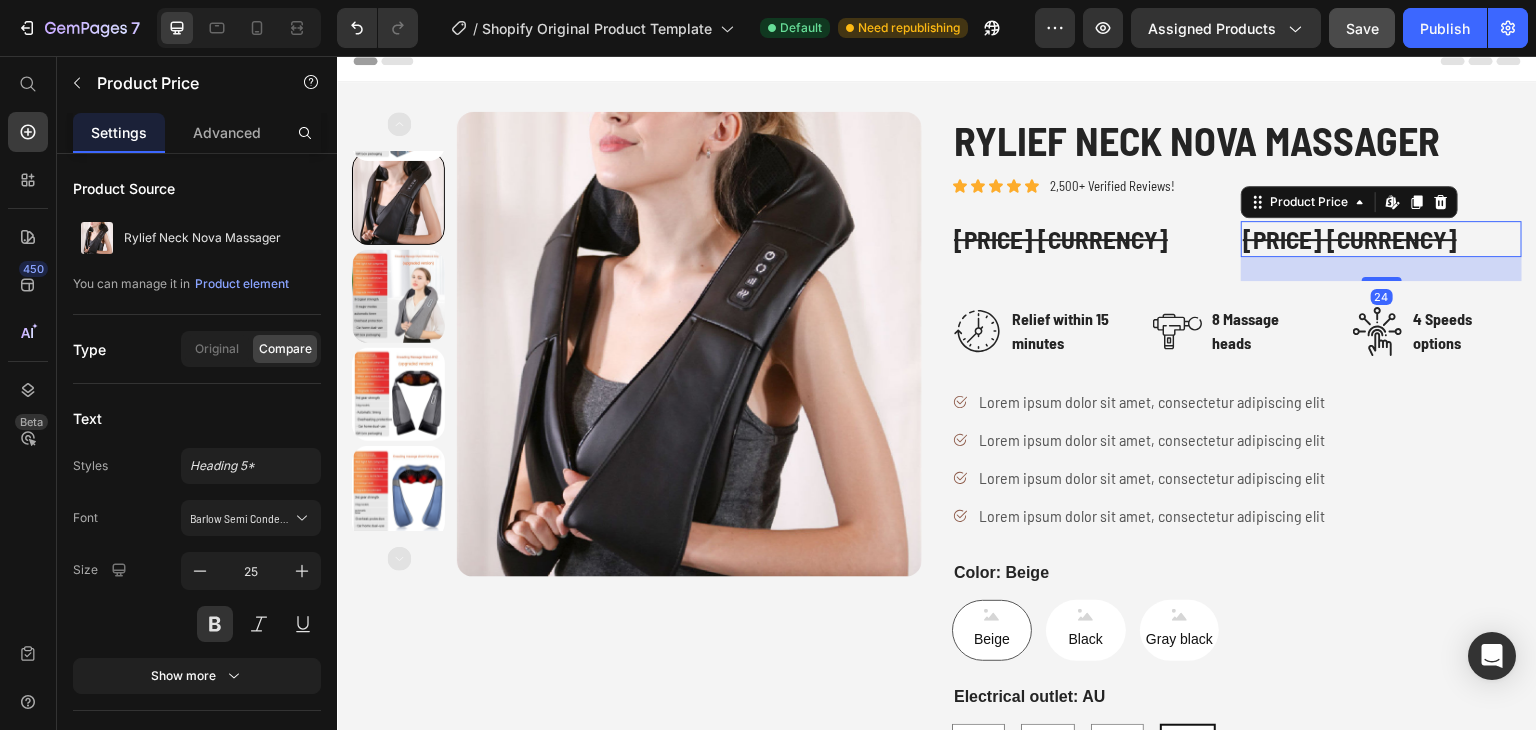 click on "RM199.00 MYR" at bounding box center (1092, 239) 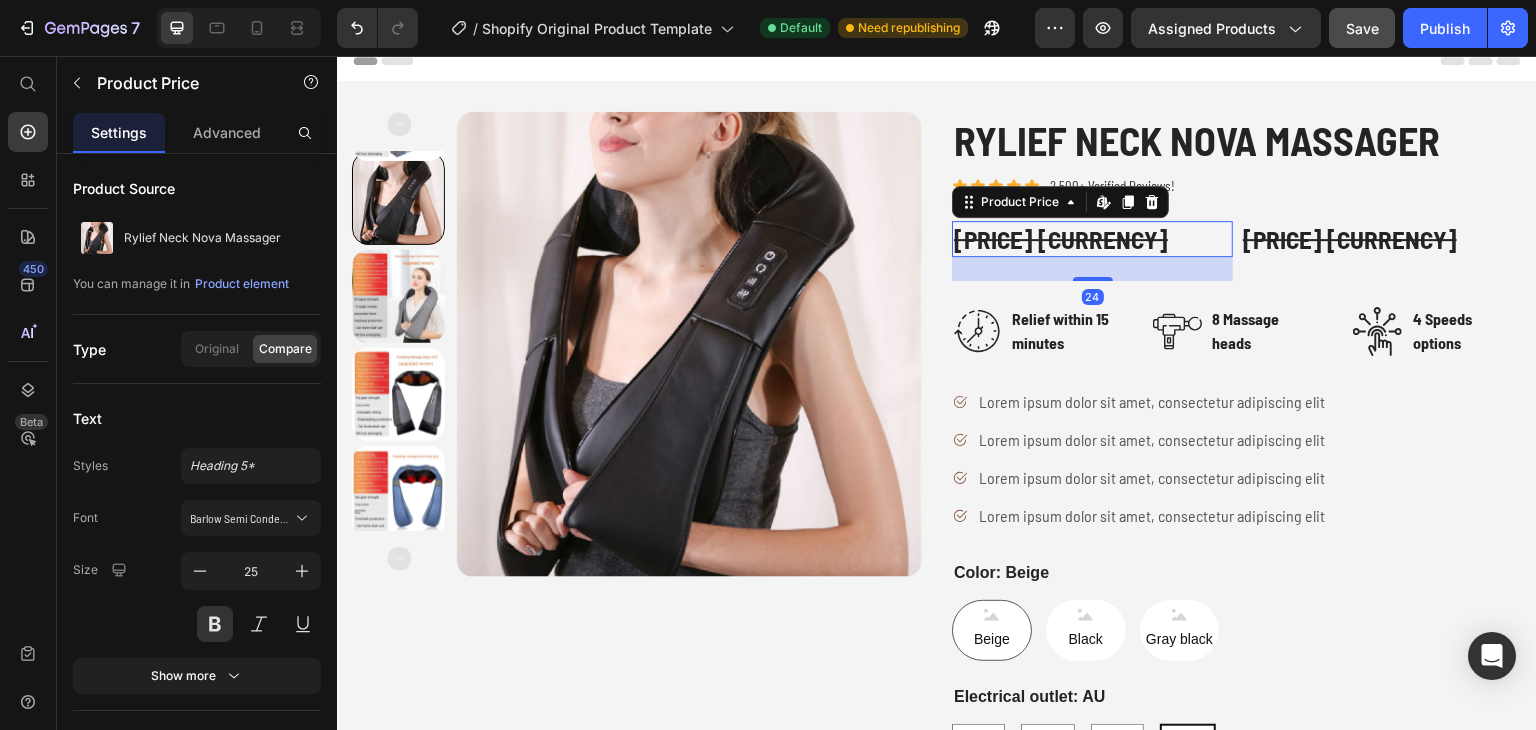 click on "RM199.00 MYR" at bounding box center [1092, 239] 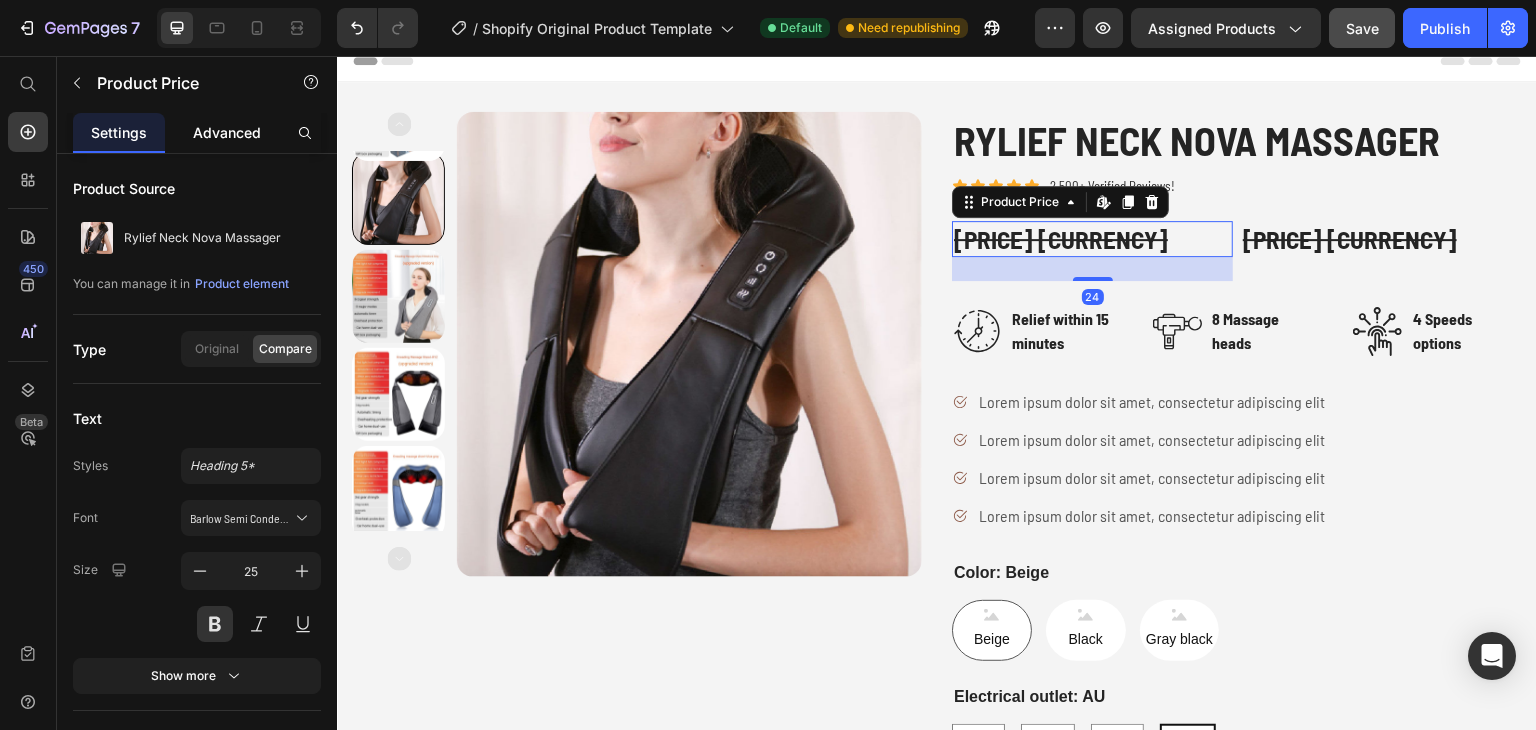 click on "Advanced" at bounding box center (227, 132) 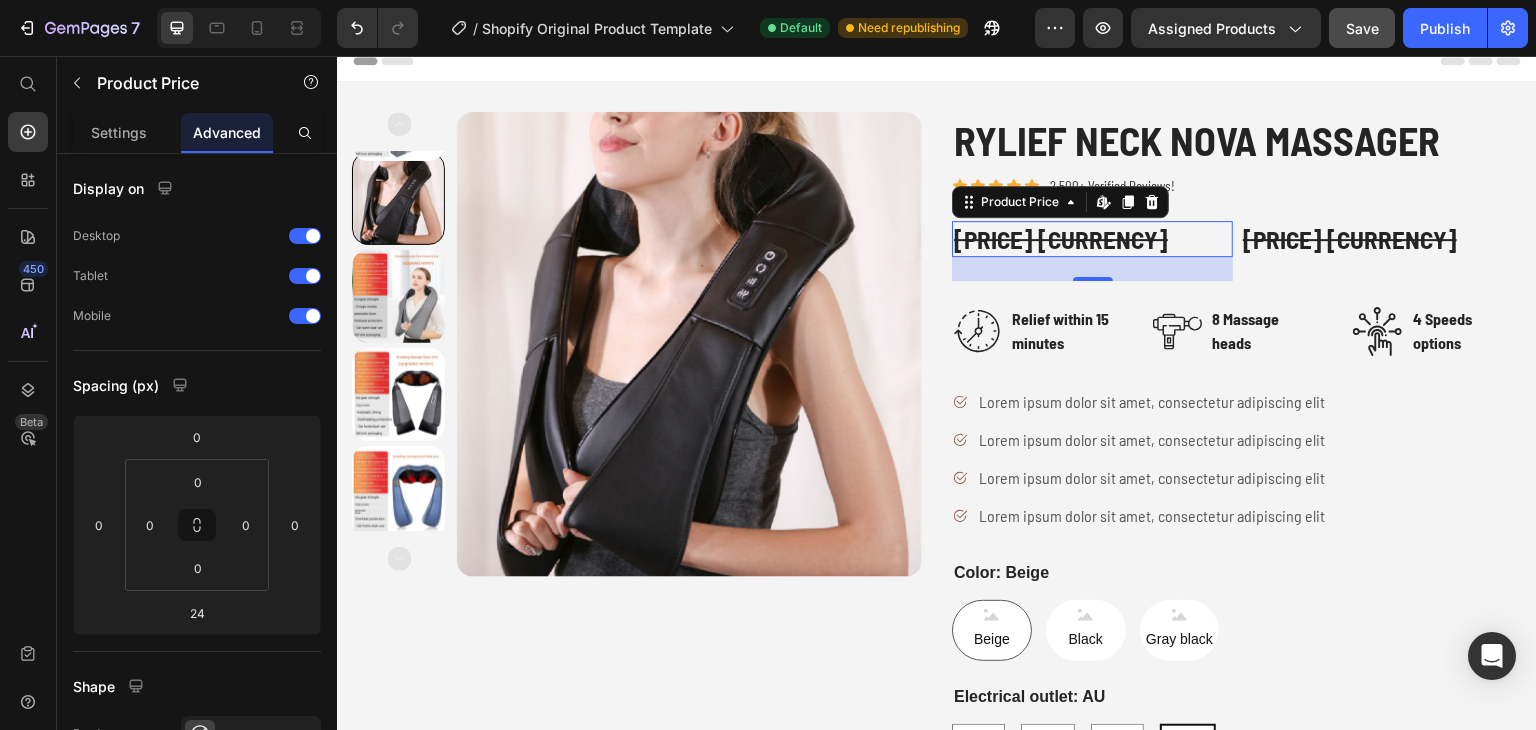 click on "RM199.00 MYR" at bounding box center [1092, 239] 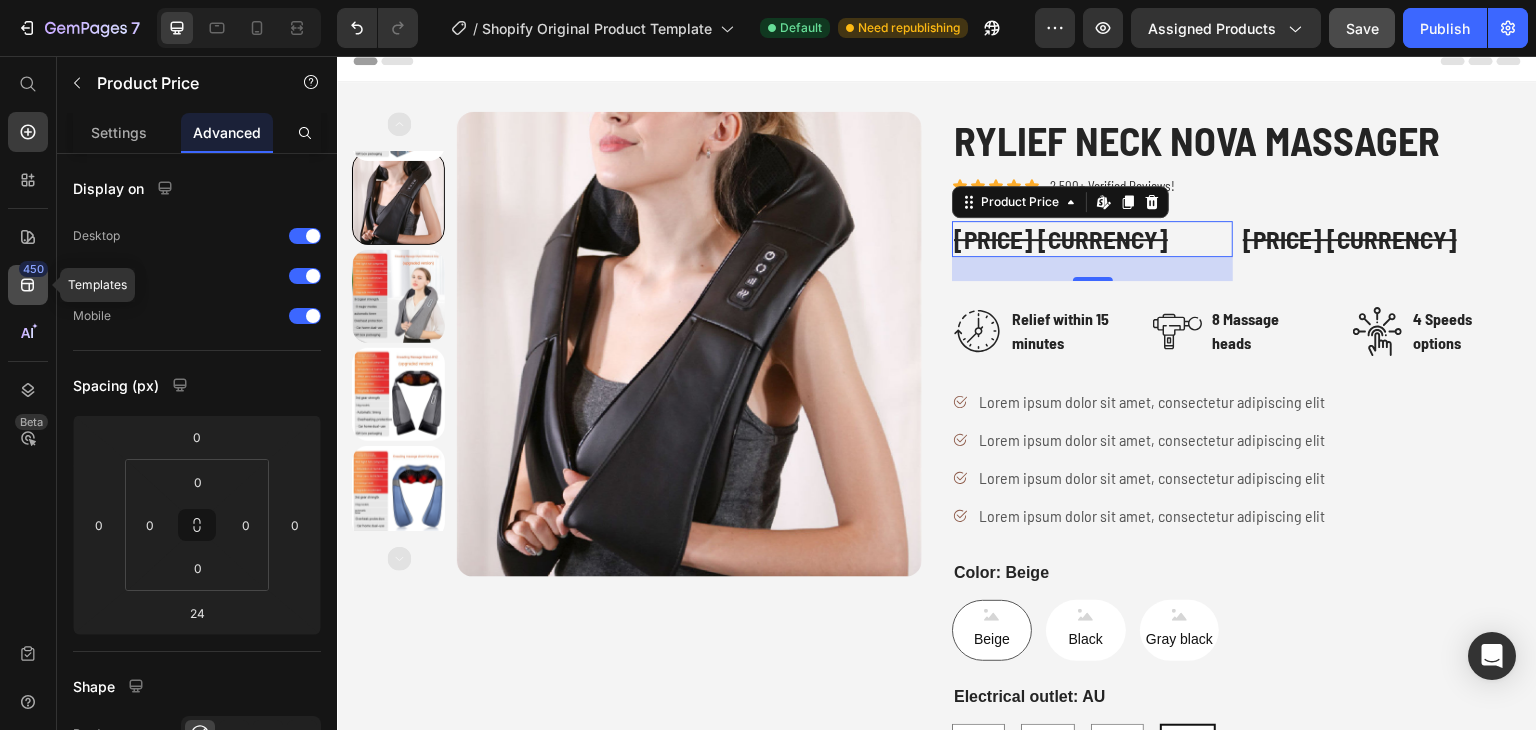 click 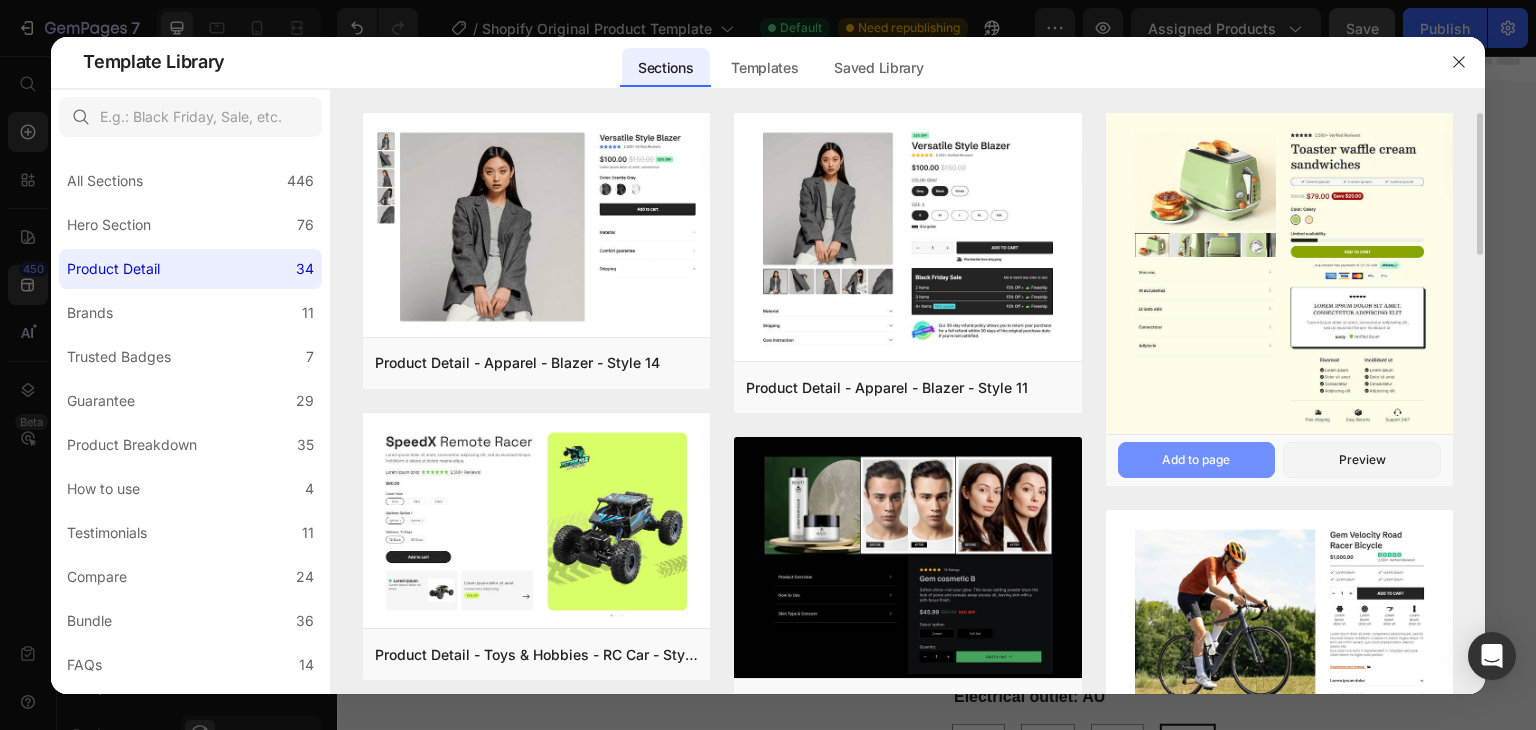 click on "Add to page" at bounding box center [1196, 460] 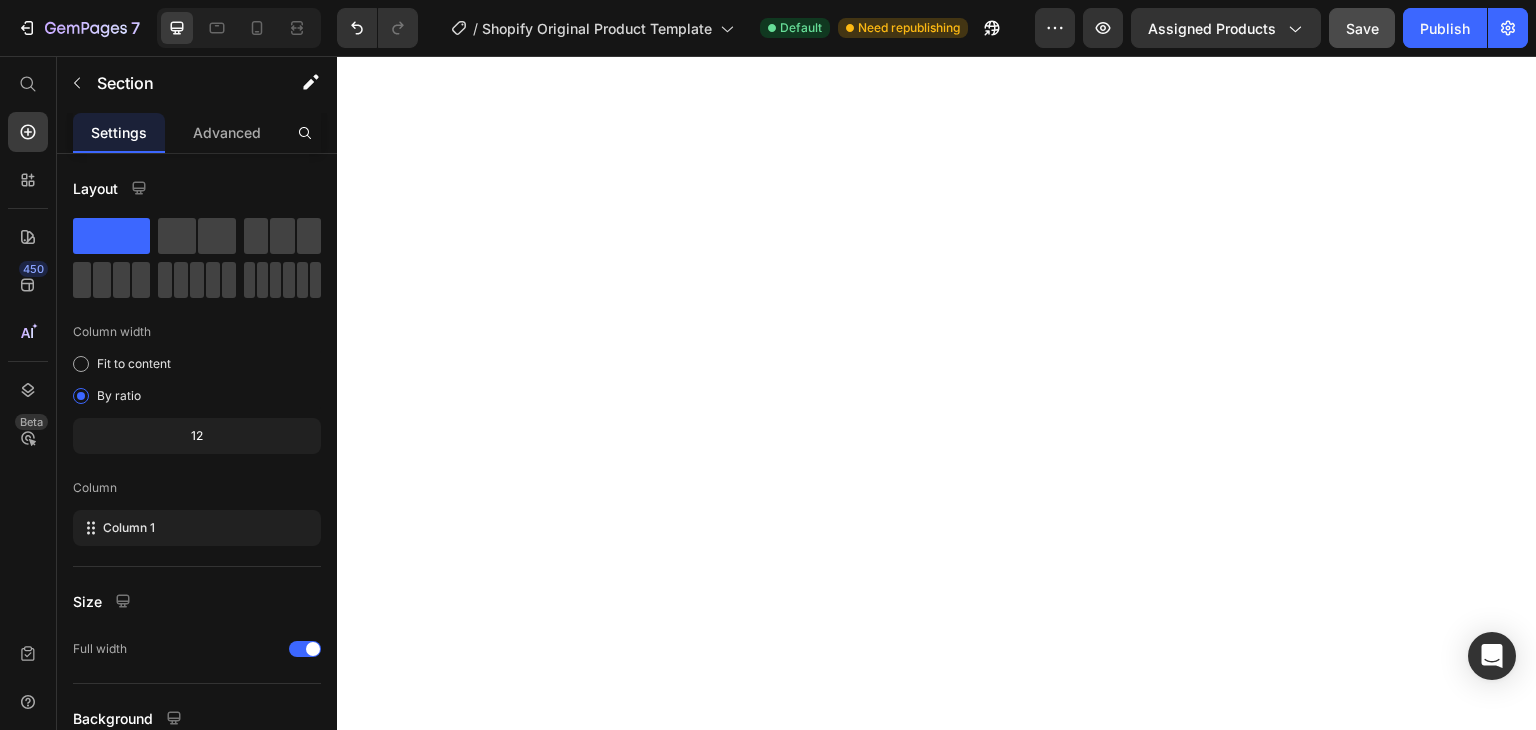 scroll, scrollTop: 12955, scrollLeft: 0, axis: vertical 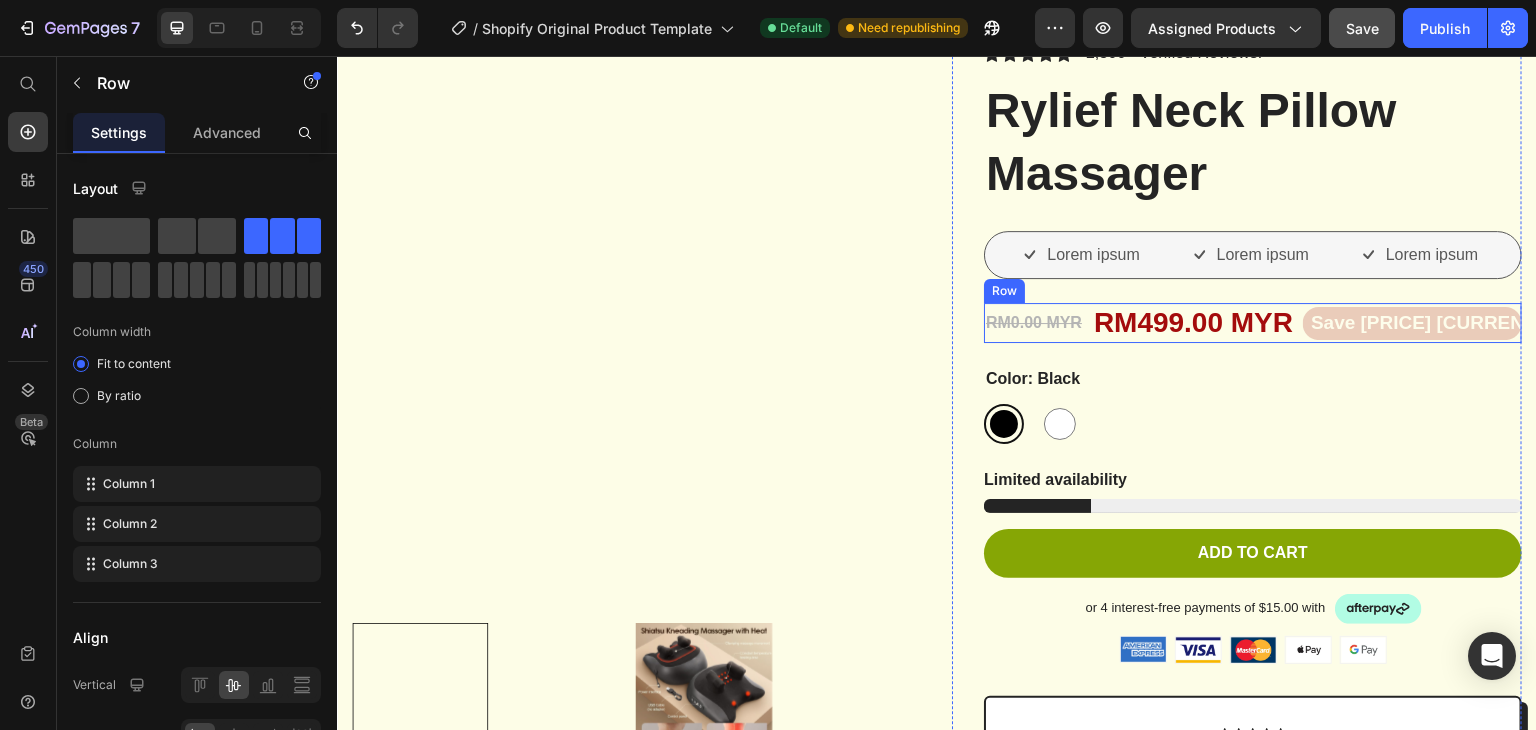 click on "RM0.00 MYR Product Price RM499.00 MYR Product Price Save RM0.00 MYR Product Badge Row" at bounding box center (1253, 323) 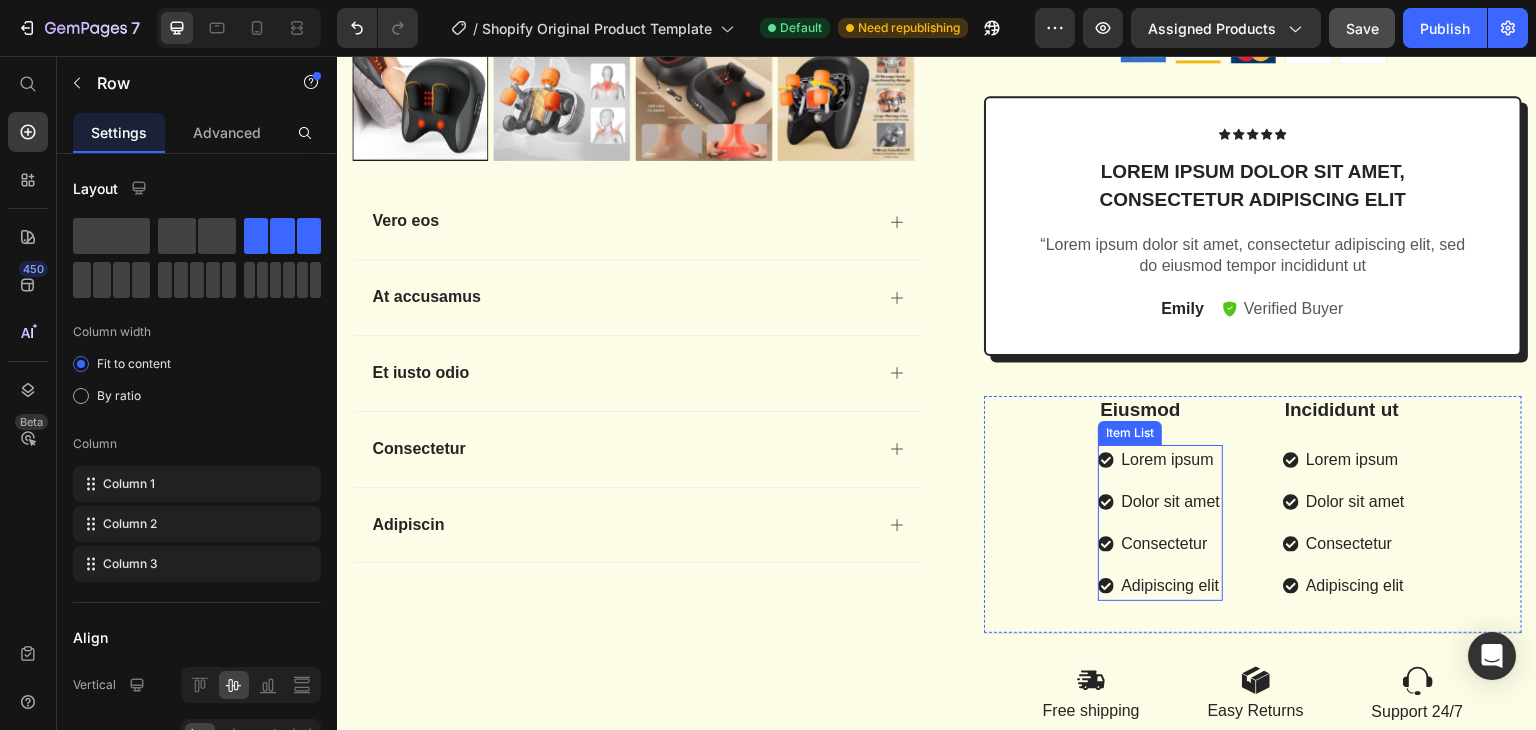 scroll, scrollTop: 13848, scrollLeft: 0, axis: vertical 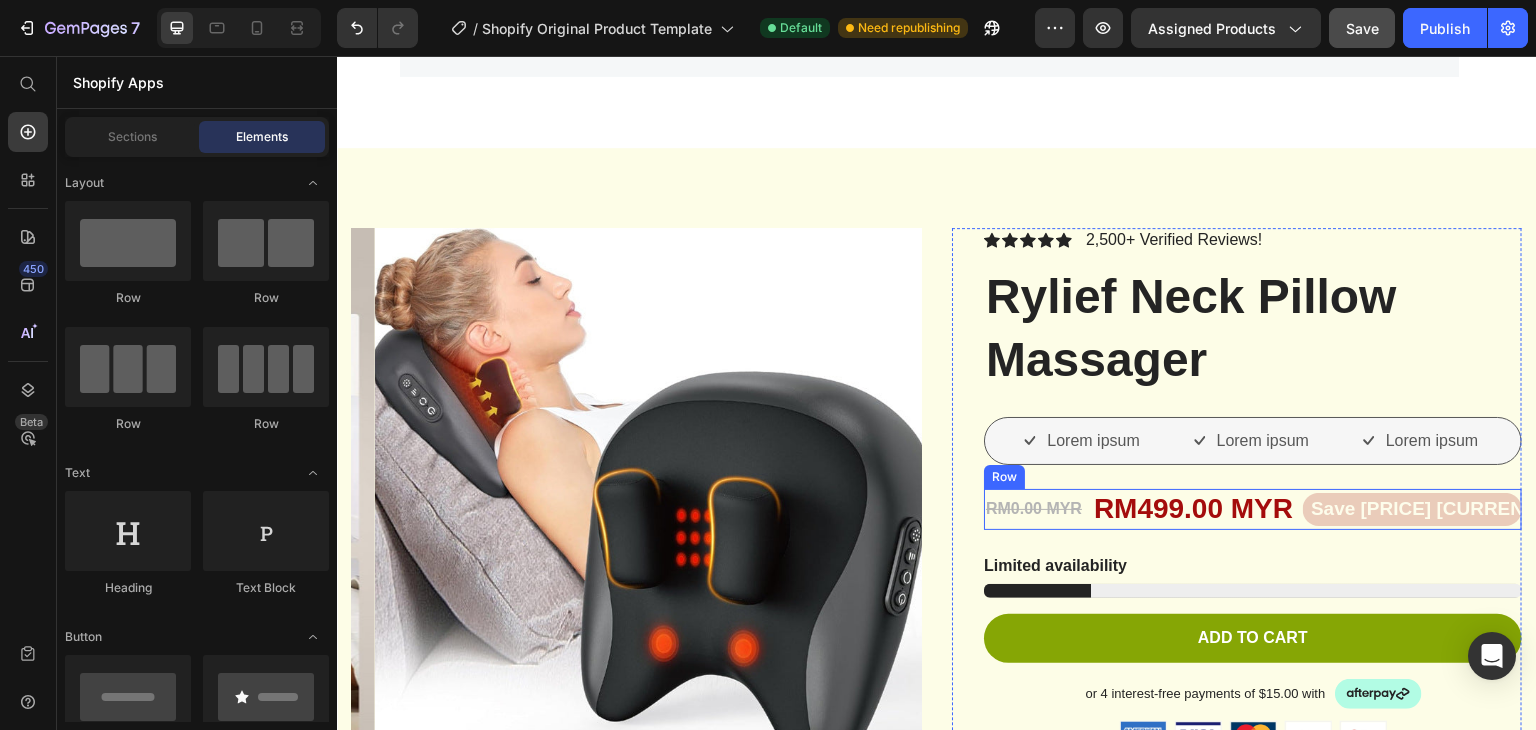 click on "RM0.00 MYR Product Price RM499.00 MYR Product Price Save RM0.00 MYR Product Badge Row" at bounding box center [1253, 509] 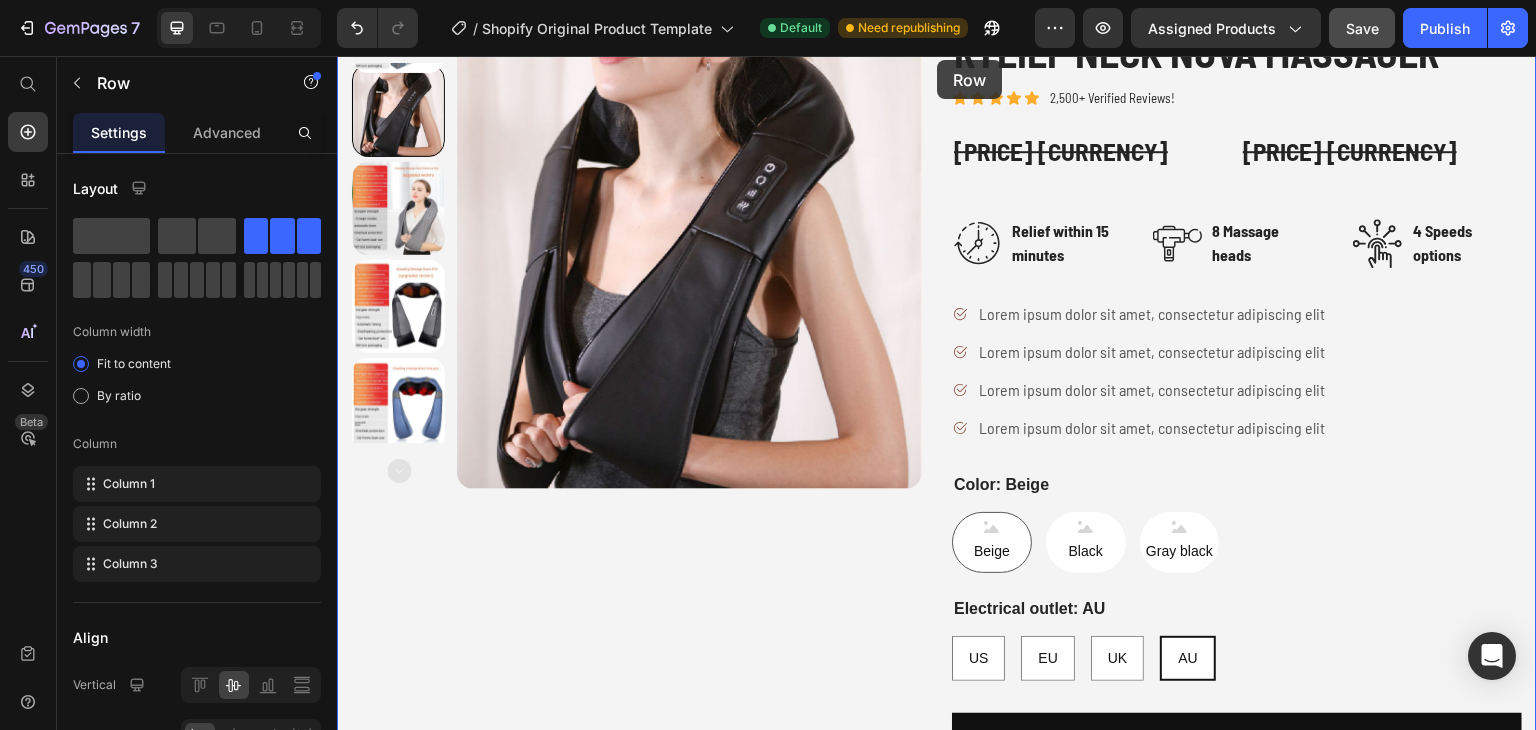 scroll, scrollTop: 0, scrollLeft: 0, axis: both 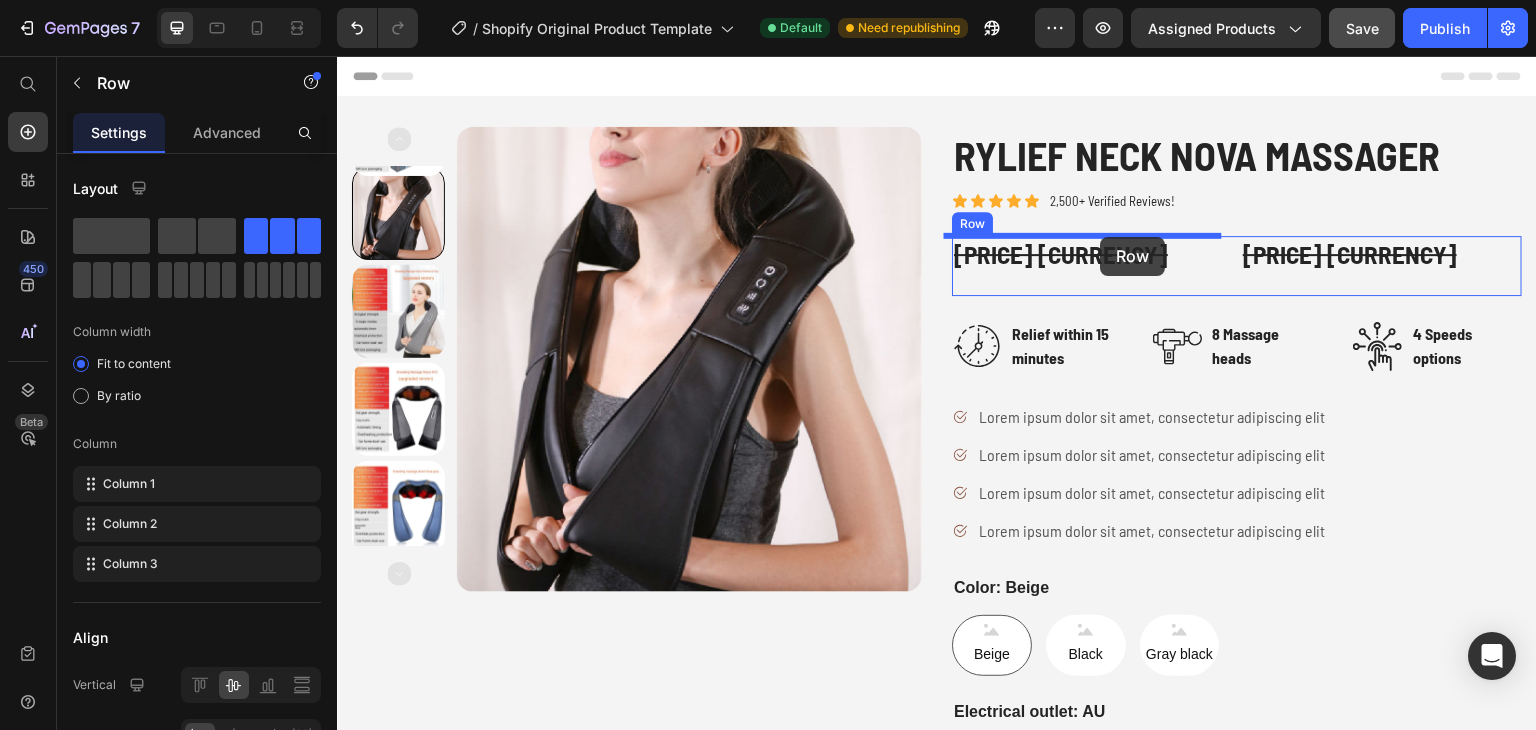 drag, startPoint x: 1025, startPoint y: 473, endPoint x: 1101, endPoint y: 237, distance: 247.93547 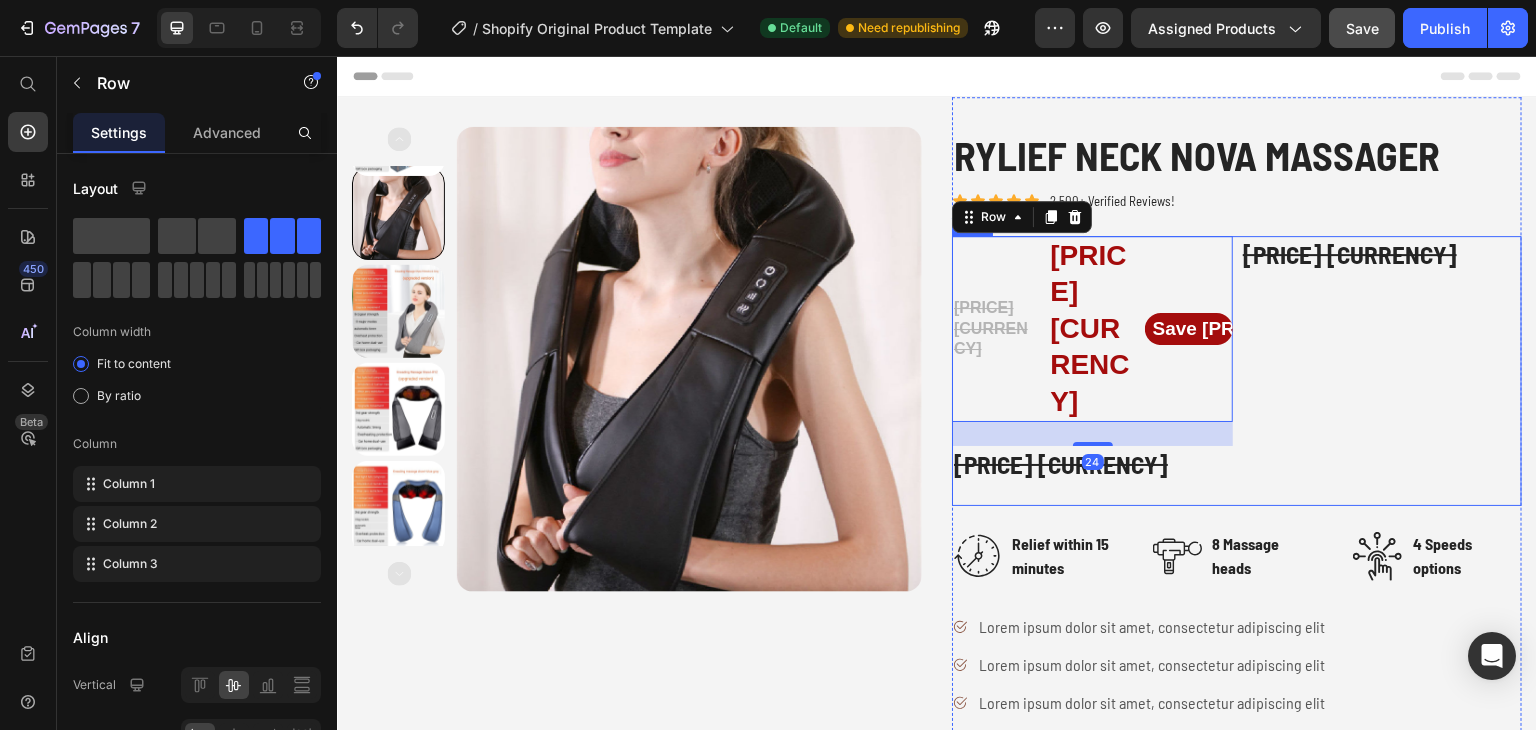 click on "RM199.00 MYR Product Price" at bounding box center [1381, 371] 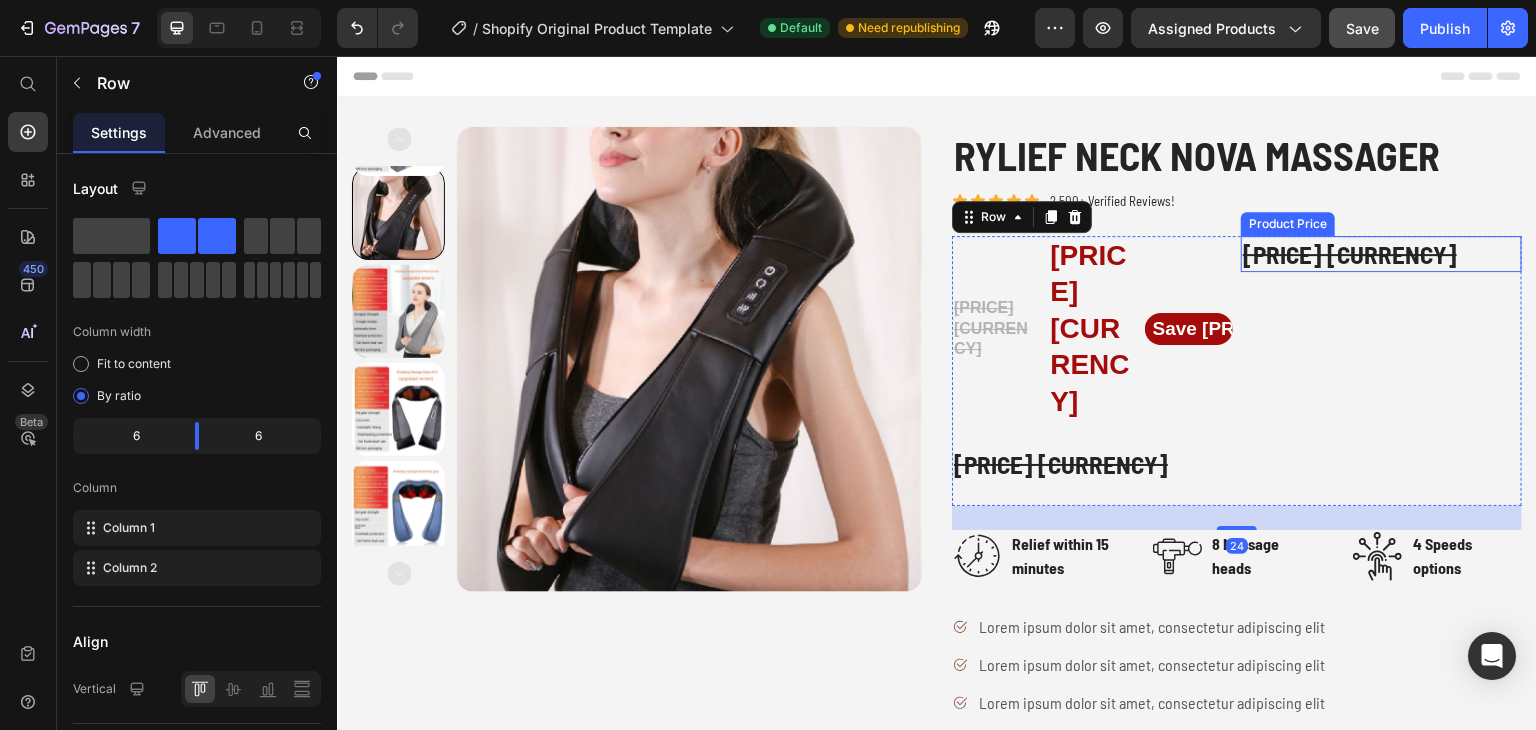 click on "RM199.00 MYR" at bounding box center (1381, 254) 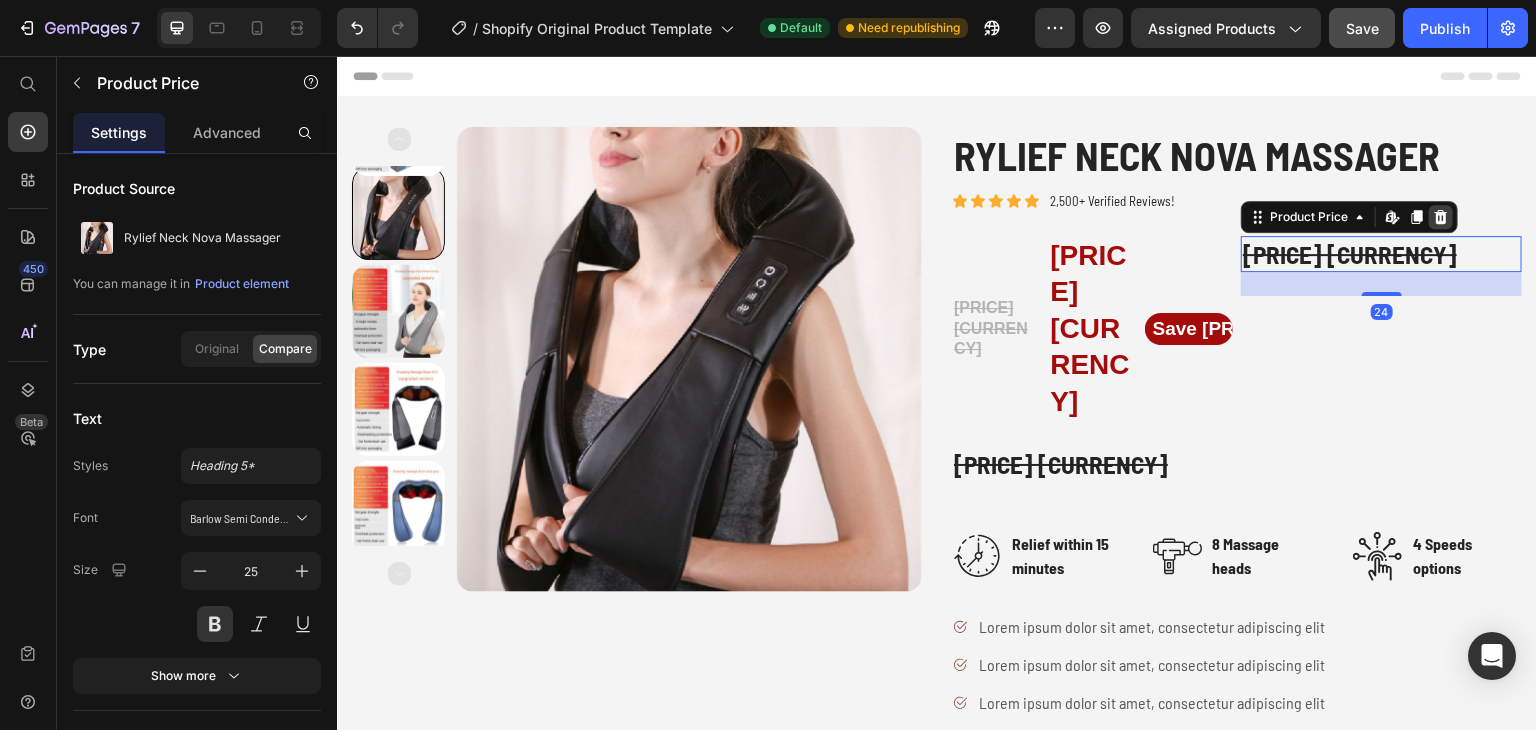 click 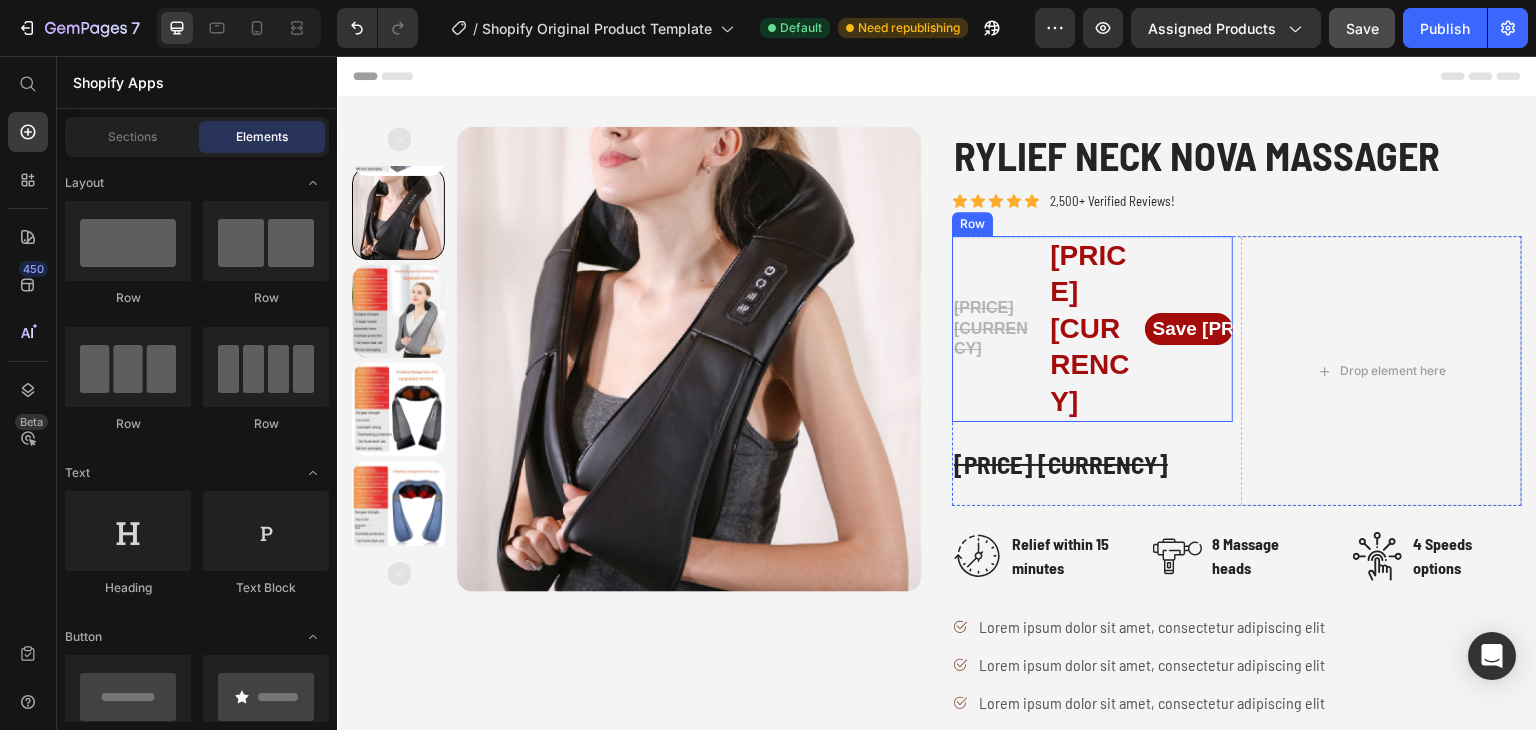 click on "Drop element here" at bounding box center [1381, 371] 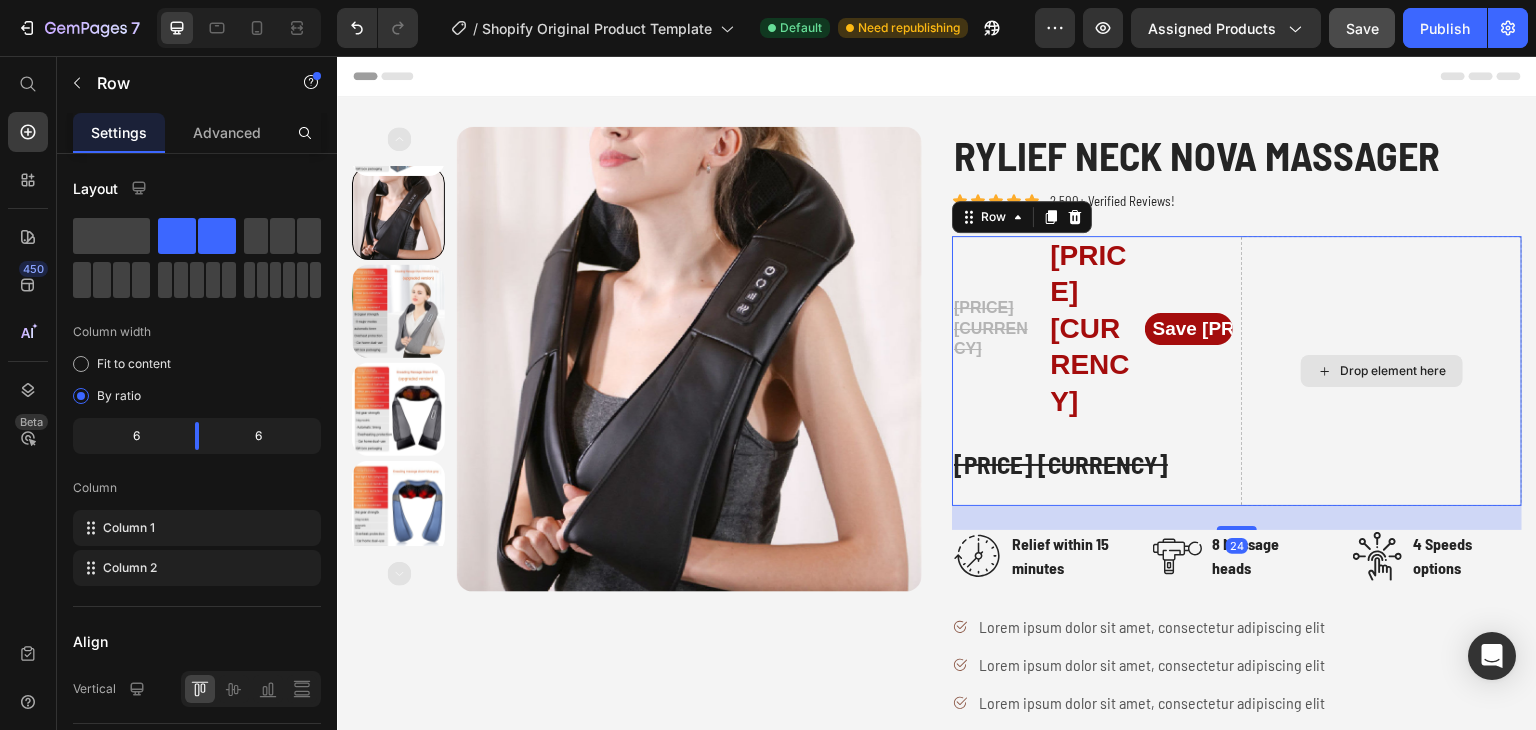 click on "Drop element here" at bounding box center (1381, 371) 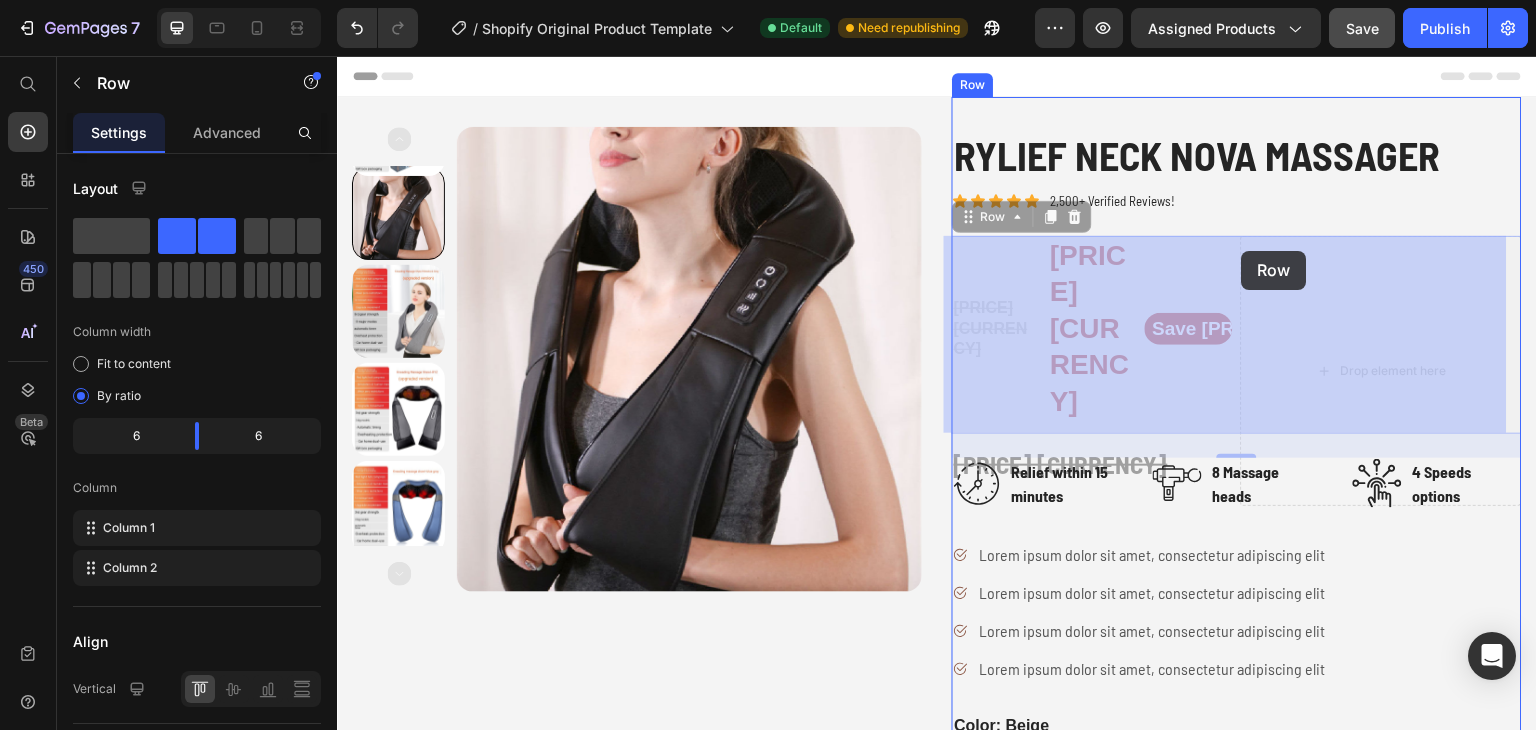 drag, startPoint x: 985, startPoint y: 224, endPoint x: 1242, endPoint y: 251, distance: 258.4144 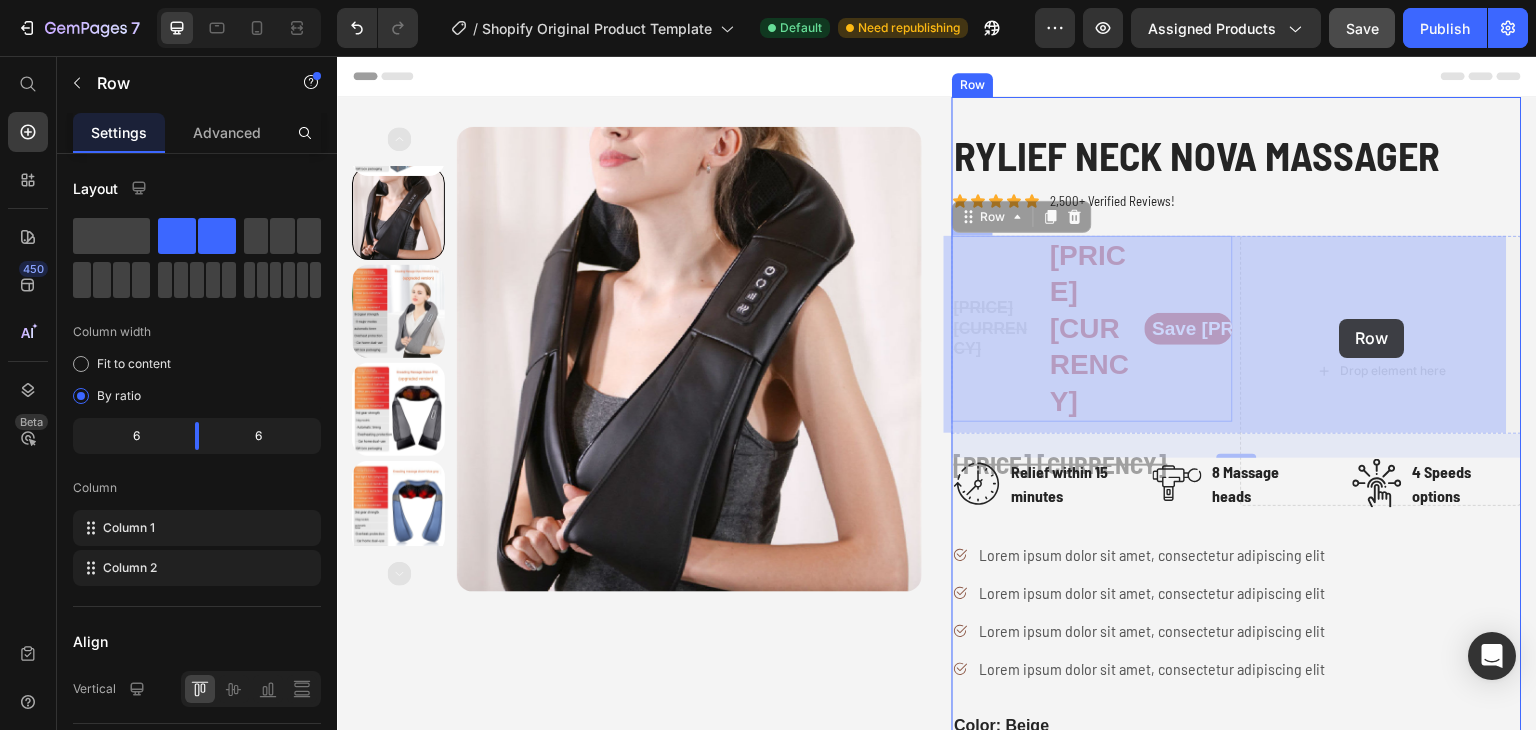 drag, startPoint x: 975, startPoint y: 221, endPoint x: 1340, endPoint y: 319, distance: 377.92725 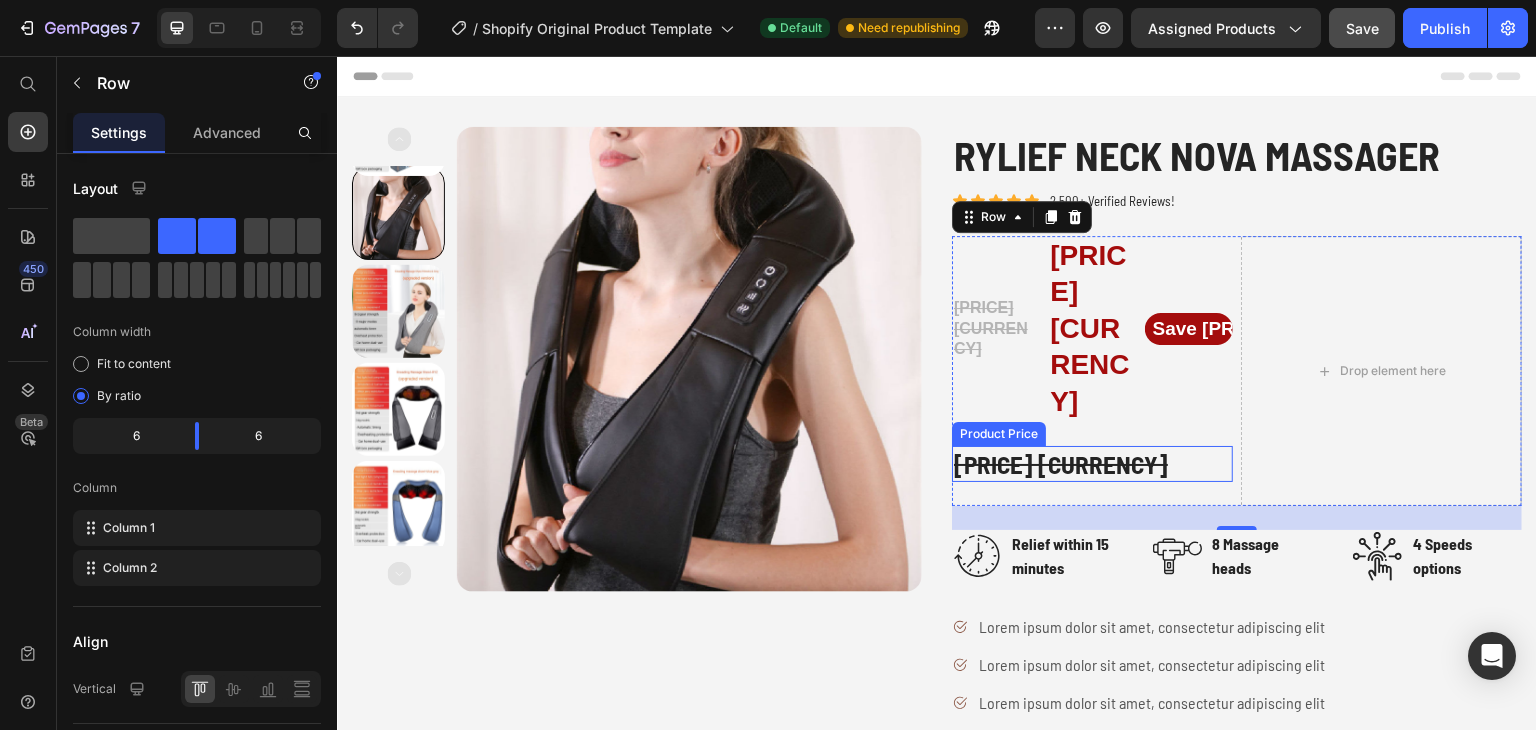 click on "RM199.00 MYR" at bounding box center (1092, 464) 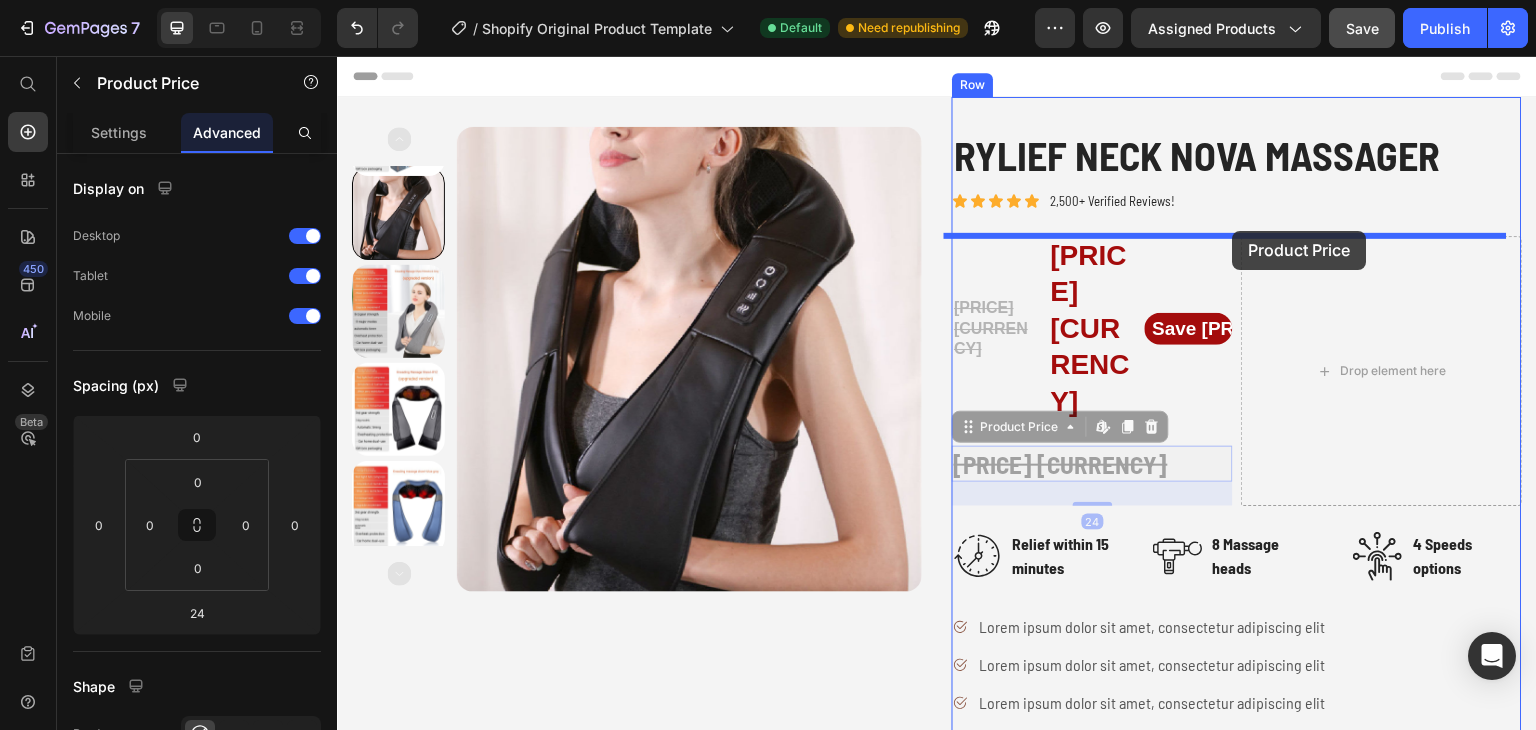 drag, startPoint x: 984, startPoint y: 358, endPoint x: 1233, endPoint y: 231, distance: 279.51746 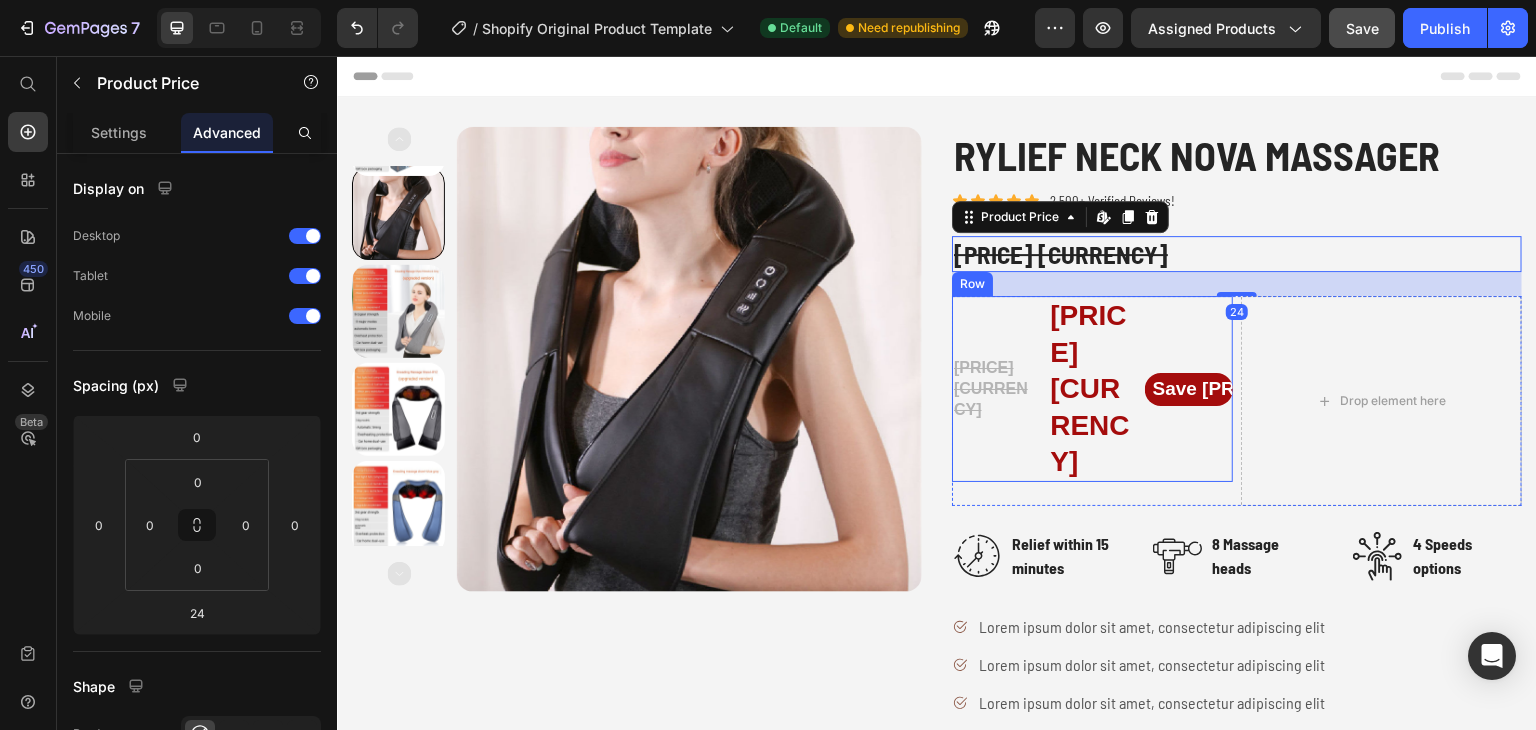click on "Save RM49.10 MYR Product Badge" at bounding box center [1189, 389] 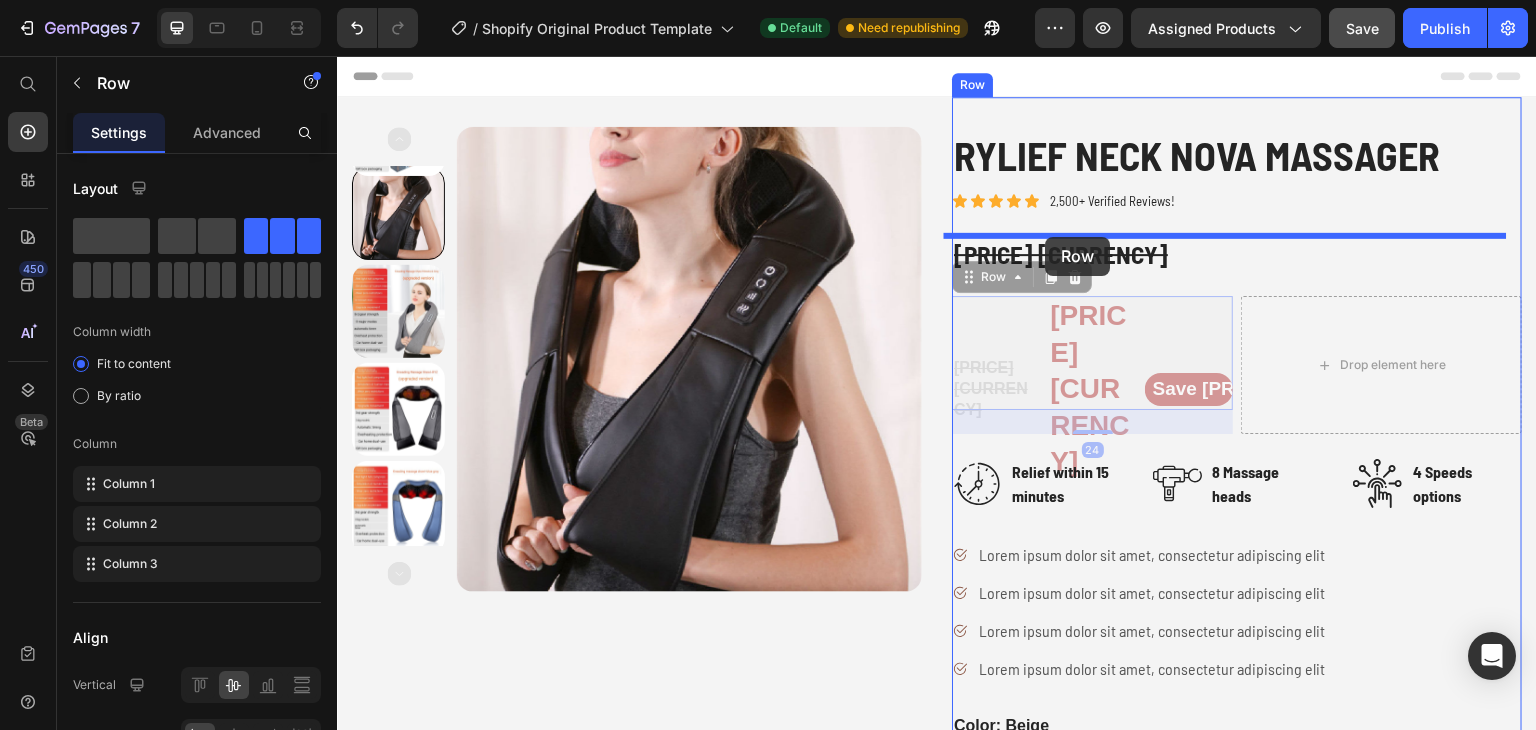 drag, startPoint x: 993, startPoint y: 282, endPoint x: 1046, endPoint y: 237, distance: 69.52697 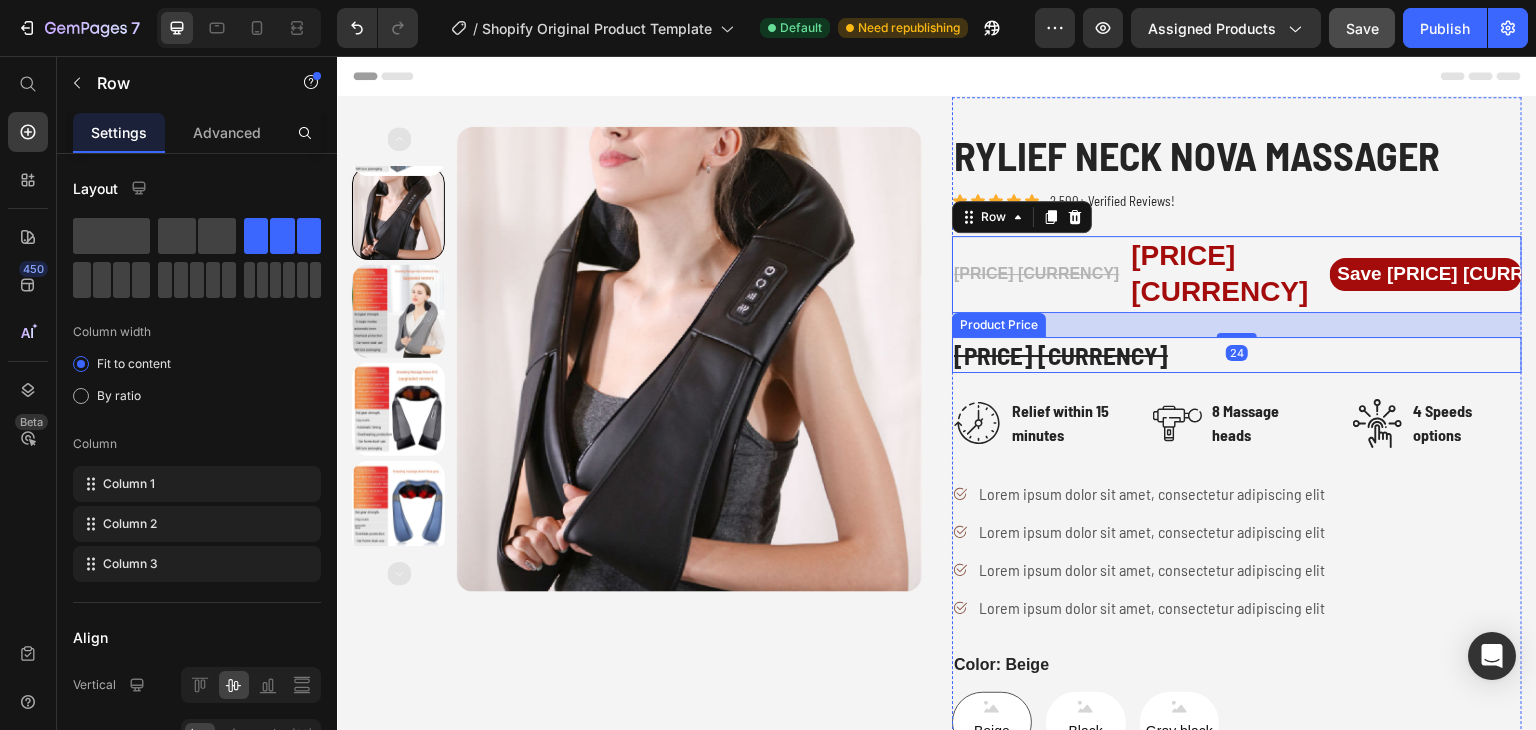 click on "RM199.00 MYR" at bounding box center [1237, 355] 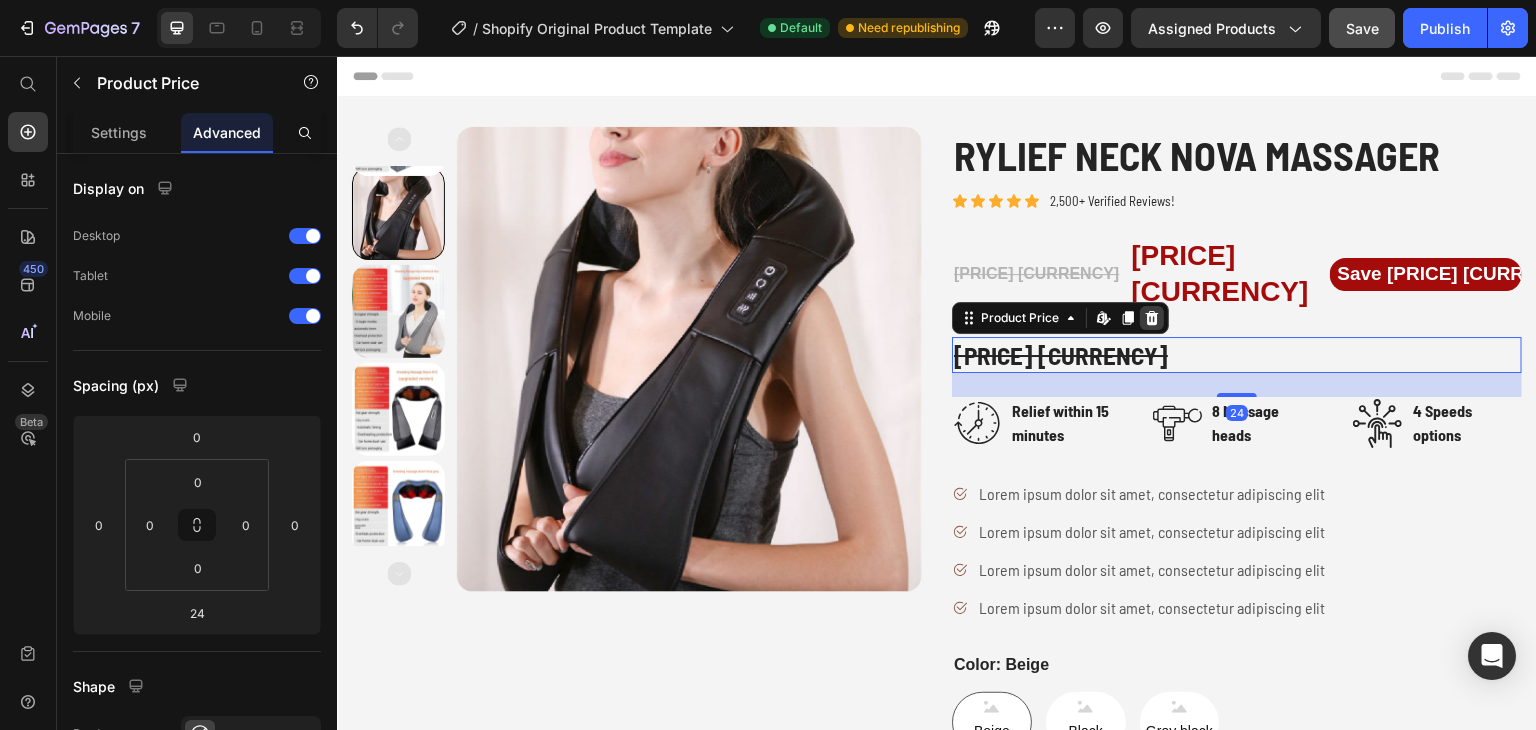 click 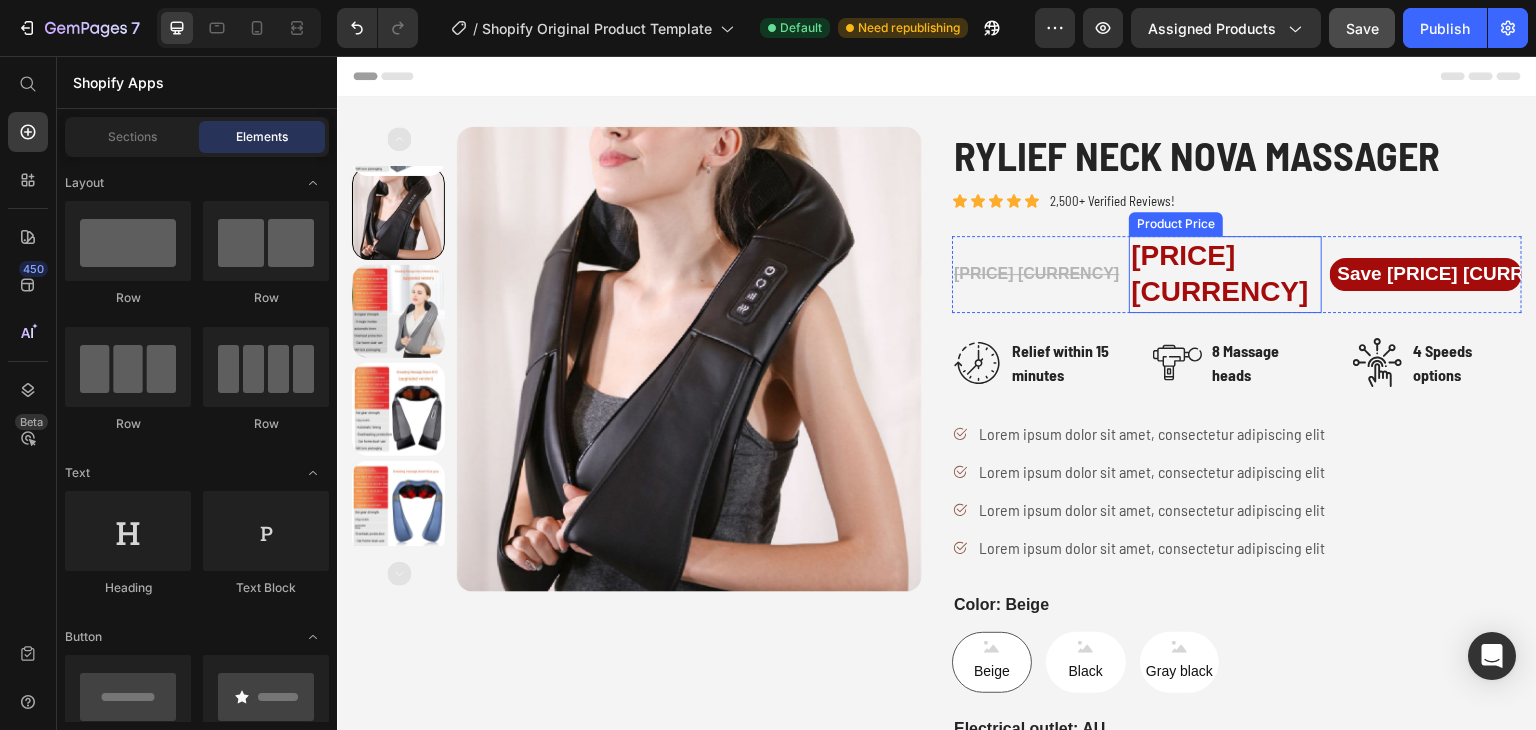 click on "RM149.90 MYR" at bounding box center (1225, 274) 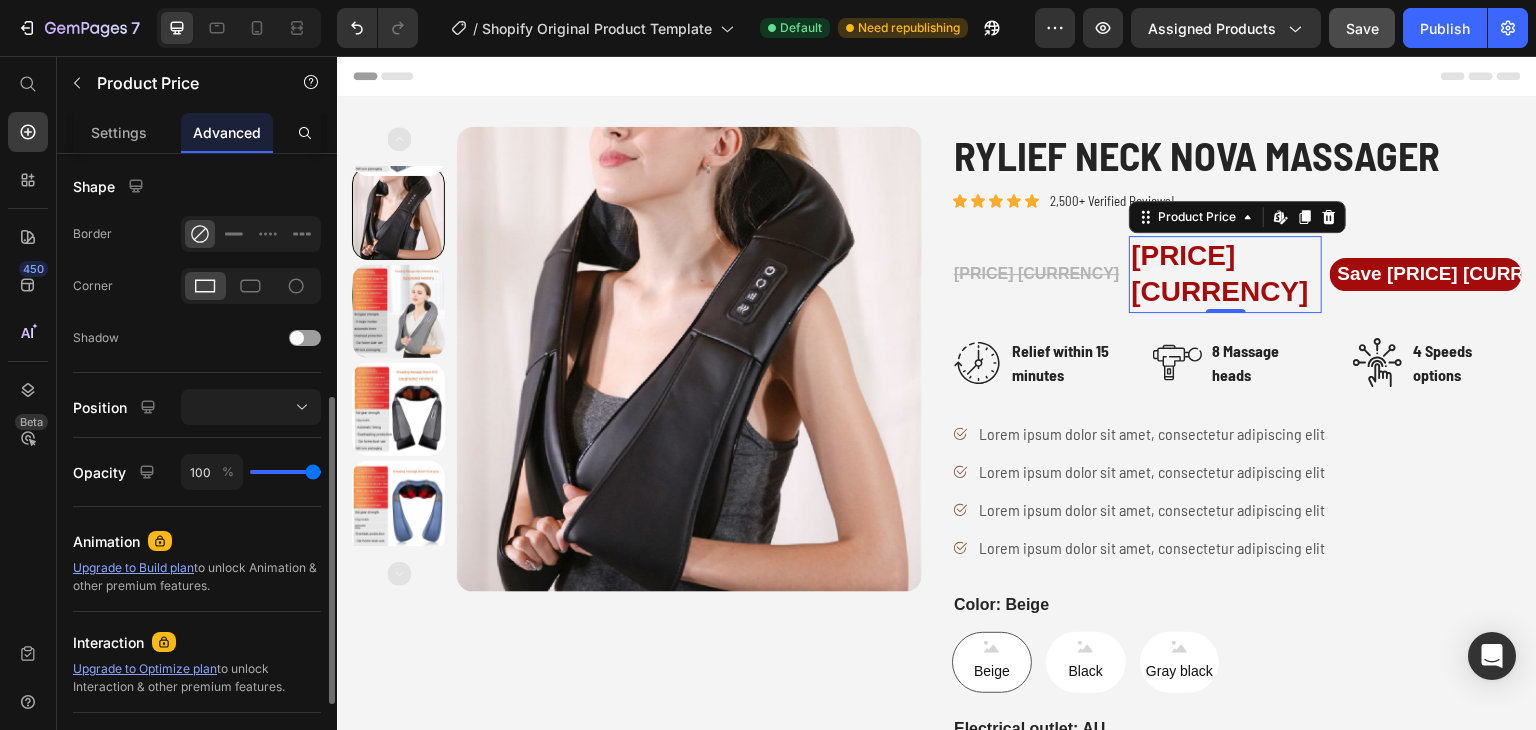 scroll, scrollTop: 670, scrollLeft: 0, axis: vertical 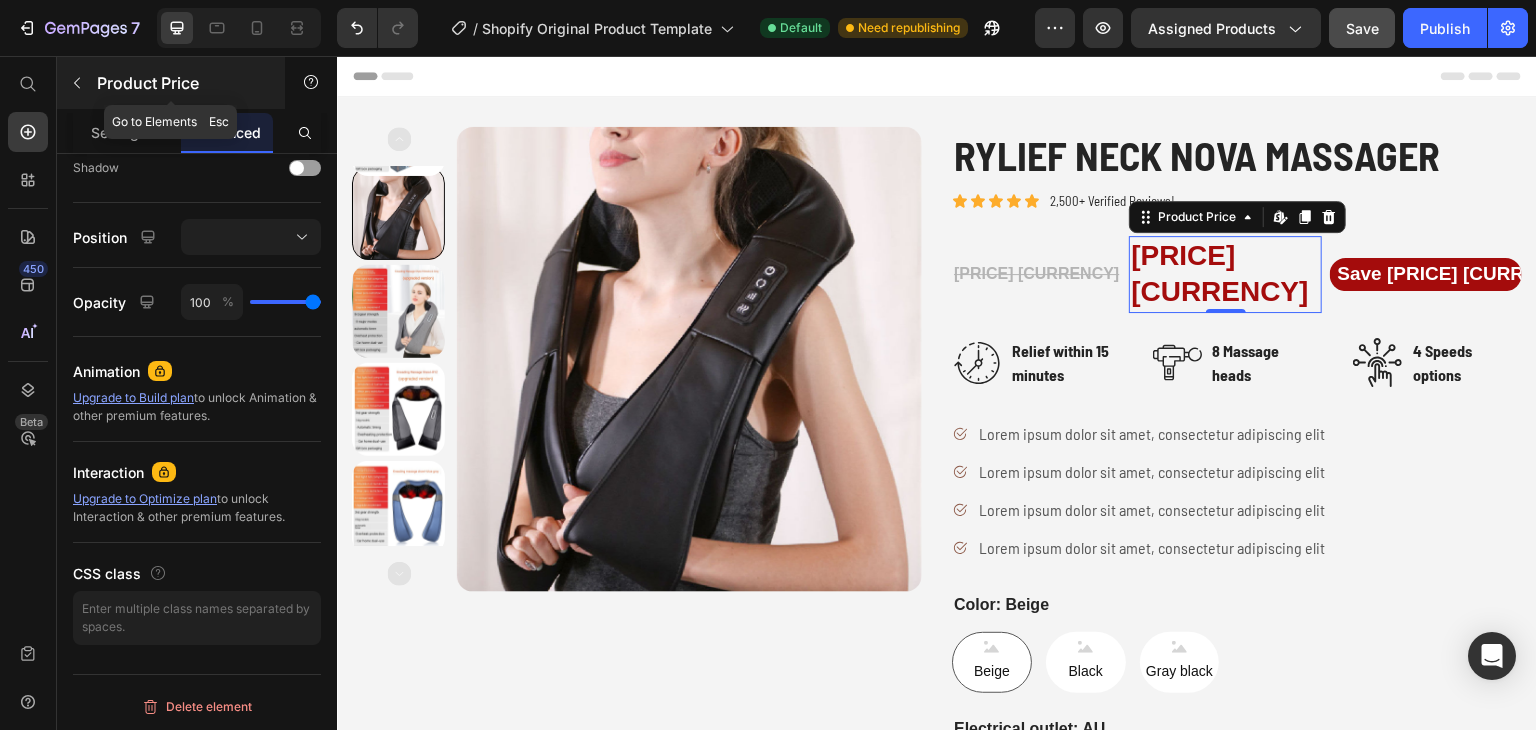 click 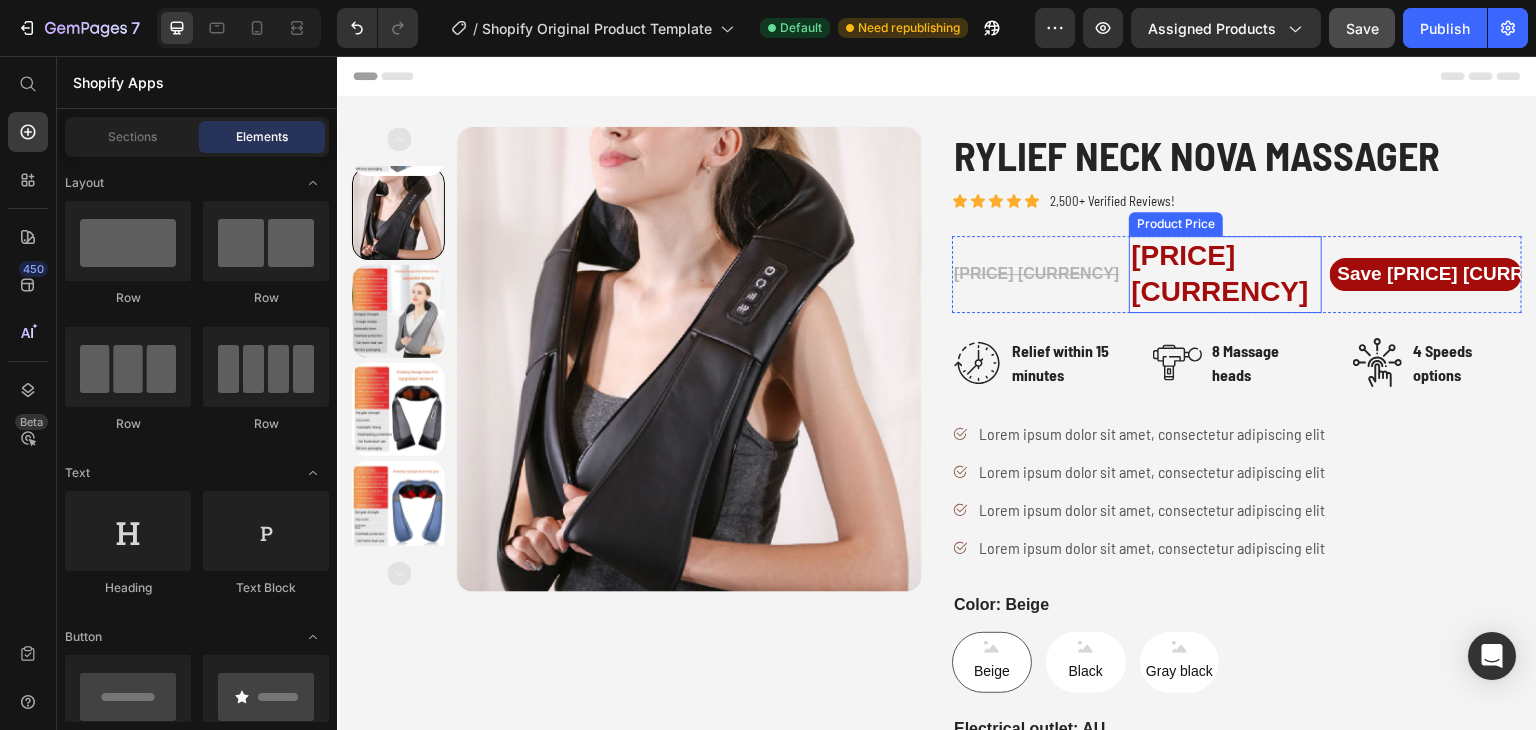 click on "RM149.90 MYR" at bounding box center (1225, 274) 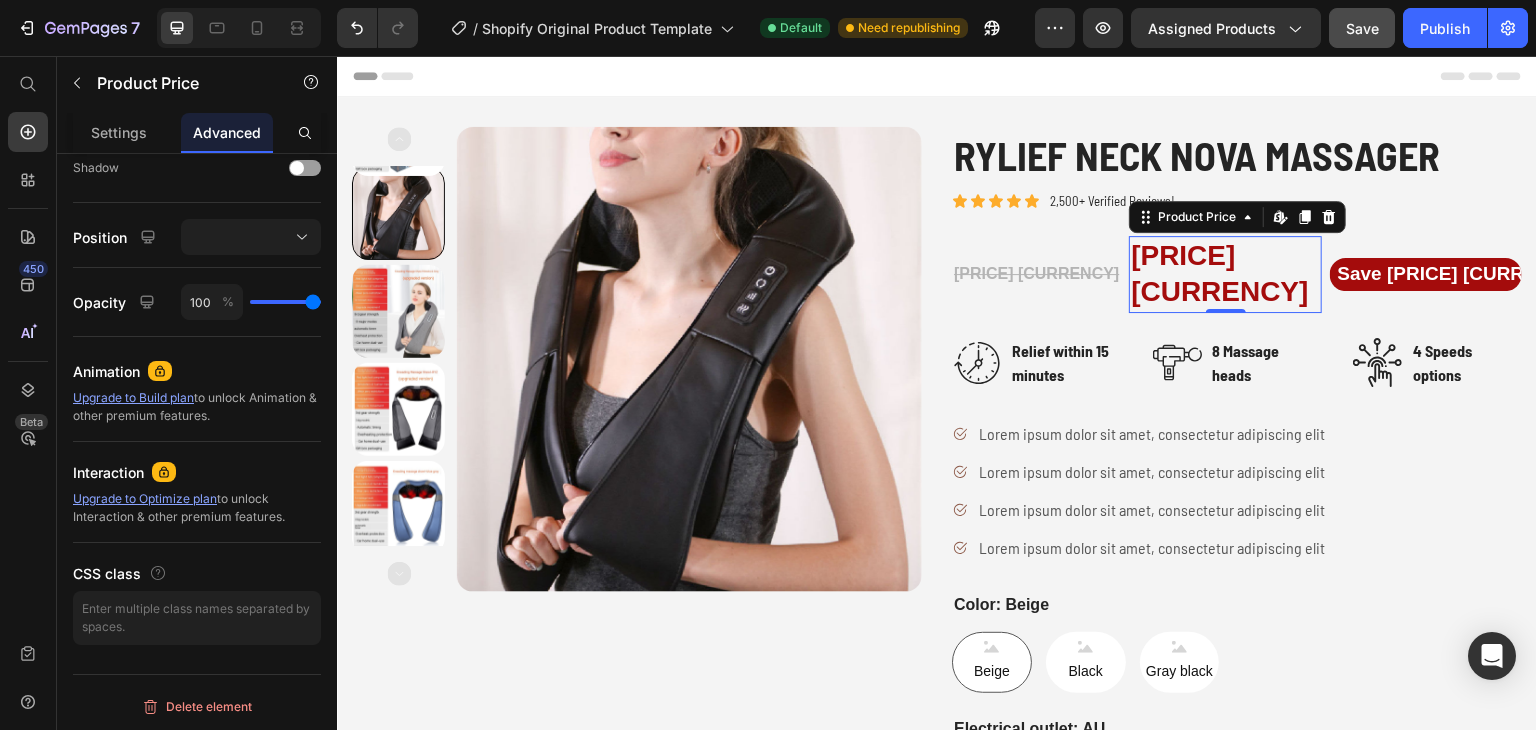 click on "RM149.90 MYR" at bounding box center (1225, 274) 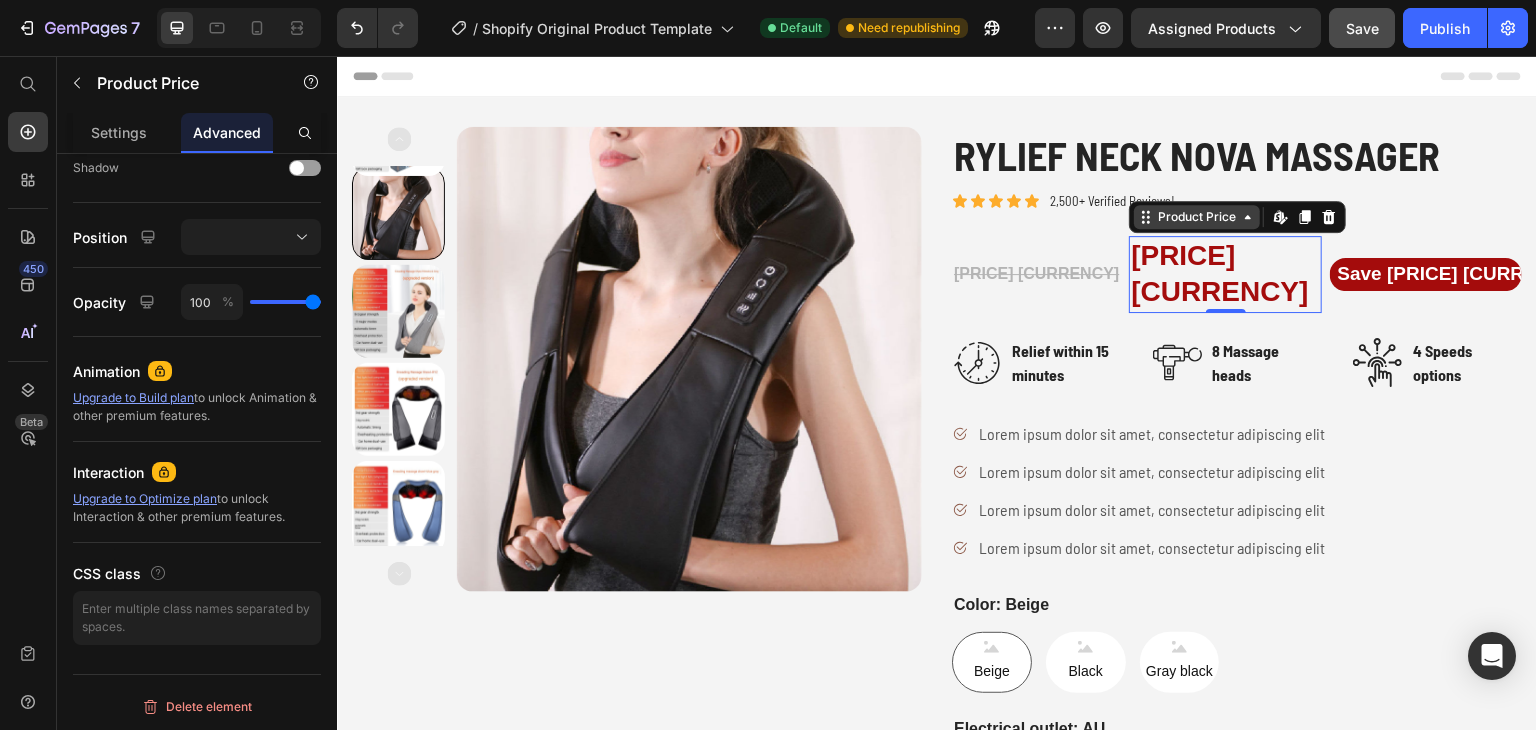 drag, startPoint x: 1155, startPoint y: 204, endPoint x: 1150, endPoint y: 215, distance: 12.083046 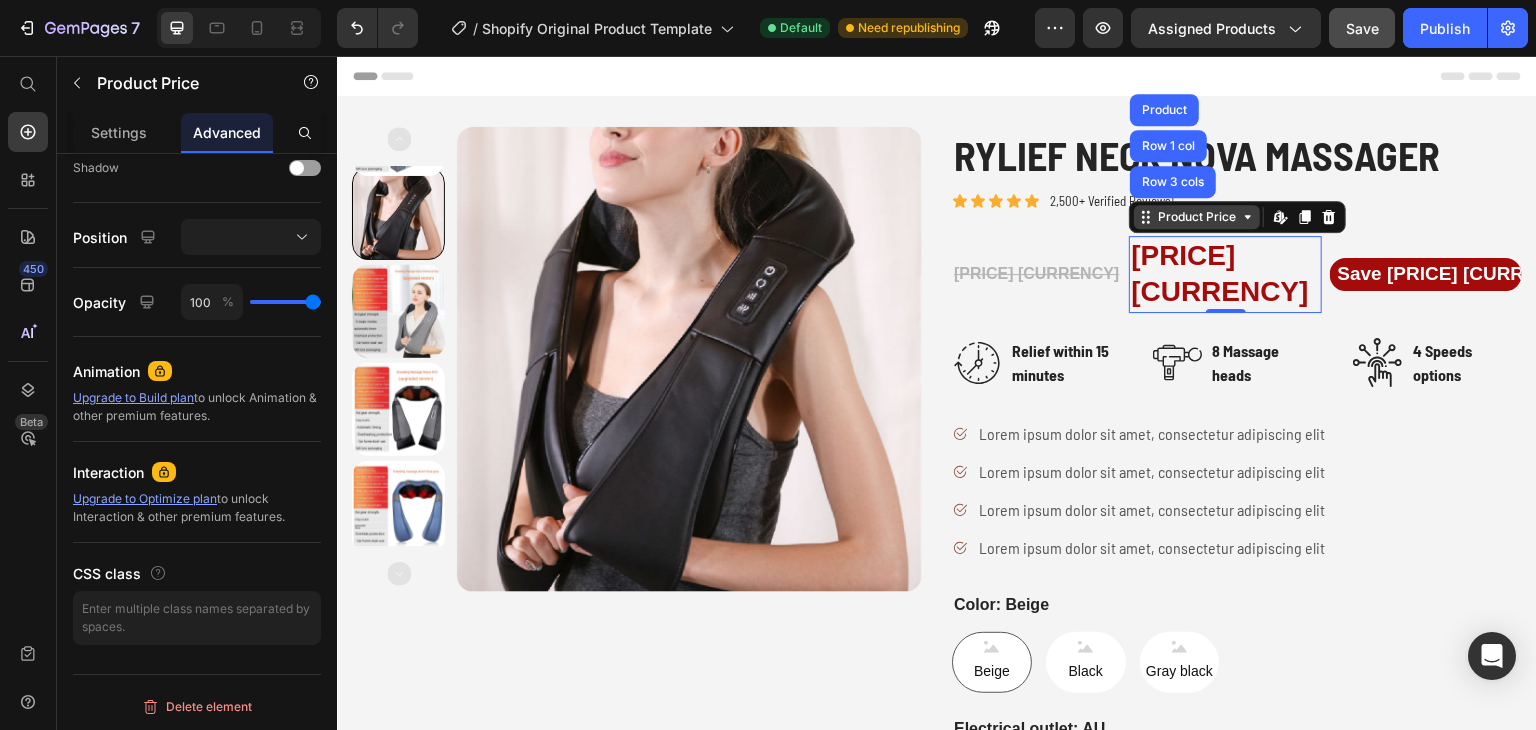 click on "Product Price" at bounding box center [1197, 217] 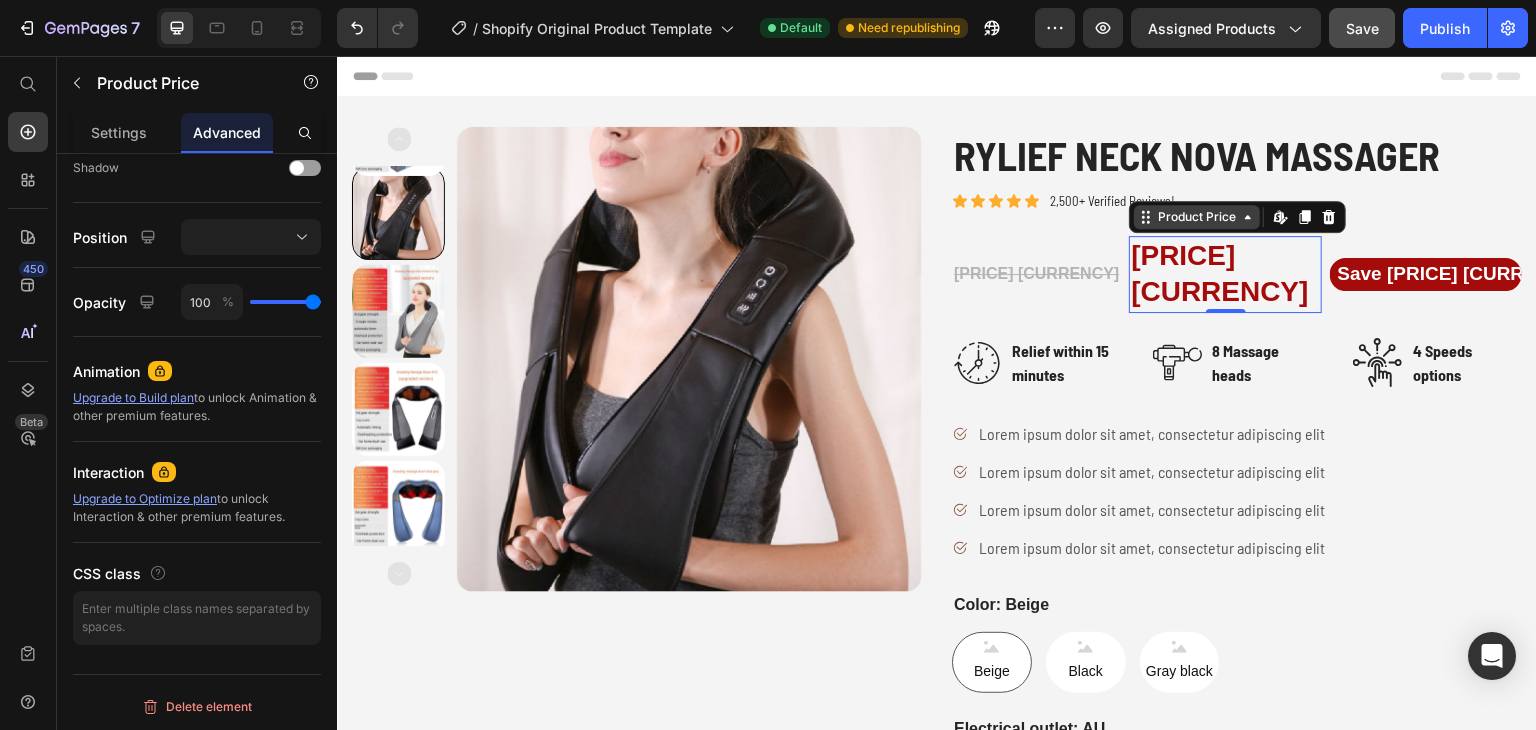 click on "Product Price" at bounding box center (1197, 217) 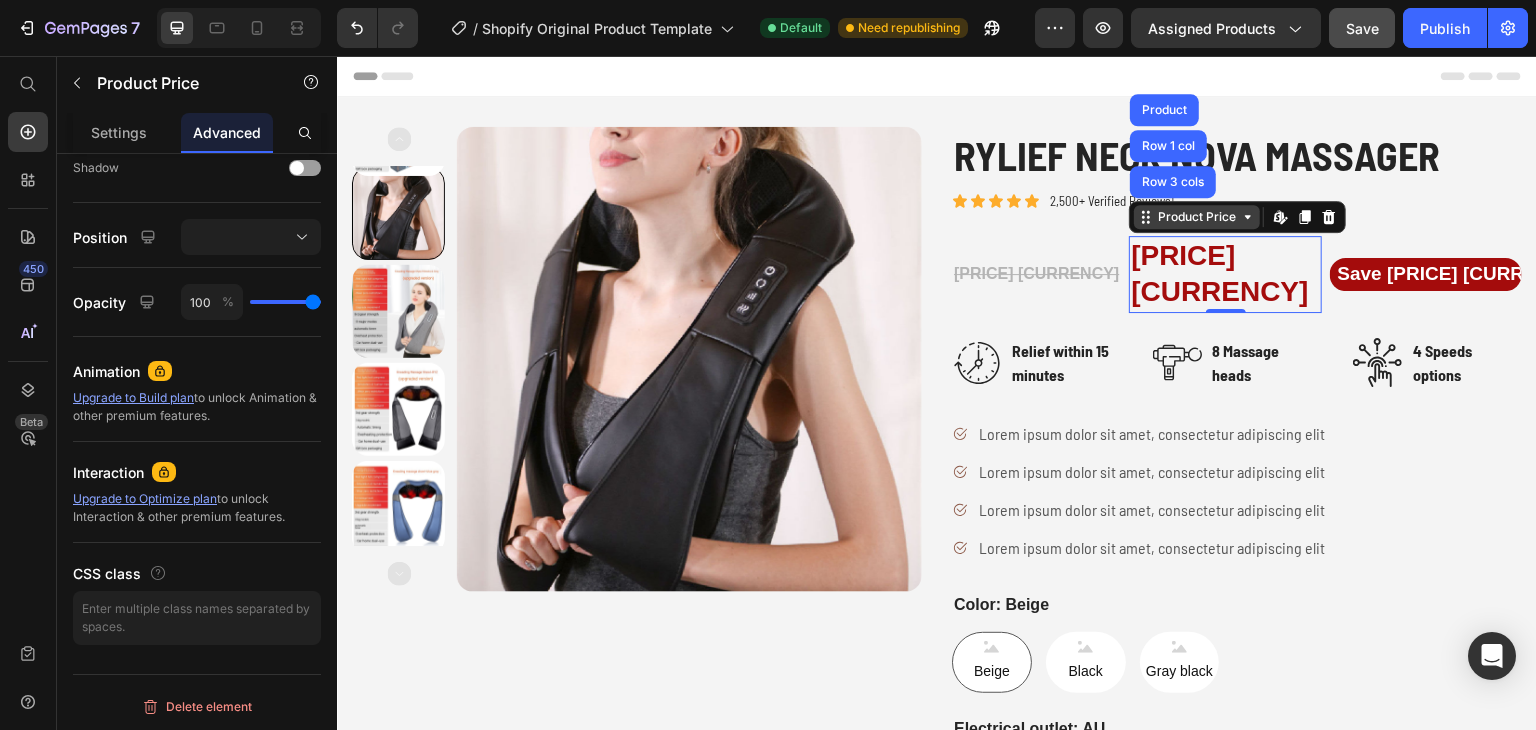 click 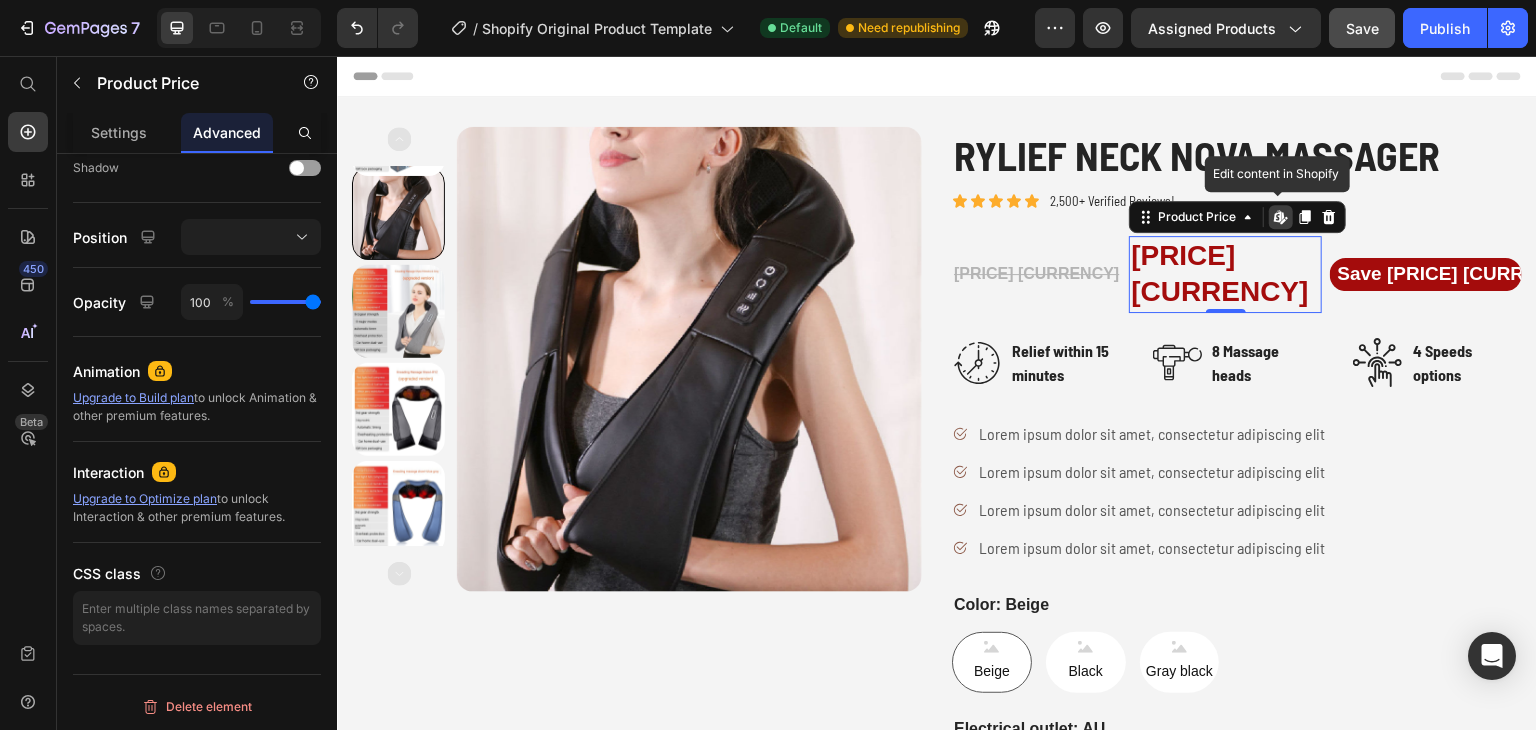 click 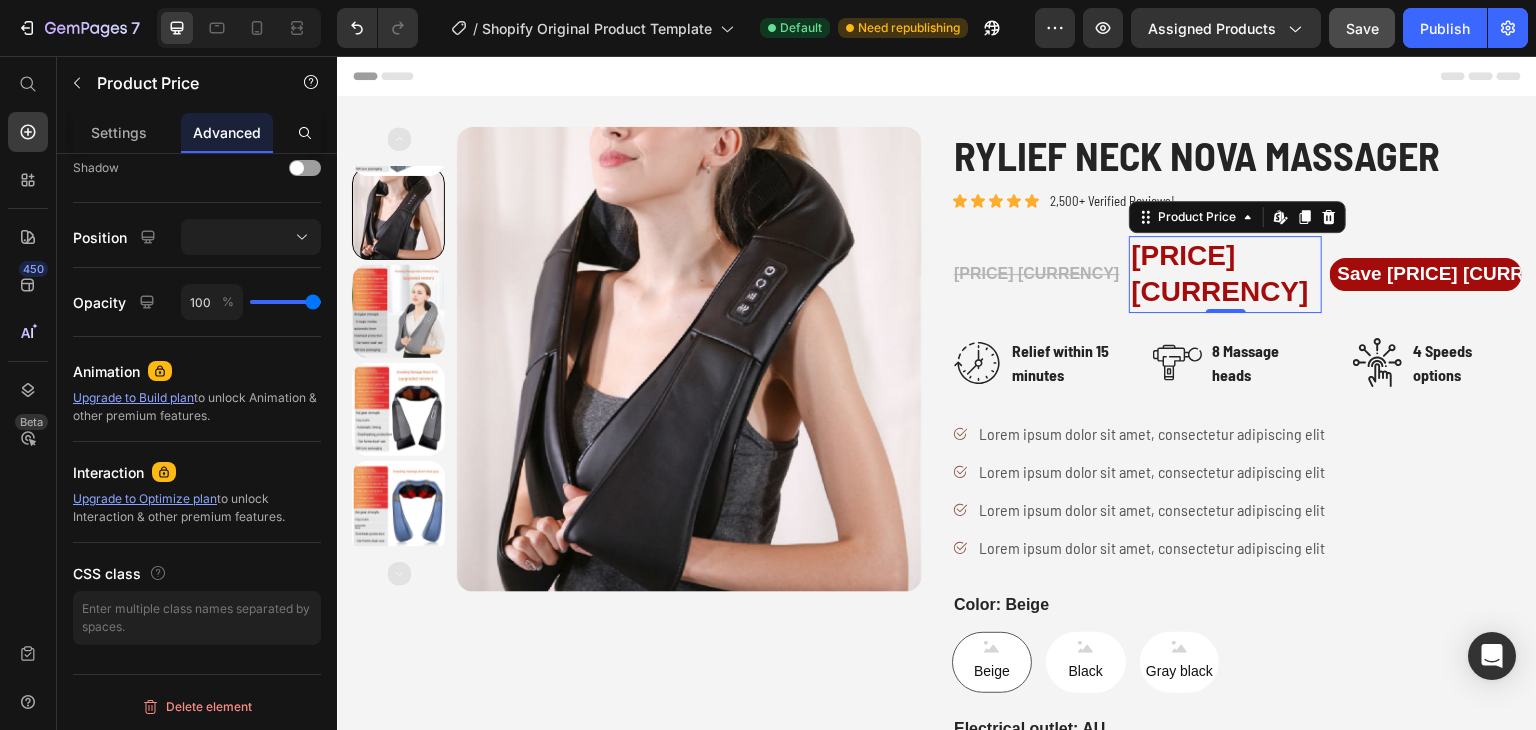 scroll, scrollTop: 100, scrollLeft: 0, axis: vertical 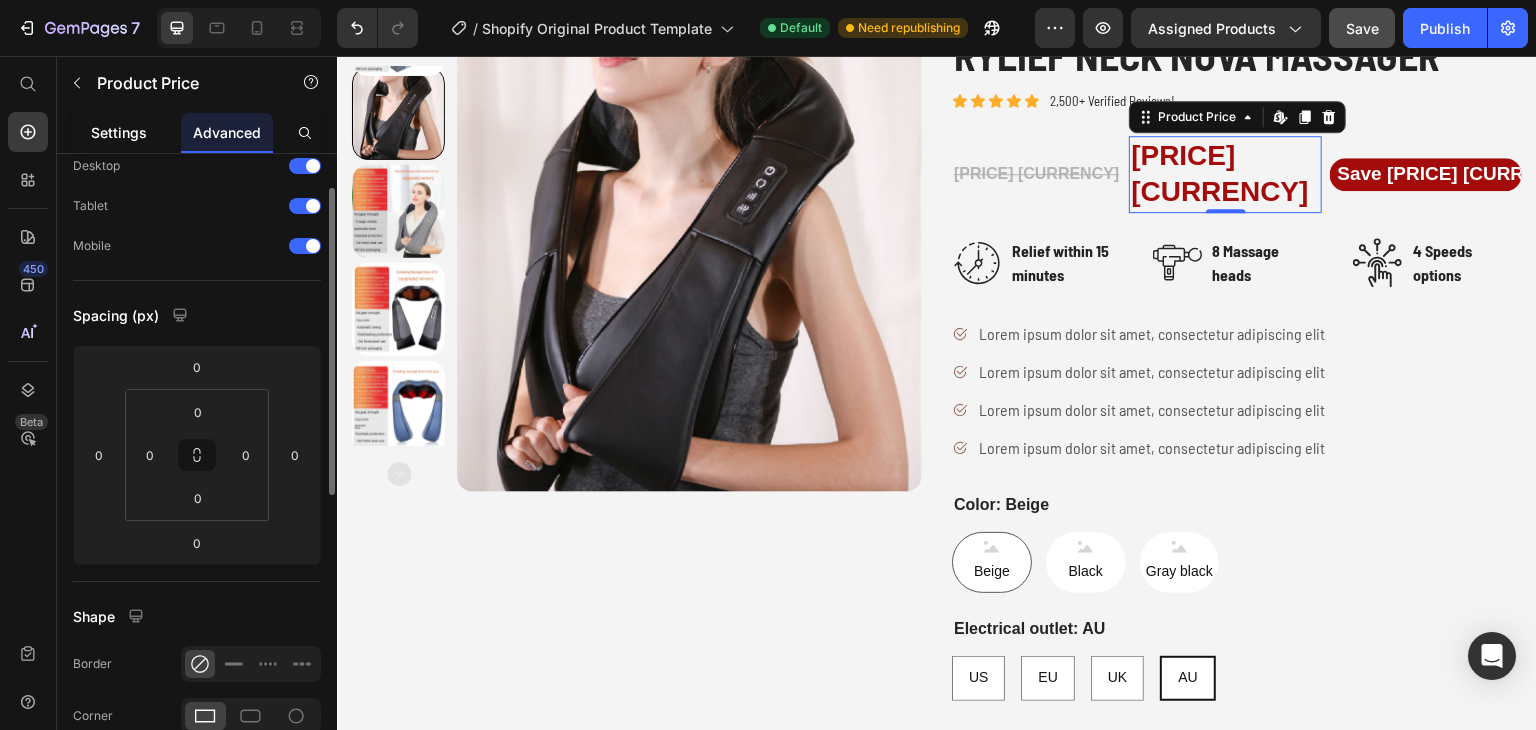 click on "Settings" at bounding box center (119, 132) 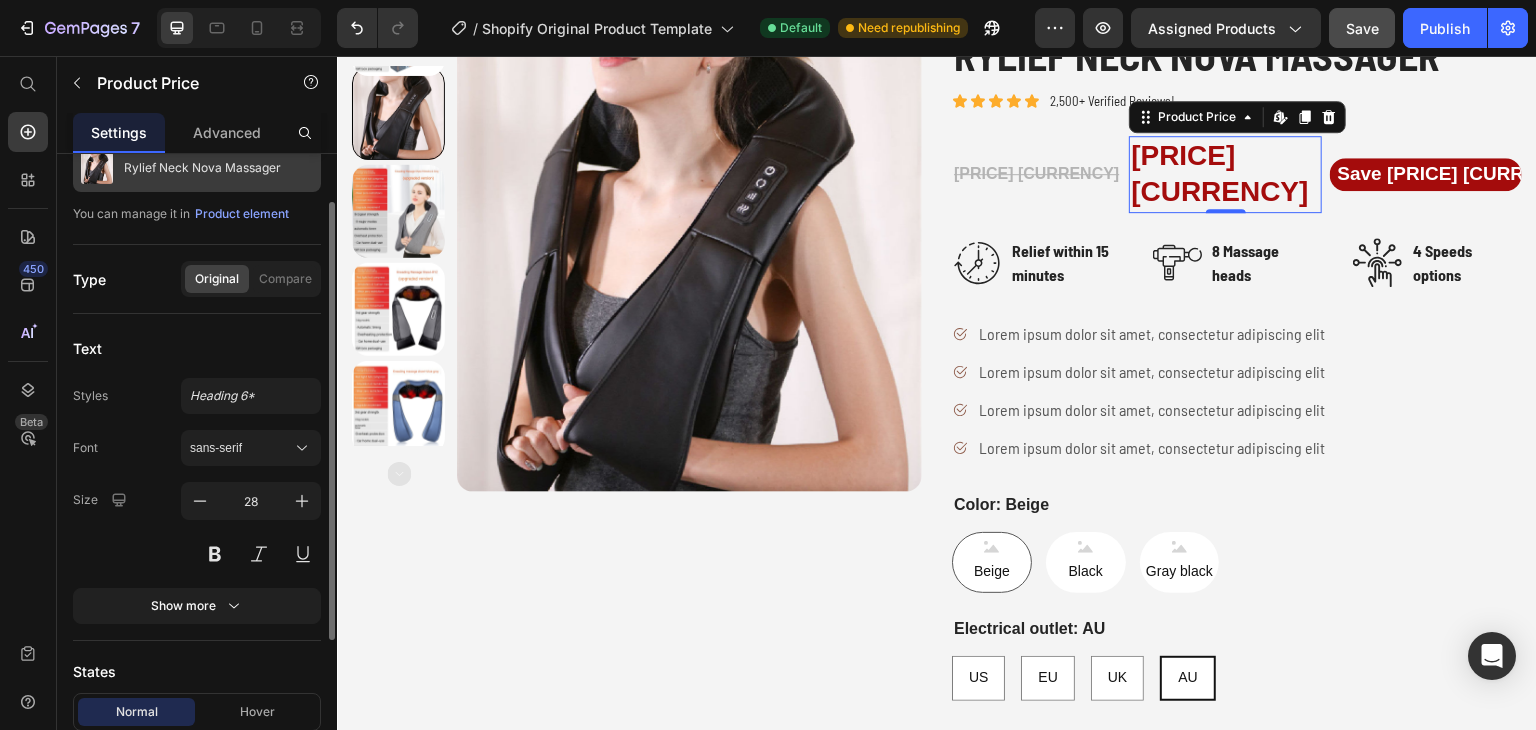 scroll, scrollTop: 0, scrollLeft: 0, axis: both 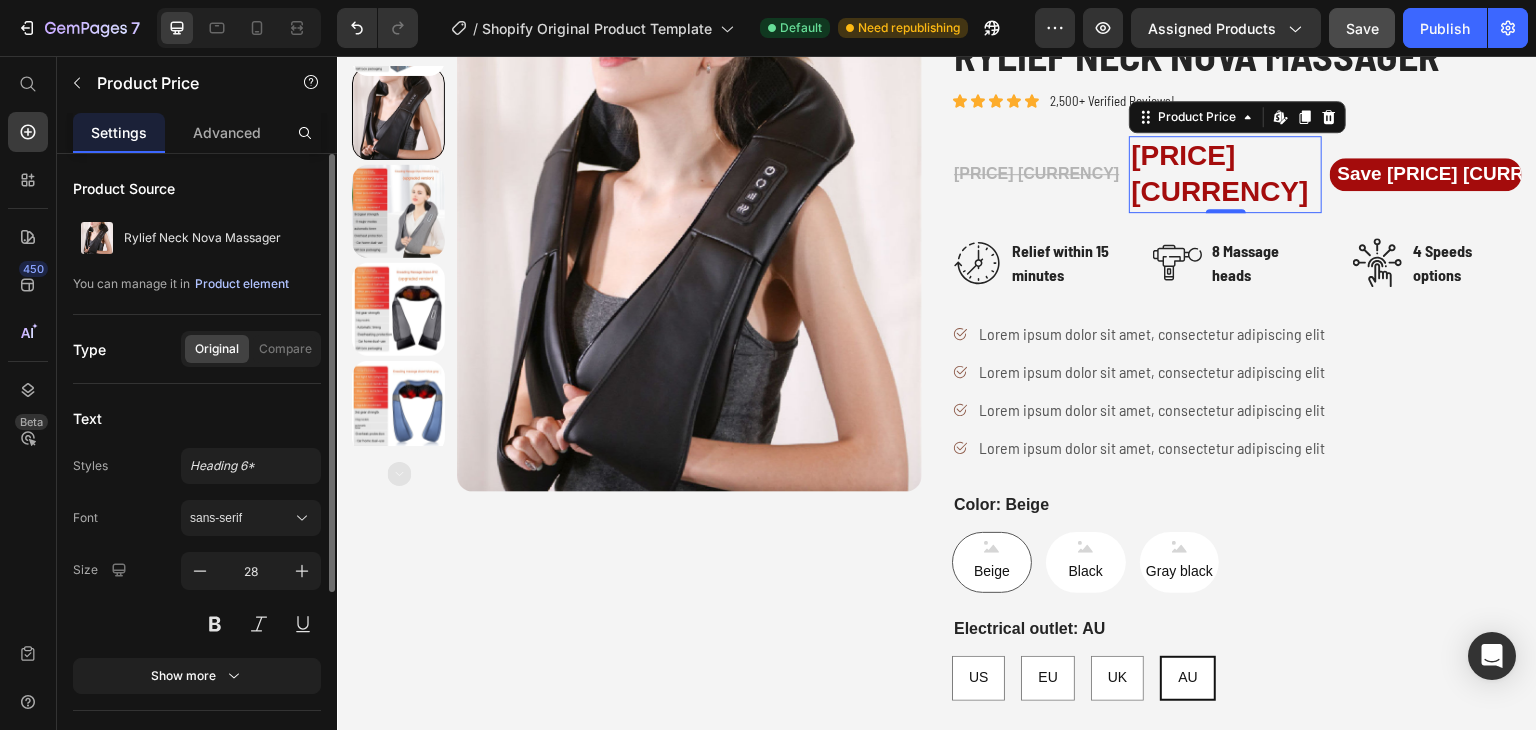 click on "Product element" at bounding box center (242, 284) 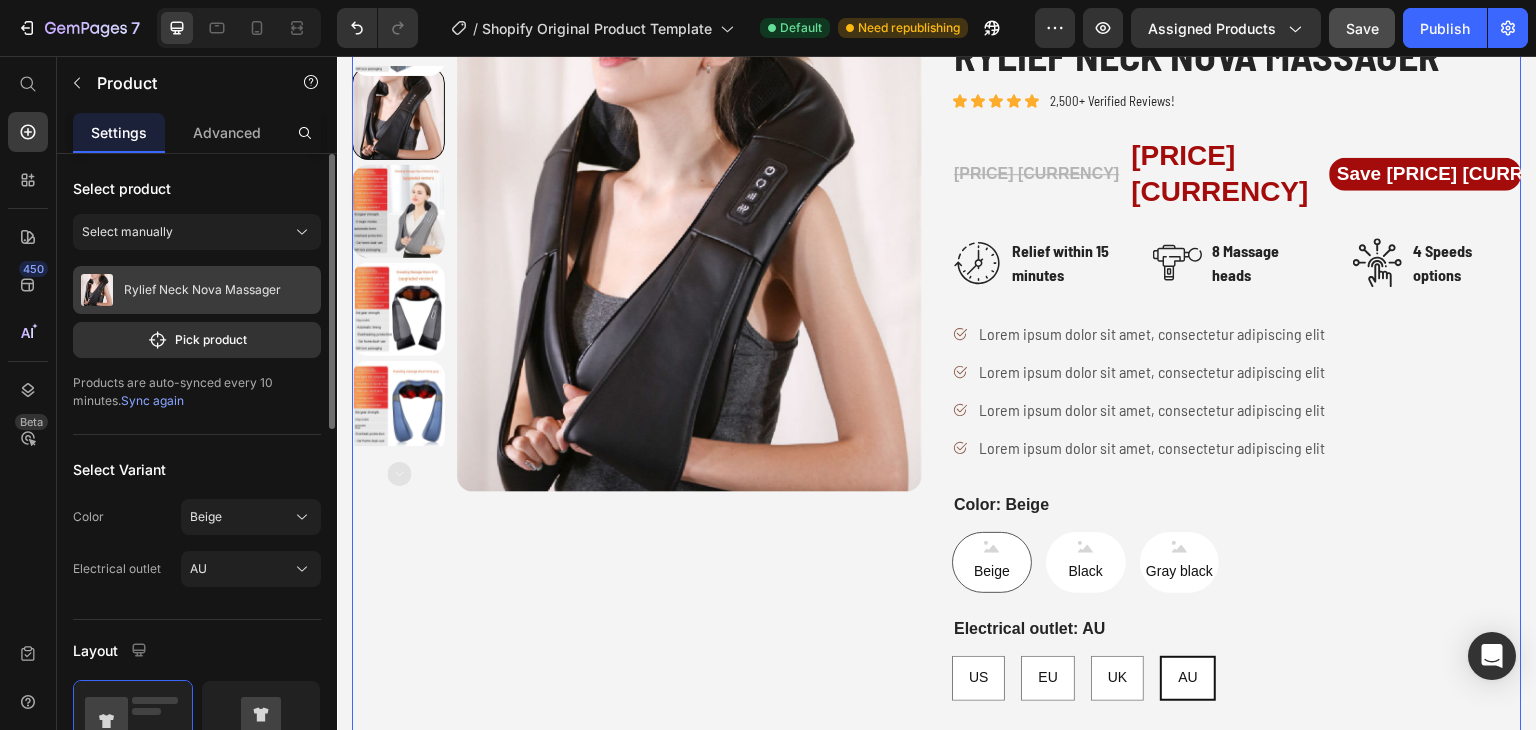 click on "Rylief Neck Nova Massager" at bounding box center (197, 290) 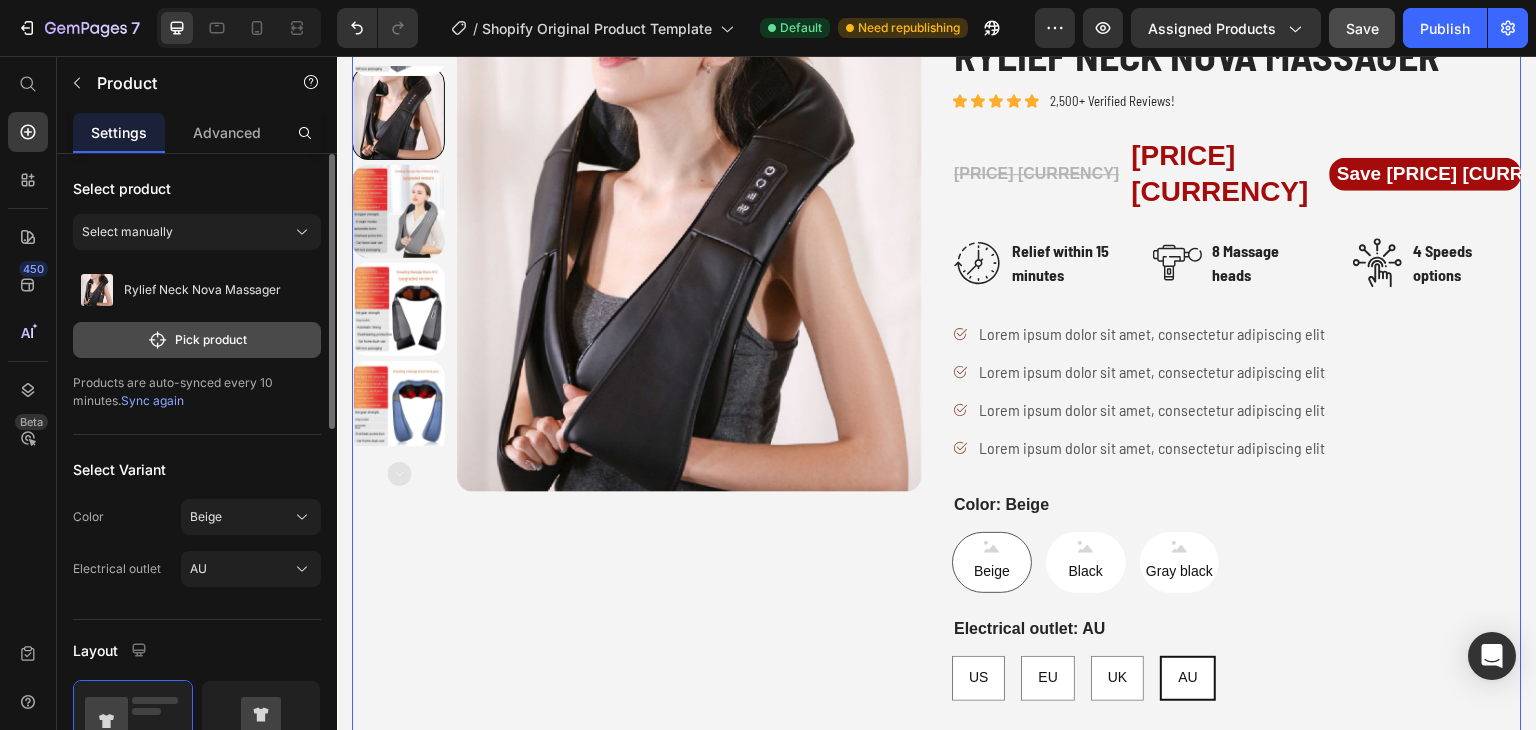 click on "Pick product" at bounding box center (197, 340) 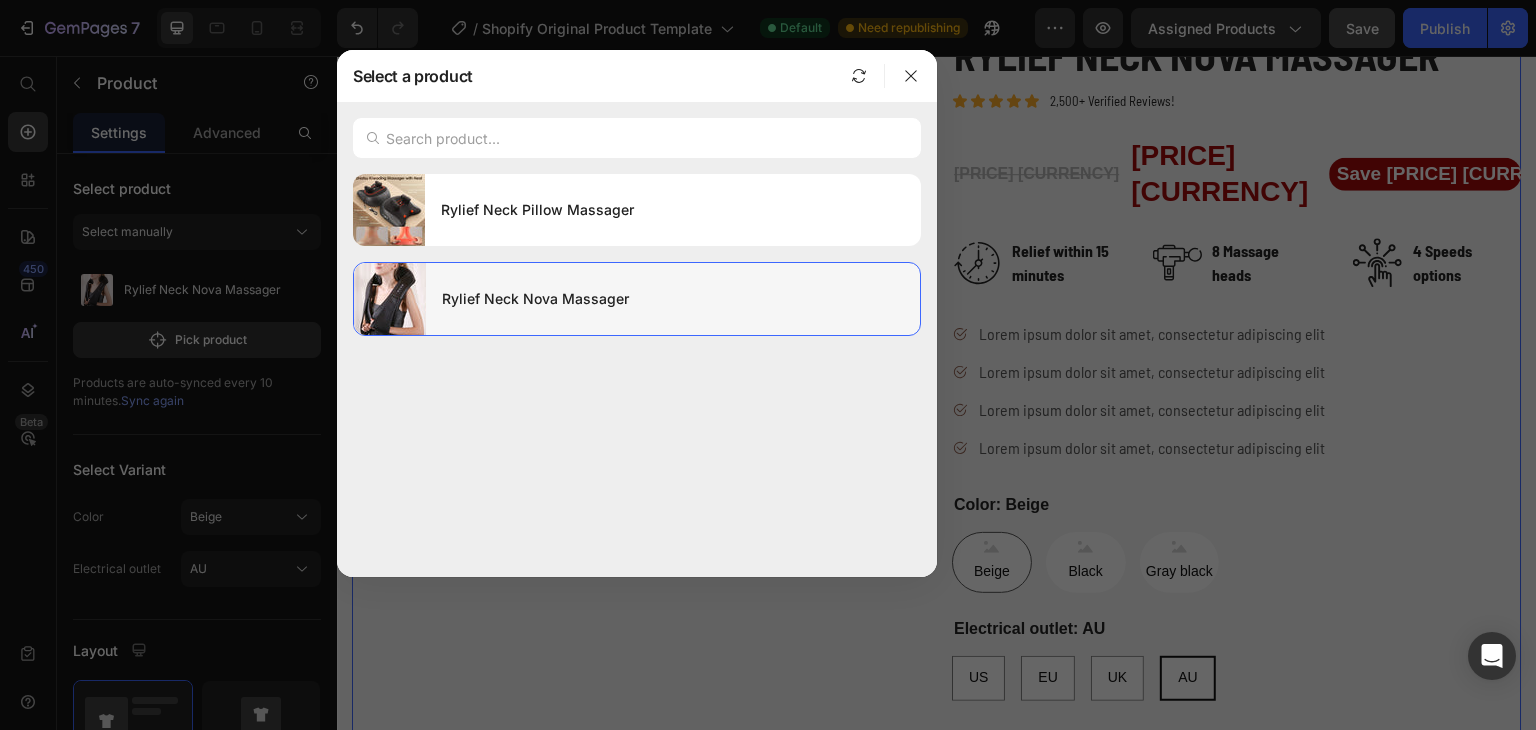 click on "Rylief Neck Nova Massager" at bounding box center (673, 299) 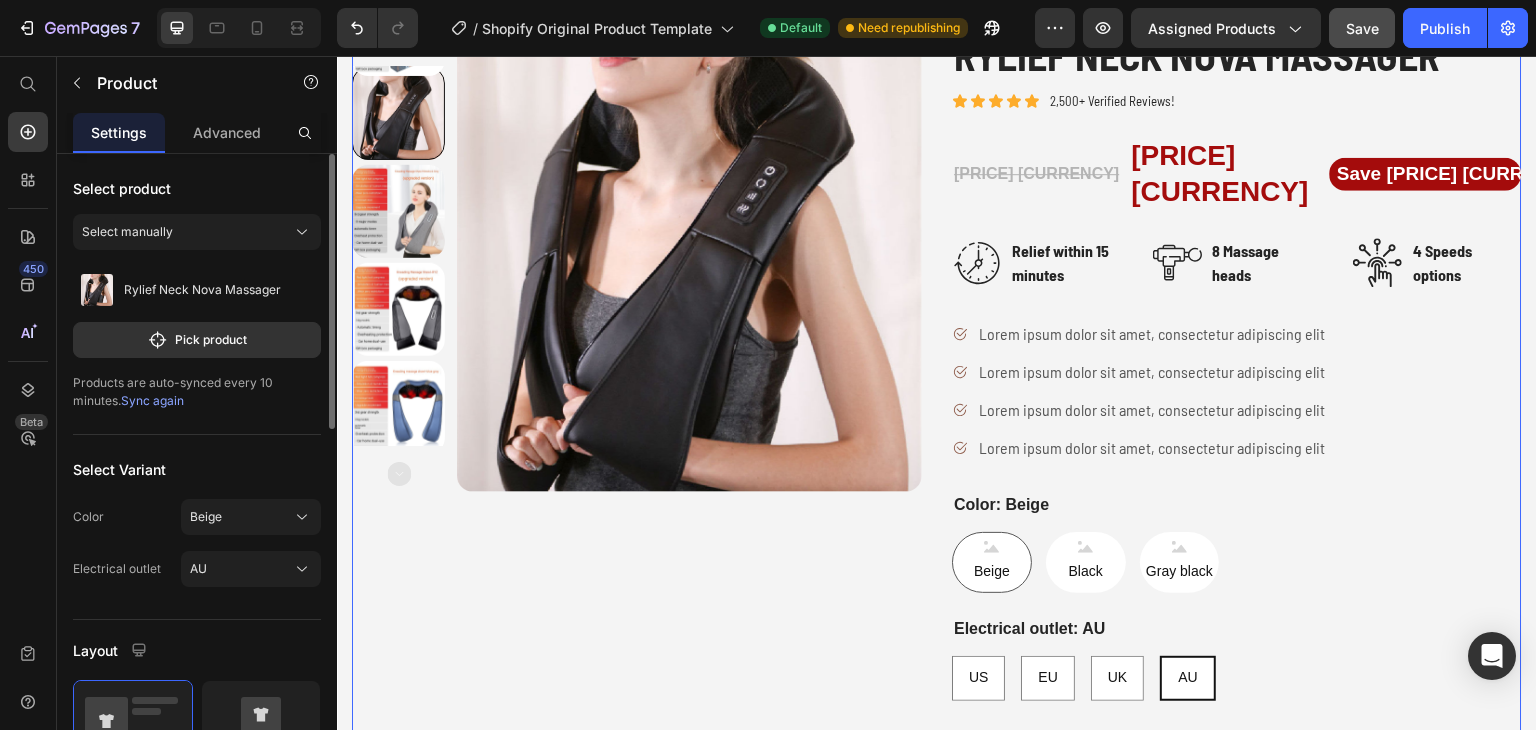 click on "Sync again" at bounding box center (152, 400) 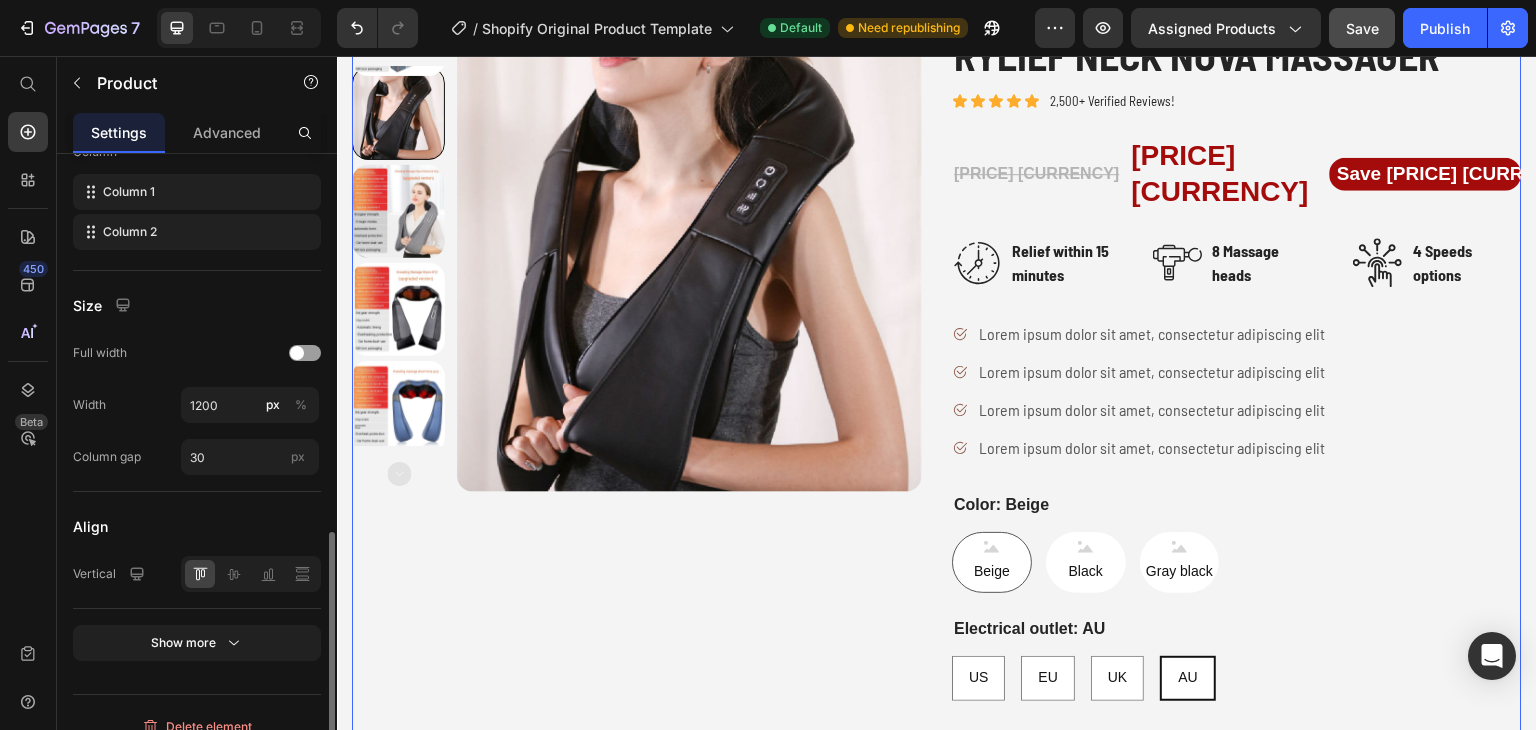 scroll, scrollTop: 820, scrollLeft: 0, axis: vertical 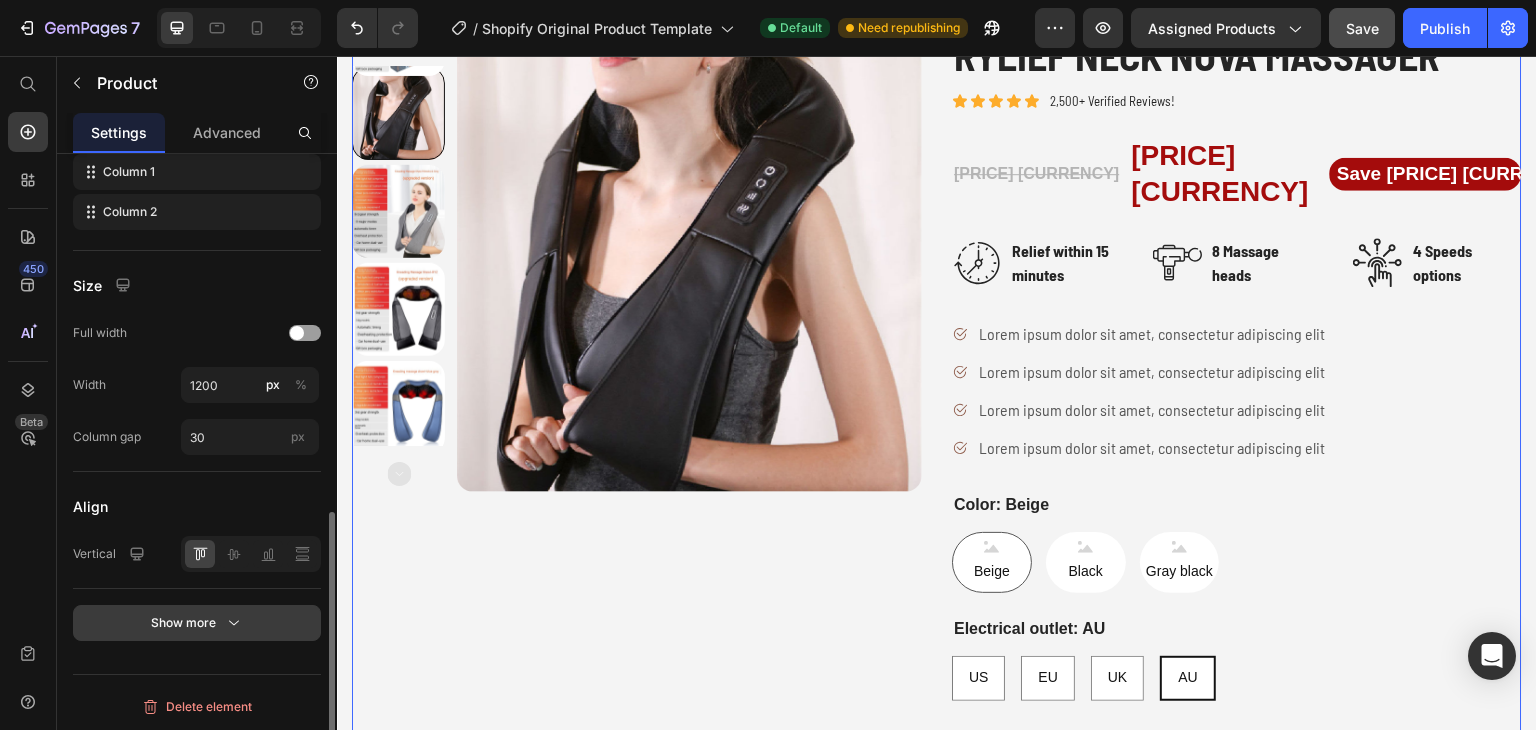 click on "Show more" at bounding box center [197, 623] 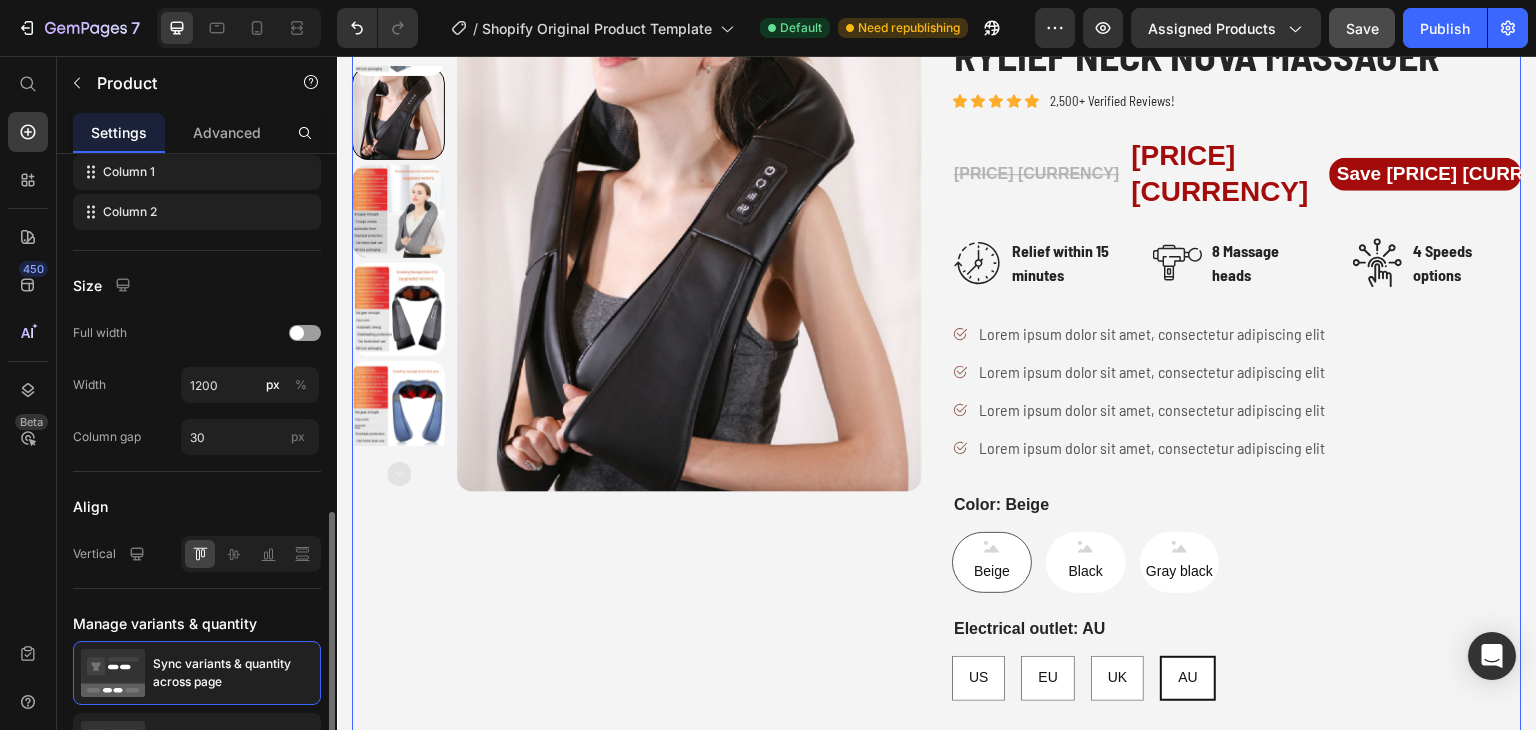 click on "Manage variants & quantity" at bounding box center [165, 623] 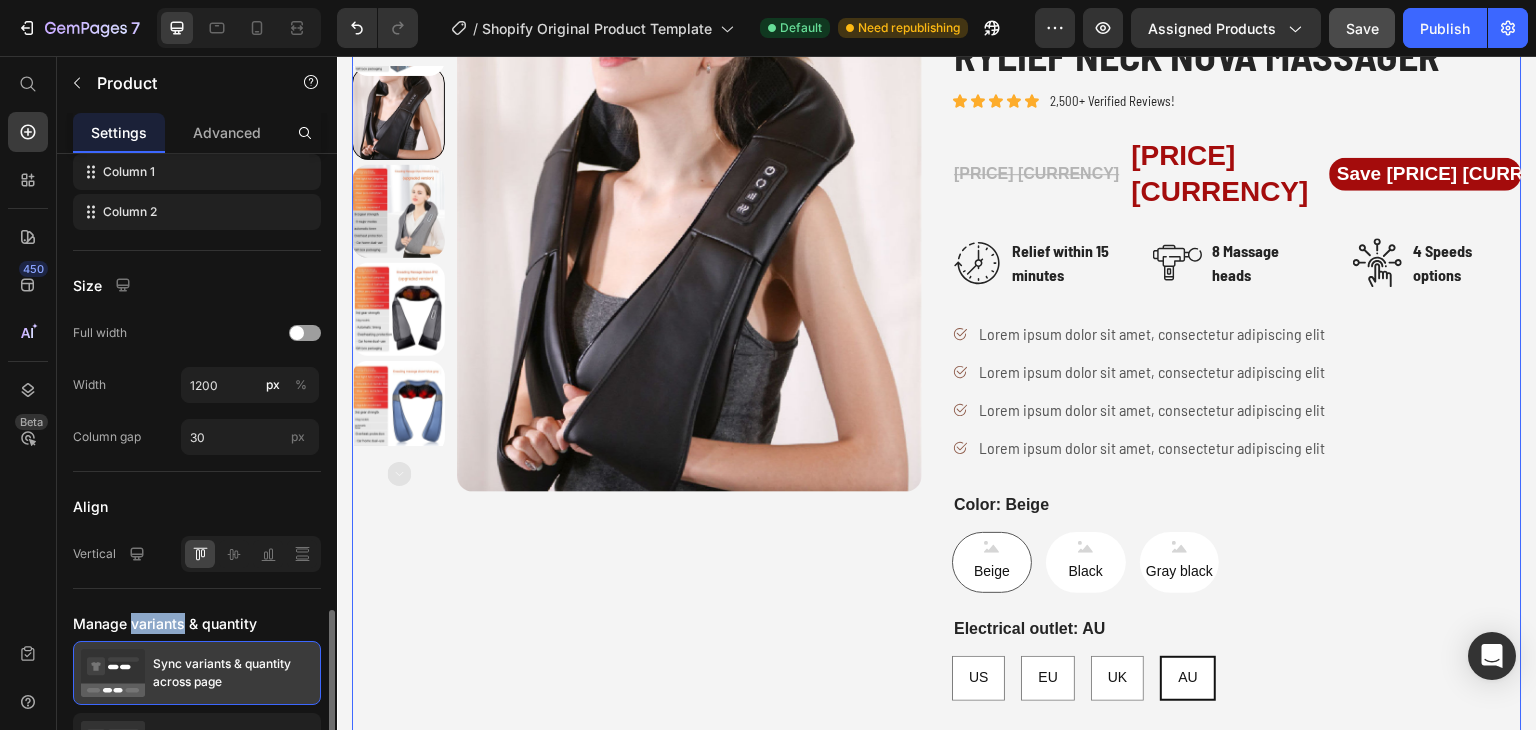 scroll, scrollTop: 1004, scrollLeft: 0, axis: vertical 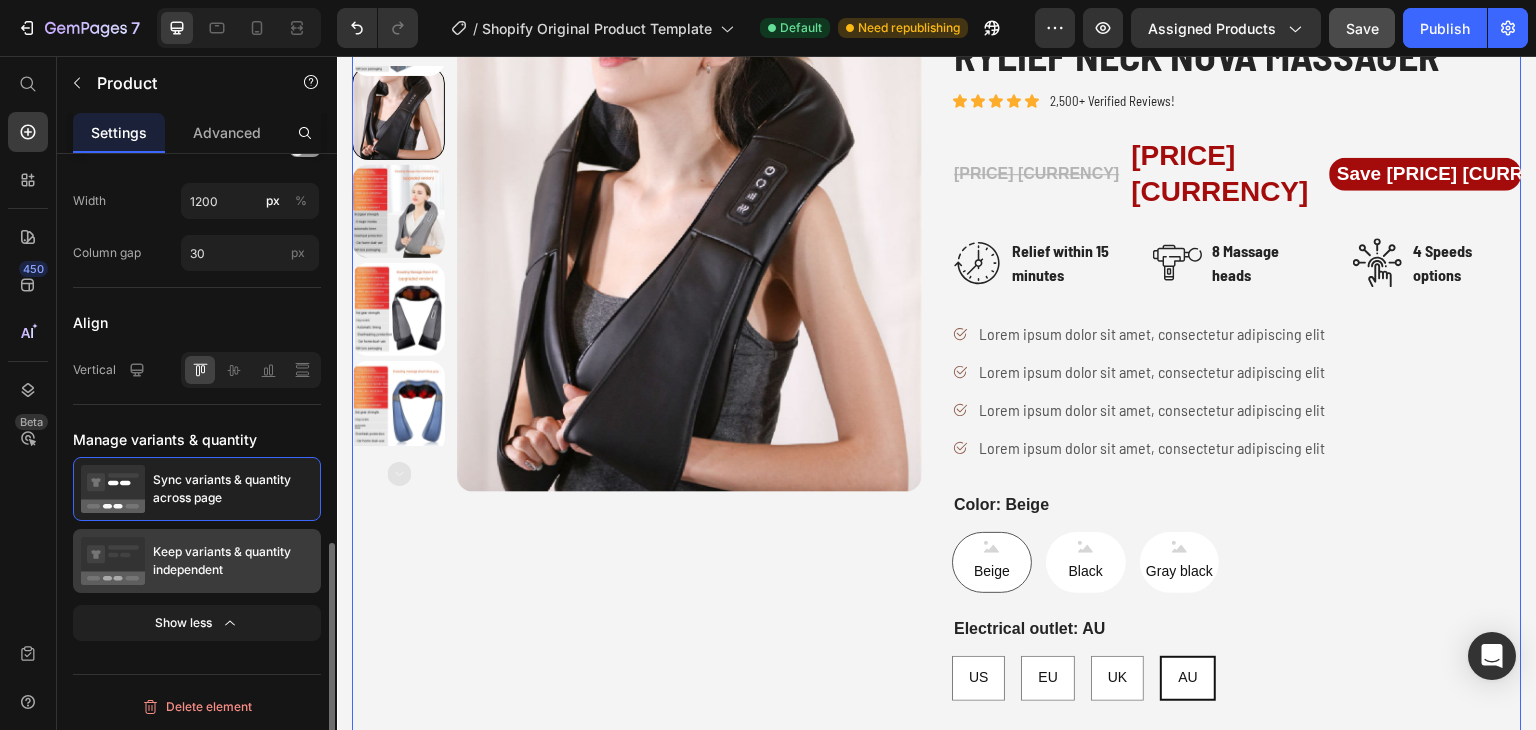click 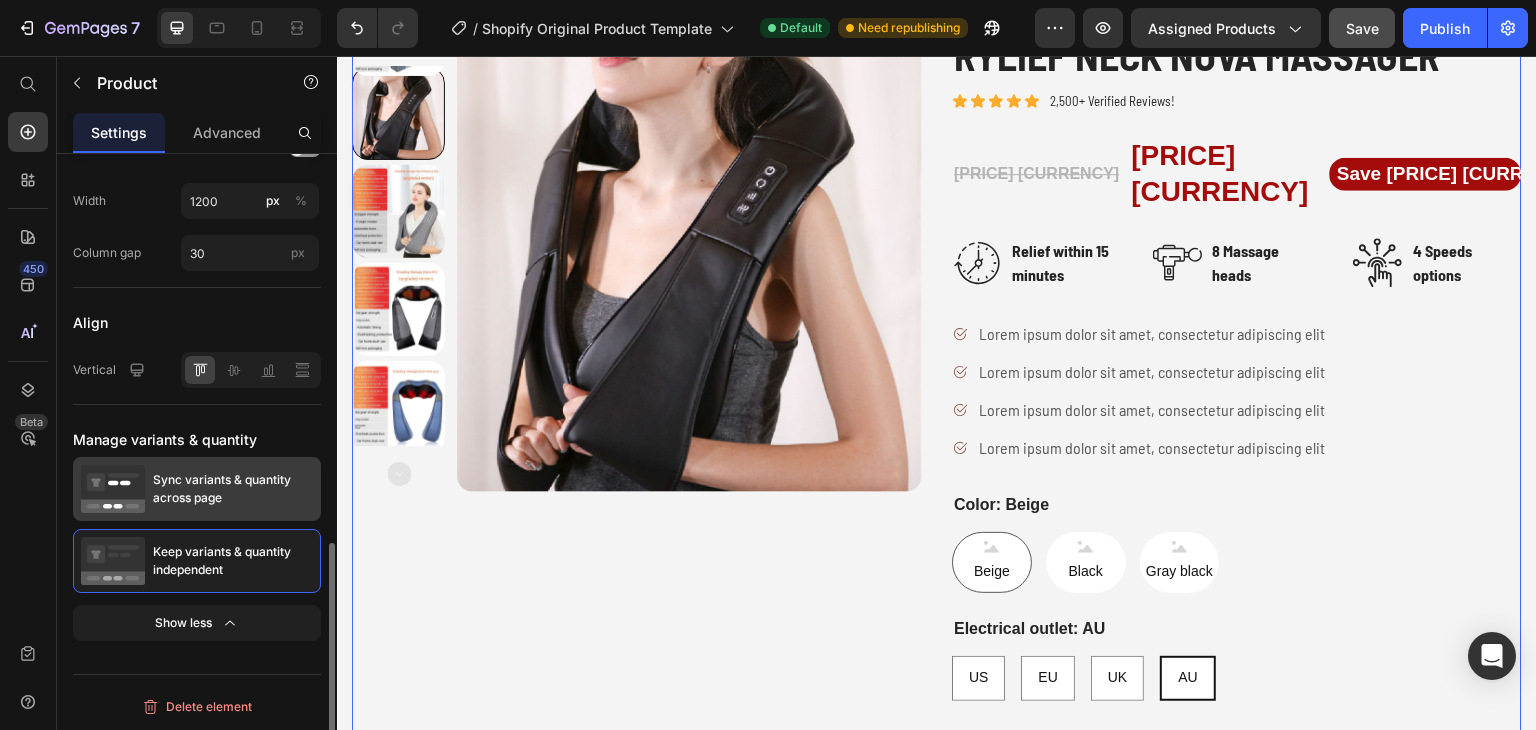 click 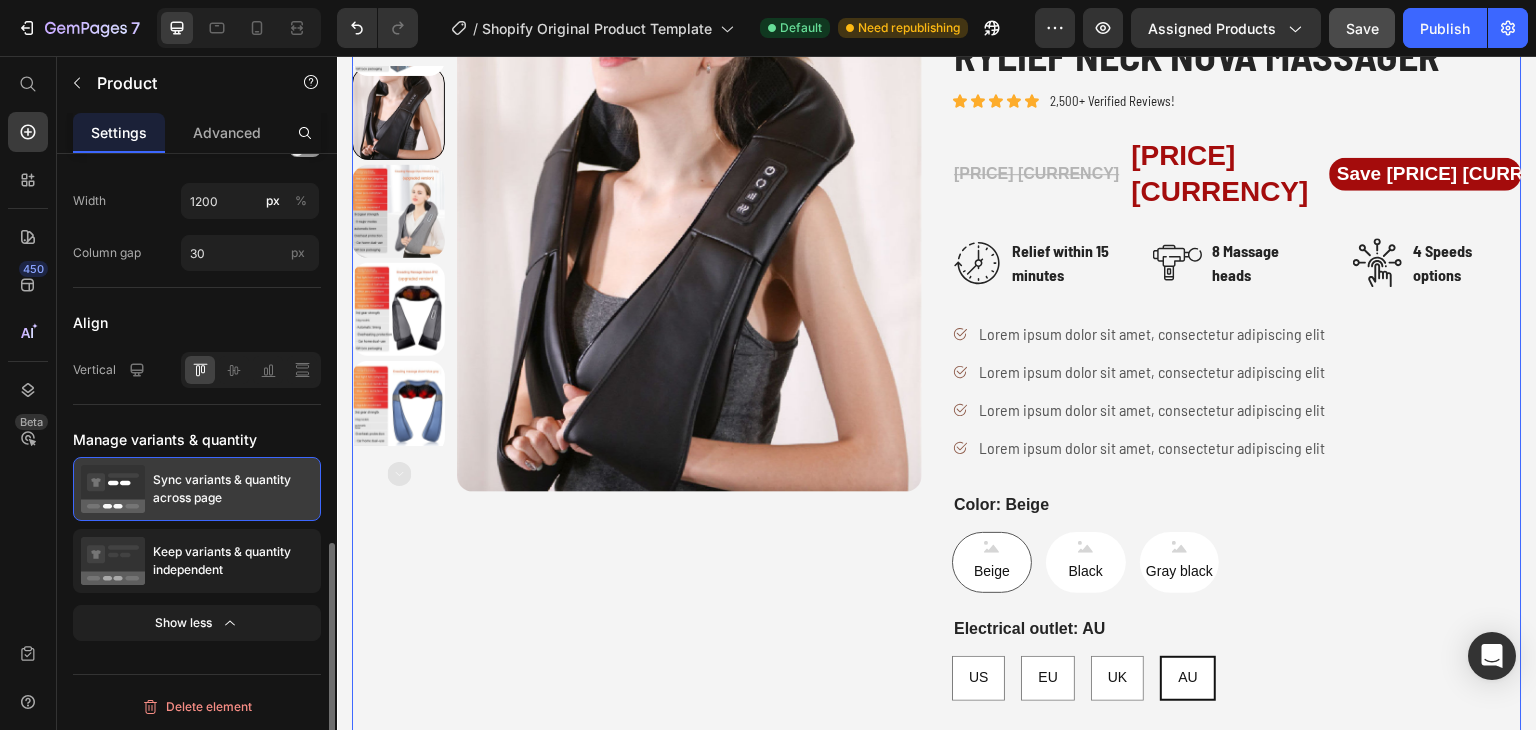 click on "Sync variants & quantity across page" at bounding box center (233, 489) 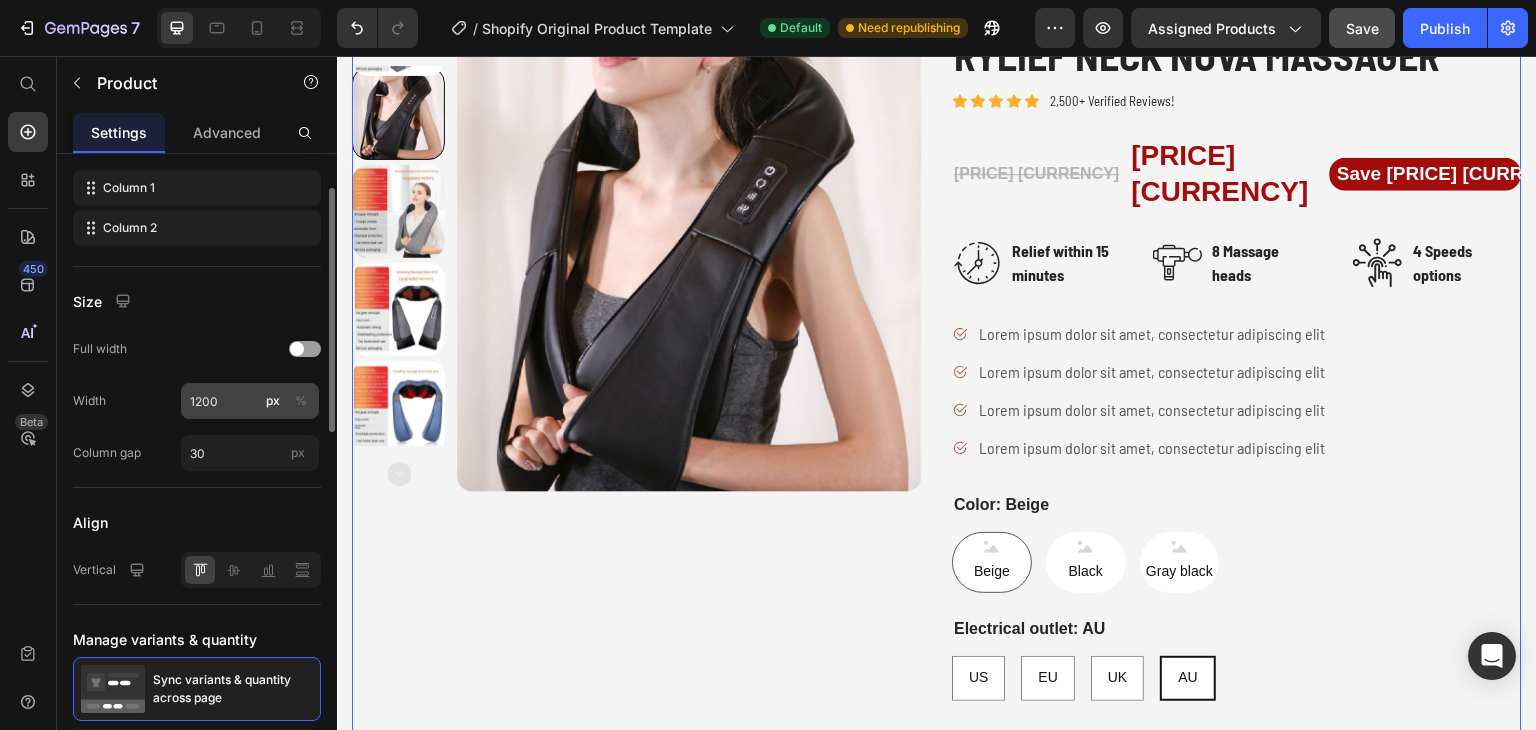 scroll, scrollTop: 504, scrollLeft: 0, axis: vertical 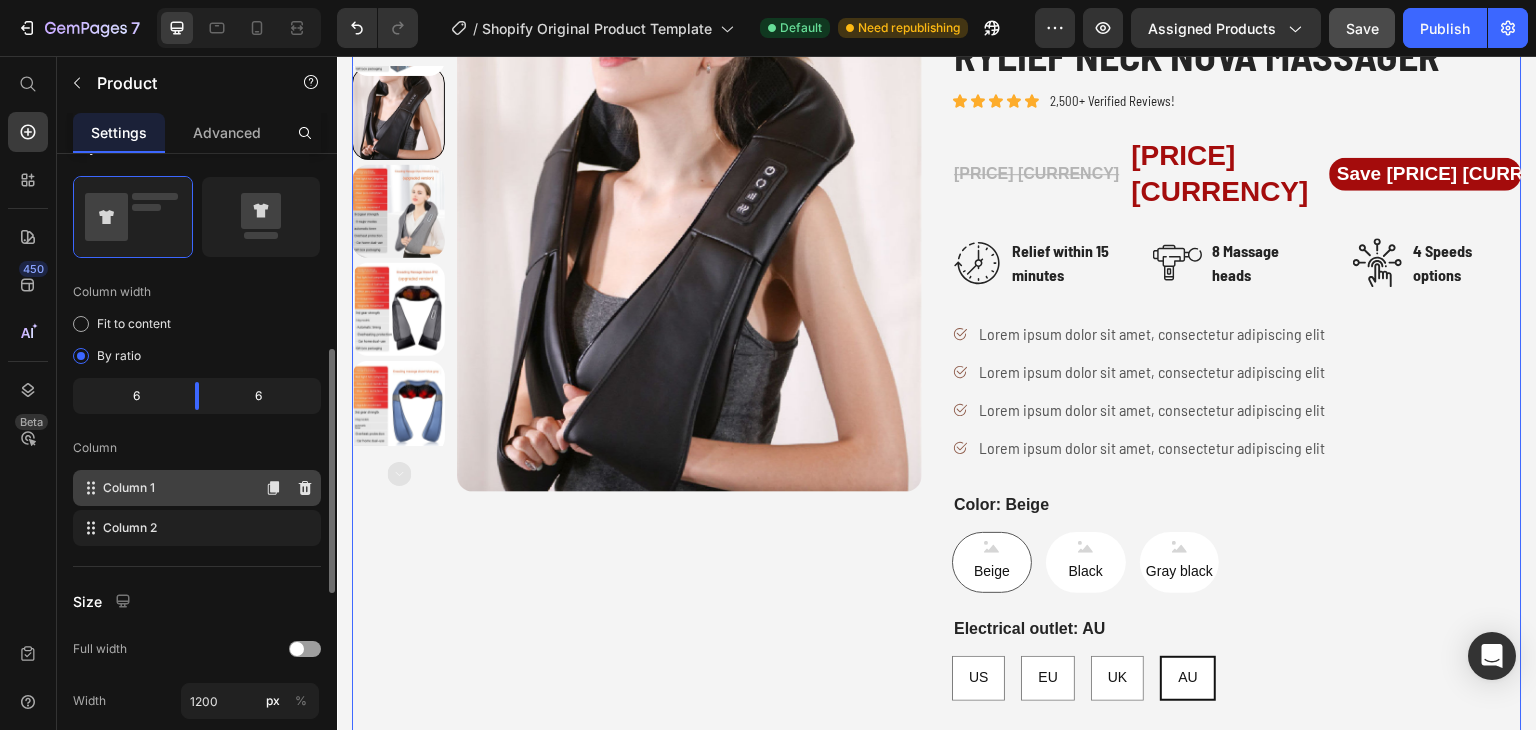 click on "Column 1" 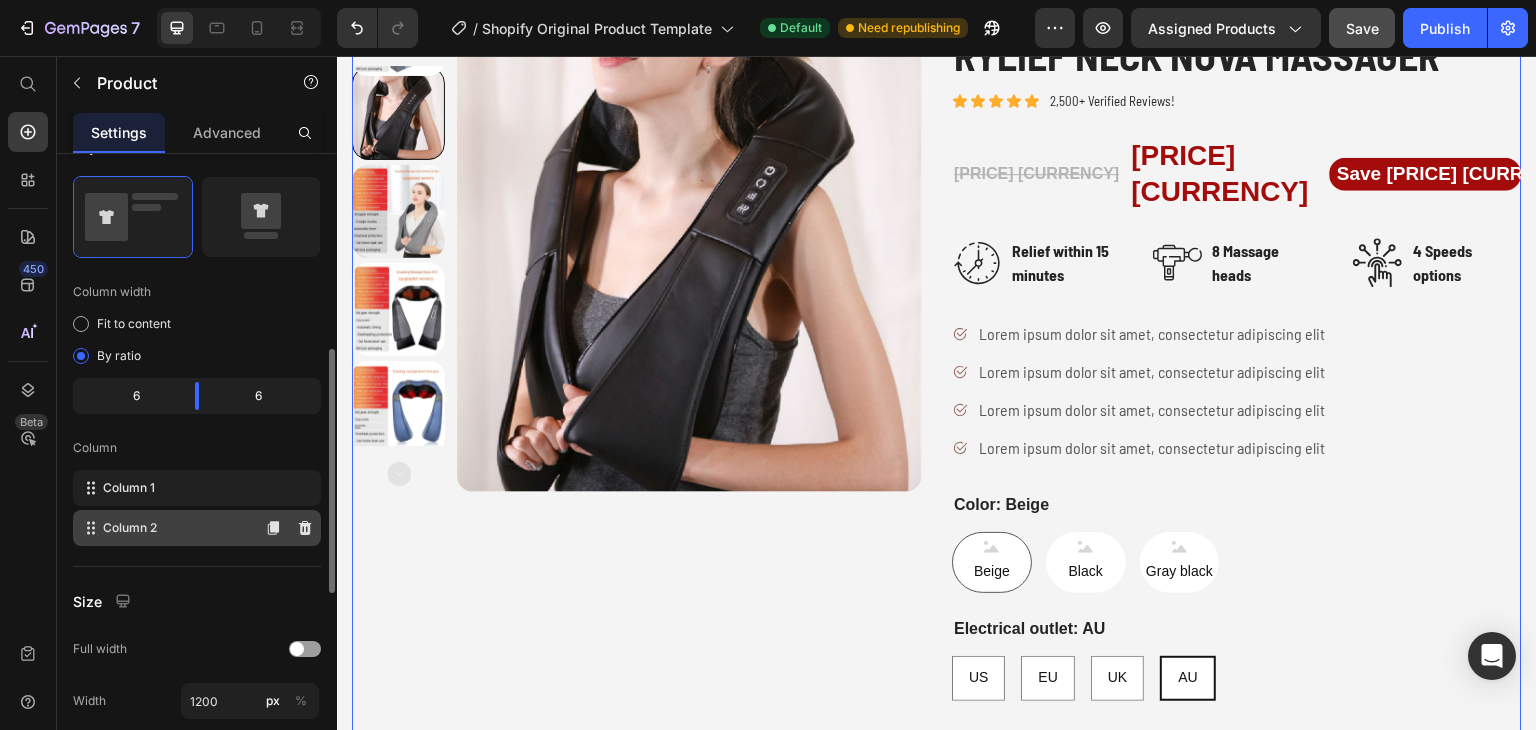 type 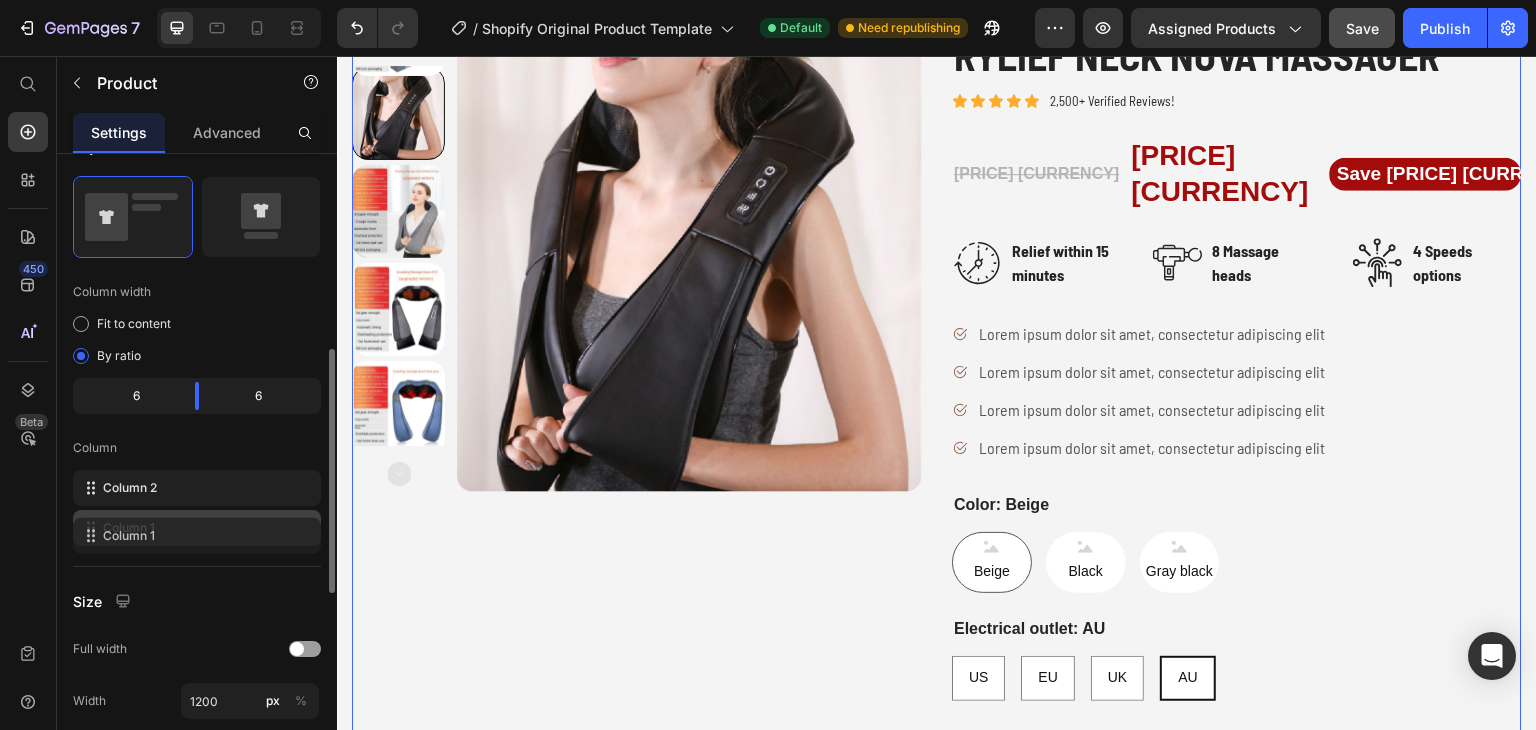 drag, startPoint x: 197, startPoint y: 503, endPoint x: 197, endPoint y: 548, distance: 45 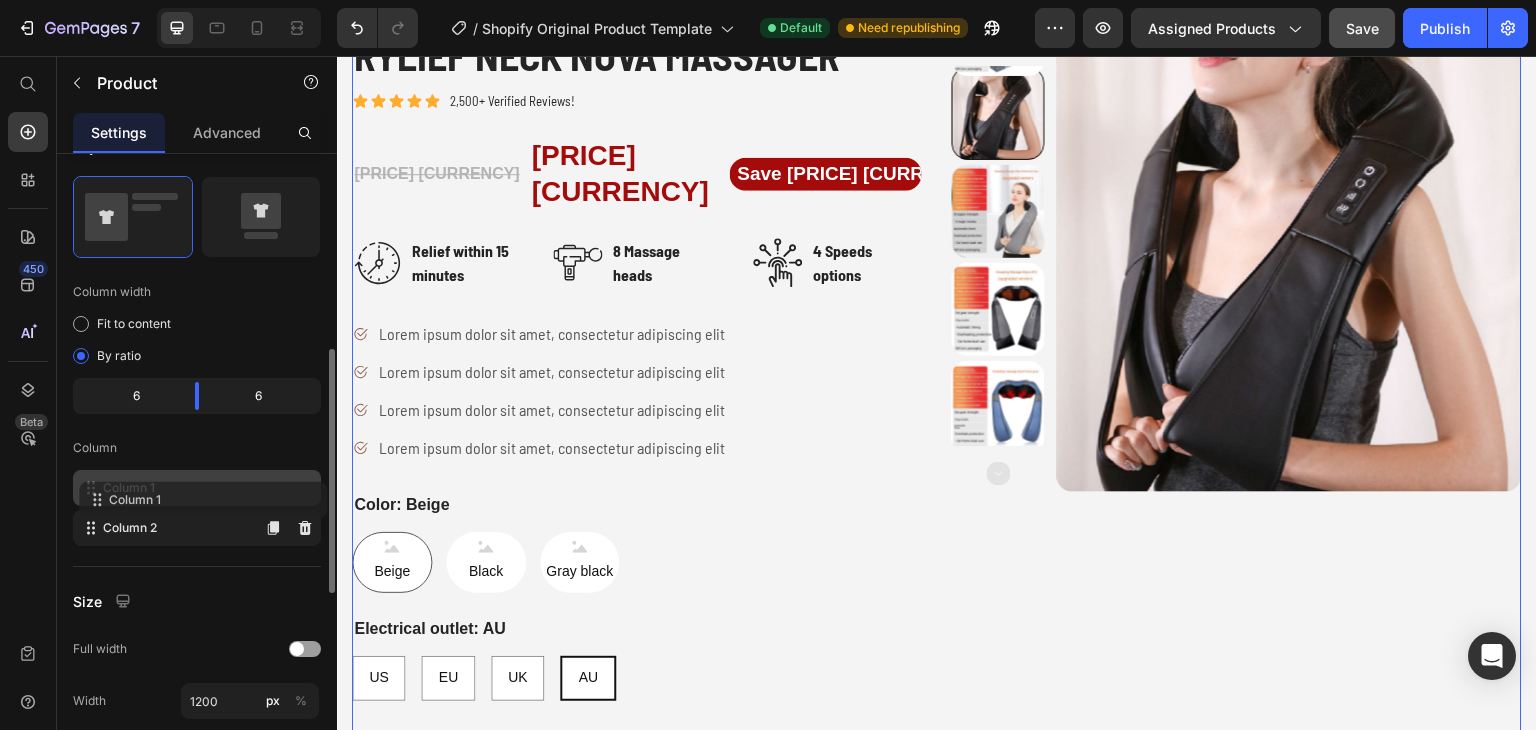 drag, startPoint x: 192, startPoint y: 527, endPoint x: 200, endPoint y: 488, distance: 39.812057 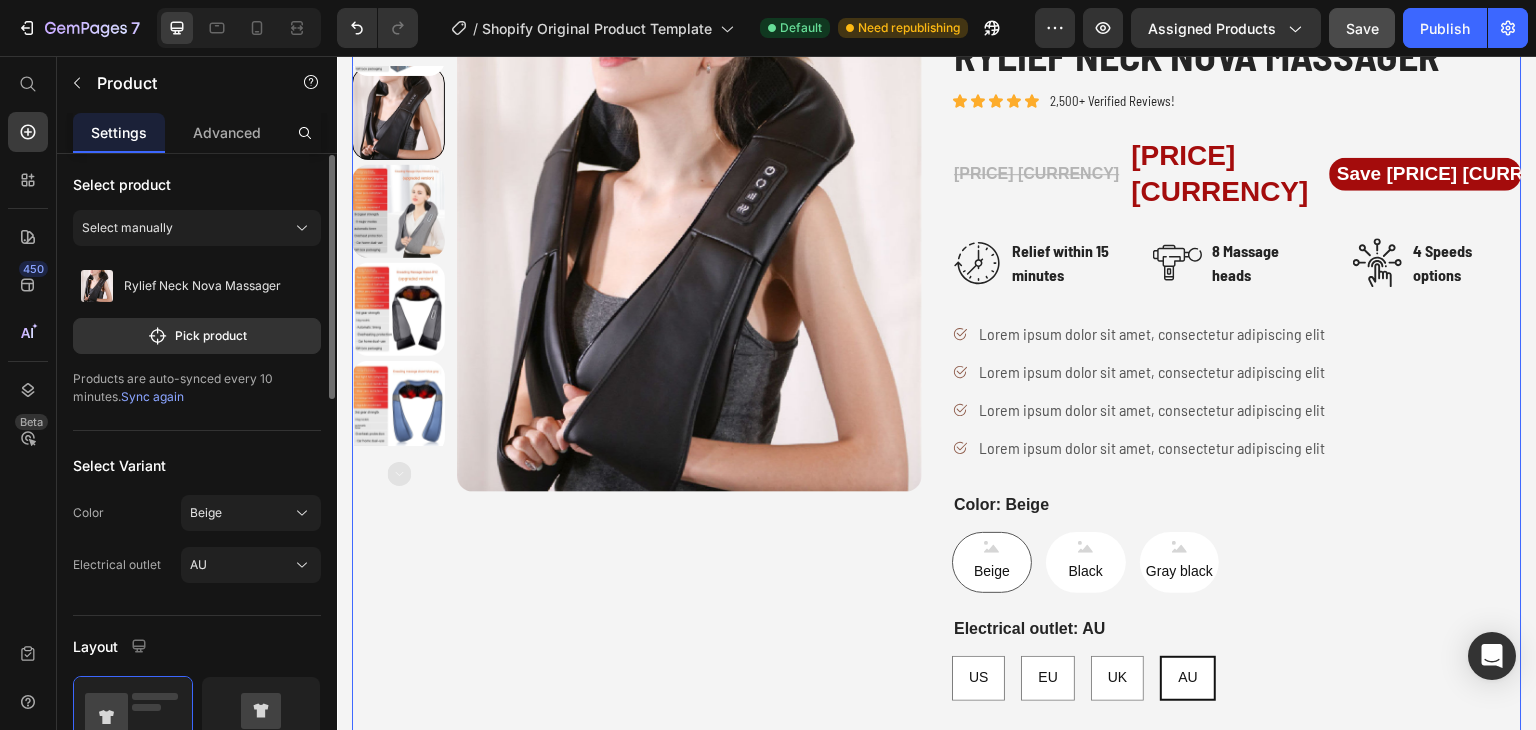 scroll, scrollTop: 0, scrollLeft: 0, axis: both 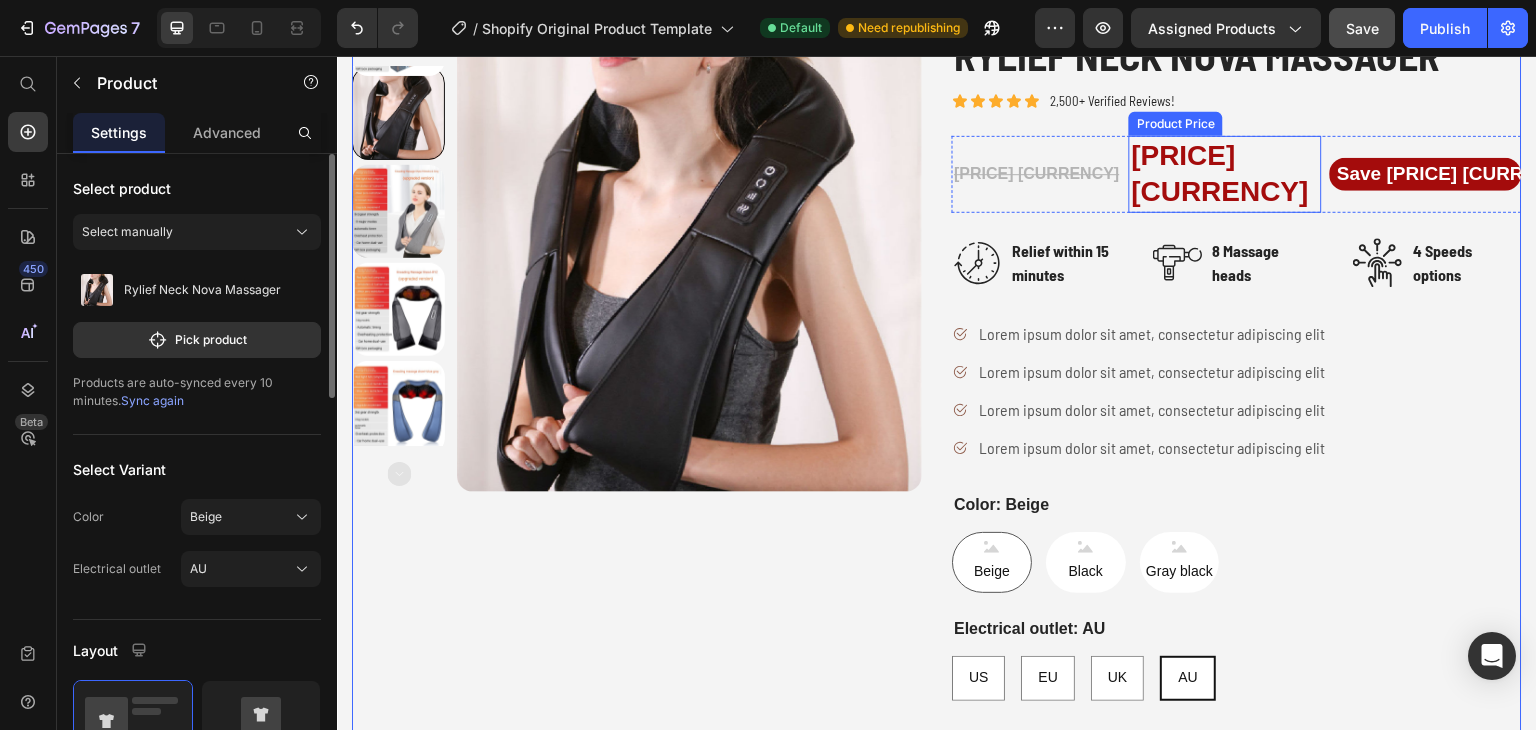 click on "RM149.90 MYR" at bounding box center (1225, 174) 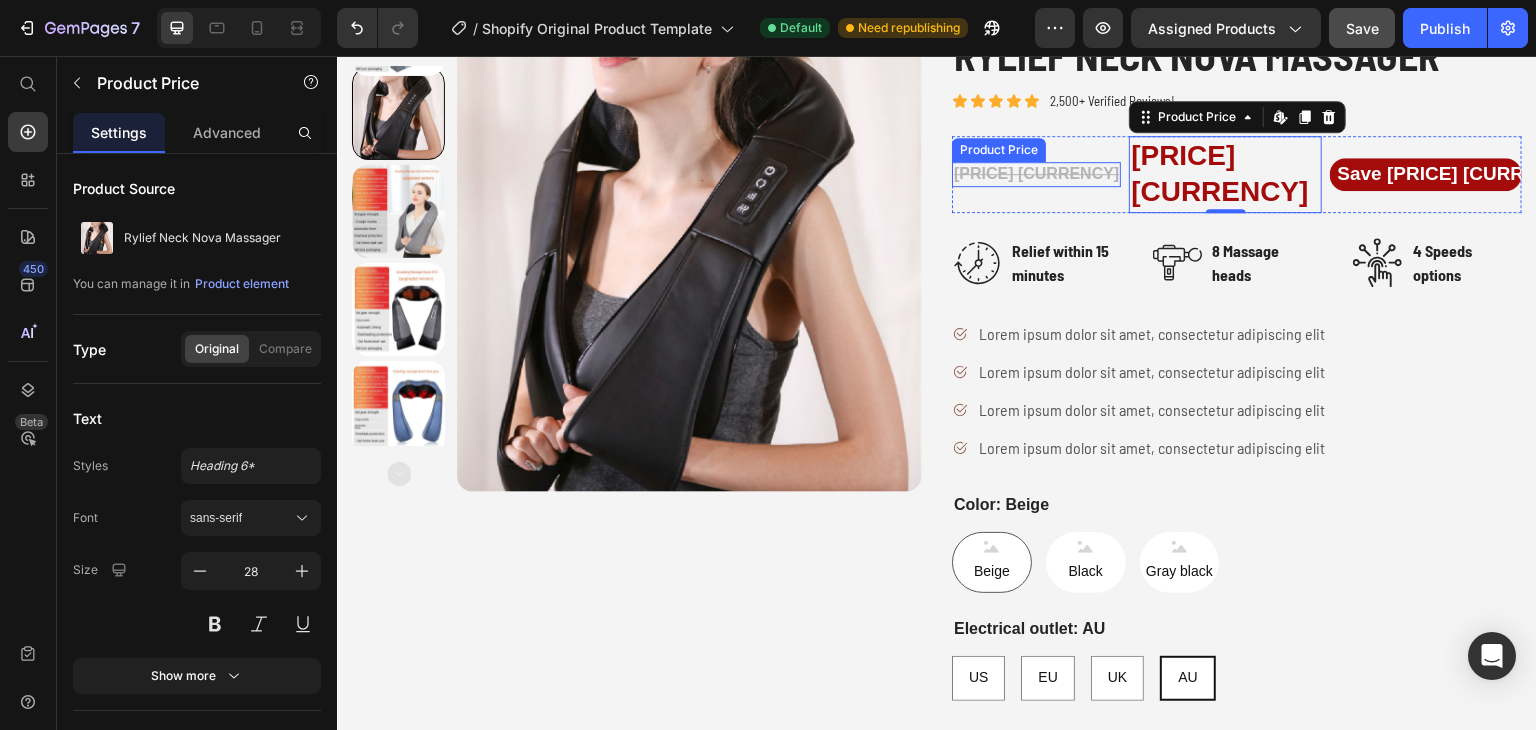 click on "RM199.00 MYR" at bounding box center [1036, 174] 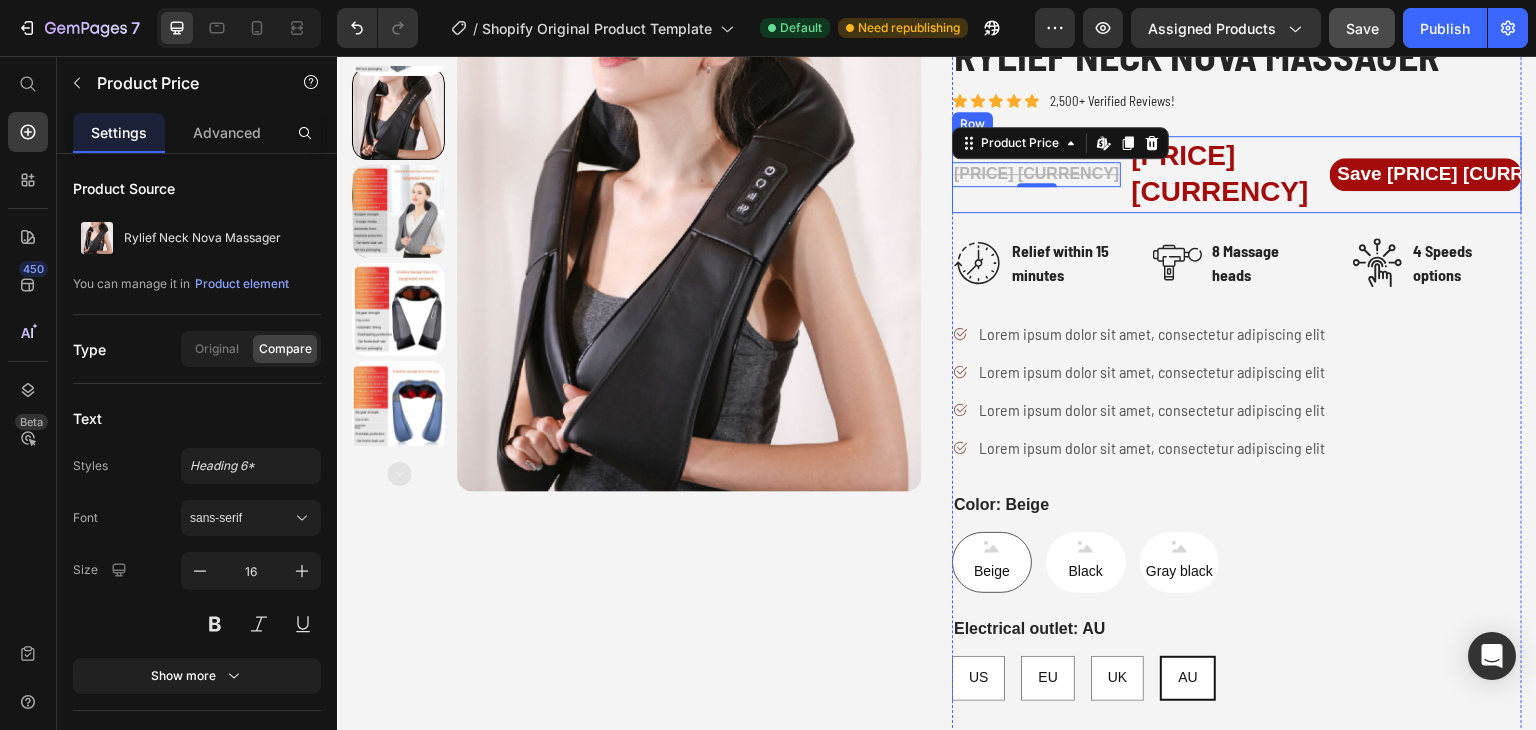 click on "RM199.00 MYR Product Price   Edit content in Shopify 0 RM149.90 MYR Product Price Save RM49.10 MYR Product Badge Row" at bounding box center (1237, 174) 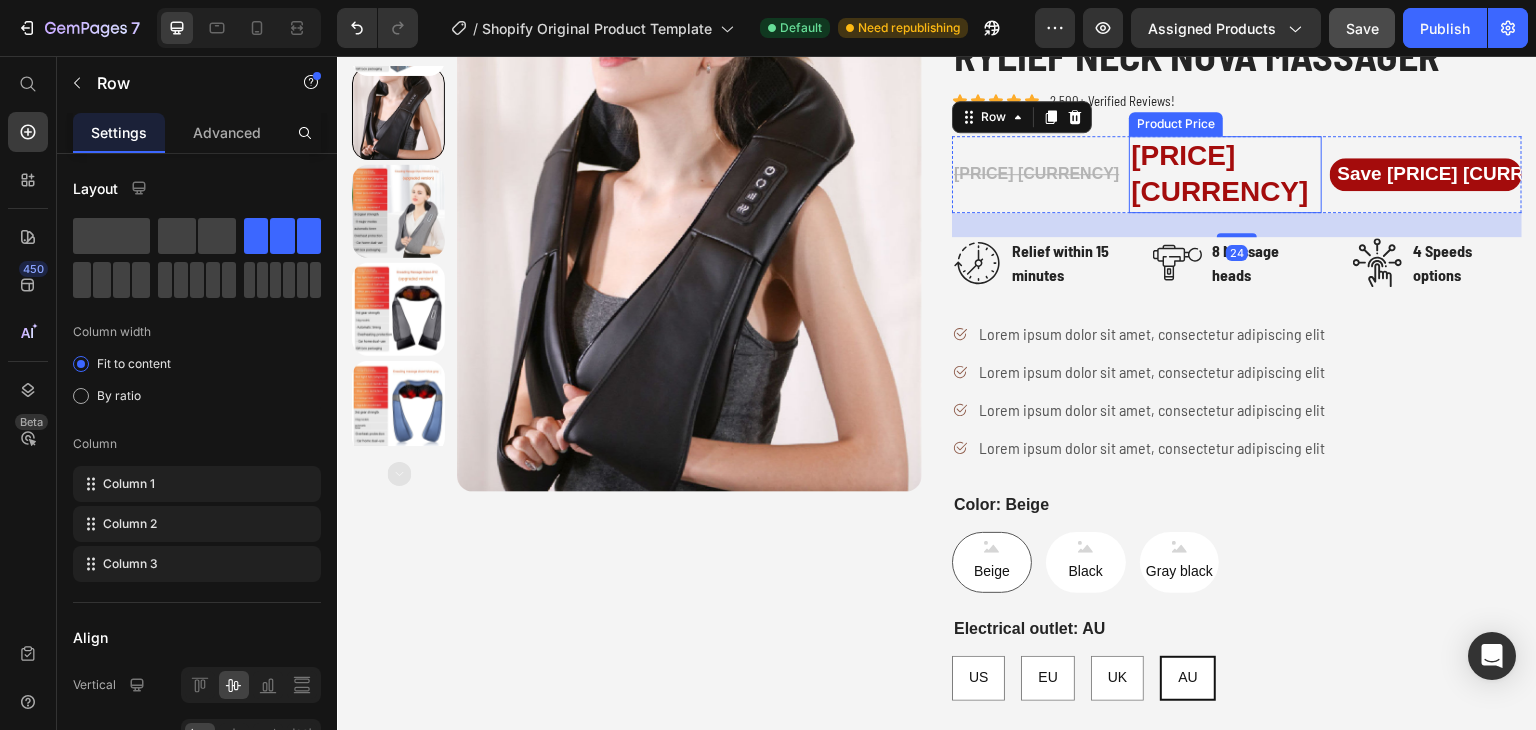 click on "RM149.90 MYR" at bounding box center (1225, 174) 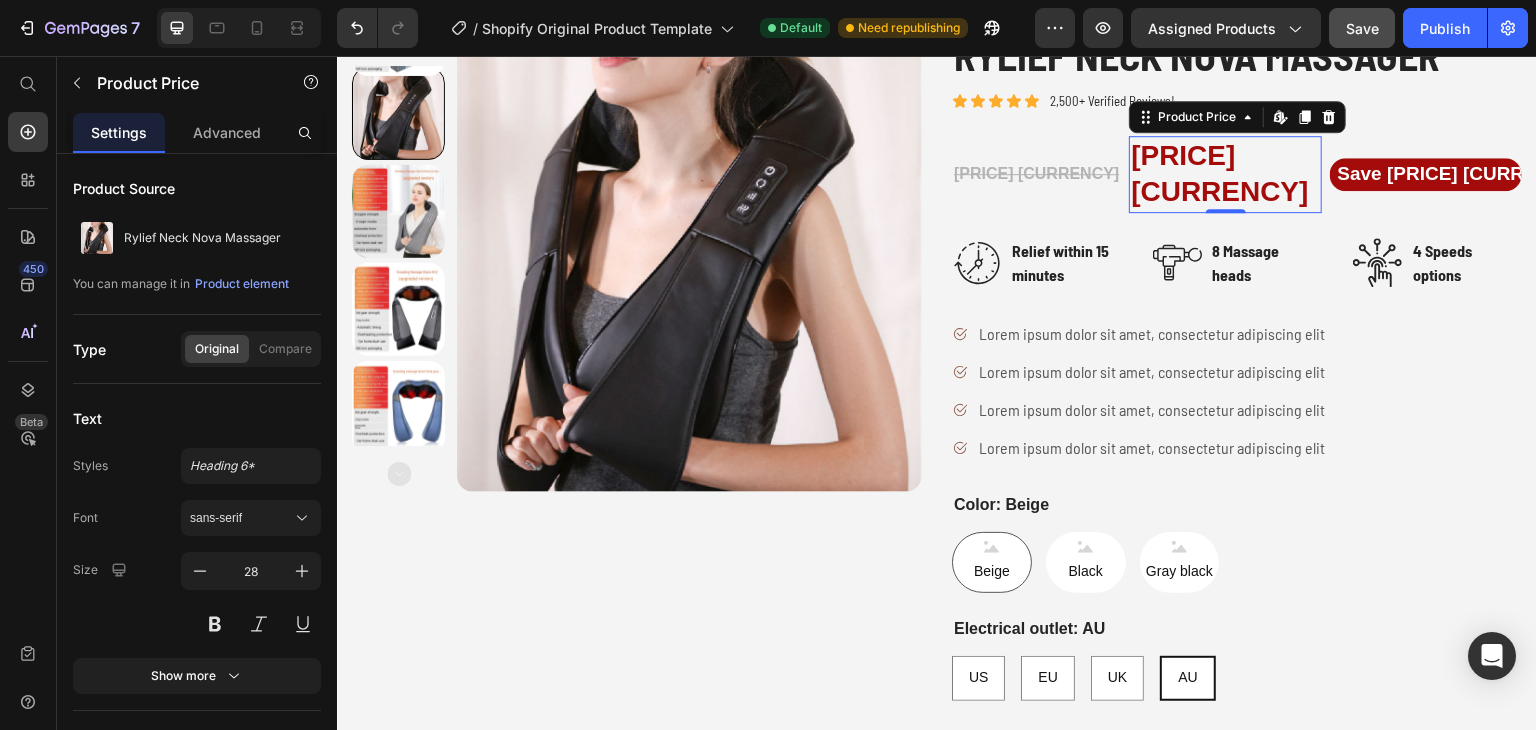 click on "RM149.90 MYR" at bounding box center [1225, 174] 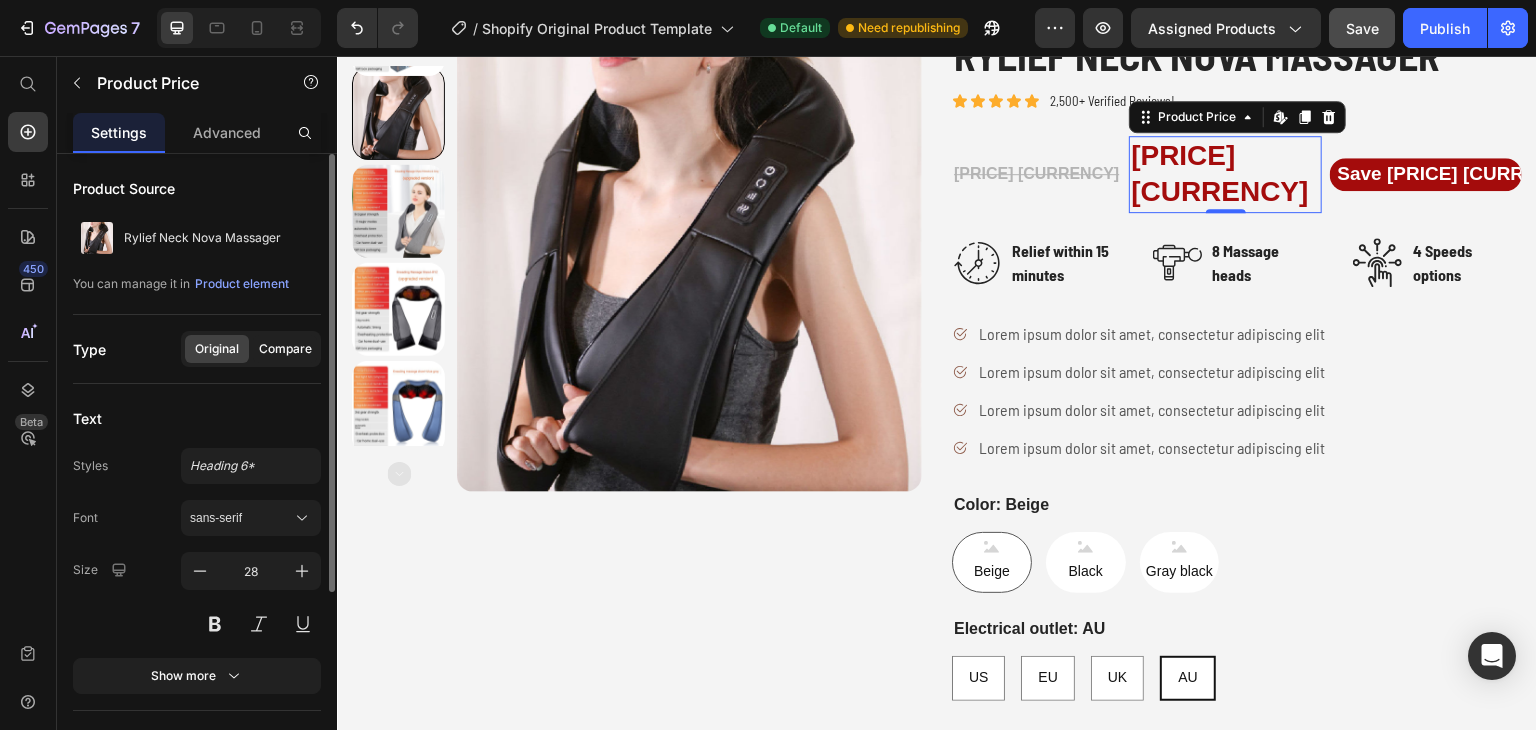 click on "Compare" 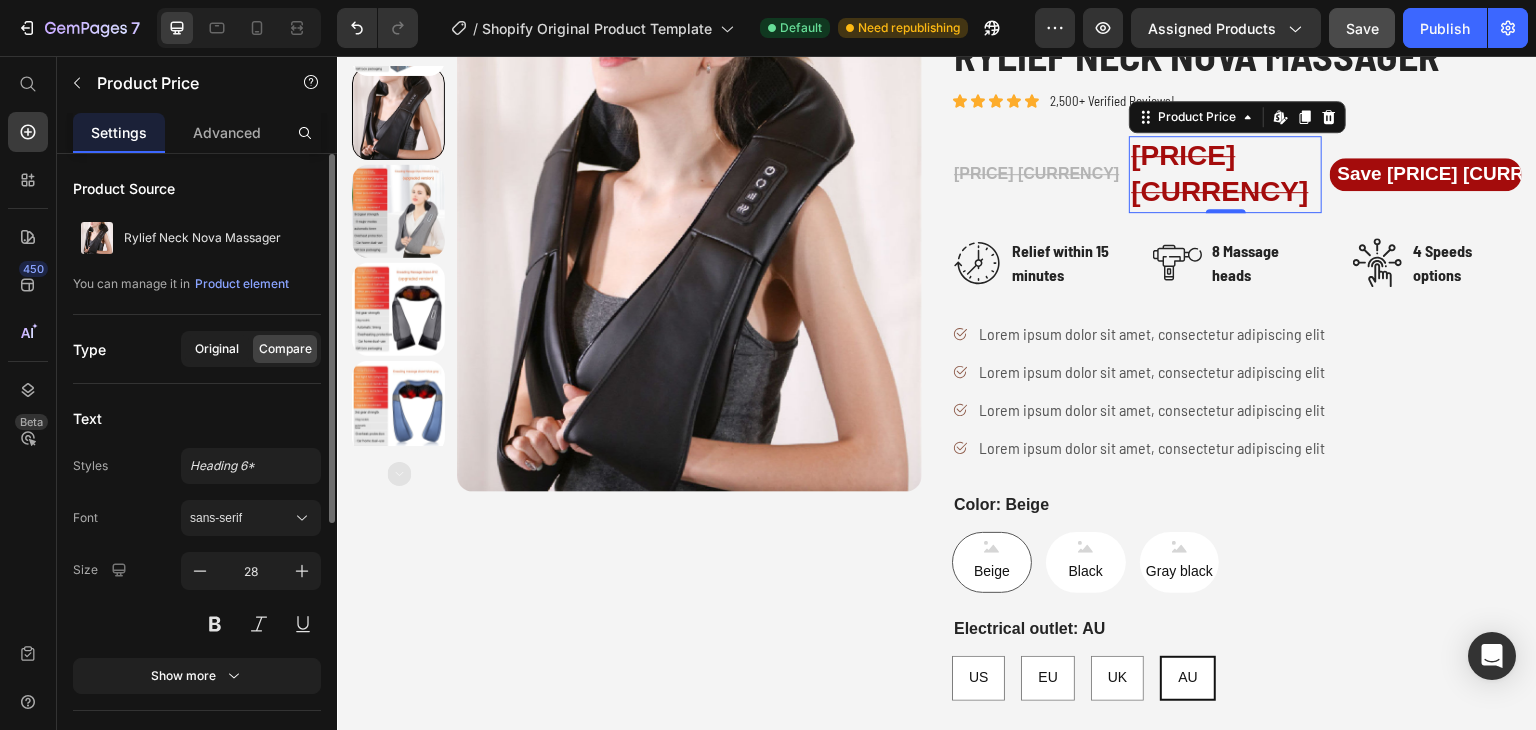 click on "Original" 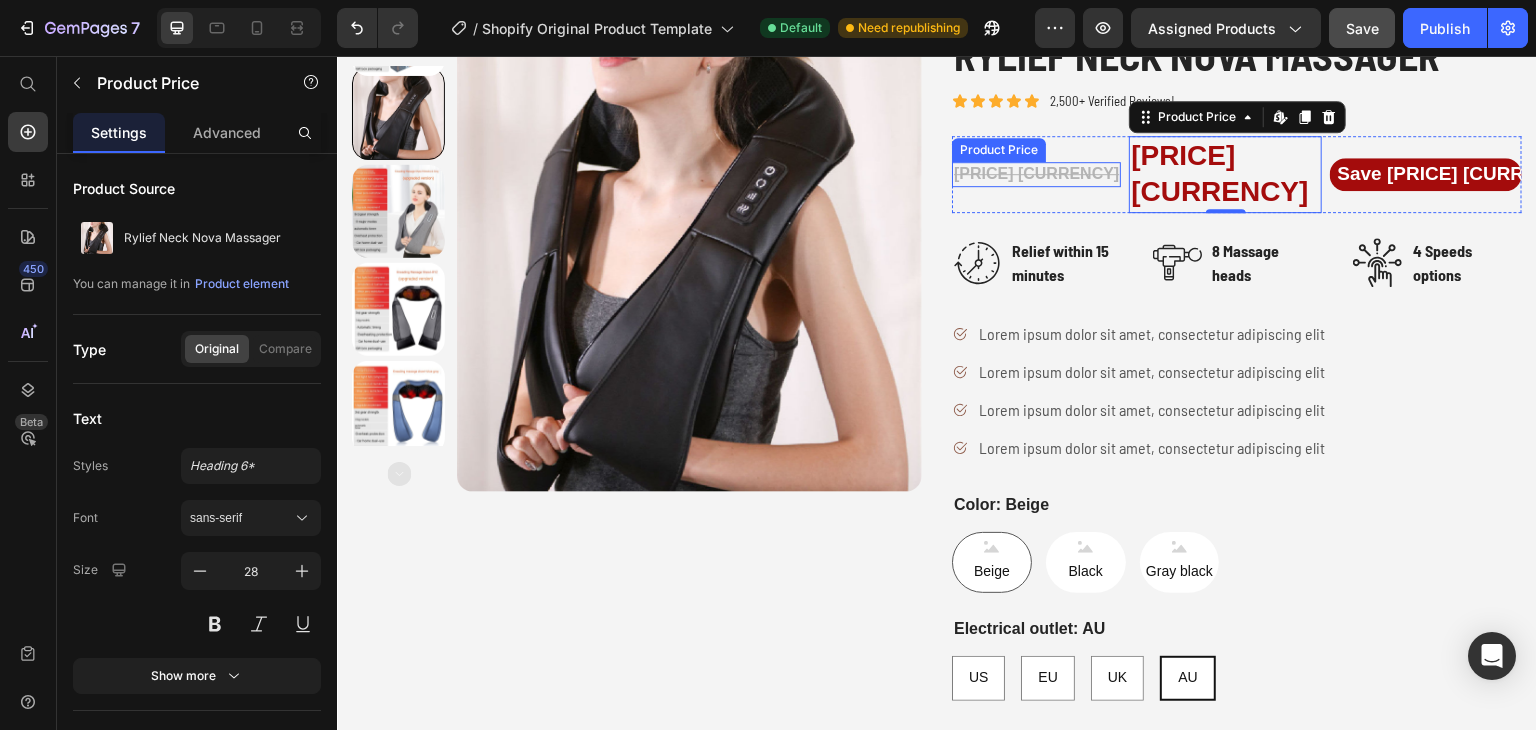 click on "RM199.00 MYR Product Price" at bounding box center [1036, 174] 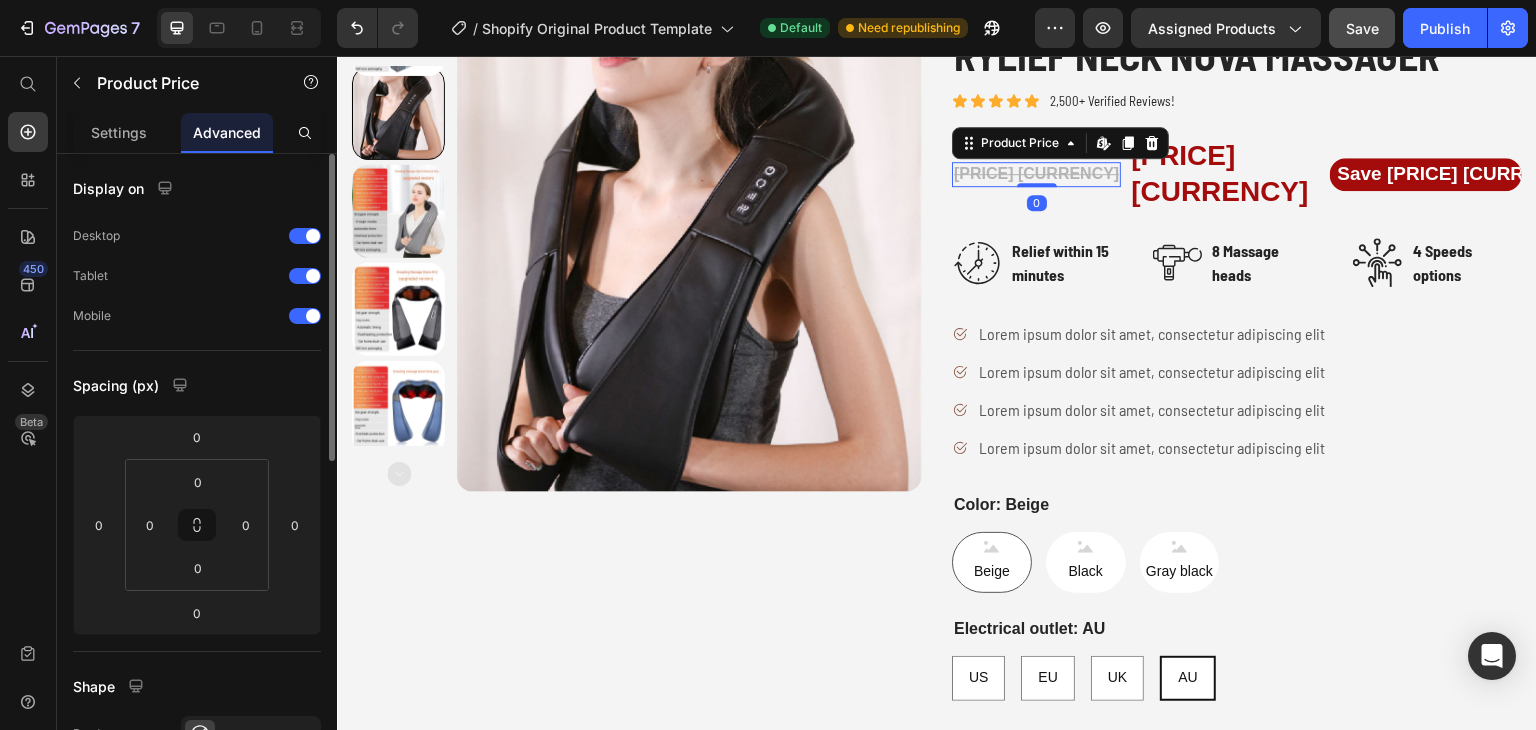 scroll, scrollTop: 200, scrollLeft: 0, axis: vertical 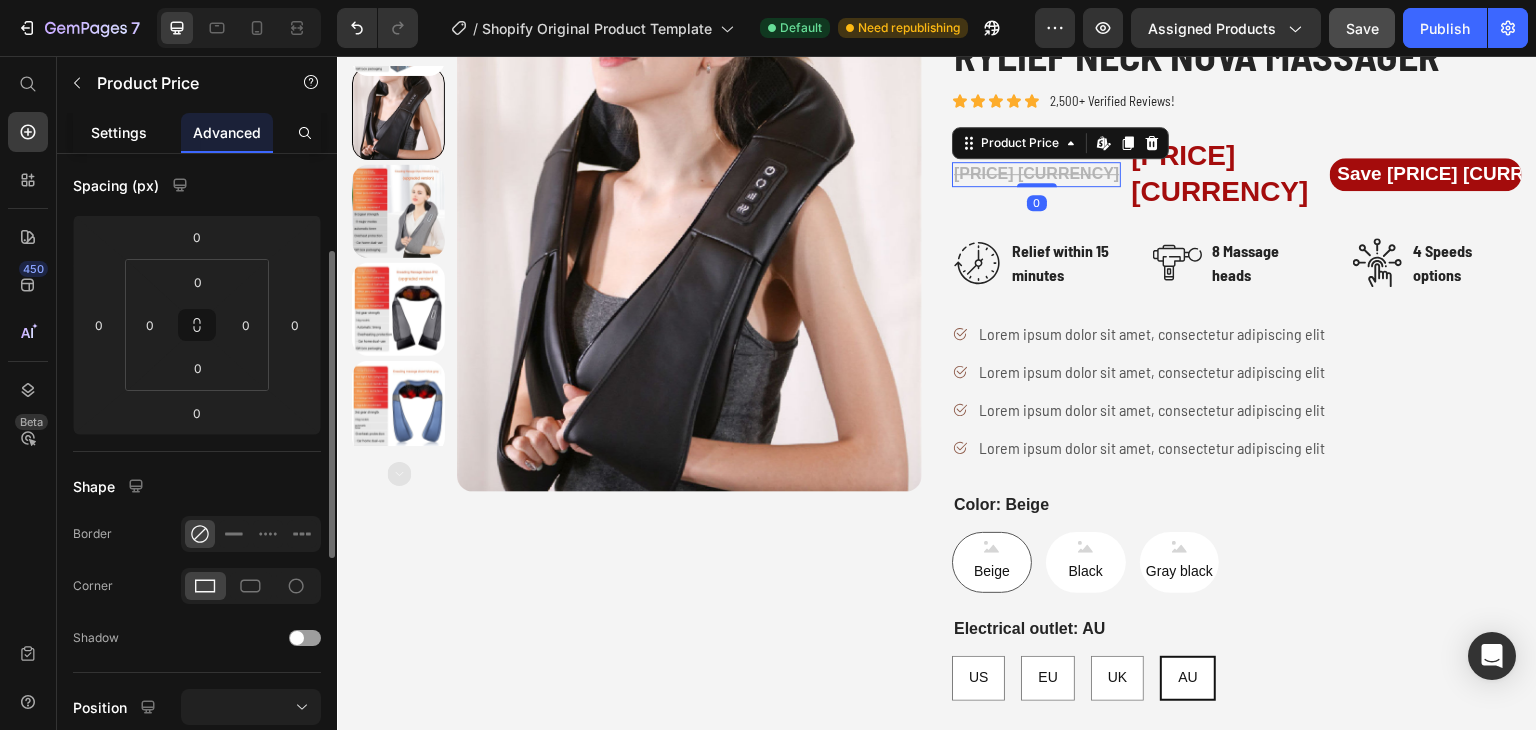 click on "Settings" at bounding box center [119, 132] 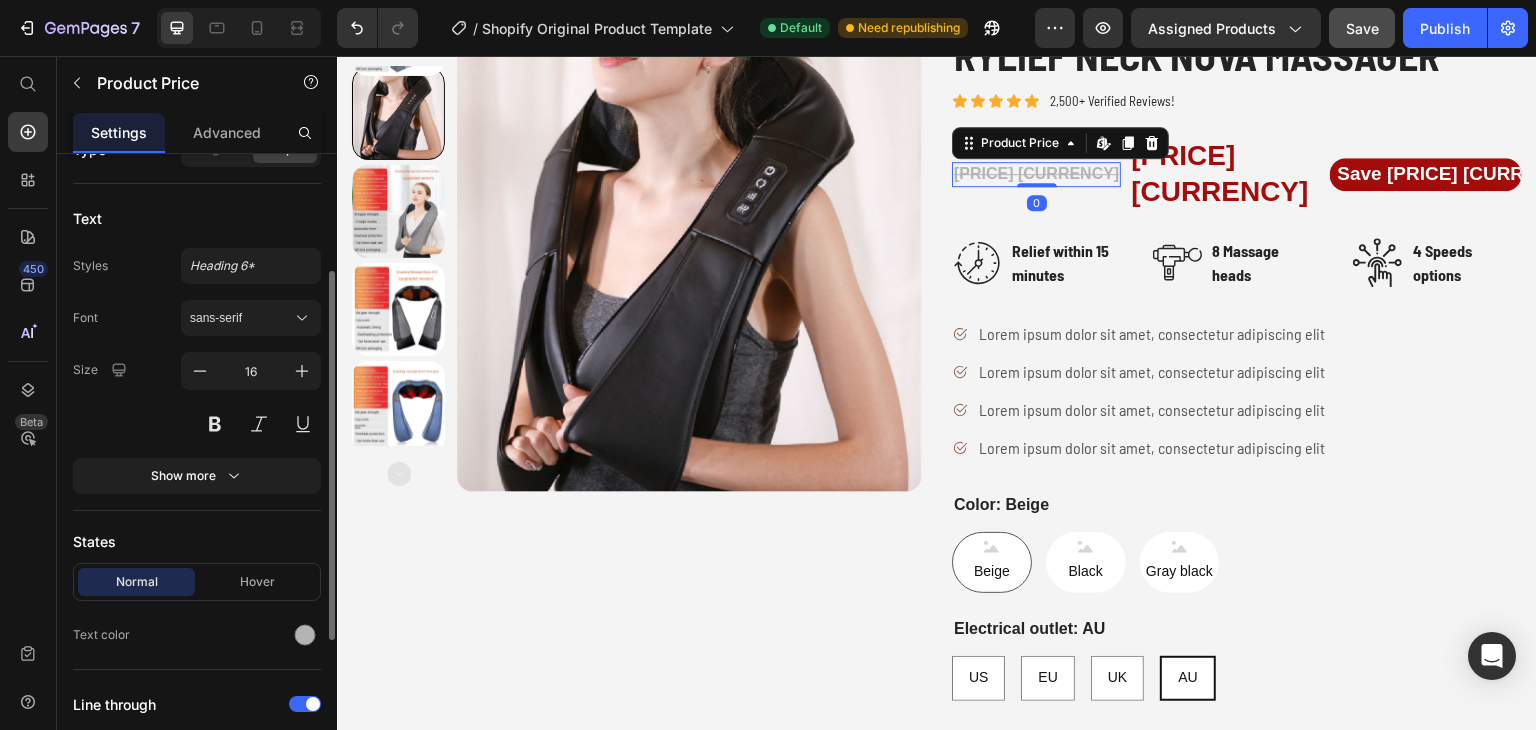 scroll, scrollTop: 0, scrollLeft: 0, axis: both 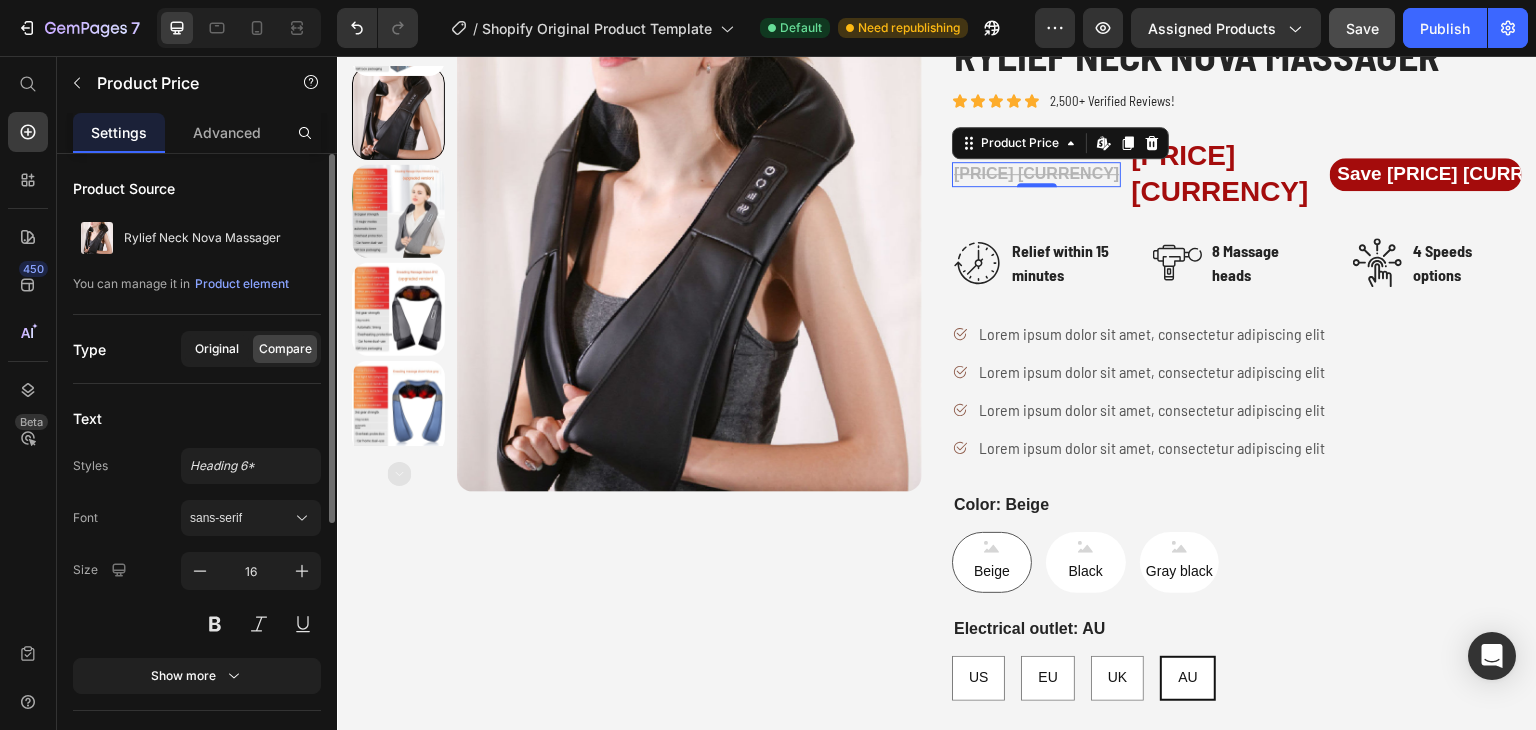 click on "Original" 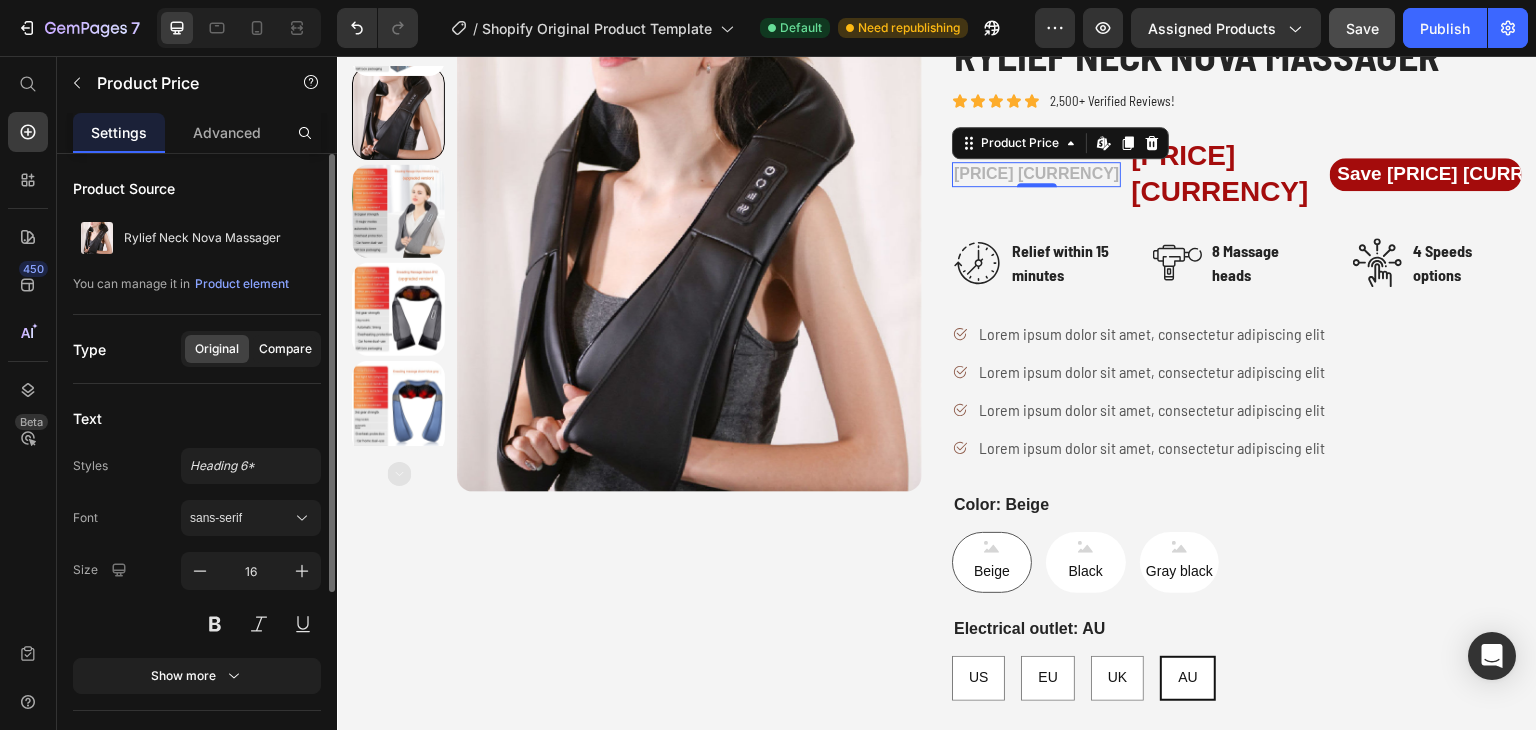 click on "Compare" 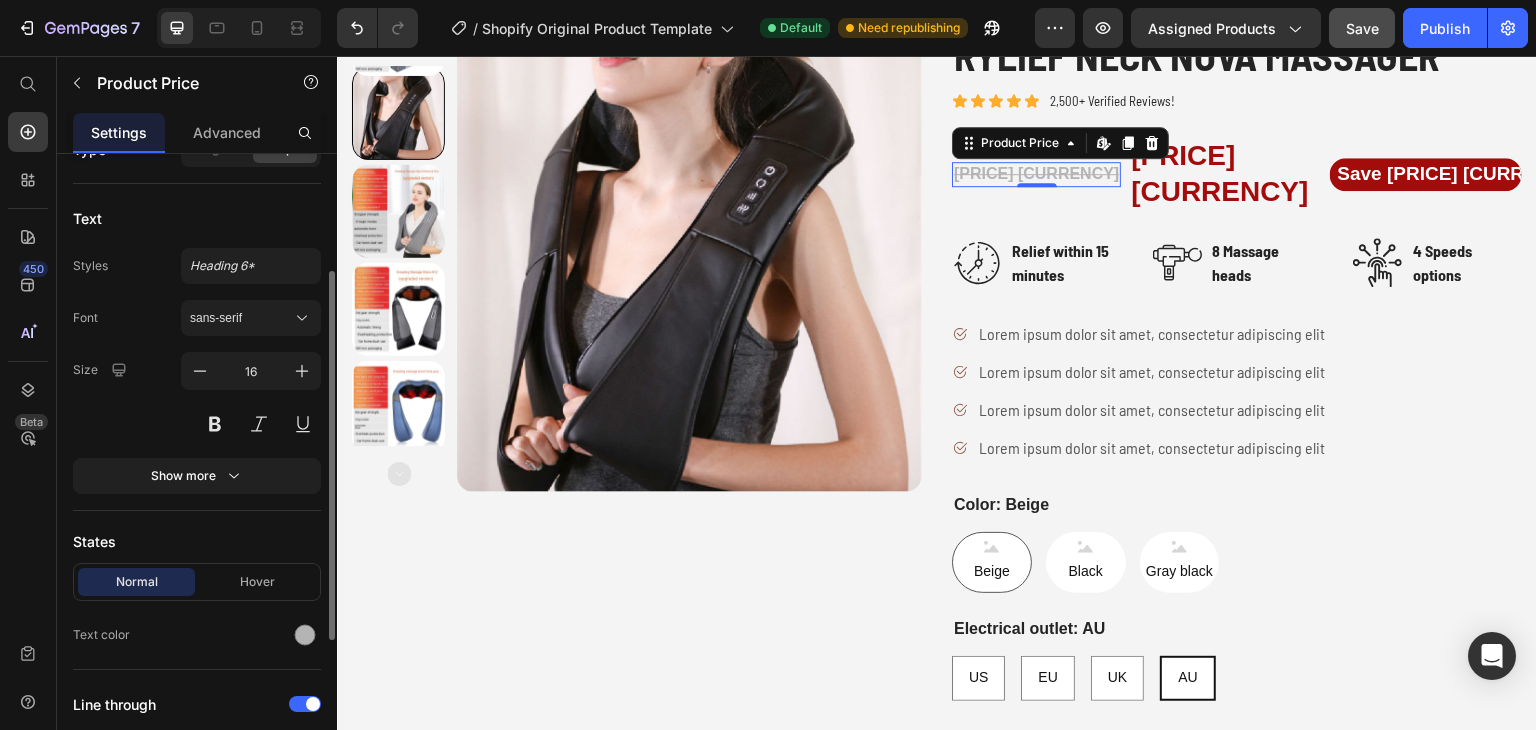 scroll, scrollTop: 400, scrollLeft: 0, axis: vertical 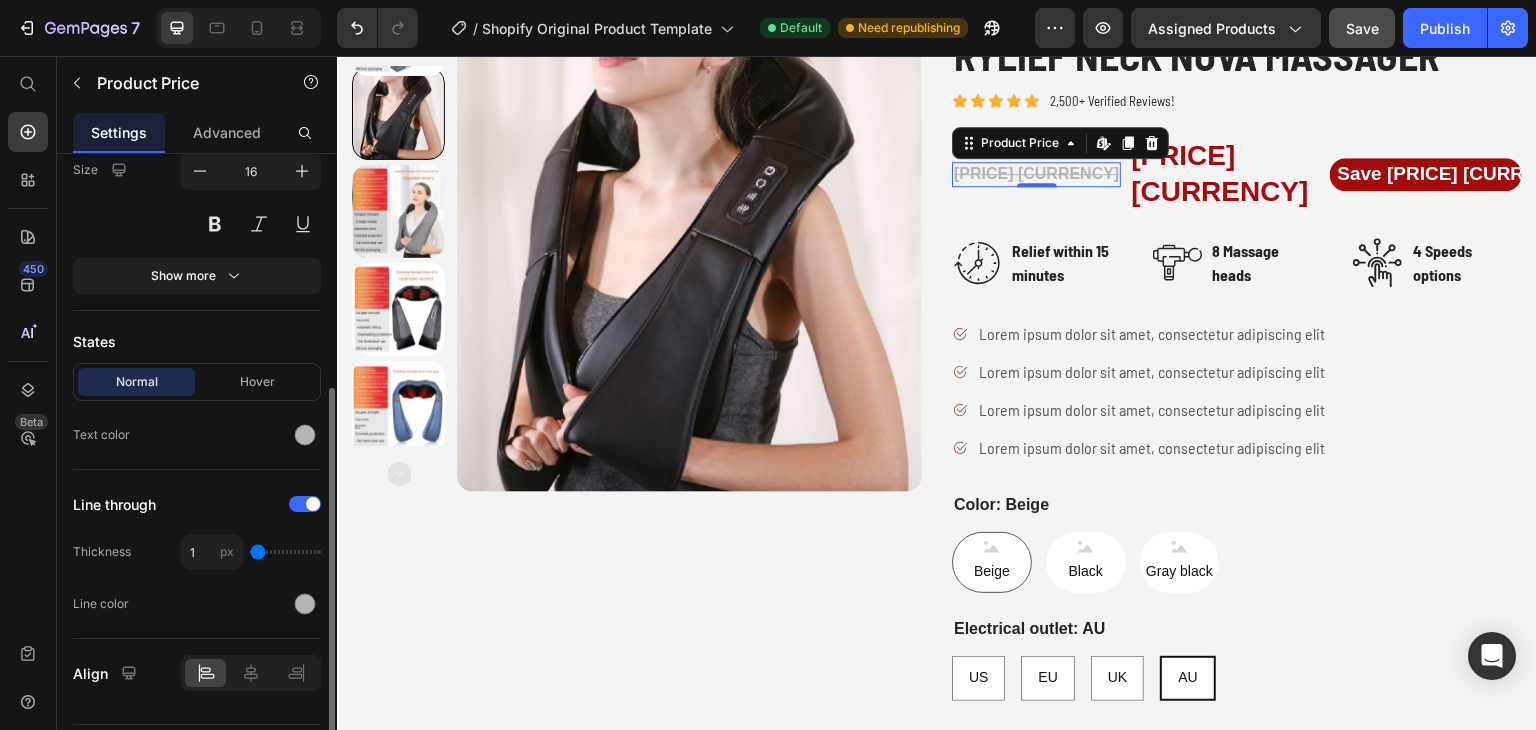 type on "2" 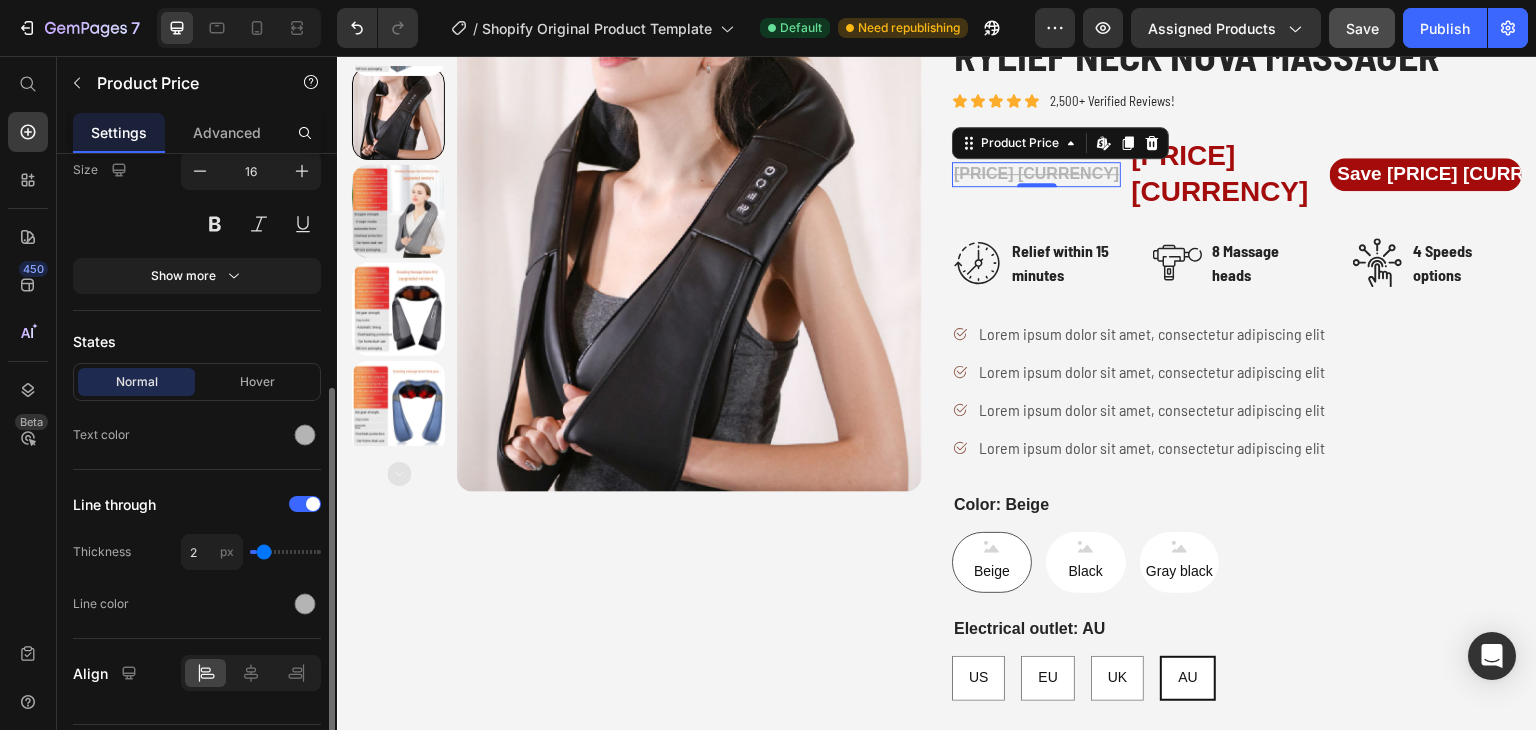 type on "3" 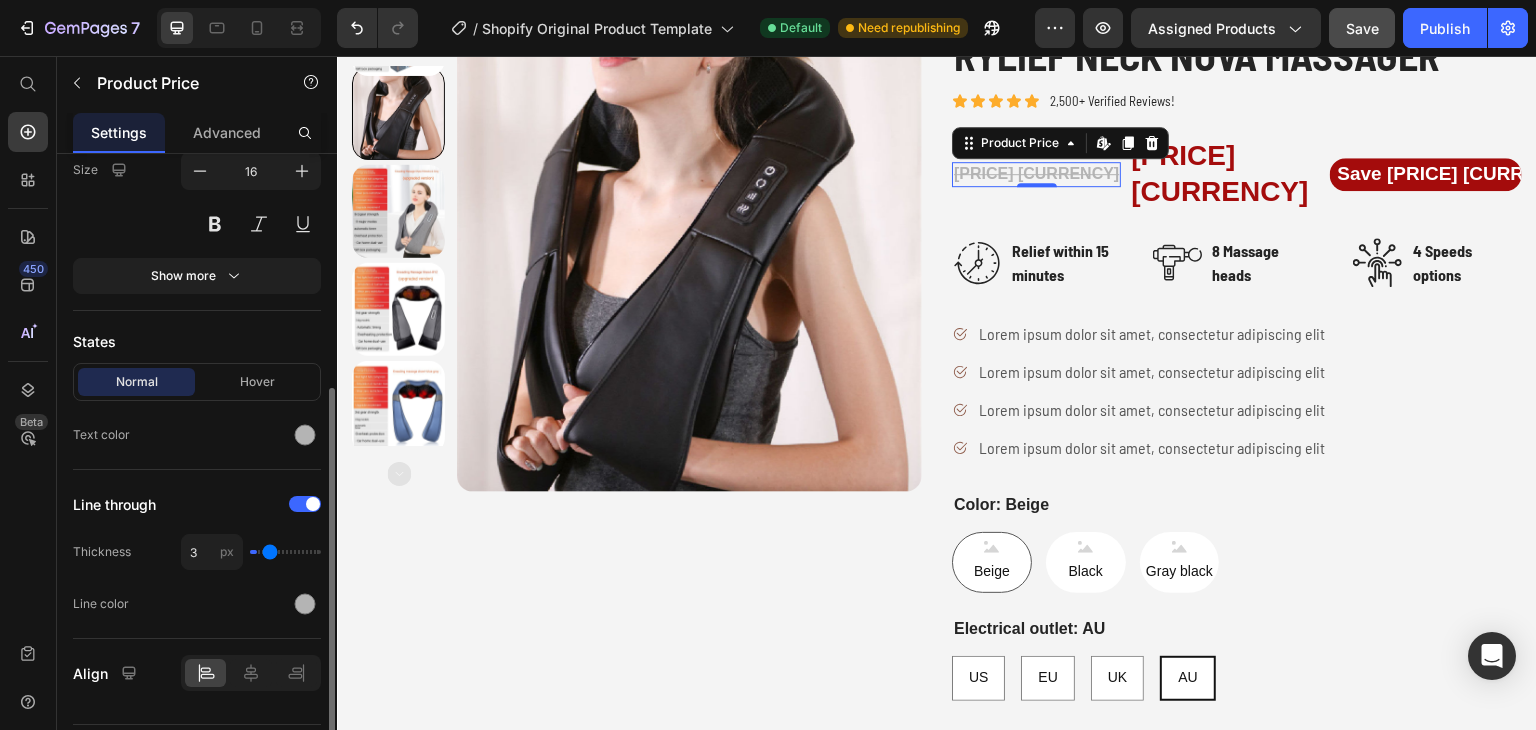 type on "4" 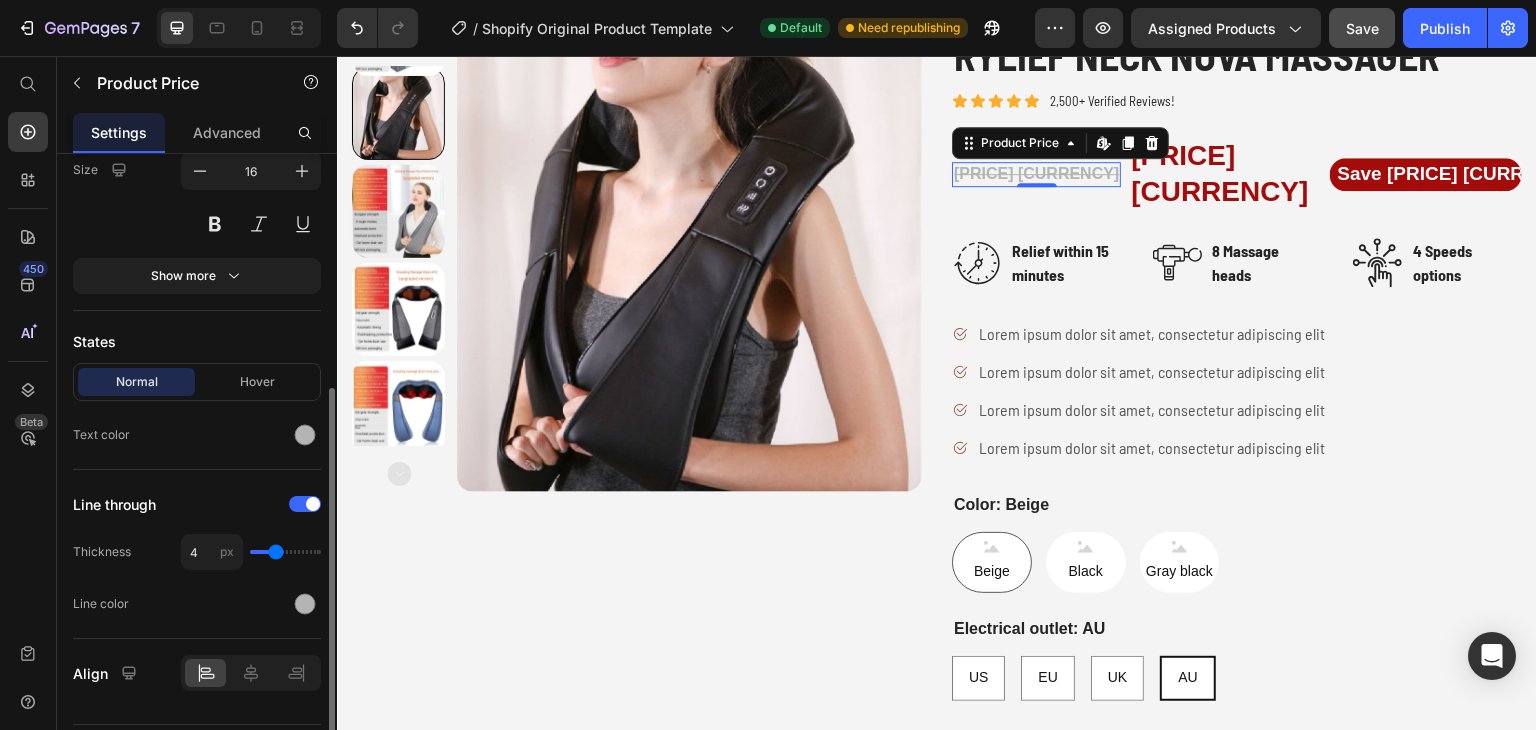 type on "5" 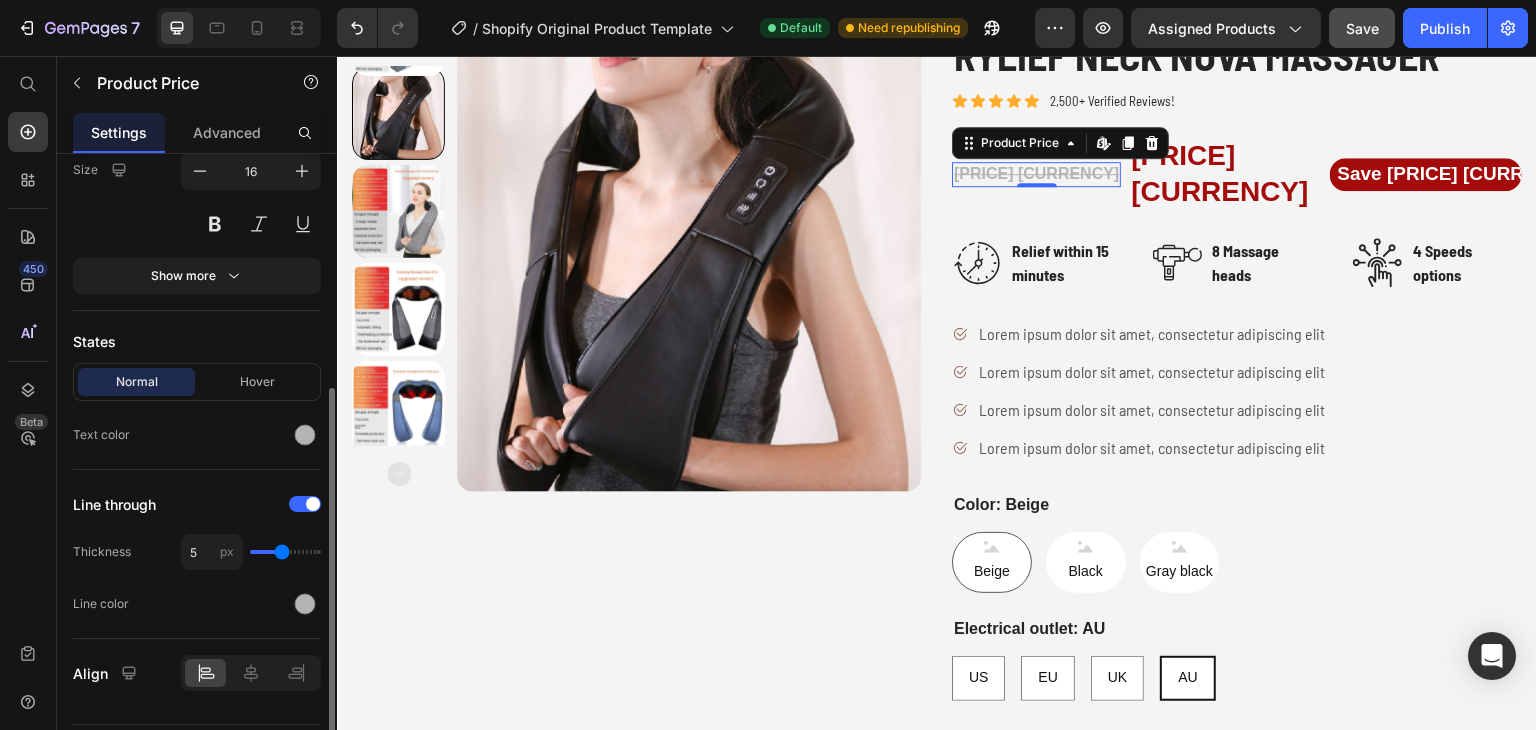 type on "6" 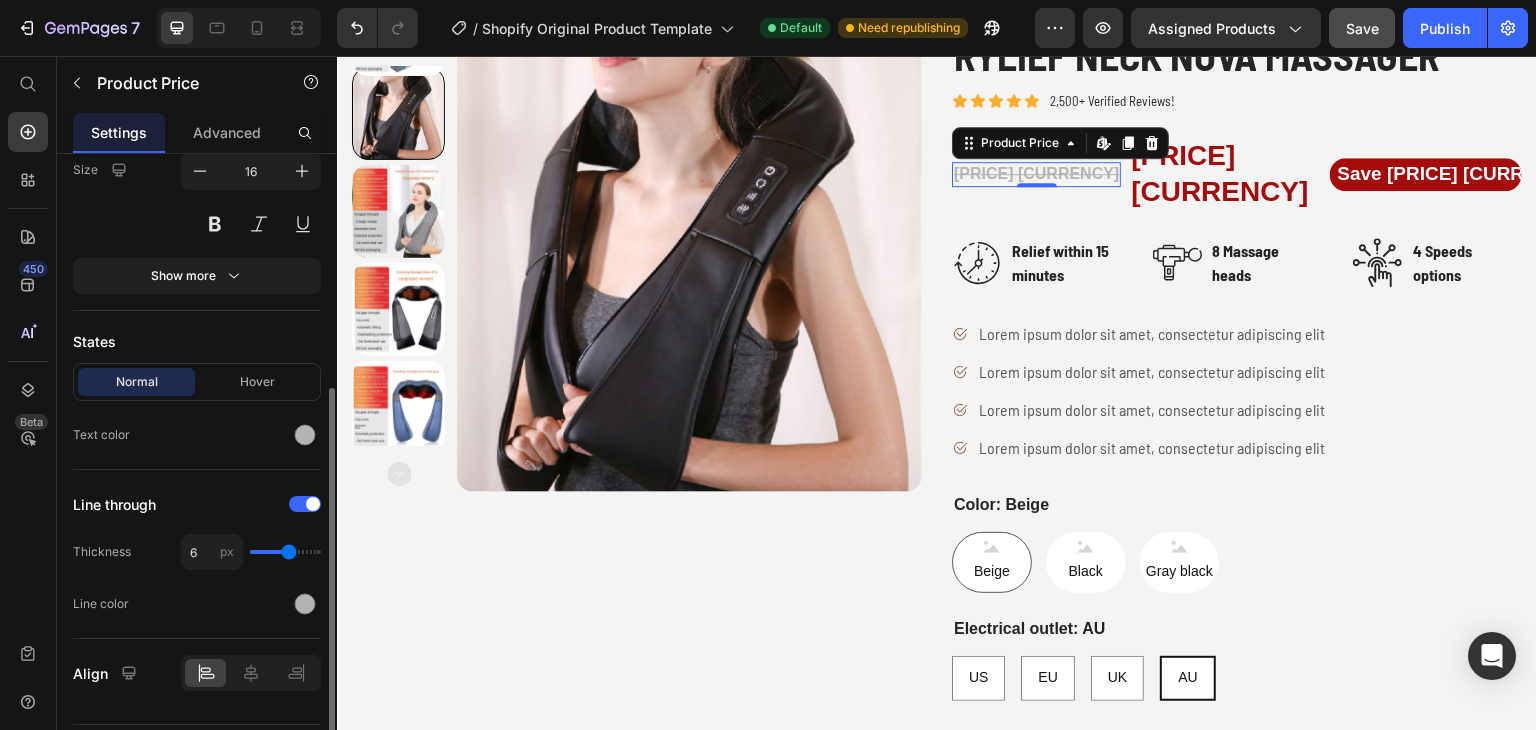 type on "7" 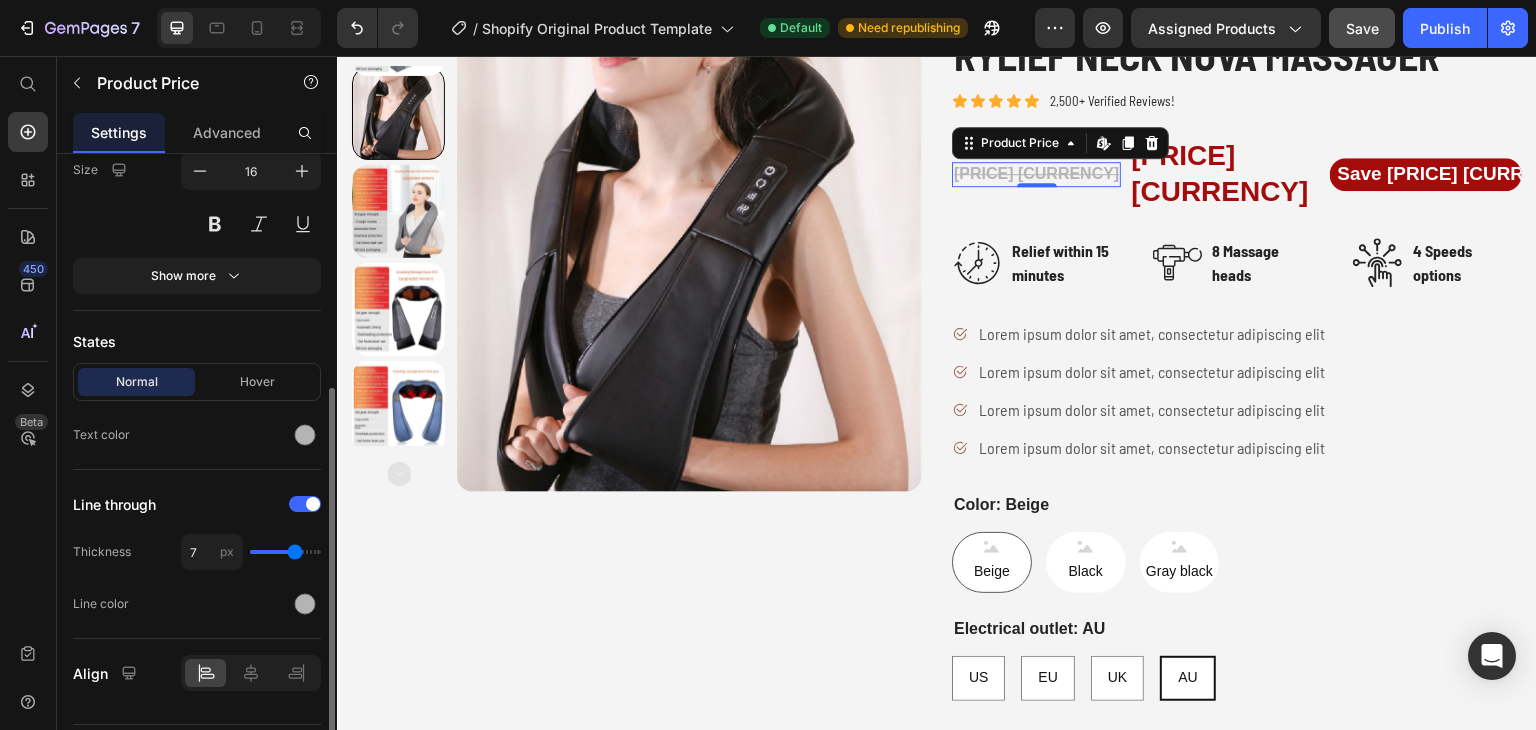 type on "8" 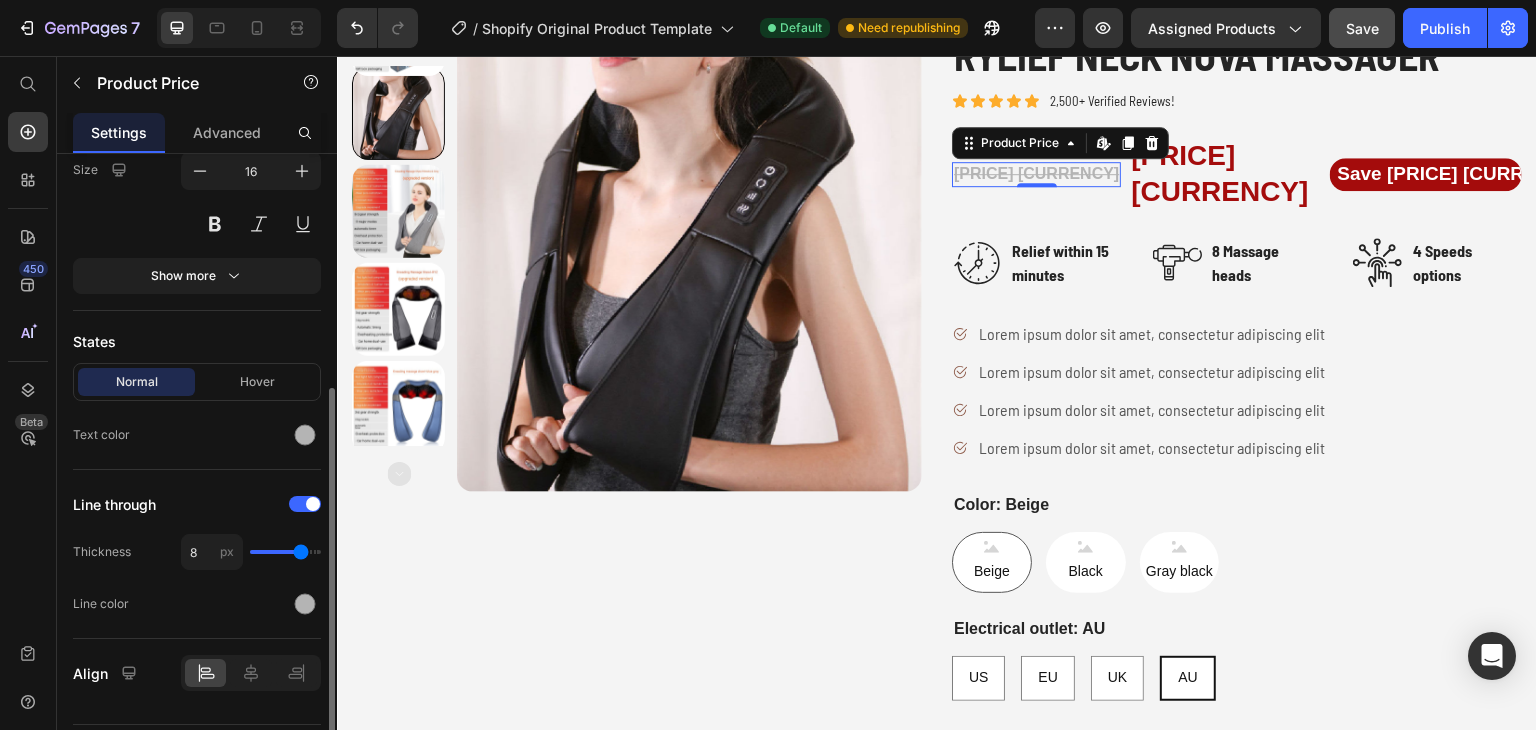 type on "9" 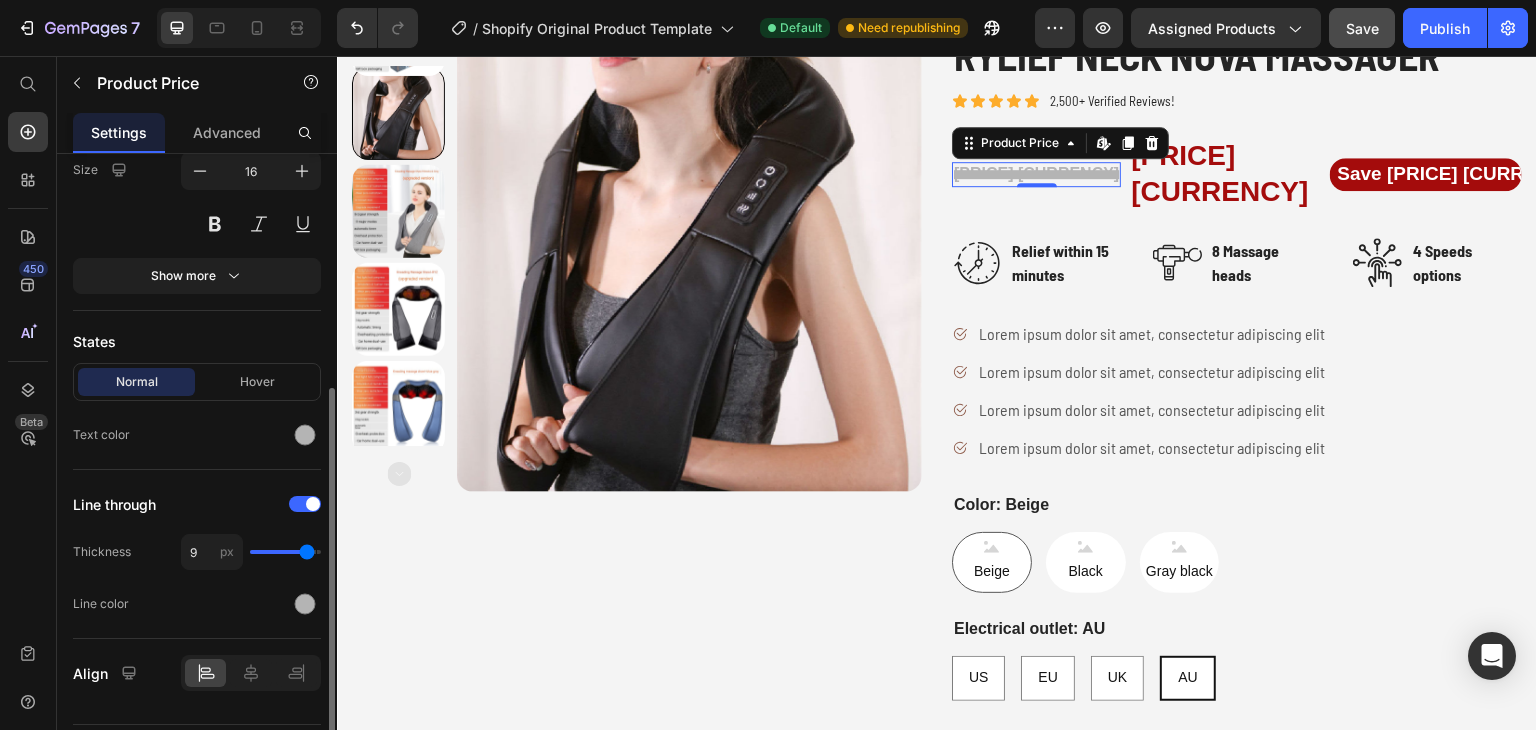 type on "8" 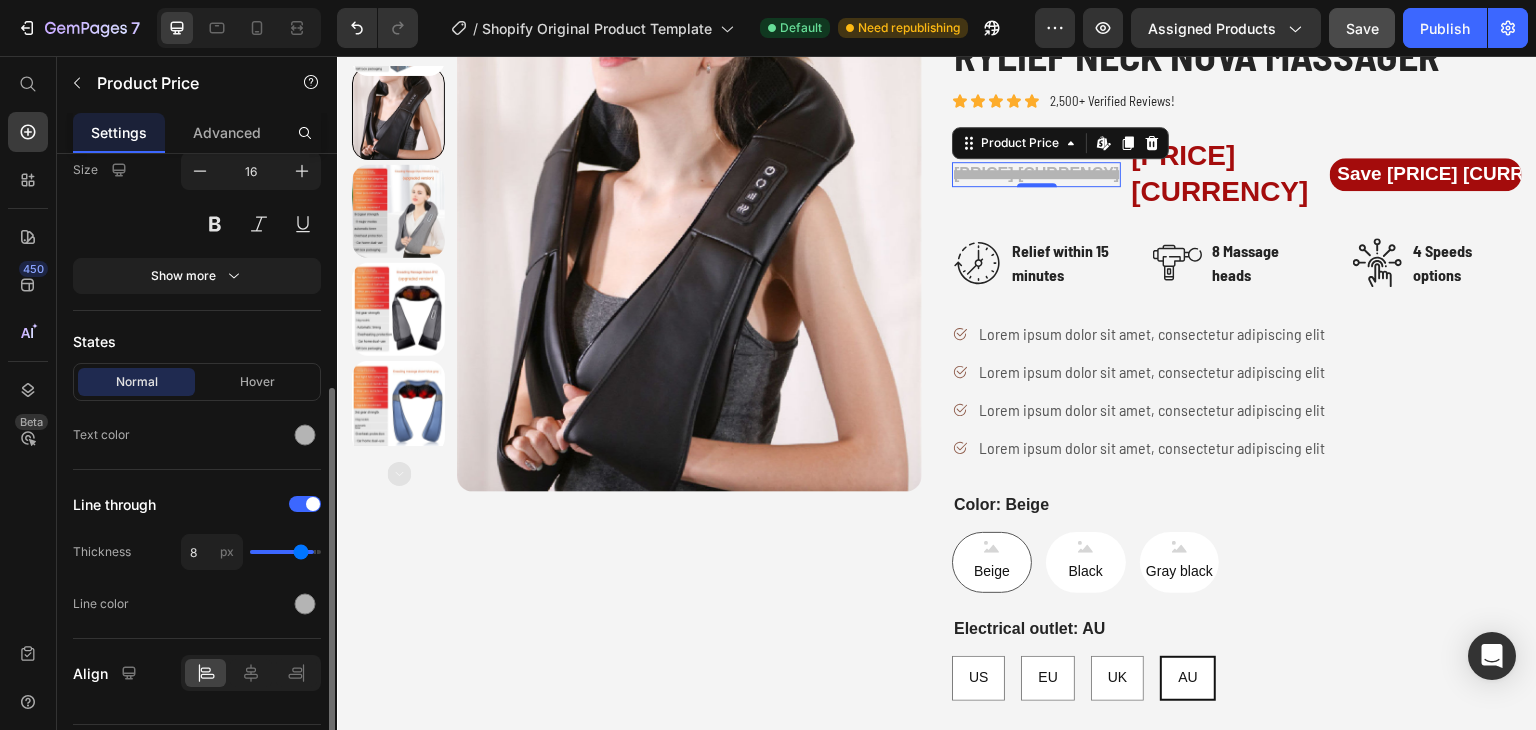 type on "7" 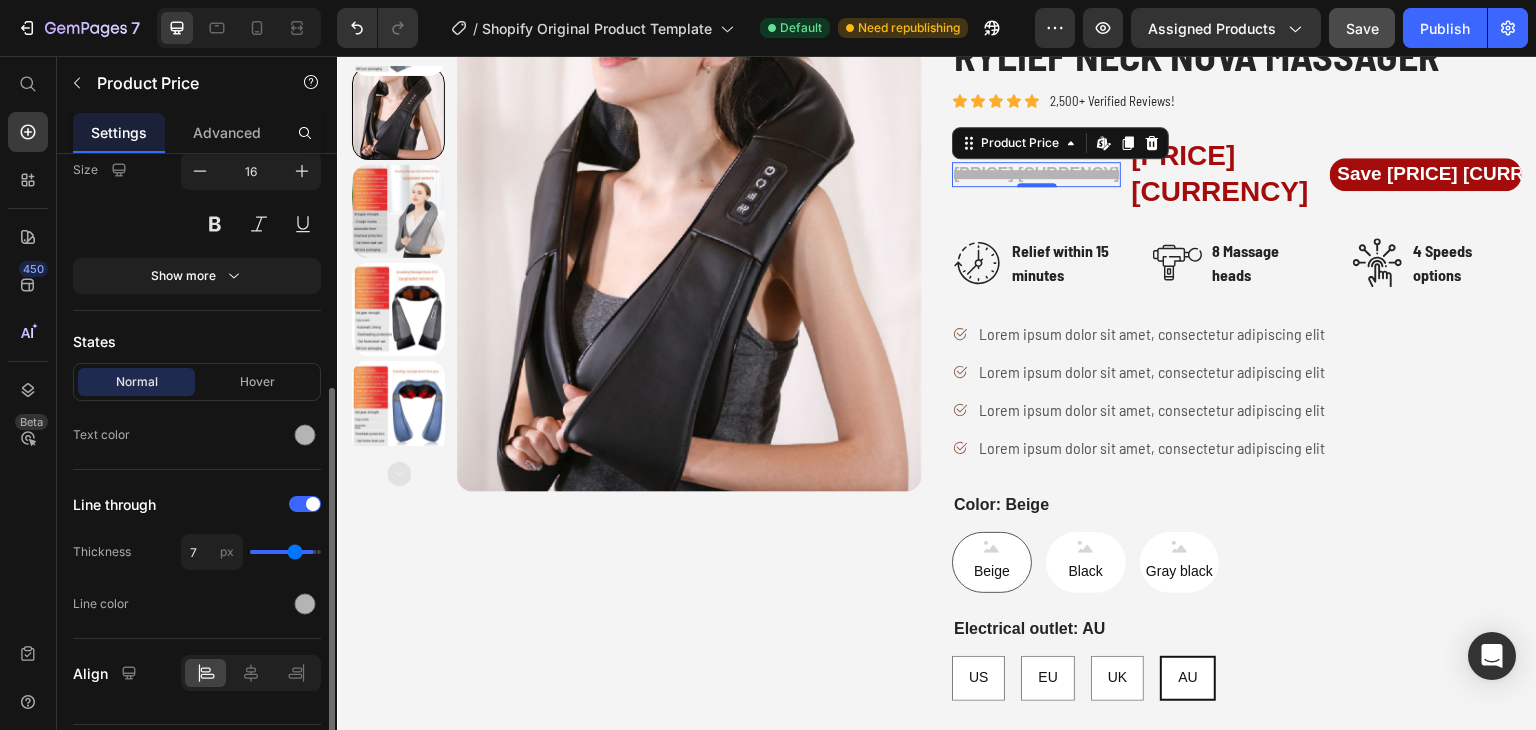 type on "6" 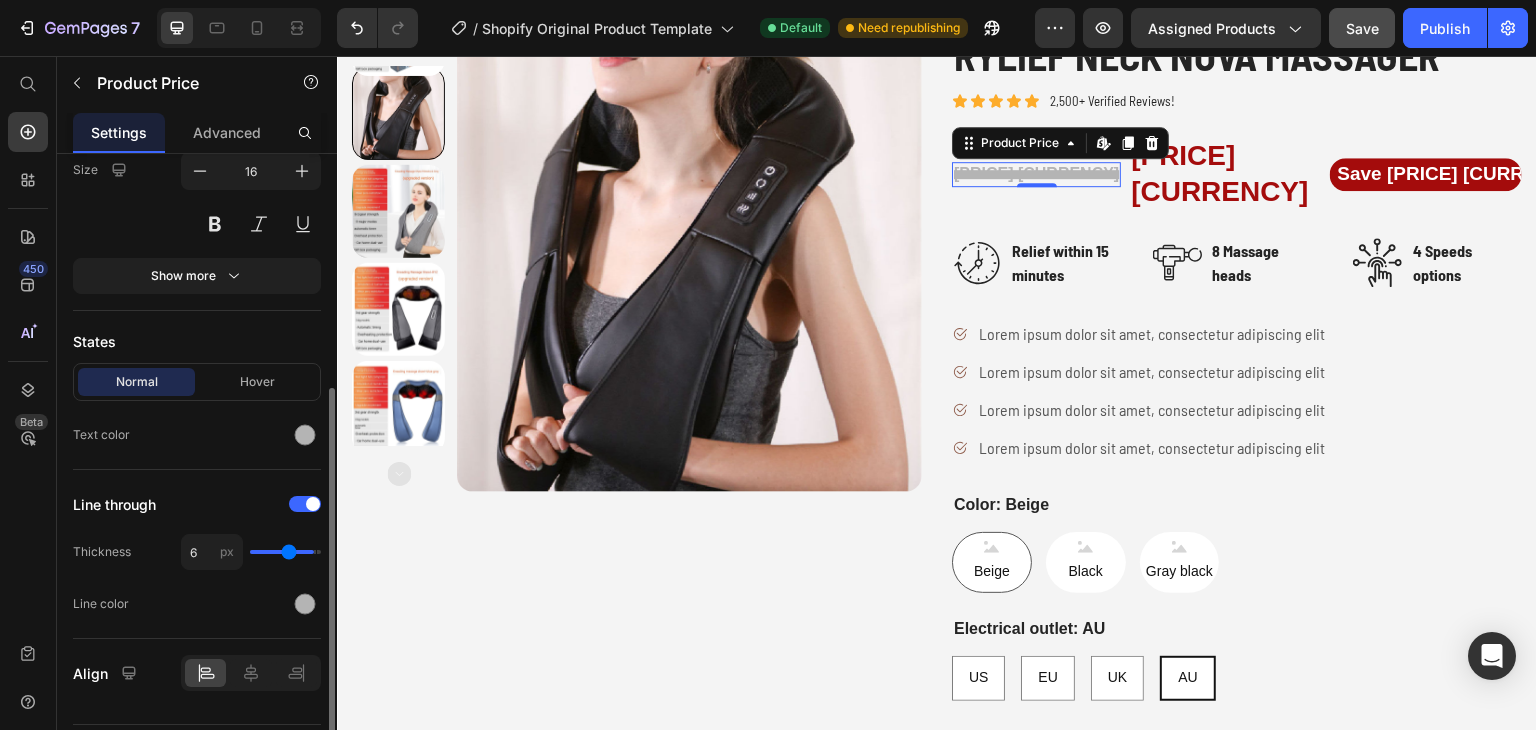 type on "4" 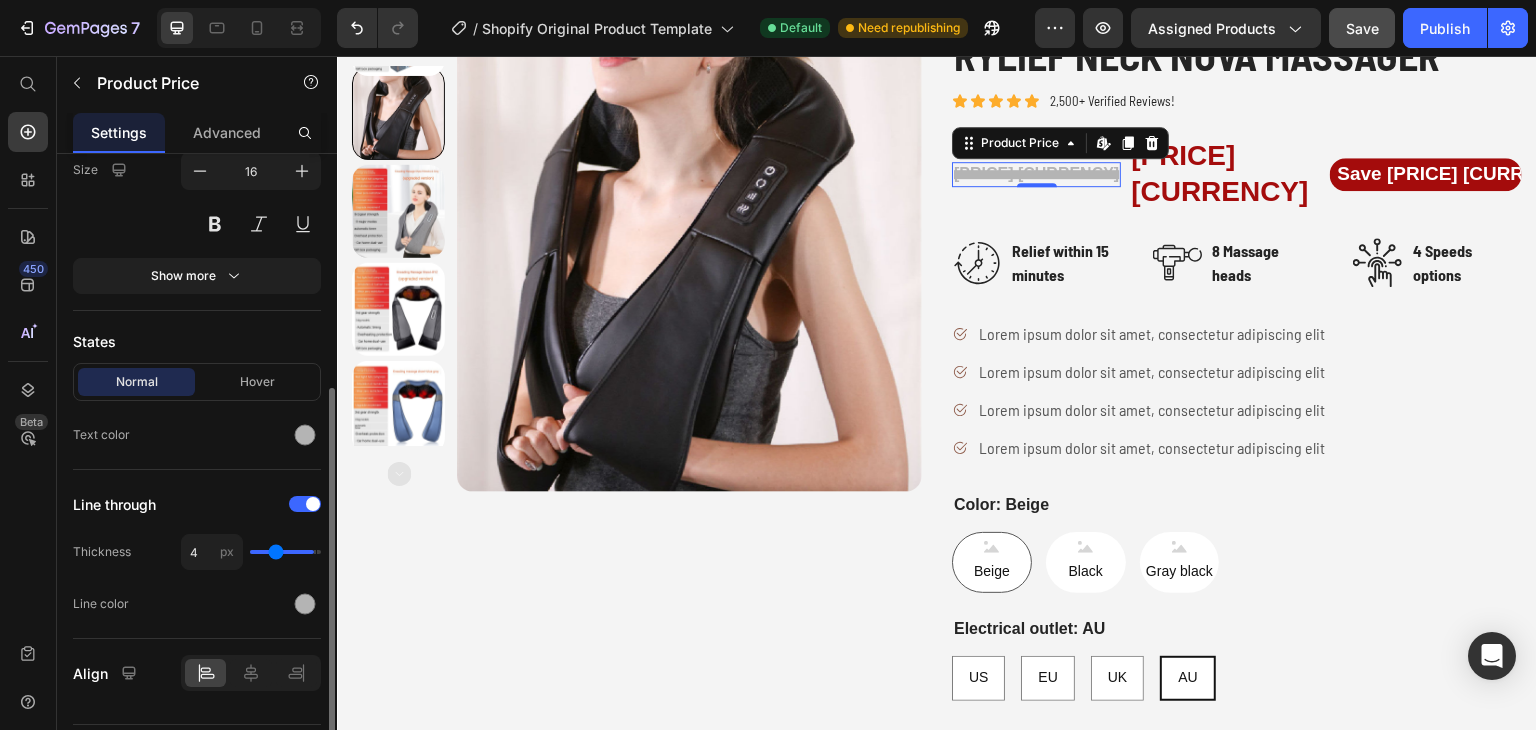 type on "3" 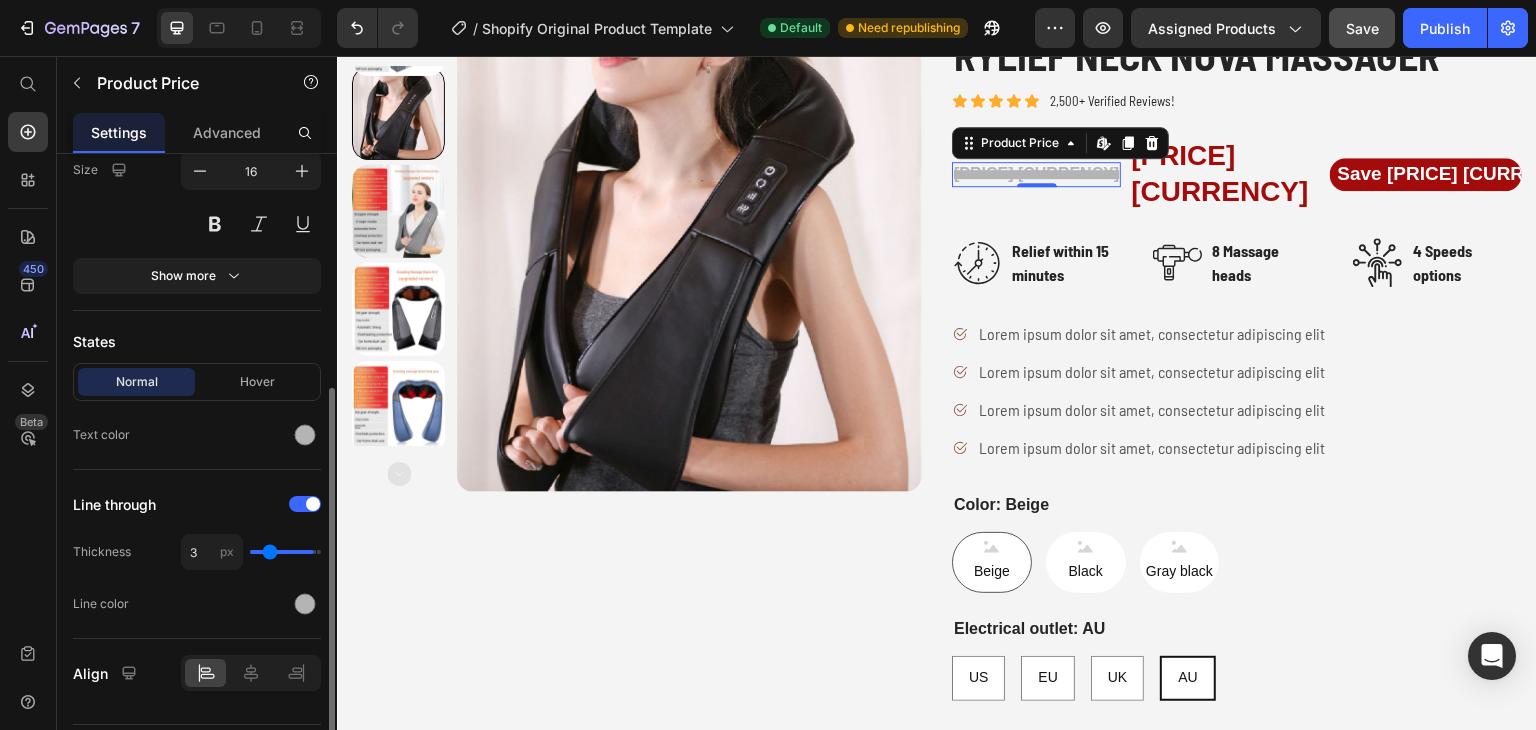 type on "2" 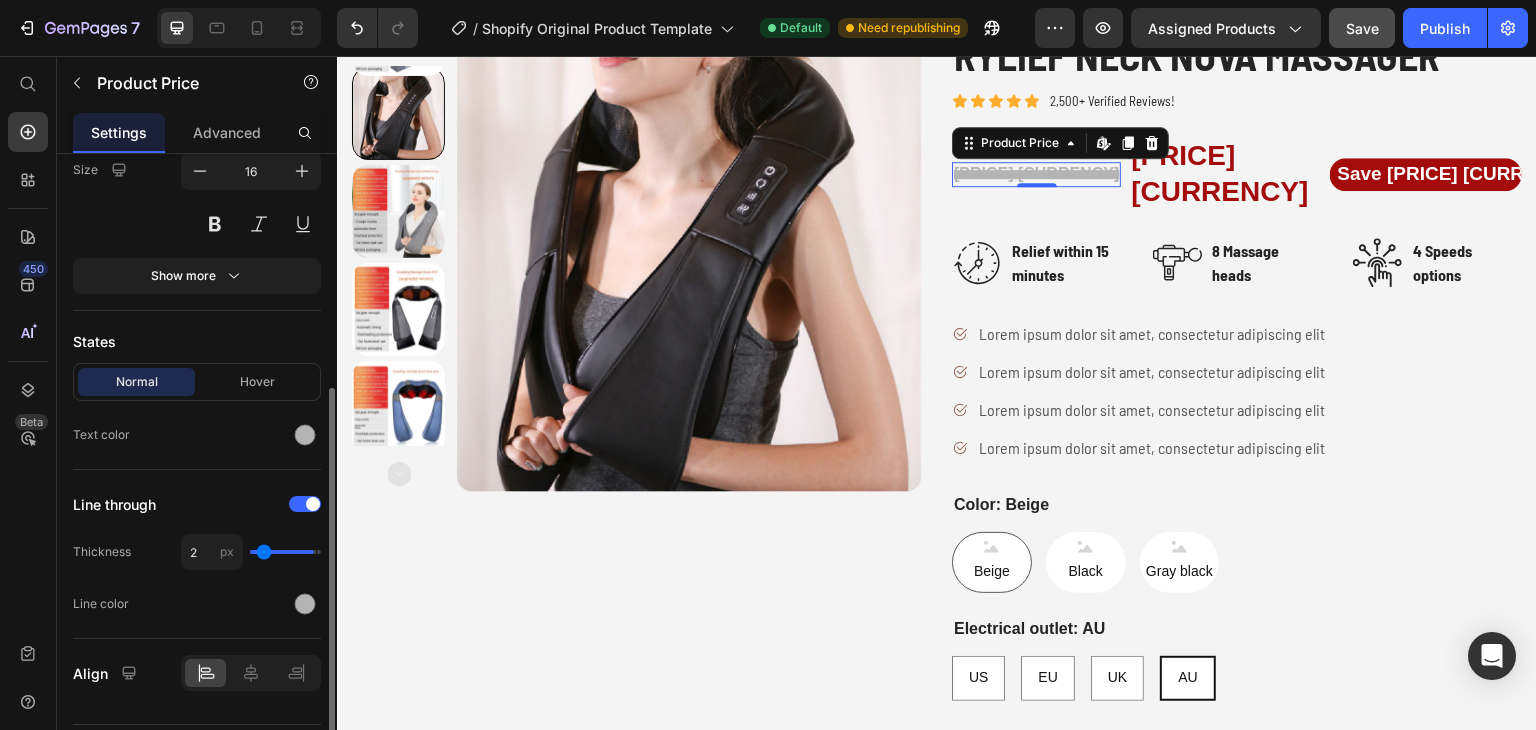 type on "1" 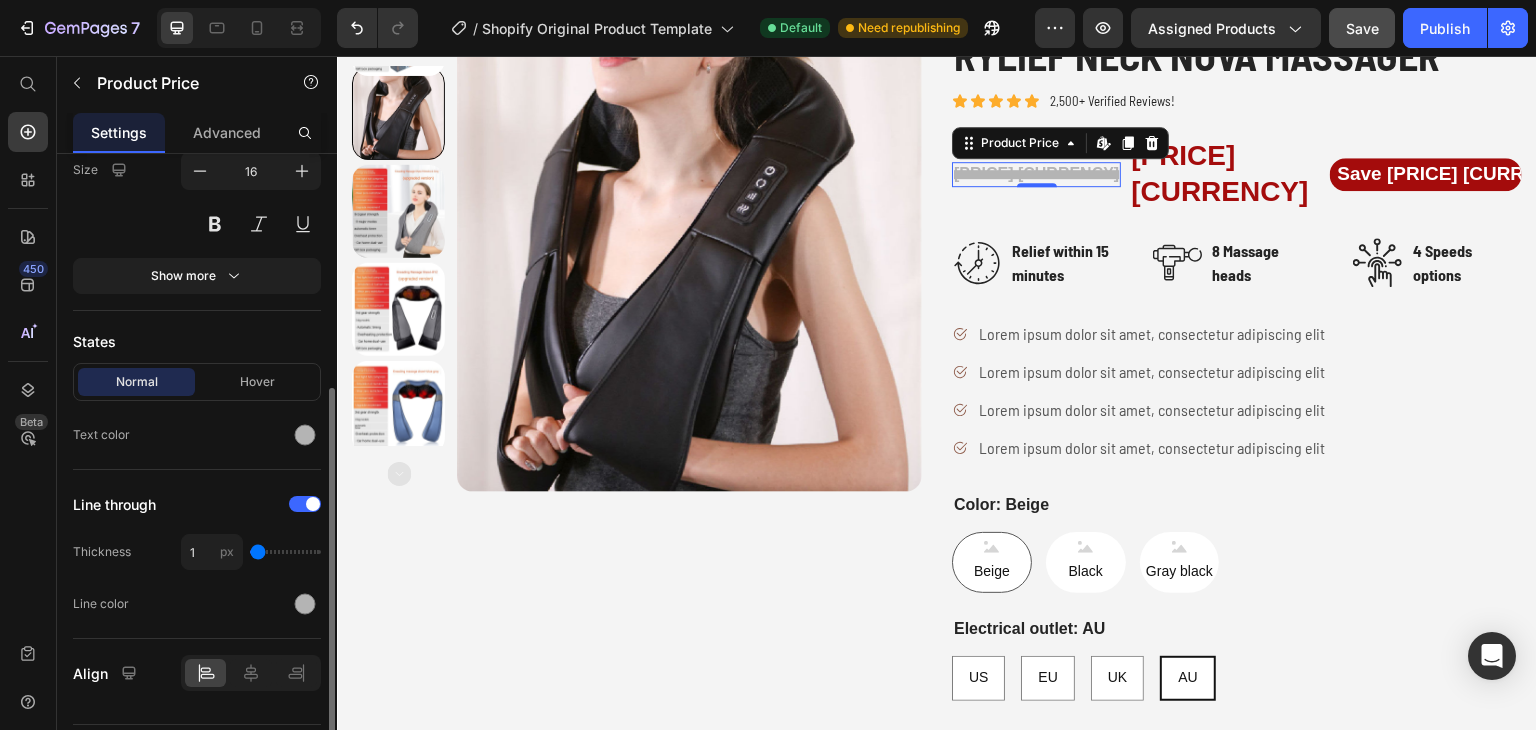 drag, startPoint x: 260, startPoint y: 552, endPoint x: 244, endPoint y: 562, distance: 18.867962 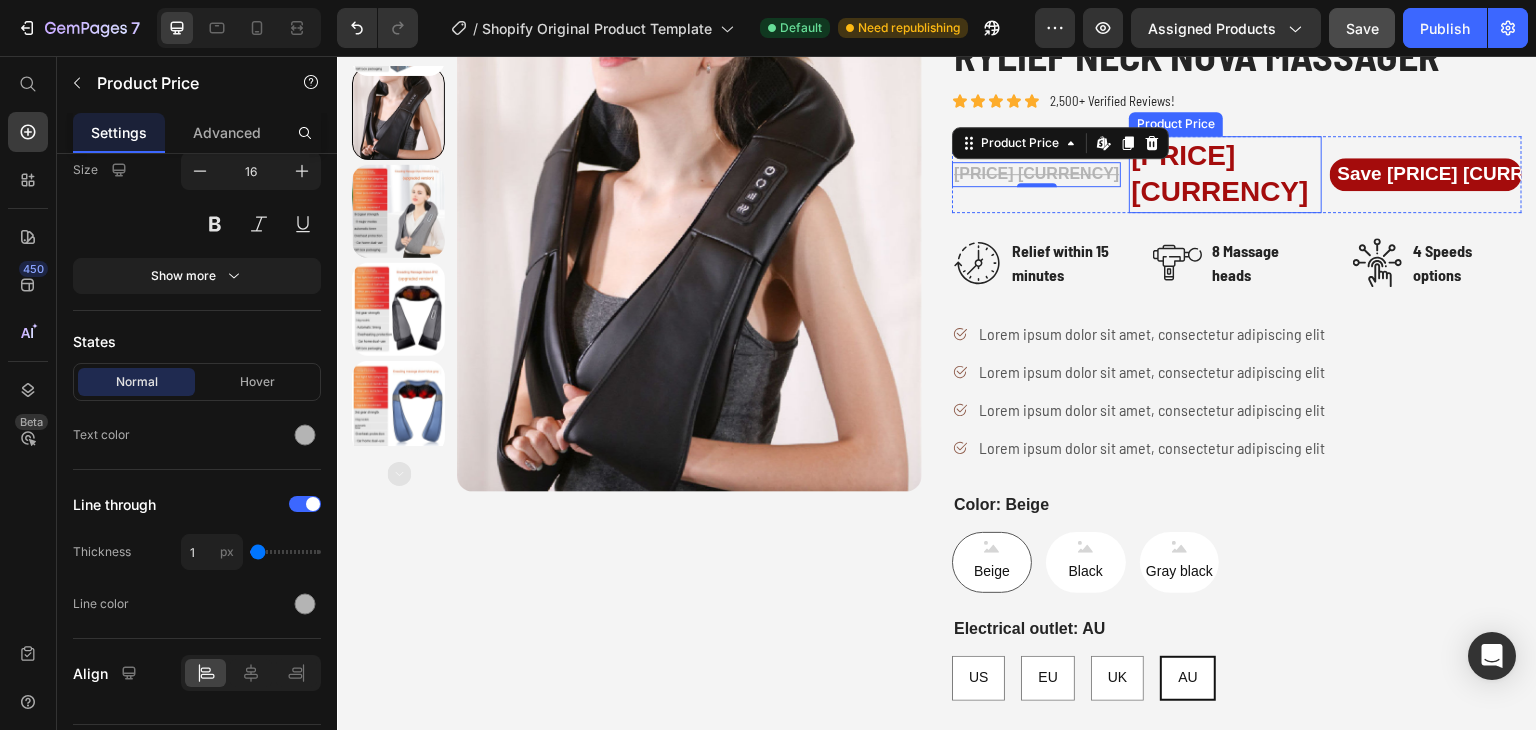 click on "RM149.90 MYR" at bounding box center (1225, 174) 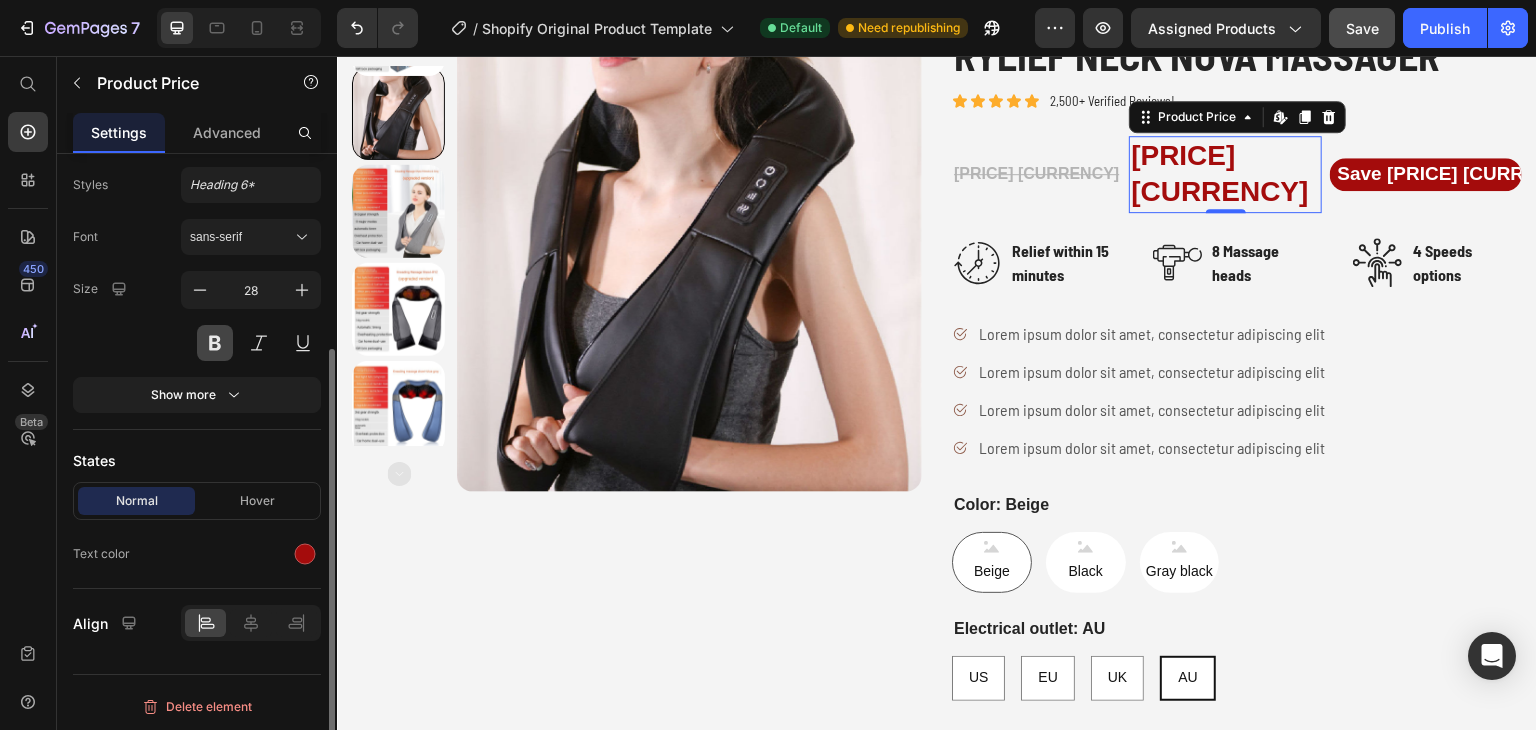 scroll, scrollTop: 181, scrollLeft: 0, axis: vertical 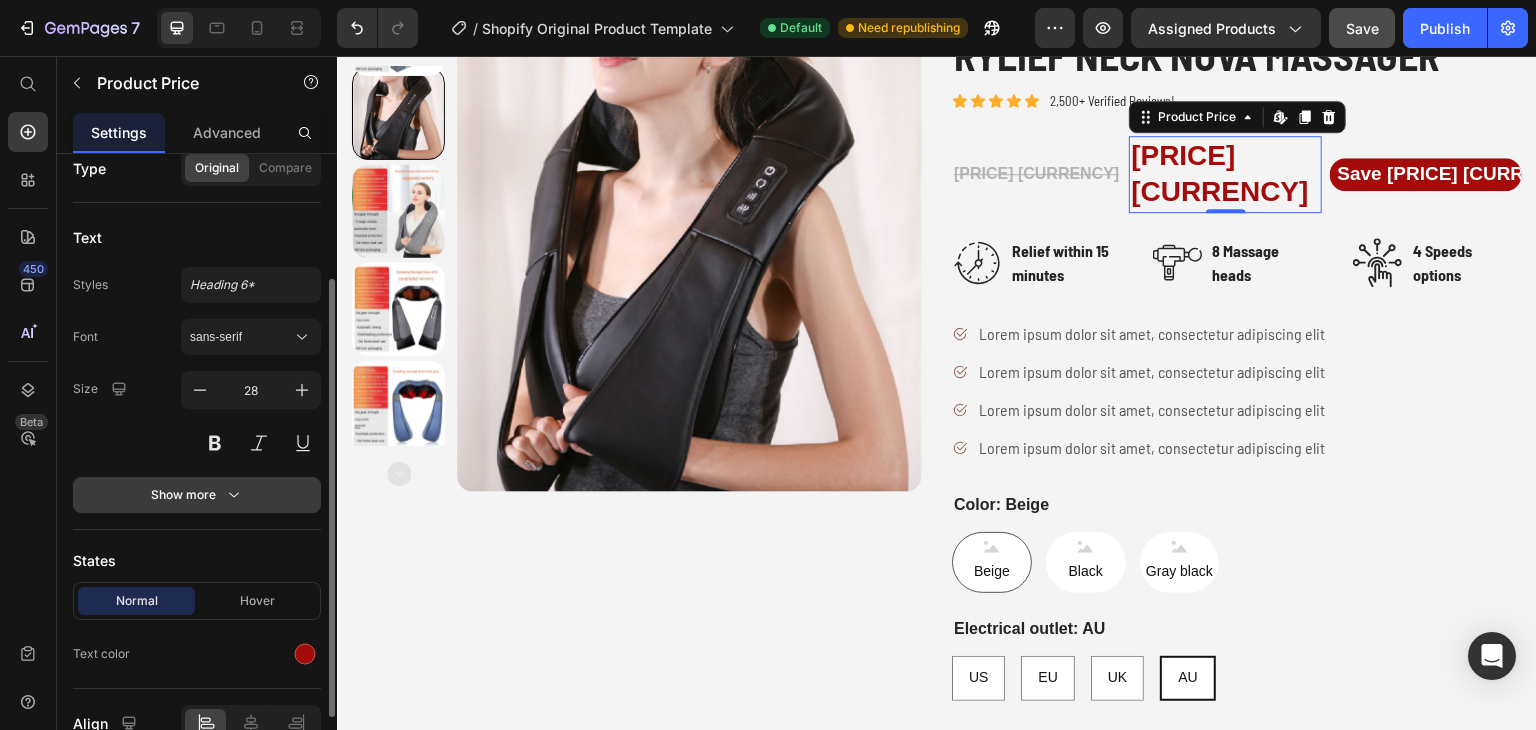 click on "Show more" at bounding box center [197, 495] 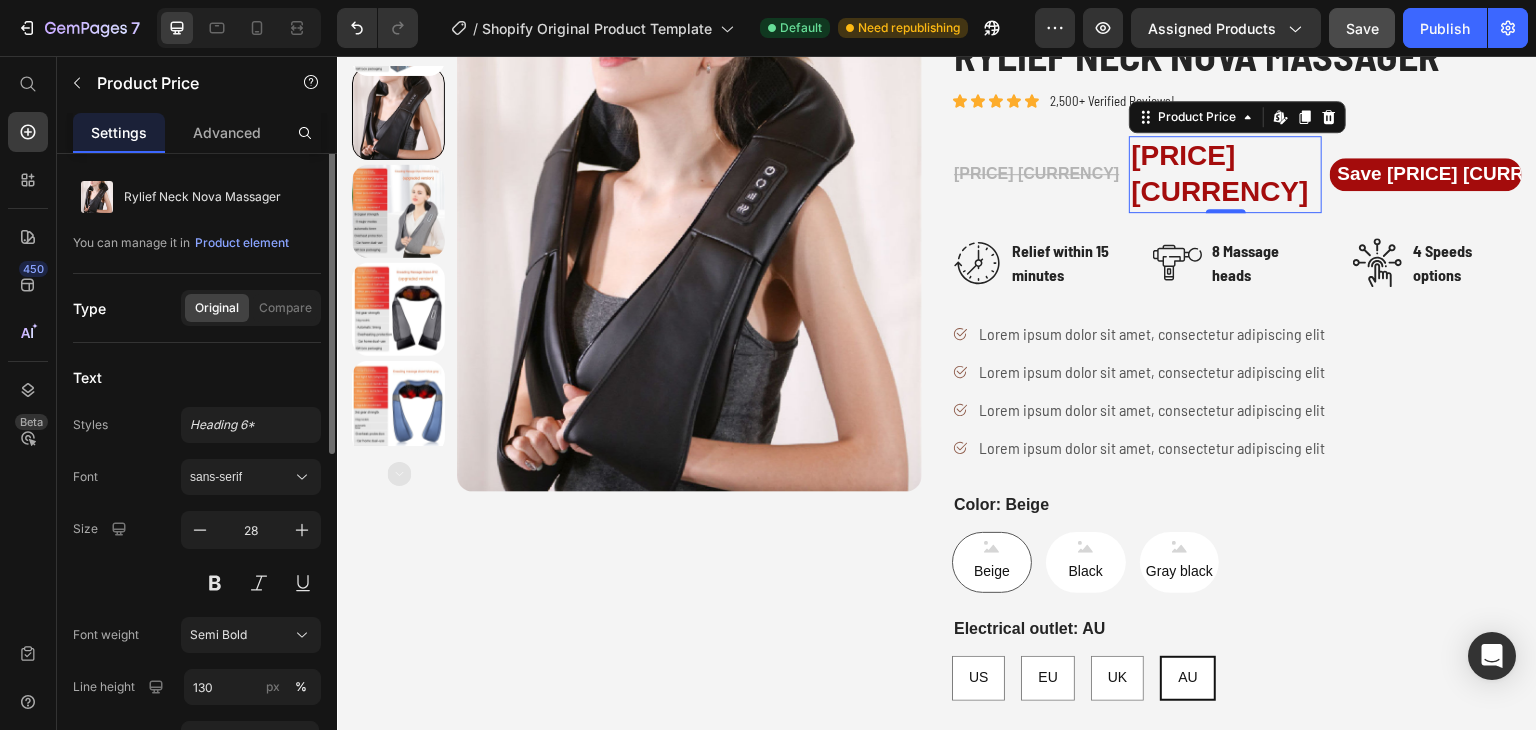 scroll, scrollTop: 0, scrollLeft: 0, axis: both 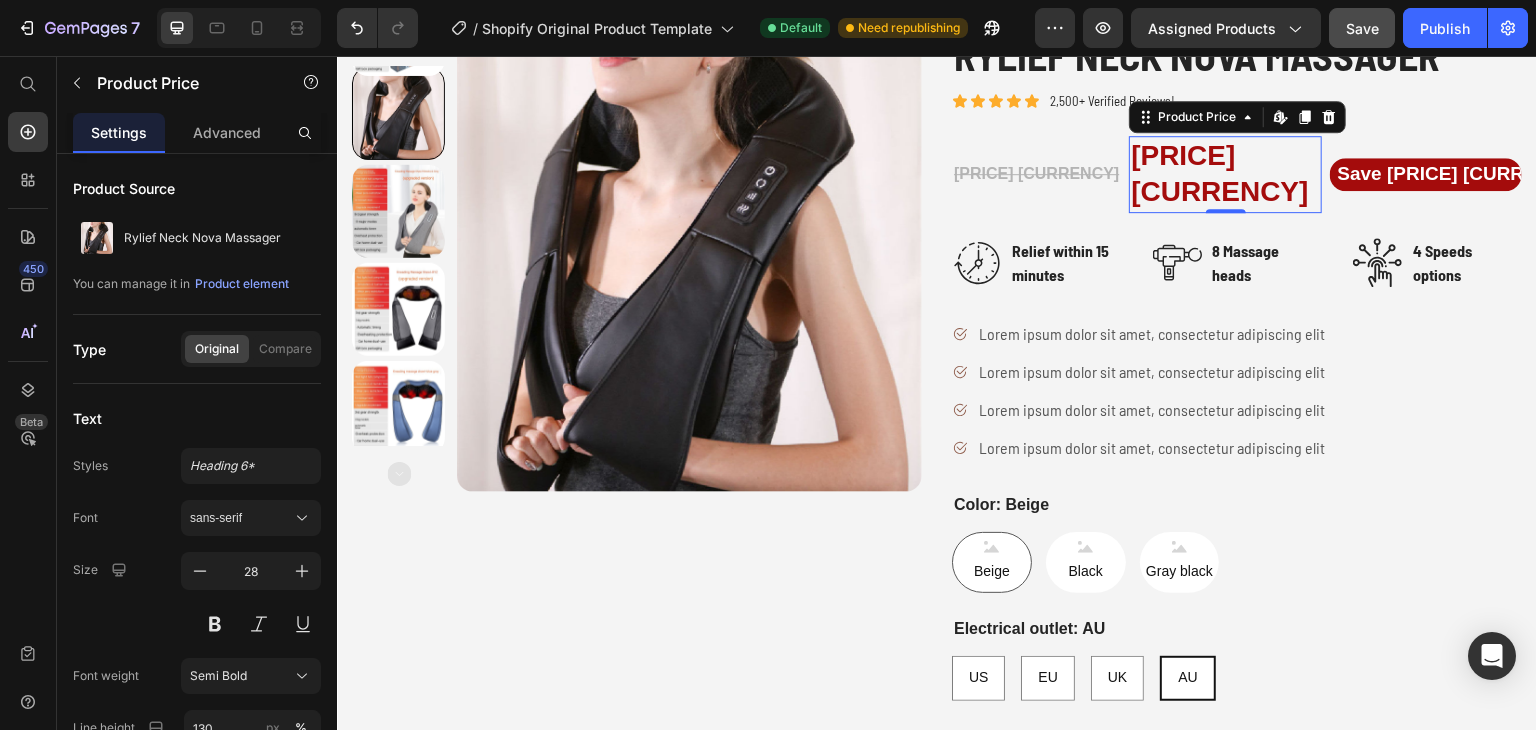click on "RM149.90 MYR" at bounding box center (1225, 174) 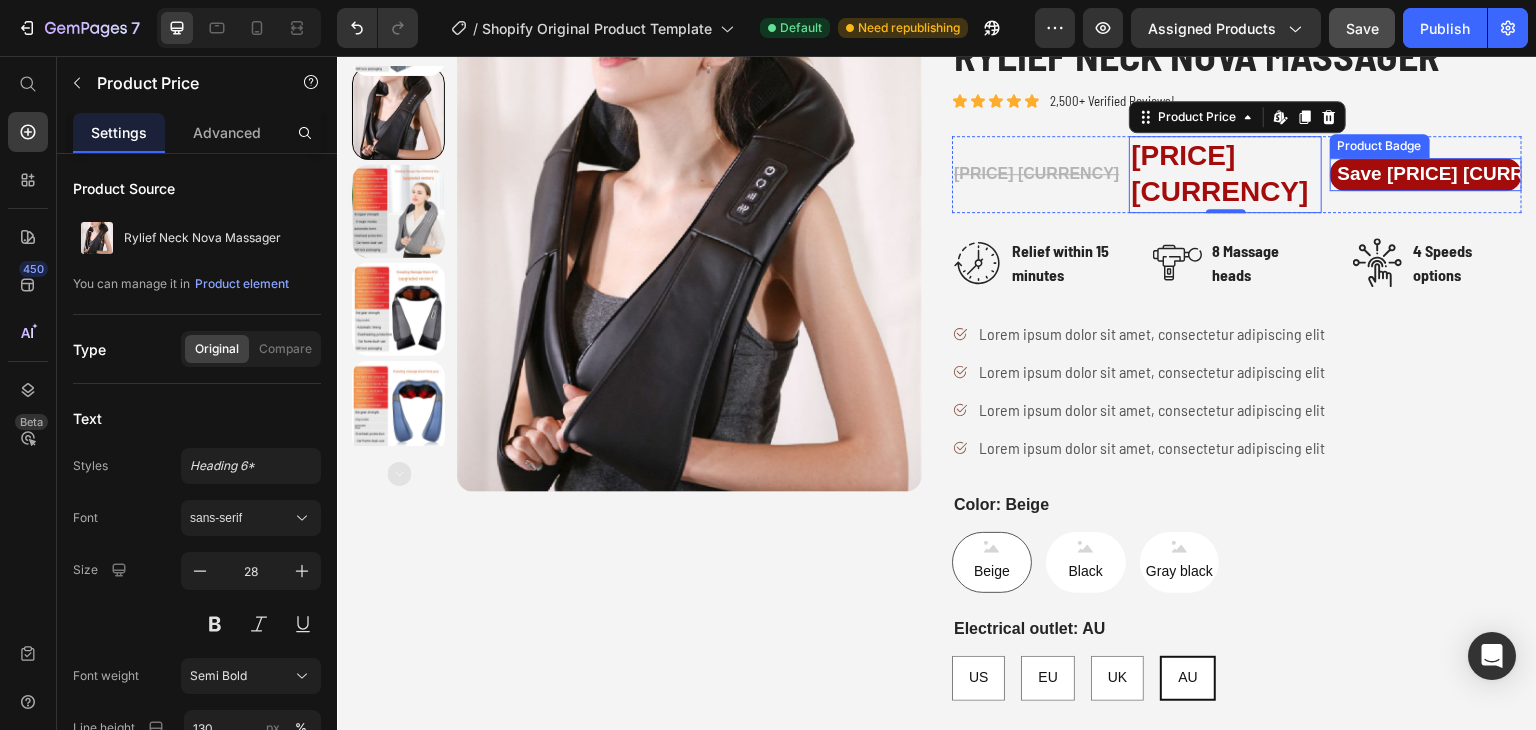 click on "Save RM49.10 MYR" at bounding box center (1426, 174) 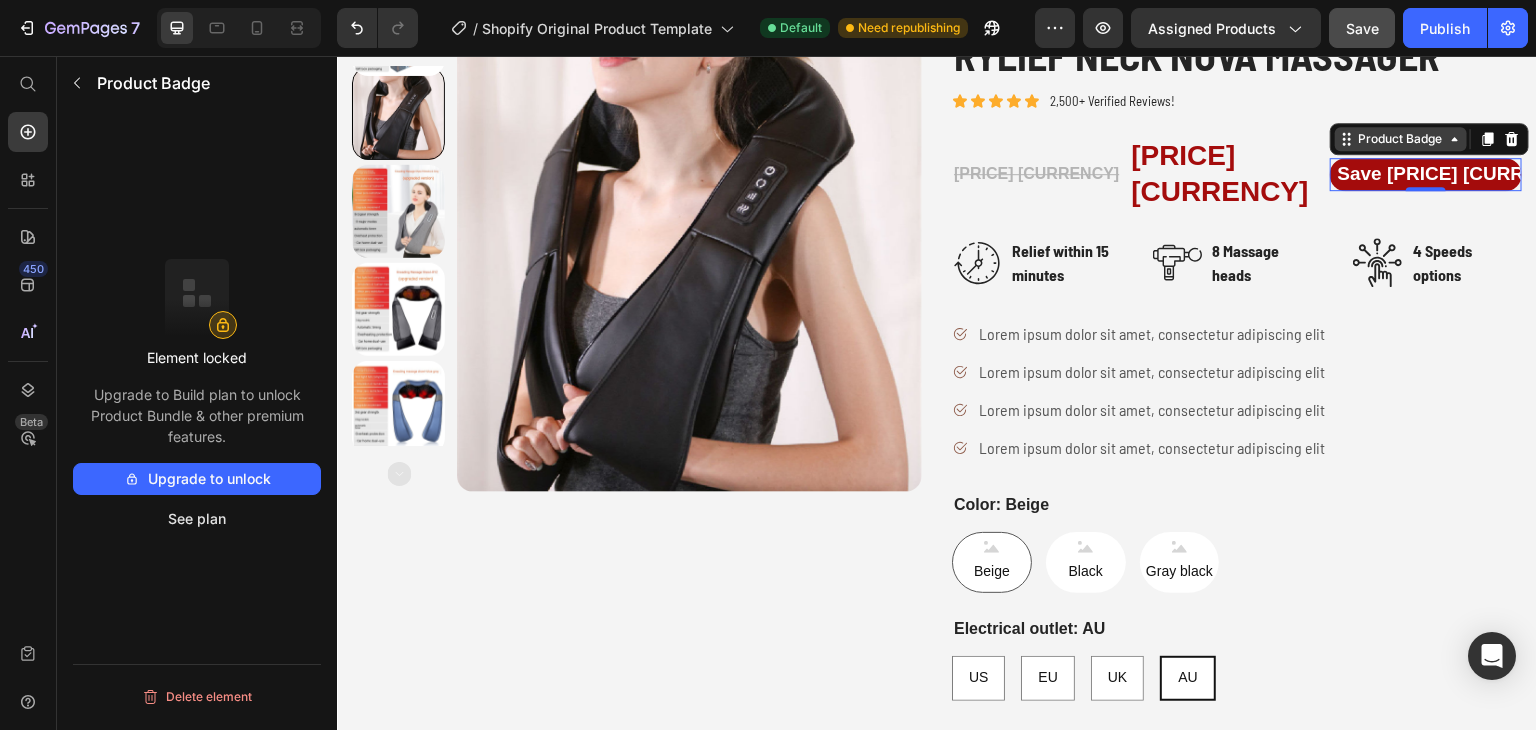click on "Product Badge" at bounding box center [1401, 139] 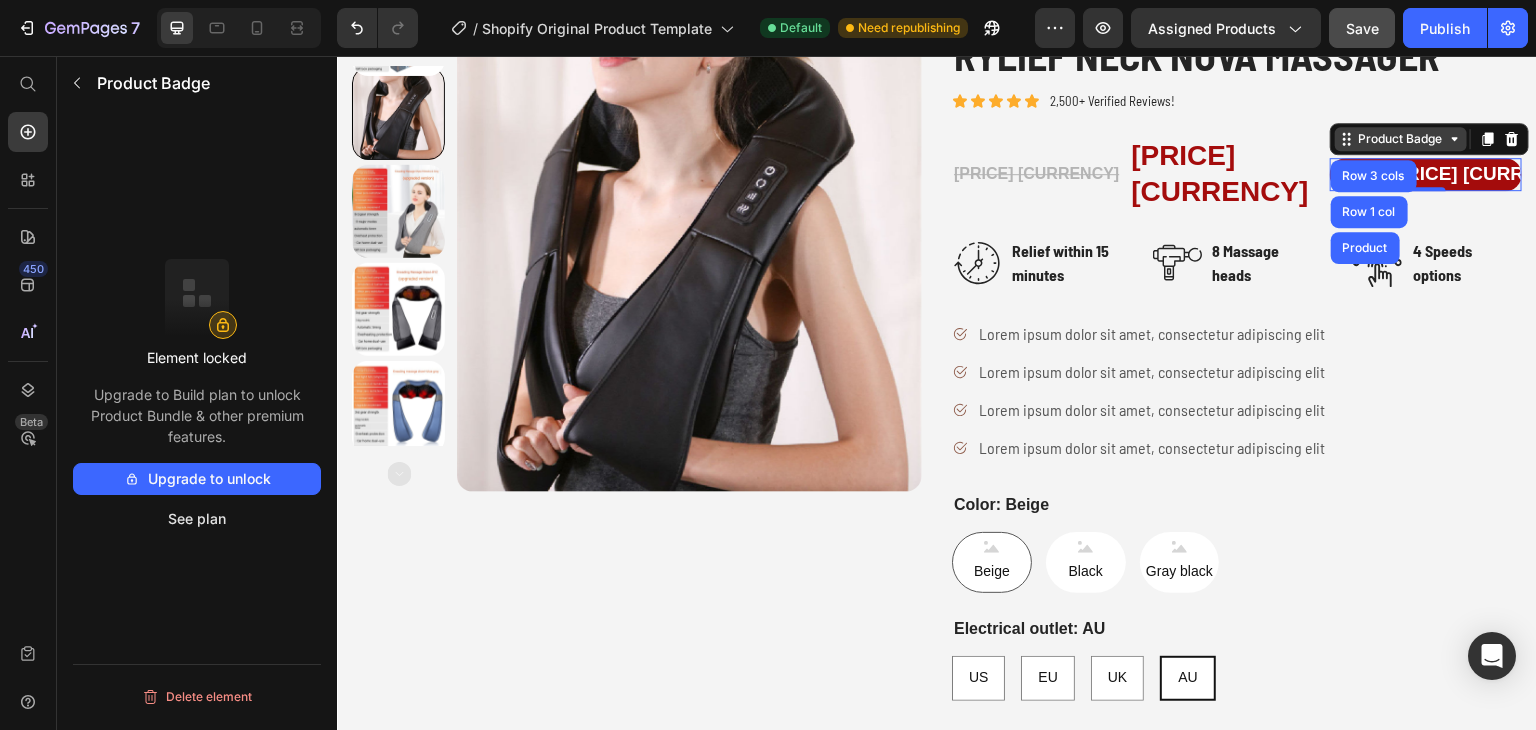 click on "Product Badge" at bounding box center (1401, 139) 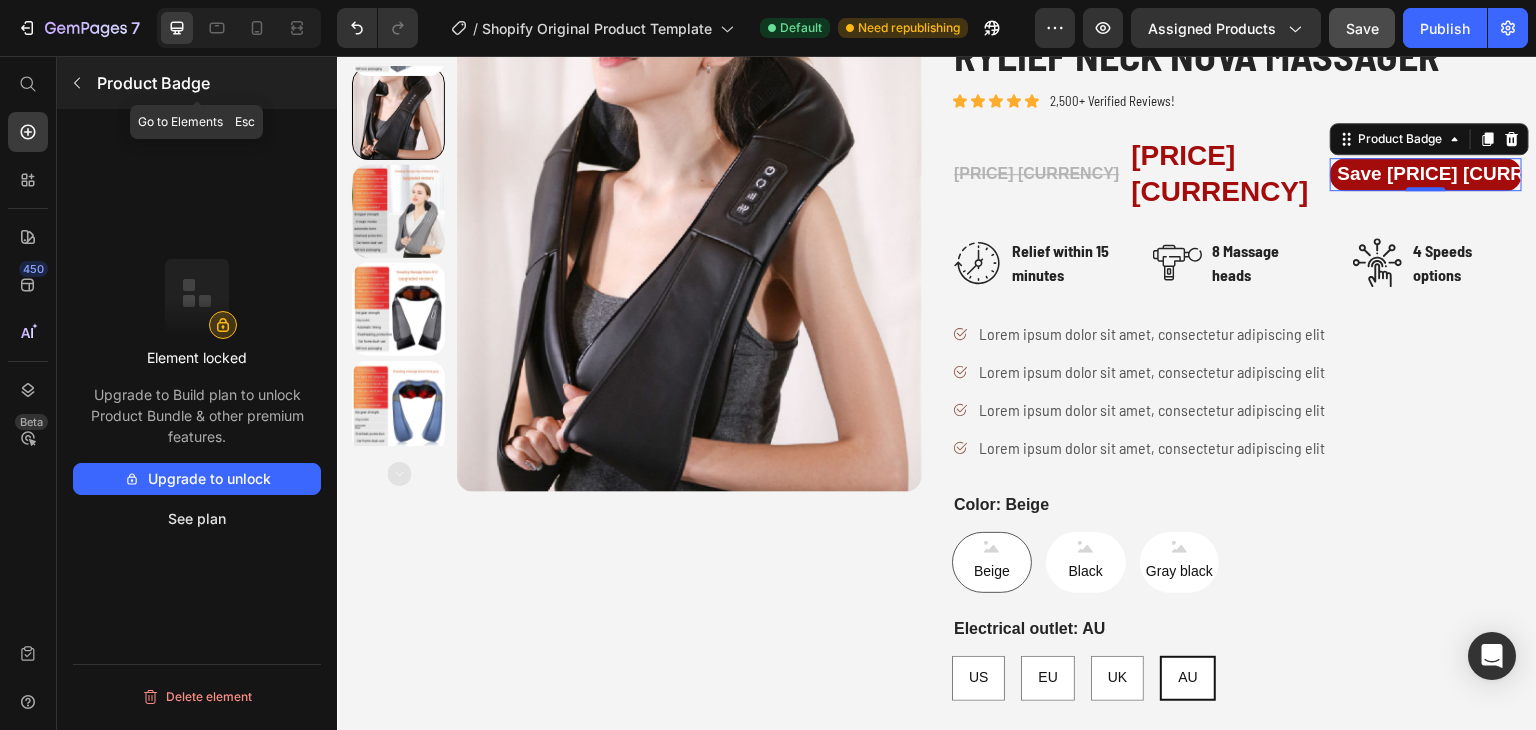 click at bounding box center [77, 83] 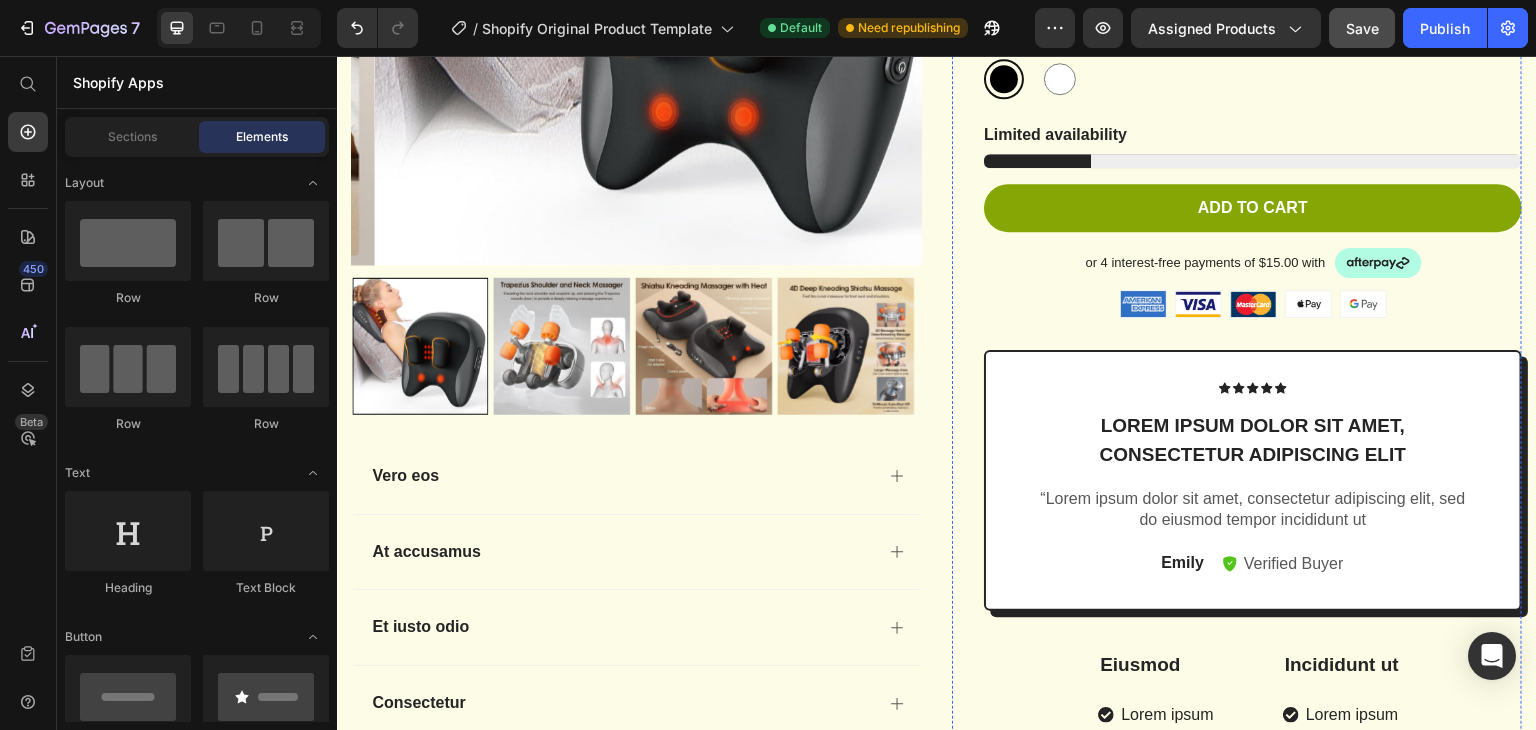 scroll, scrollTop: 13332, scrollLeft: 0, axis: vertical 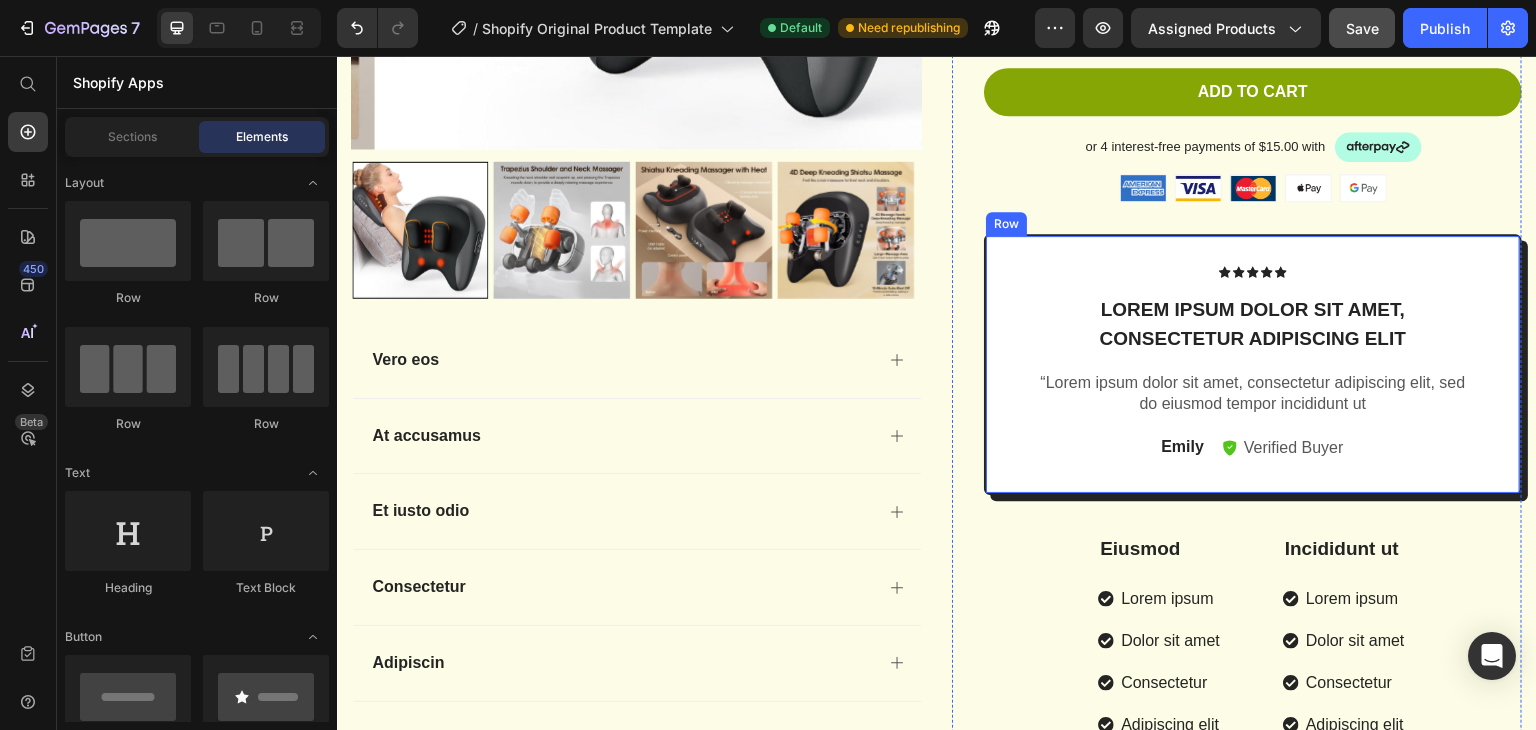 click on "Icon Icon Icon Icon Icon Icon List Lorem ipsum dolor sit amet, consectetur adipiscing elit Text Block “Lorem ipsum dolor sit amet, consectetur adipiscing elit, sed do eiusmod tempor incididunt ut  Text Block Emily Text Block
Verified Buyer Item List Row Row" at bounding box center (1253, 364) 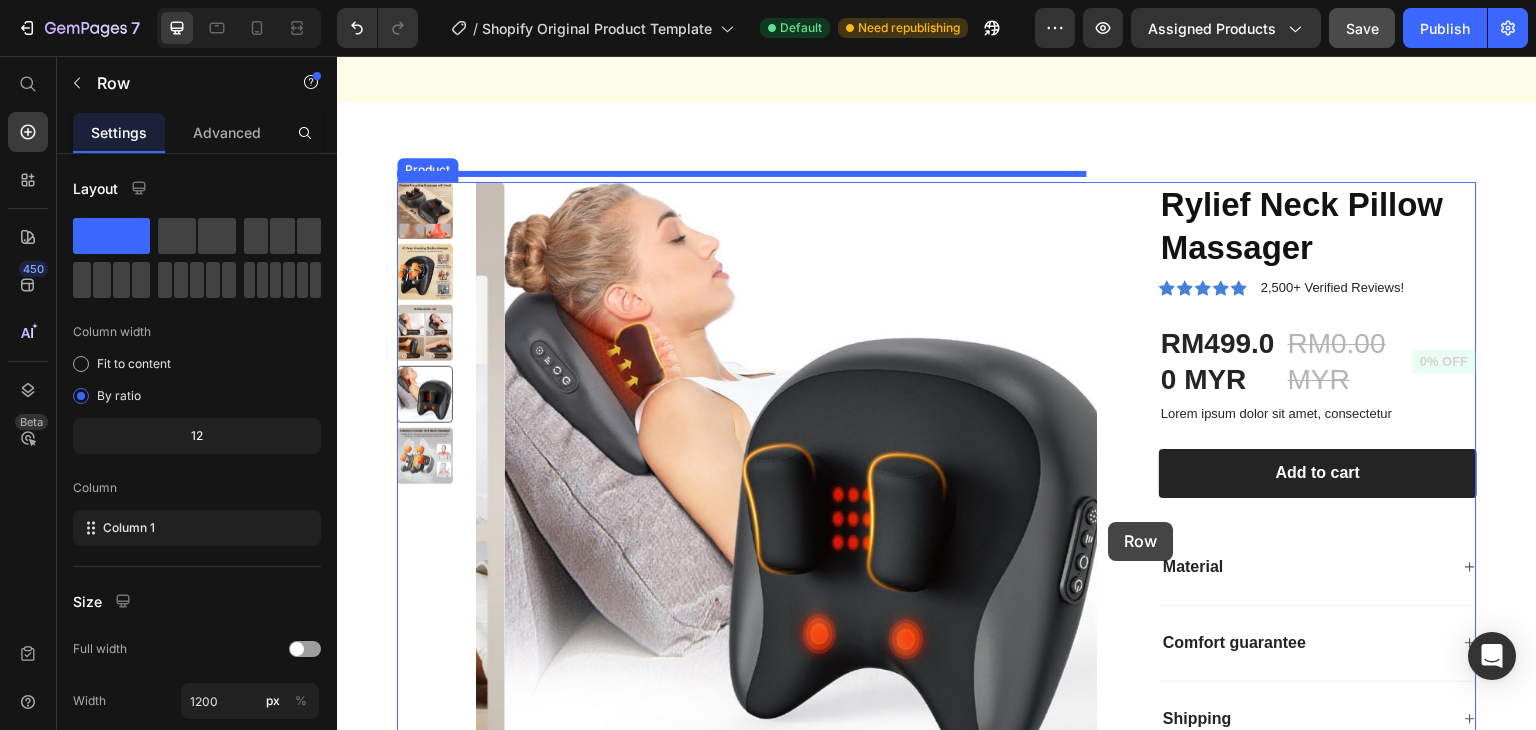 scroll, scrollTop: 11904, scrollLeft: 0, axis: vertical 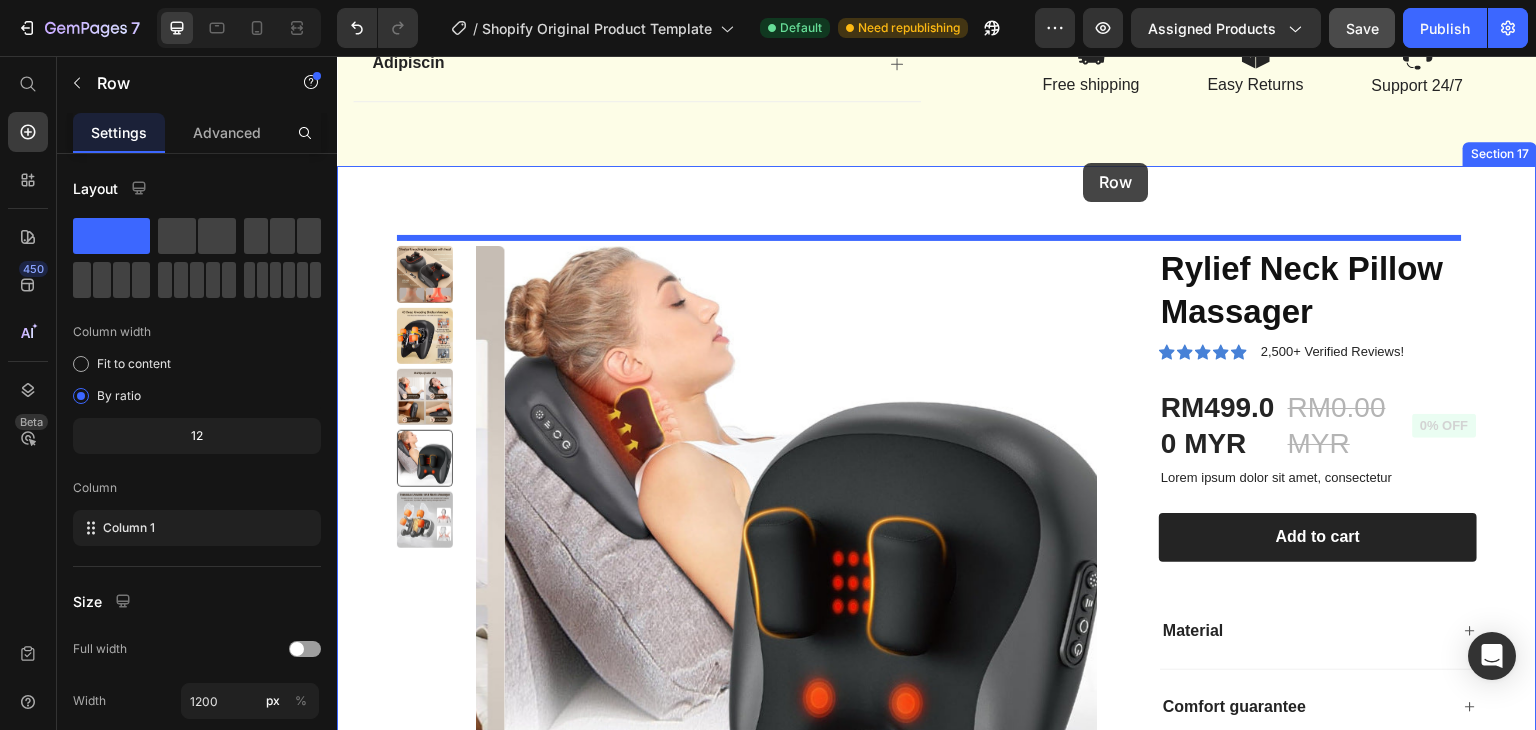 drag, startPoint x: 1018, startPoint y: 221, endPoint x: 1084, endPoint y: 163, distance: 87.86353 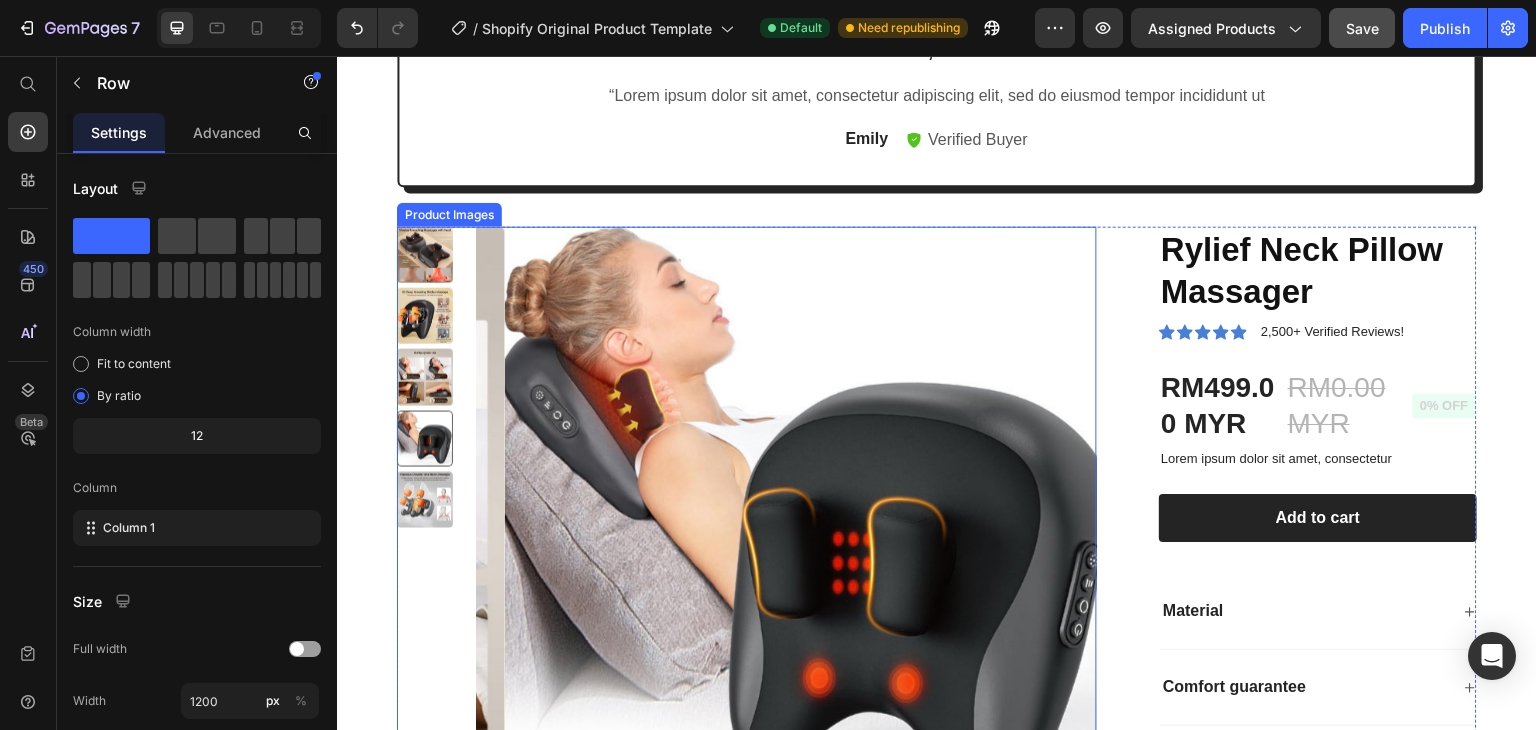 scroll, scrollTop: 12204, scrollLeft: 0, axis: vertical 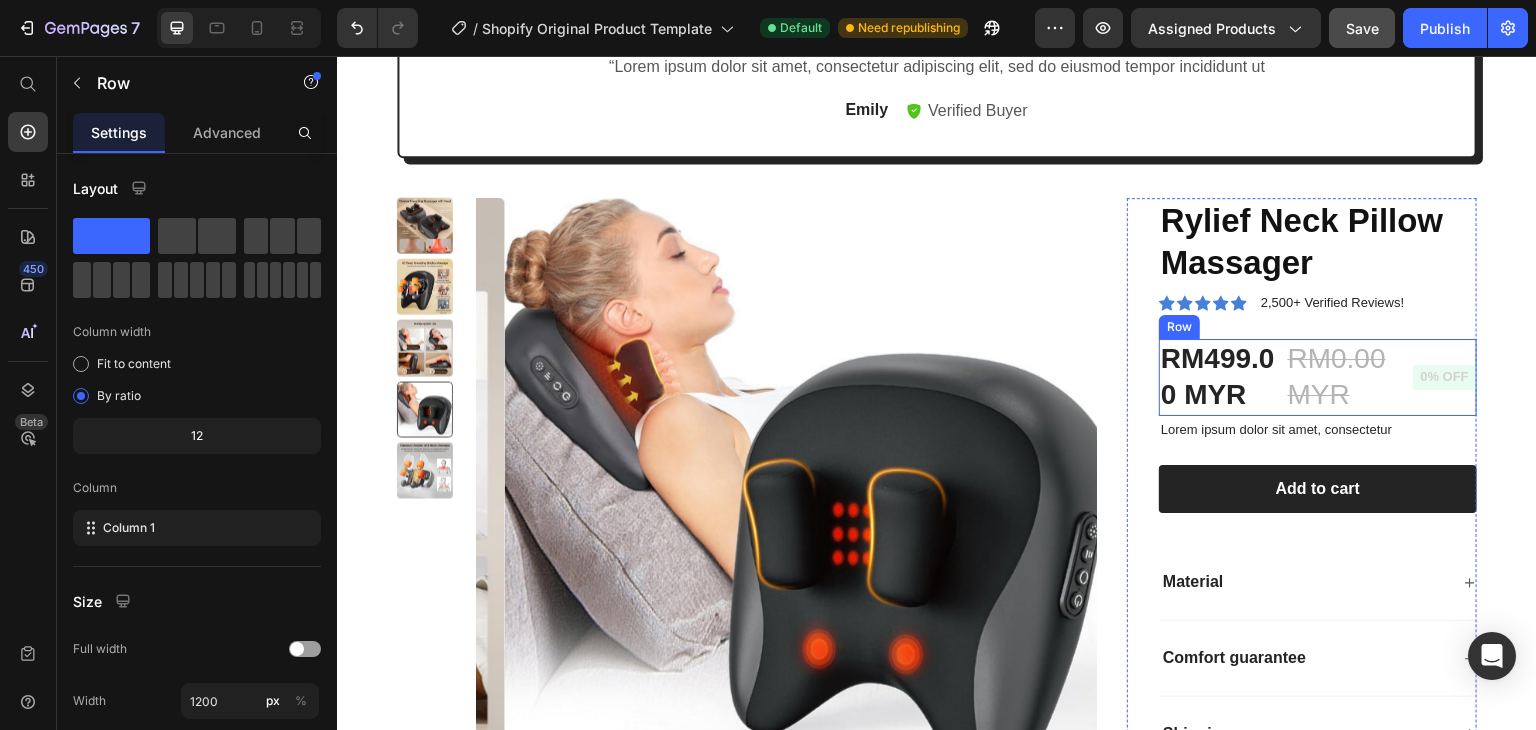 click on "RM0.00 MYR" at bounding box center (1345, 377) 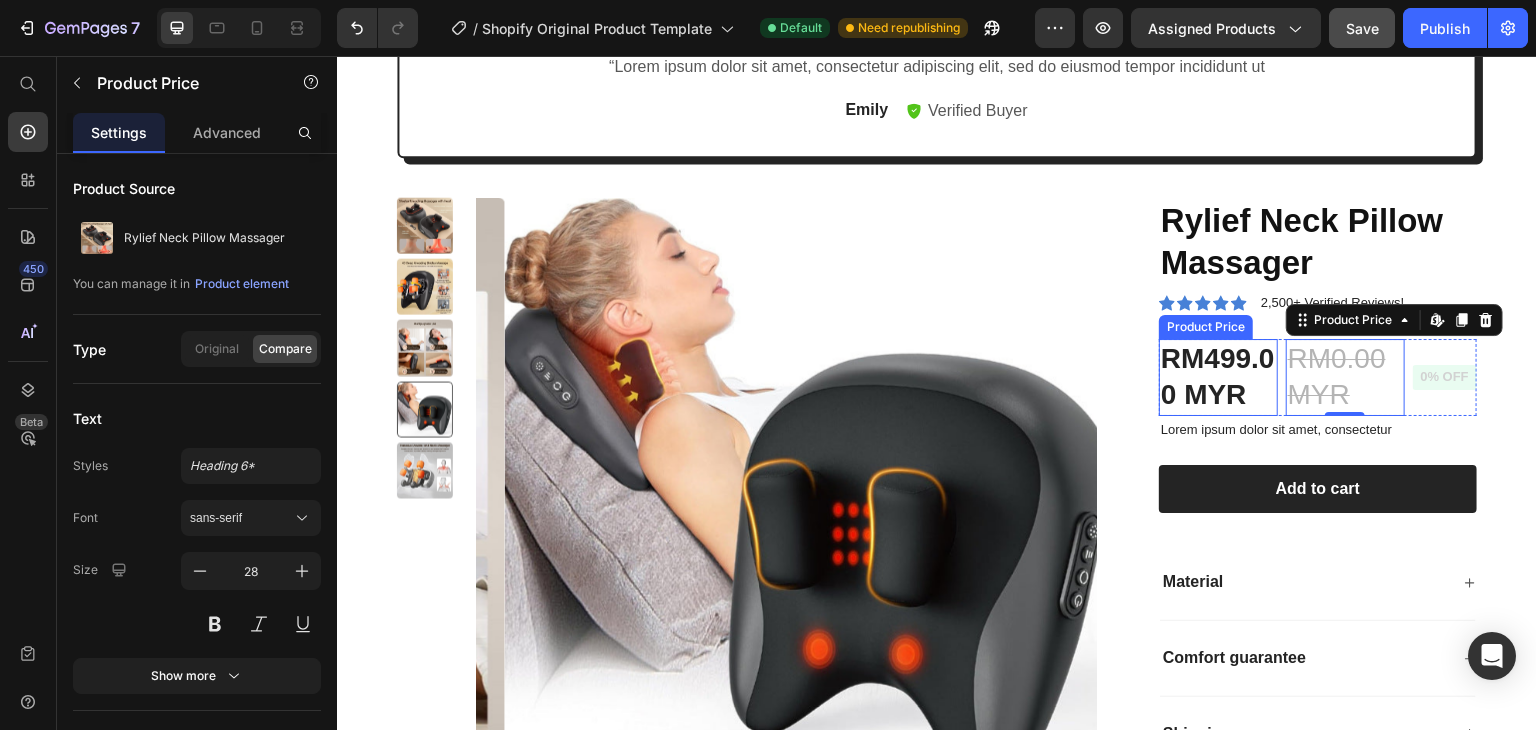 click on "RM499.00 MYR" at bounding box center [1218, 377] 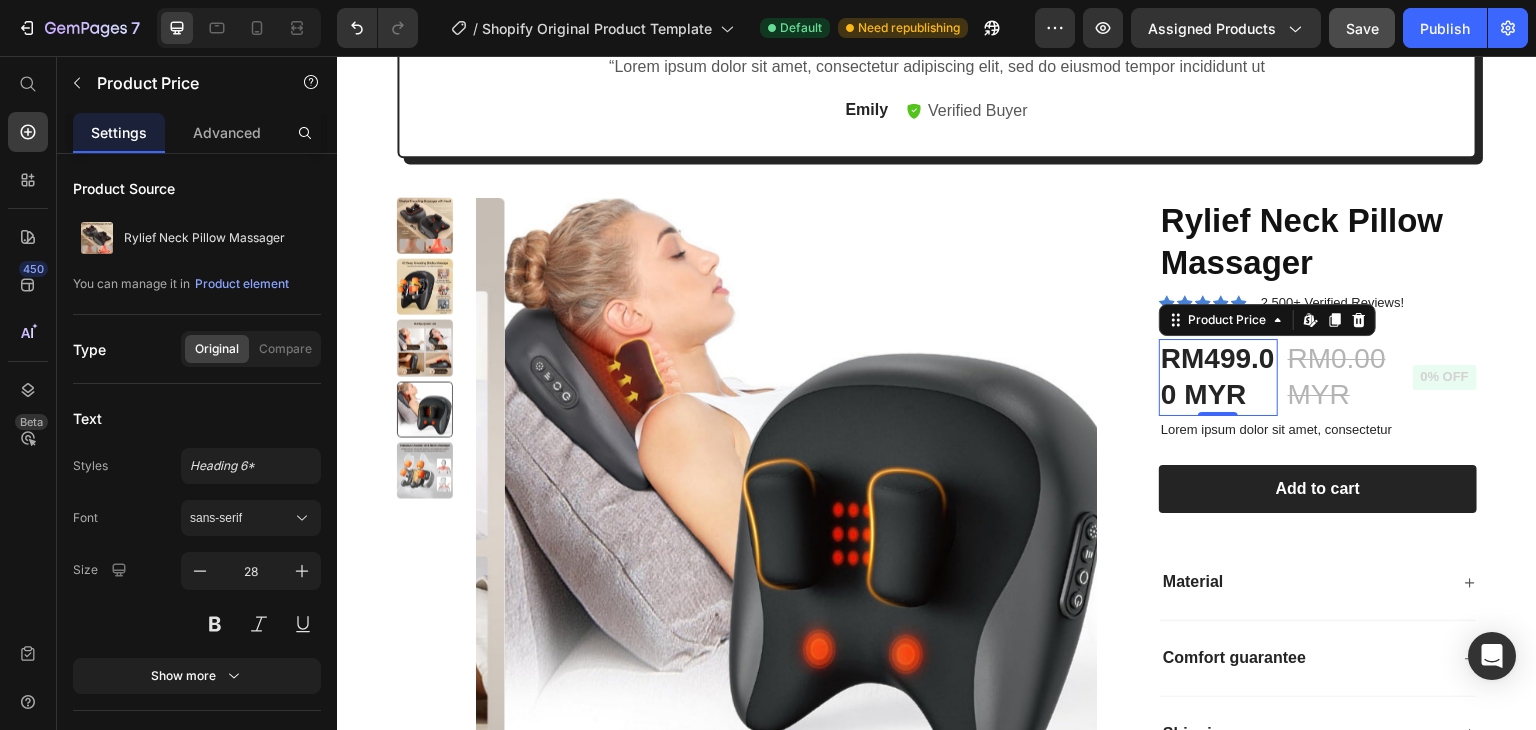 click on "RM499.00 MYR Product Price   Edit content in Shopify 0 RM0.00 MYR Product Price 0% off Product Badge Row" at bounding box center [1318, 377] 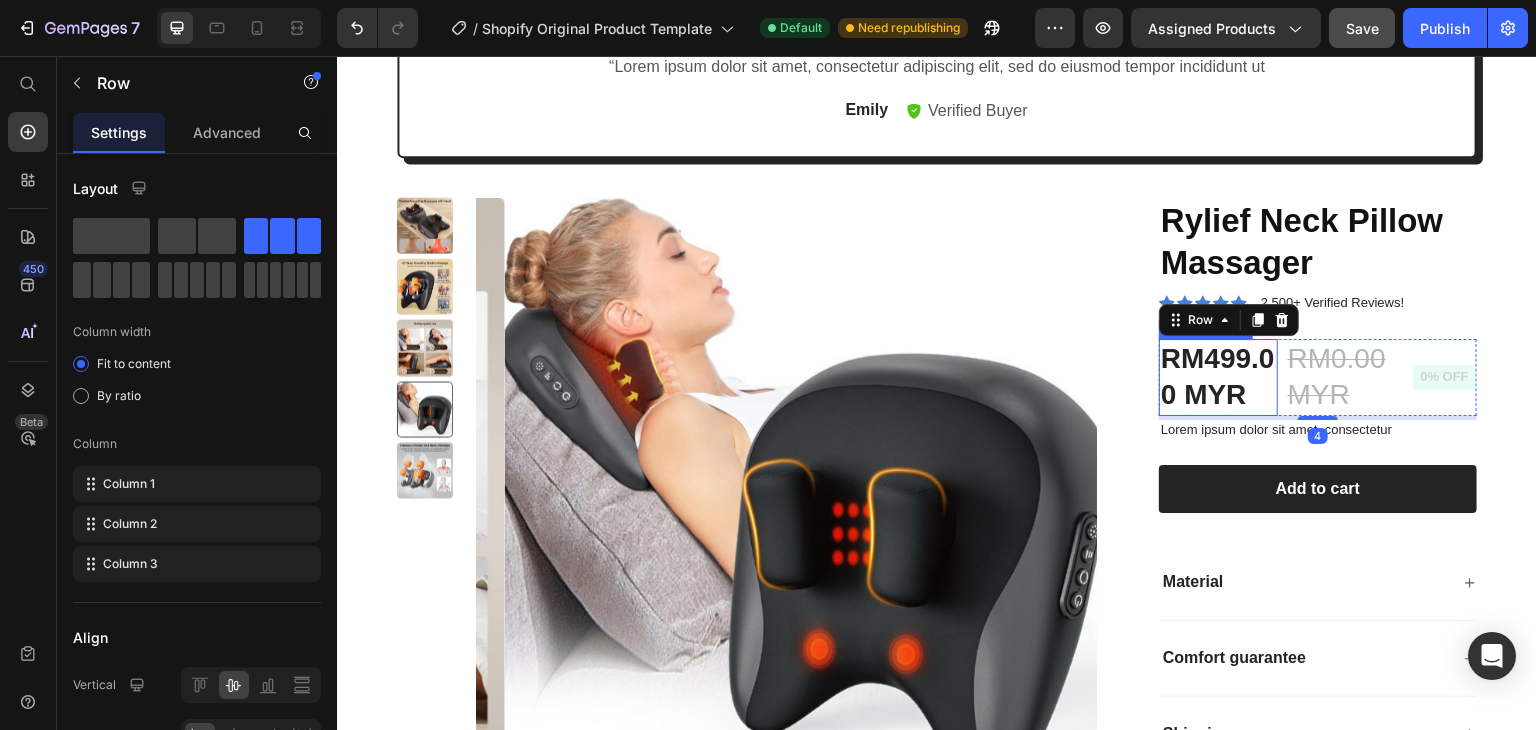 click on "RM499.00 MYR" at bounding box center (1218, 377) 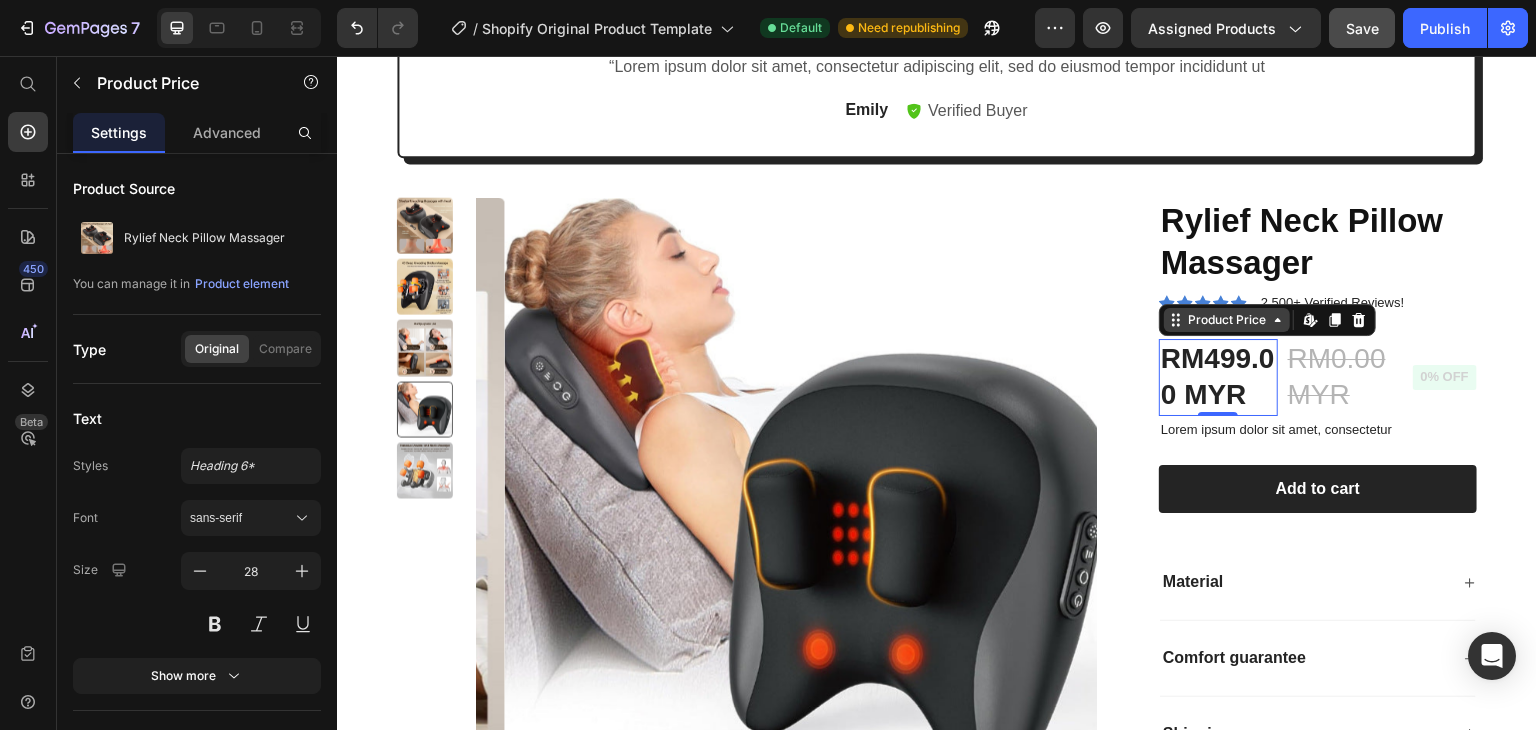 click on "Product Price" at bounding box center [1227, 320] 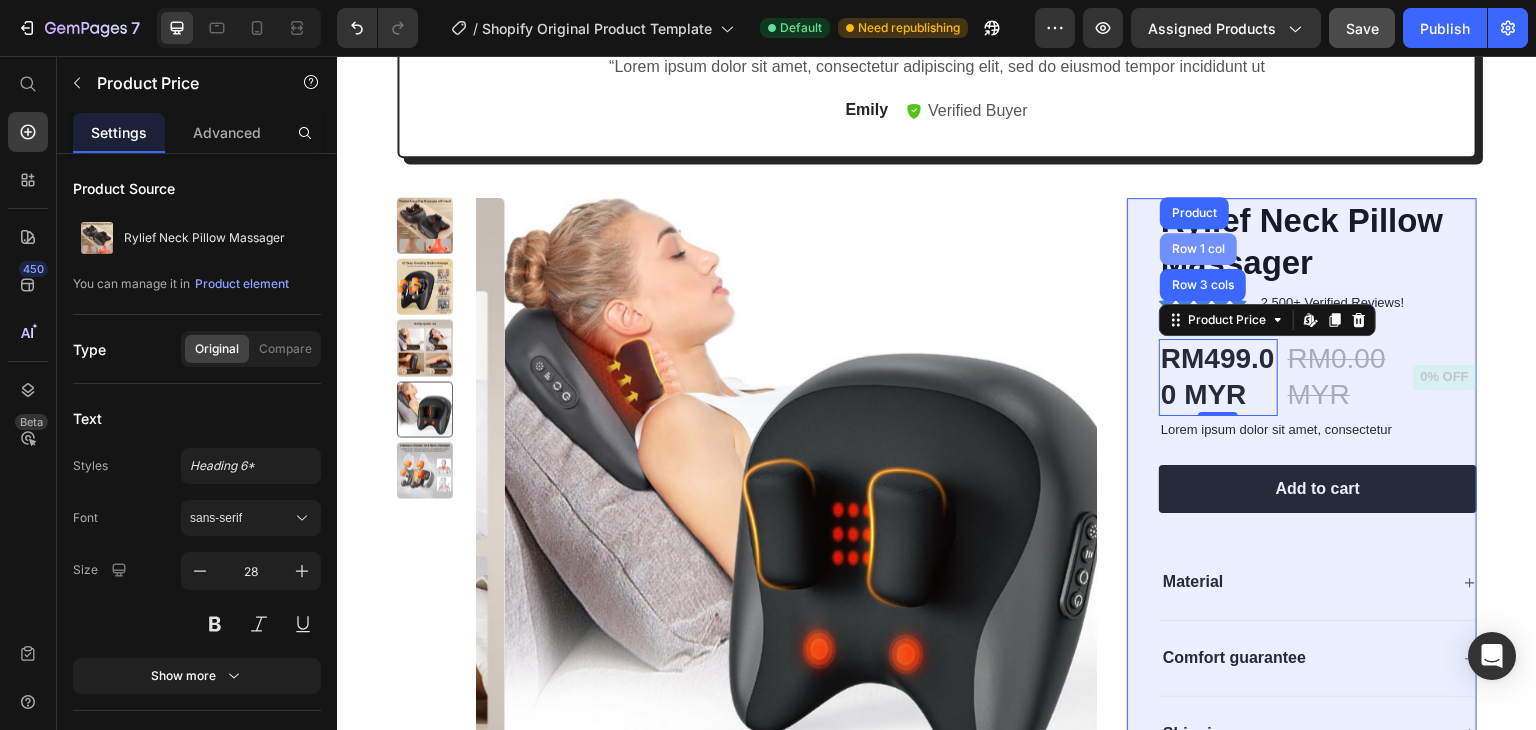 click on "Row 1 col" at bounding box center (1198, 249) 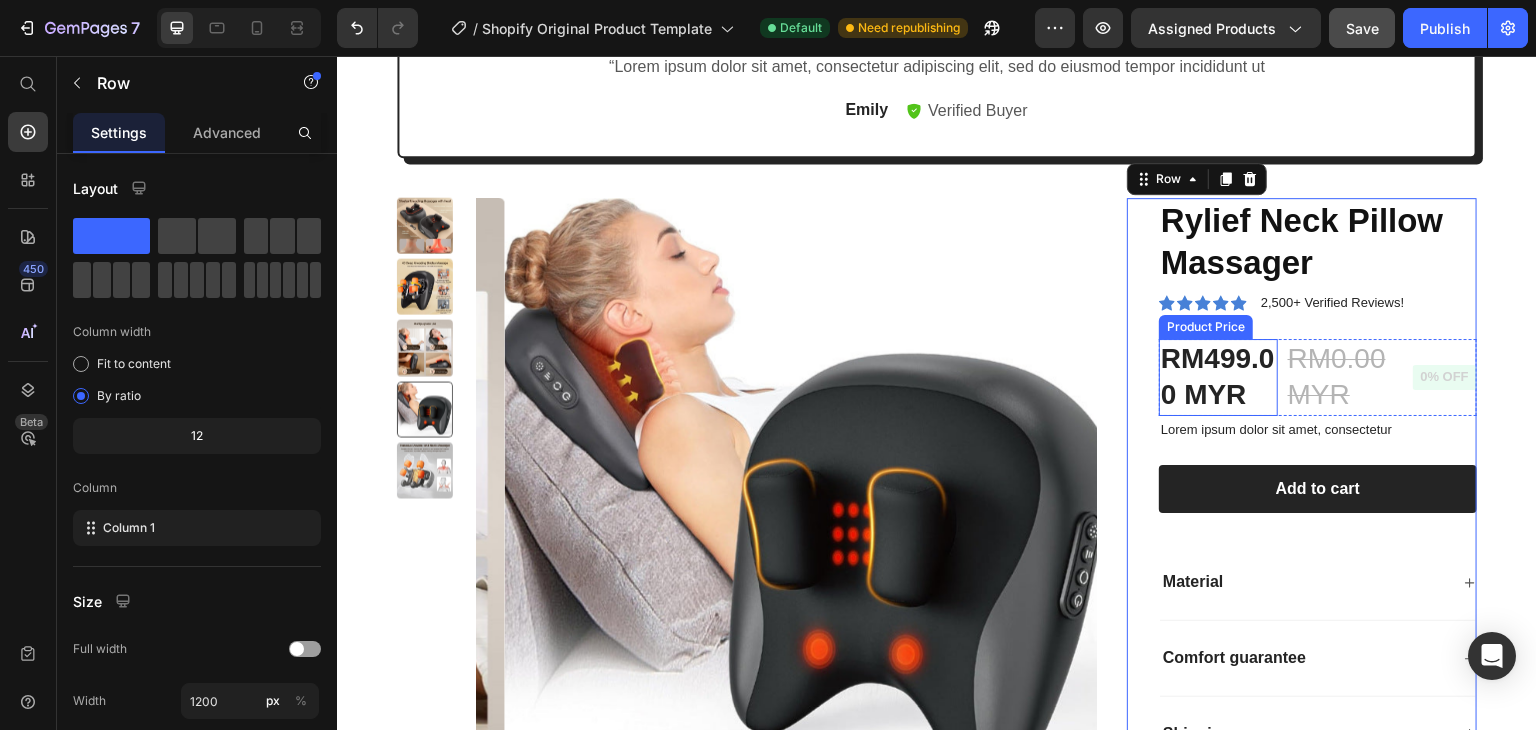 click on "RM499.00 MYR" at bounding box center [1218, 377] 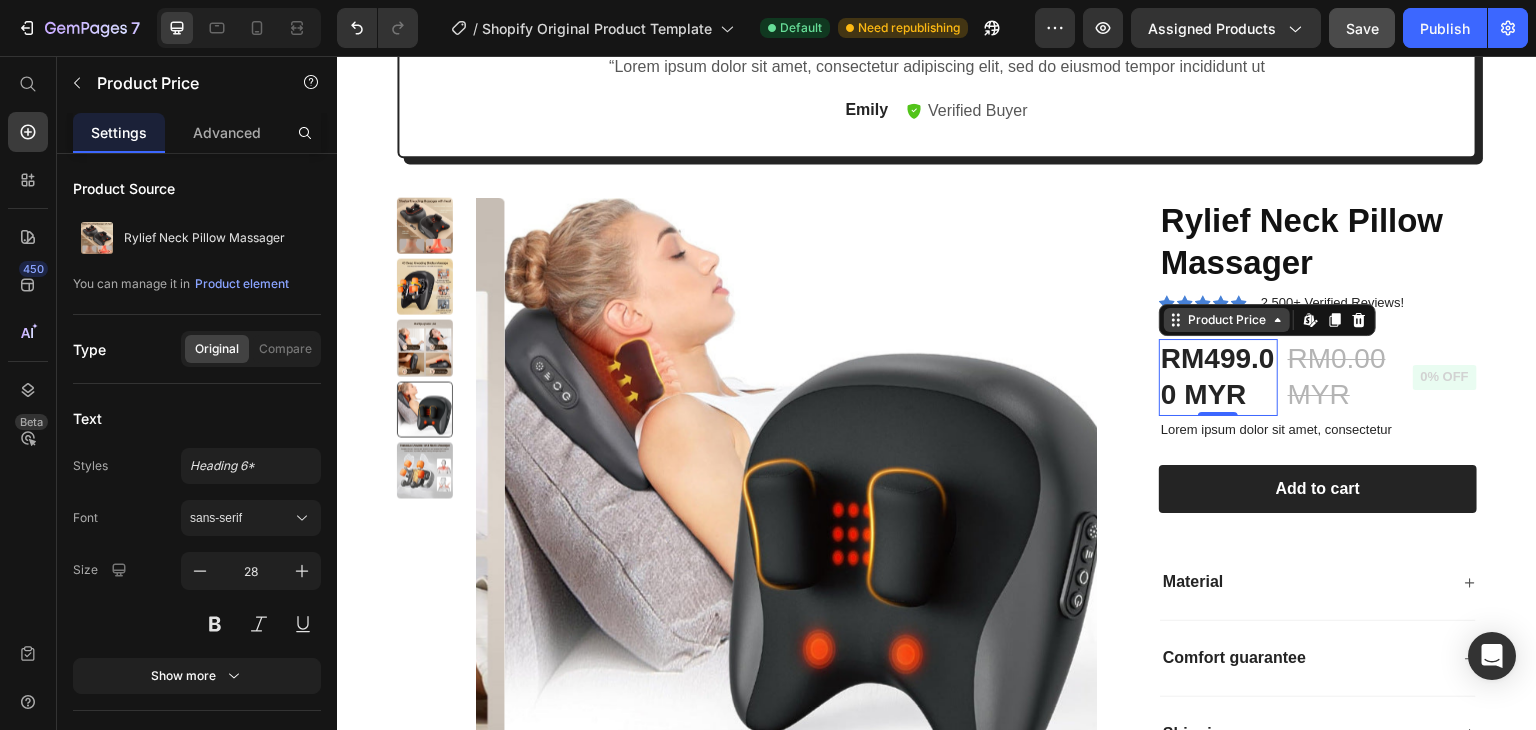 click on "Product Price" at bounding box center (1227, 320) 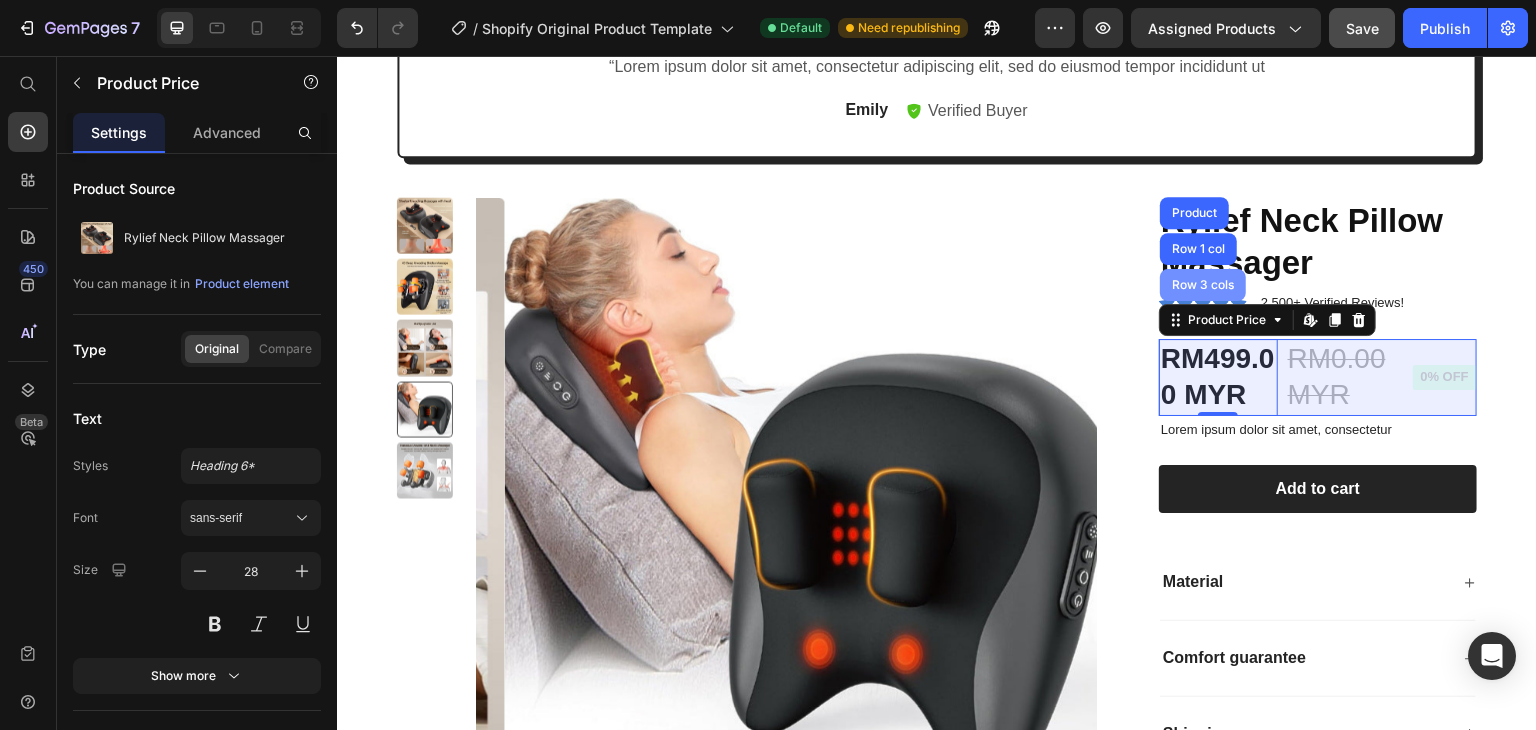 click on "Row 3 cols" at bounding box center (1203, 285) 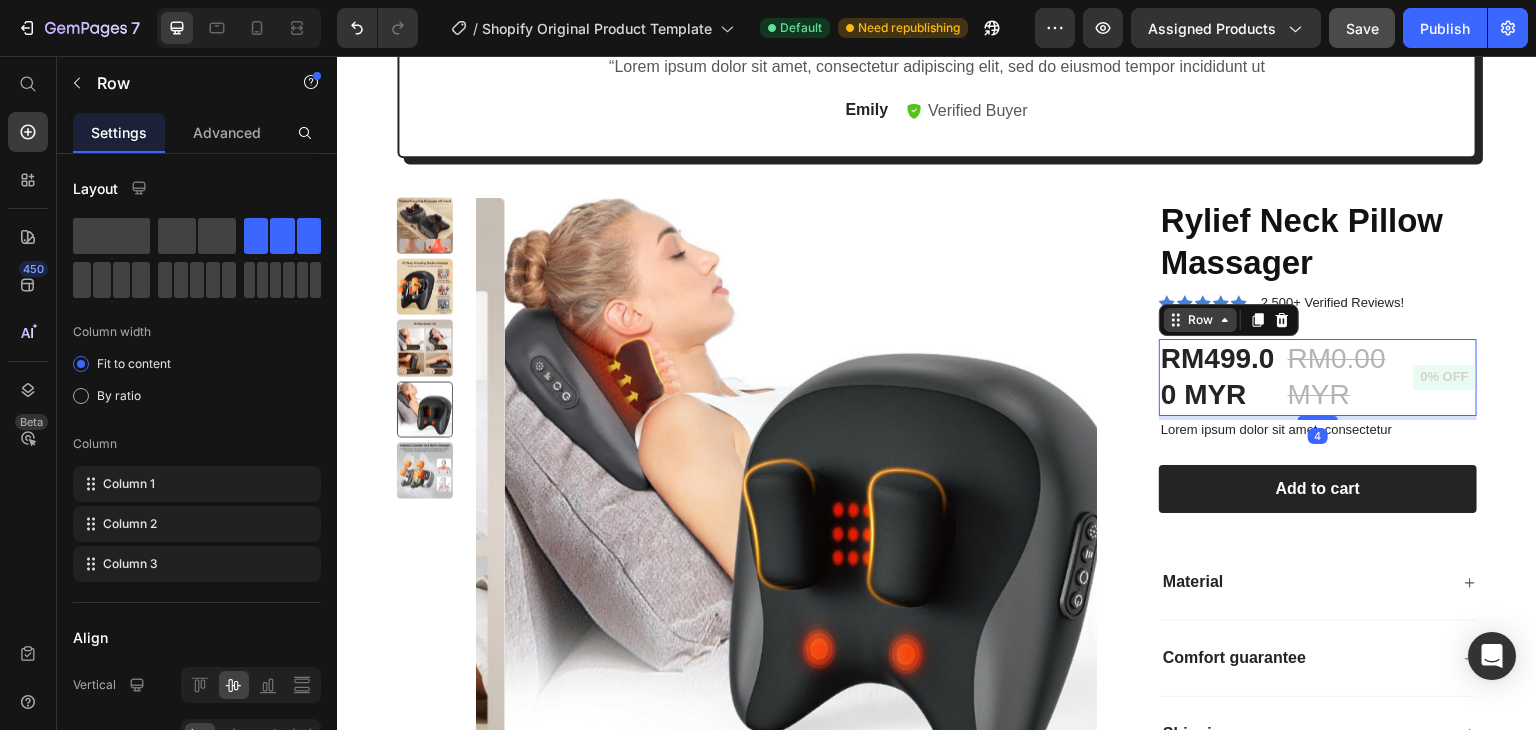 click on "Row" at bounding box center [1200, 320] 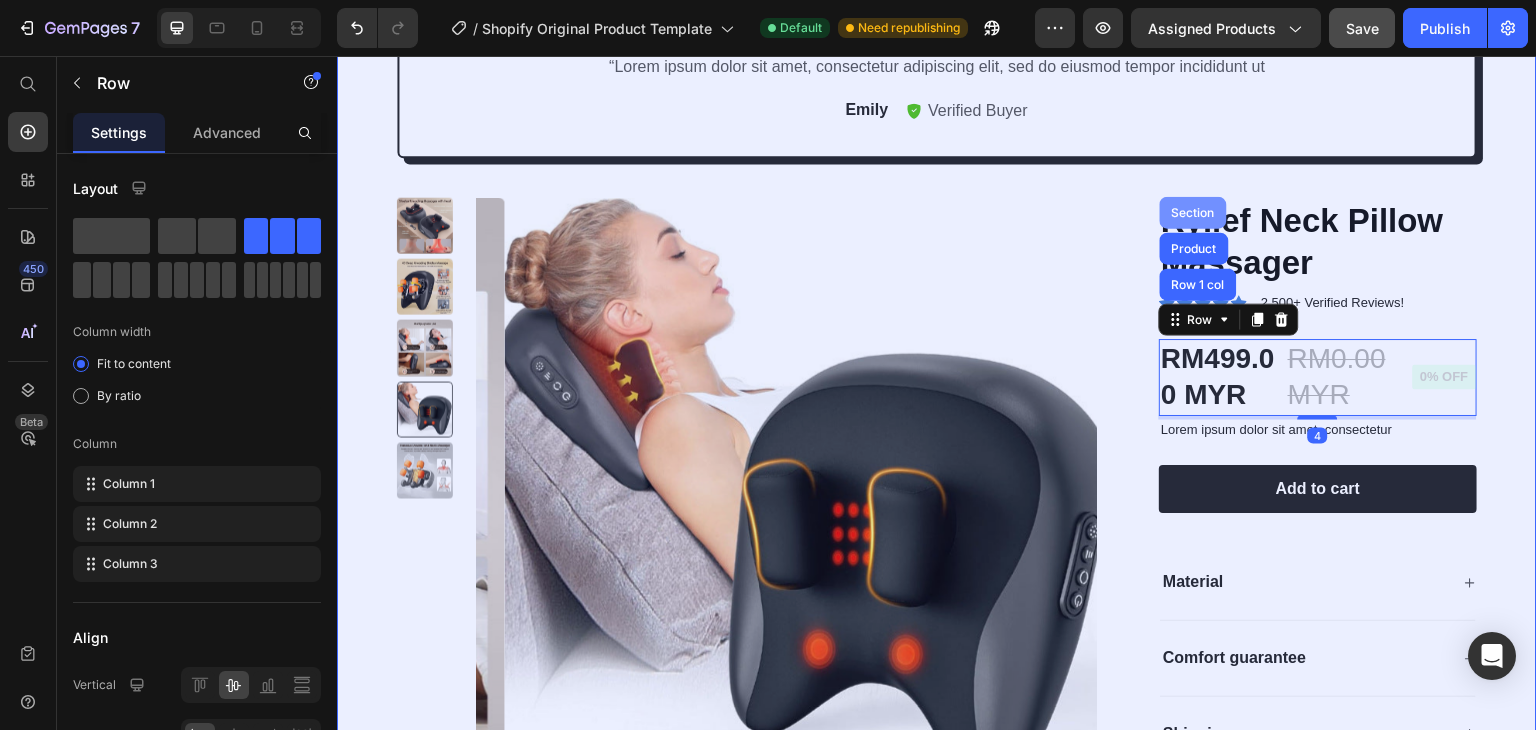 click on "Section" at bounding box center (1193, 213) 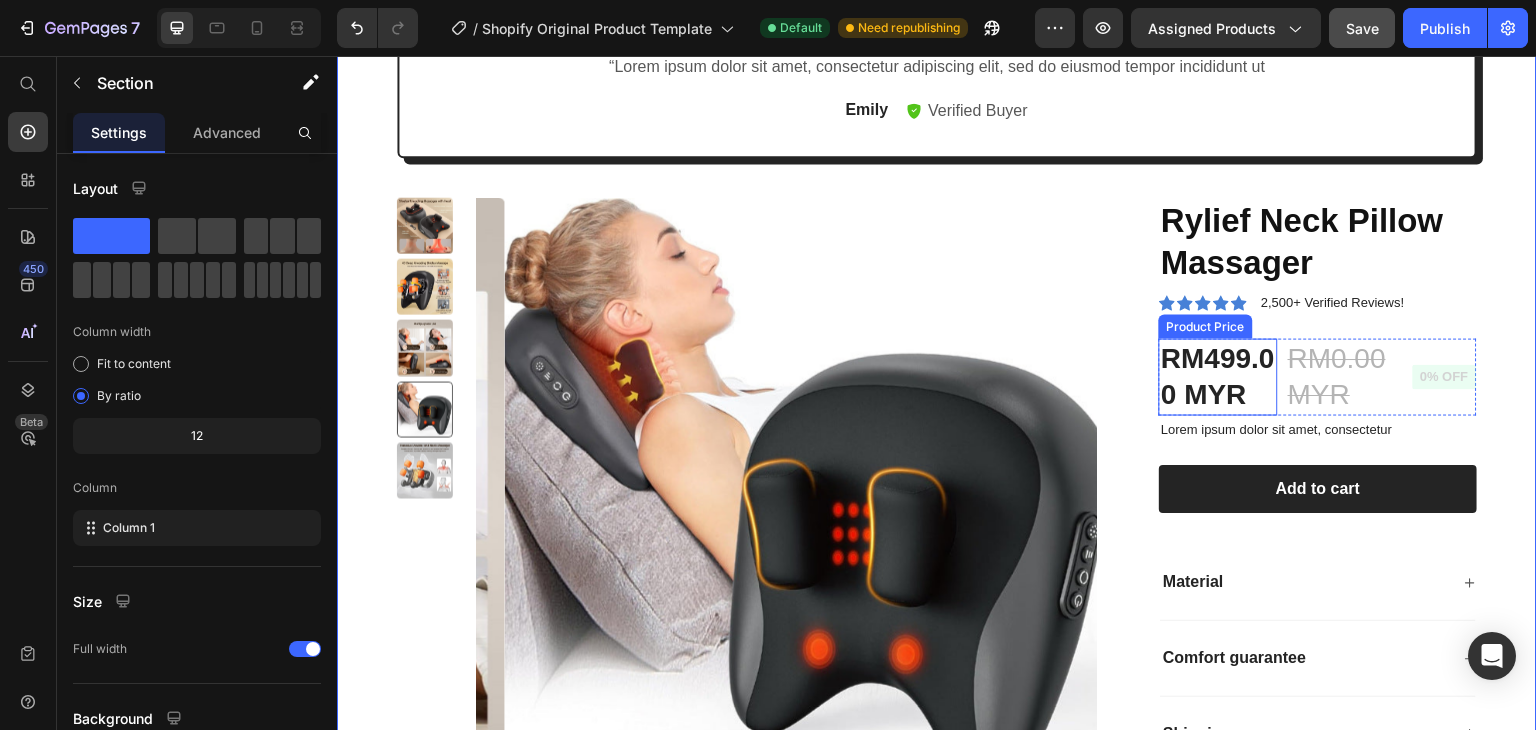 click on "RM499.00 MYR" at bounding box center [1218, 377] 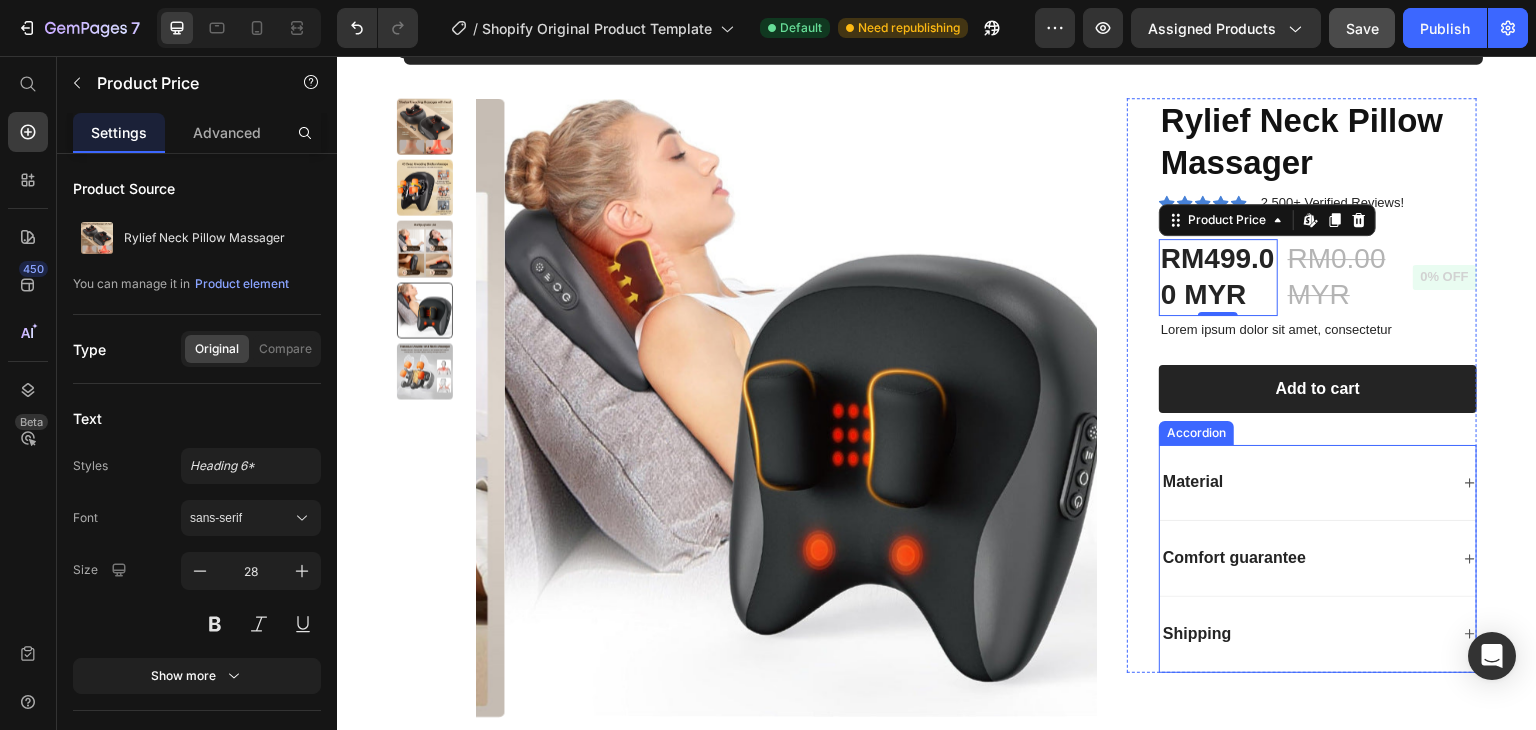 scroll, scrollTop: 12204, scrollLeft: 0, axis: vertical 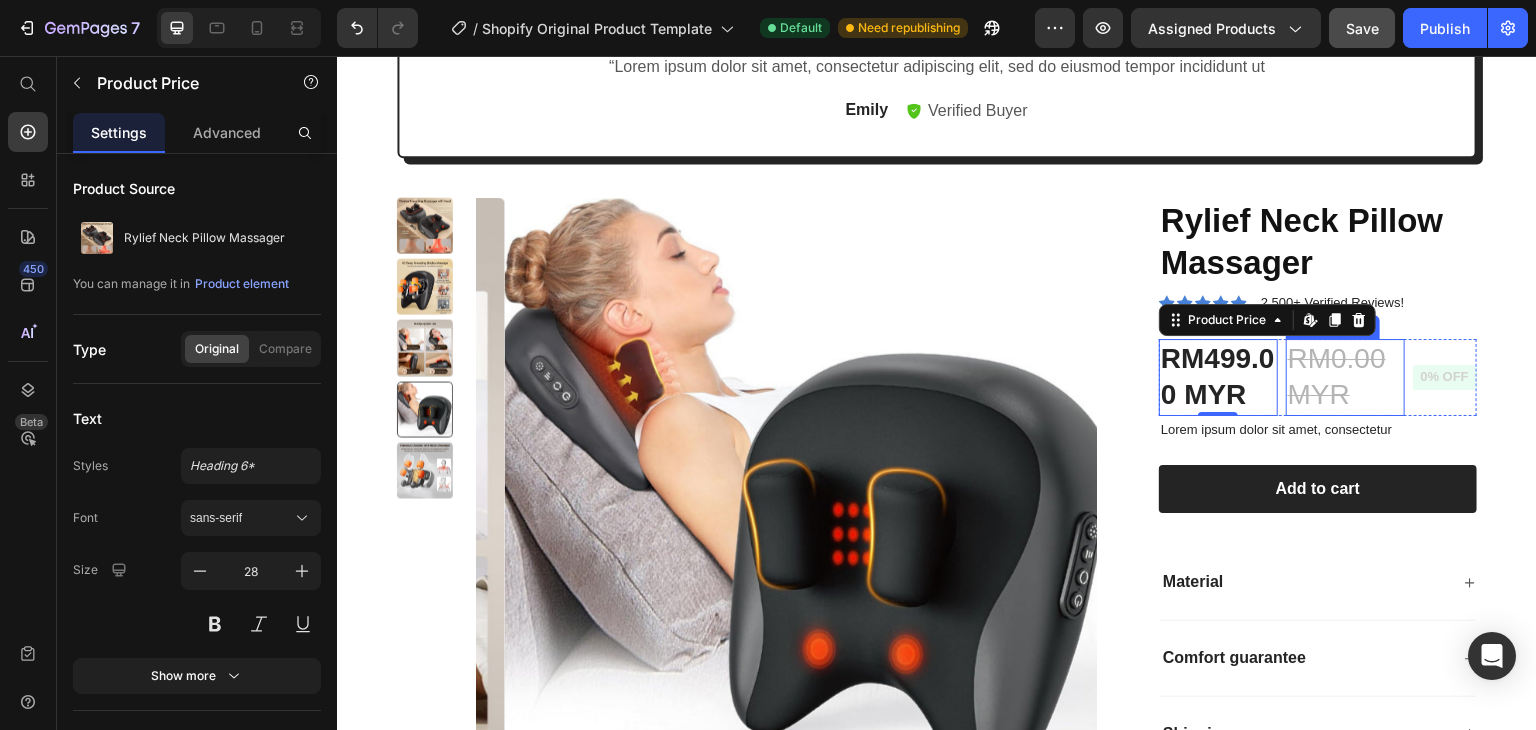 click on "RM0.00 MYR" at bounding box center [1345, 377] 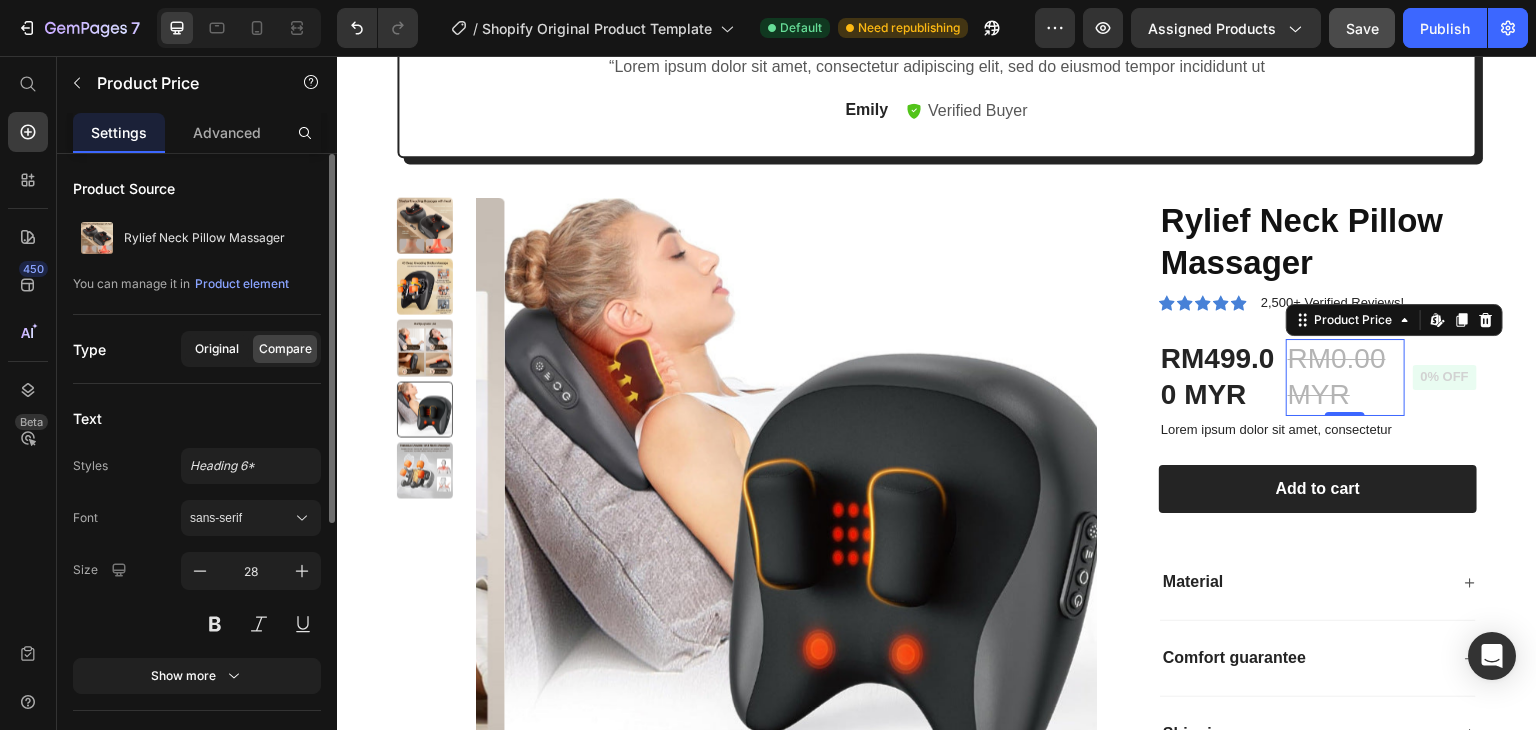 click on "Original" 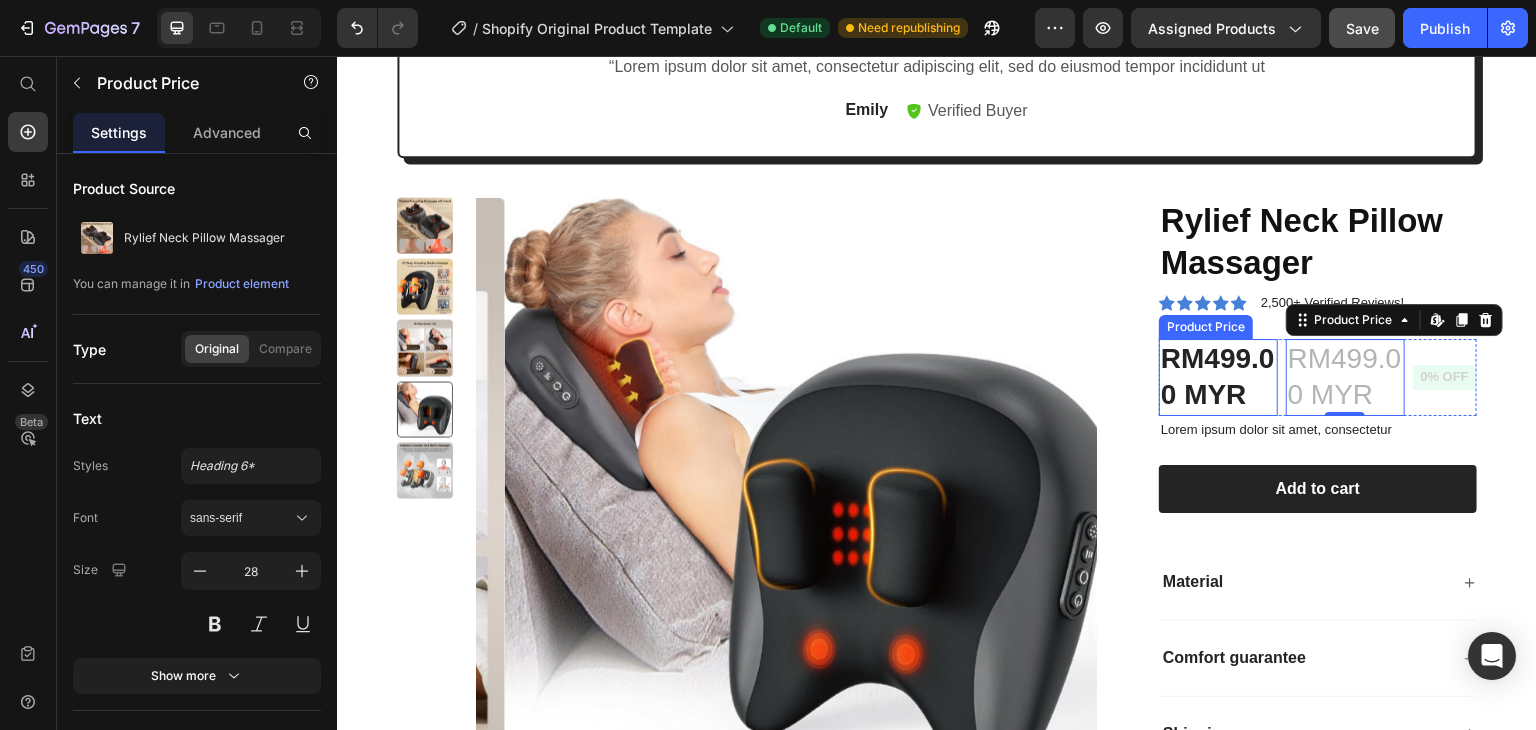 click on "RM499.00 MYR" at bounding box center (1218, 377) 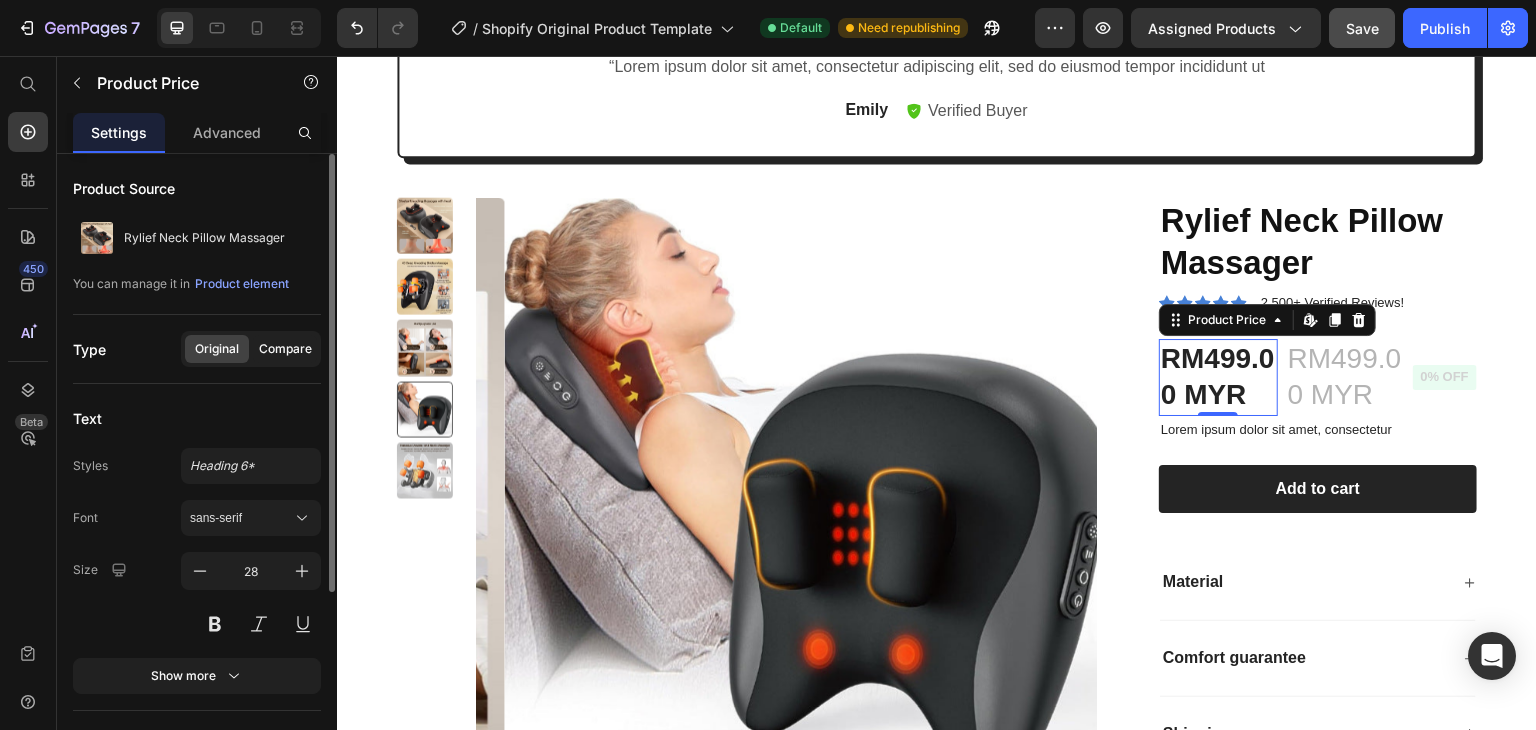 click on "Compare" 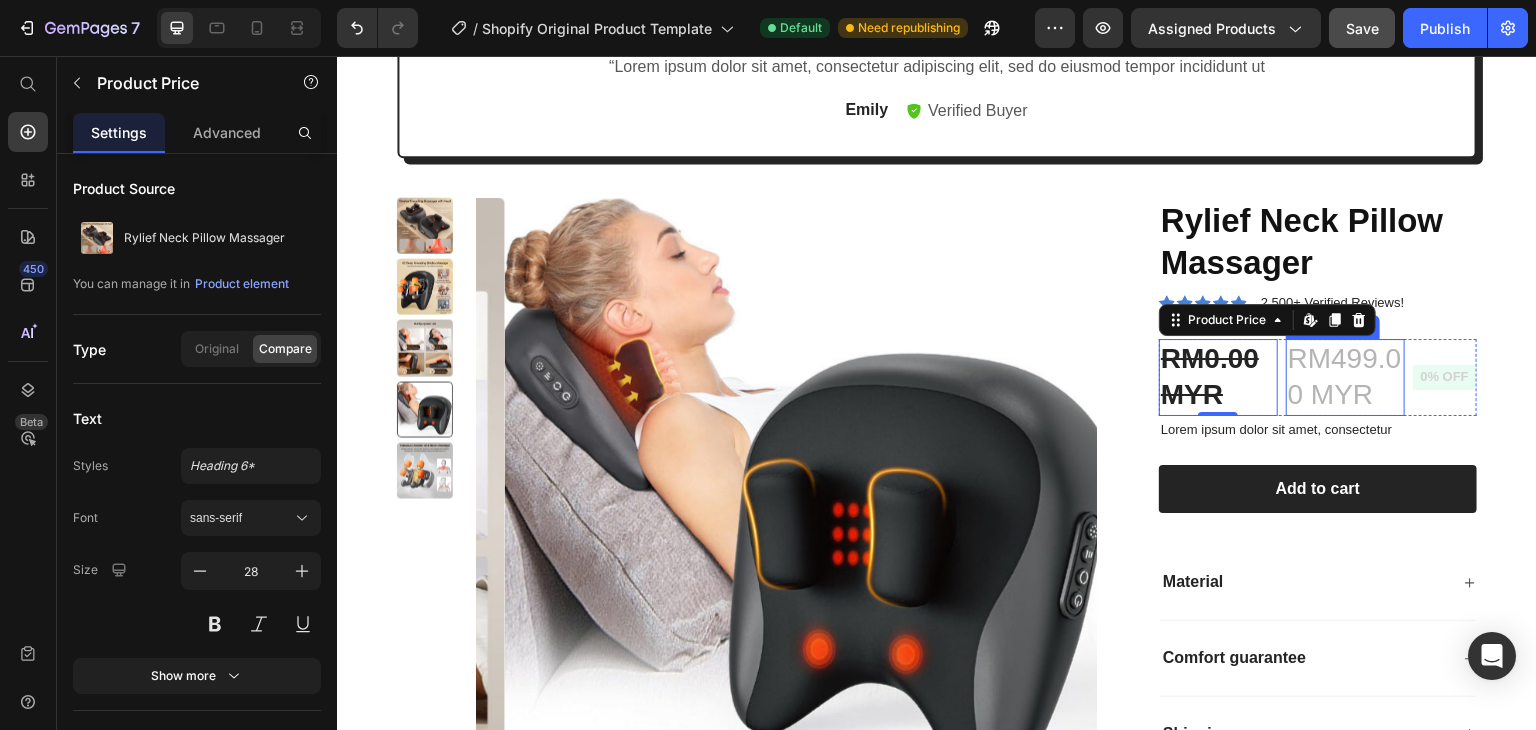 click on "RM499.00 MYR" at bounding box center (1345, 377) 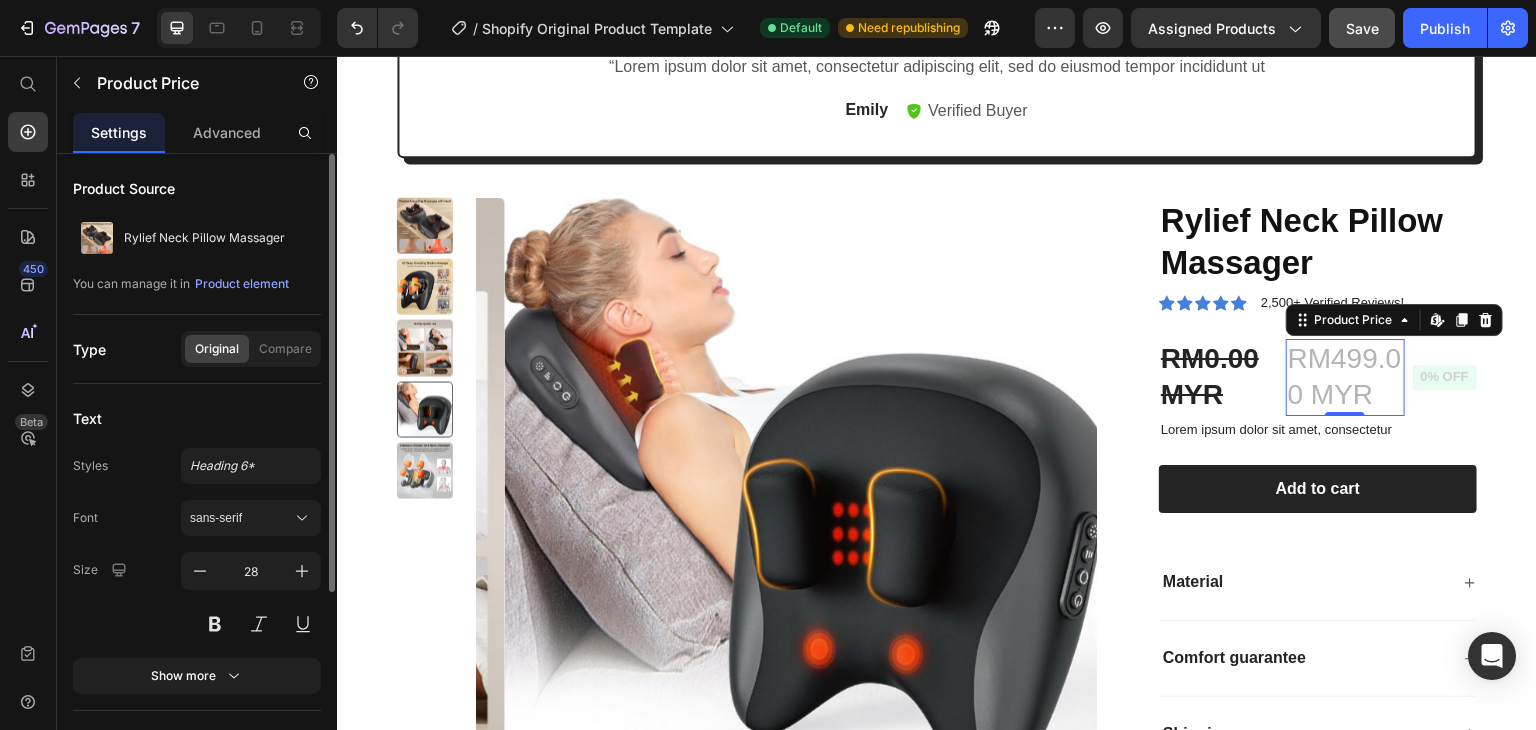 click on "Original" 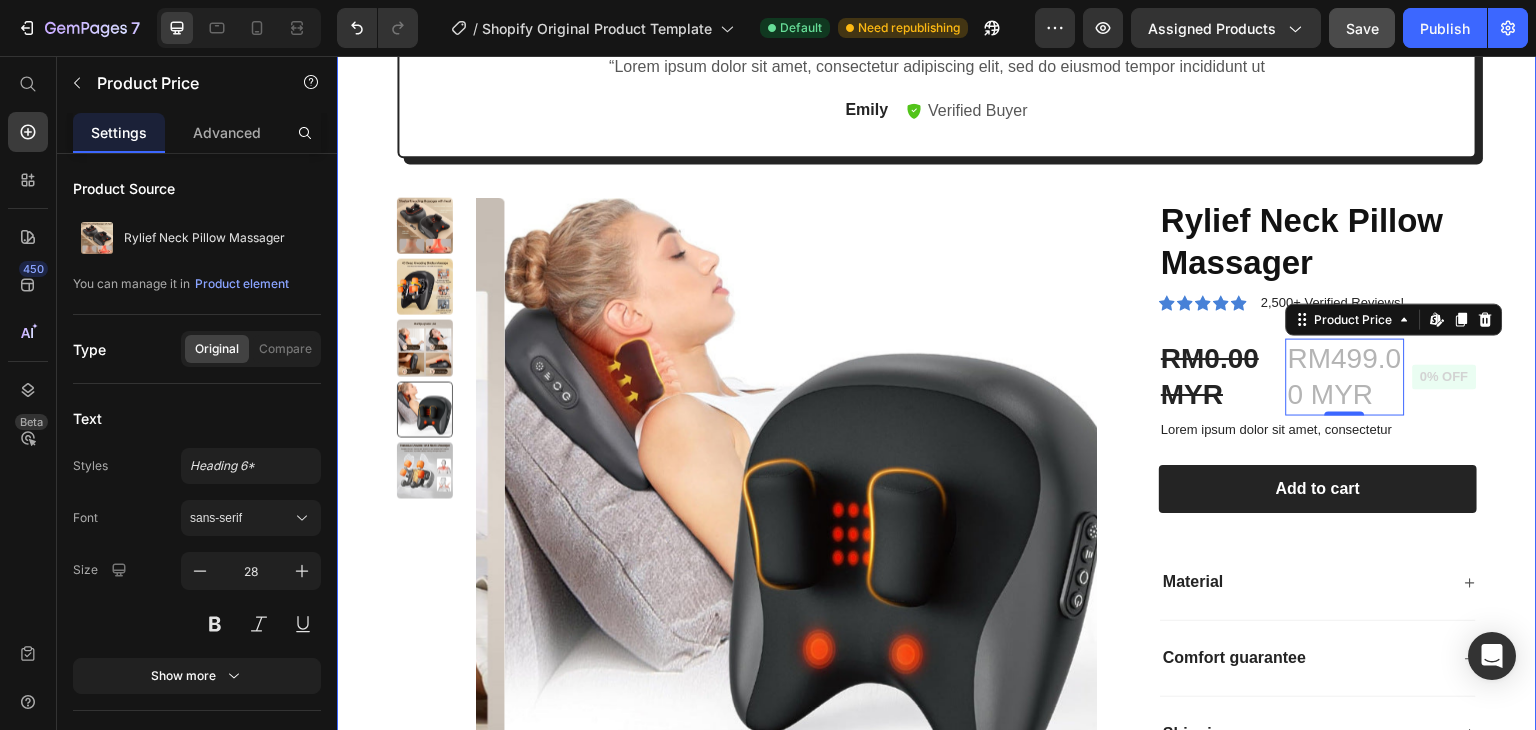 click on "RM499.00 MYR" at bounding box center (1345, 377) 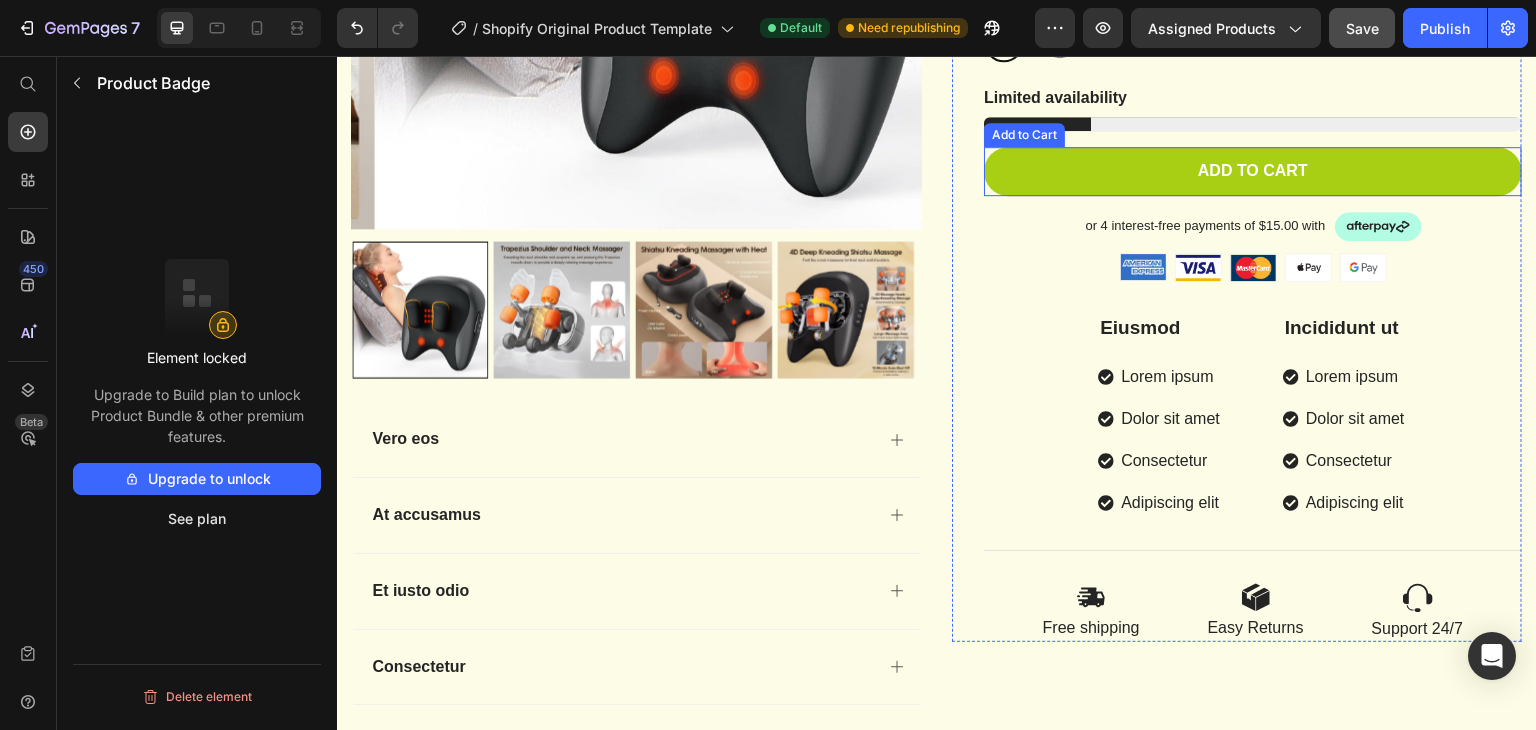 scroll, scrollTop: 13845, scrollLeft: 0, axis: vertical 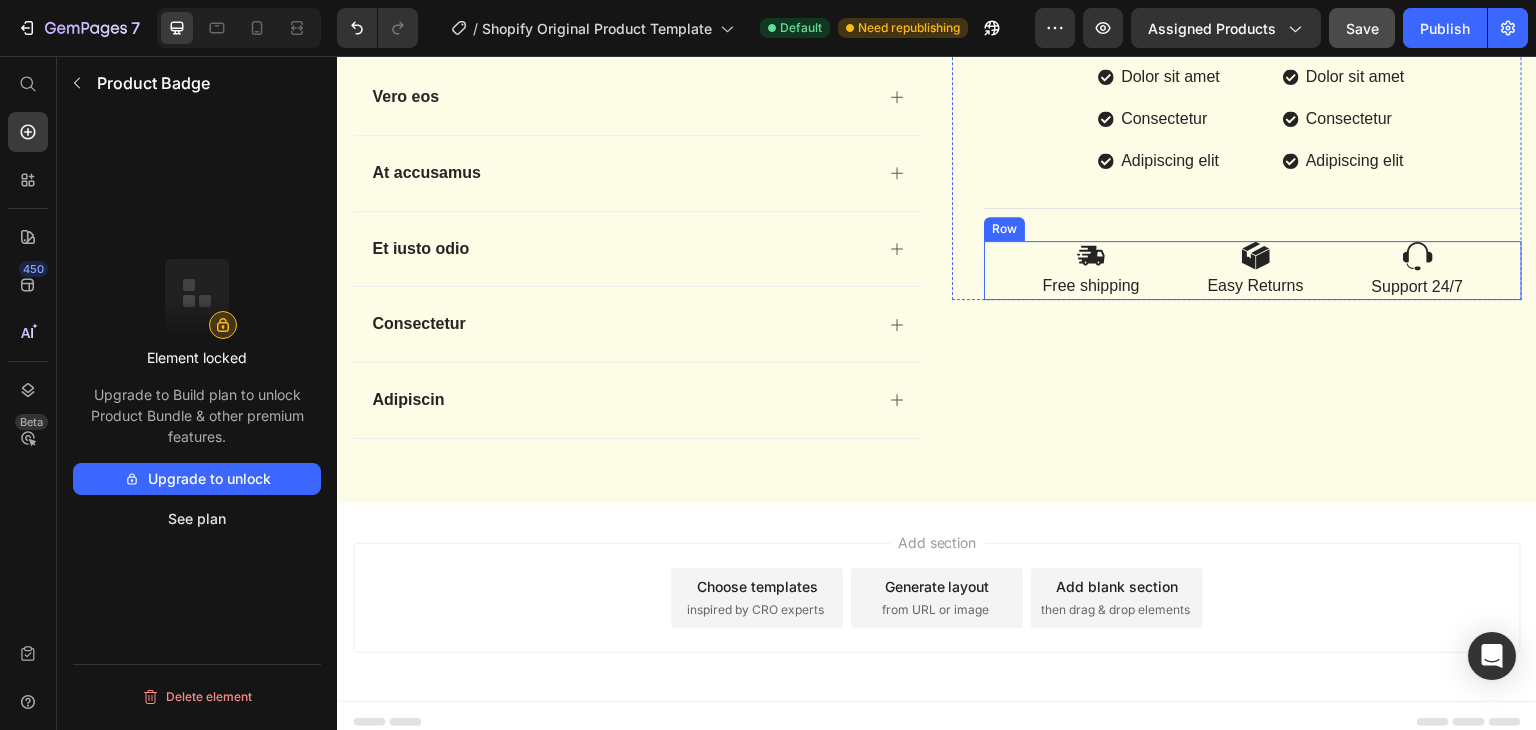 click on "Image Free shipping  Text Block Image Easy Returns Text Block Image Support 24/7 Text Block Row" at bounding box center [1253, 270] 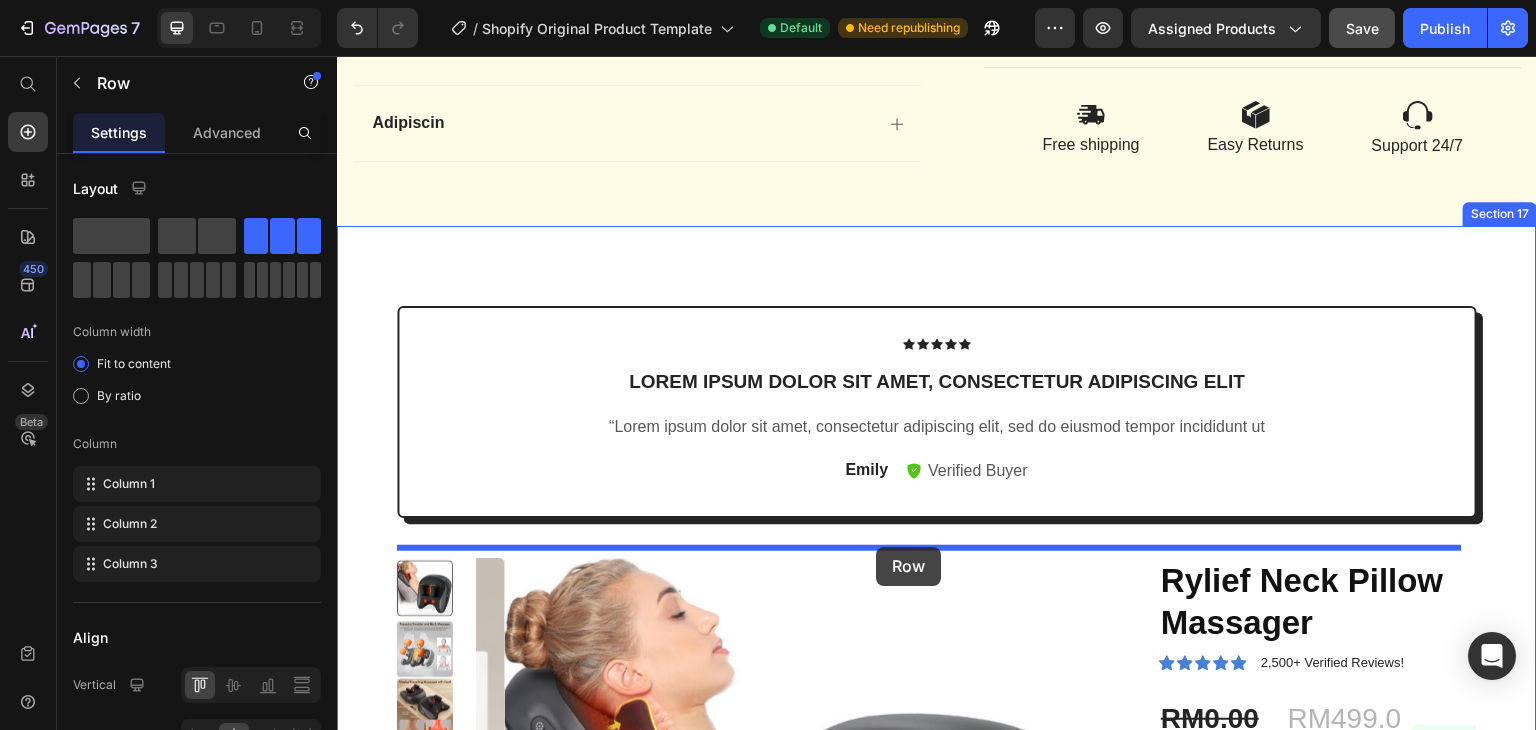 scroll, scrollTop: 11824, scrollLeft: 0, axis: vertical 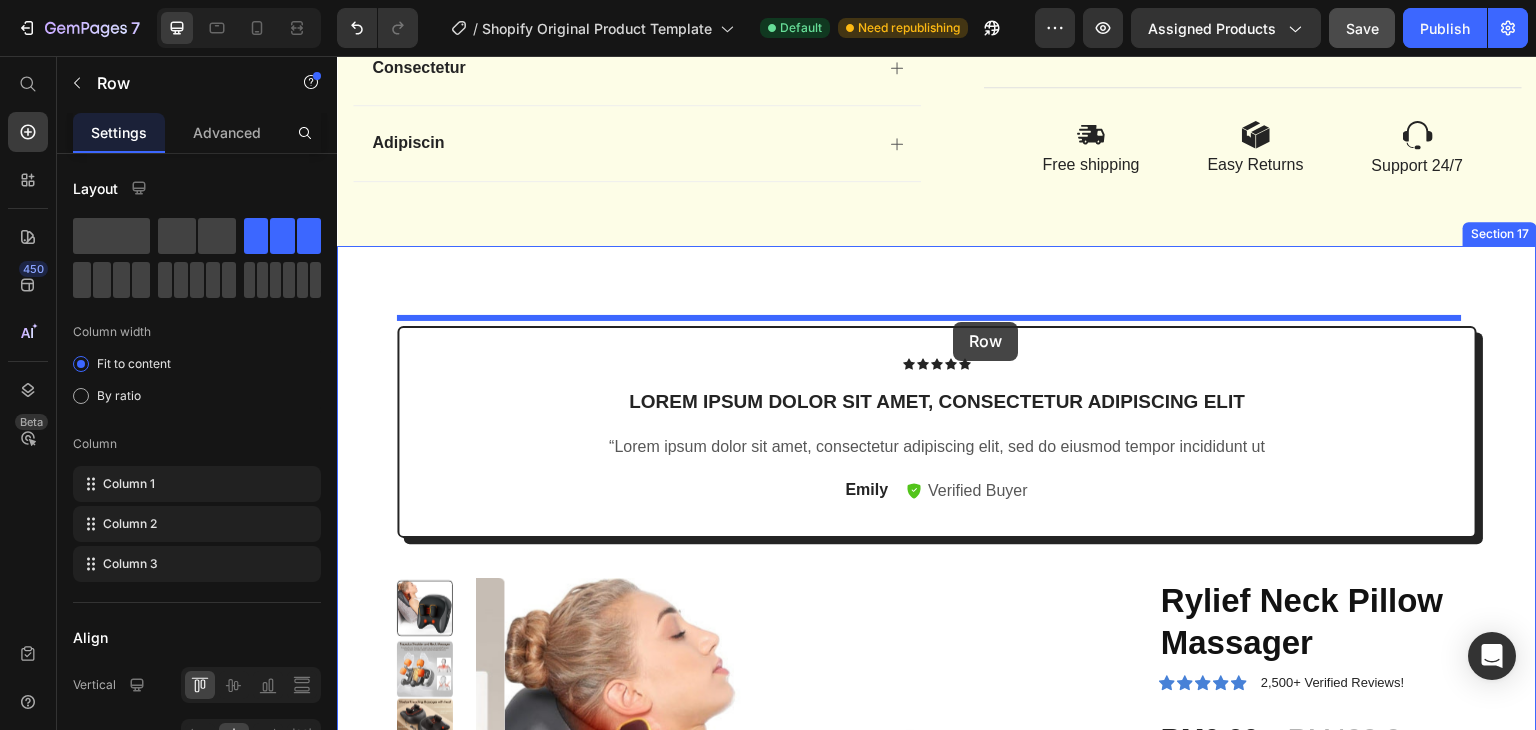 drag, startPoint x: 1006, startPoint y: 225, endPoint x: 954, endPoint y: 322, distance: 110.059074 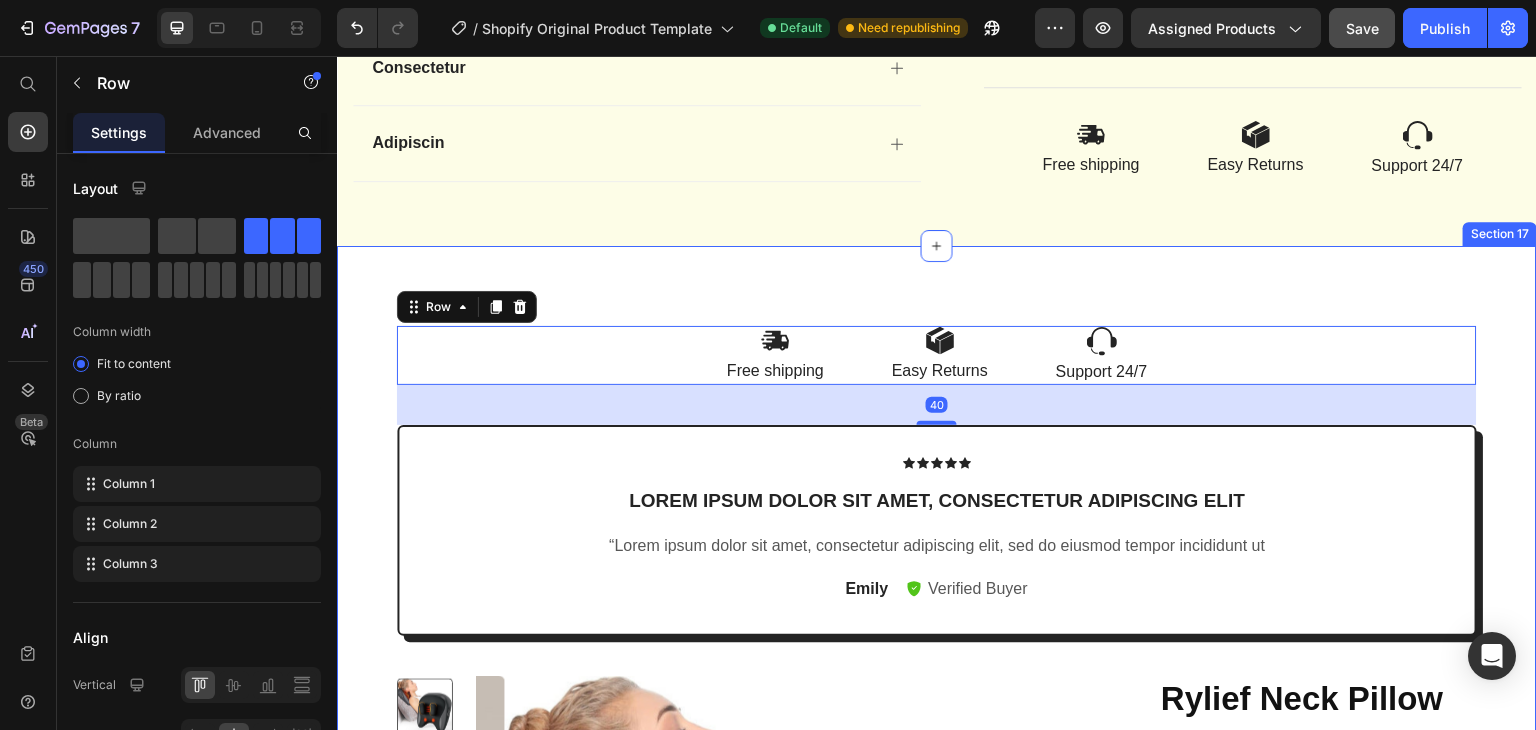 click on "Image Free shipping  Text Block Image Easy Returns Text Block Image Support 24/7 Text Block Row   40 Icon Icon Icon Icon Icon Icon List Lorem ipsum dolor sit amet, consectetur adipiscing elit Text Block “Lorem ipsum dolor sit amet, consectetur adipiscing elit, sed do eiusmod tempor incididunt ut  Text Block Emily Text Block
Verified Buyer Item List Row Row Product Images Rylief Neck Pillow Massager Product Title Icon Icon Icon Icon Icon Icon List 2,500+ Verified Reviews! Text Block Row RM0.00 MYR Product Price RM499.00 MYR Product Price 0% off Product Badge Row Lorem ipsum dolor sit amet, consectetur  Text Block 1 Product Quantity Row Add to cart Add to Cart Row
Material
Comfort guarantee
Shipping Accordion Row Product Section 17" at bounding box center (937, 806) 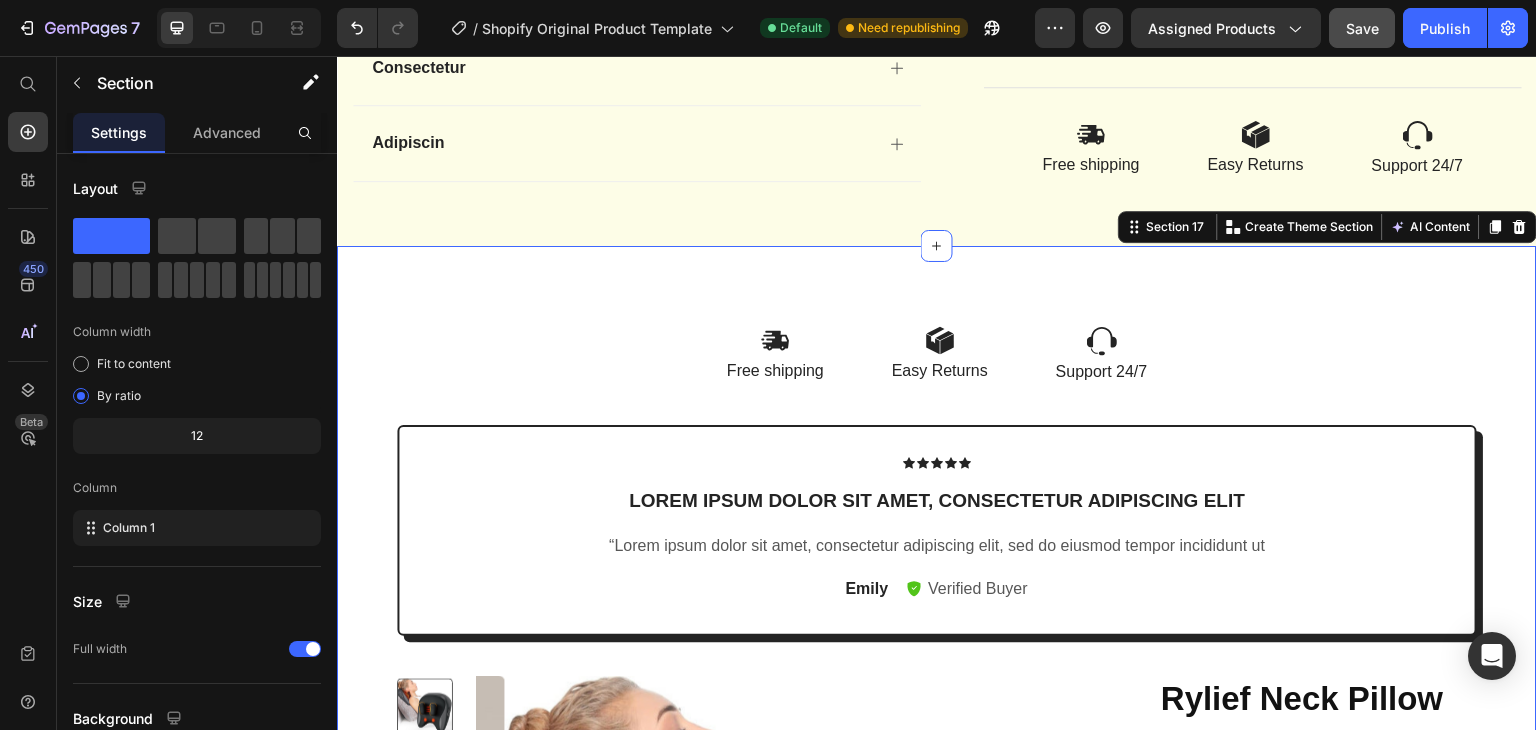 click on "Image Free shipping  Text Block Image Easy Returns Text Block Image Support 24/7 Text Block Row Icon Icon Icon Icon Icon Icon List Lorem ipsum dolor sit amet, consectetur adipiscing elit Text Block “Lorem ipsum dolor sit amet, consectetur adipiscing elit, sed do eiusmod tempor incididunt ut  Text Block Emily Text Block
Verified Buyer Item List Row Row Product Images Rylief Neck Pillow Massager Product Title Icon Icon Icon Icon Icon Icon List 2,500+ Verified Reviews! Text Block Row RM0.00 MYR Product Price RM499.00 MYR Product Price 0% off Product Badge Row Lorem ipsum dolor sit amet, consectetur  Text Block 1 Product Quantity Row Add to cart Add to Cart Row
Material
Comfort guarantee
Shipping Accordion Row Product Section 17   You can create reusable sections Create Theme Section AI Content Write with GemAI What would you like to describe here? Tone and Voice Persuasive Product Rylief Neck Pillow Massager Show more Generate" at bounding box center [937, 806] 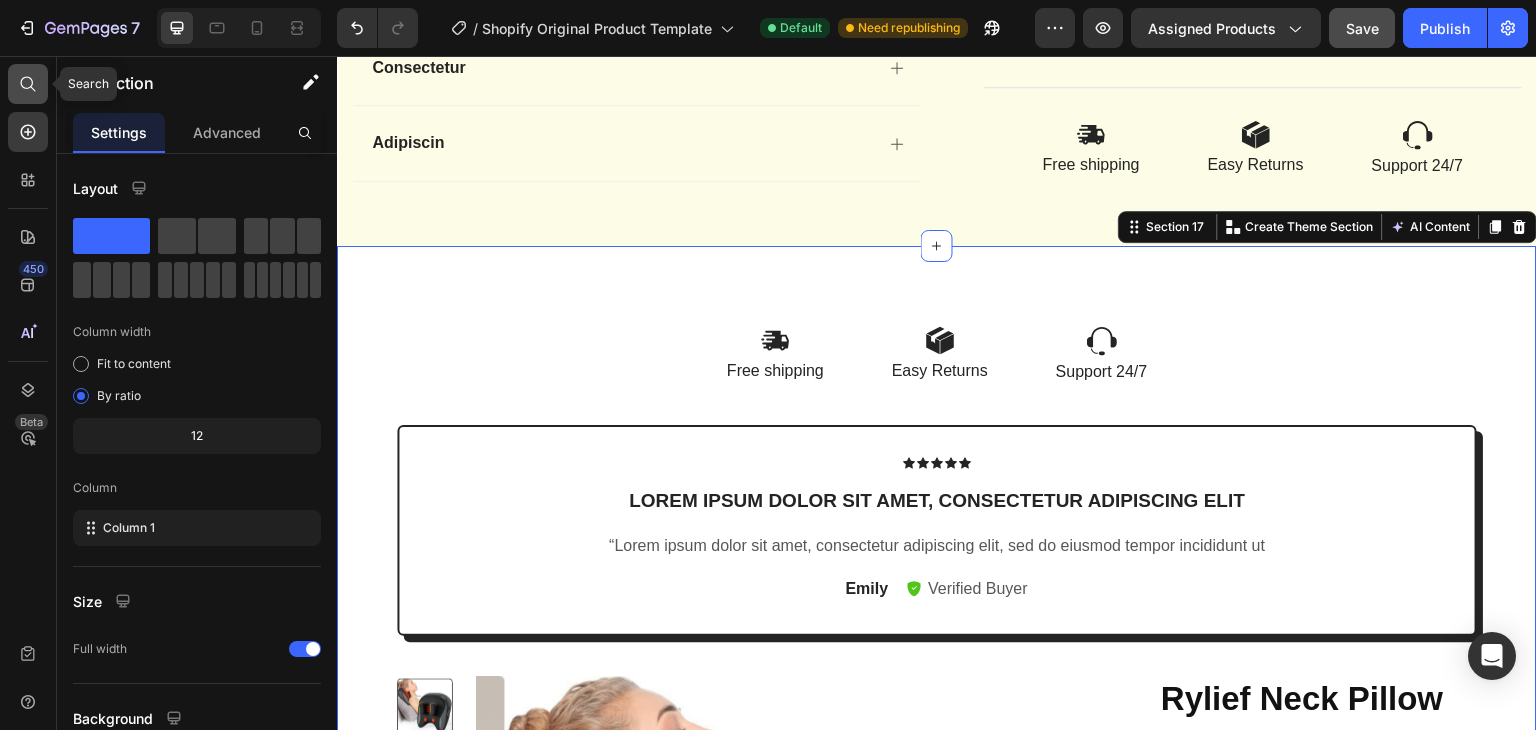 click 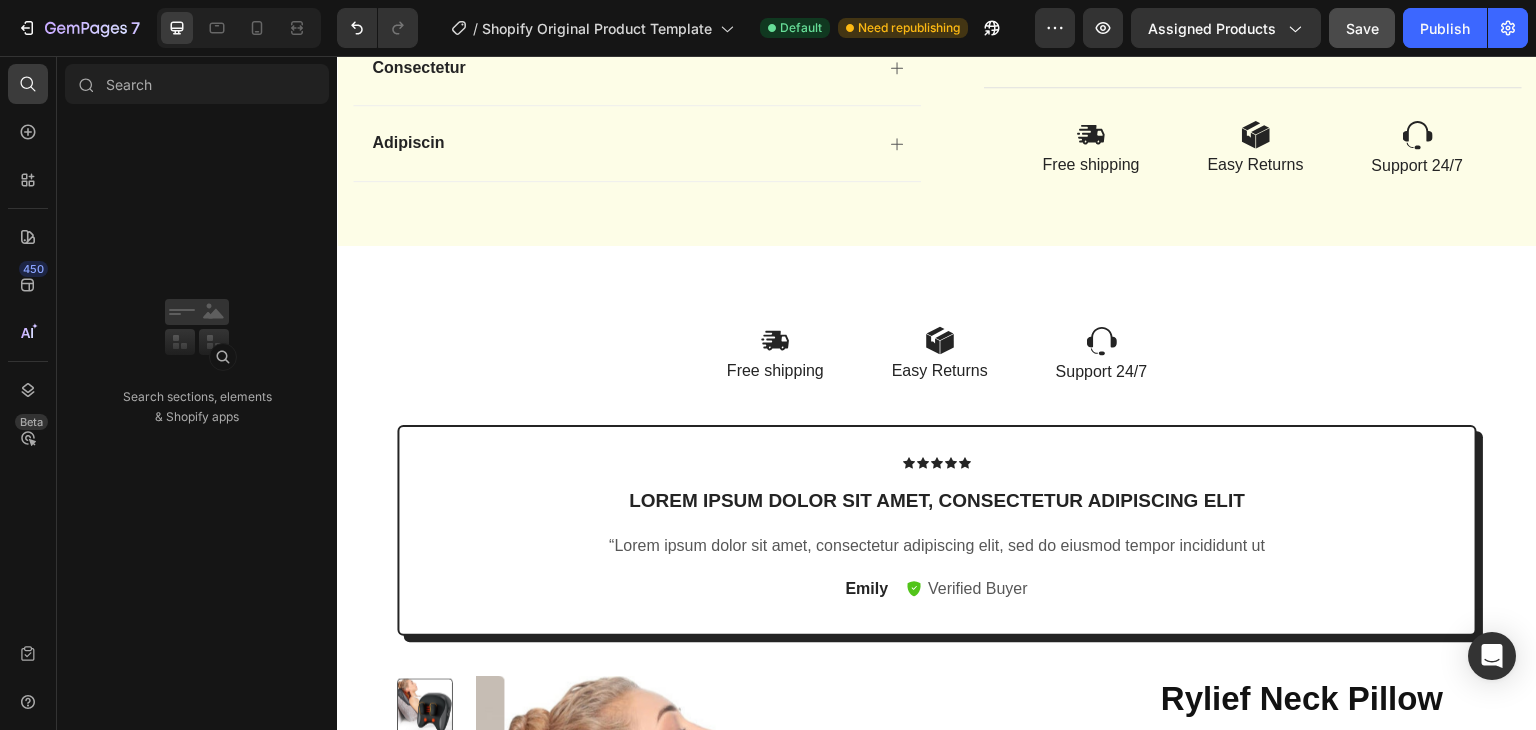 click on "450 Beta" at bounding box center (28, 393) 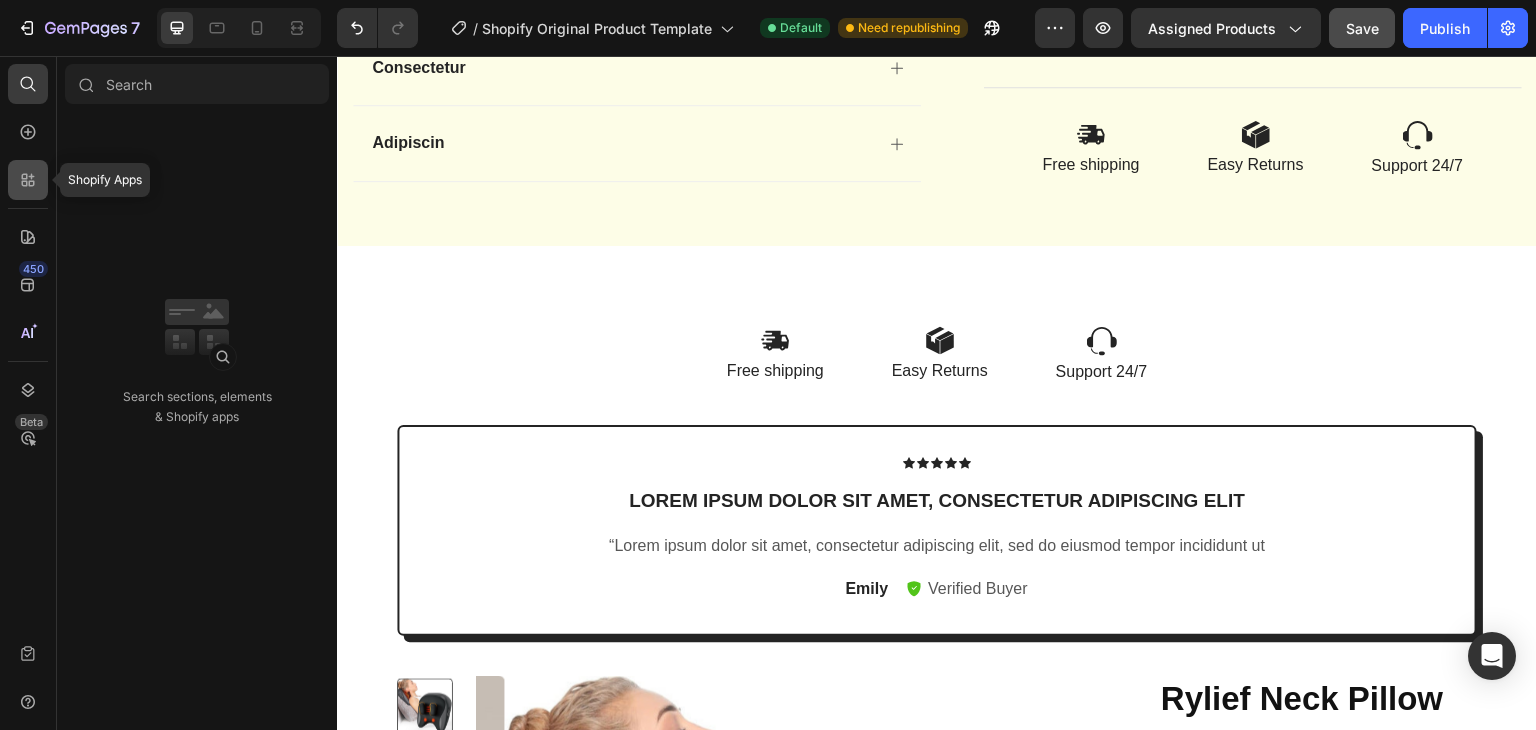click 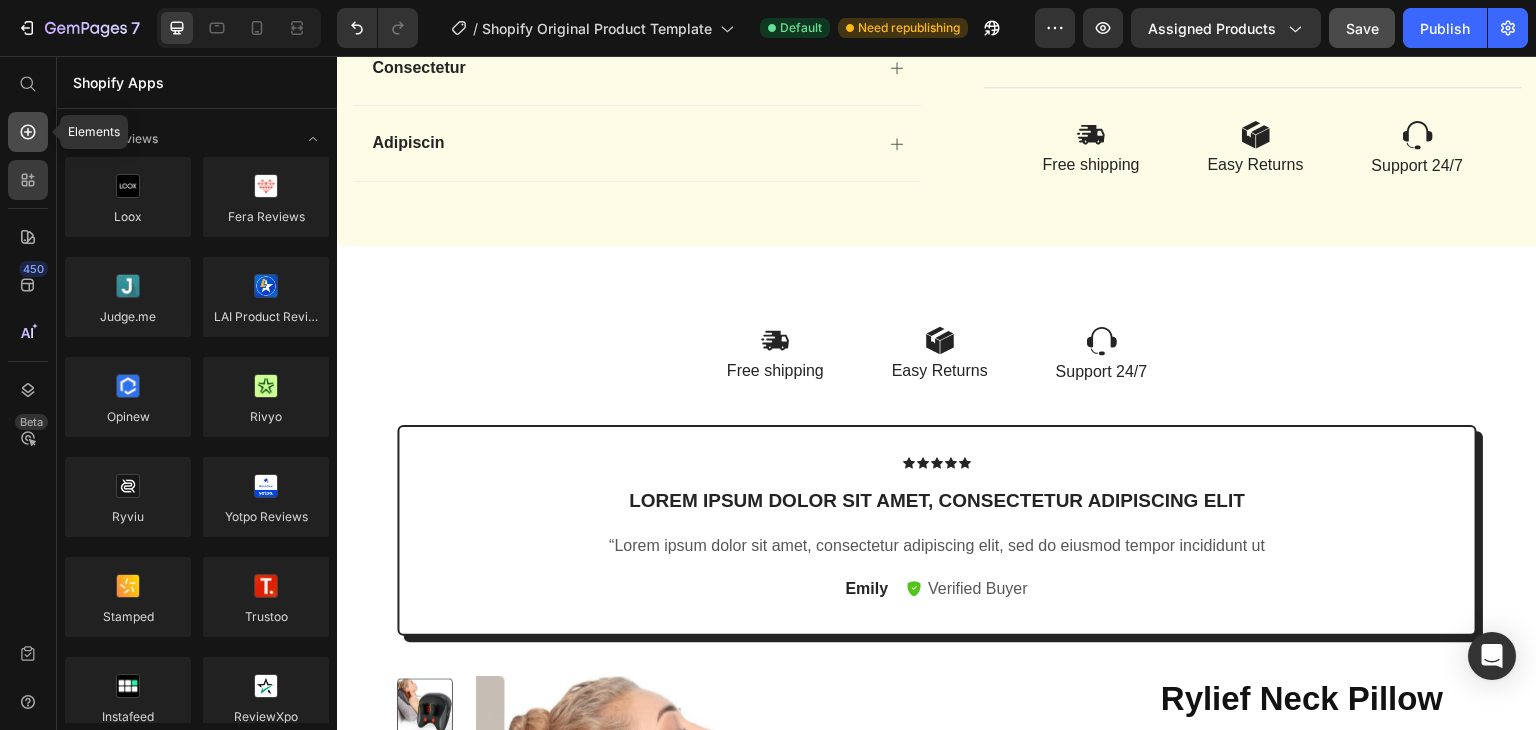 click 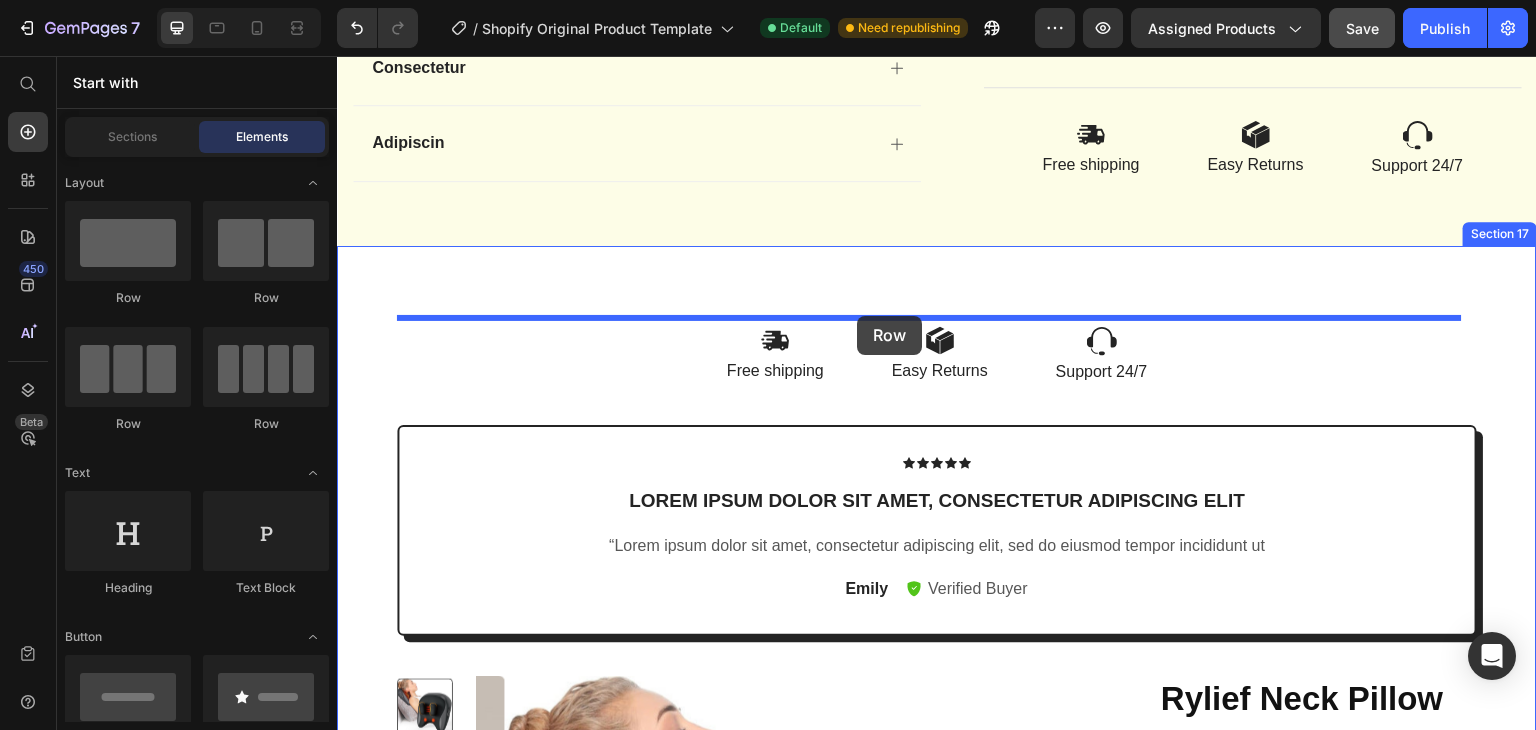 drag, startPoint x: 581, startPoint y: 313, endPoint x: 857, endPoint y: 316, distance: 276.0163 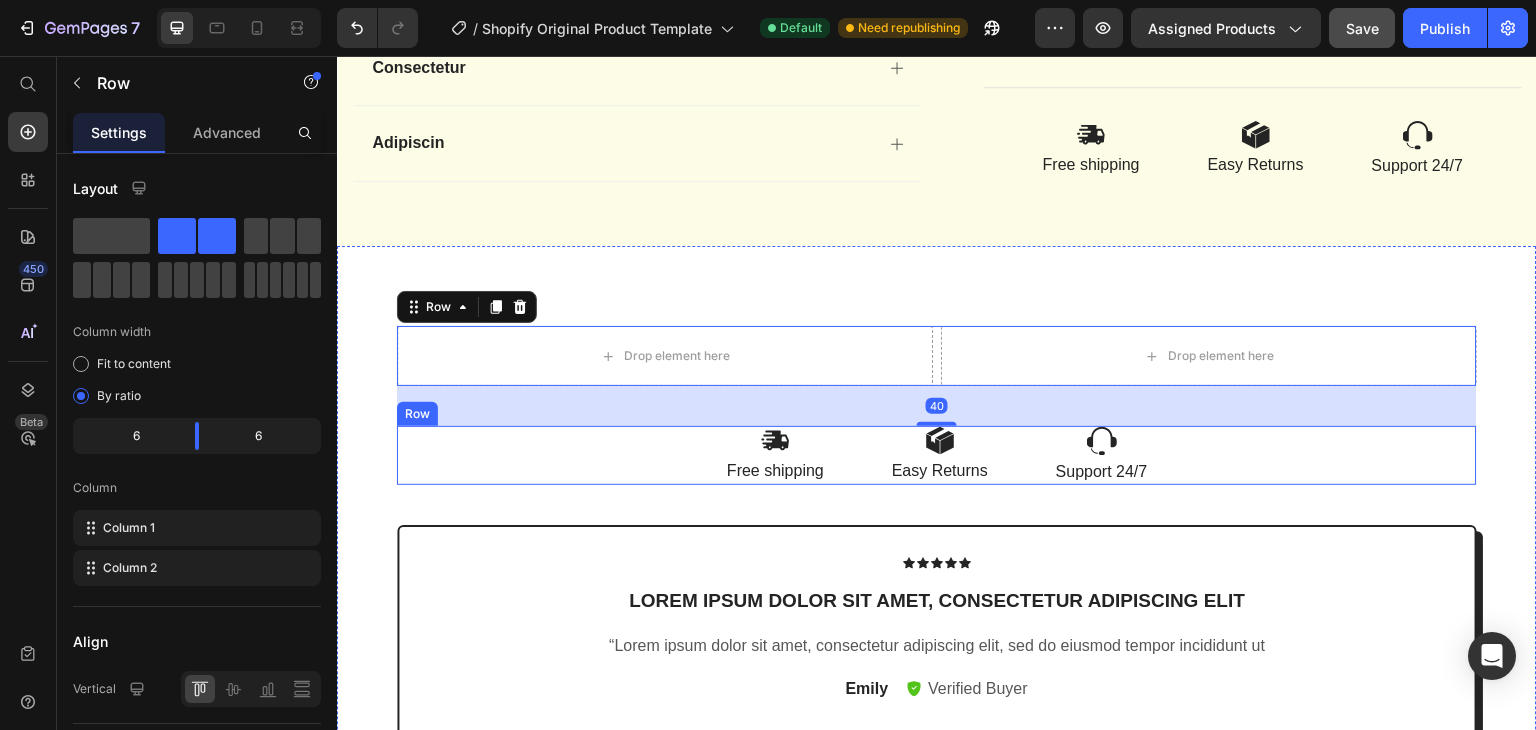 click on "Image Free shipping  Text Block Image Easy Returns Text Block Image Support 24/7 Text Block Row" at bounding box center [937, 455] 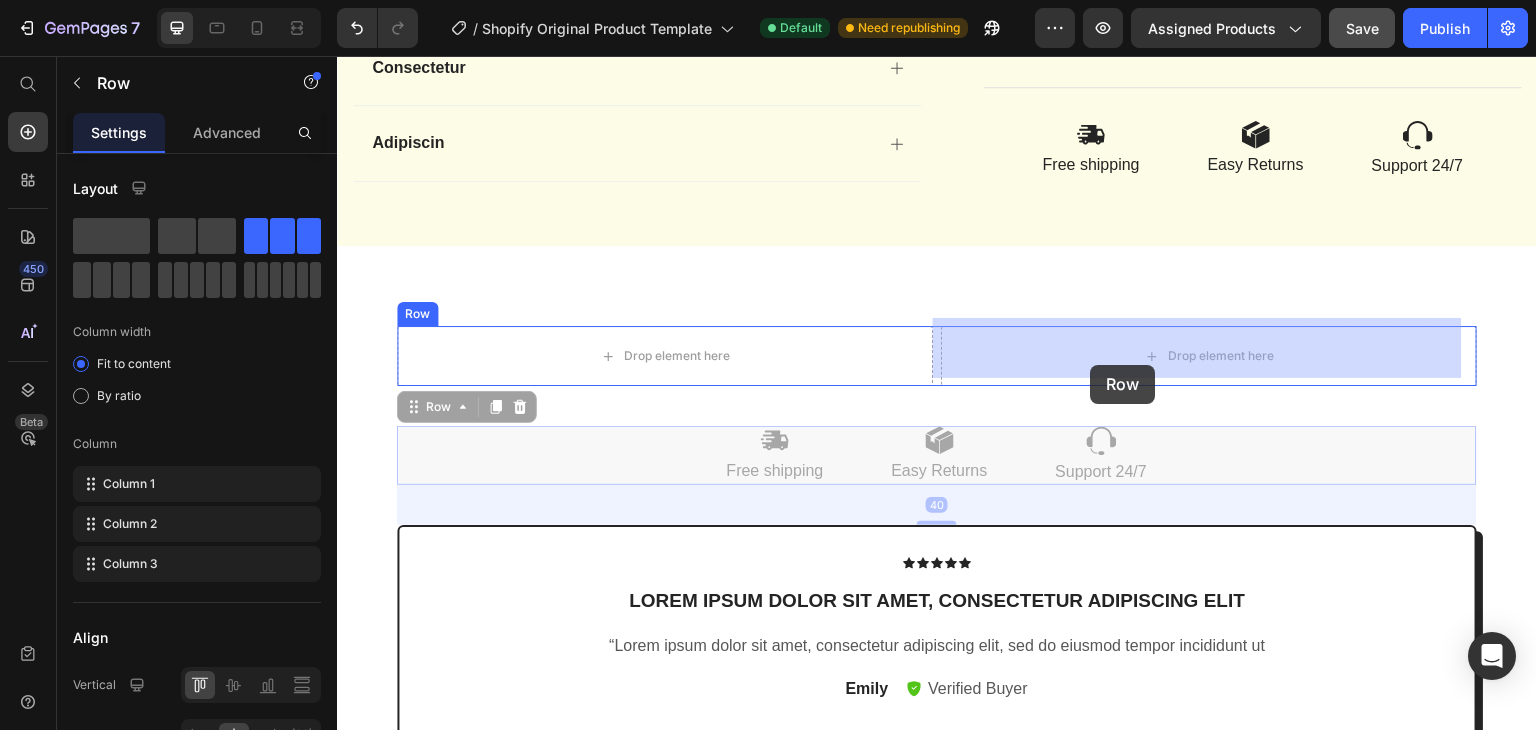 drag, startPoint x: 444, startPoint y: 400, endPoint x: 1084, endPoint y: 371, distance: 640.6567 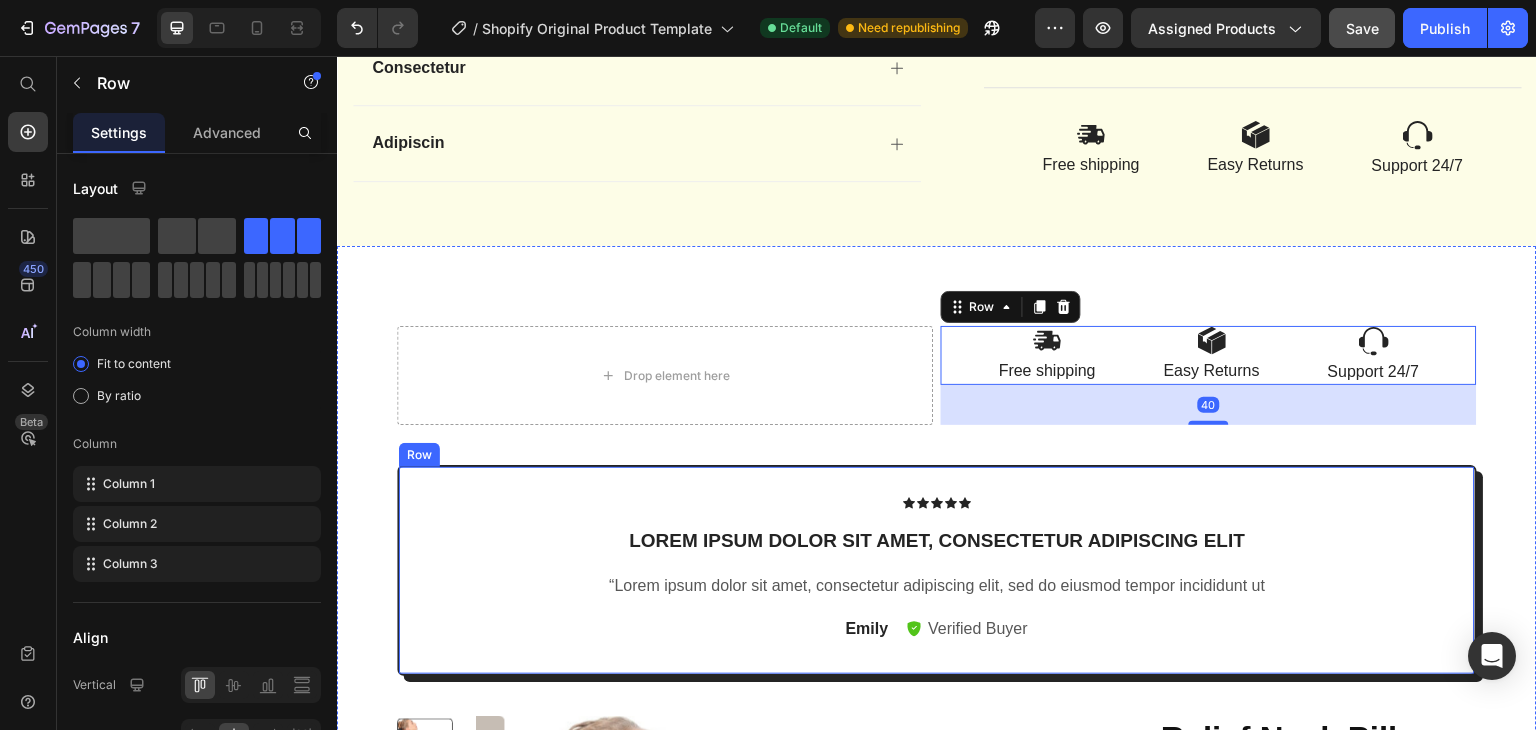 click on "Icon Icon Icon Icon Icon" at bounding box center [937, 503] 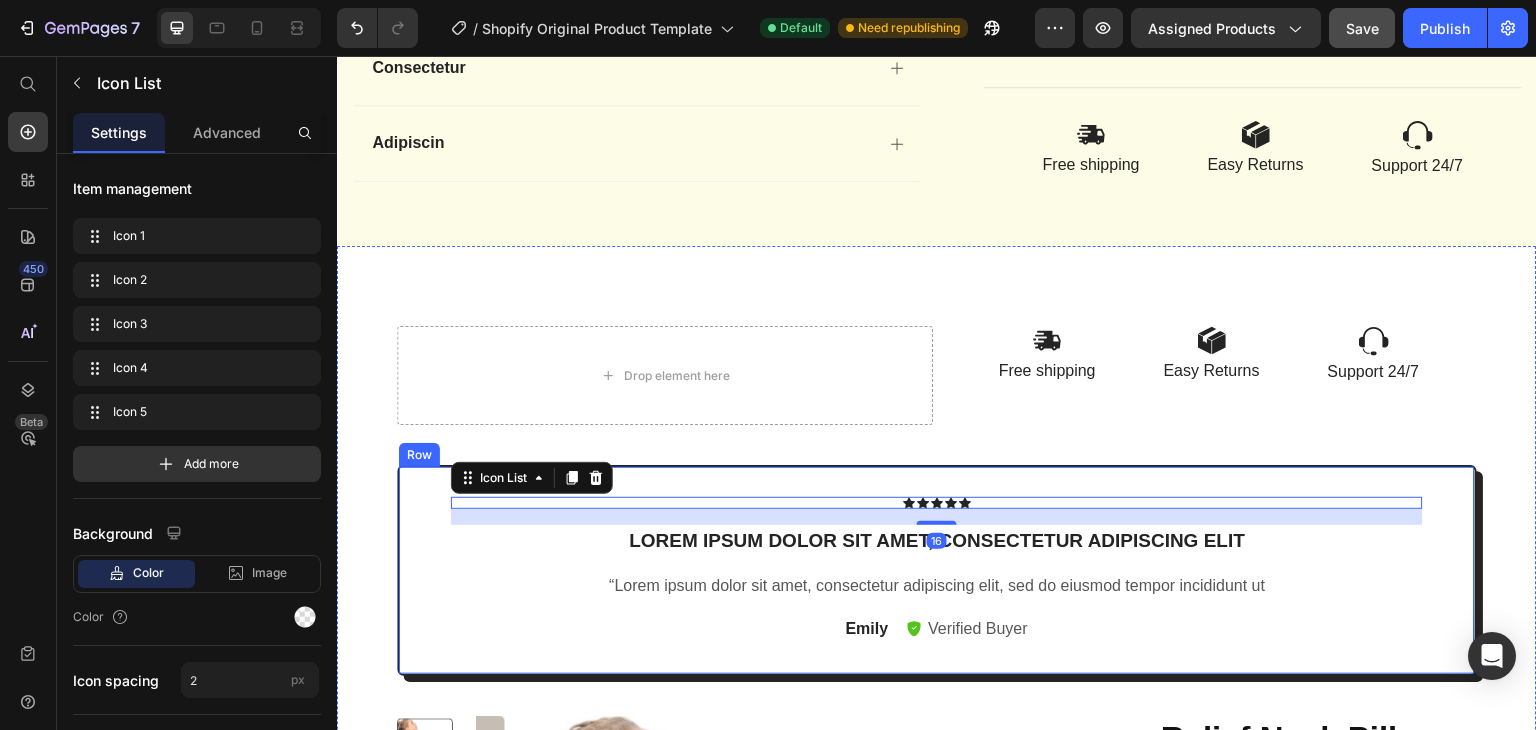 click on "Icon Icon Icon Icon Icon Icon List   16 Lorem ipsum dolor sit amet, consectetur adipiscing elit Text Block “Lorem ipsum dolor sit amet, consectetur adipiscing elit, sed do eiusmod tempor incididunt ut  Text Block [FIRST] Text Block
Verified Buyer Item List Row Row" at bounding box center (937, 570) 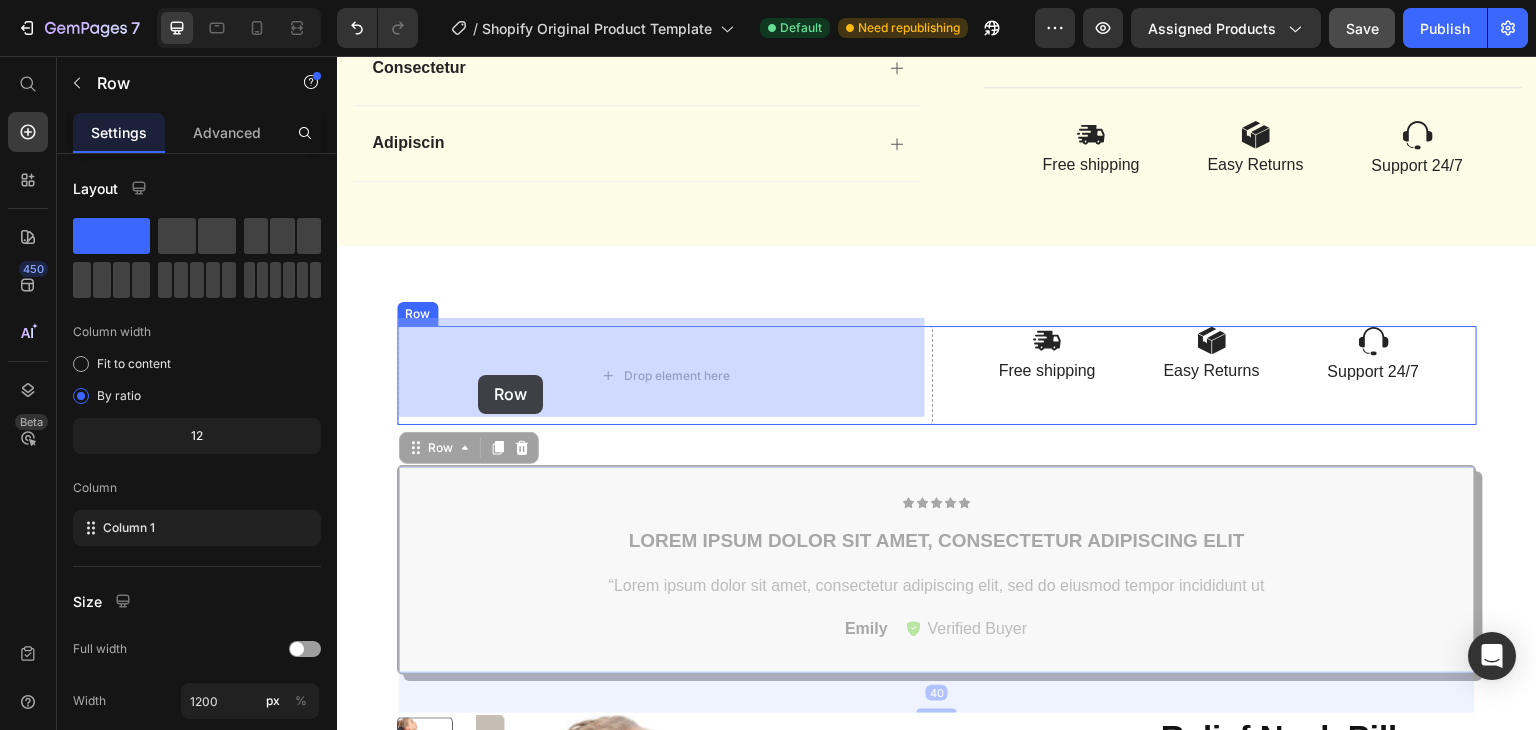drag, startPoint x: 426, startPoint y: 429, endPoint x: 524, endPoint y: 370, distance: 114.38969 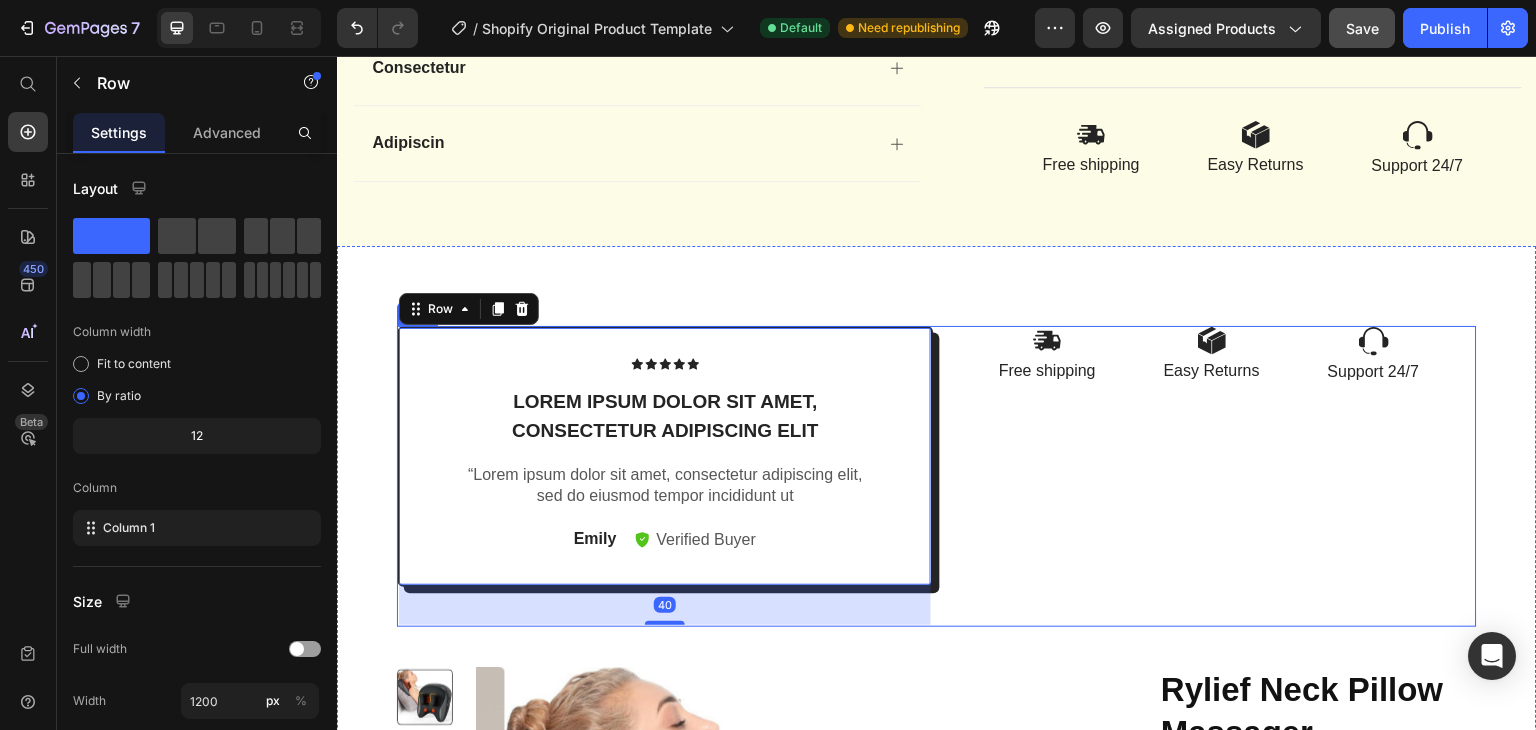 click on "Image Free shipping  Text Block Image Easy Returns Text Block Image Support 24/7 Text Block Row" at bounding box center (1209, 476) 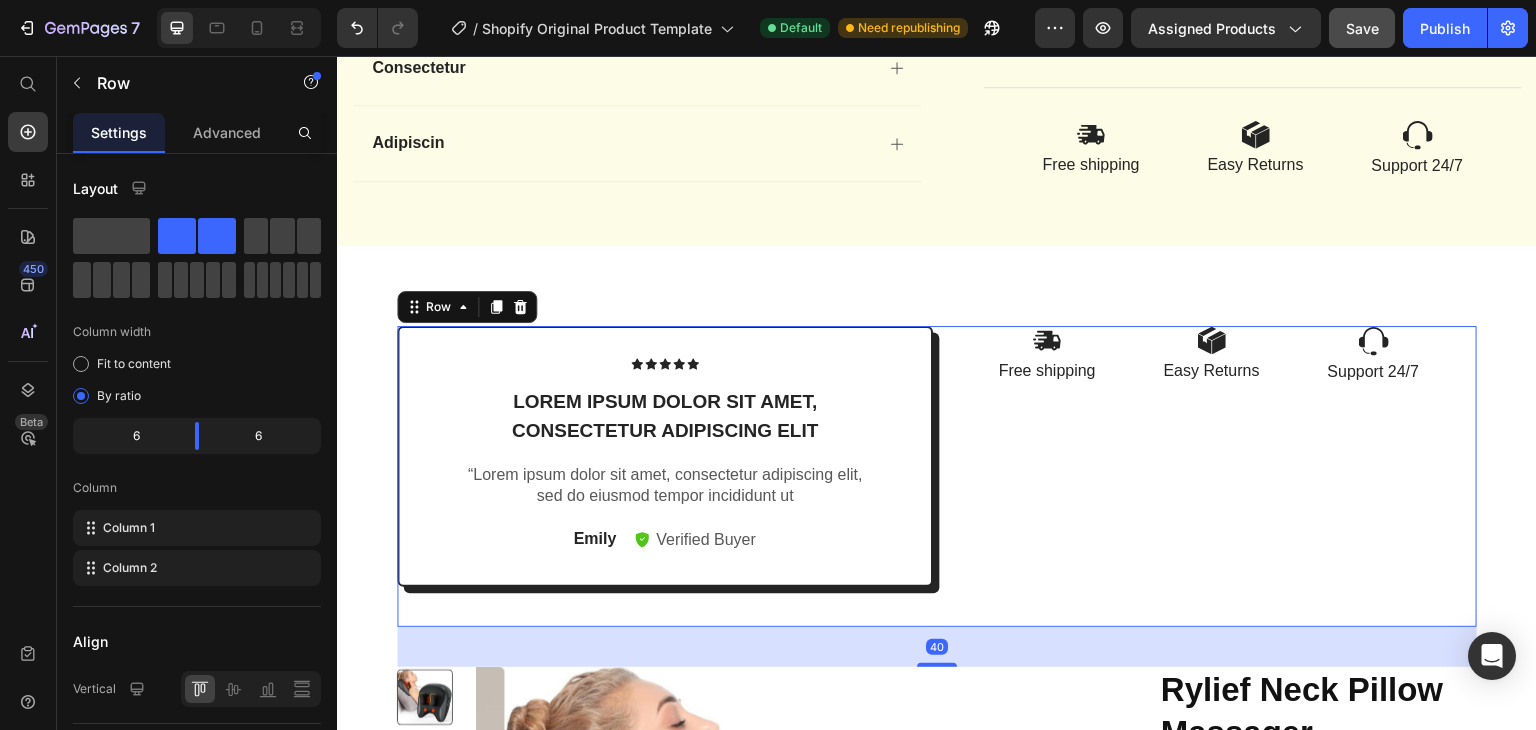 click on "Image Free shipping  Text Block Image Easy Returns Text Block Image Support 24/7 Text Block Row" at bounding box center (1209, 476) 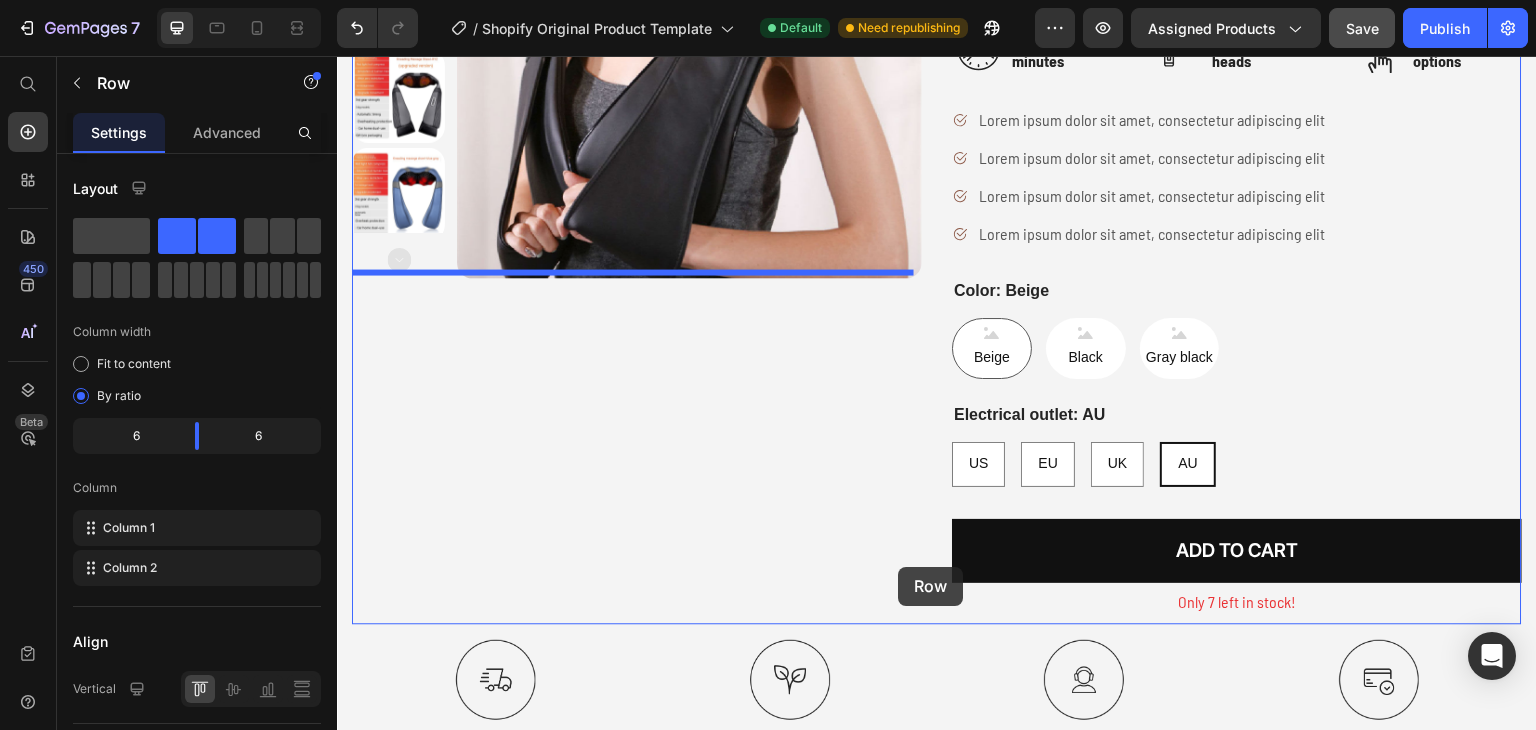 scroll, scrollTop: 324, scrollLeft: 0, axis: vertical 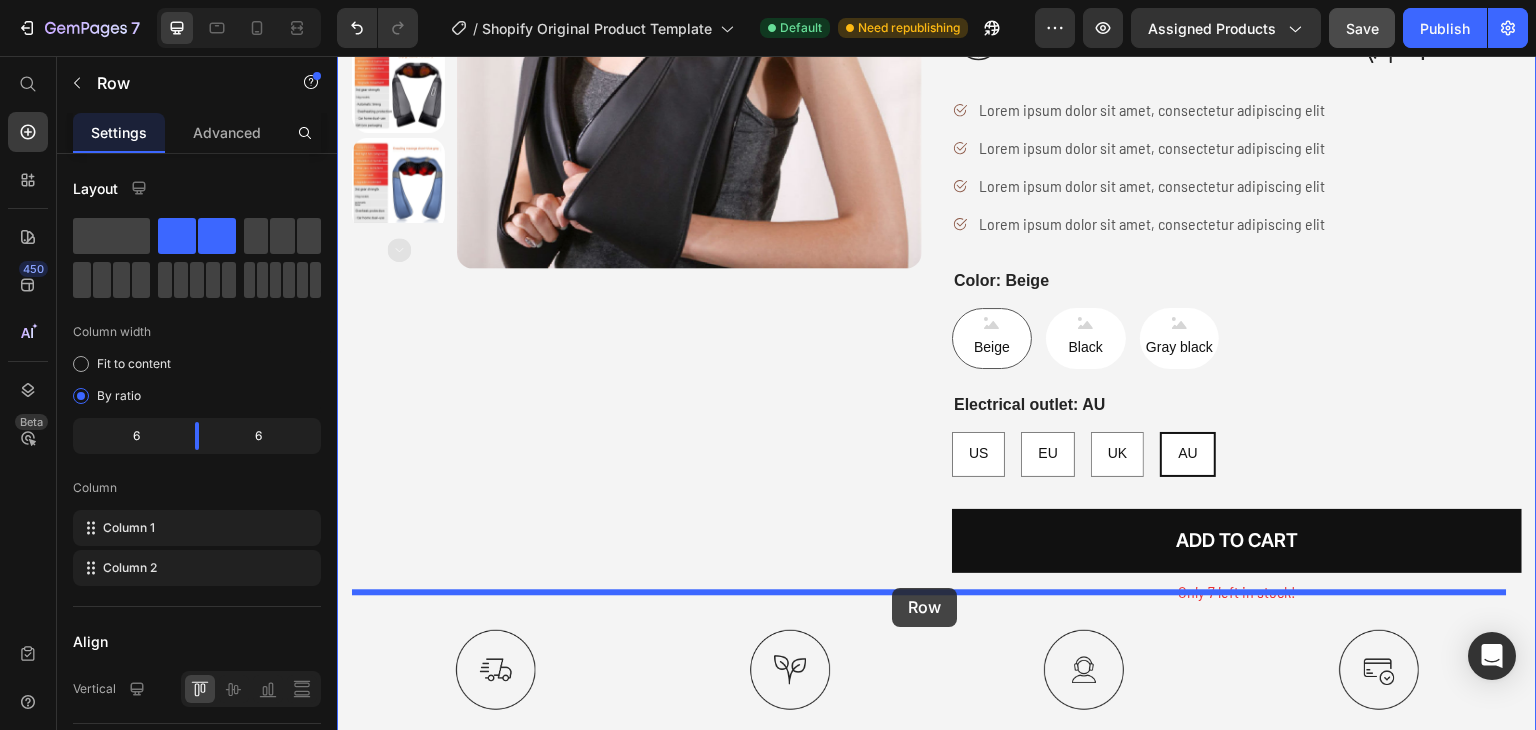drag, startPoint x: 448, startPoint y: 299, endPoint x: 892, endPoint y: 588, distance: 529.7707 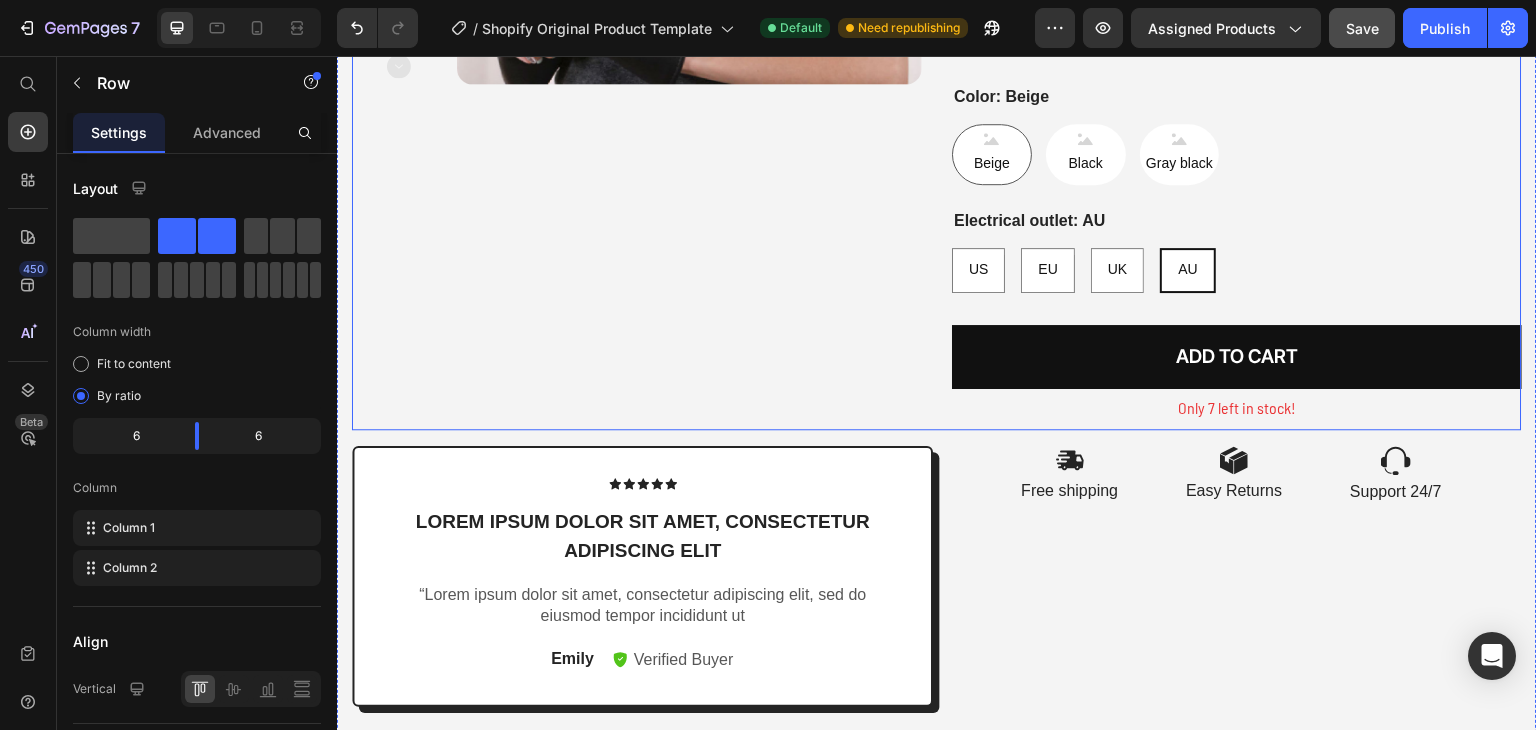 scroll, scrollTop: 524, scrollLeft: 0, axis: vertical 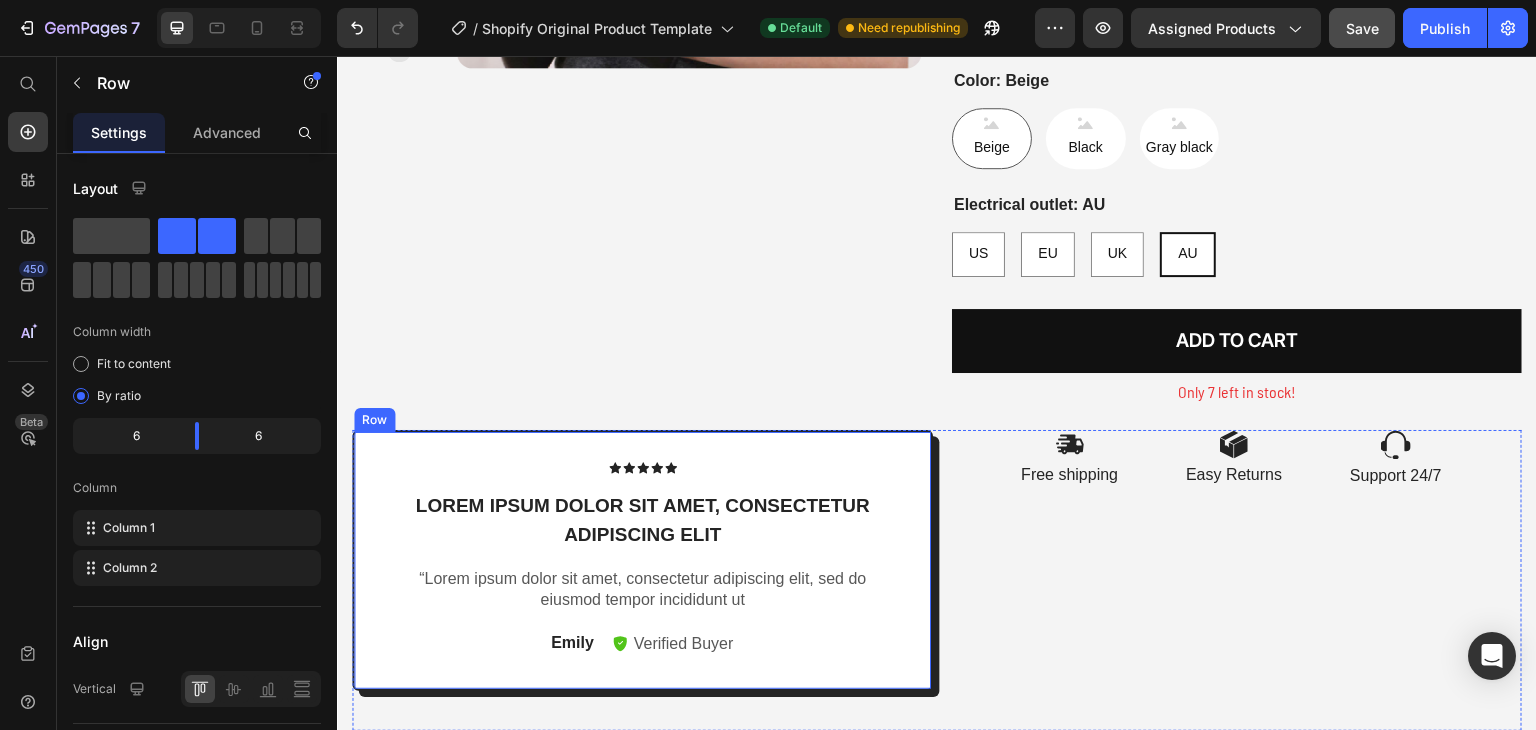 click on "Icon Icon Icon Icon Icon Icon List Lorem ipsum dolor sit amet, consectetur adipiscing elit Text Block “Lorem ipsum dolor sit amet, consectetur adipiscing elit, sed do eiusmod tempor incididunt ut  Text Block Emily Text Block
Verified Buyer Item List Row" at bounding box center [642, 560] 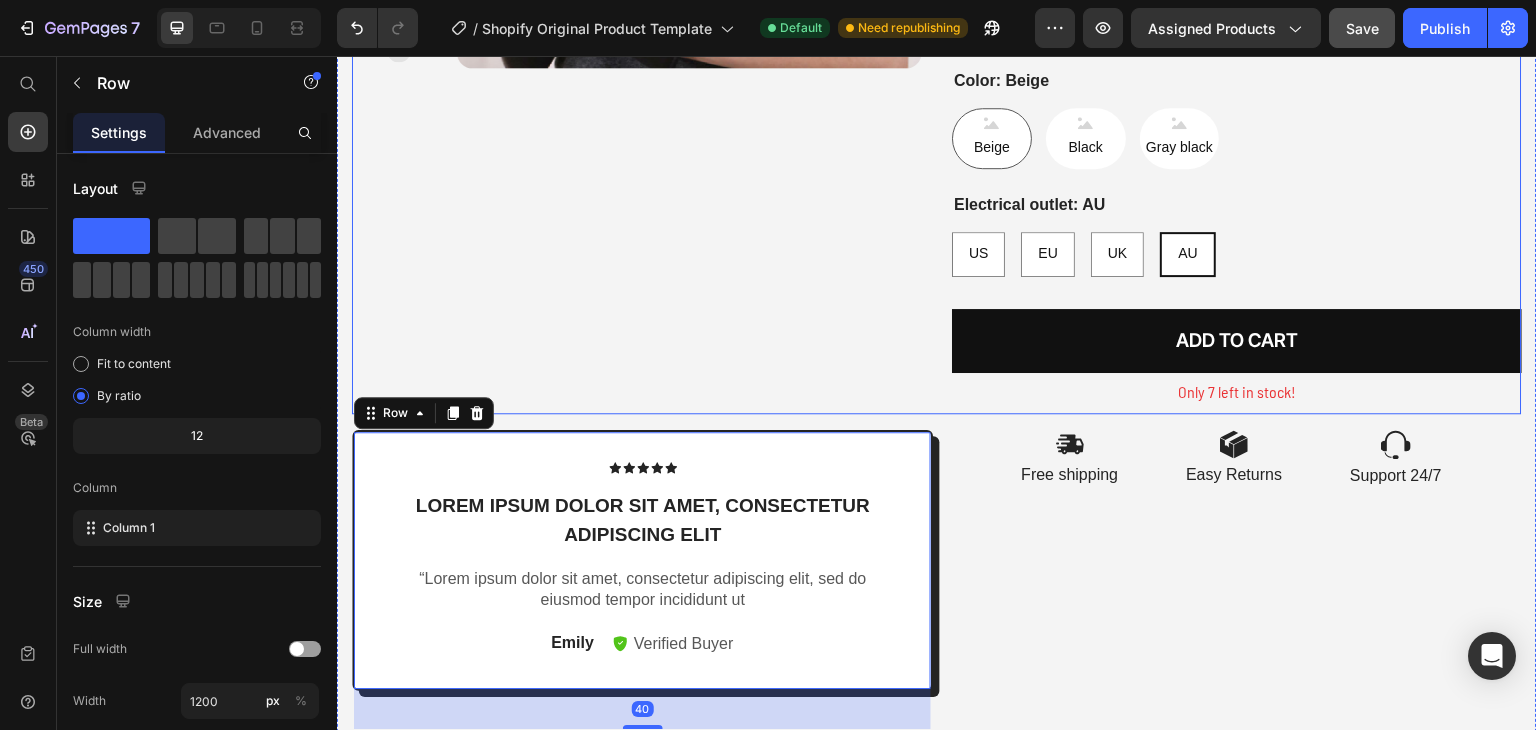 drag, startPoint x: 388, startPoint y: 387, endPoint x: 422, endPoint y: 283, distance: 109.41663 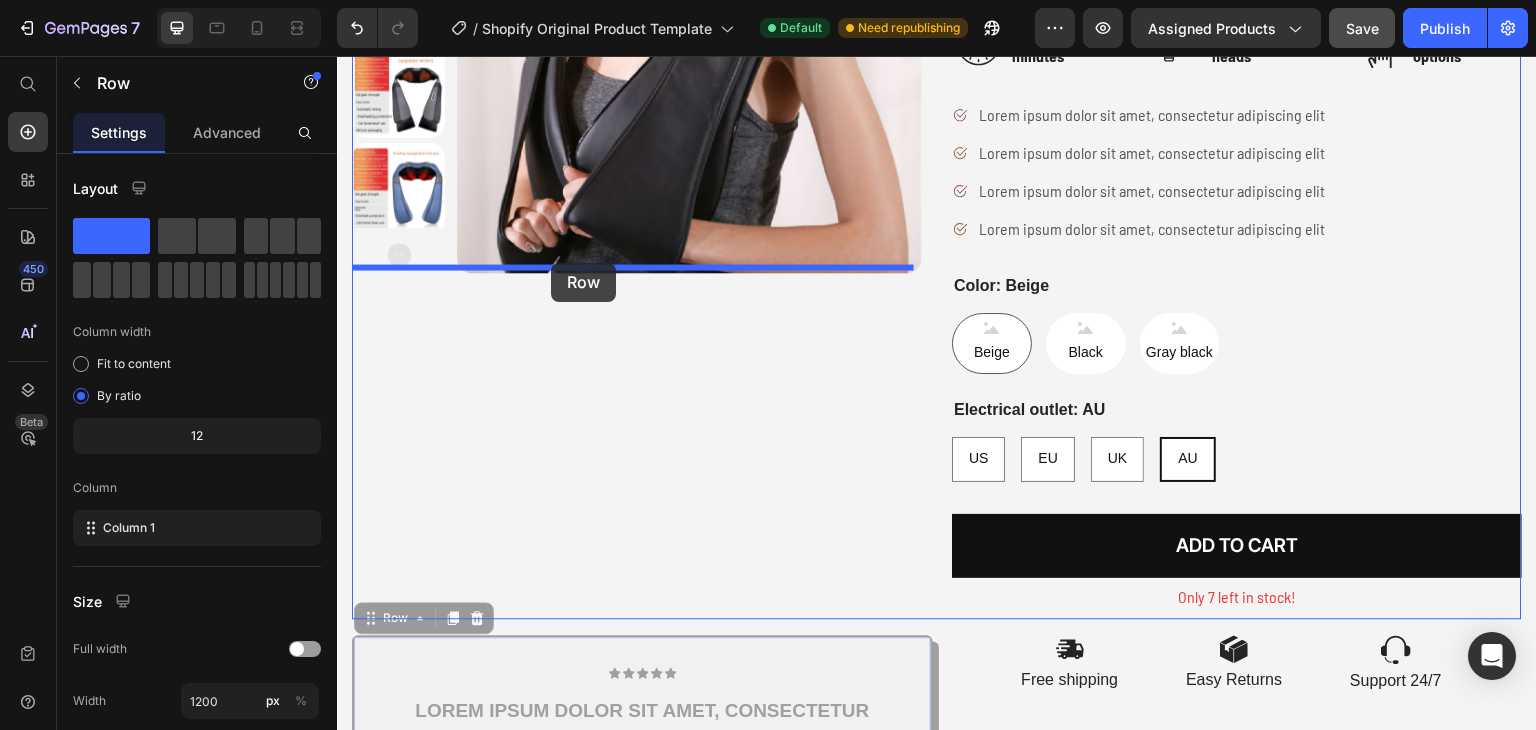 scroll, scrollTop: 268, scrollLeft: 0, axis: vertical 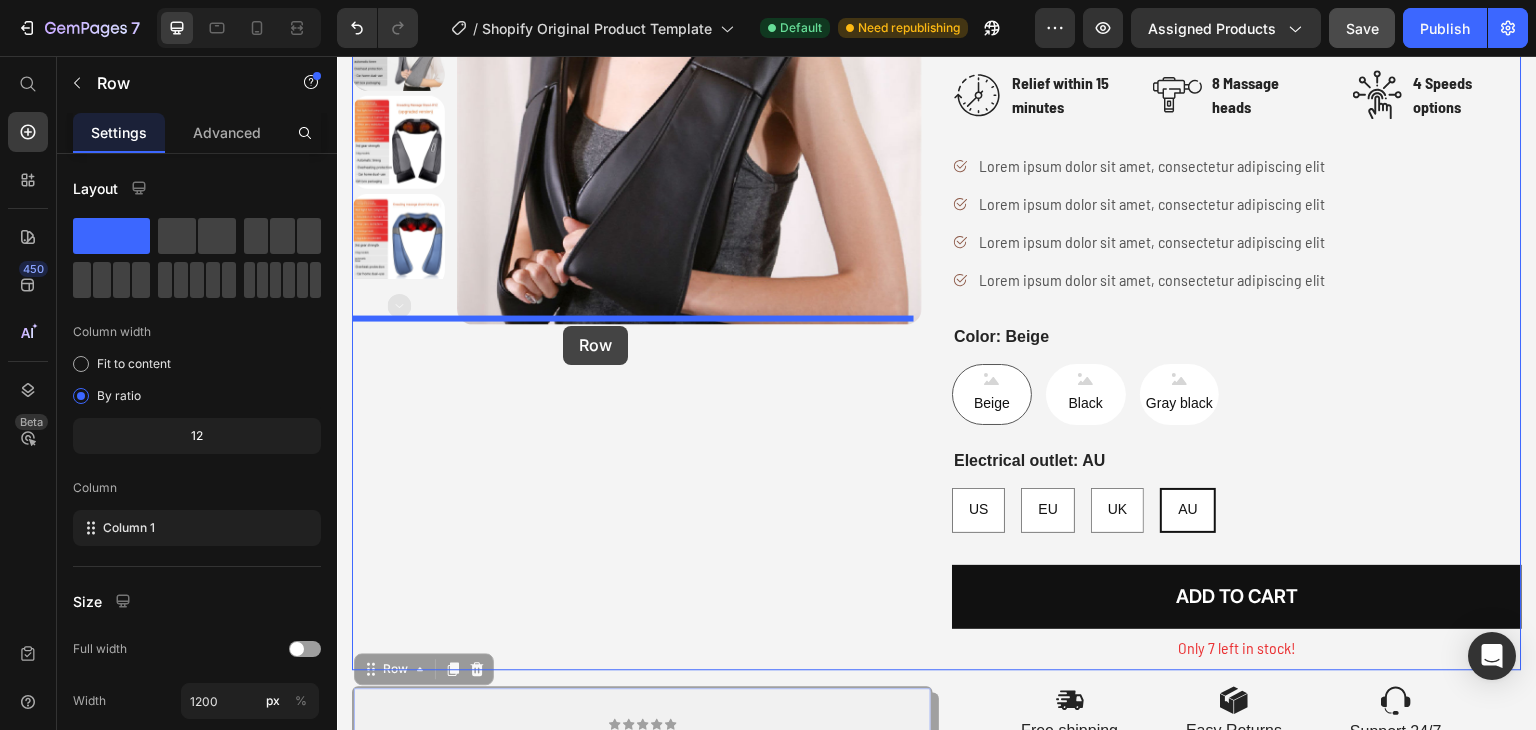 drag, startPoint x: 372, startPoint y: 378, endPoint x: 565, endPoint y: 321, distance: 201.24115 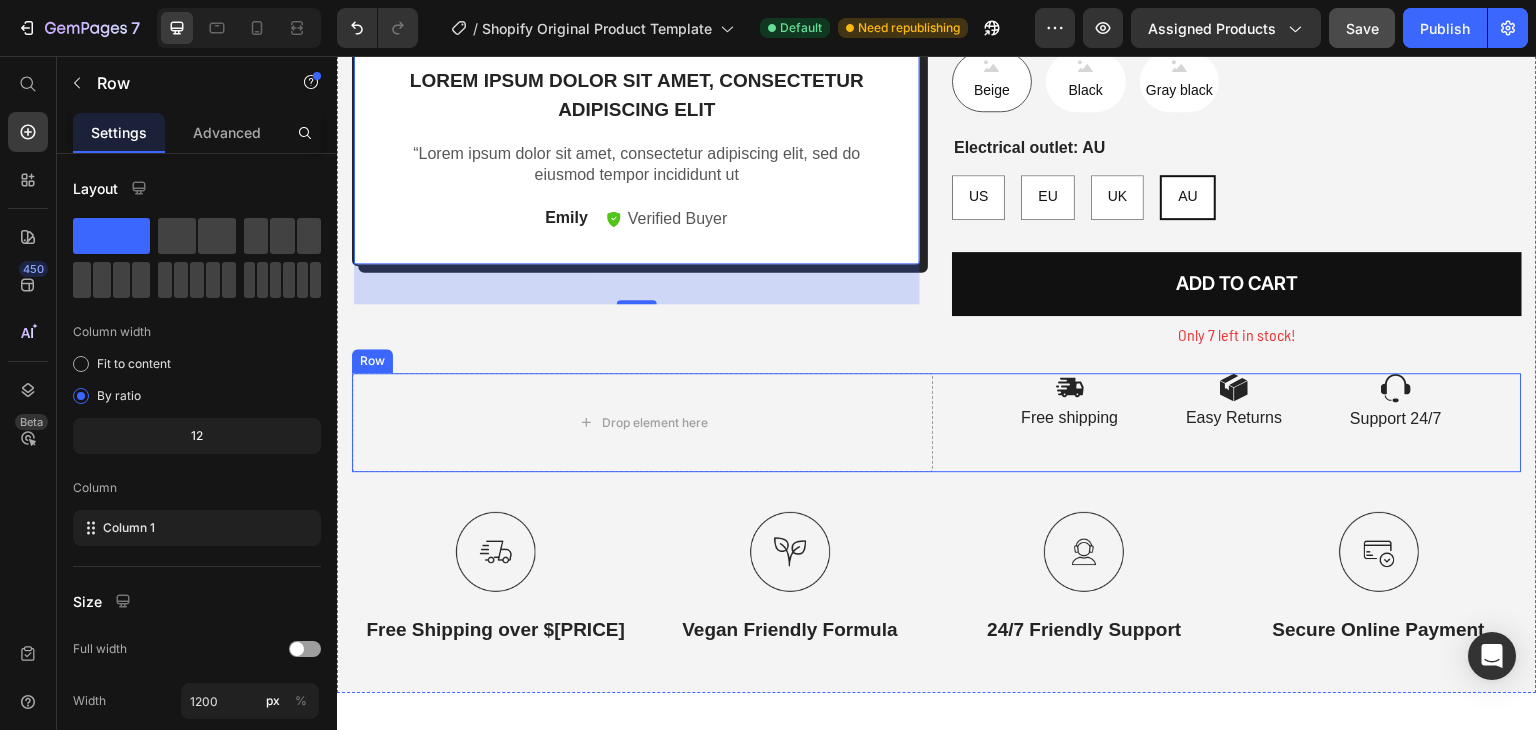 scroll, scrollTop: 700, scrollLeft: 0, axis: vertical 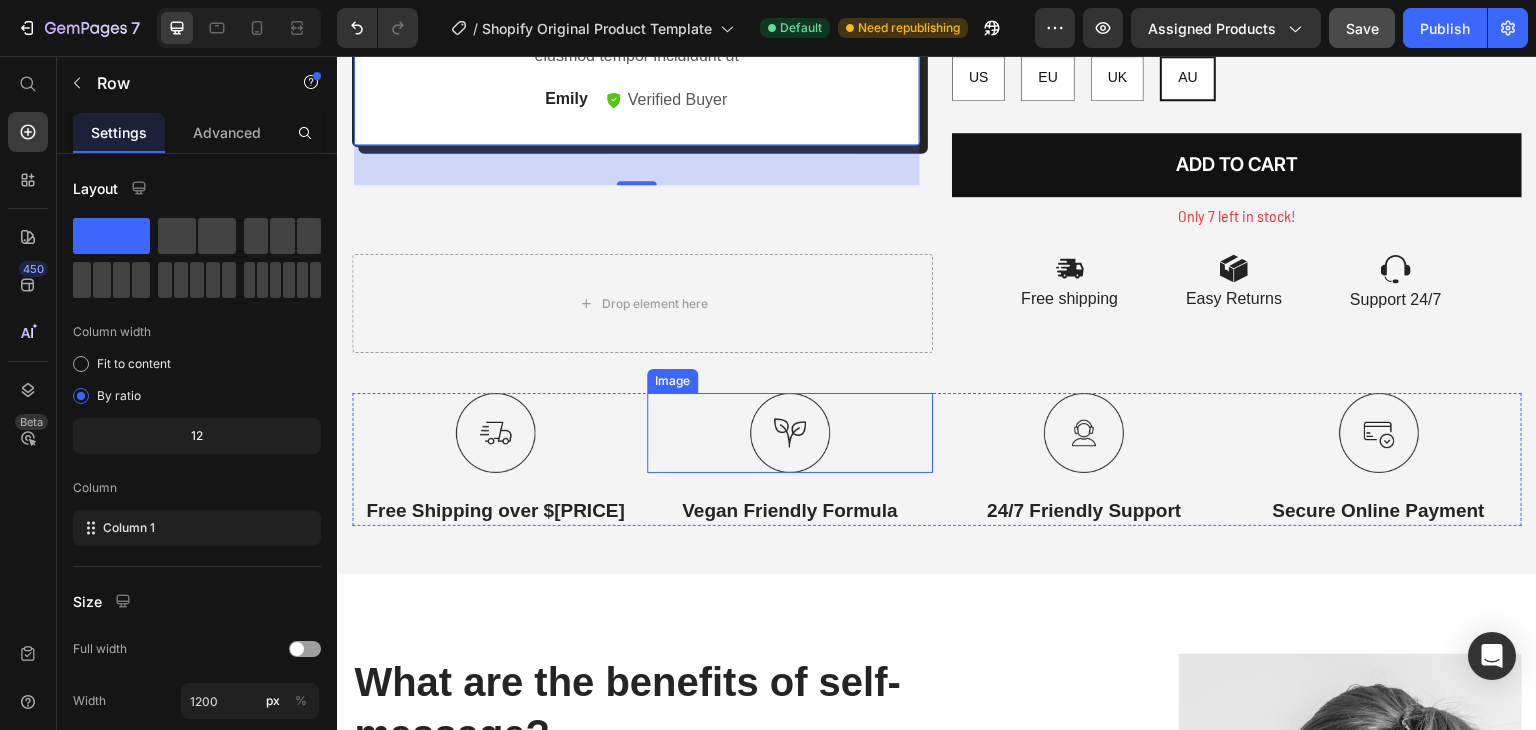 click at bounding box center (790, 433) 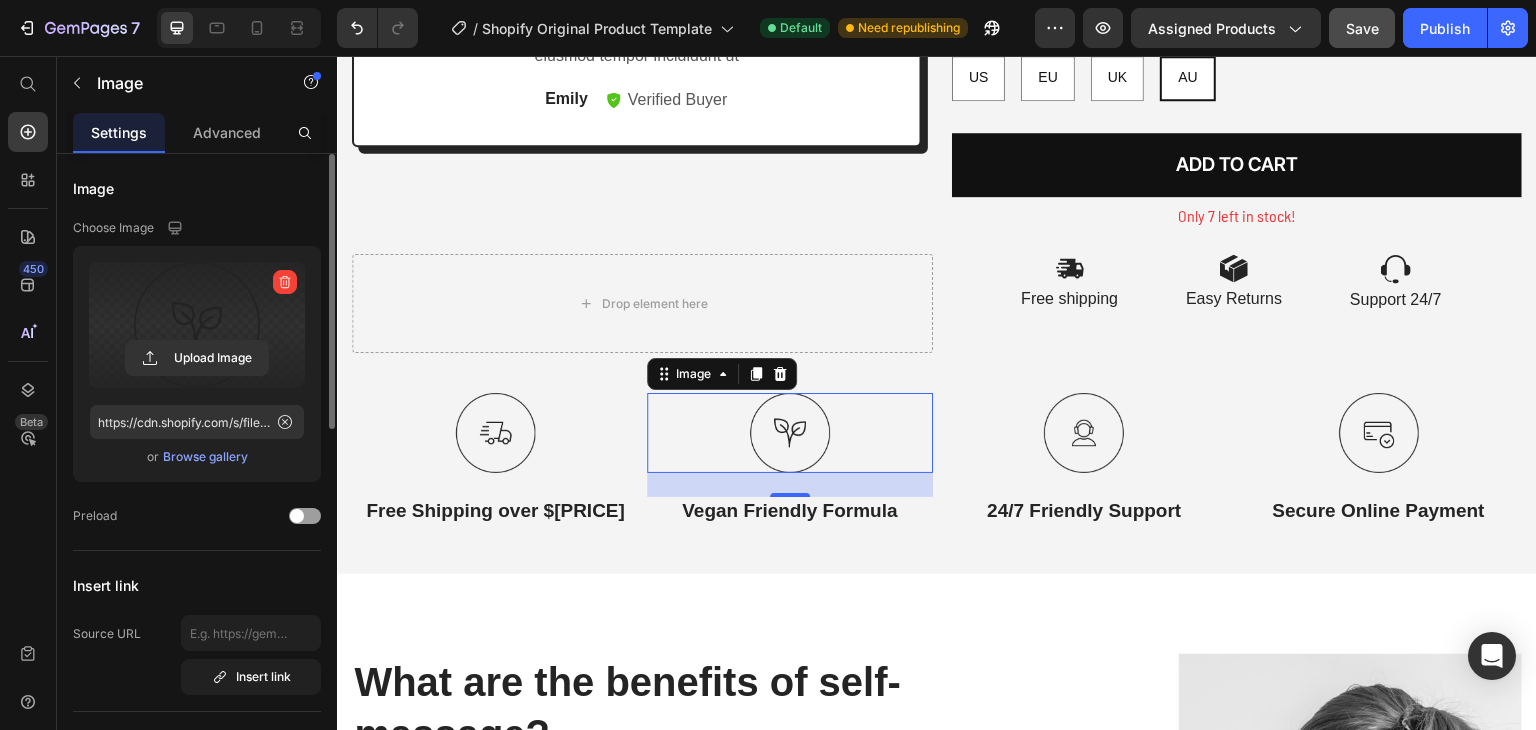 click at bounding box center (197, 325) 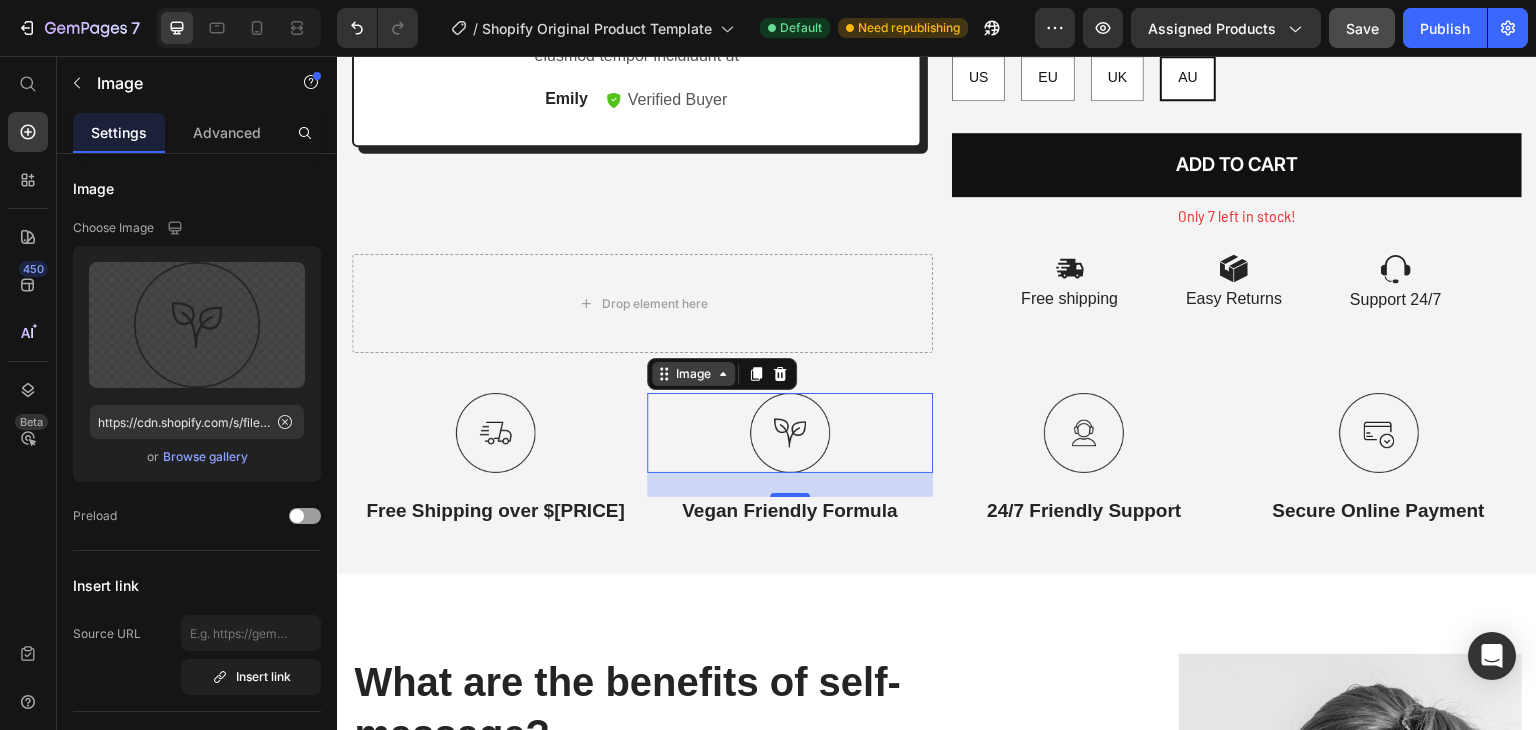 click 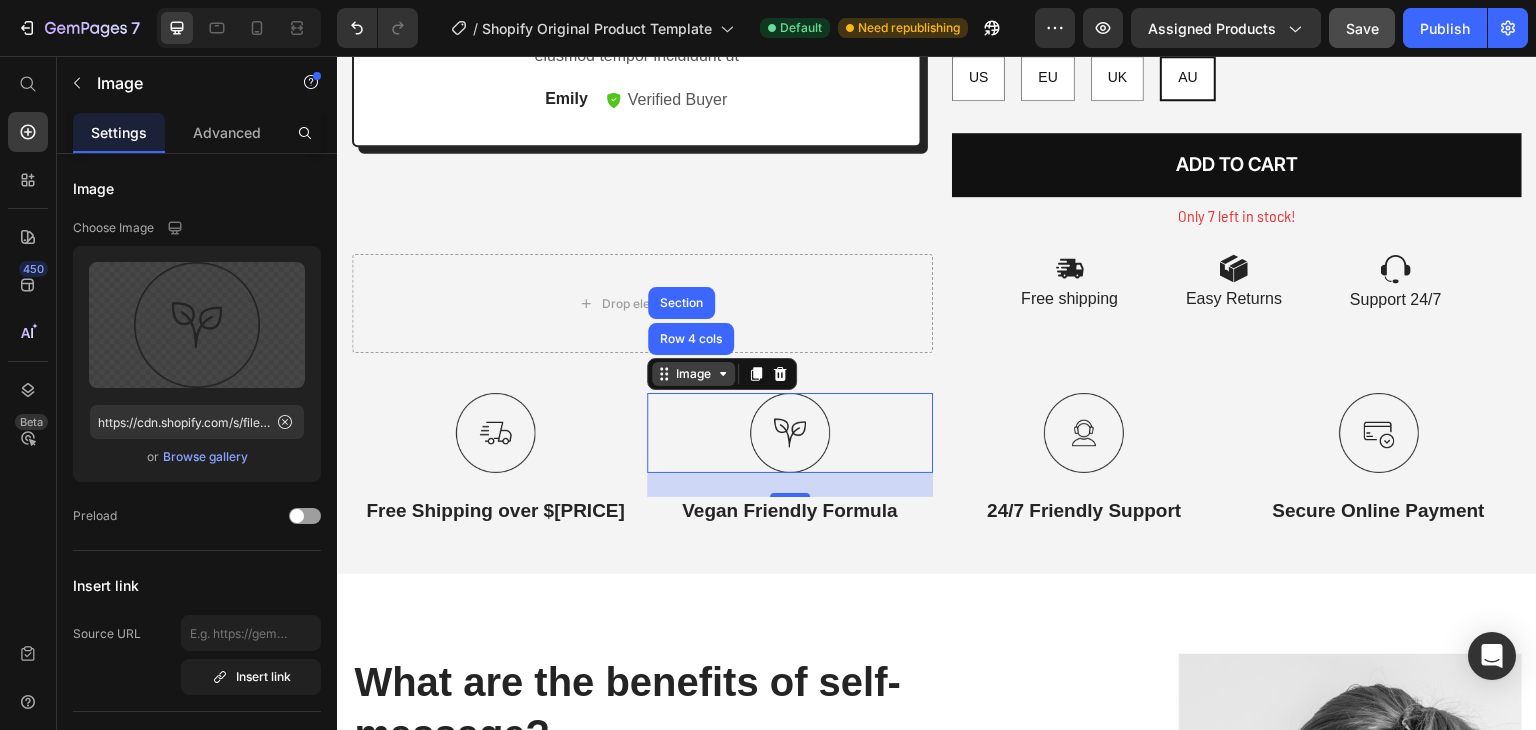 click 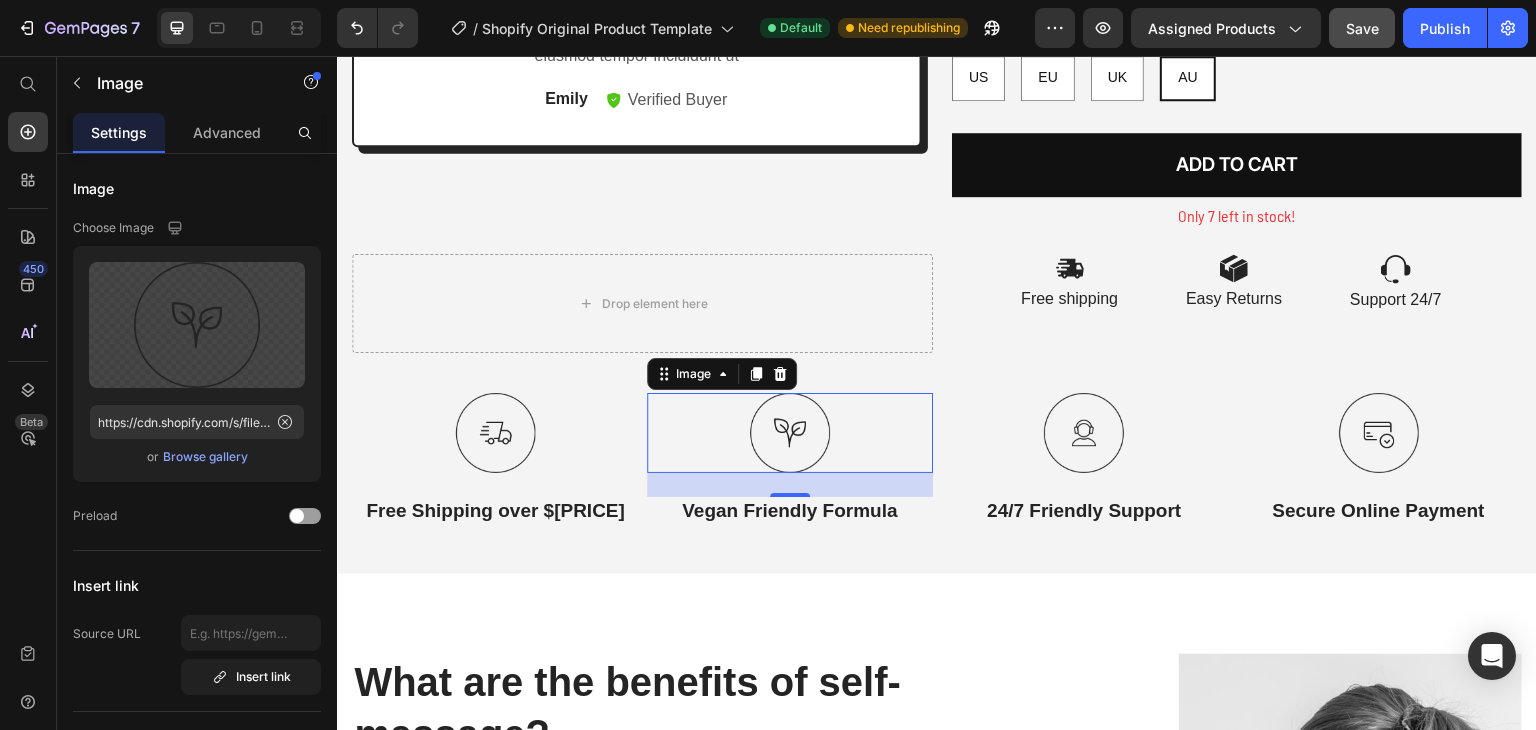 click at bounding box center (790, 433) 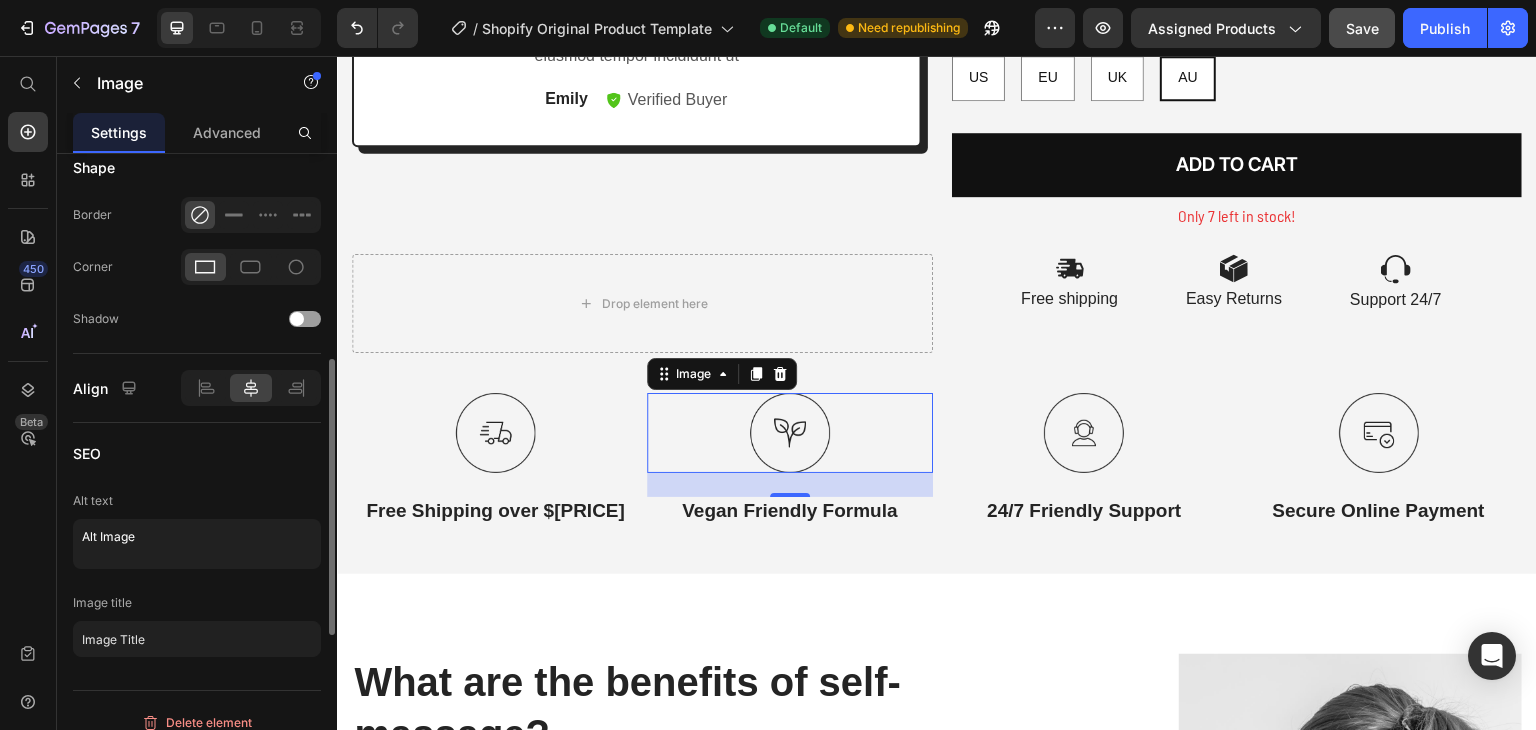 scroll, scrollTop: 816, scrollLeft: 0, axis: vertical 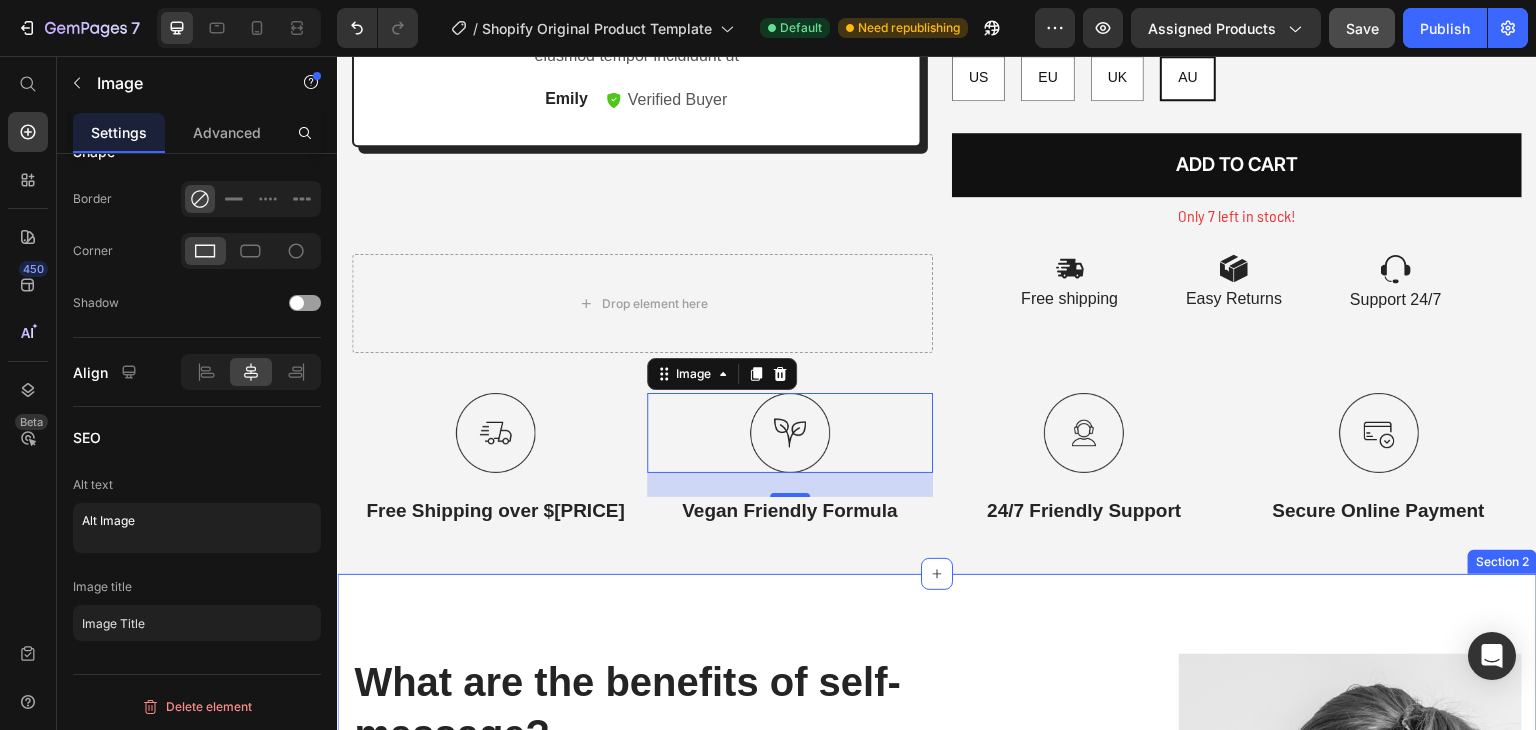click on "What are the benefits of self-massage? Heading Self-massage is a simple, convenient way to enjoy the benefits of massage therapy. As a DIY method, it can be done in the comfort of your own home. Text block Like massage in general, self-massage may help ease: Text block Image Stress Text block Row Image Anxiety Text block Row Image Headaches Text block Row Image Digestive disorders Text block Row Image Muscle strain Text block Row Image Muscle tension Text block Row Row Image Image Row Row Section 2" at bounding box center [937, 868] 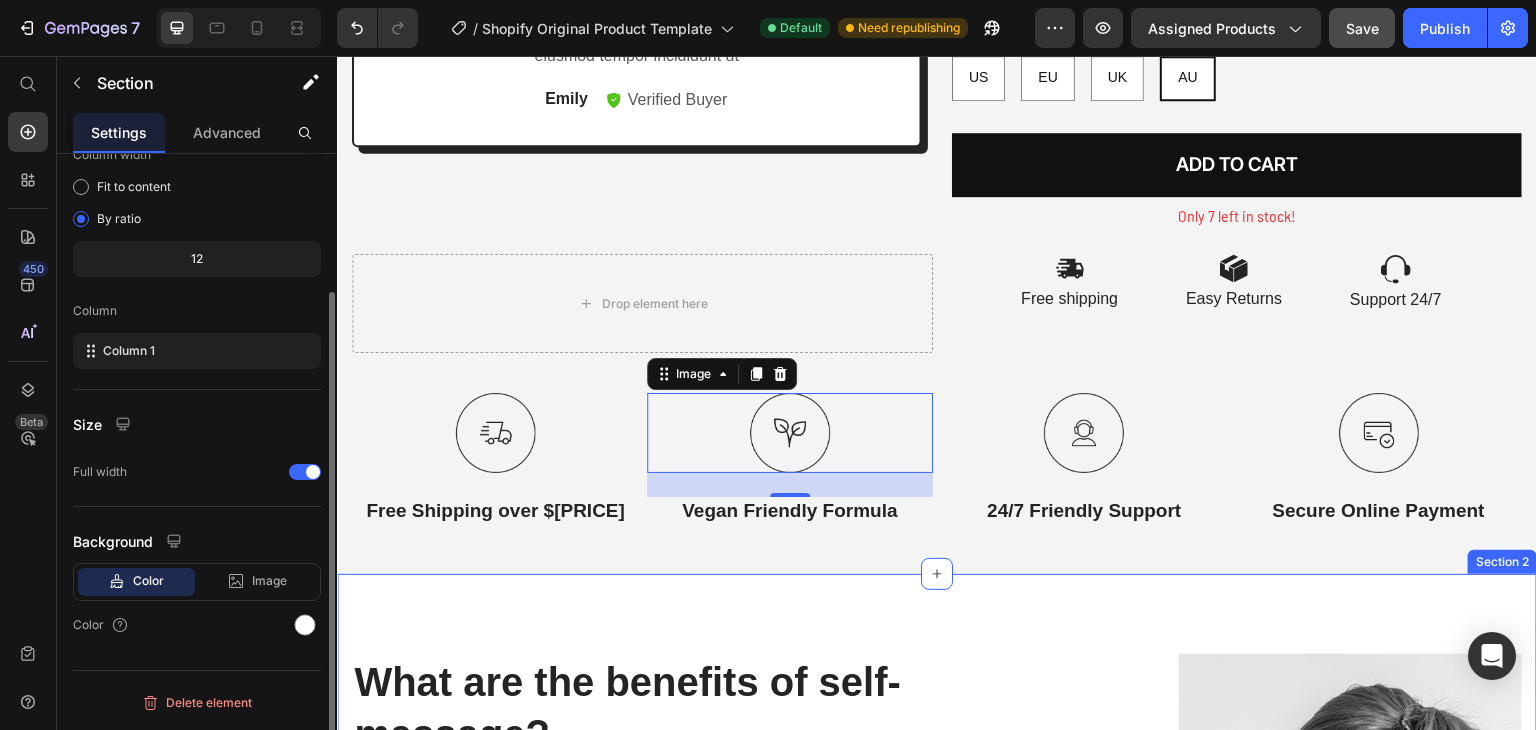 scroll, scrollTop: 0, scrollLeft: 0, axis: both 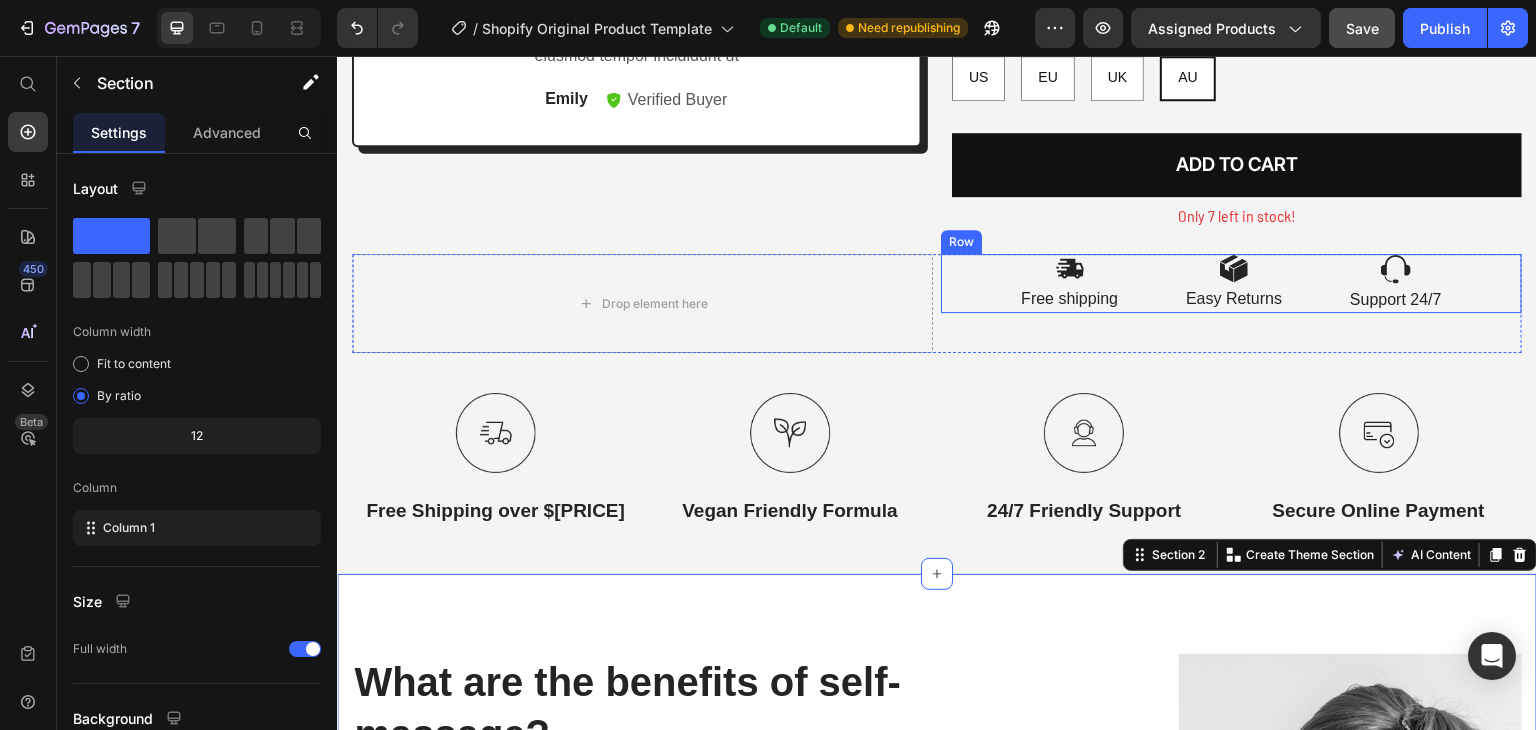 click on "Image Free shipping  Text Block Image Easy Returns Text Block Image Support 24/7 Text Block Row" at bounding box center (1231, 283) 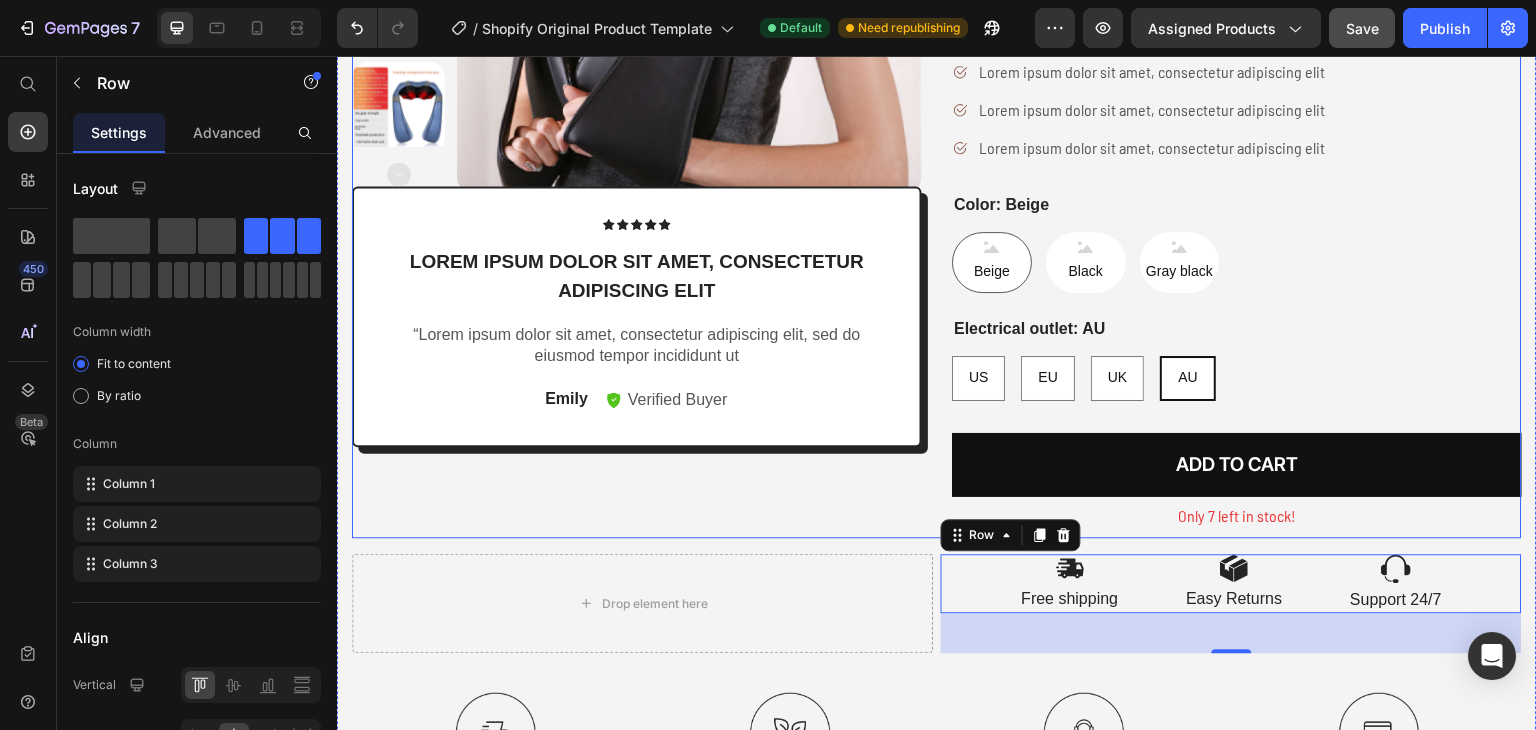 scroll, scrollTop: 600, scrollLeft: 0, axis: vertical 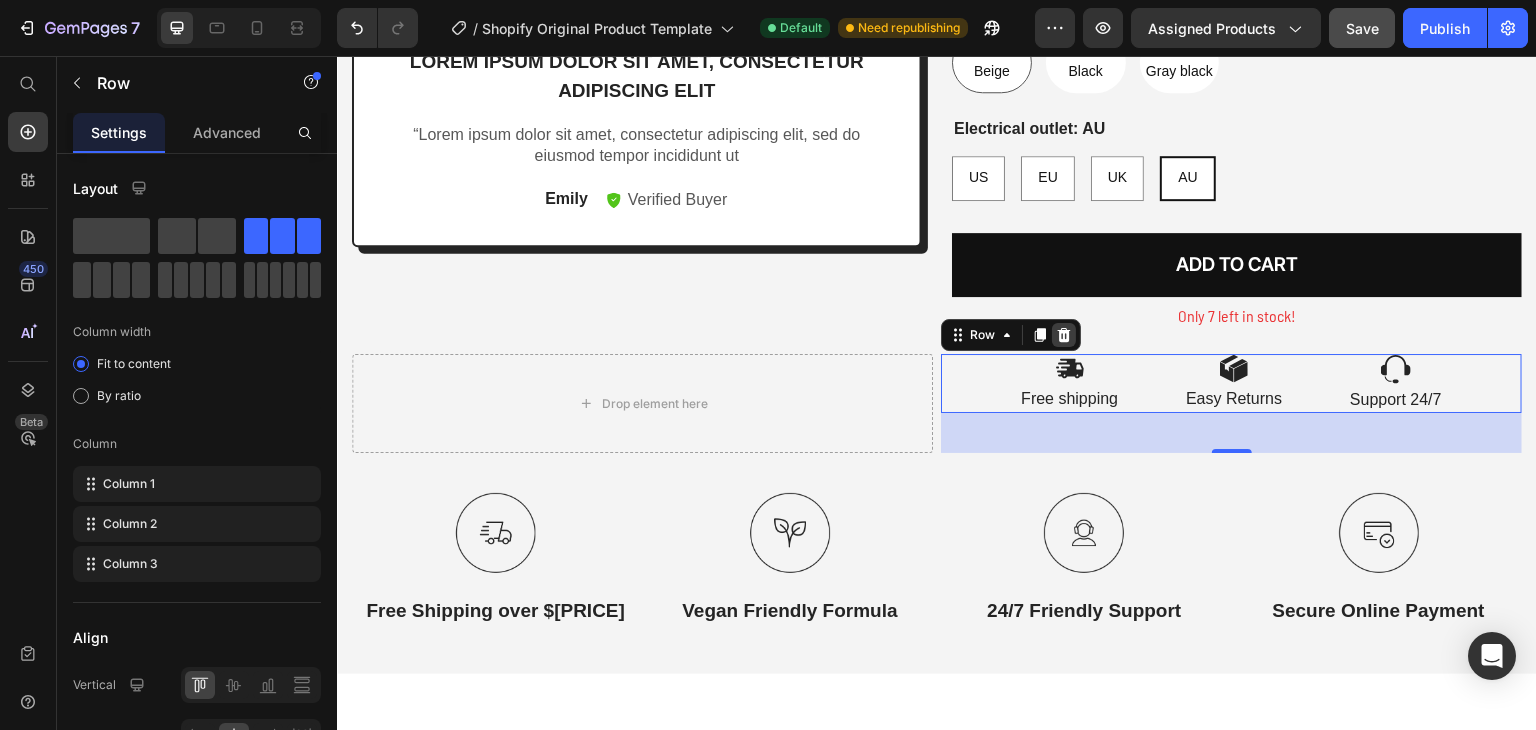 click 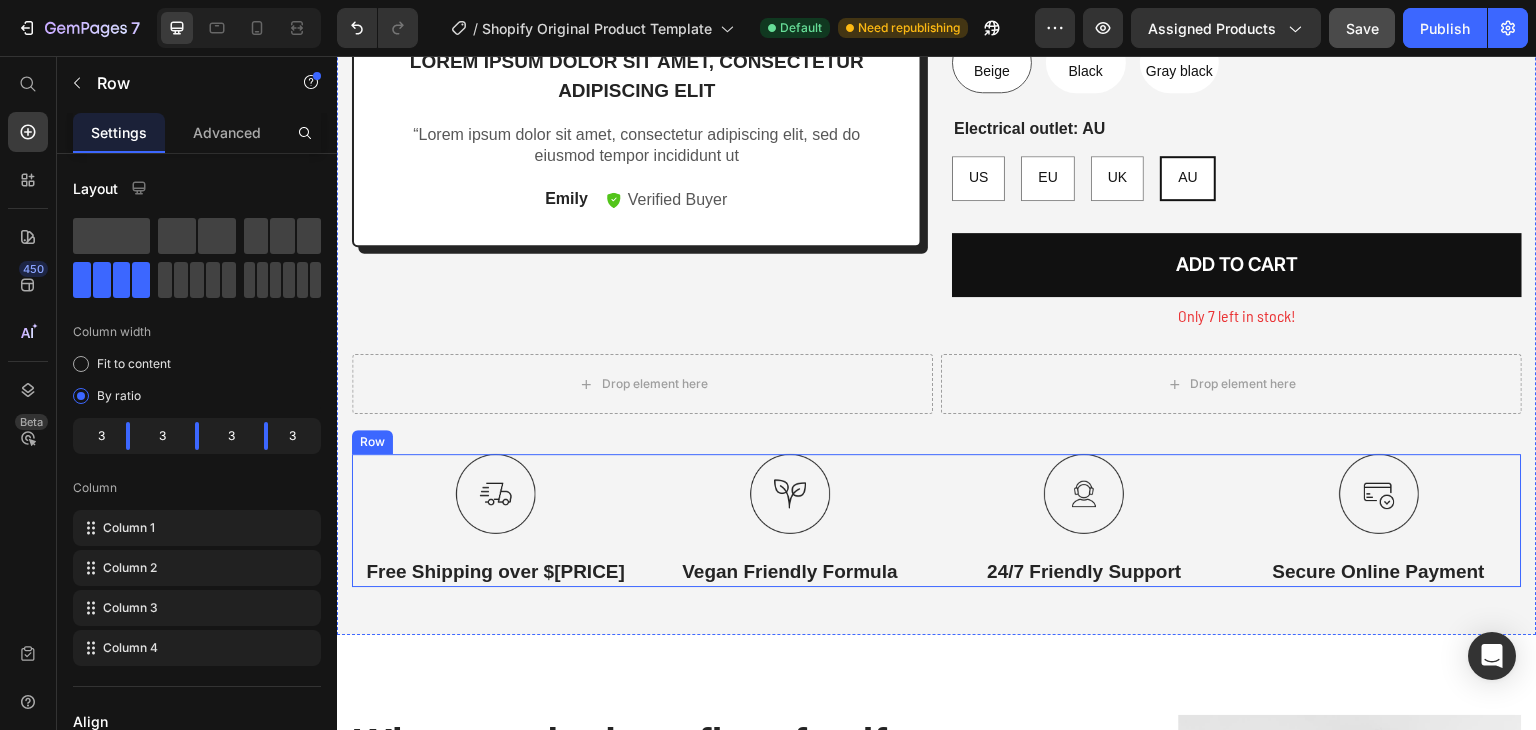 click on "Image Free Shipping over $200 Text Block Image Vegan Friendly Formula Text Block Image 24/7 Friendly Support Text Block Image Secure Online Payment Text Block Row" at bounding box center (937, 520) 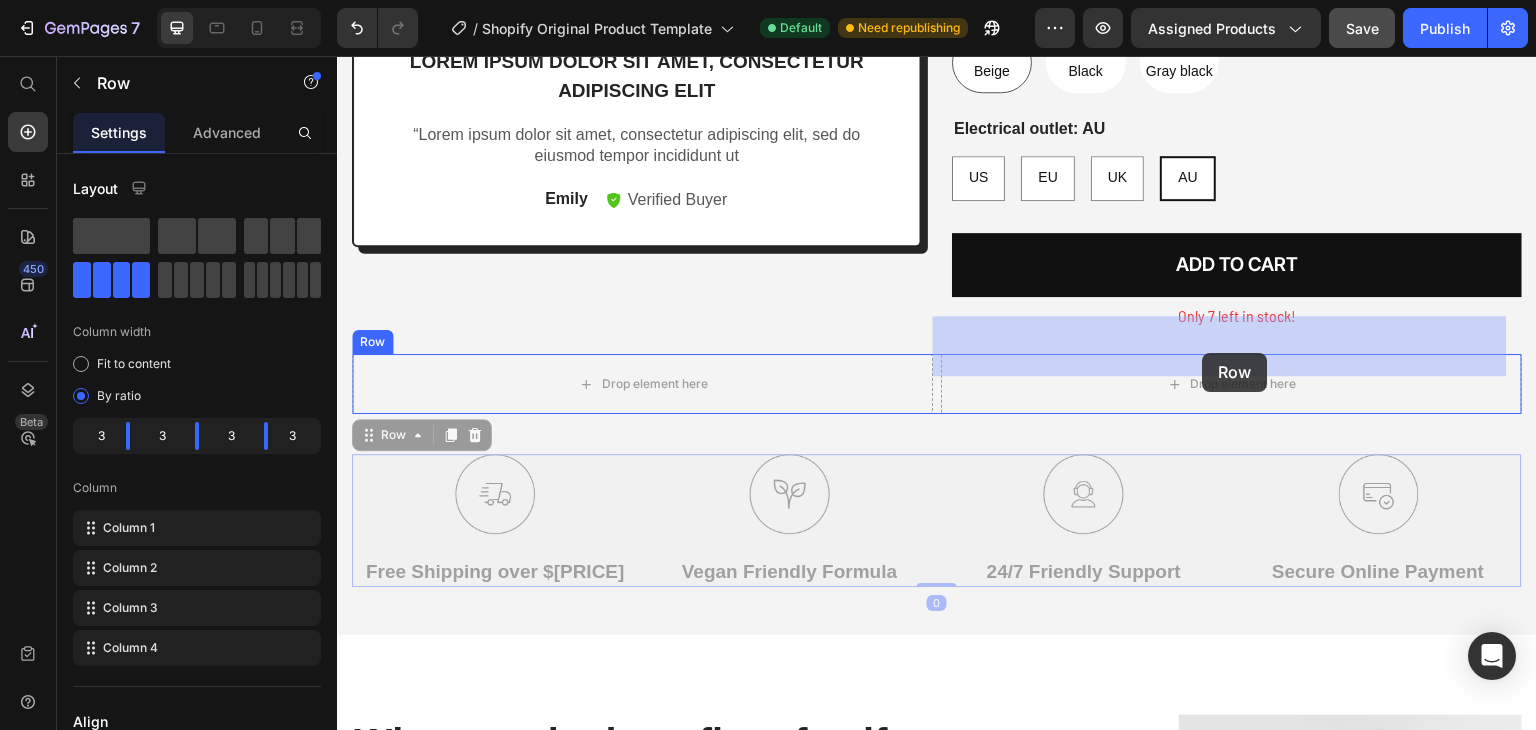 drag, startPoint x: 388, startPoint y: 402, endPoint x: 1203, endPoint y: 353, distance: 816.4717 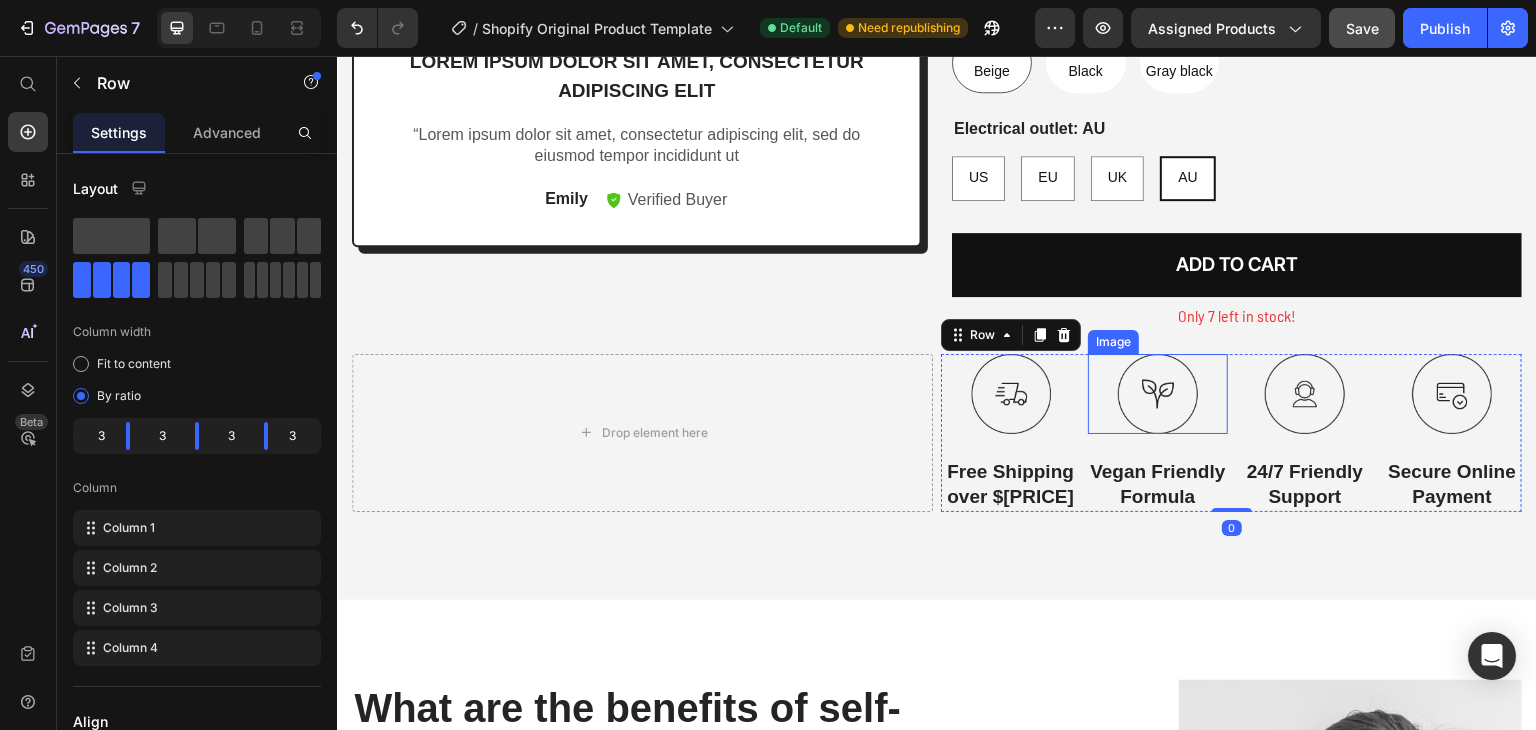 scroll, scrollTop: 500, scrollLeft: 0, axis: vertical 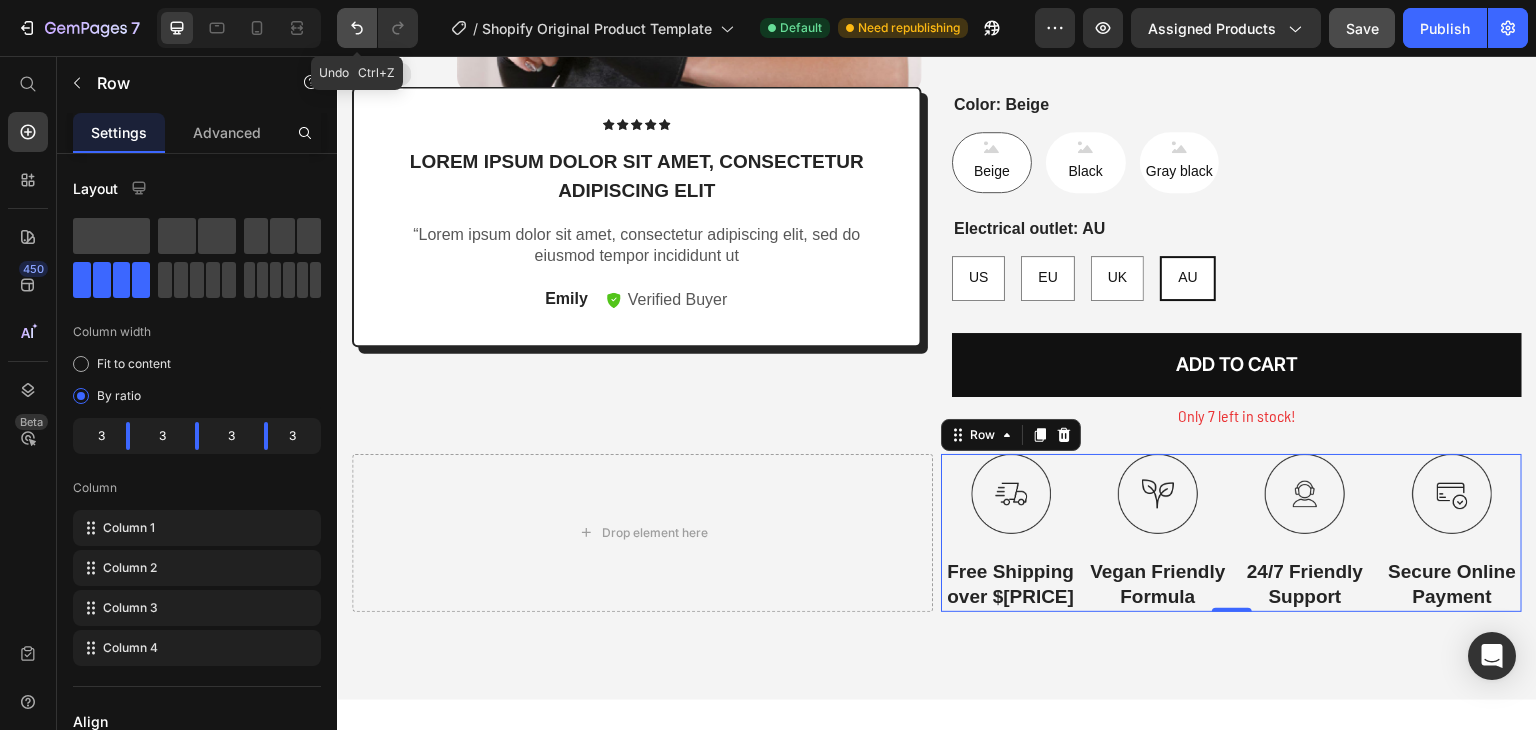 click 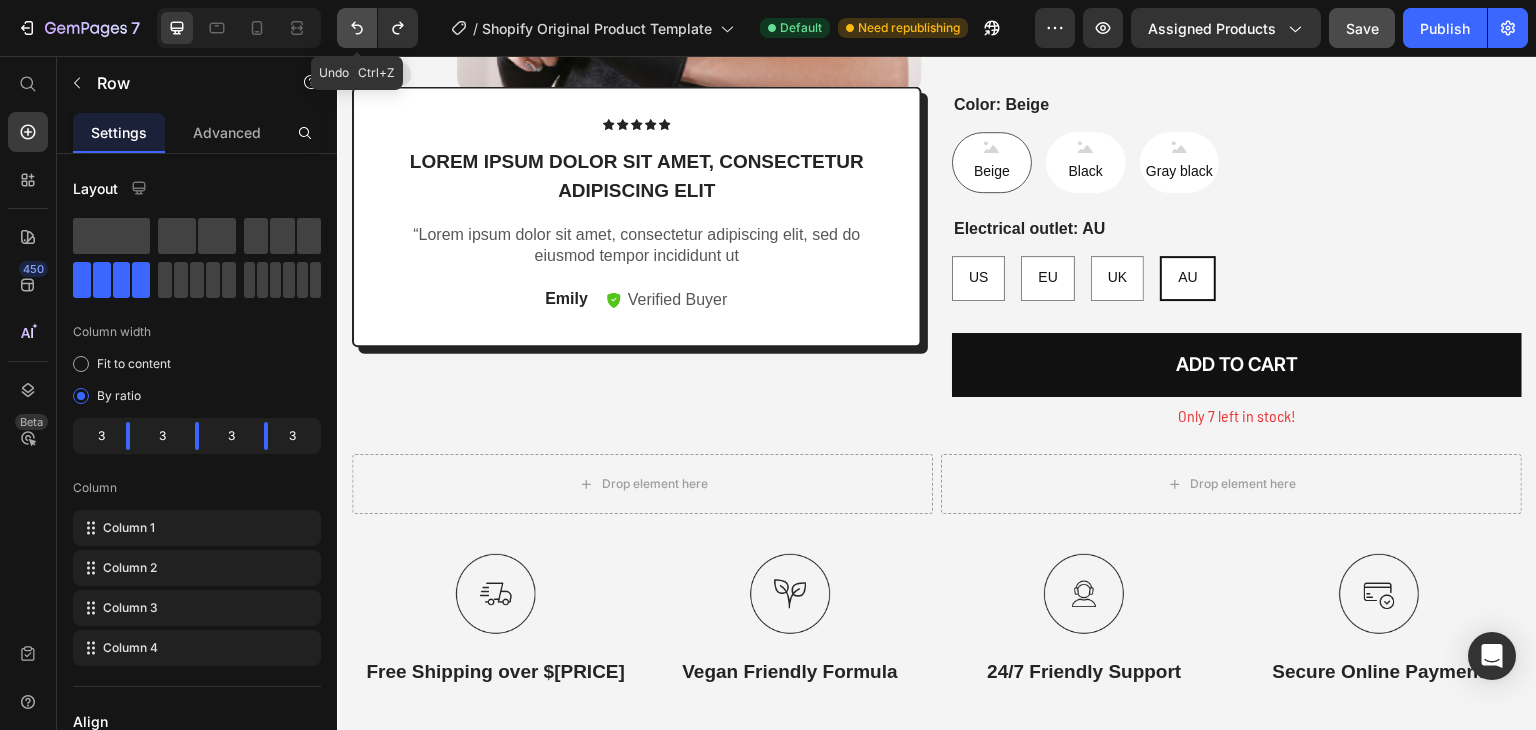 click 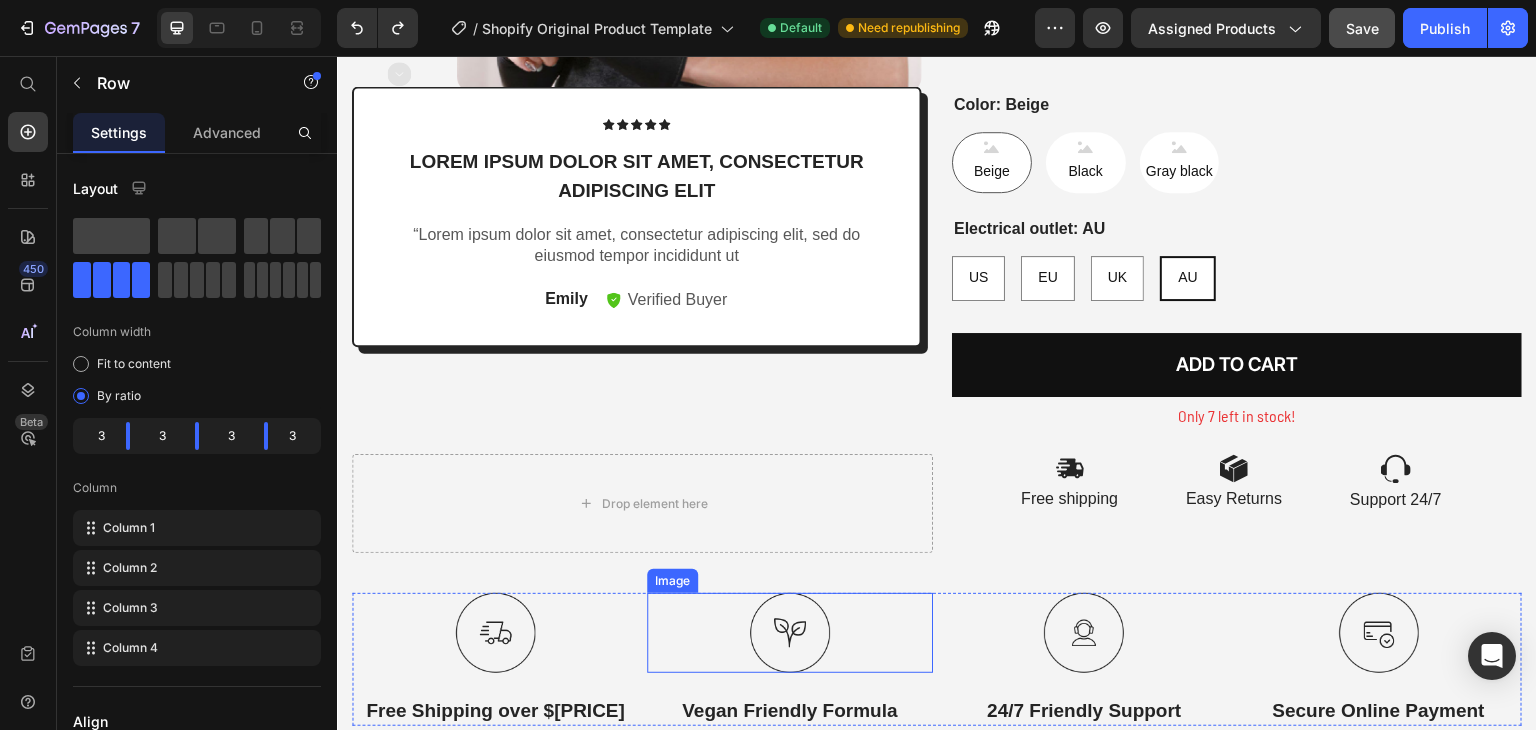 click at bounding box center (790, 633) 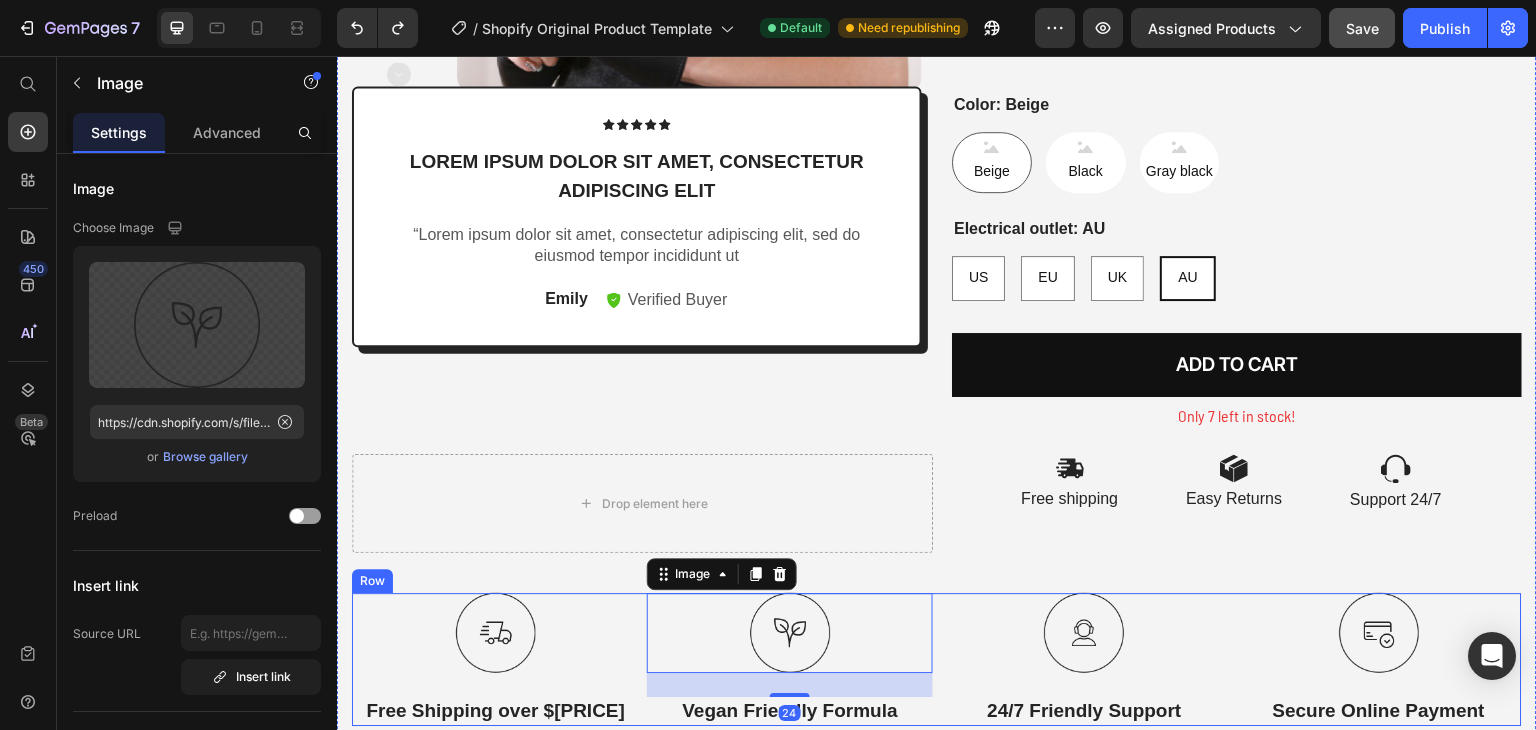click at bounding box center (1084, 633) 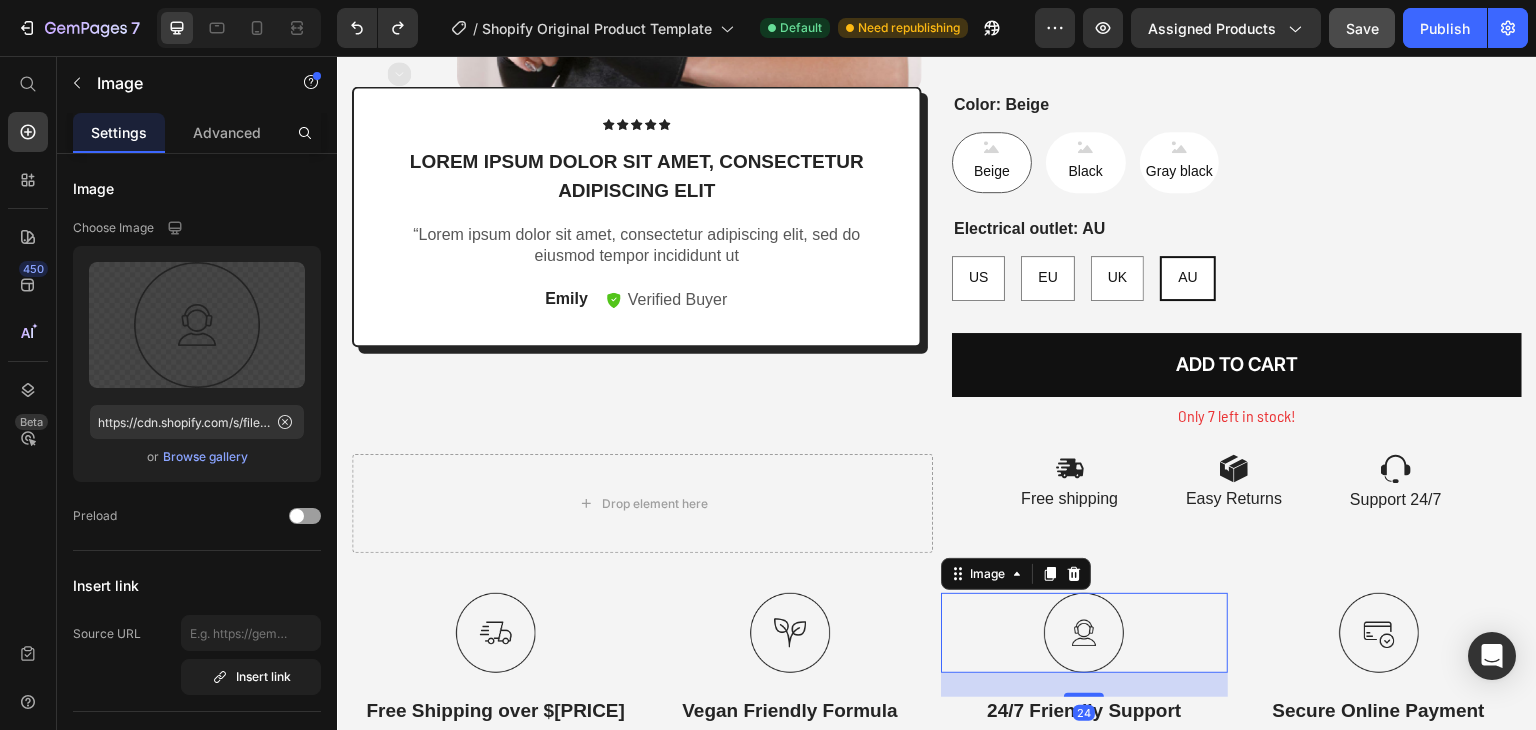 click on "Image Free Shipping over $200 Text Block Image Vegan Friendly Formula Text Block Image   24 24/7 Friendly Support Text Block Image Secure Online Payment Text Block Row" at bounding box center (937, 659) 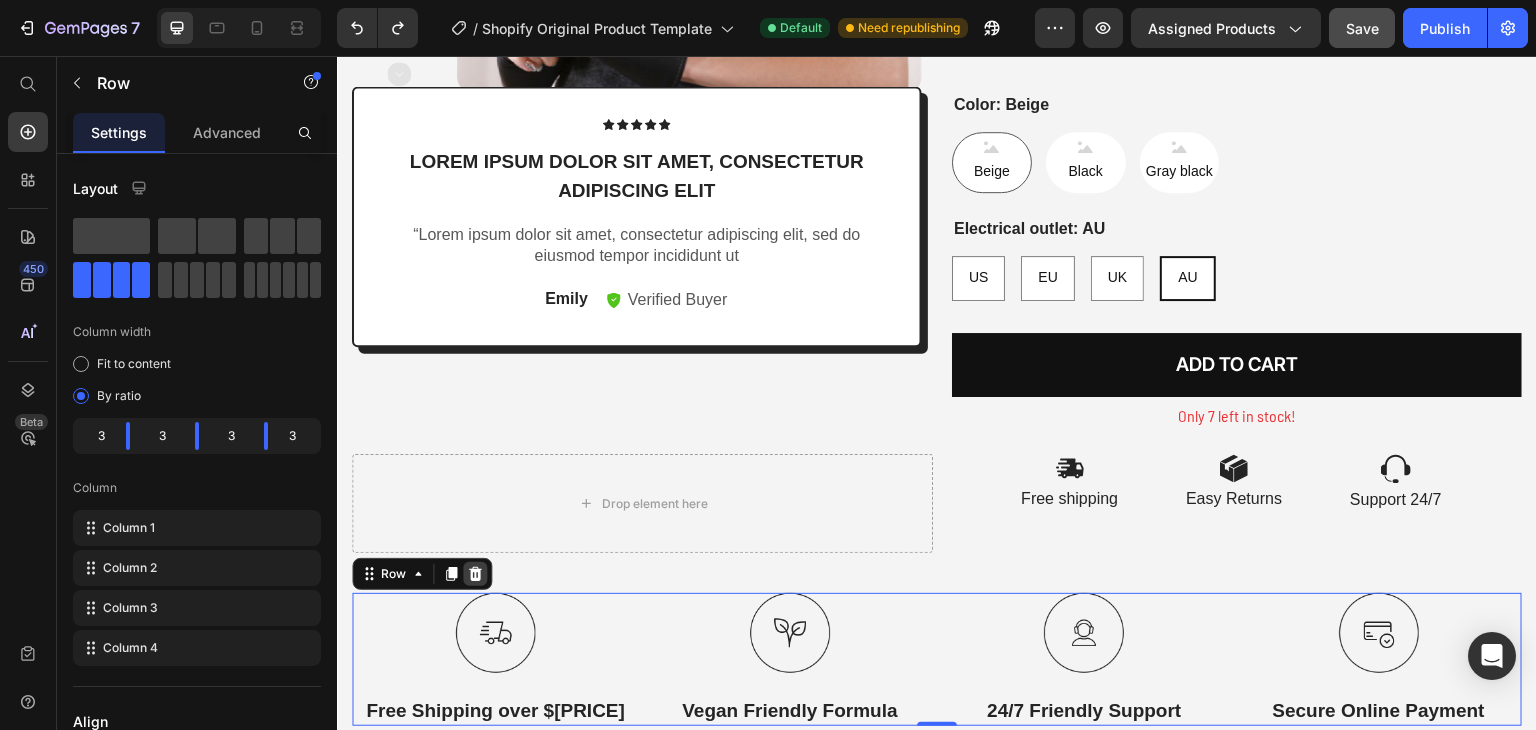 click at bounding box center (475, 574) 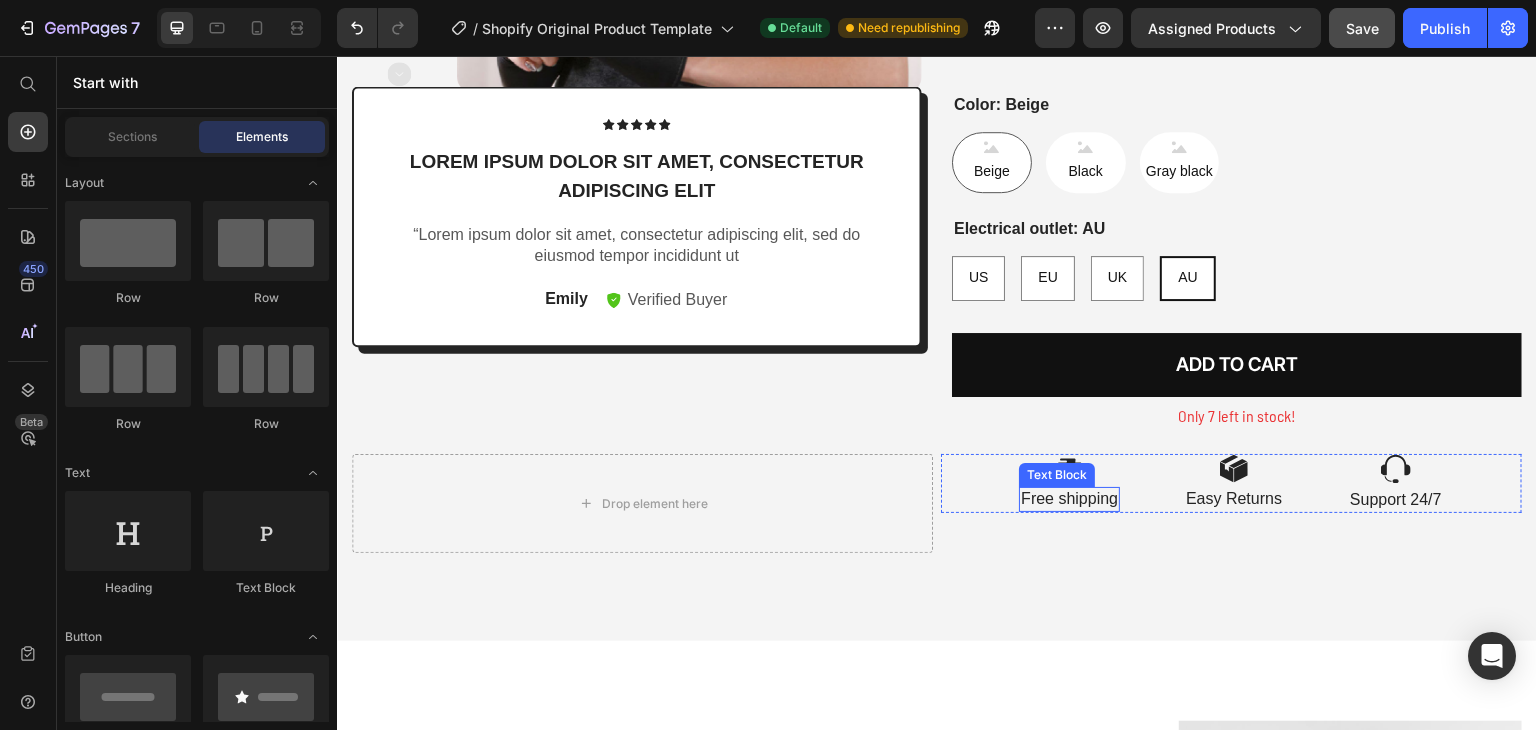 click on "Free shipping" at bounding box center [1069, 499] 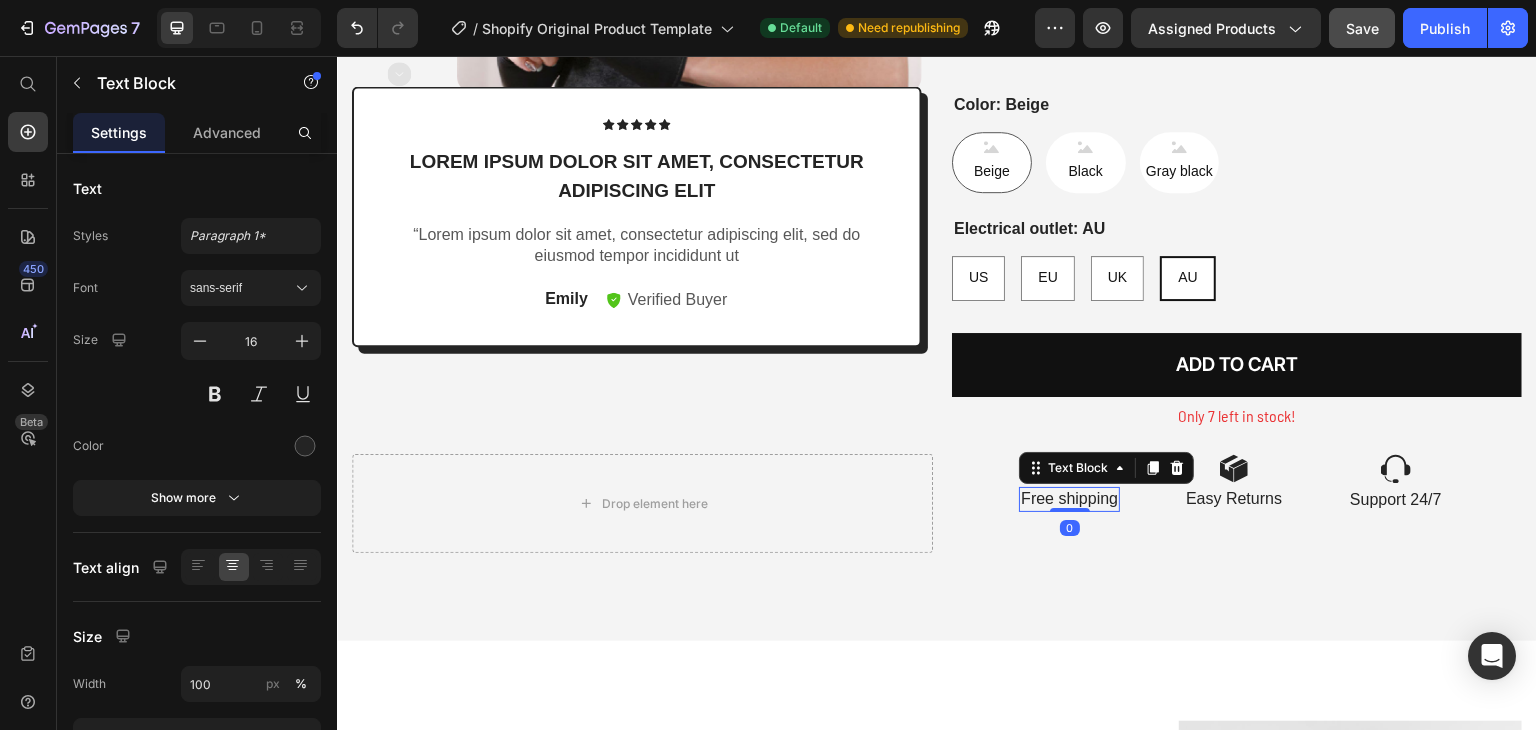 click on "Free shipping" at bounding box center (1069, 499) 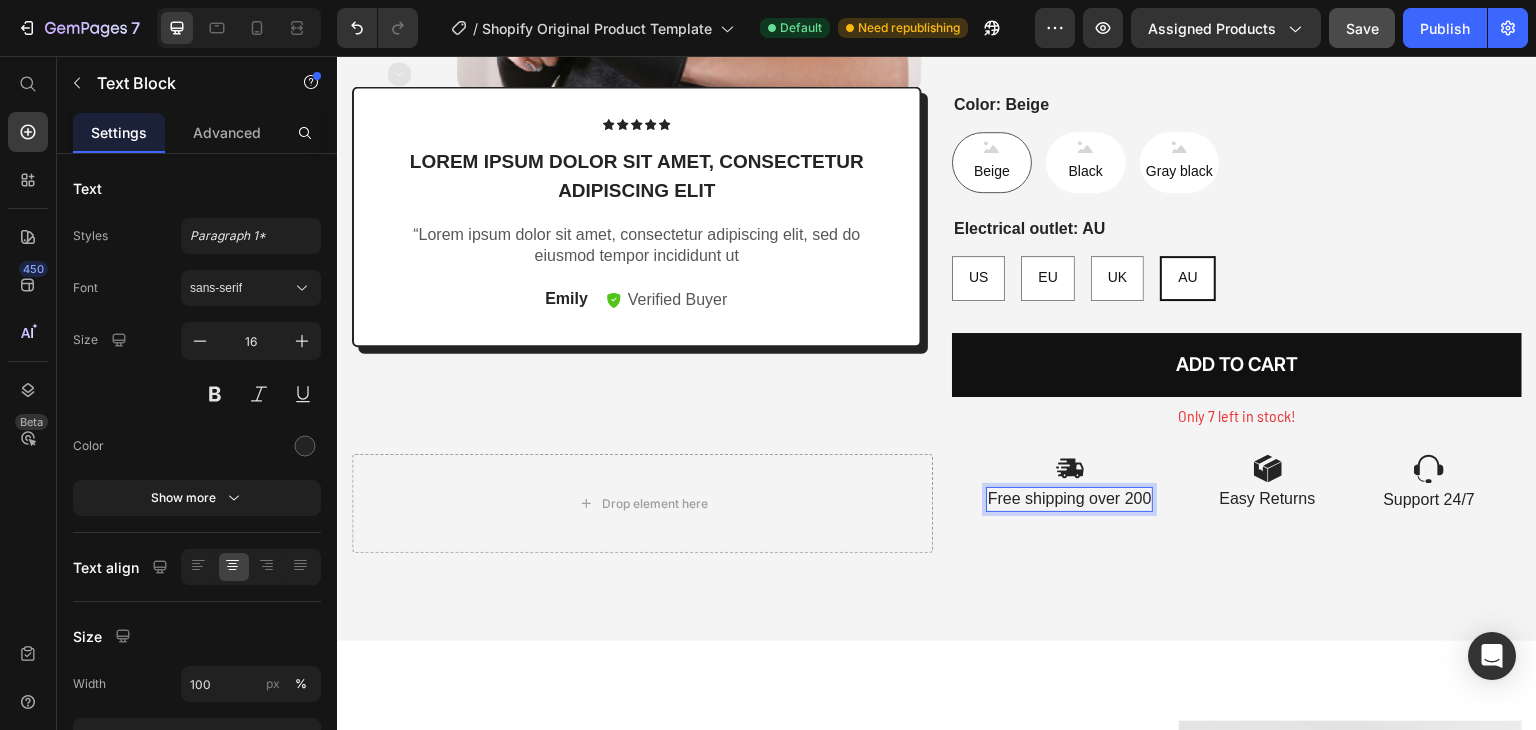click on "Free shipping over 200" at bounding box center [1070, 499] 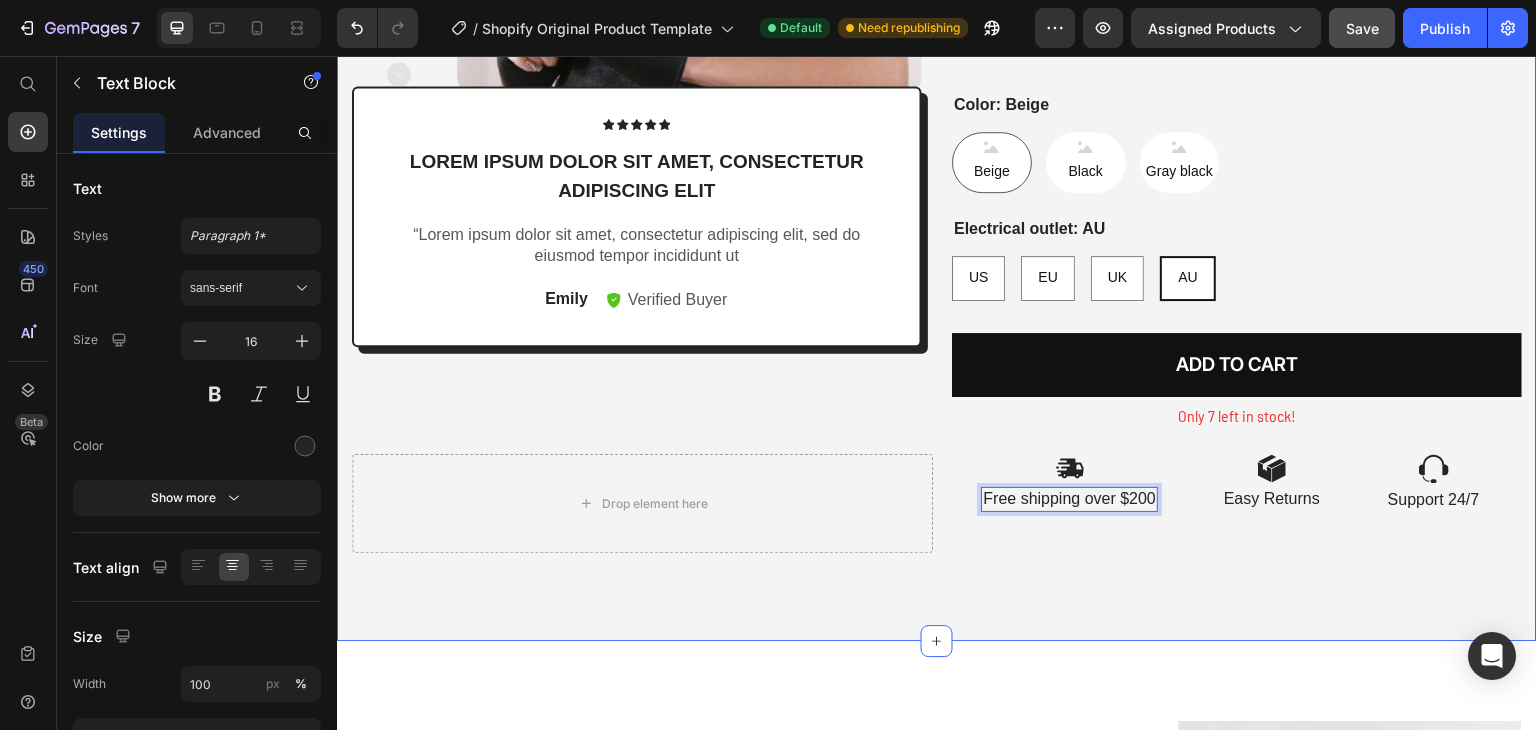 click on "Product Images Icon Icon Icon Icon Icon Icon List Lorem ipsum dolor sit amet, consectetur adipiscing elit Text Block “Lorem ipsum dolor sit amet, consectetur adipiscing elit, sed do eiusmod tempor incididunt ut  Text Block Emily Text Block
Verified Buyer Item List Row Row Rylief Neck Nova Massager Product Title Icon Icon Icon Icon Icon Icon List 2,500+ Verified Reviews! Text Block Row RM199.00 MYR Product Price RM149.90 MYR Product Price Save RM49.10 MYR Product Badge Row Image Relief within 15 minutes  Text block Row Image 8 Massage heads  Text block Row Image 4 Speeds options Text block Row Row
Lorem ipsum dolor sit amet, consectetur adipiscing elit
Lorem ipsum dolor sit amet, consectetur adipiscing elit
Lorem ipsum dolor sit amet, consectetur adipiscing elit
Lorem ipsum dolor sit amet, consectetur adipiscing elit Item List Color: Beige Beige Beige Beige Black Black Black Gray black Gray black Gray black Electrical outlet: AU US US US EU EU EU UK UK" at bounding box center [937, 95] 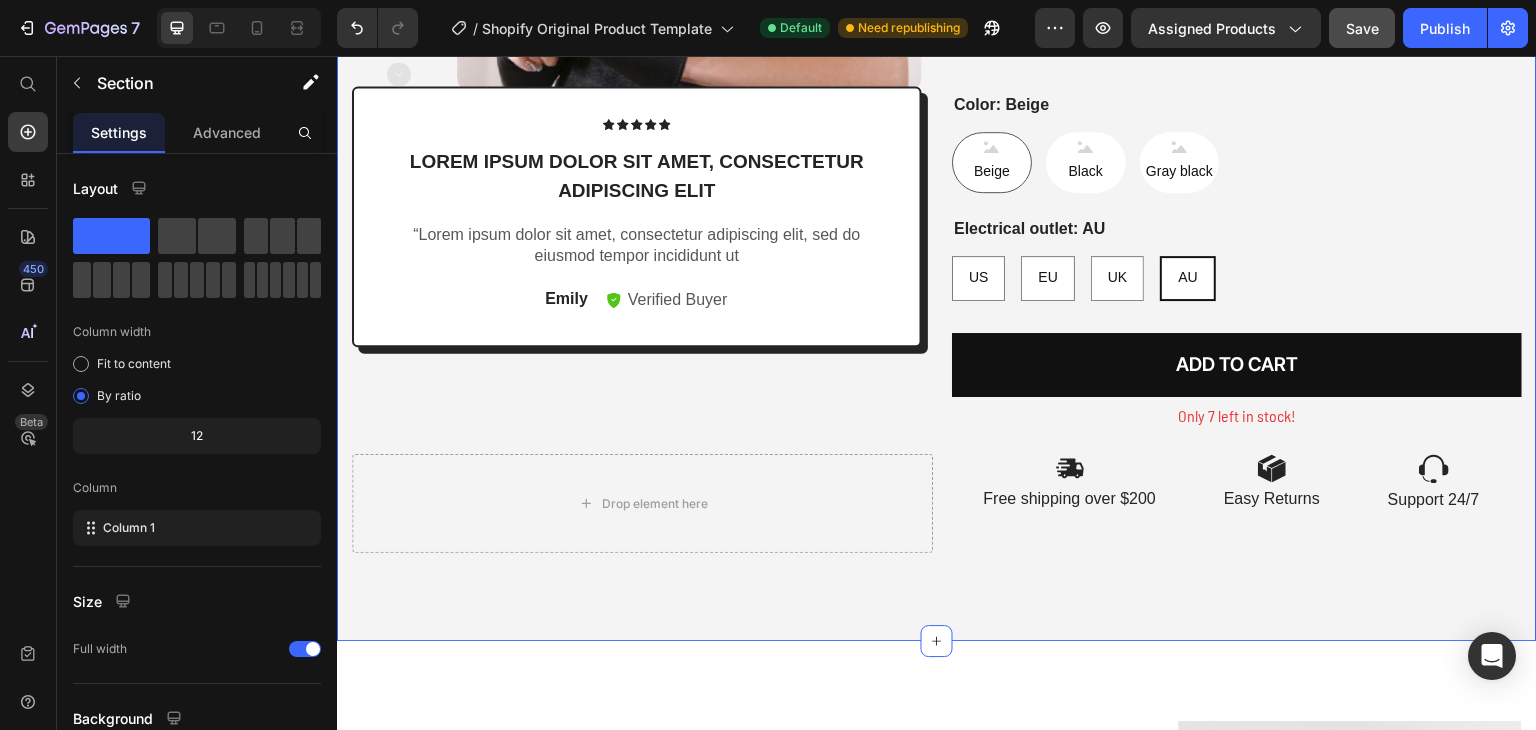 scroll, scrollTop: 400, scrollLeft: 0, axis: vertical 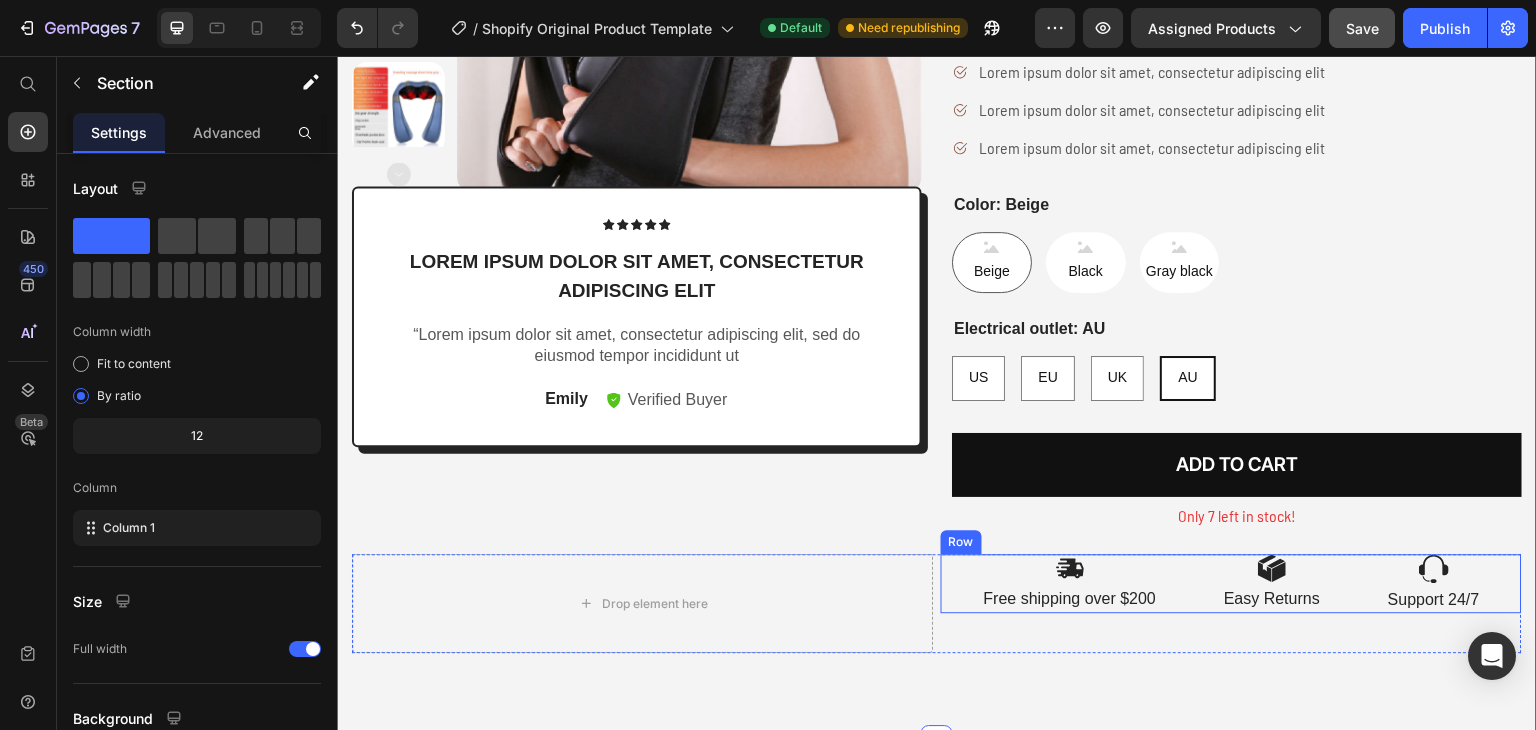 click on "Image Free shipping over $200  Text Block Image Easy Returns Text Block Image Support 24/7 Text Block Row" at bounding box center [1231, 583] 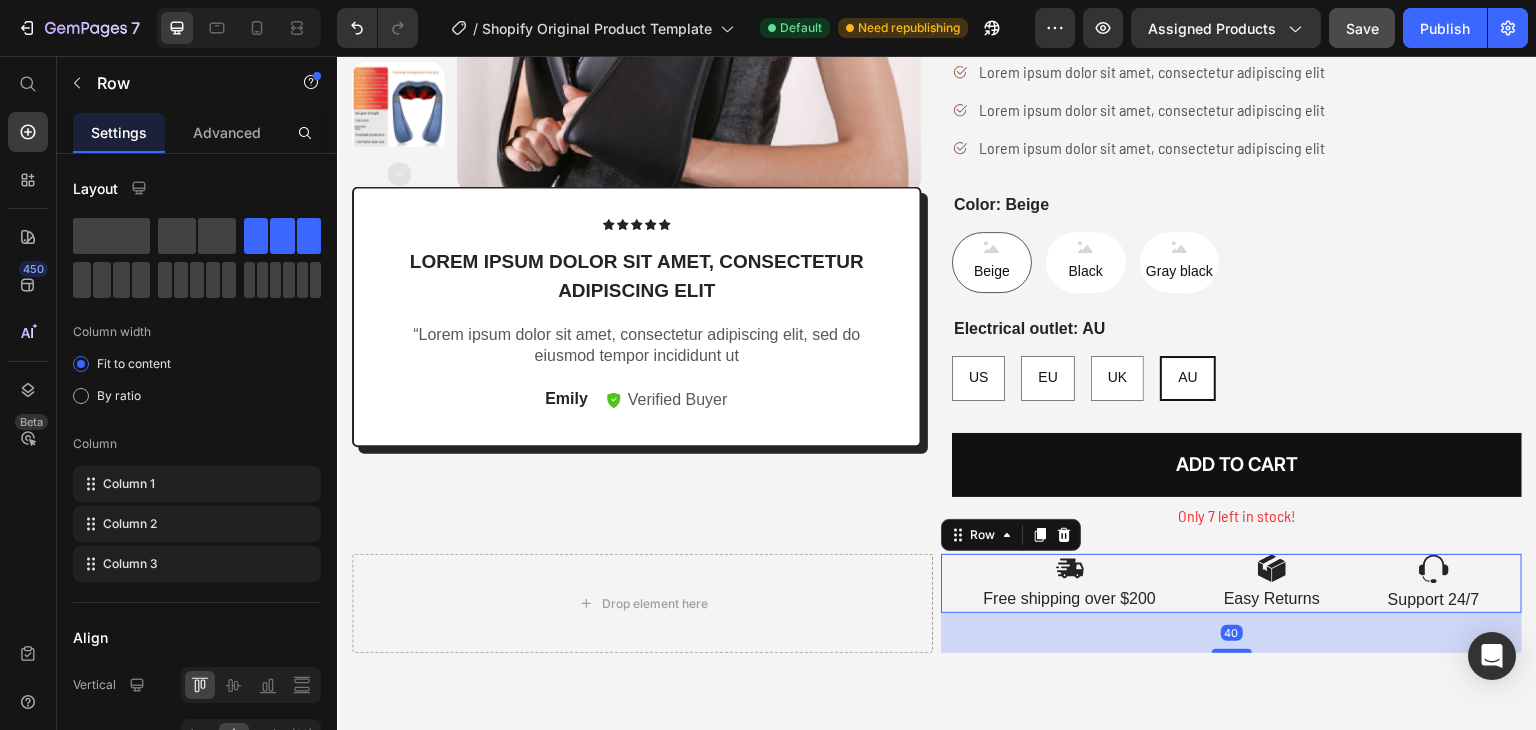 click on "Image Free shipping over $200  Text Block Image Easy Returns Text Block Image Support 24/7 Text Block Row   40" at bounding box center (1231, 583) 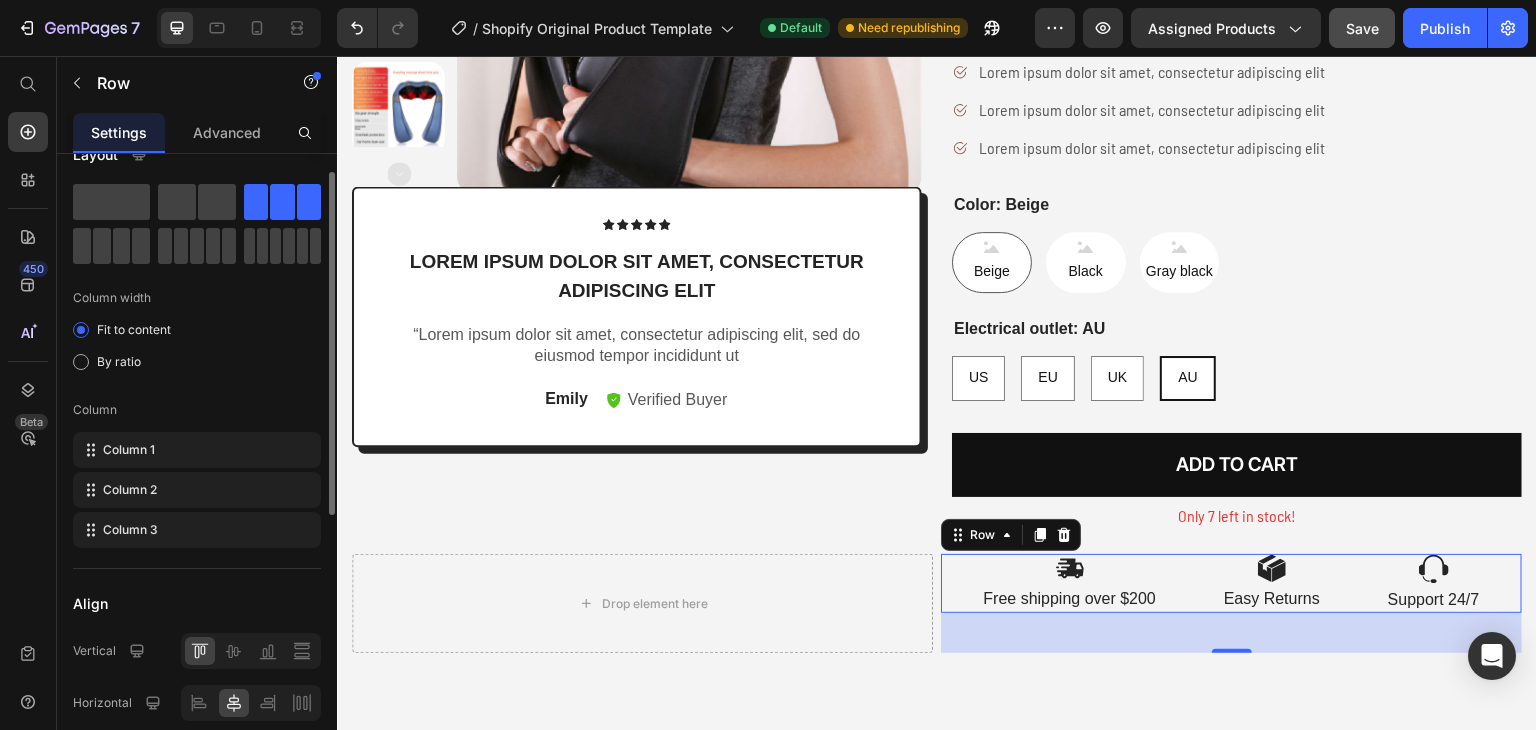 scroll, scrollTop: 0, scrollLeft: 0, axis: both 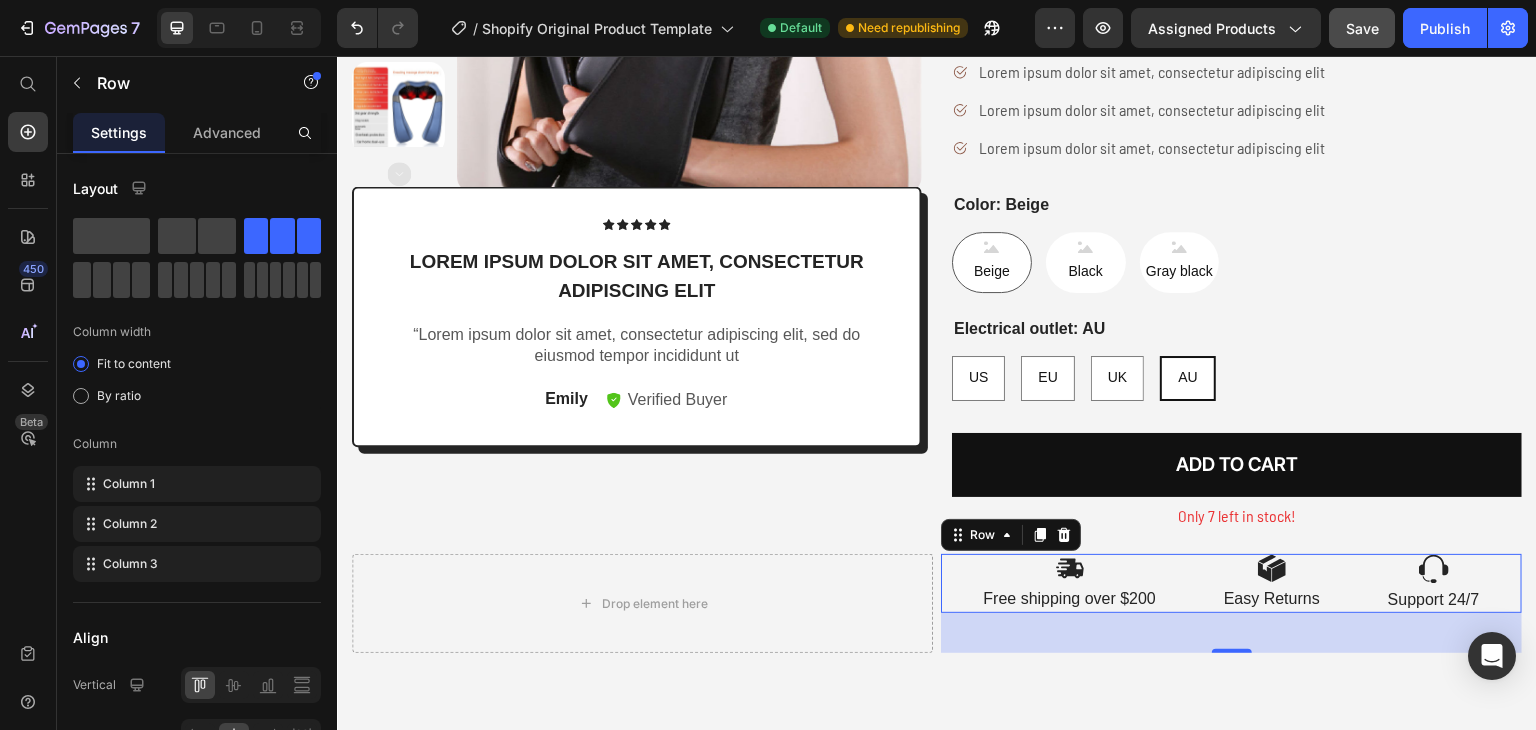 click on "Image Free shipping over $200  Text Block Image Easy Returns Text Block Image Support 24/7 Text Block Row   40" at bounding box center [1231, 583] 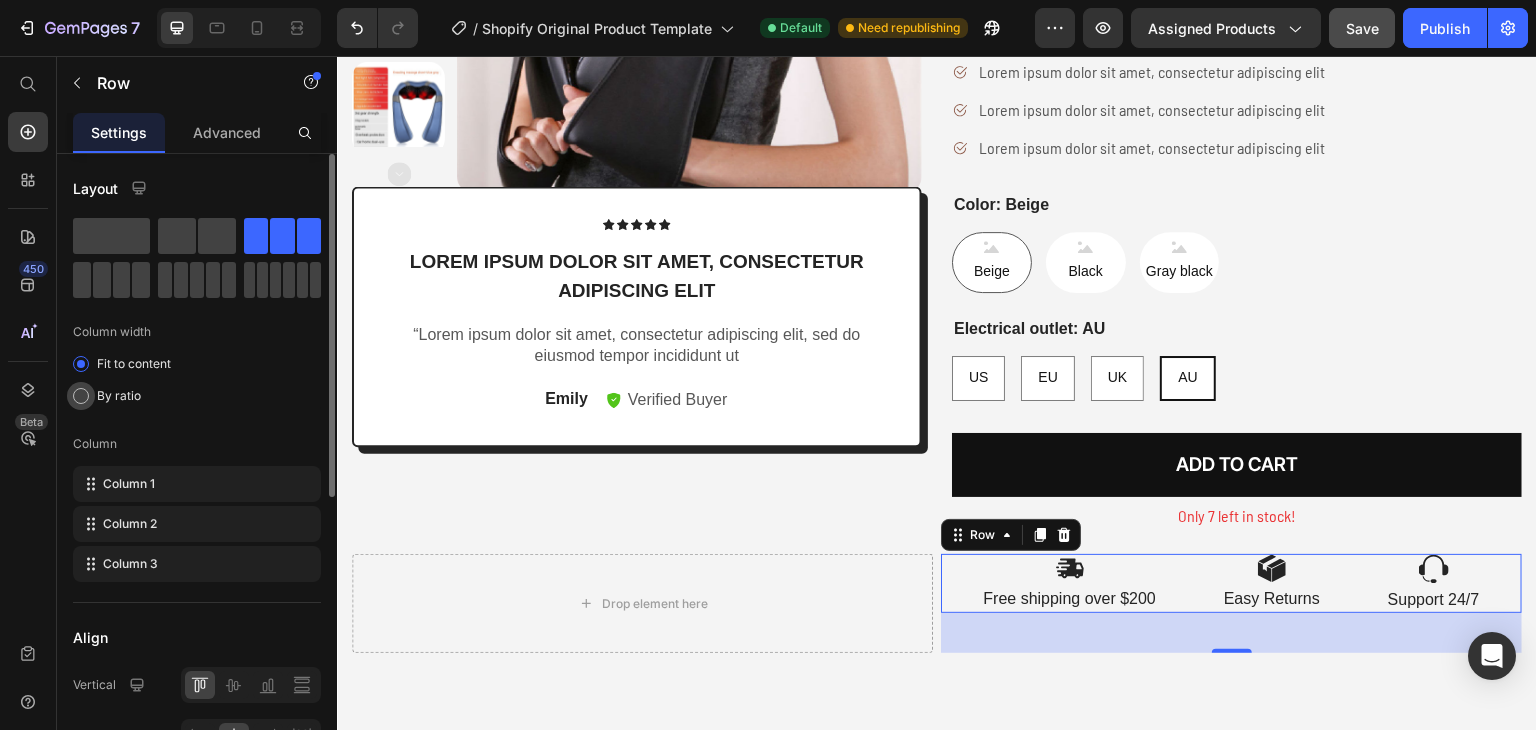 click on "By ratio" 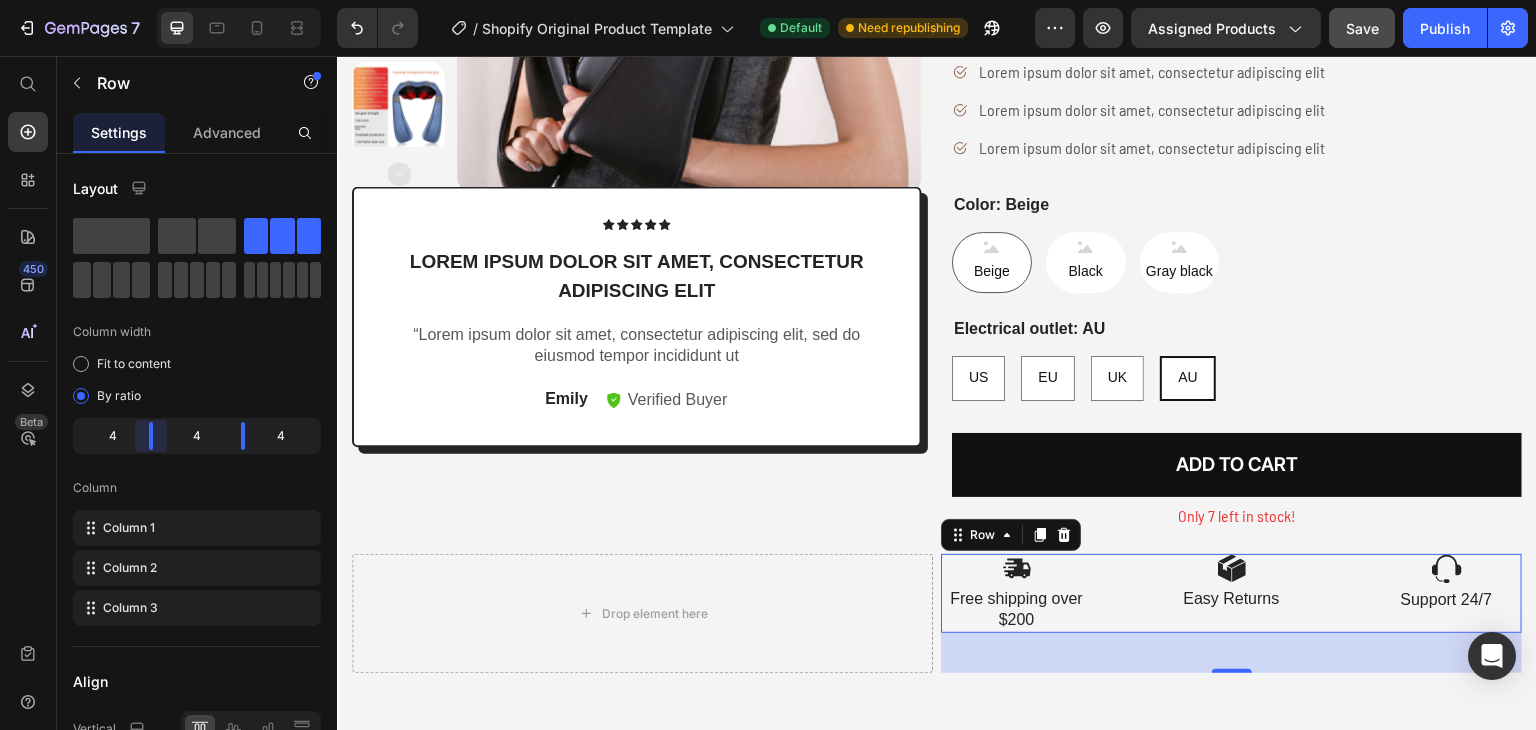 click on "7   /  Shopify Original Product Template Default Need republishing Preview Assigned Products  Save   Publish  450 Beta Start with Sections Elements Hero Section Product Detail Brands Trusted Badges Guarantee Product Breakdown How to use Testimonials Compare Bundle FAQs Social Proof Brand Story Product List Collection Blog List Contact Sticky Add to Cart Custom Footer Browse Library 450 Layout
Row
Row
Row
Row Text
Heading
Text Block Button
Button
Button
Sticky Back to top Media" at bounding box center (768, 0) 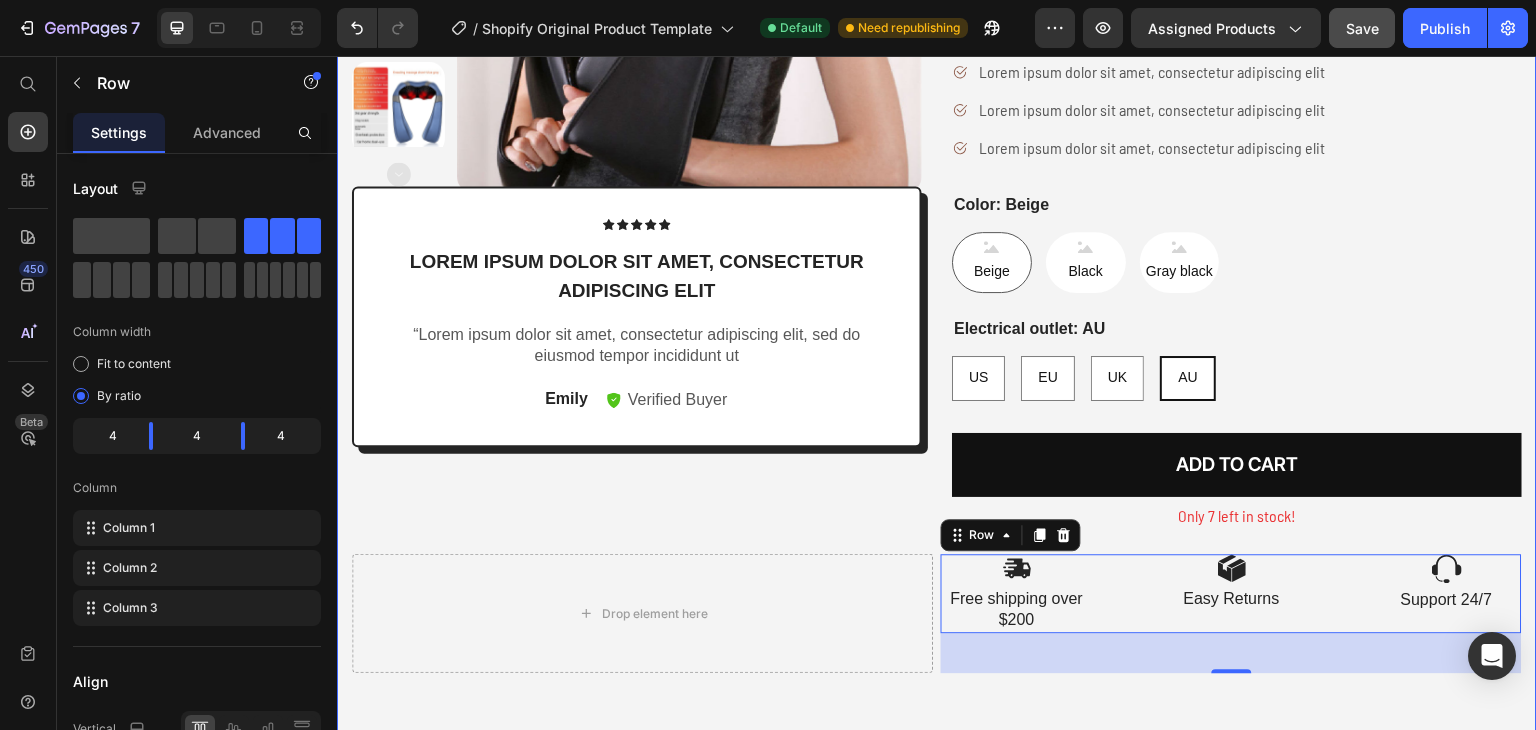 click on "Product Images Icon Icon Icon Icon Icon Icon List Lorem ipsum dolor sit amet, consectetur adipiscing elit Text Block “Lorem ipsum dolor sit amet, consectetur adipiscing elit, sed do eiusmod tempor incididunt ut  Text Block Emily Text Block
Verified Buyer Item List Row Row Rylief Neck Nova Massager Product Title Icon Icon Icon Icon Icon Icon List 2,500+ Verified Reviews! Text Block Row RM199.00 MYR Product Price RM149.90 MYR Product Price Save RM49.10 MYR Product Badge Row Image Relief within 15 minutes  Text block Row Image 8 Massage heads  Text block Row Image 4 Speeds options Text block Row Row
Lorem ipsum dolor sit amet, consectetur adipiscing elit
Lorem ipsum dolor sit amet, consectetur adipiscing elit
Lorem ipsum dolor sit amet, consectetur adipiscing elit
Lorem ipsum dolor sit amet, consectetur adipiscing elit Item List Color: Beige Beige Beige Beige Black Black Black Gray black Gray black Gray black Electrical outlet: AU US US US EU EU EU UK UK" at bounding box center (937, 229) 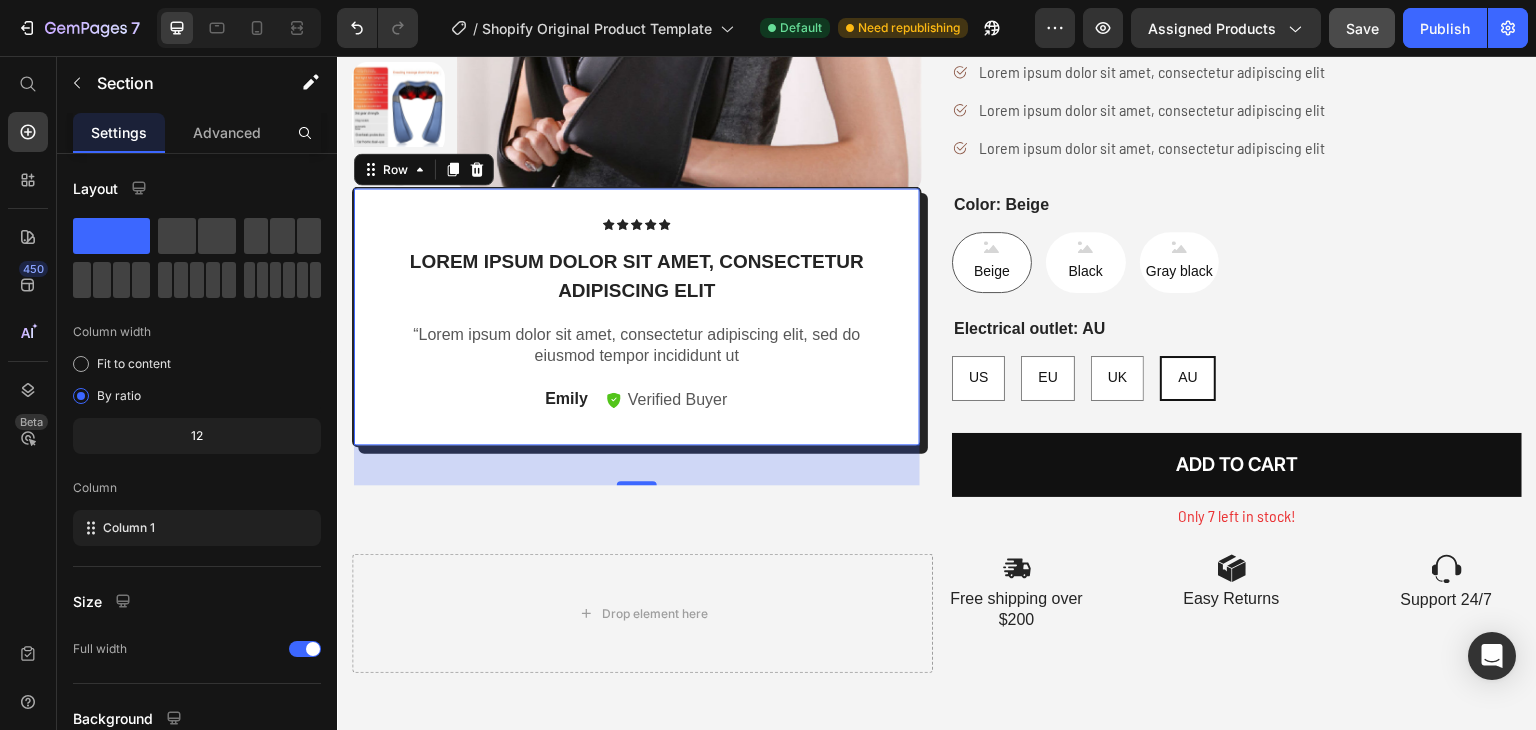 click on "Icon Icon Icon Icon Icon Icon List Lorem ipsum dolor sit amet, consectetur adipiscing elit Text Block “Lorem ipsum dolor sit amet, consectetur adipiscing elit, sed do eiusmod tempor incididunt ut  Text Block [FIRST] Text Block
Verified Buyer Item List Row Row   0" at bounding box center (637, 316) 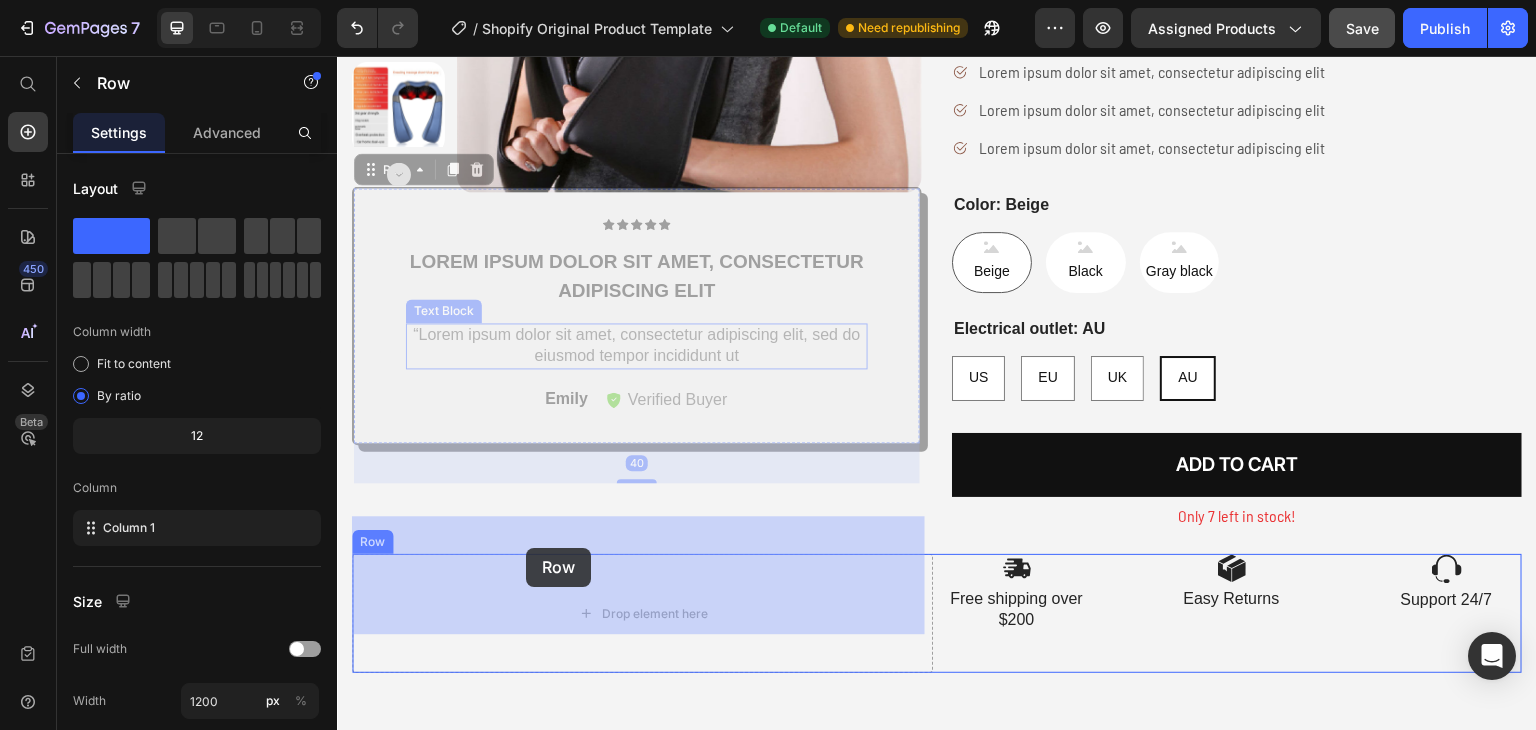 drag, startPoint x: 392, startPoint y: 171, endPoint x: 526, endPoint y: 548, distance: 400.10623 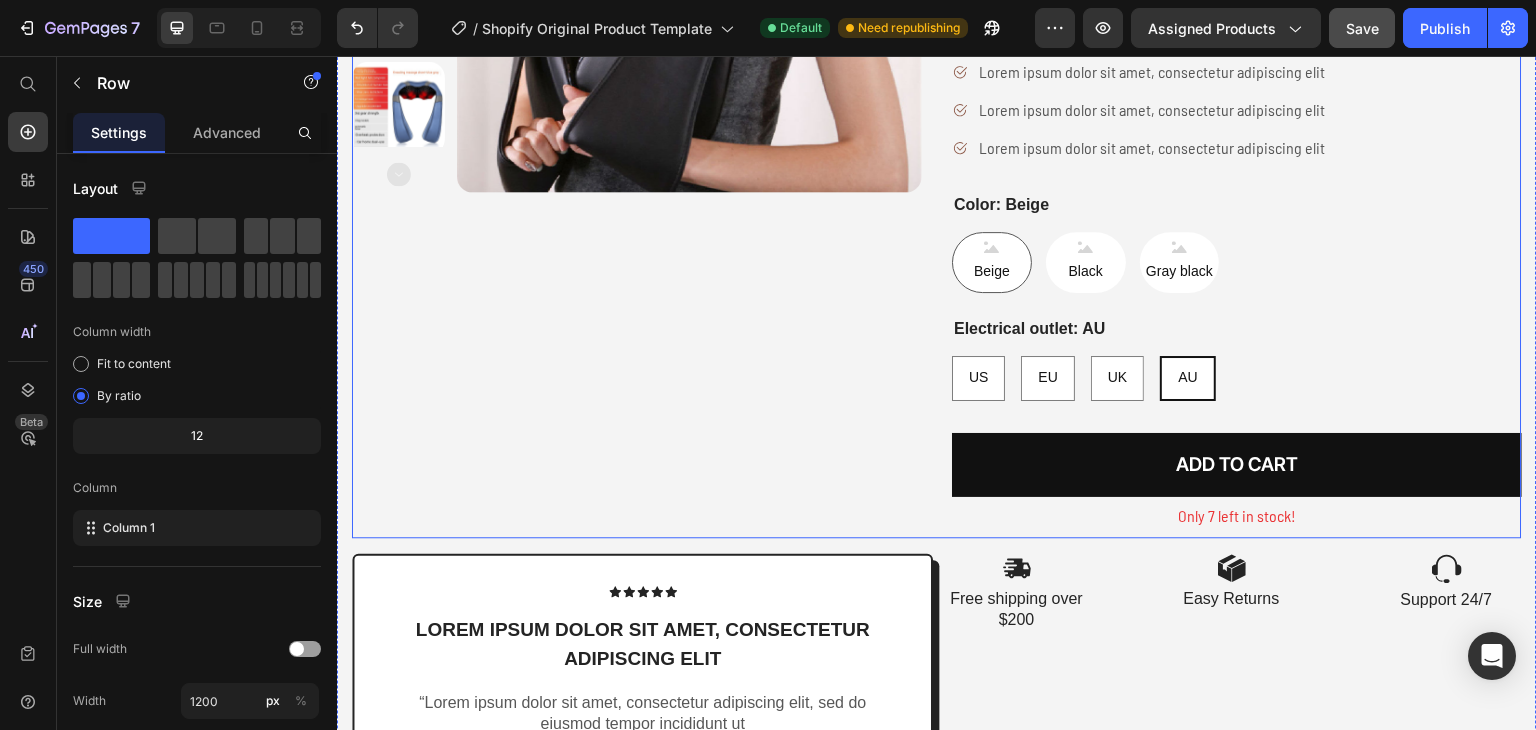 click on "Product Images" at bounding box center (637, 117) 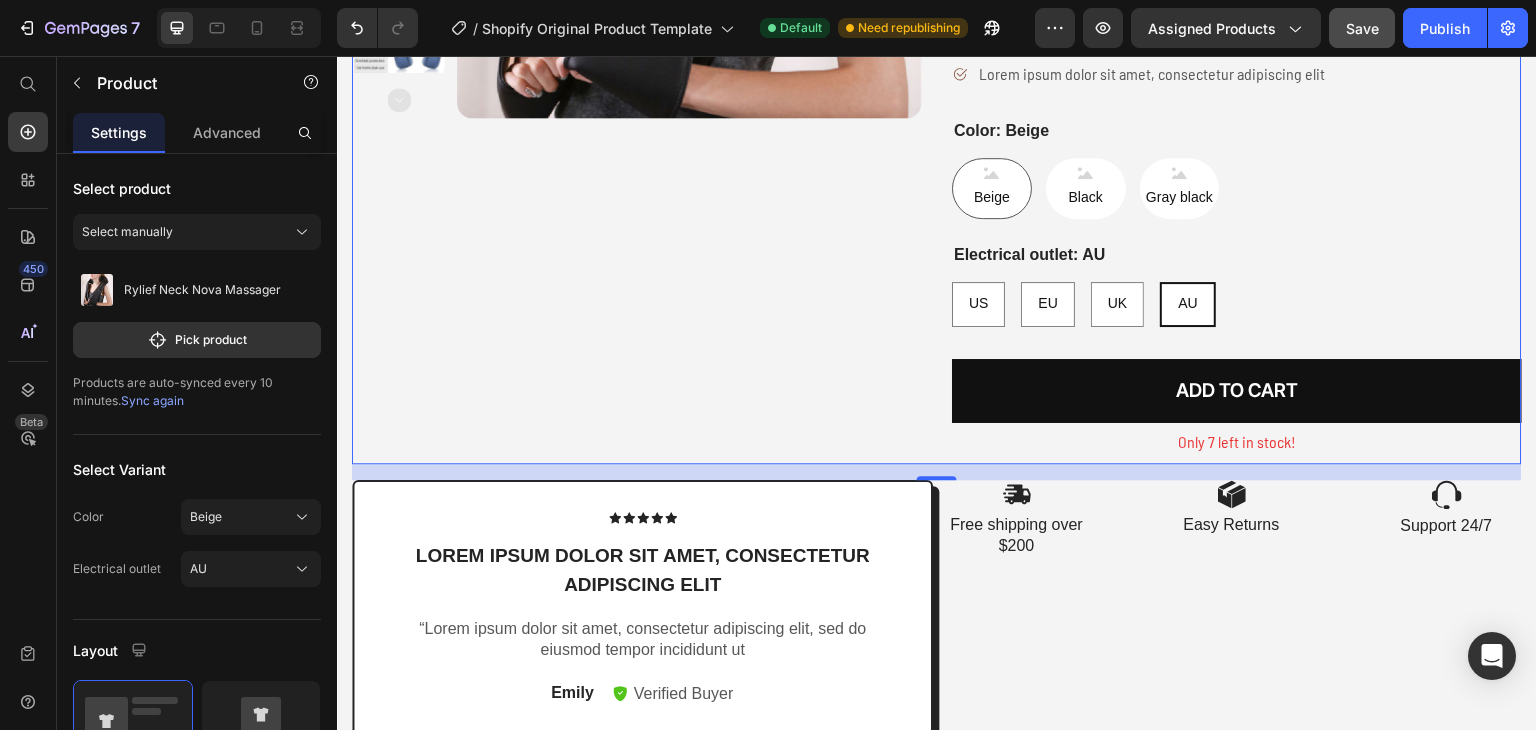 scroll, scrollTop: 600, scrollLeft: 0, axis: vertical 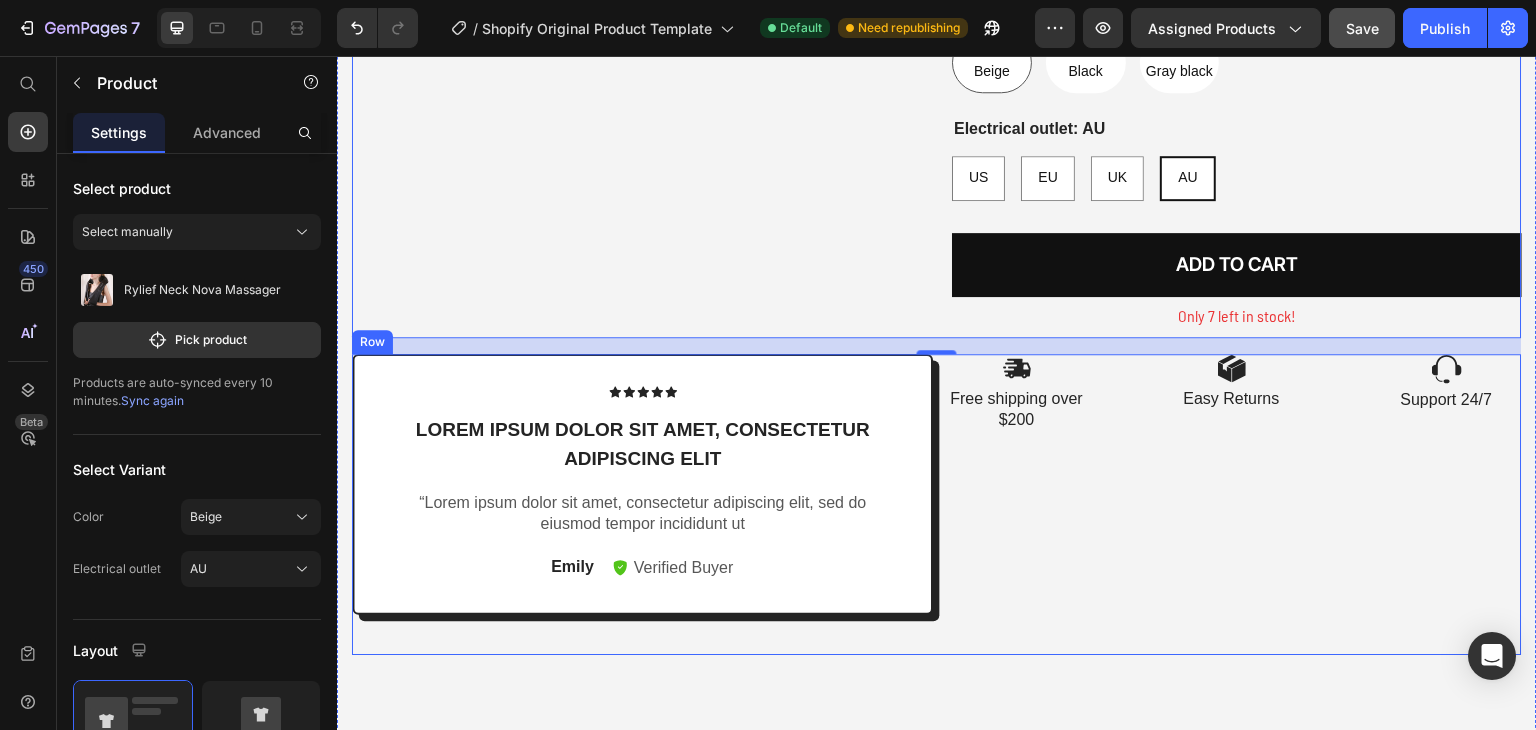 click on "Image Free shipping over $200  Text Block Image Easy Returns Text Block Image Support 24/7 Text Block Row" at bounding box center (1231, 504) 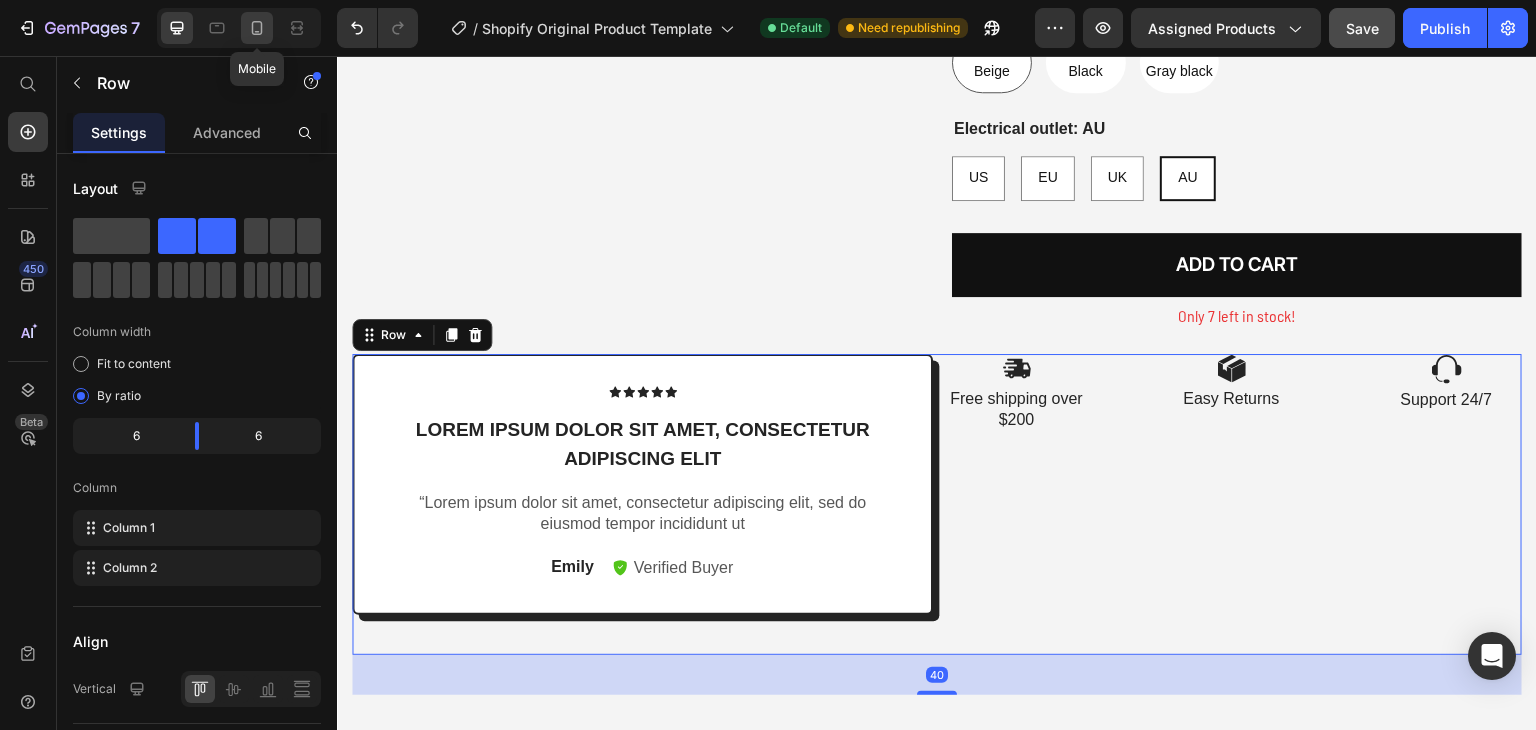 click 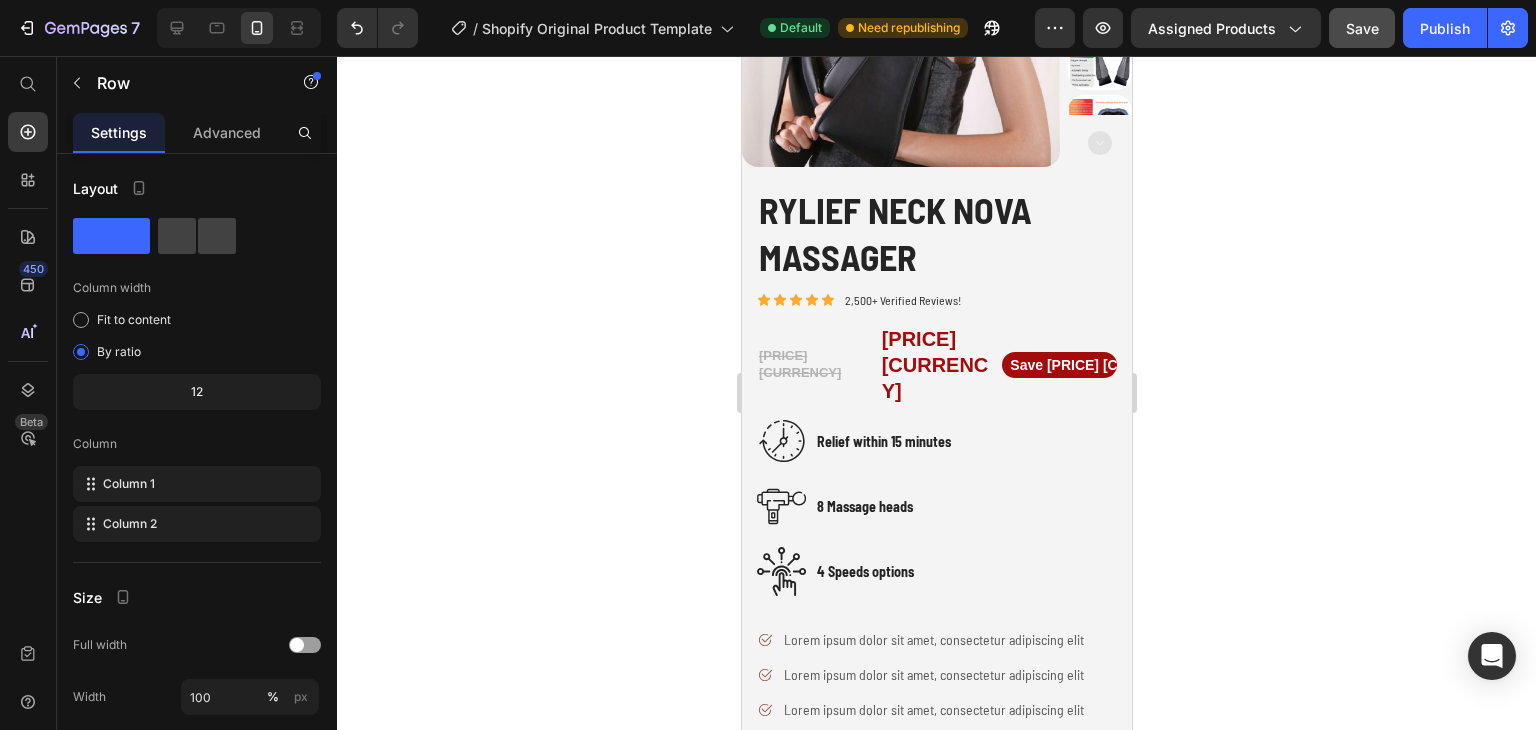 scroll, scrollTop: 78, scrollLeft: 0, axis: vertical 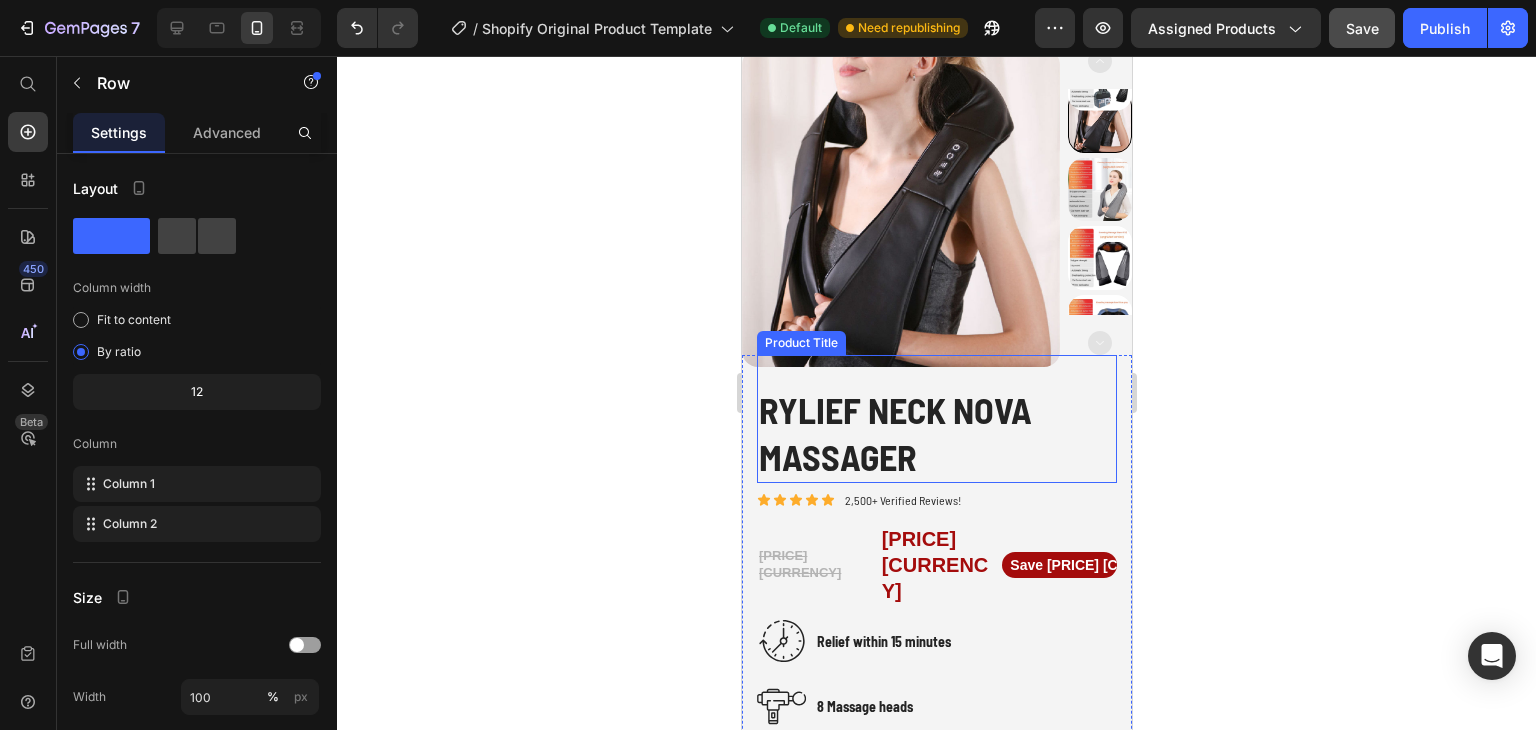 click on "Rylief Neck Nova Massager Product Title" at bounding box center (936, 419) 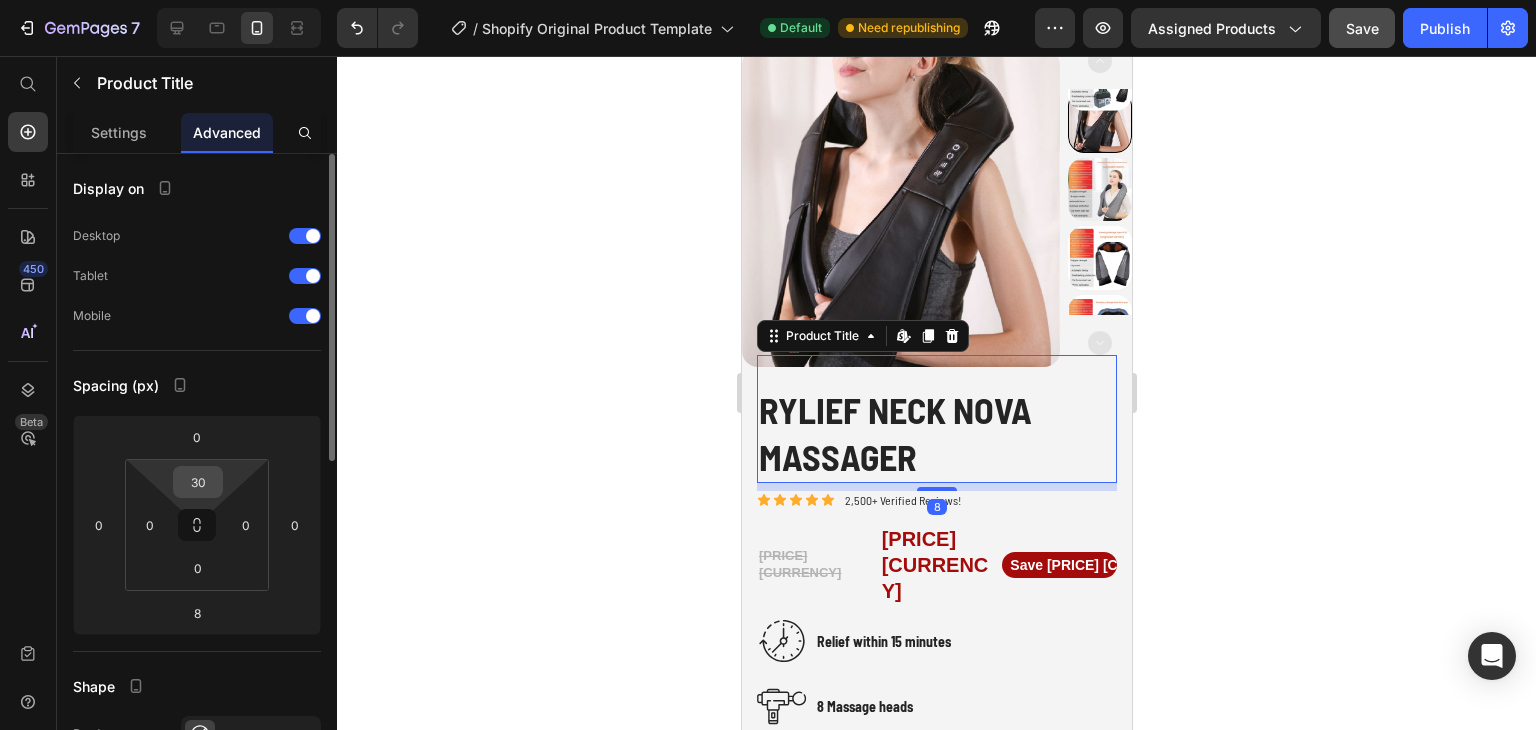 click on "30" at bounding box center (198, 482) 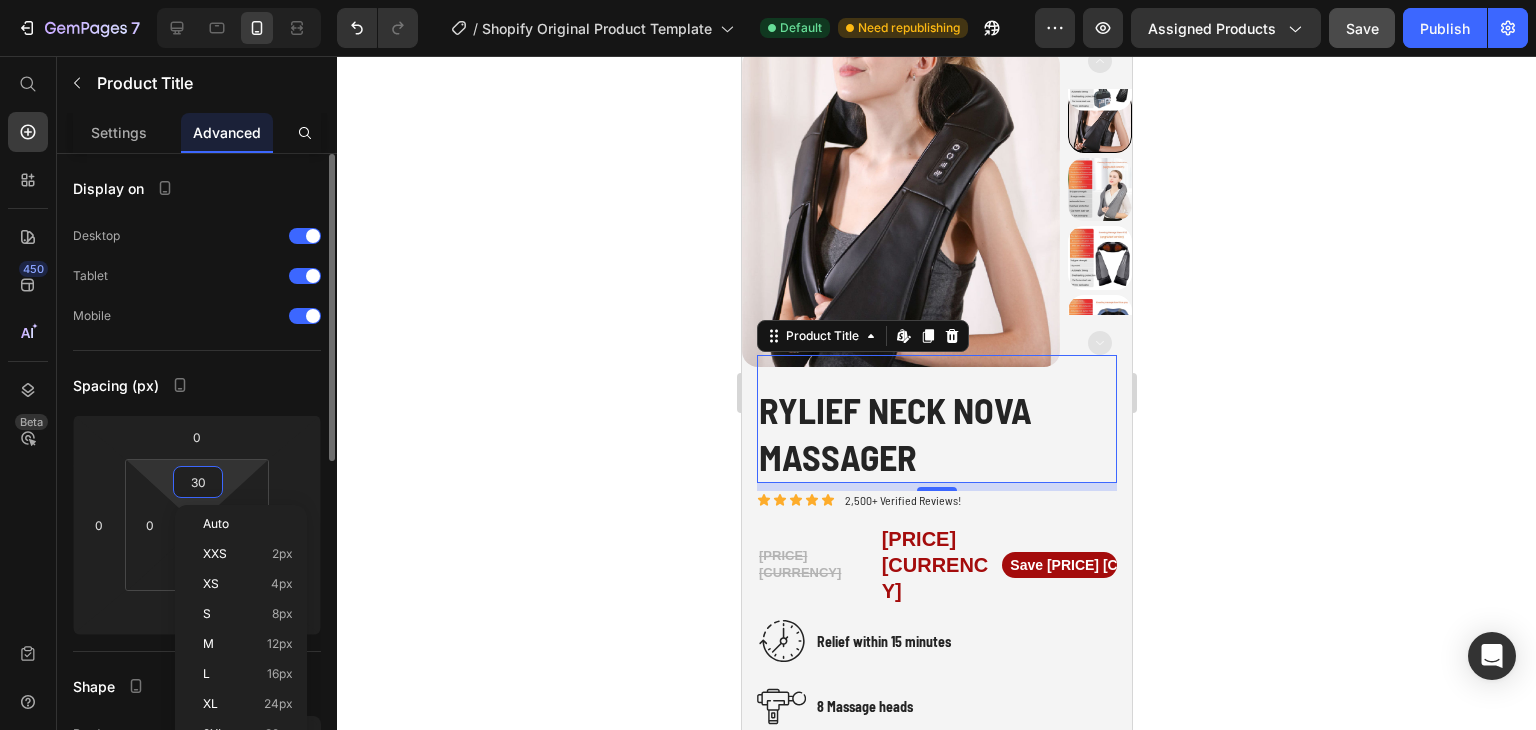 type 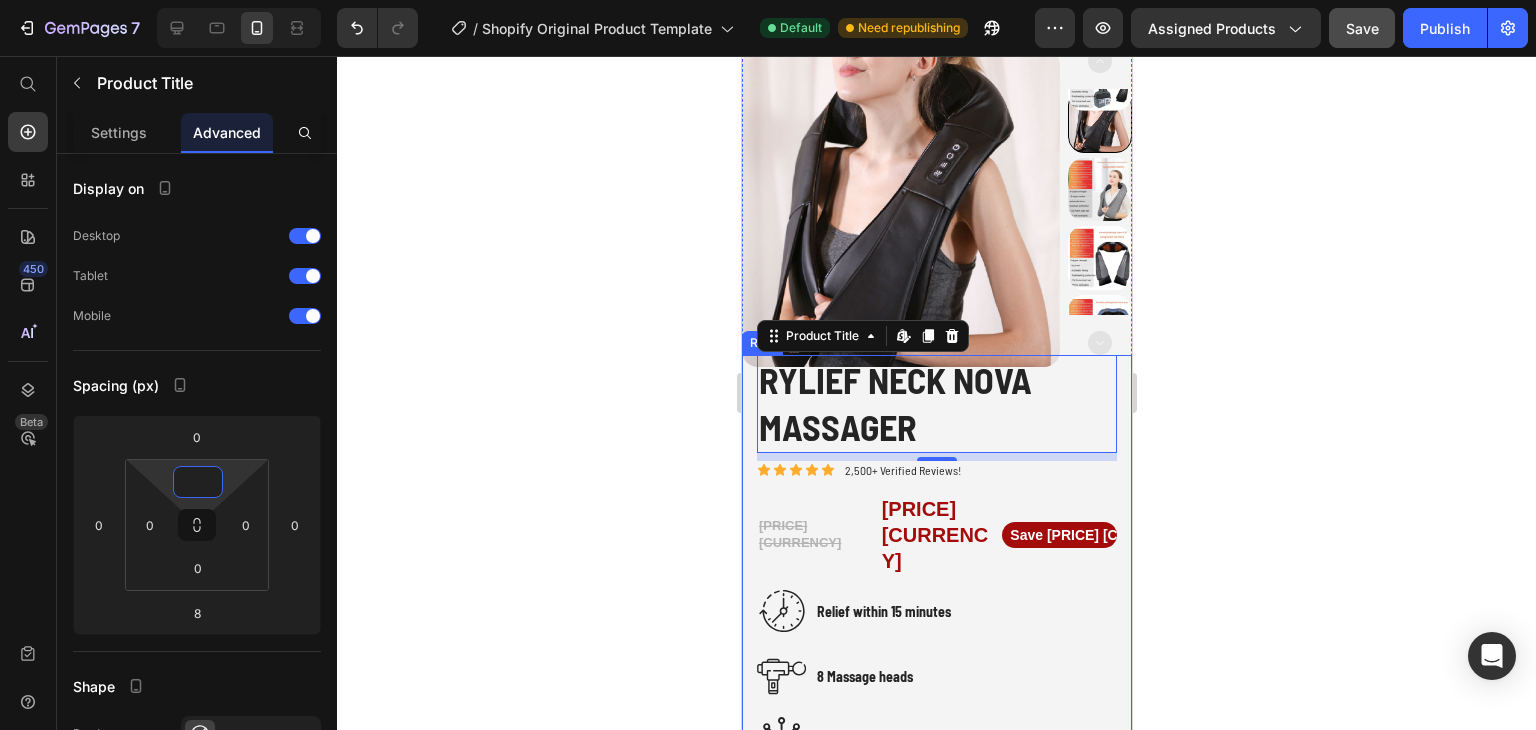 click on "Rylief Neck Nova Massager Product Title   Edit content in Shopify 8 Icon Icon Icon Icon Icon Icon List 2,500+ Verified Reviews! Text Block Row RM199.00 MYR Product Price RM149.90 MYR Product Price Save RM49.10 MYR Product Badge Row Image Relief within 15 minutes  Text block Row Image 8 Massage heads  Text block Row Image 4 Speeds options Text block Row Row
Lorem ipsum dolor sit amet, consectetur adipiscing elit
Lorem ipsum dolor sit amet, consectetur adipiscing elit
Lorem ipsum dolor sit amet, consectetur adipiscing elit
Lorem ipsum dolor sit amet, consectetur adipiscing elit Item List Color: Beige Beige Beige Beige Black Black Black Gray black Gray black Gray black Electrical outlet: AU US US US EU EU EU UK UK UK AU AU AU Product Variants & Swatches Add to cart Add to Cart Only 7 left in stock! Text block" at bounding box center [936, 817] 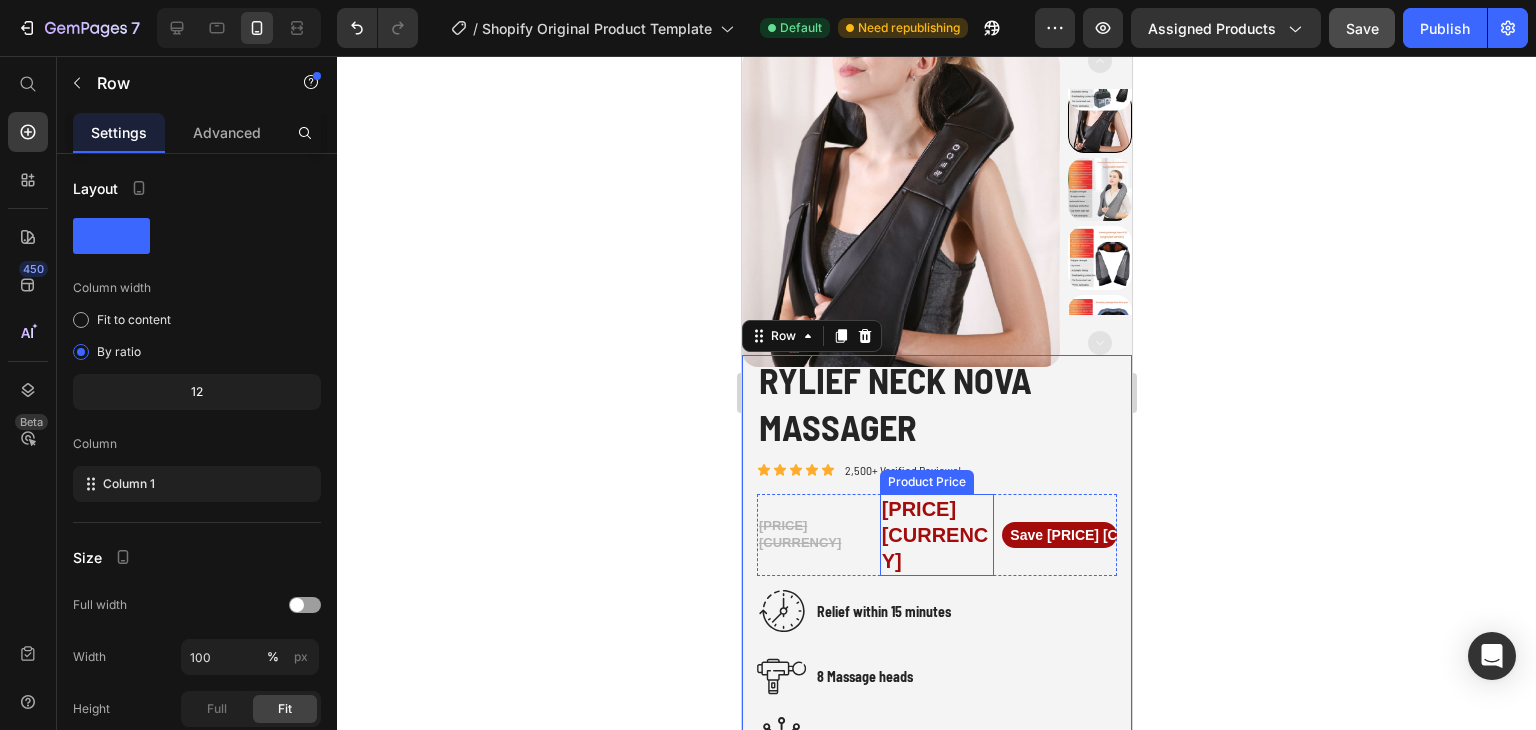 click on "RM149.90 MYR" at bounding box center [936, 535] 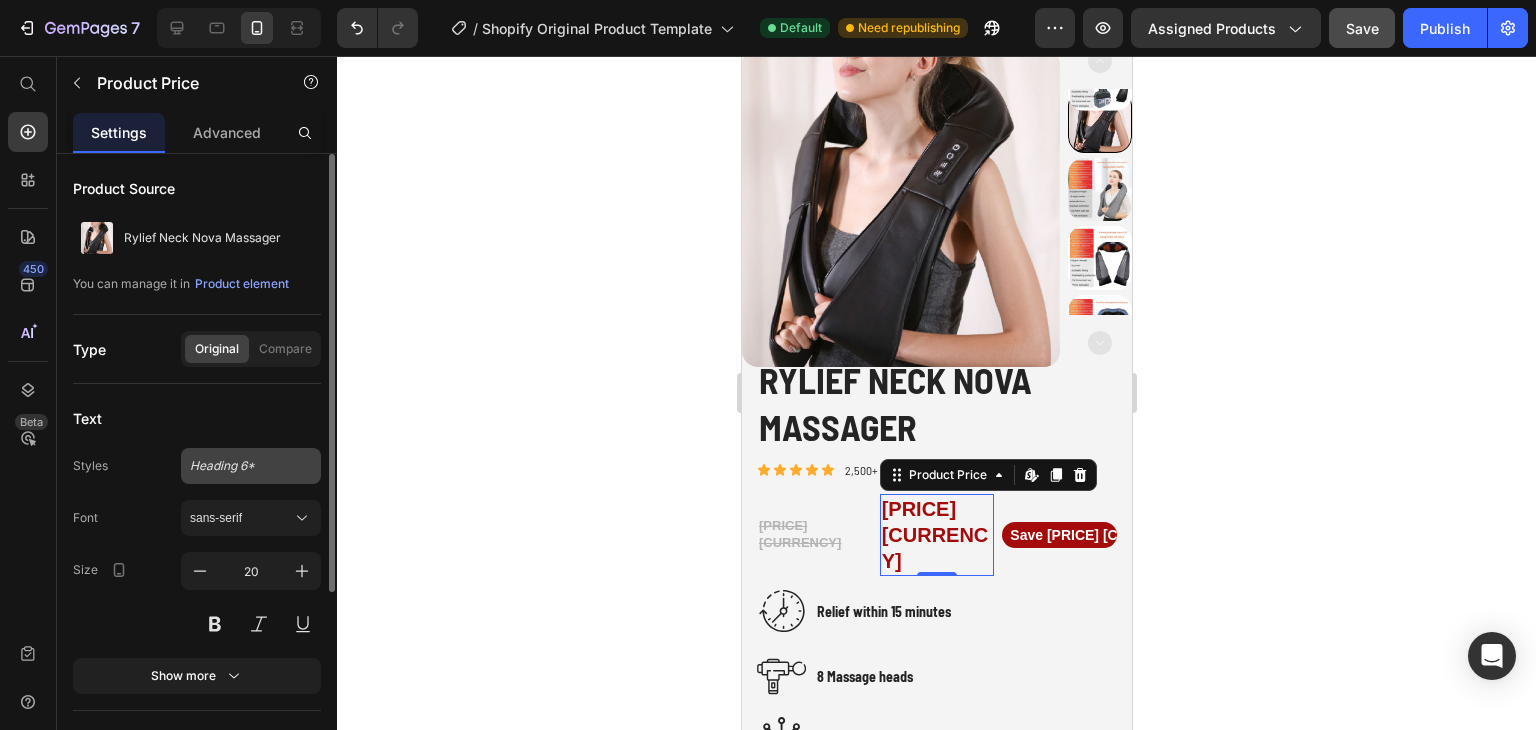 click on "Heading 6*" at bounding box center [251, 466] 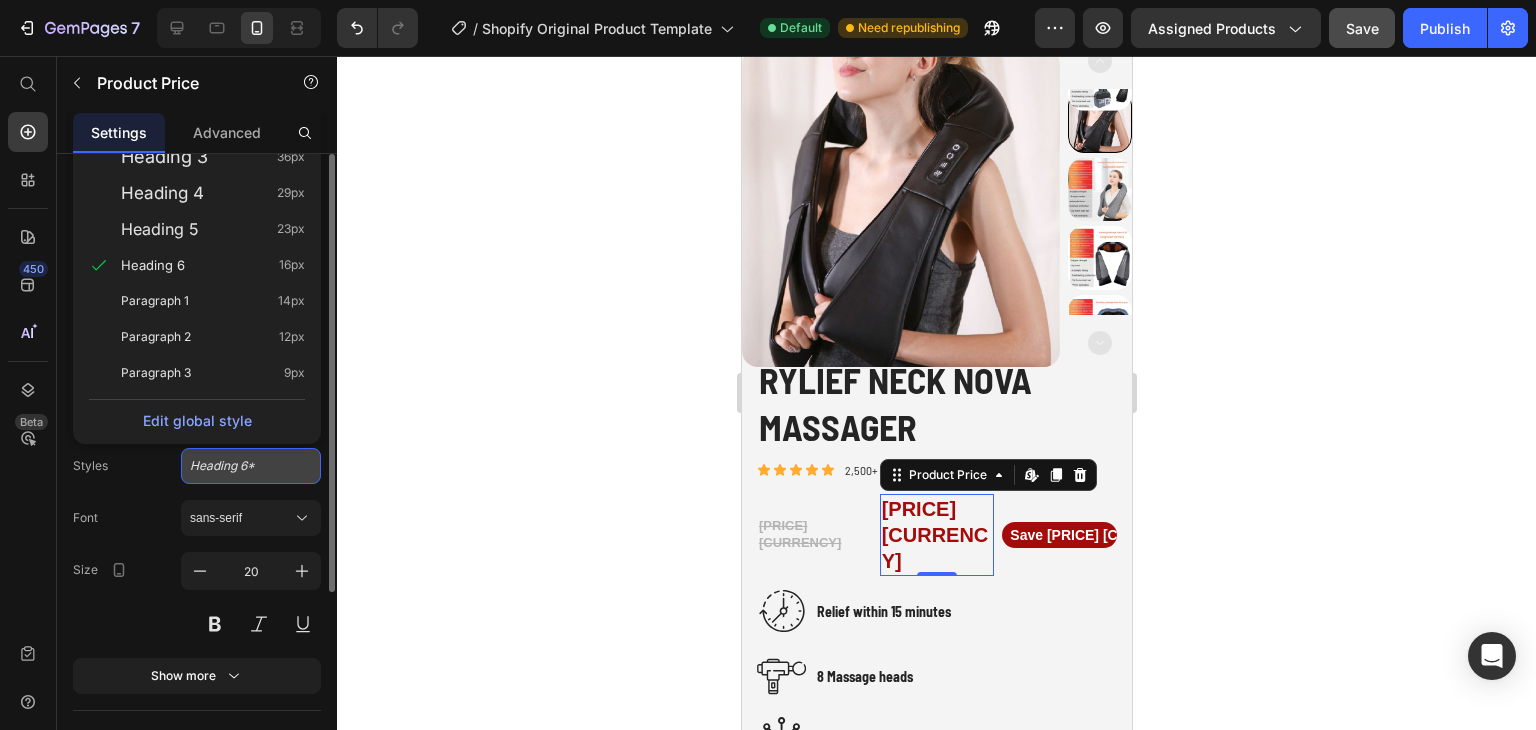 click on "Heading 6*" at bounding box center (251, 466) 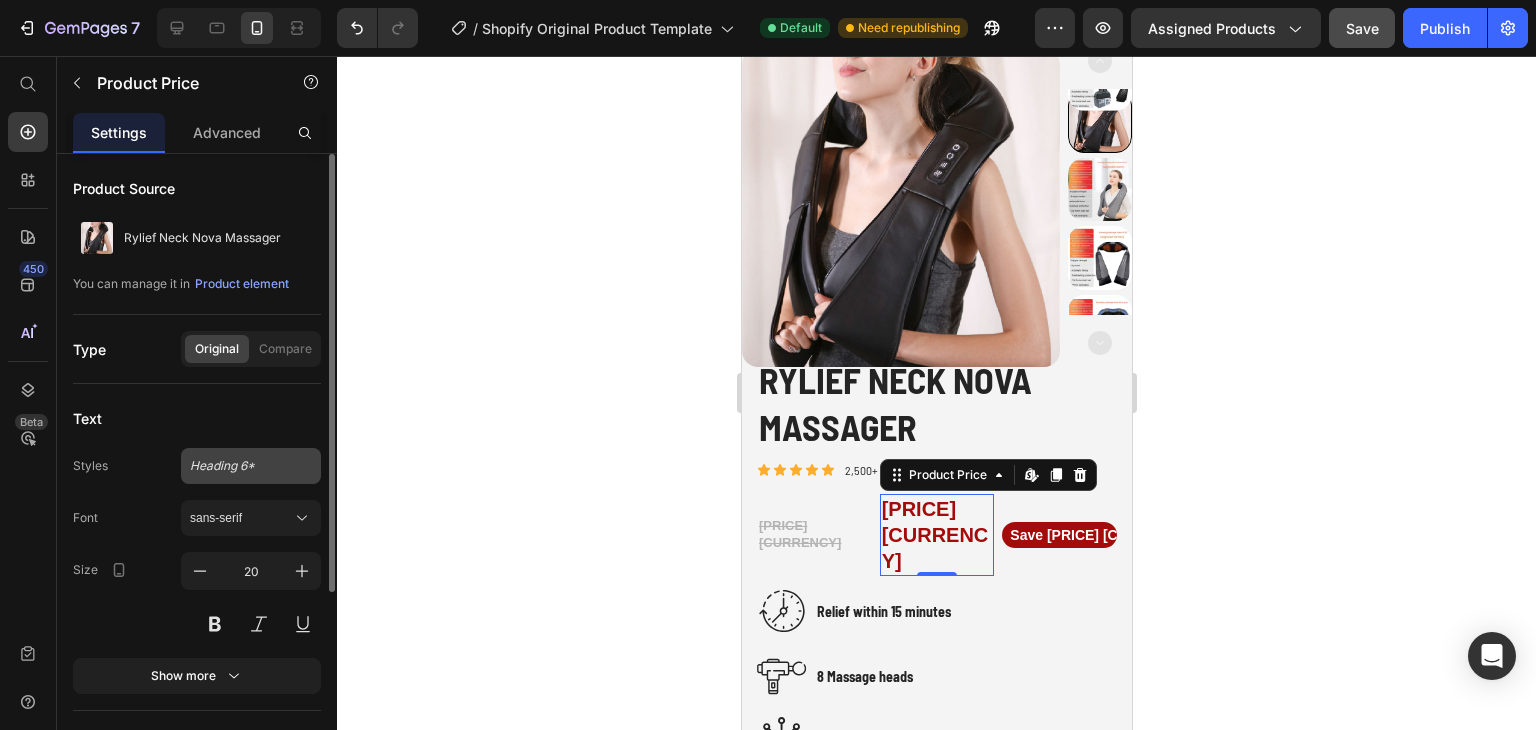 click on "Heading 6*" at bounding box center (251, 466) 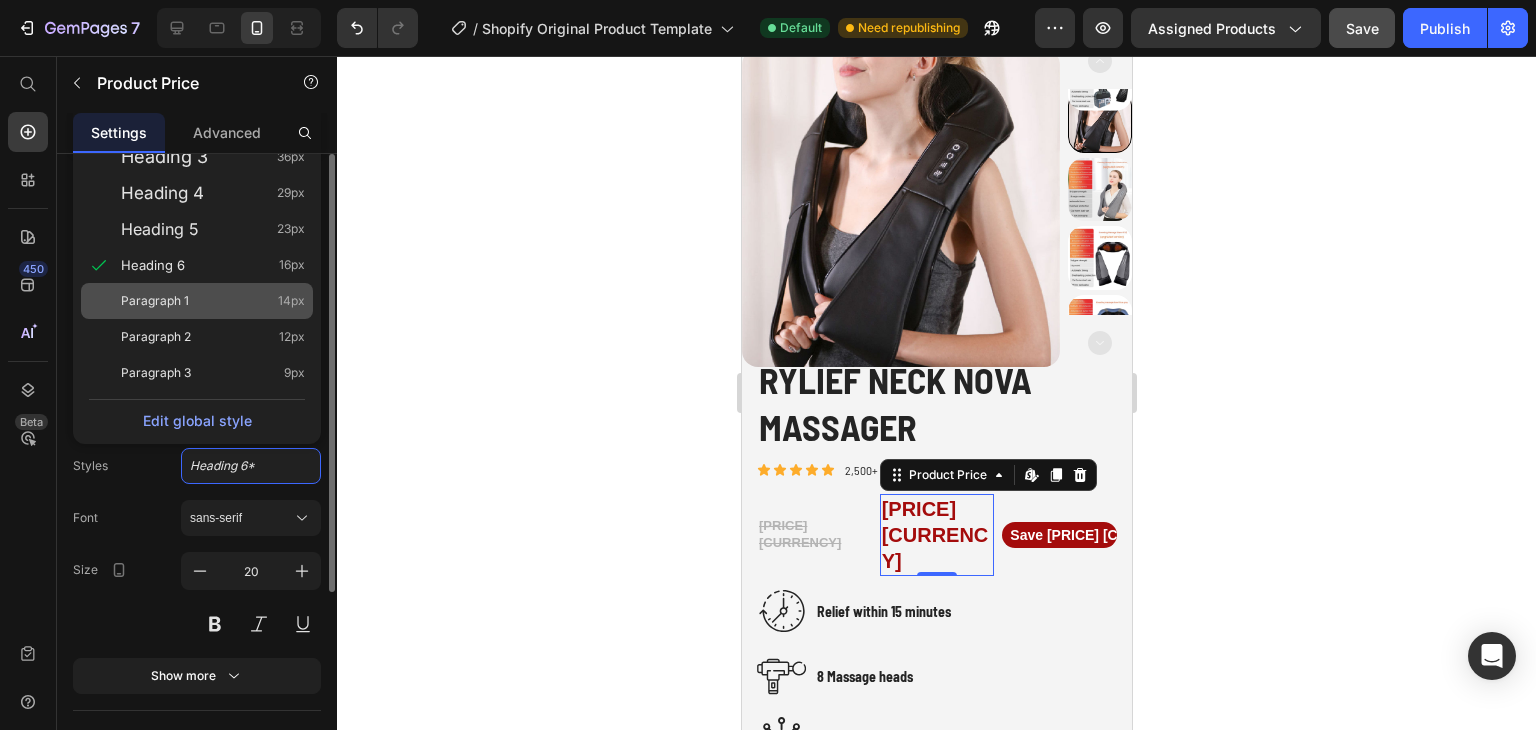 click on "Paragraph 1 14px" at bounding box center [213, 301] 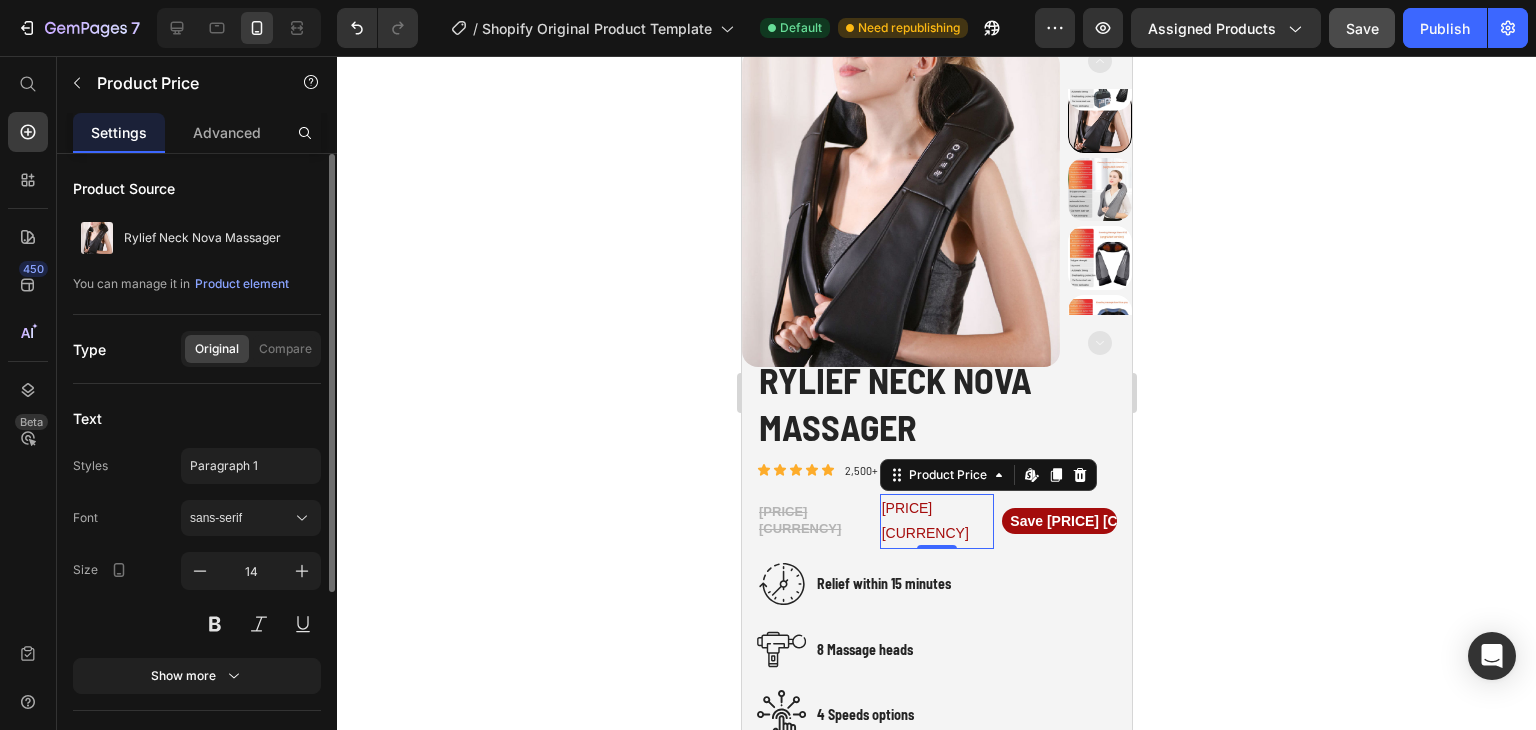 click on "Styles Paragraph 1 Font sans-serif Size 14 Show more" 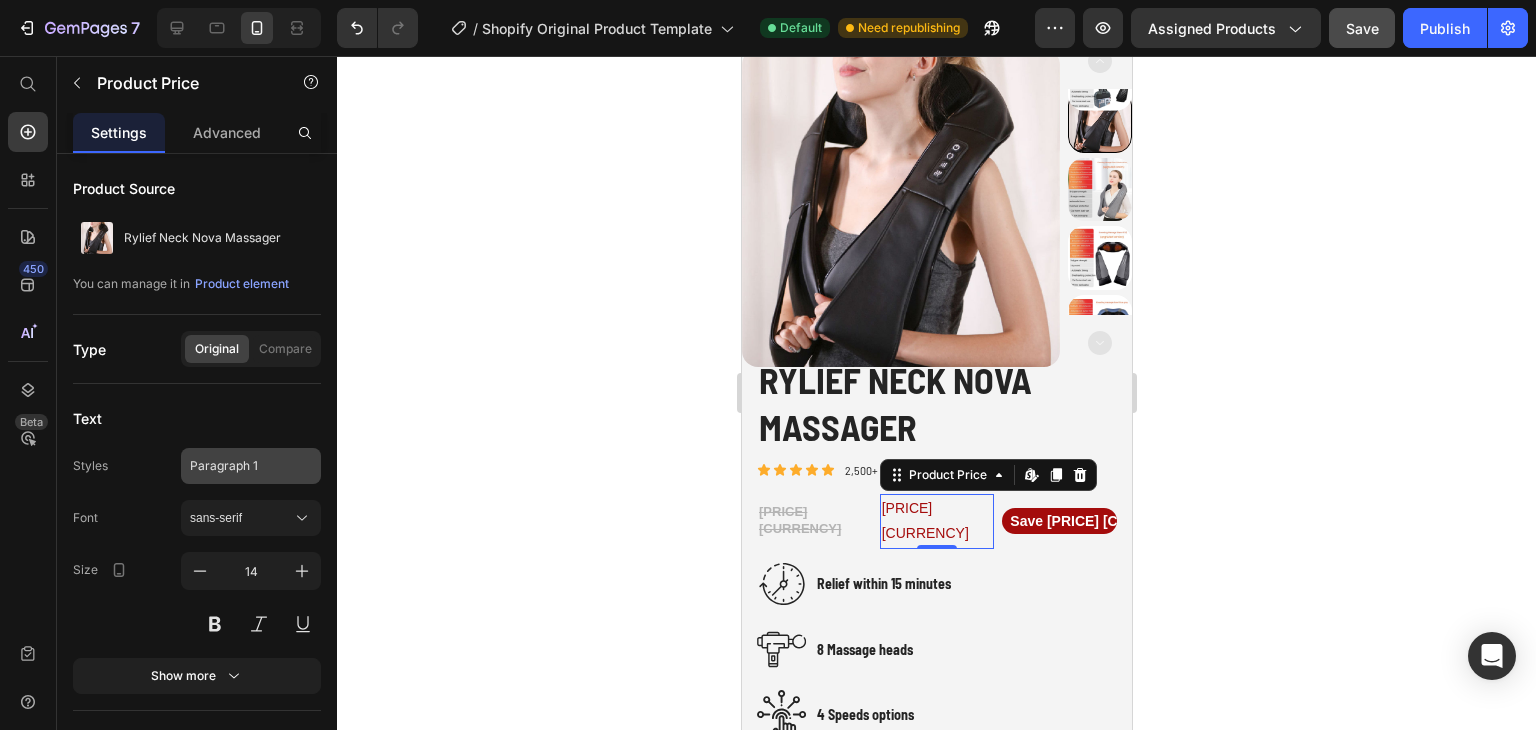 click on "Paragraph 1" at bounding box center [251, 466] 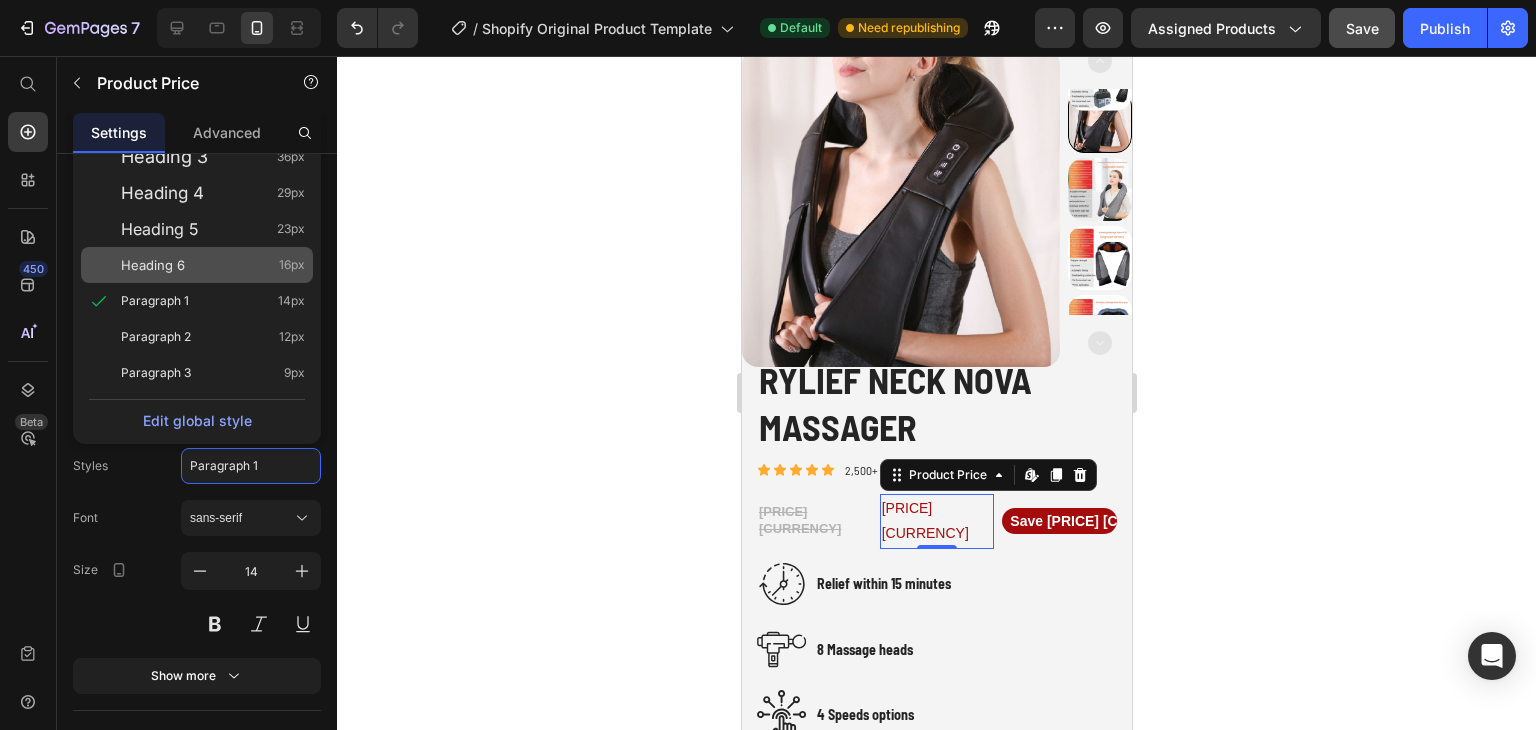 click on "Heading 6 16px" at bounding box center (213, 265) 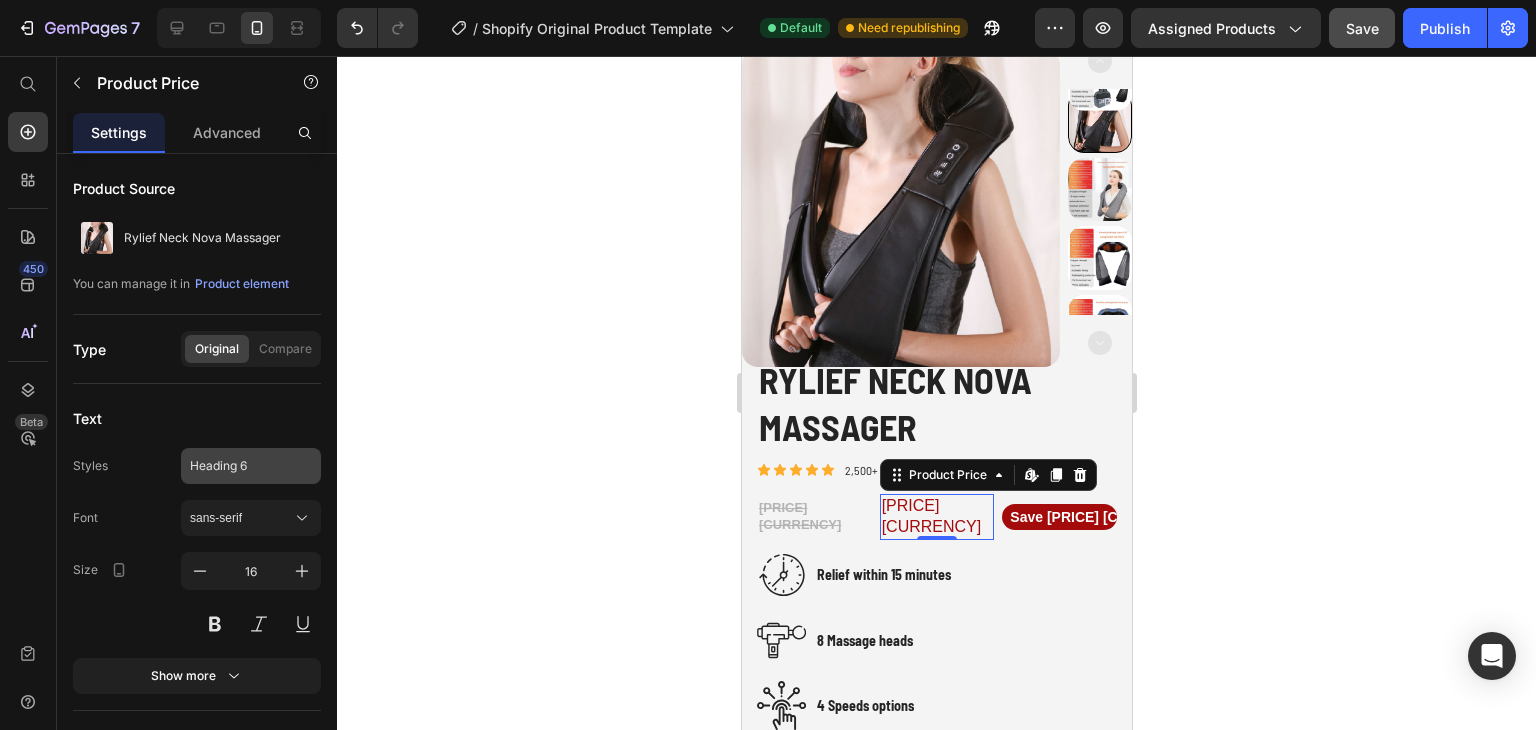 click on "Heading 6" at bounding box center (251, 466) 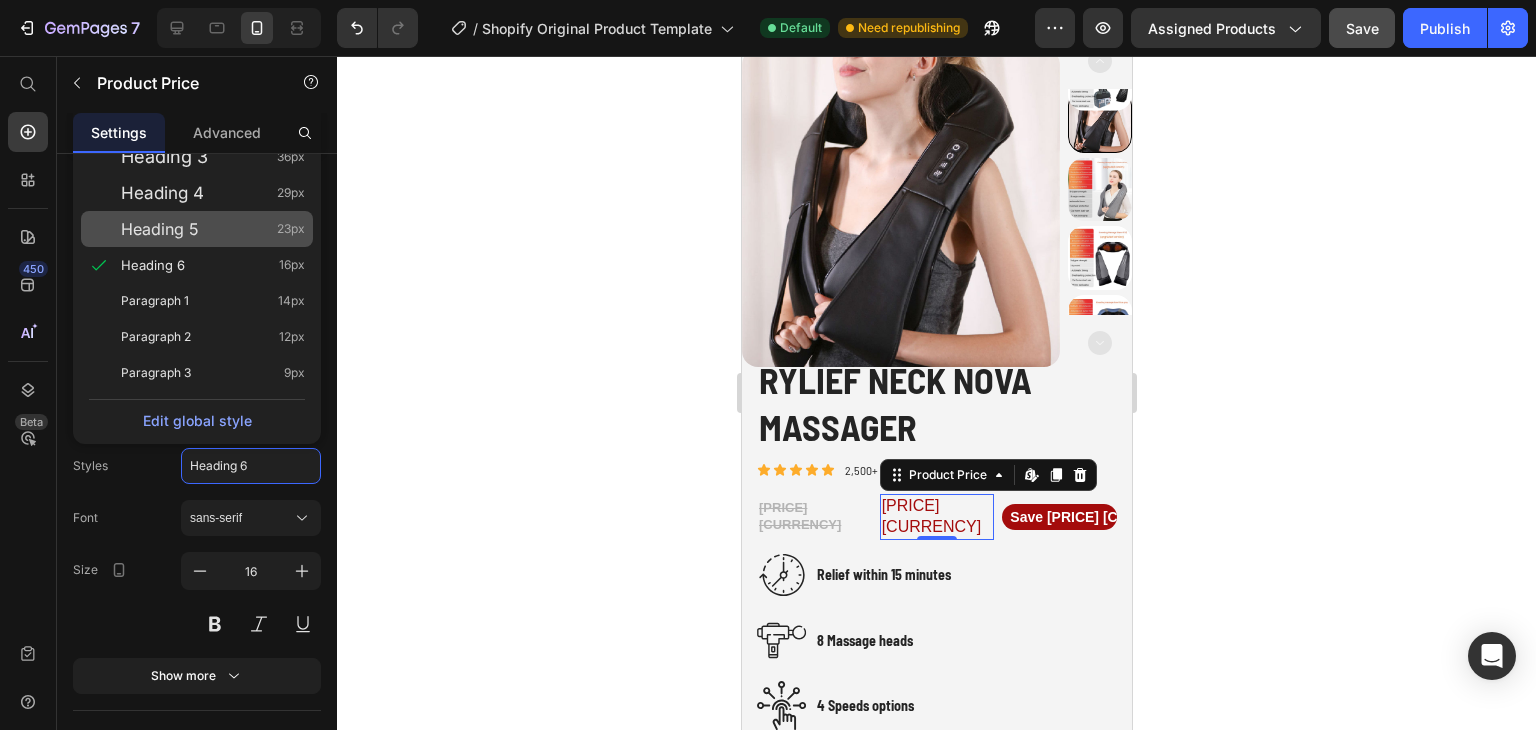 click on "Heading 5 23px" at bounding box center (213, 229) 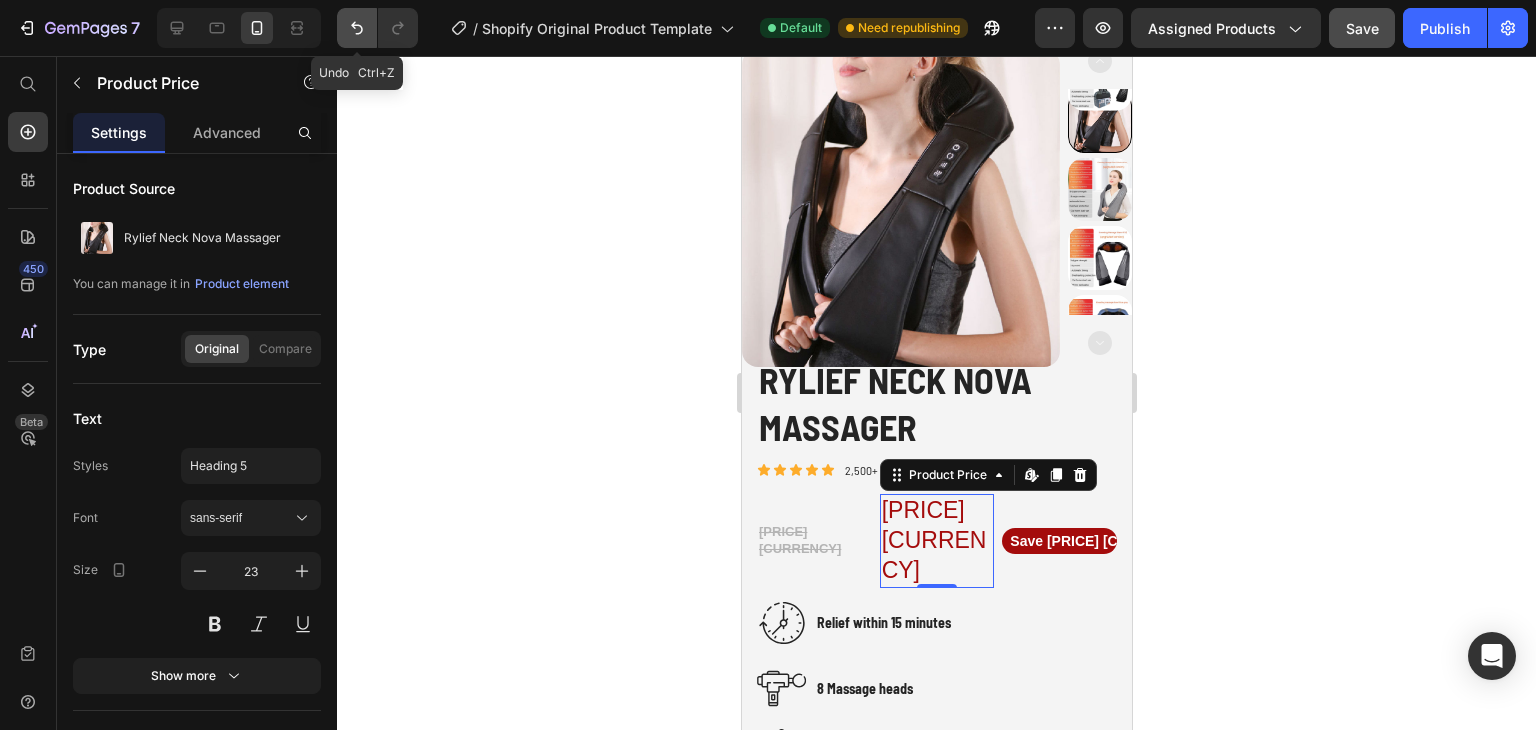 click 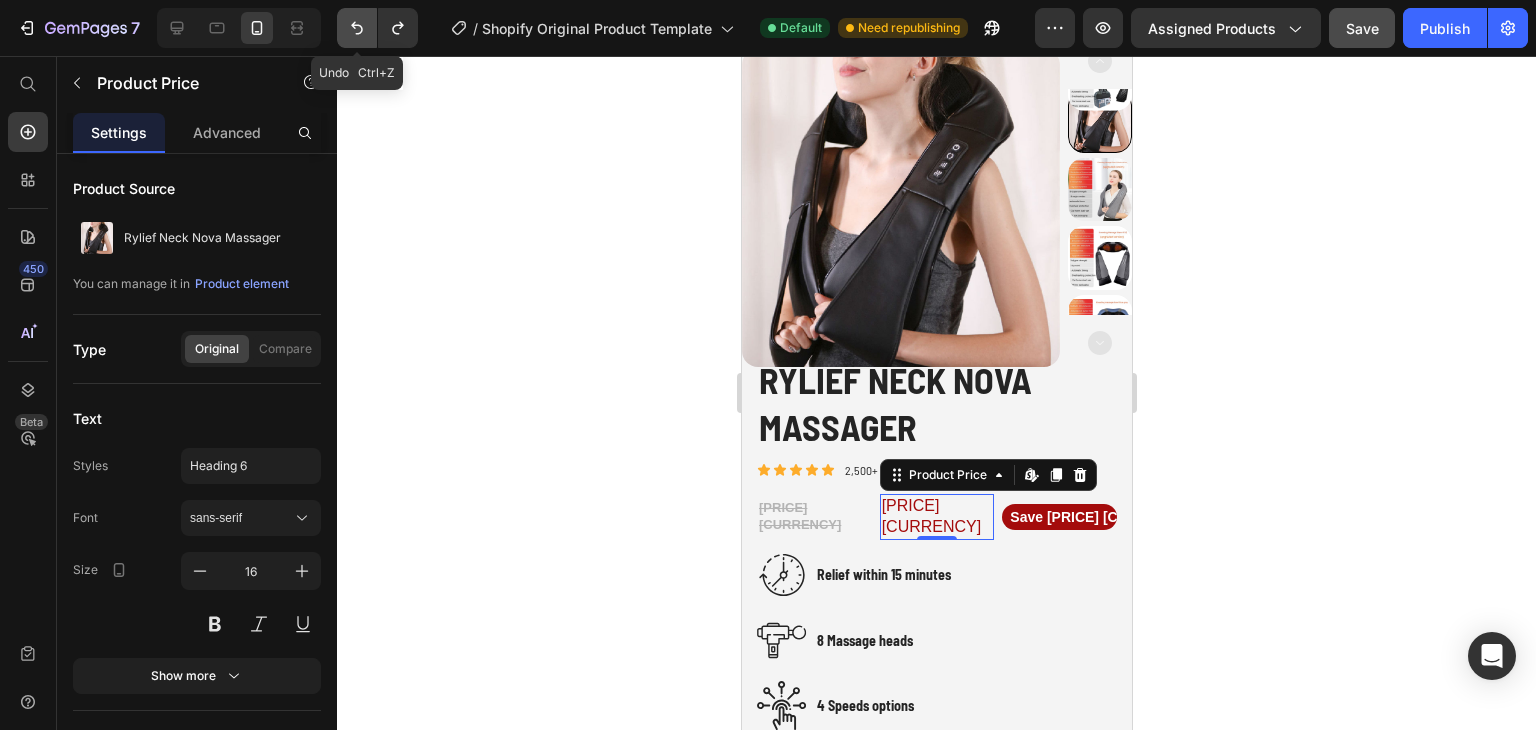 click 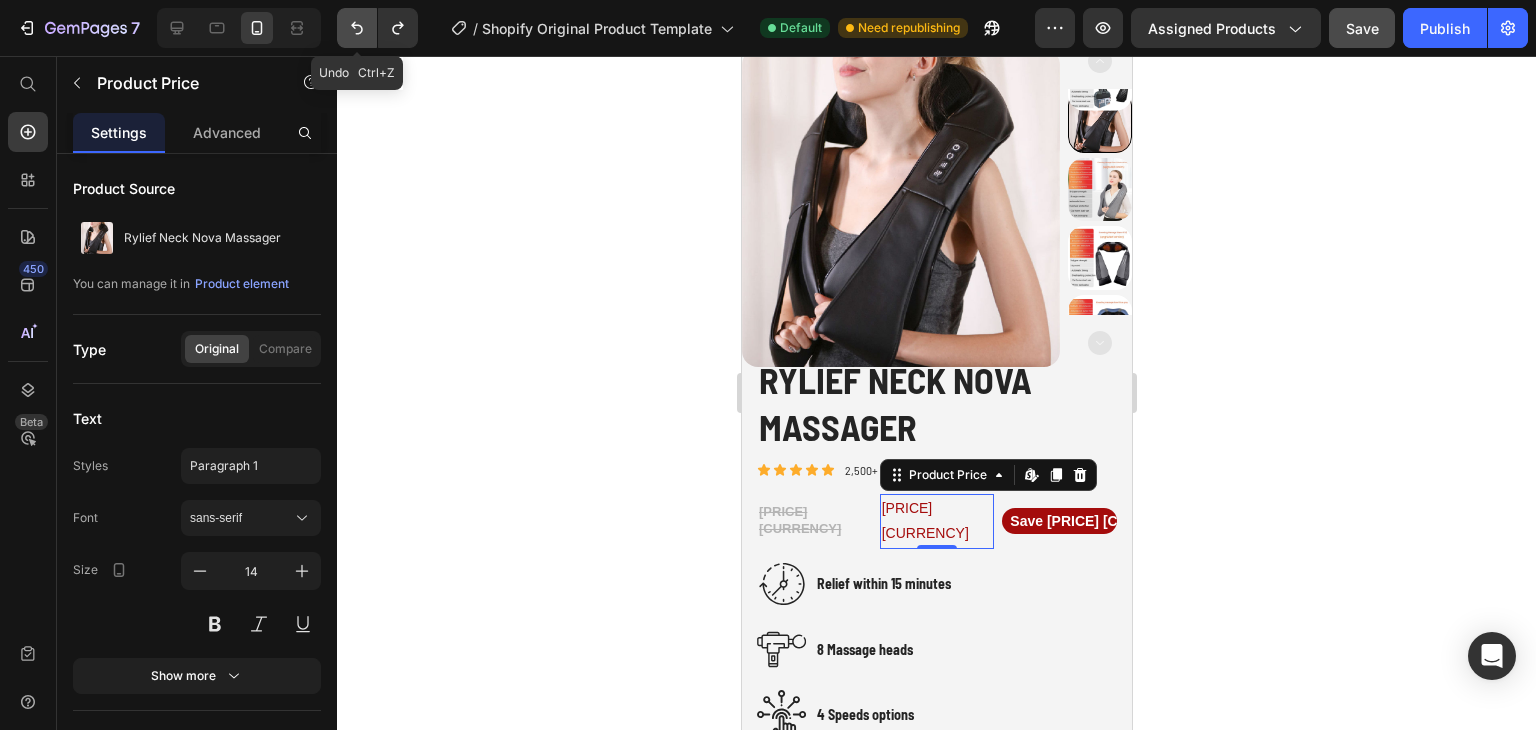 click 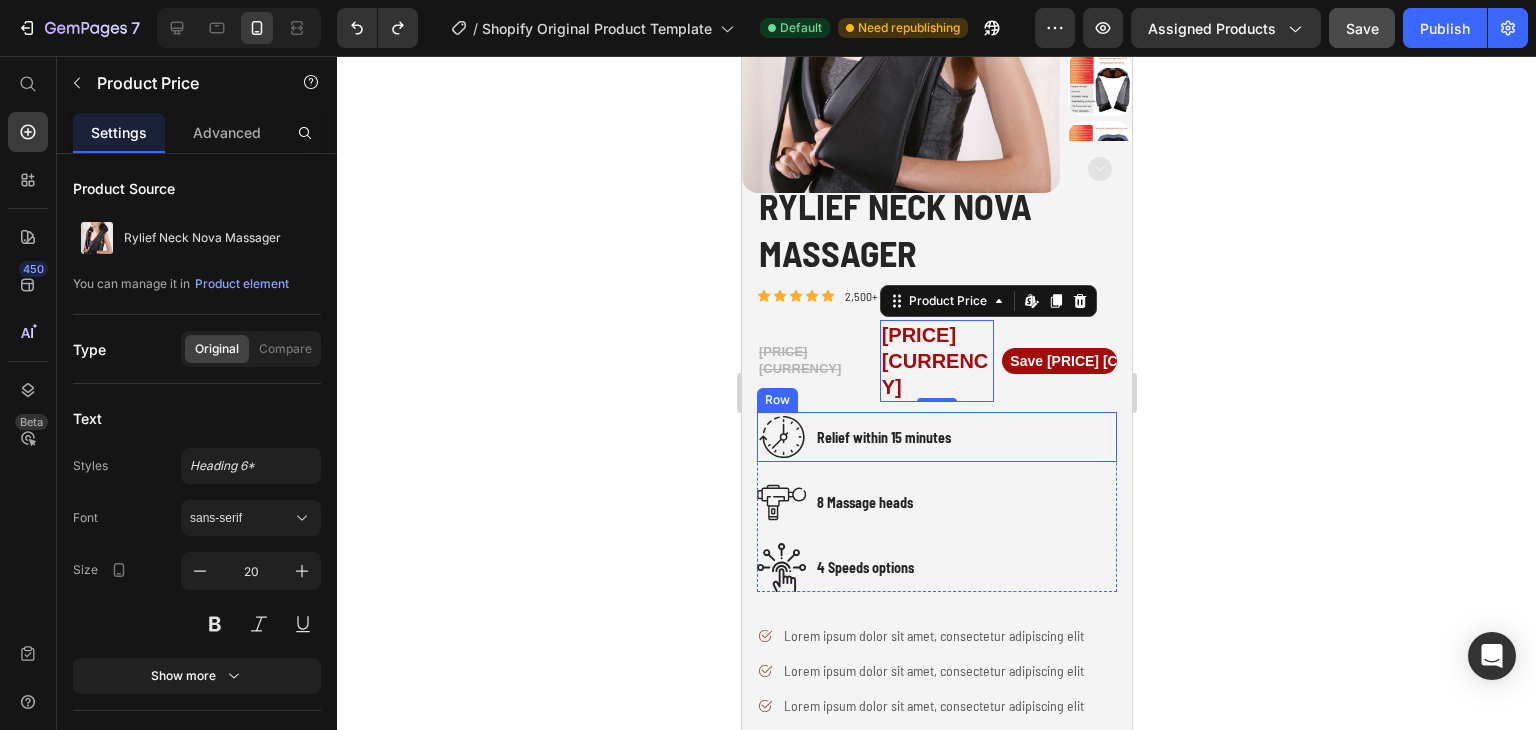 scroll, scrollTop: 278, scrollLeft: 0, axis: vertical 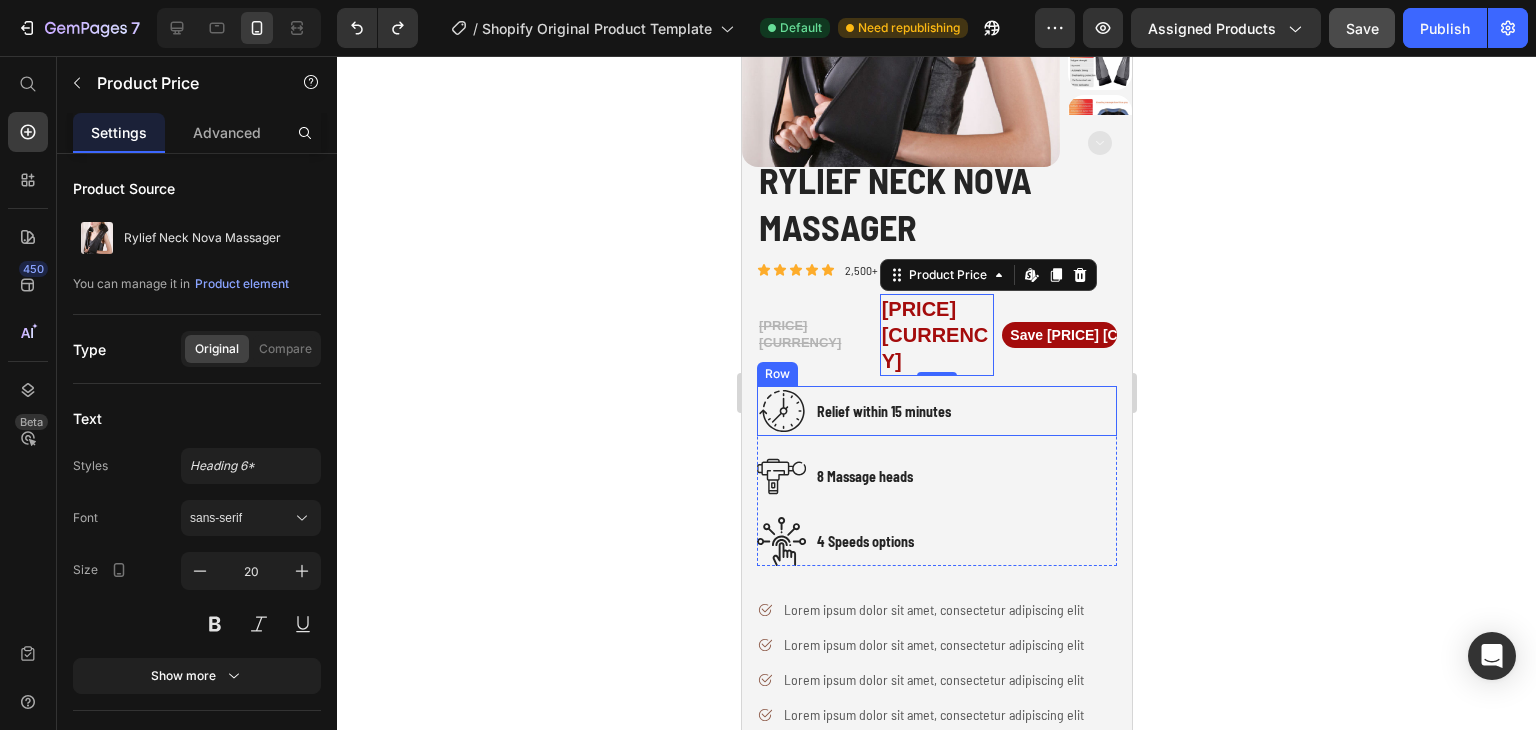 click on "Image Relief within 15 minutes  Text block Row" at bounding box center (936, 411) 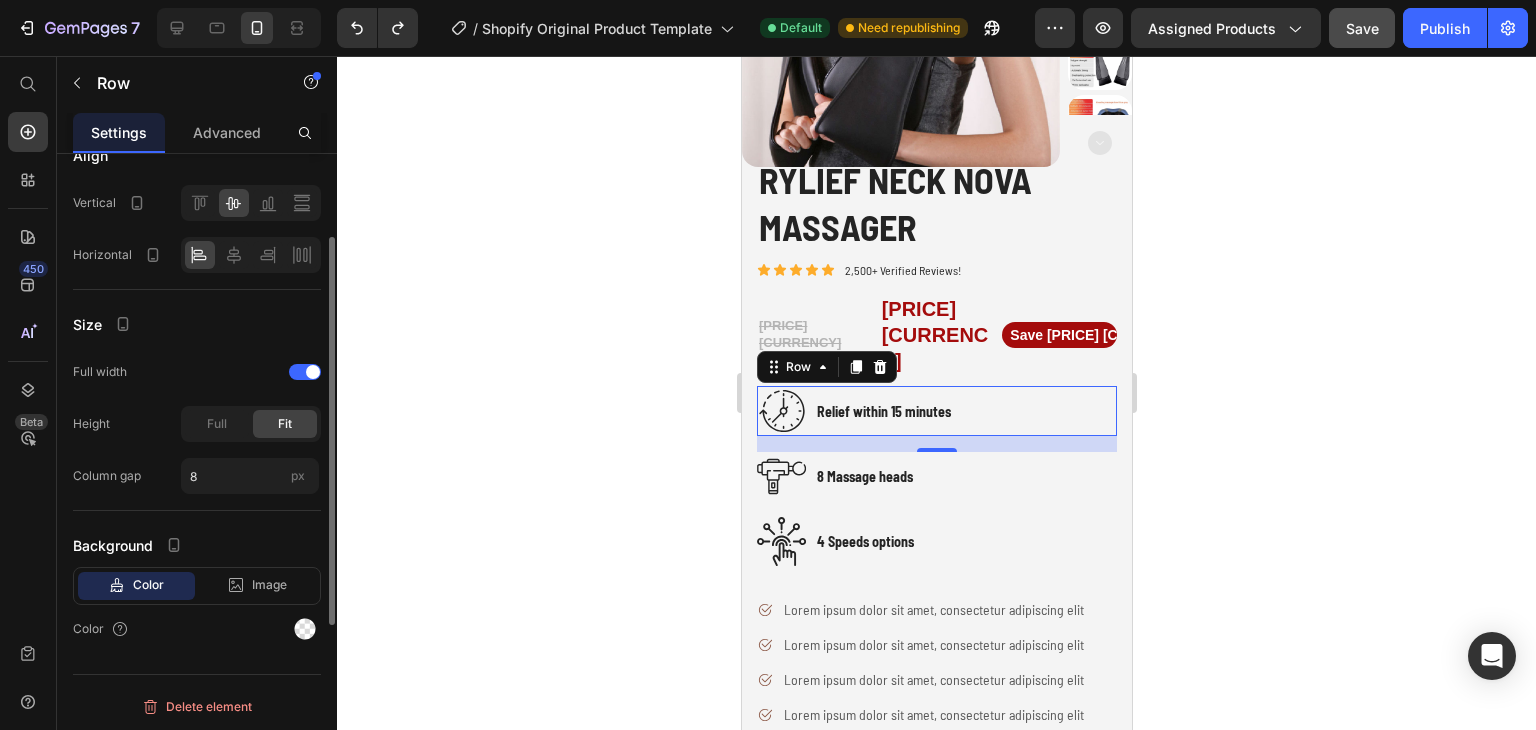 scroll, scrollTop: 298, scrollLeft: 0, axis: vertical 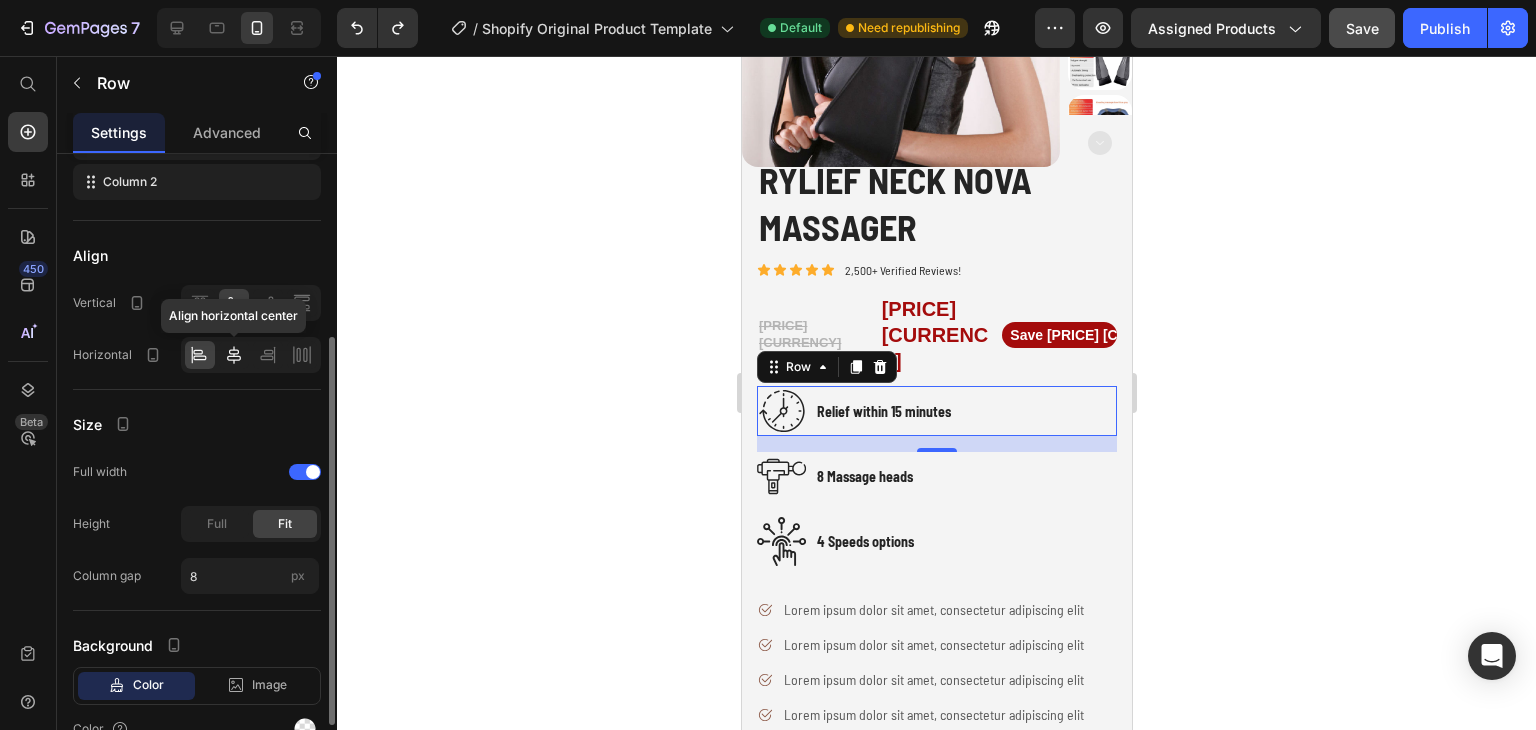 click 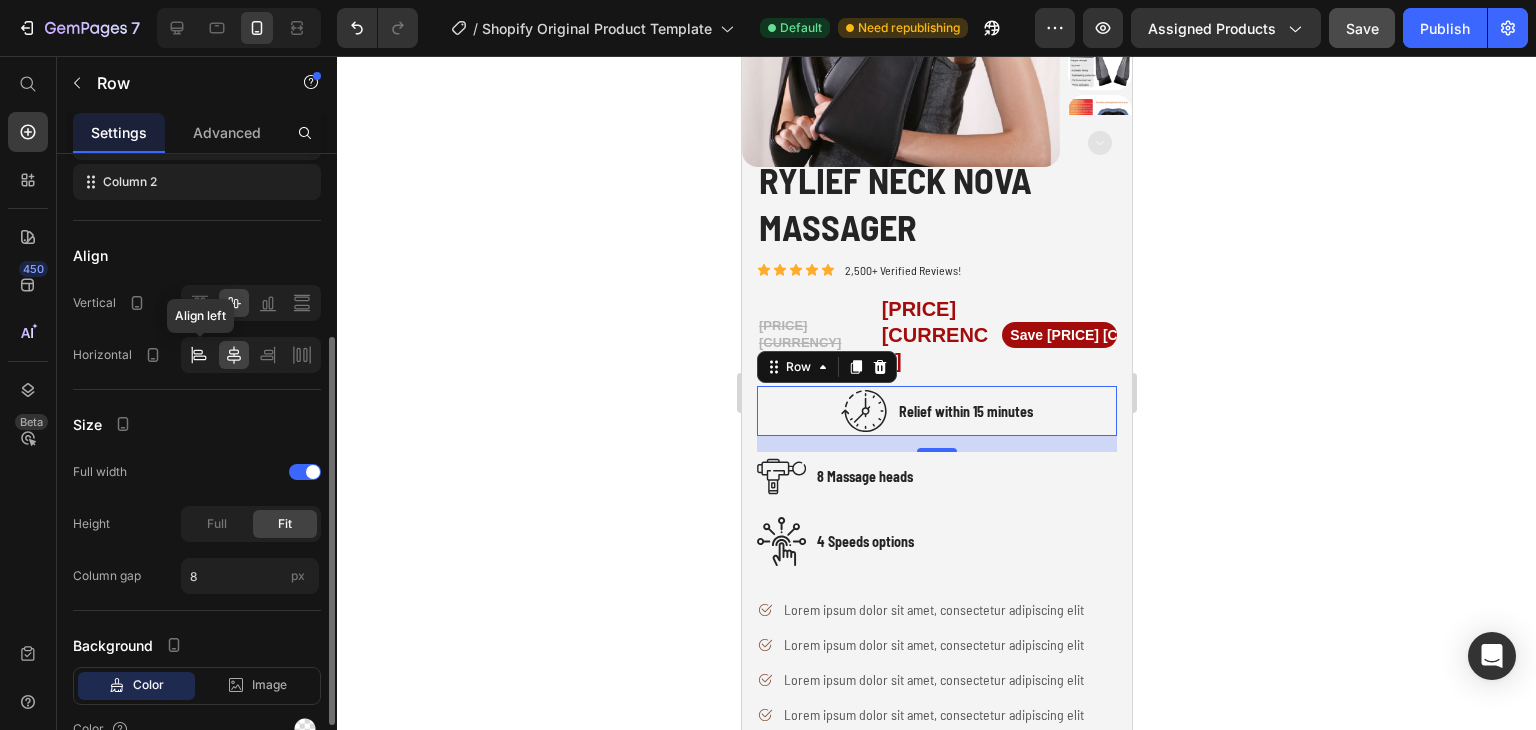 click 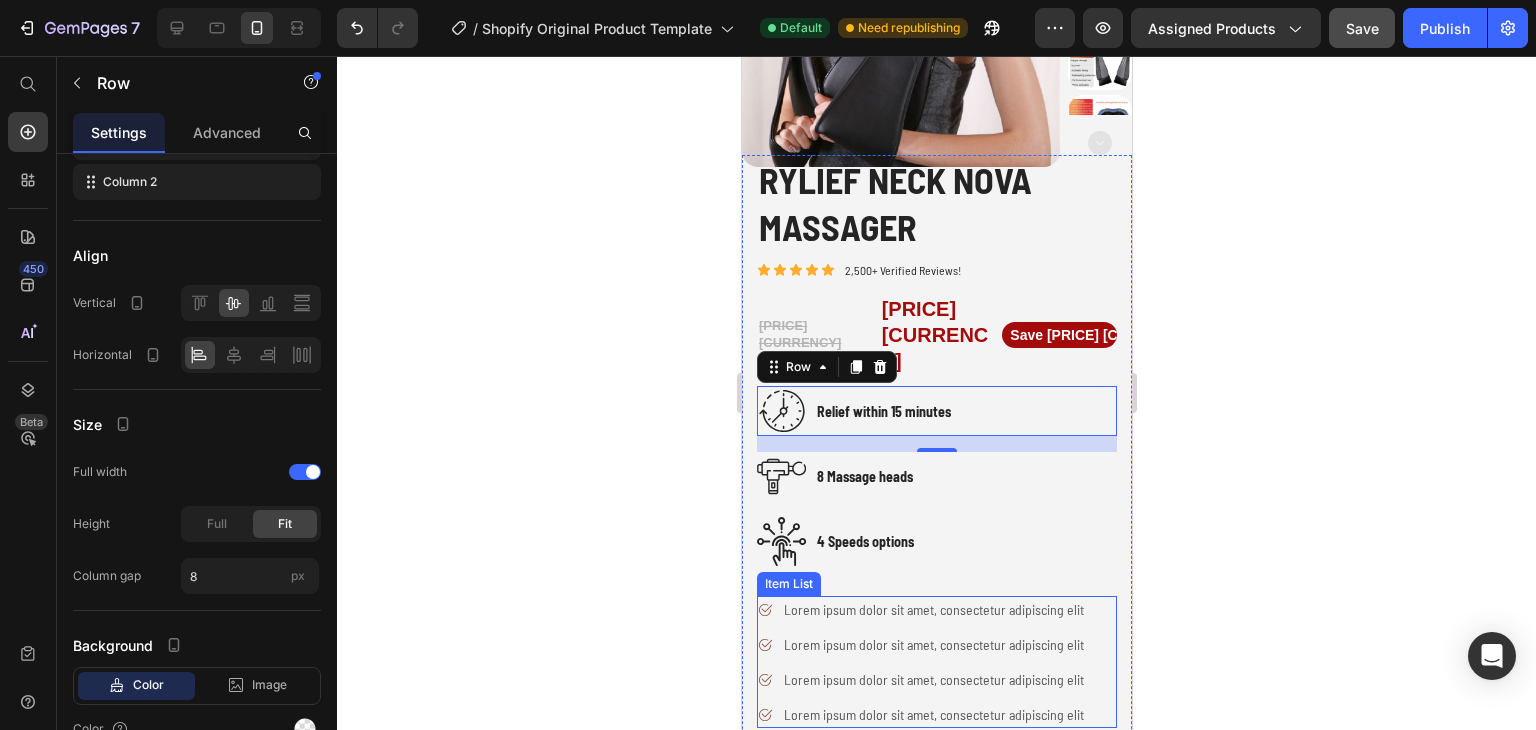 scroll, scrollTop: 378, scrollLeft: 0, axis: vertical 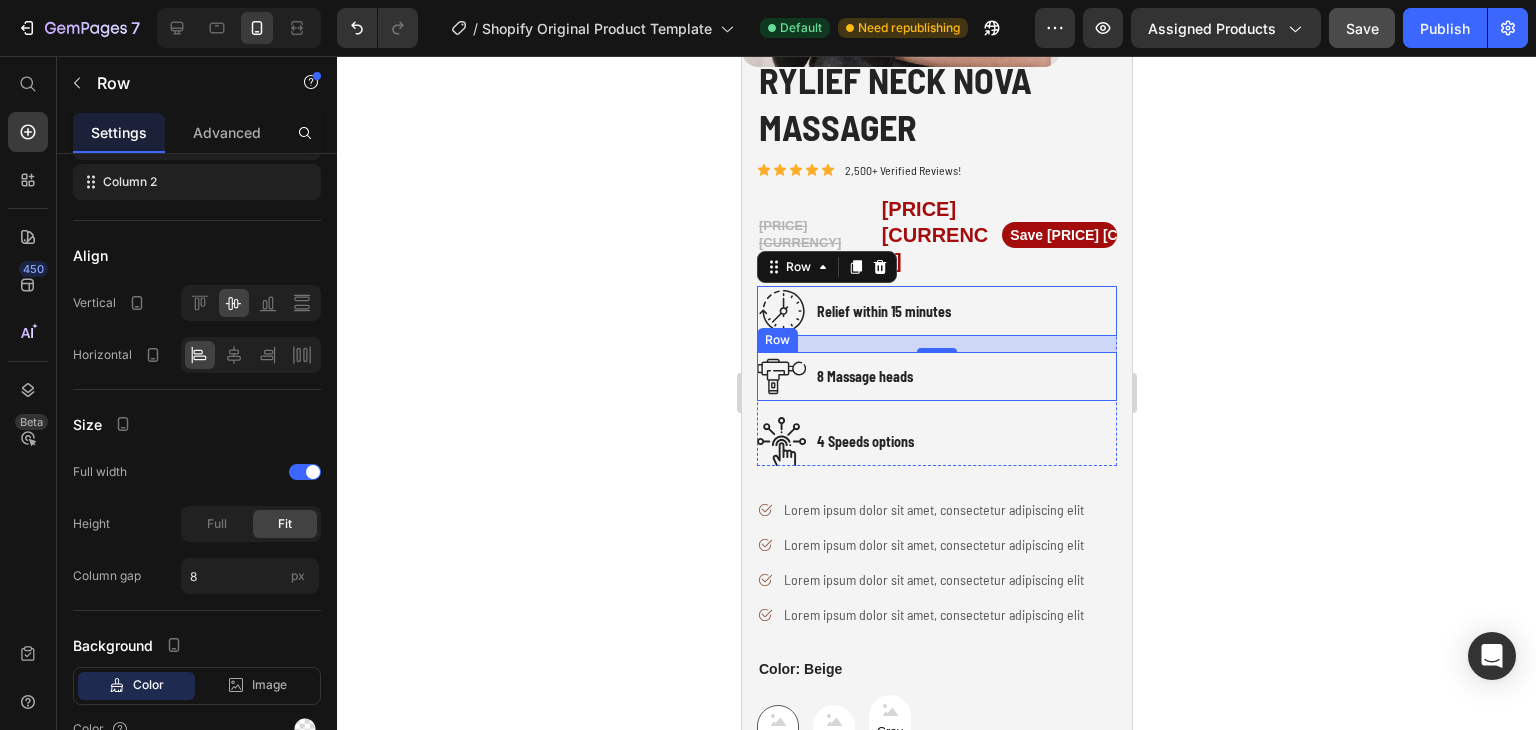 click on "Image 8 Massage heads  Text block Row" at bounding box center [936, 376] 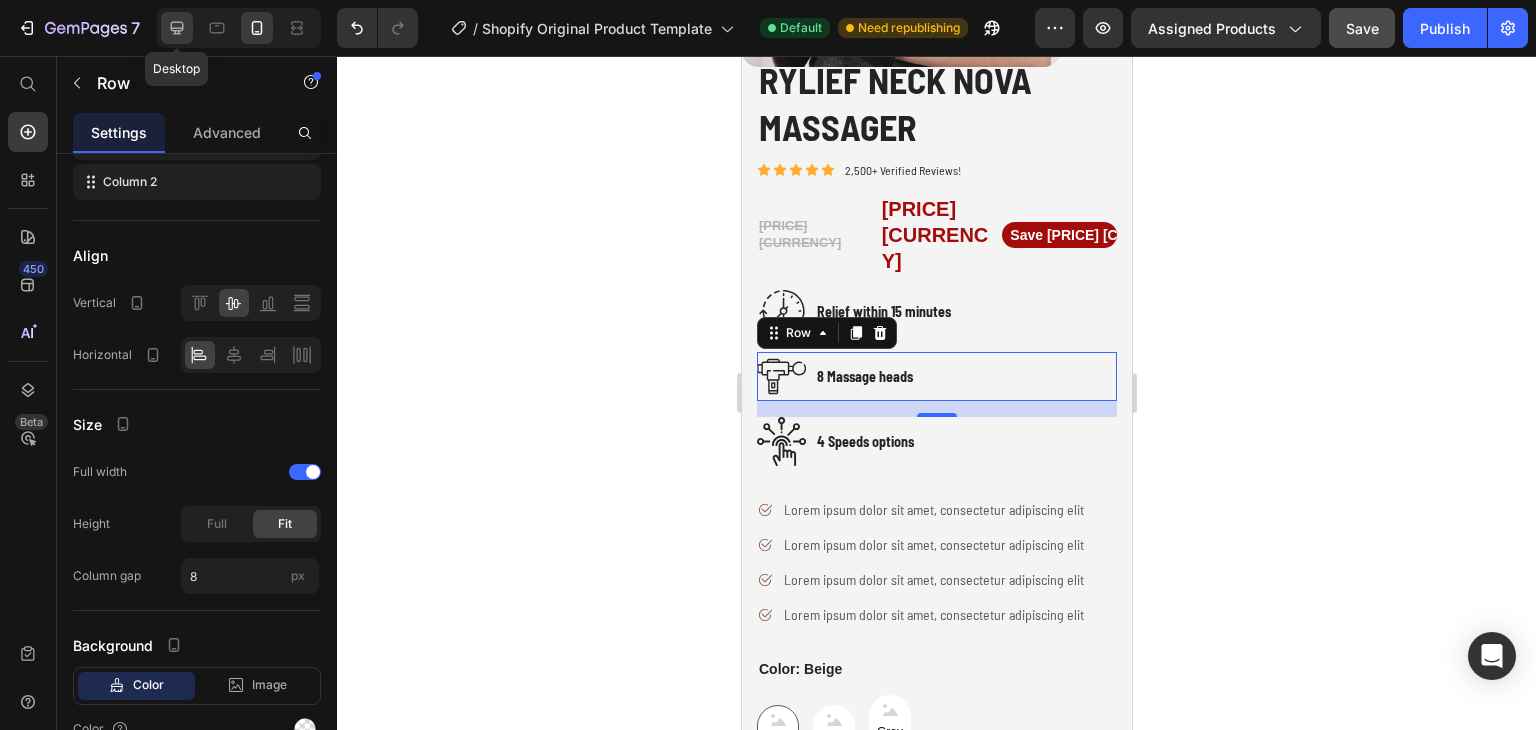 click 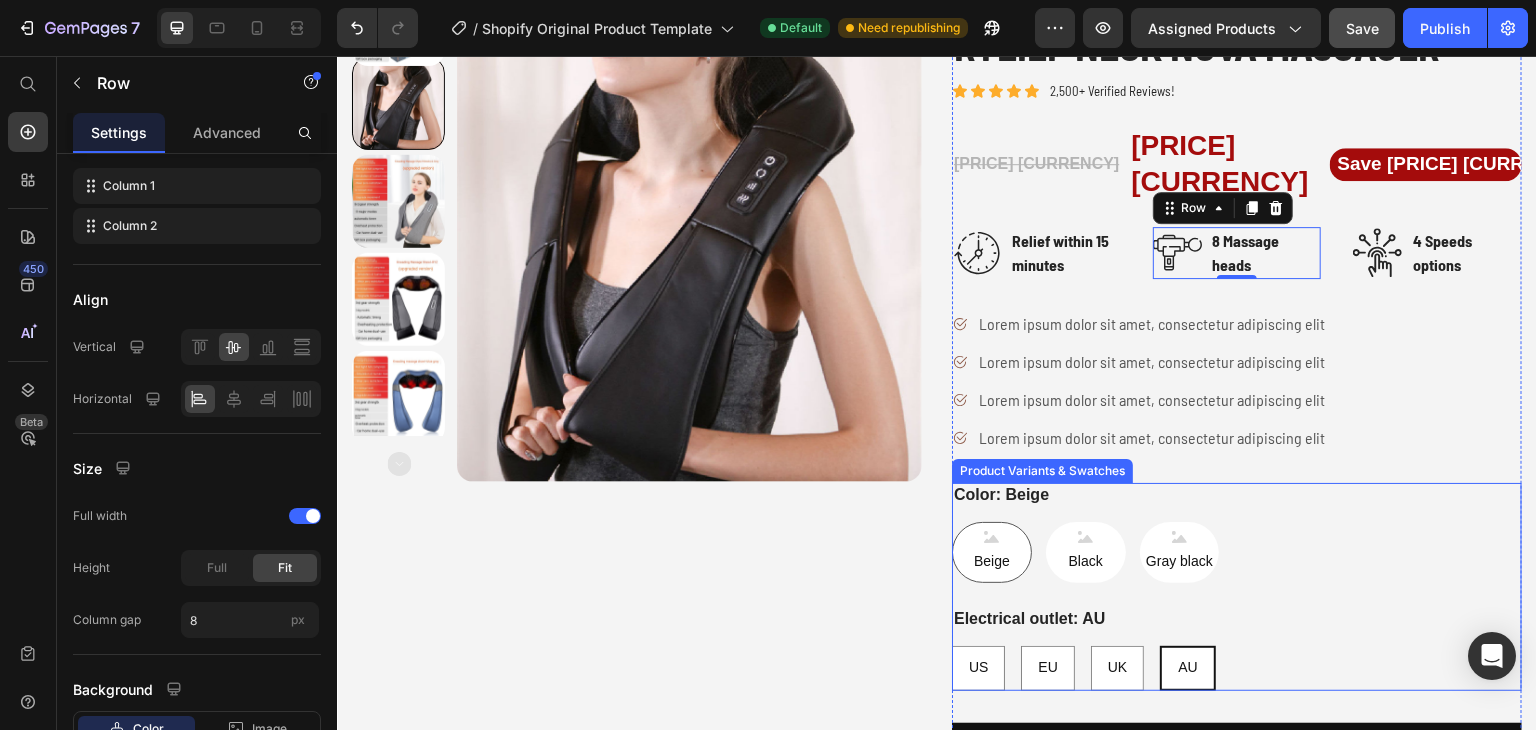 scroll, scrollTop: 74, scrollLeft: 0, axis: vertical 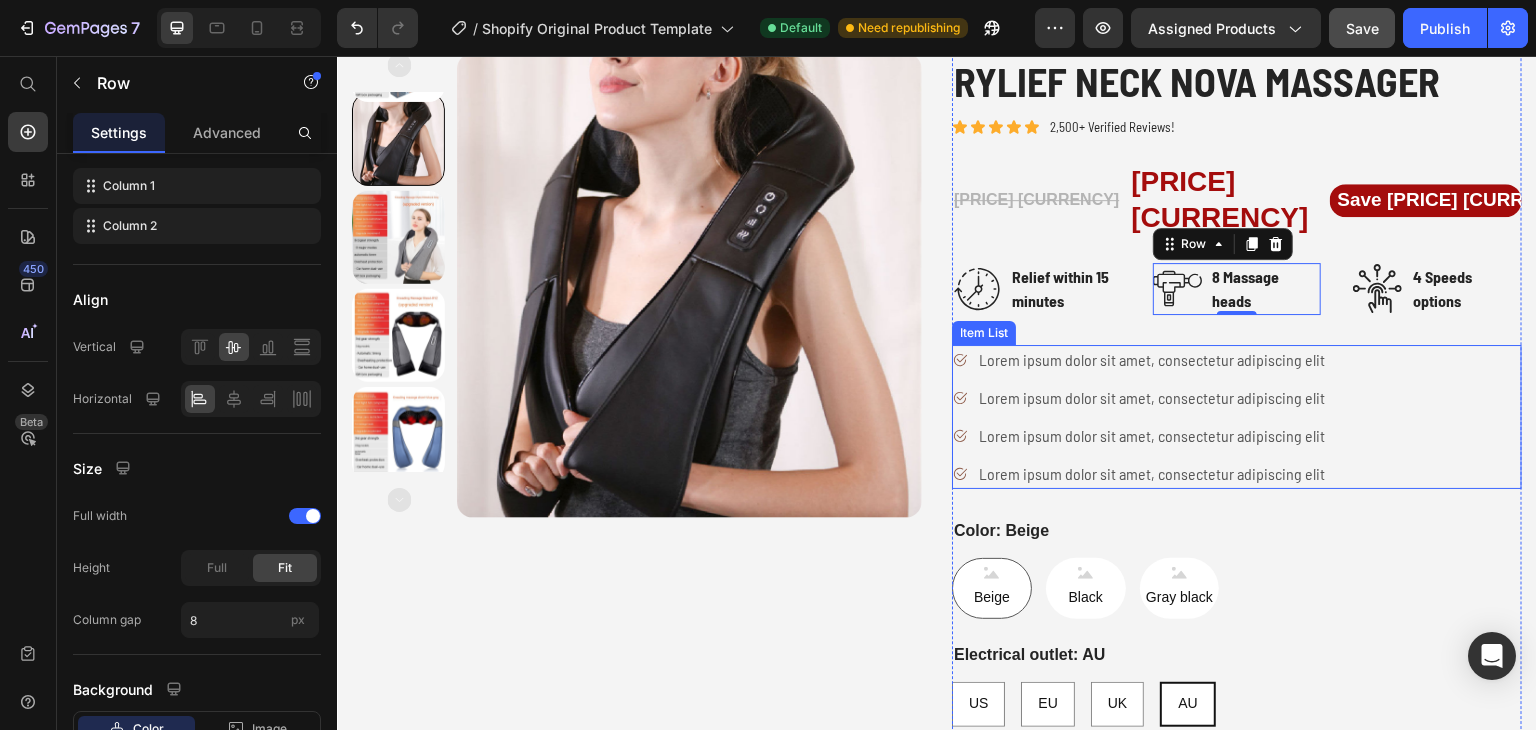 click on "Lorem ipsum dolor sit amet, consectetur adipiscing elit
Lorem ipsum dolor sit amet, consectetur adipiscing elit
Lorem ipsum dolor sit amet, consectetur adipiscing elit
Lorem ipsum dolor sit amet, consectetur adipiscing elit" at bounding box center [1237, 417] 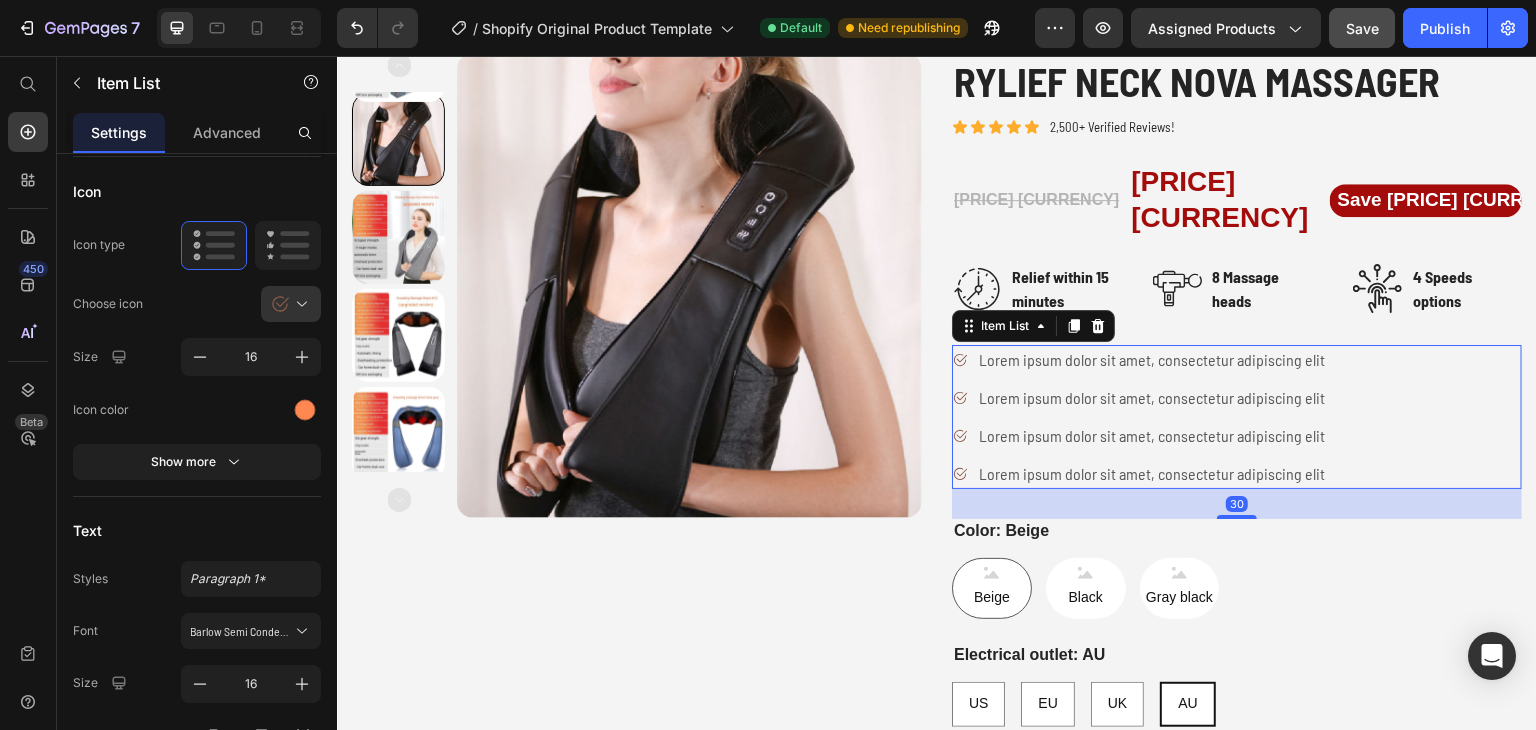 scroll, scrollTop: 0, scrollLeft: 0, axis: both 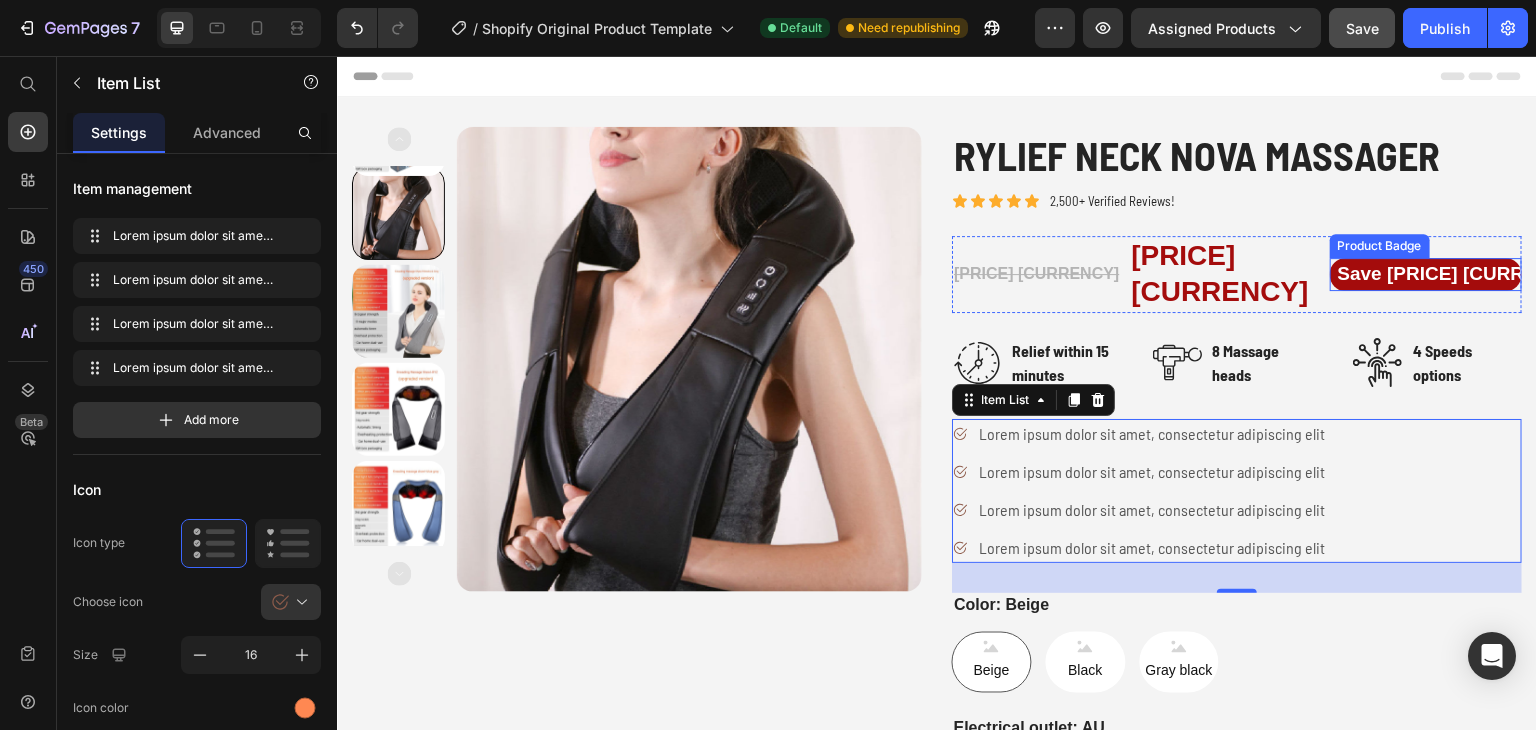 click on "Save RM49.10 MYR" at bounding box center [1426, 274] 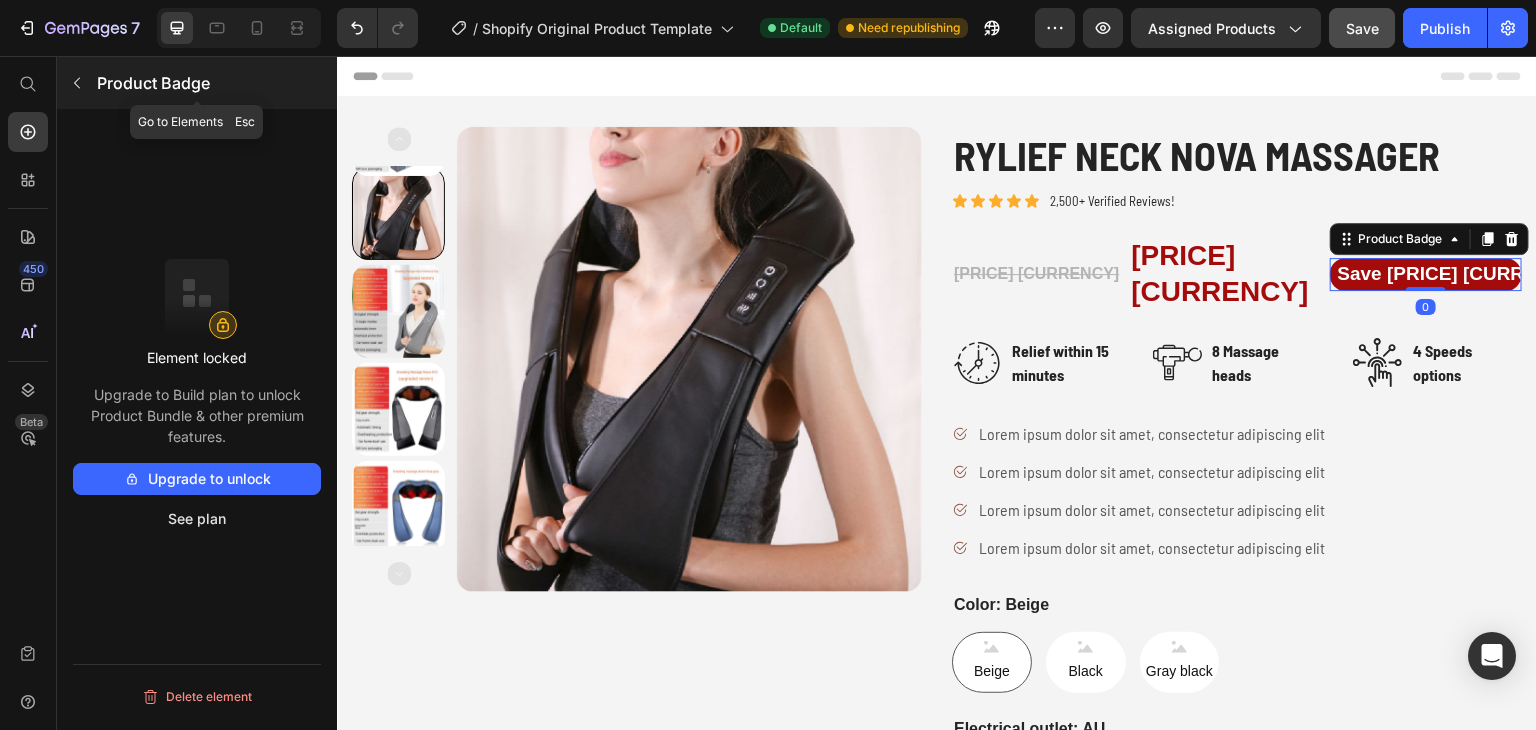 click 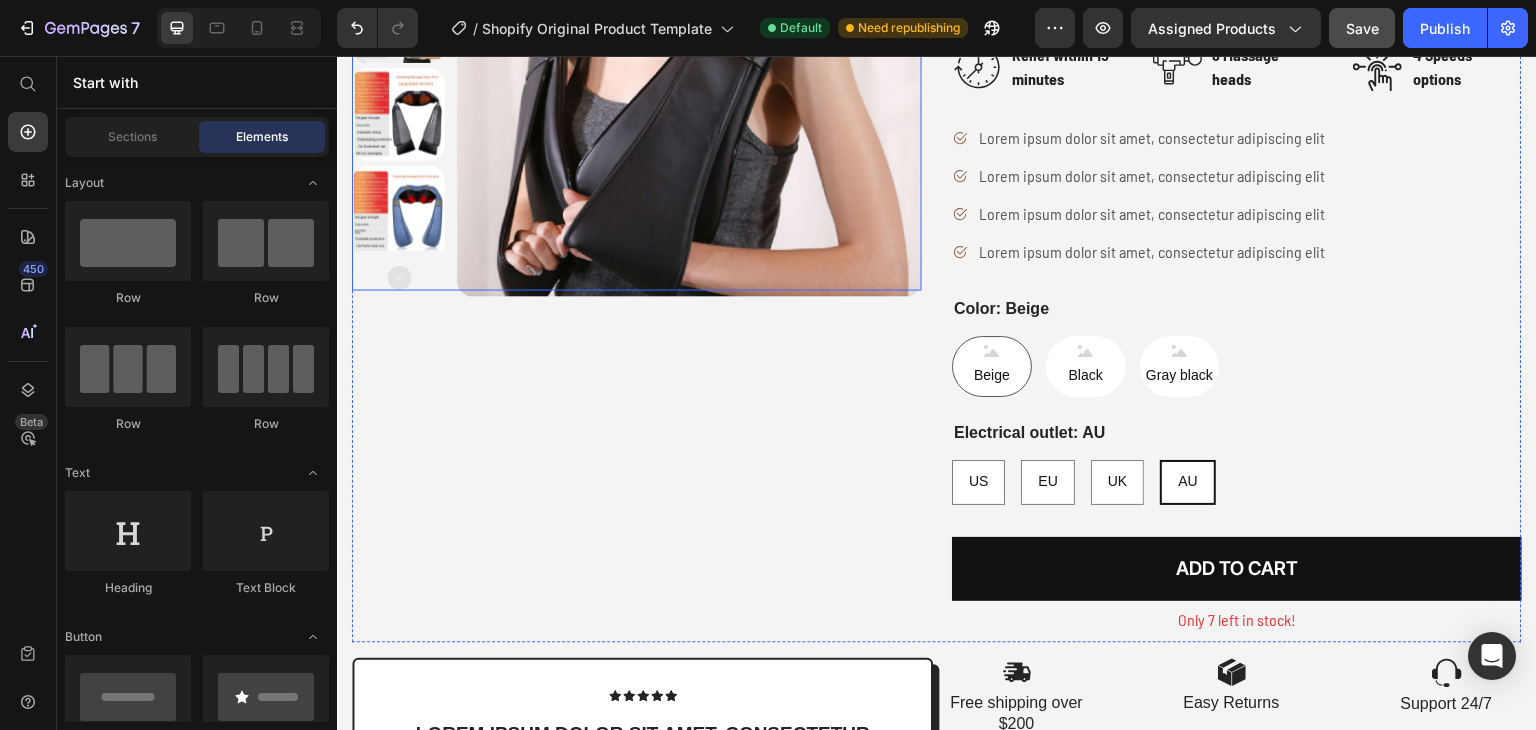 scroll, scrollTop: 300, scrollLeft: 0, axis: vertical 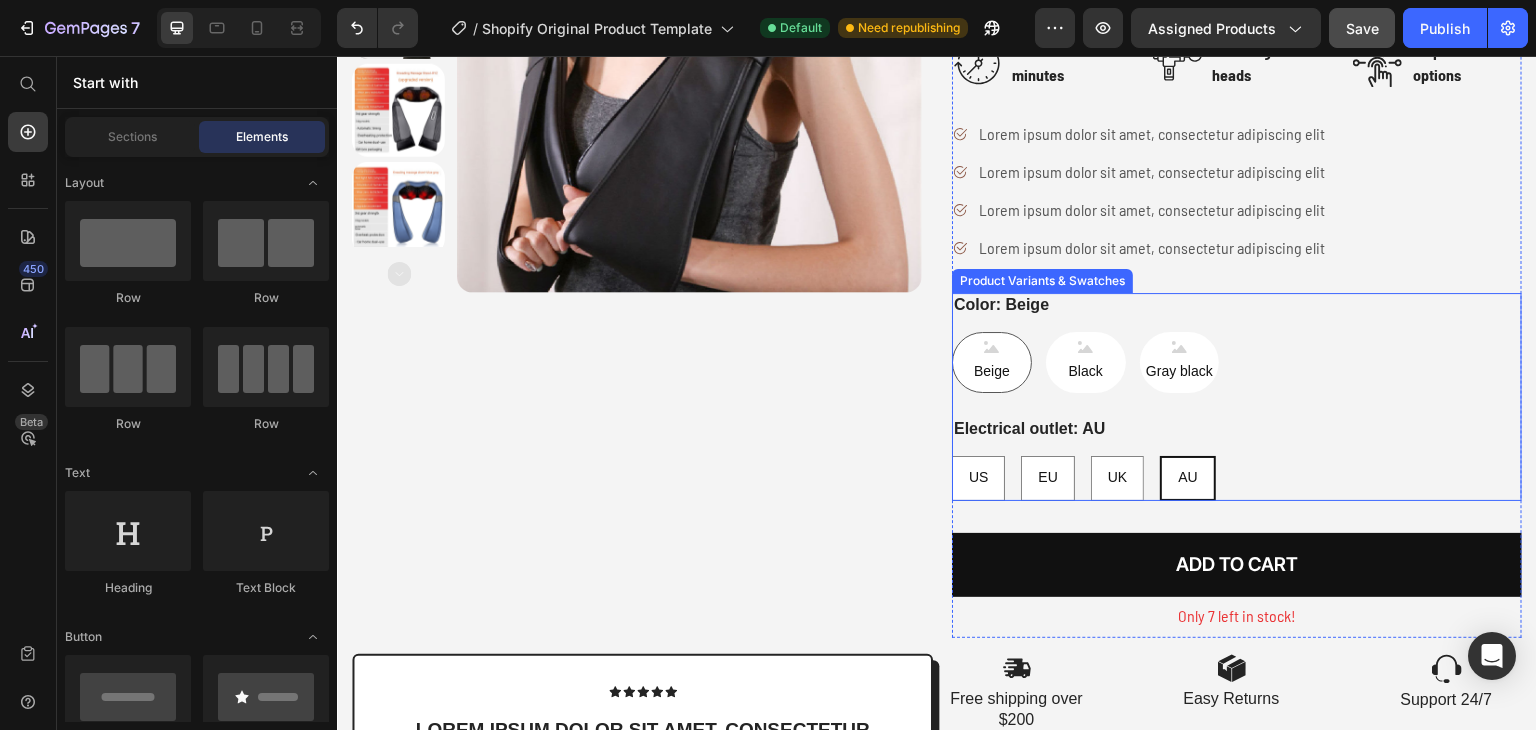 click on "Electrical outlet: AU US US US EU EU EU UK UK UK AU AU AU" at bounding box center (1237, 459) 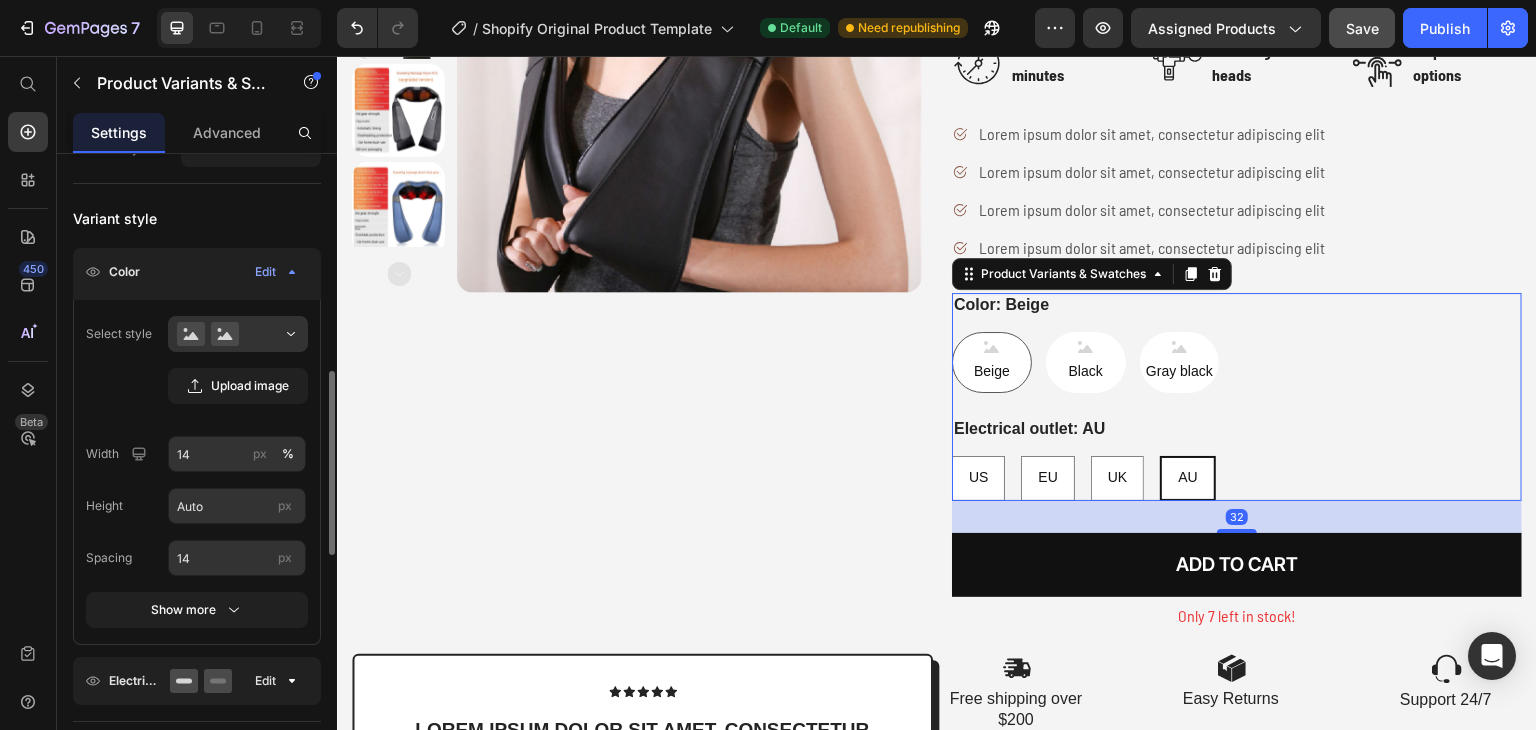scroll, scrollTop: 400, scrollLeft: 0, axis: vertical 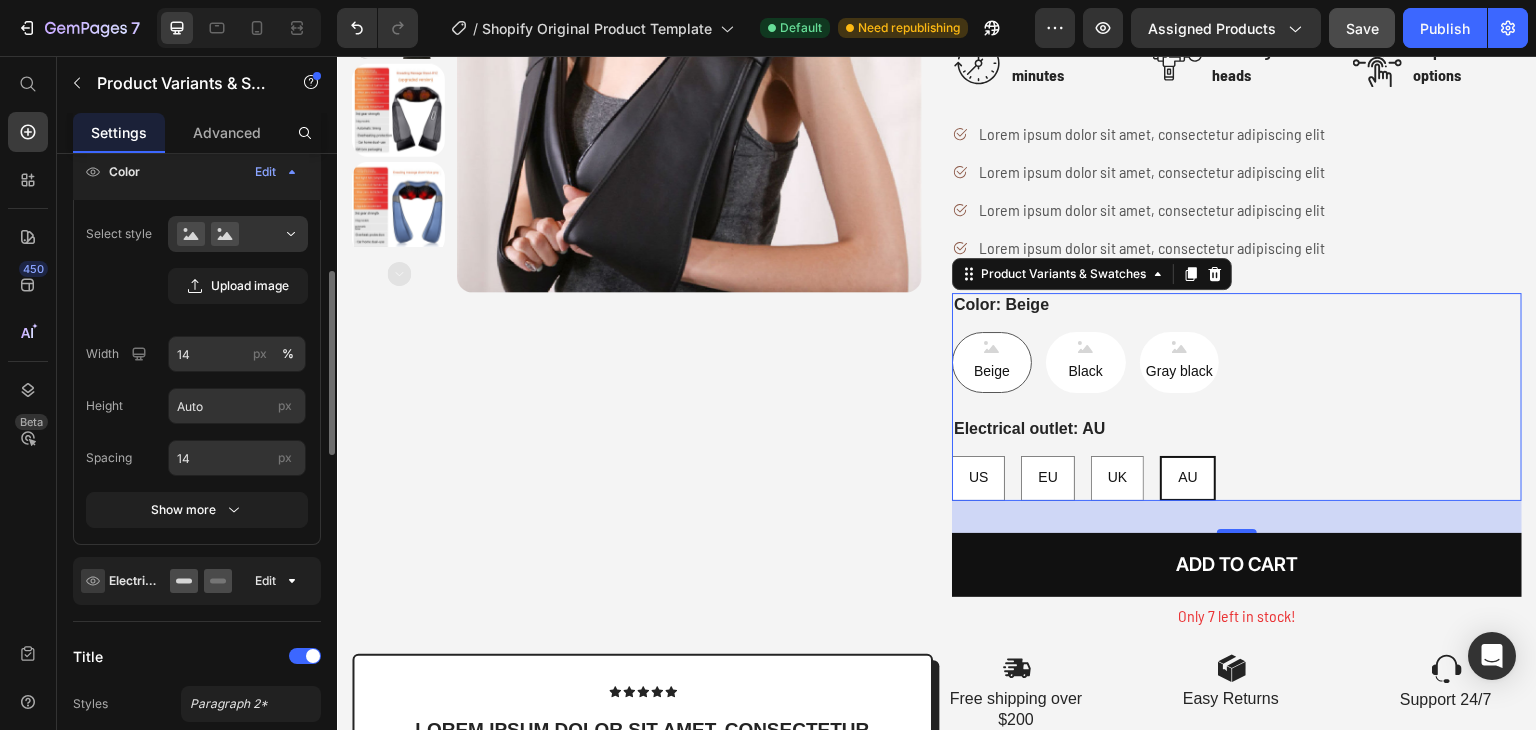 click 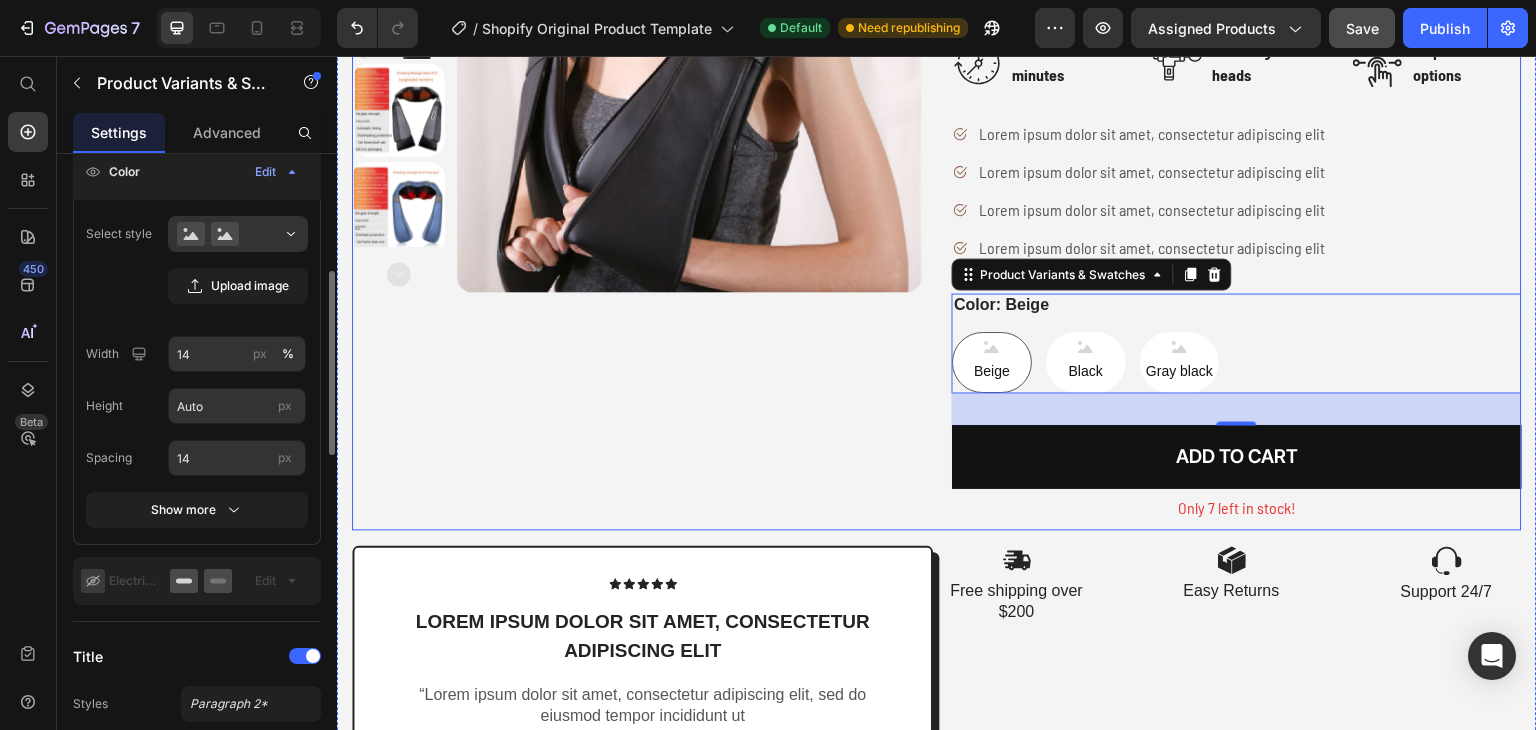 click on "Product Images" at bounding box center (637, 163) 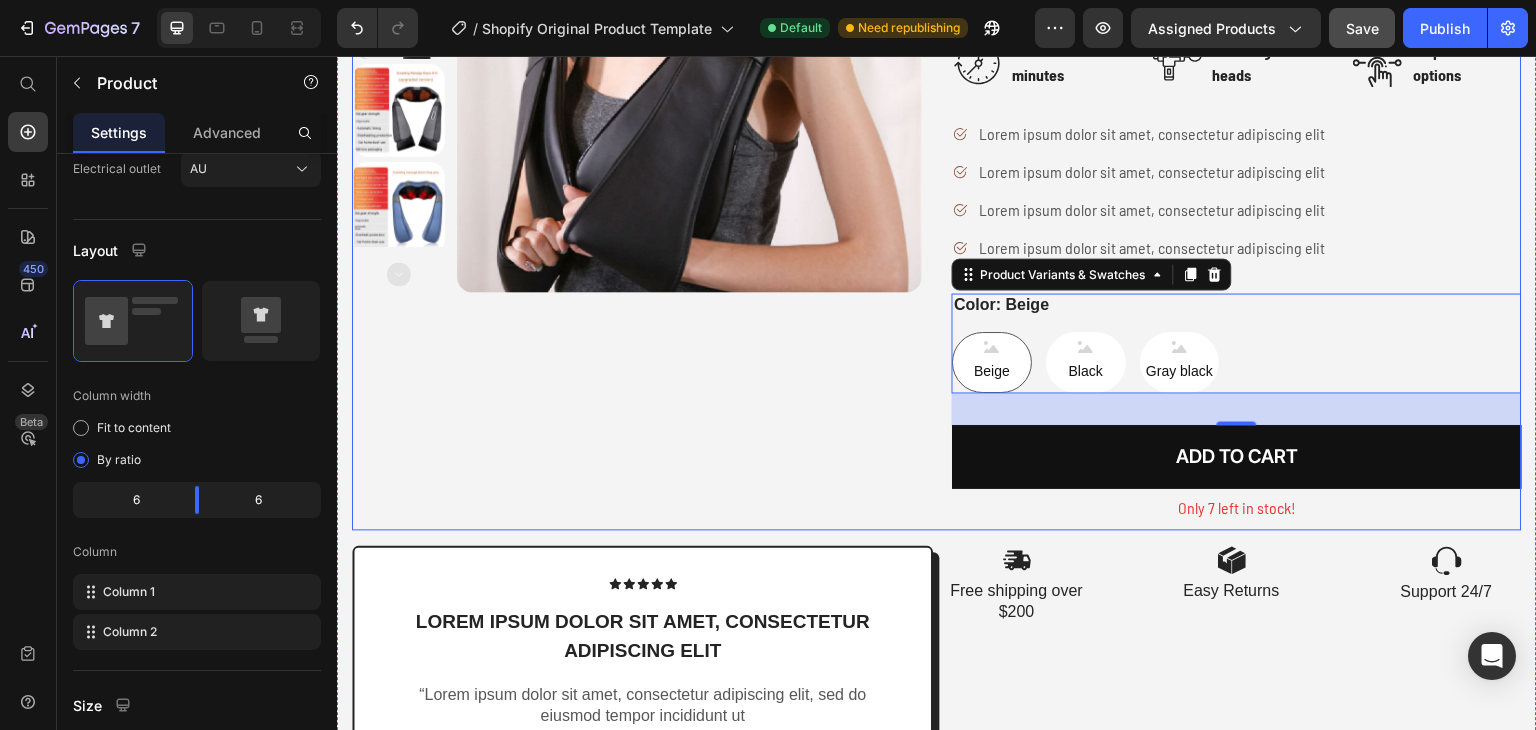 scroll, scrollTop: 0, scrollLeft: 0, axis: both 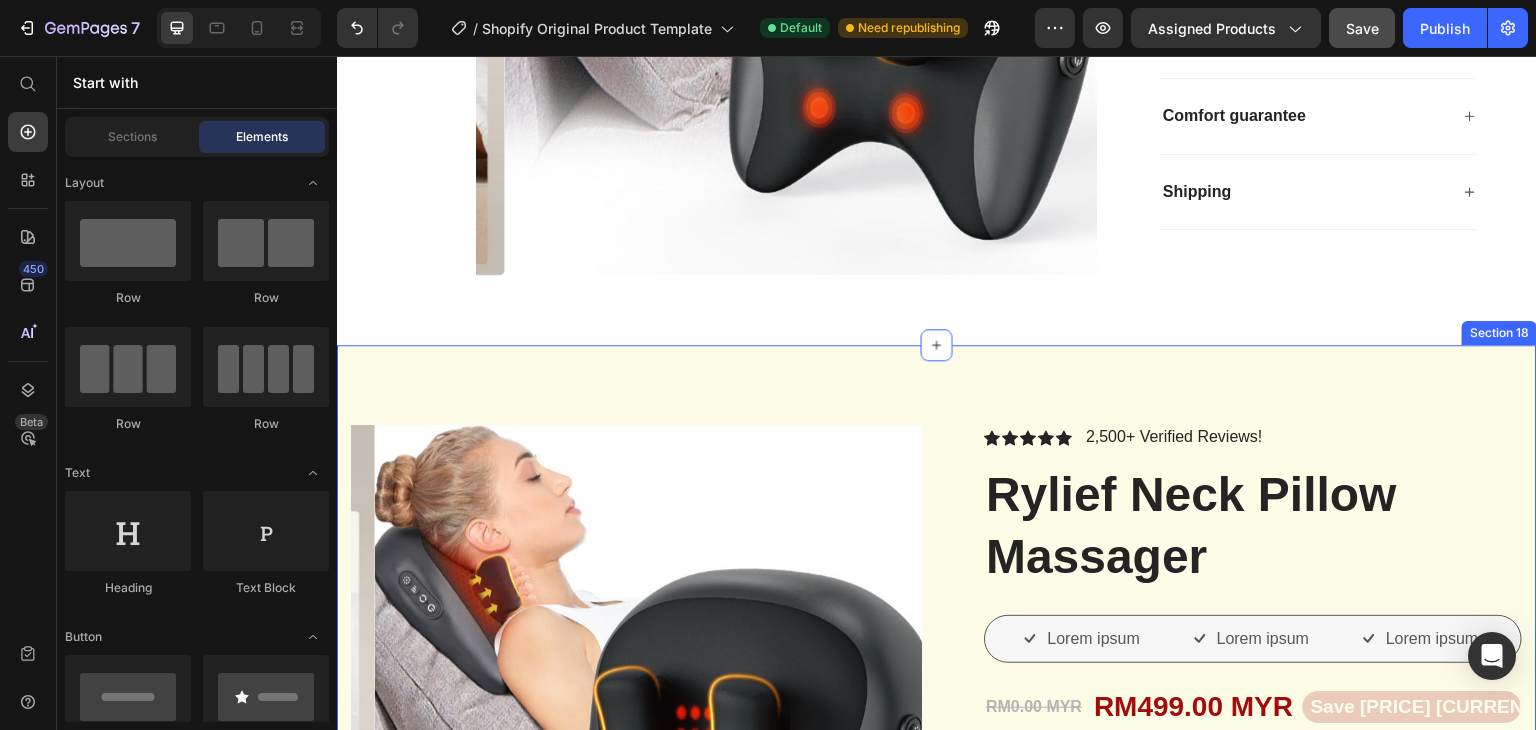 click on "Product Images
Vero eos
At accusamus
Et iusto odio
Consectetur
Adipiscin Accordion Icon Icon Icon Icon Icon Icon List 2,500+ Verified Reviews! Text Block Row Rylief Neck Pillow Massager Product Title
Lorem ipsum Item List
Lorem ipsum Item List
Lorem ipsum Item List Row RM0.00 MYR Product Price RM499.00 MYR Product Price Save RM0.00 MYR Product Badge Row Color: Black Black Black White White Product Variants & Swatches Limited availability Stock Counter Add to cart Add to Cart or 4 interest-free payments of $15.00 with Text Block Image Row Image Image Image Image Image Row Eiusmod Text Block Lorem ipsum Dolor sit amet Consectetur  Adipiscing elit Item List Incididunt ut Text Block Lorem ipsum Dolor sit amet Consectetur  Adipiscing elit" at bounding box center [937, 978] 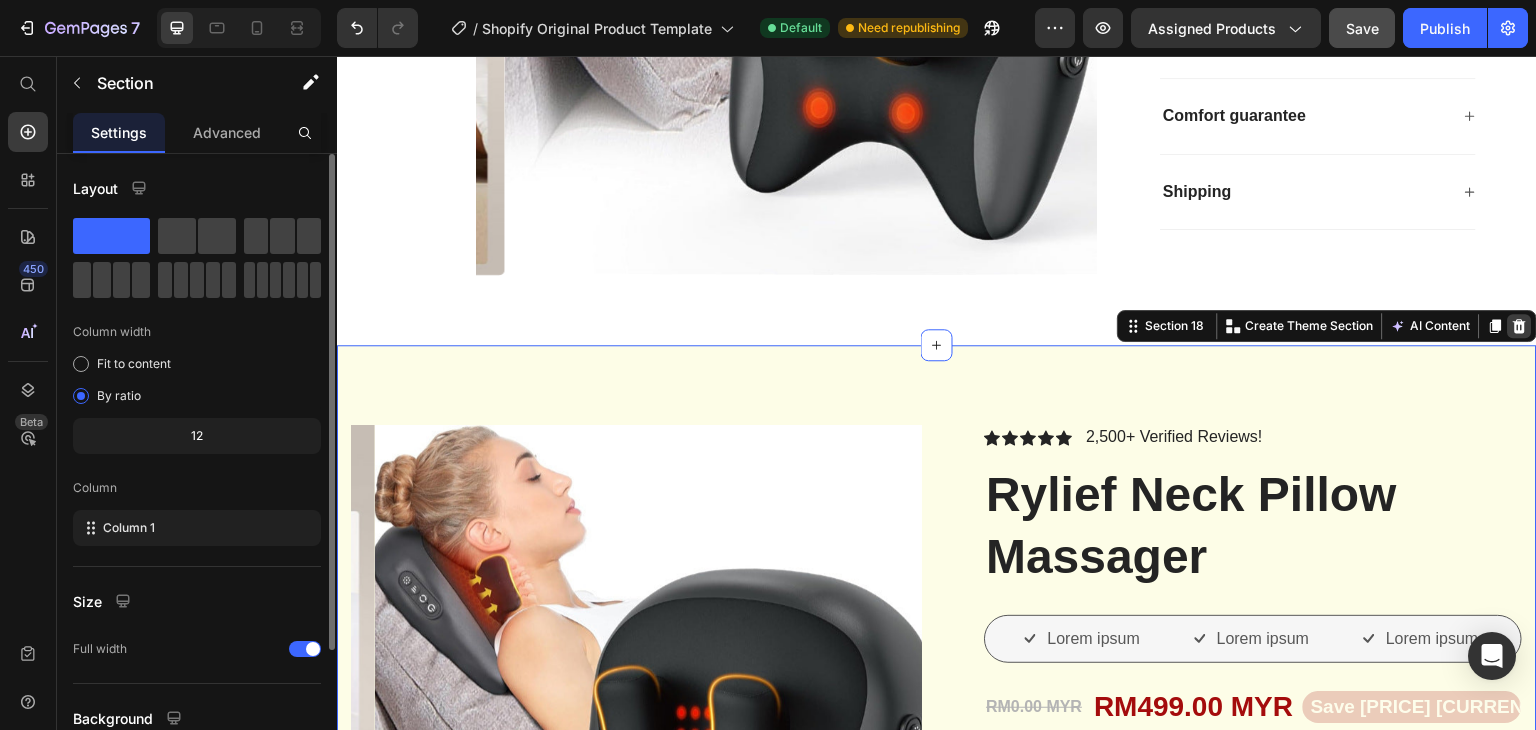 click 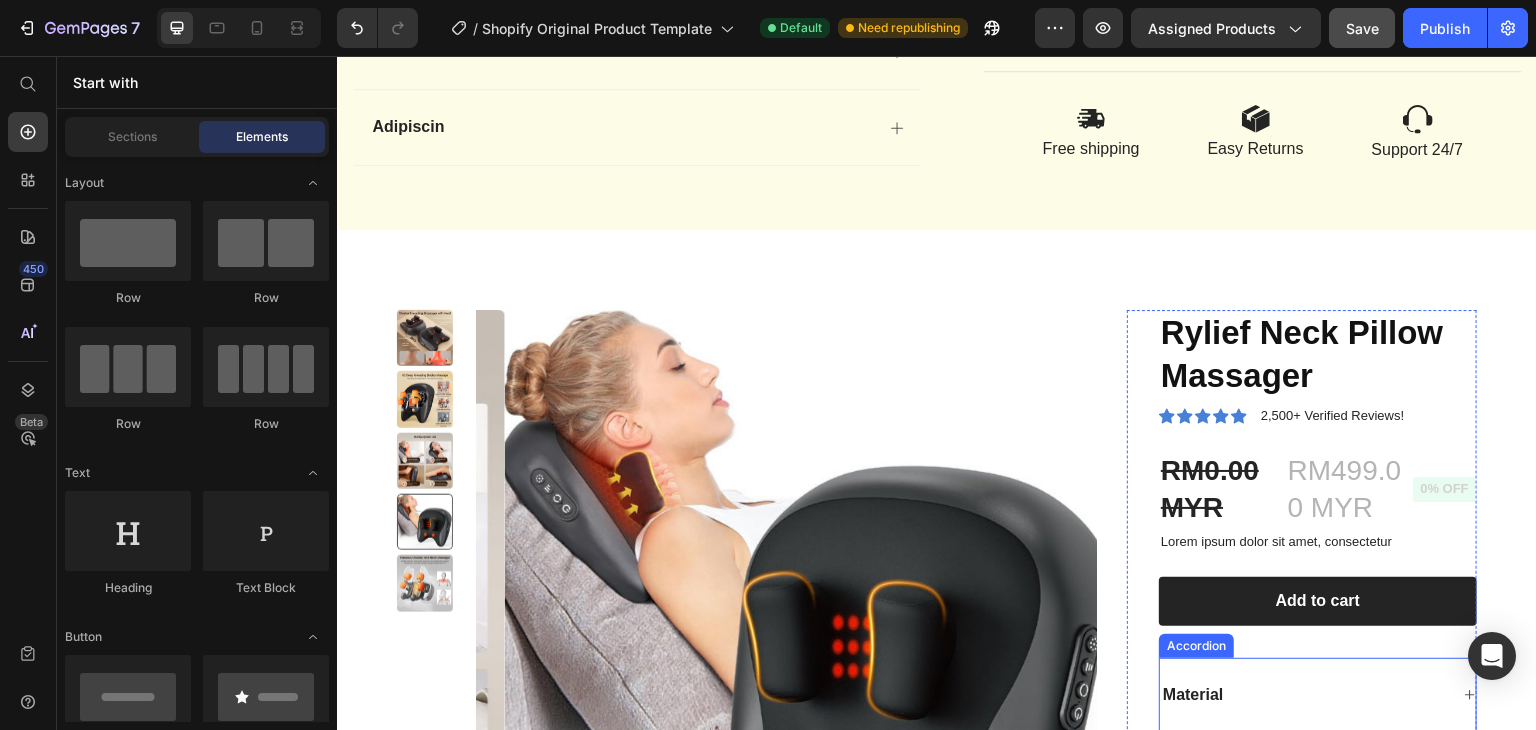 scroll, scrollTop: 11739, scrollLeft: 0, axis: vertical 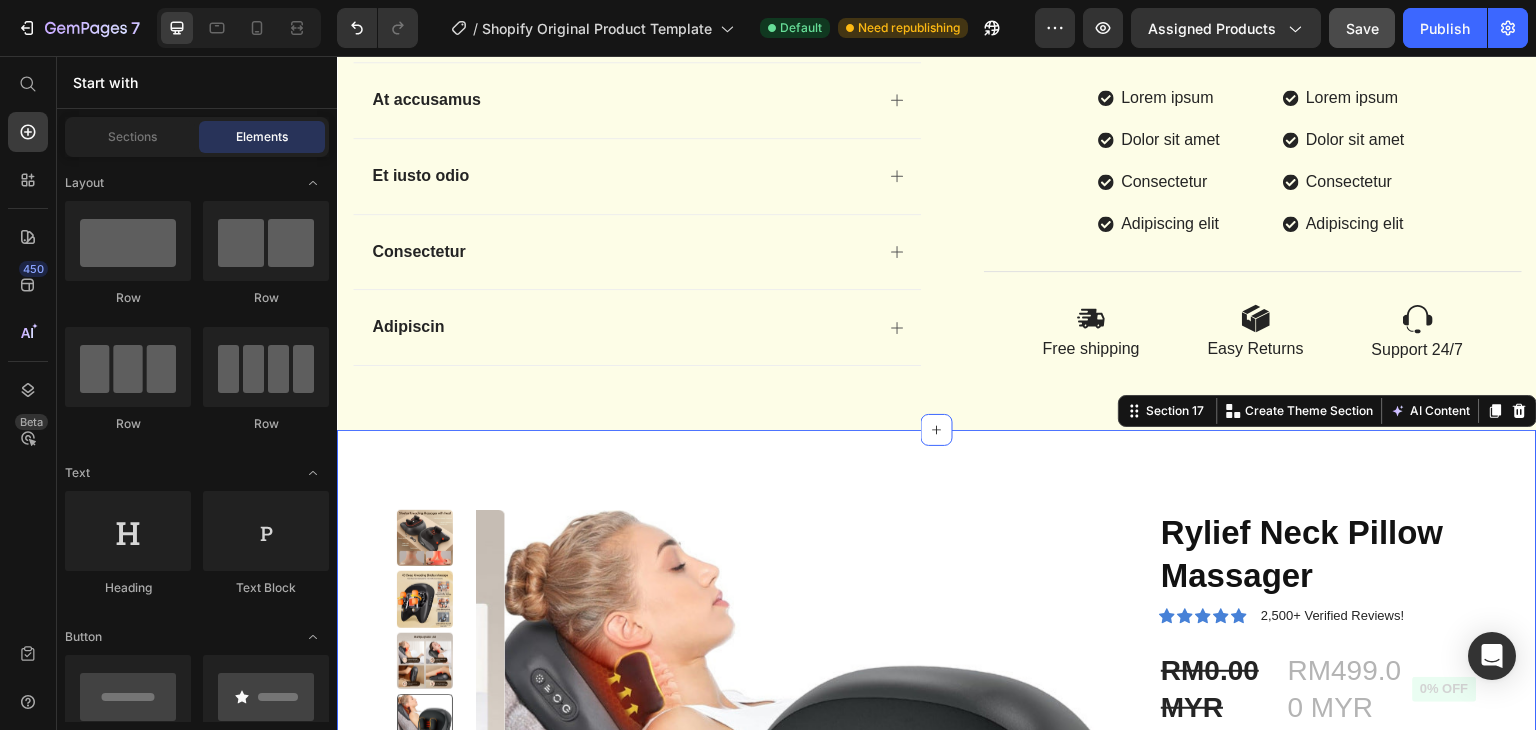 click on "Product Images Rylief Neck Pillow Massager Product Title Icon Icon Icon Icon Icon Icon List 2,500+ Verified Reviews! Text Block Row RM0.00 MYR Product Price RM499.00 MYR Product Price 0% off Product Badge Row Lorem ipsum dolor sit amet, consectetur  Text Block 1 Product Quantity Row Add to cart Add to Cart Row
Material
Comfort guarantee
Shipping Accordion Row Product Section 17   You can create reusable sections Create Theme Section AI Content Write with GemAI What would you like to describe here? Tone and Voice Persuasive Product Rylief Neck Pillow Massager Show more Generate" at bounding box center (937, 815) 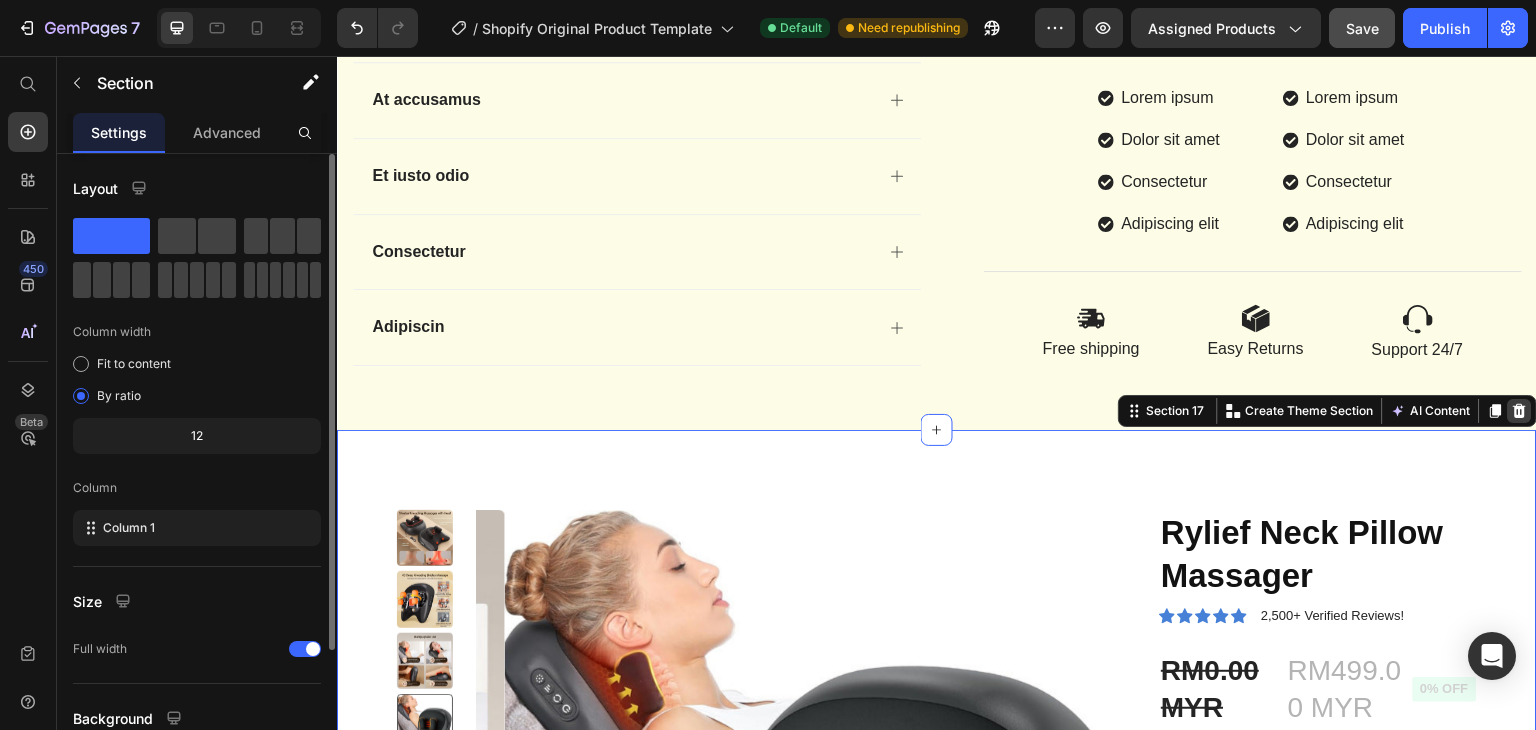 click 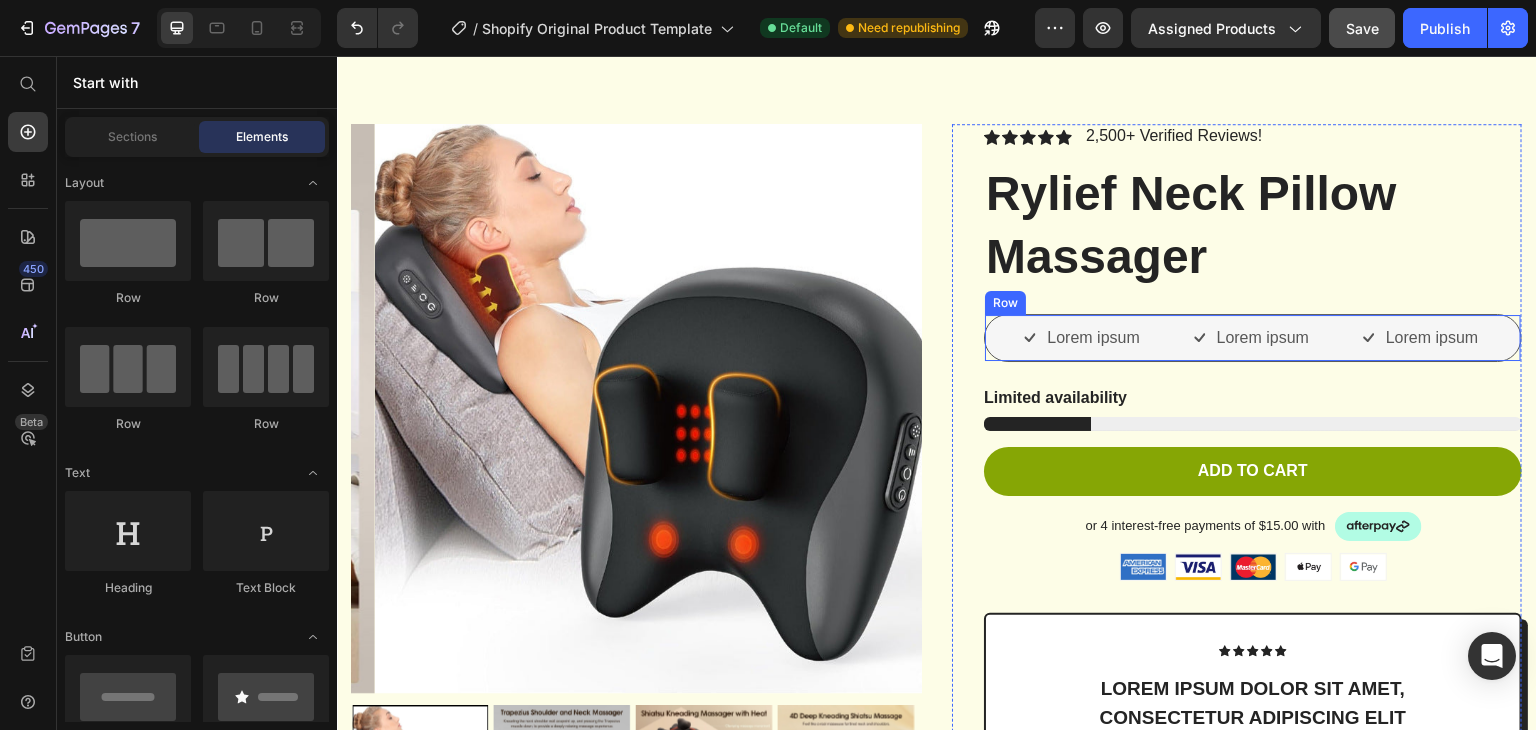 scroll, scrollTop: 10769, scrollLeft: 0, axis: vertical 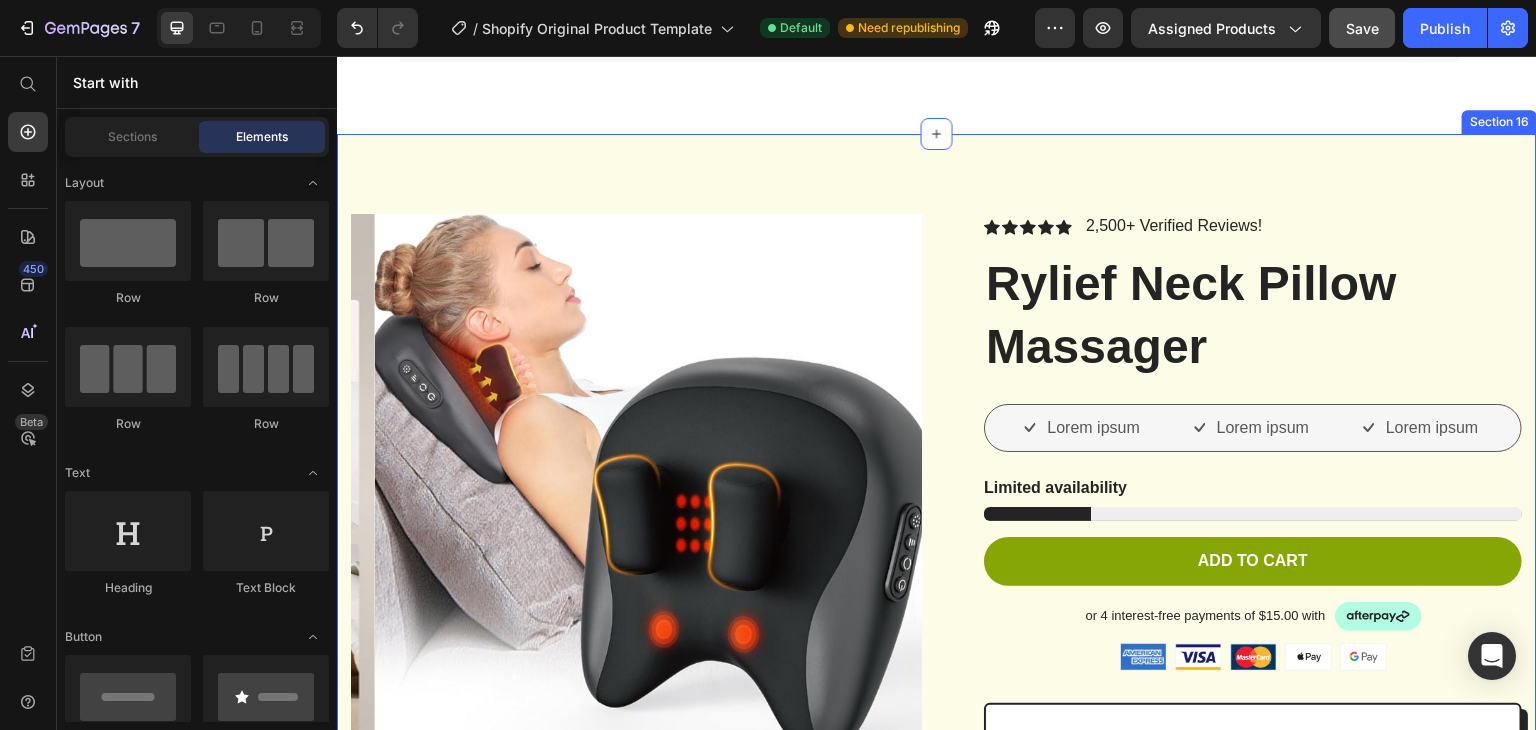 click on "Product Images
Vero eos
At accusamus
Et iusto odio
Consectetur
Adipiscin Accordion Icon Icon Icon Icon Icon Icon List 2,500+ Verified Reviews! Text Block Row Rylief Neck Pillow Massager Product Title
Lorem ipsum Item List
Lorem ipsum Item List
Lorem ipsum Item List Row Limited availability Stock Counter Add to cart Add to Cart or 4 interest-free payments of $15.00 with Text Block Image Row Image Image Image Image Image Row Icon Icon Icon Icon Icon Icon List Lorem ipsum dolor sit amet, consectetur adipiscing elit Text Block “Lorem ipsum dolor sit amet, consectetur adipiscing elit, sed do eiusmod tempor incididunt ut  Text Block Emily Text Block
Verified Buyer Item List Row Row Eiusmod Text Block Lorem ipsum Dolor sit amet Row Row" at bounding box center [937, 767] 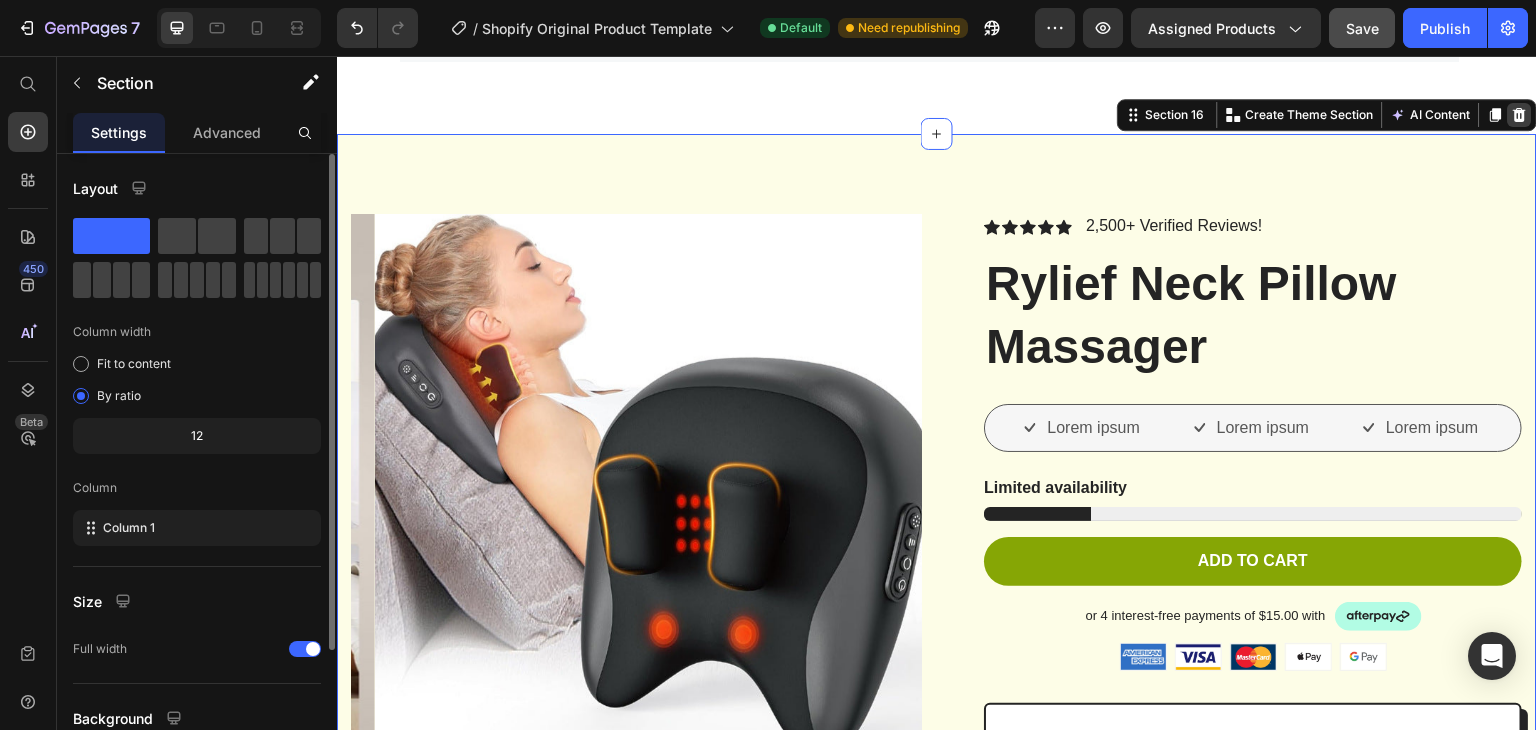 click 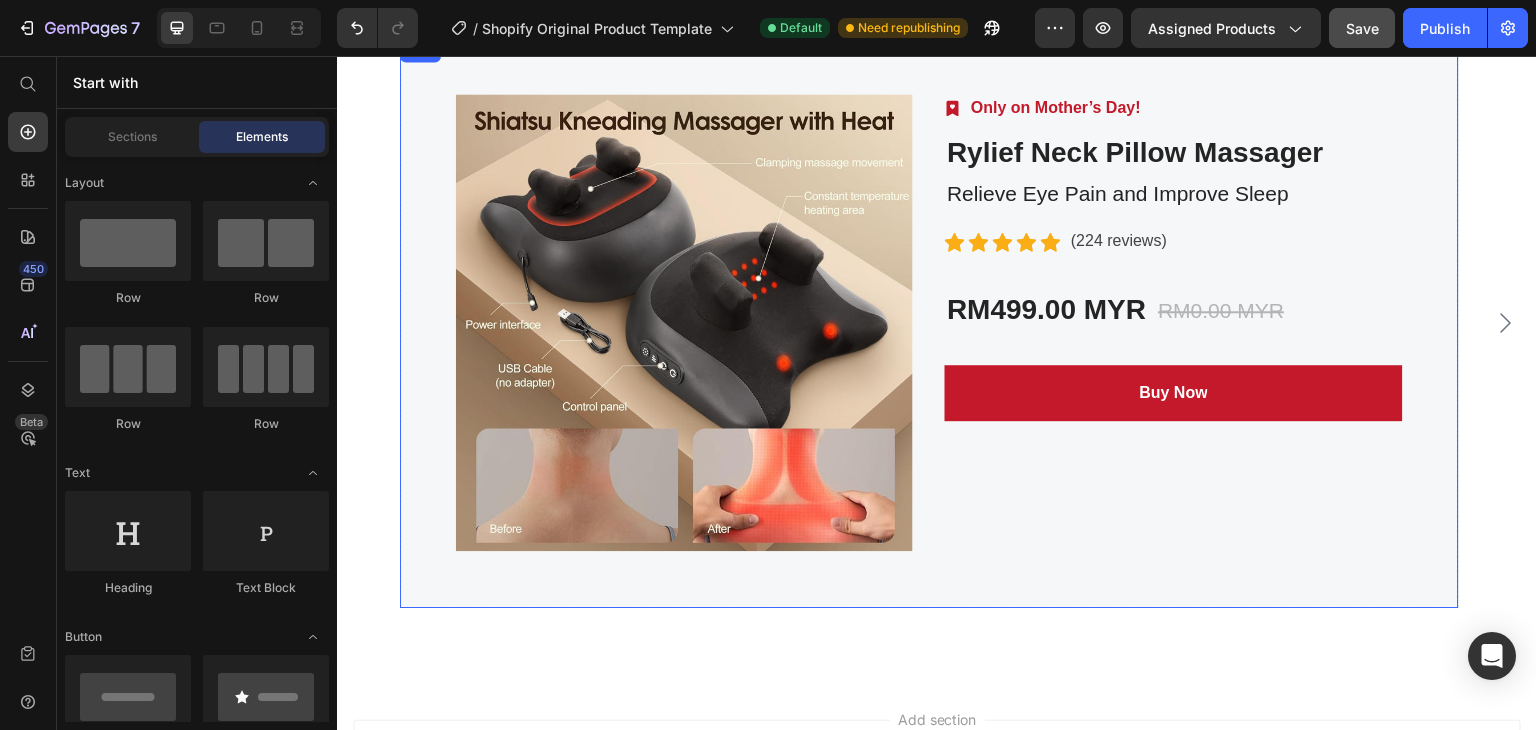 scroll, scrollTop: 10112, scrollLeft: 0, axis: vertical 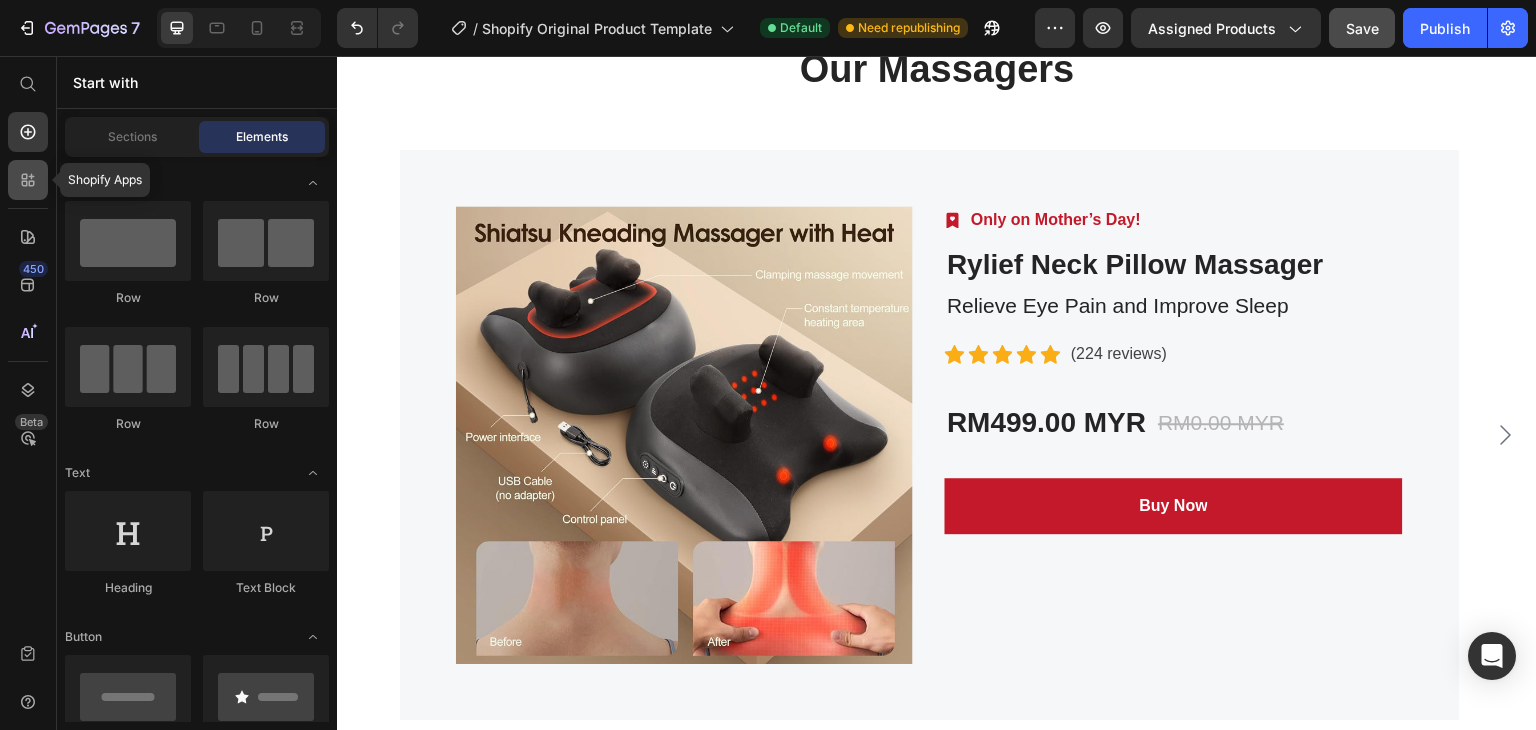 click 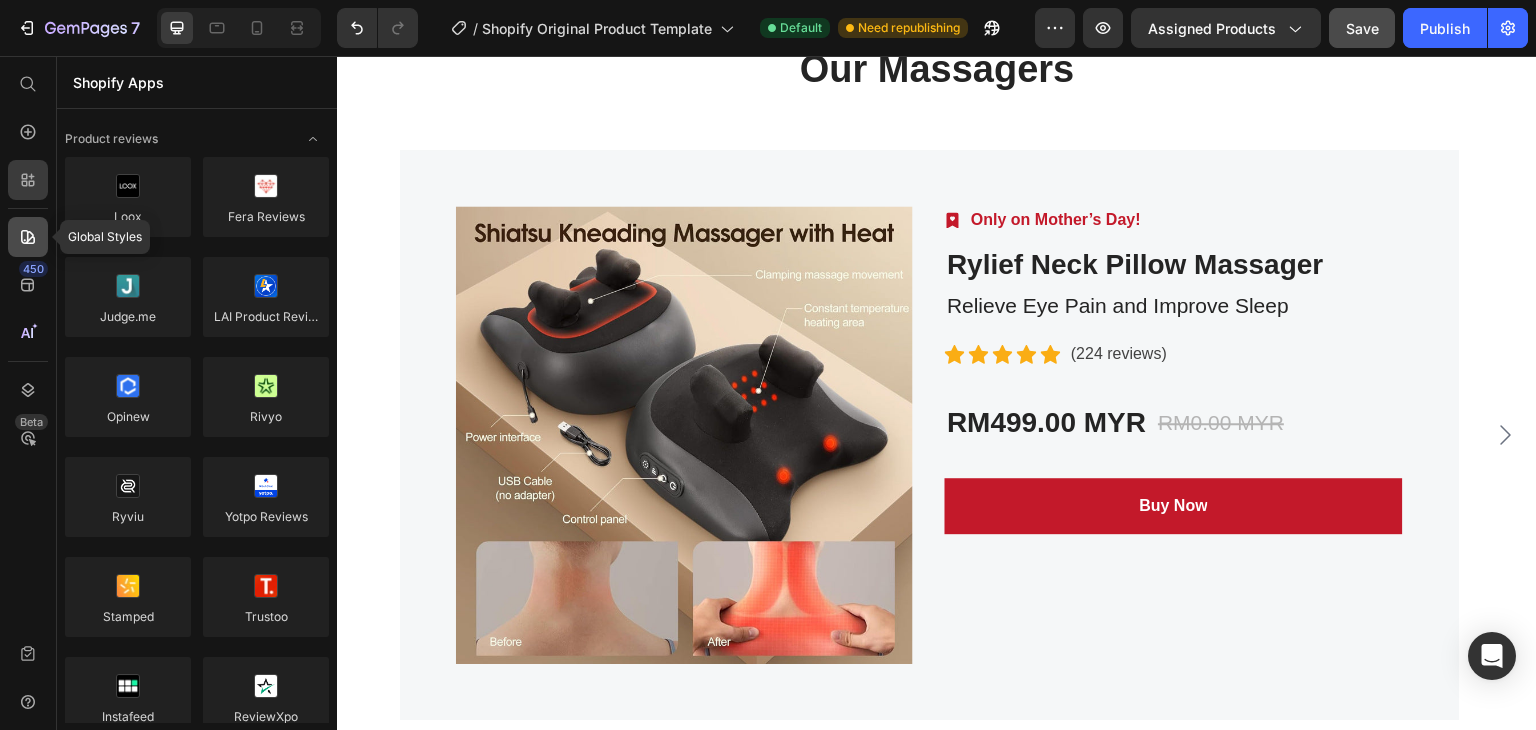 click 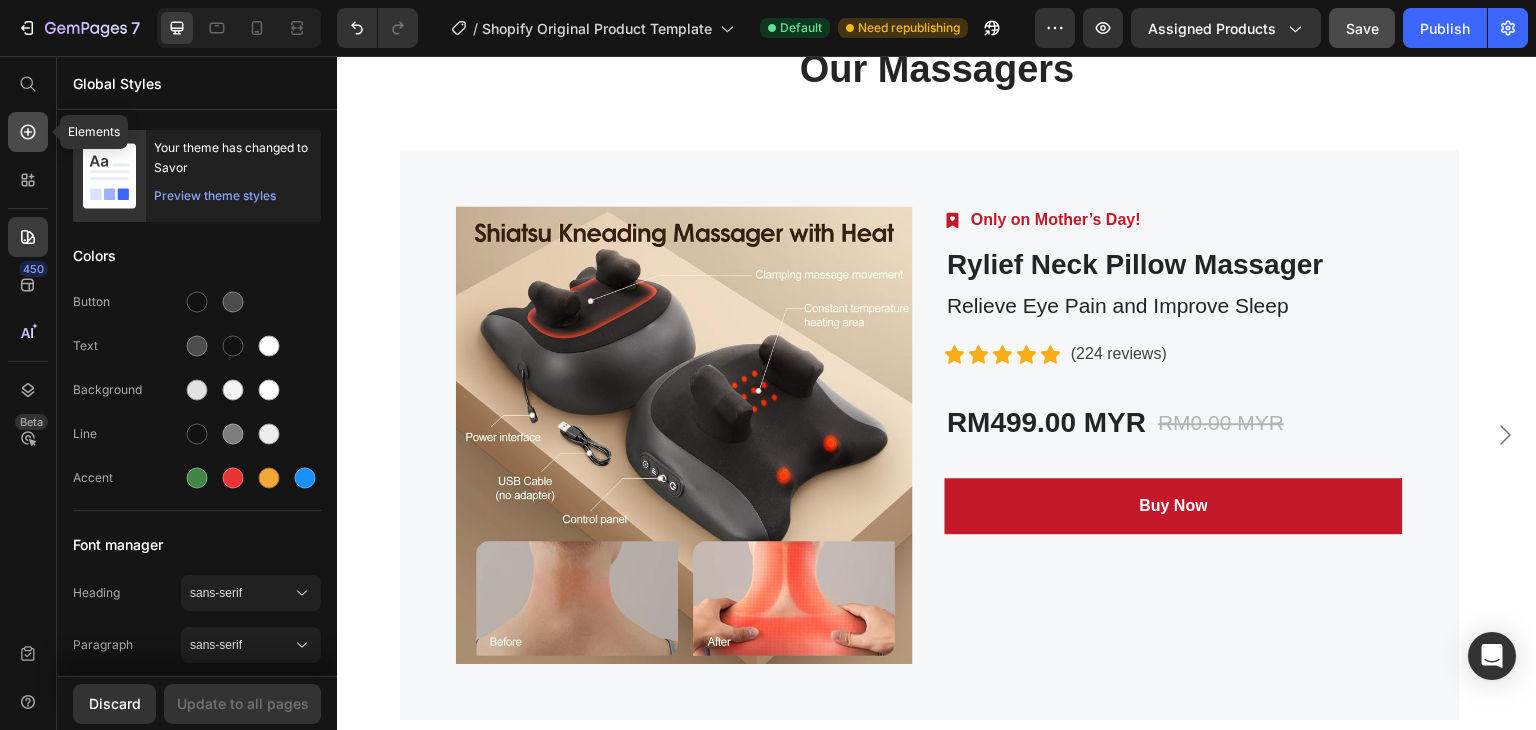 click 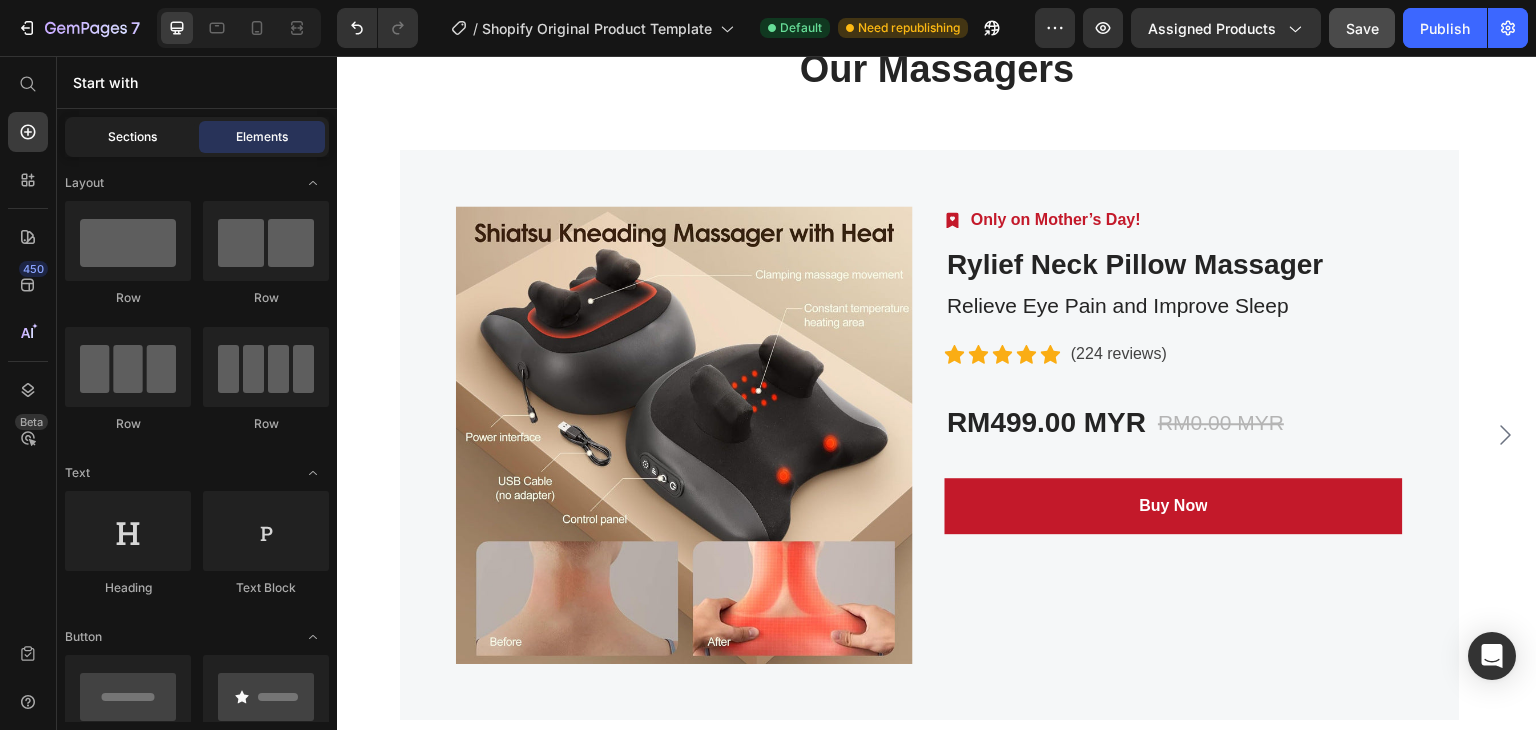 click on "Sections" at bounding box center (132, 137) 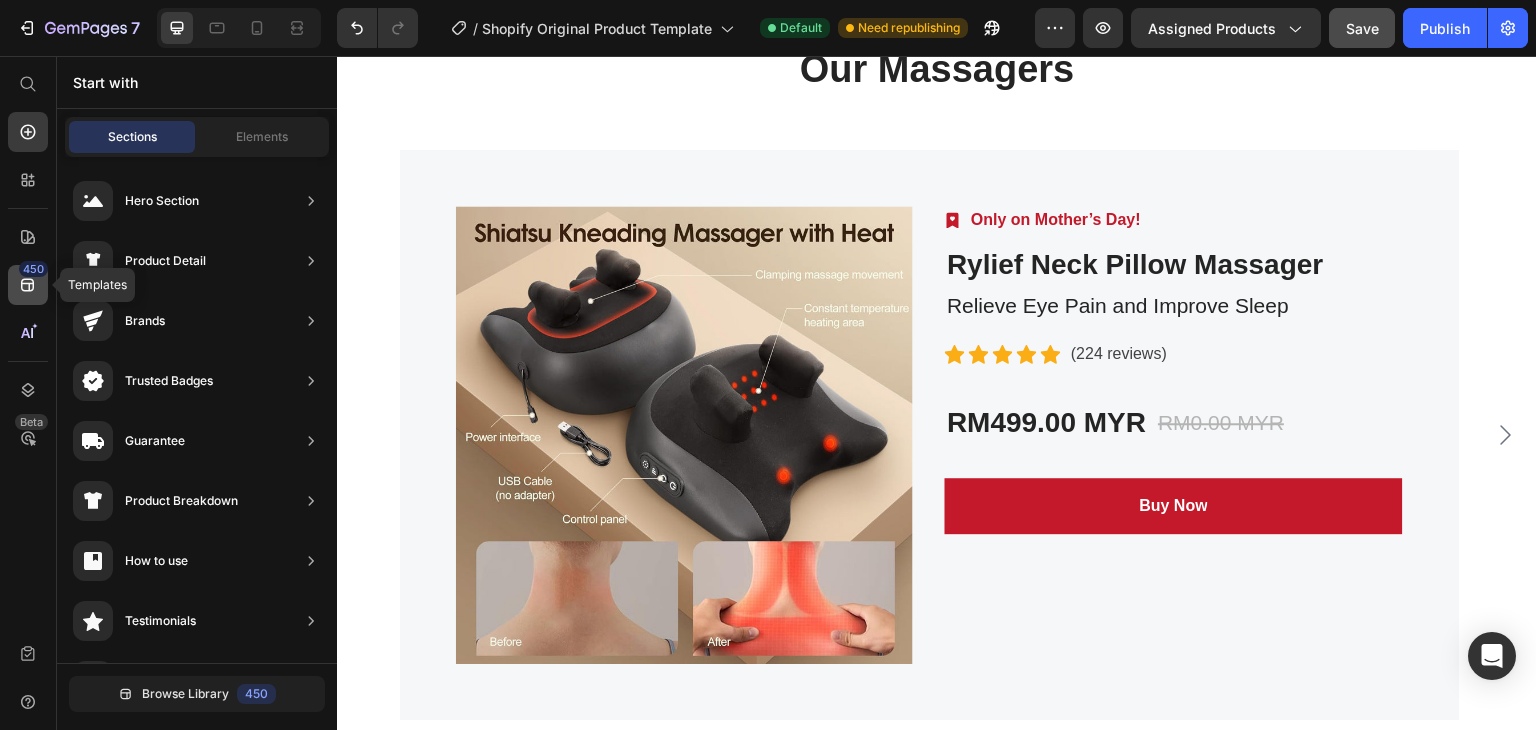 click on "450" 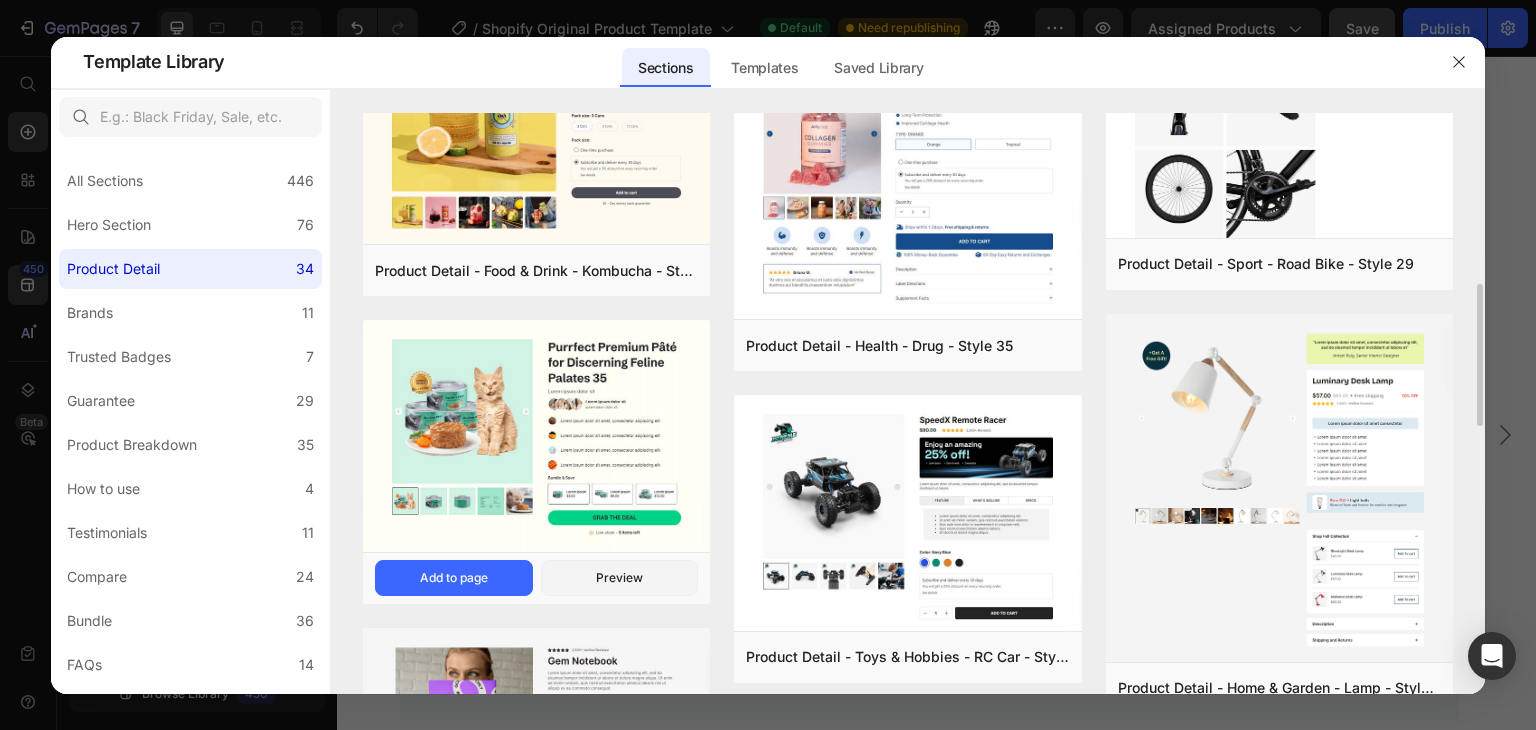 scroll, scrollTop: 1000, scrollLeft: 0, axis: vertical 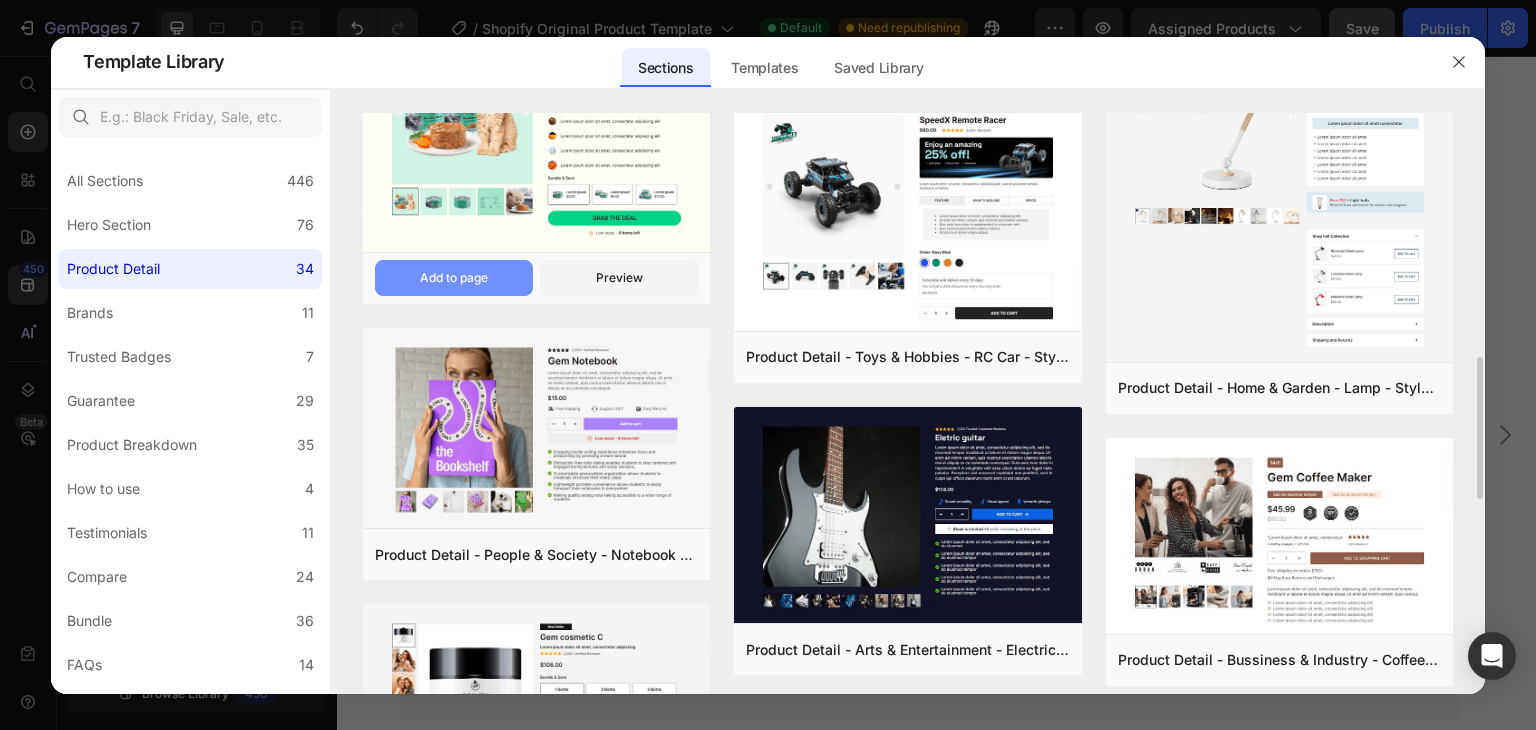 click on "Add to page" at bounding box center [454, 278] 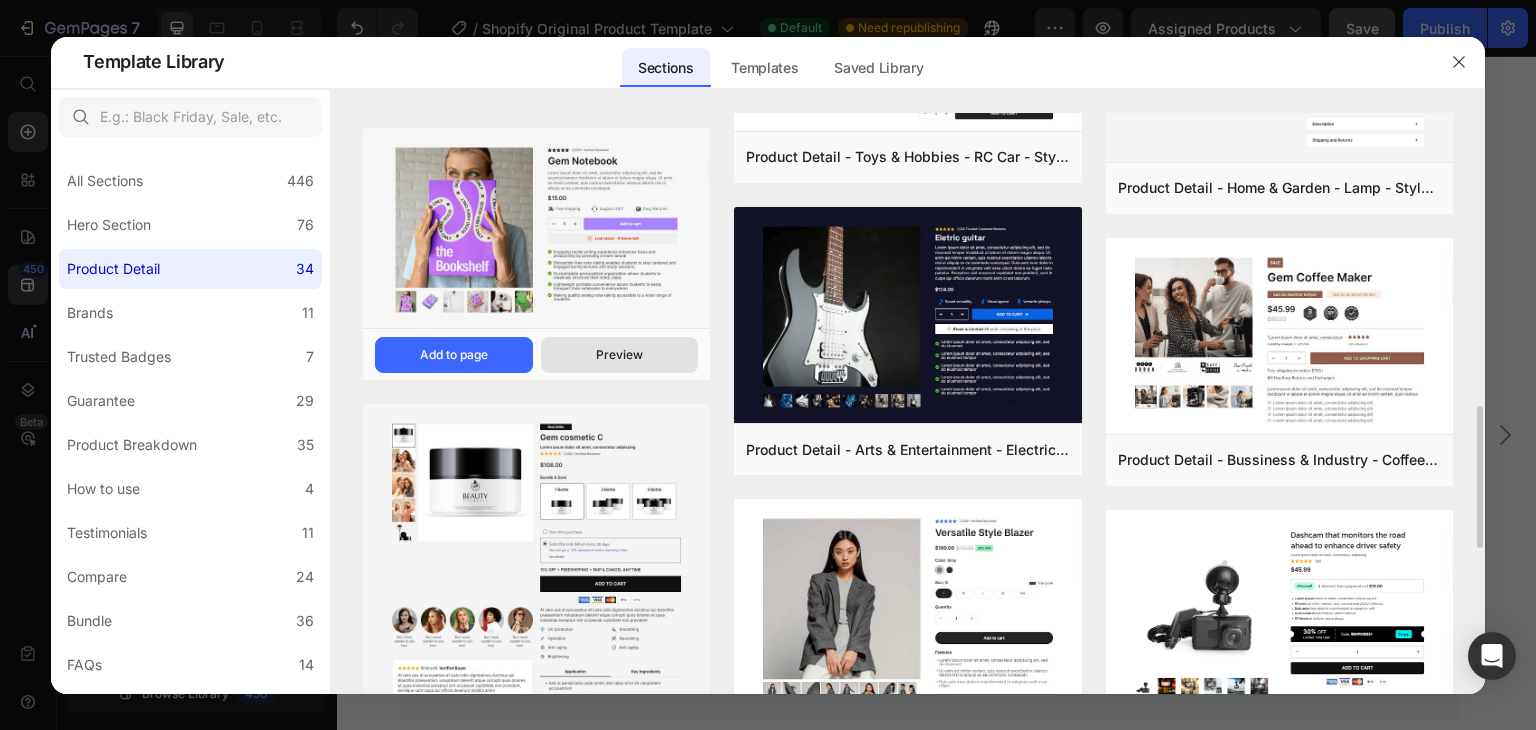 scroll, scrollTop: 1400, scrollLeft: 0, axis: vertical 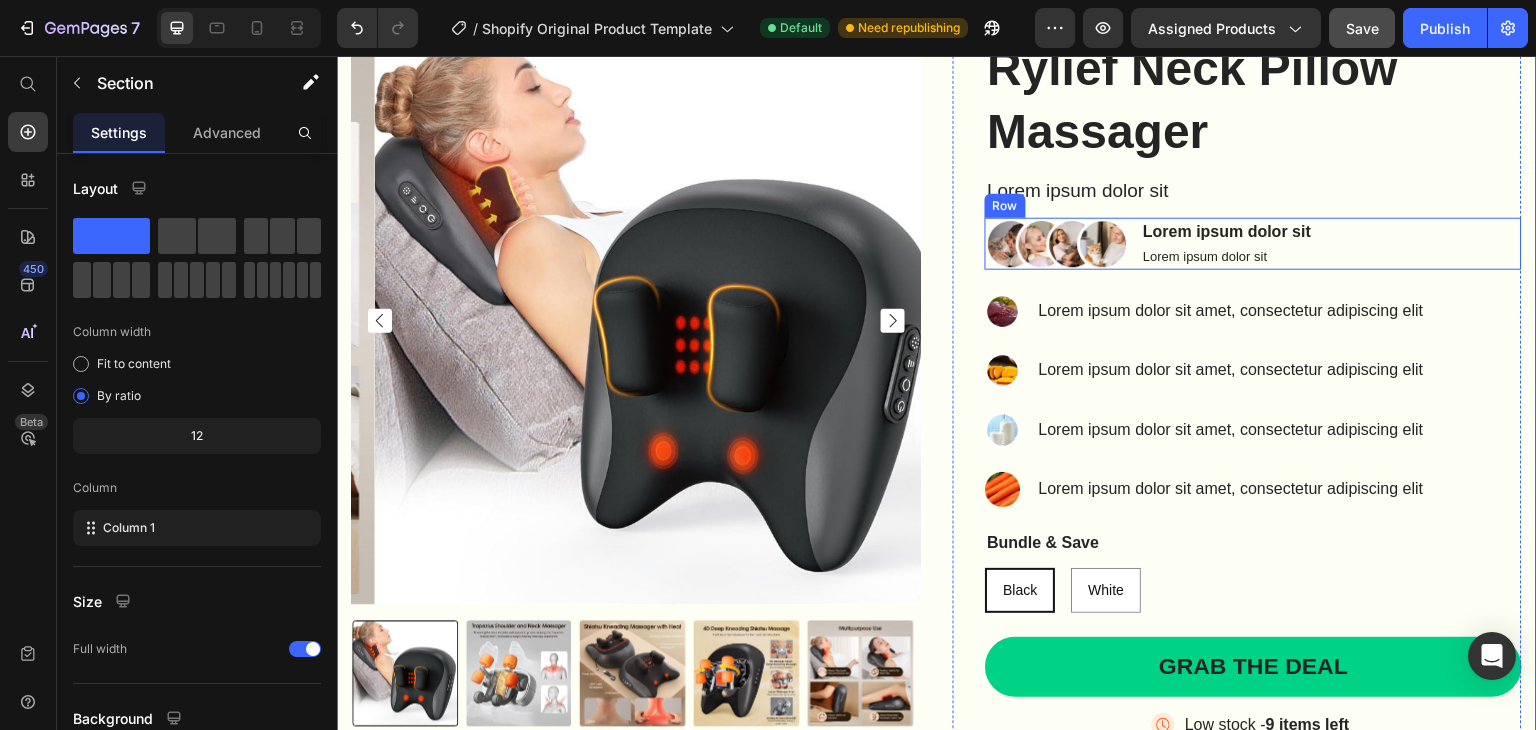 click on "Image Lorem ipsum dolor sit Text Block Lorem ipsum dolor sit Text Block Row" at bounding box center [1253, 244] 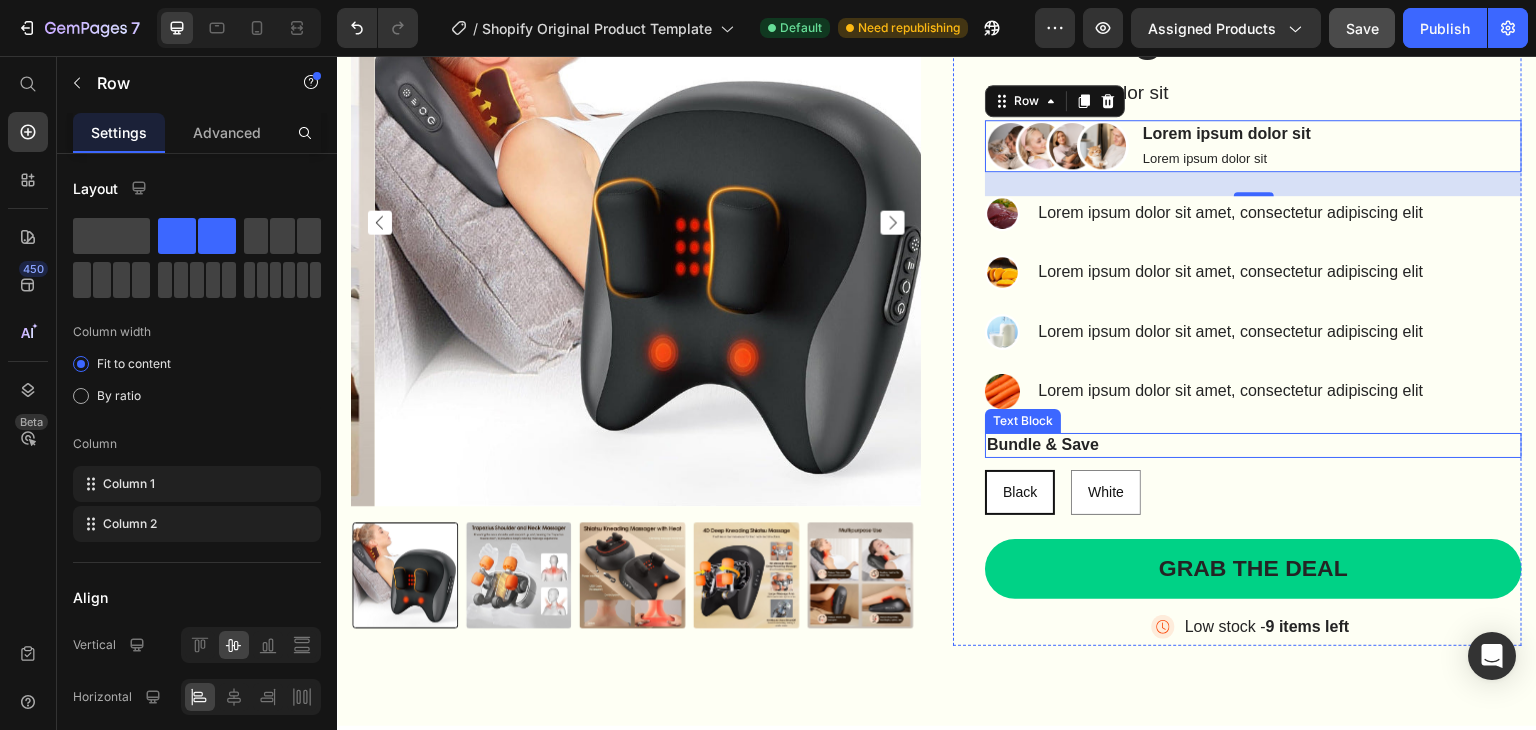 scroll, scrollTop: 11147, scrollLeft: 0, axis: vertical 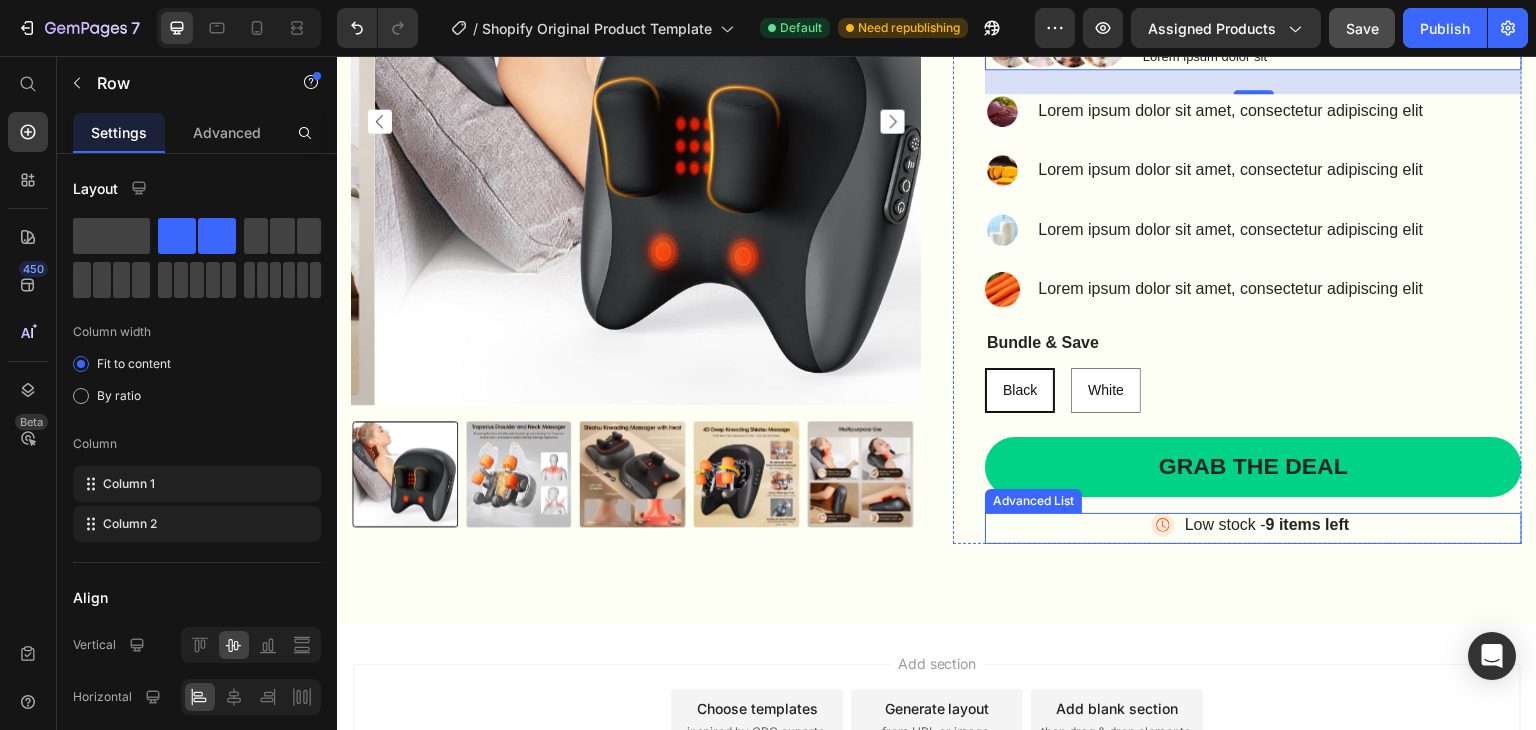 click on "Image Low stock -  9 items left Text Block" at bounding box center (1253, 528) 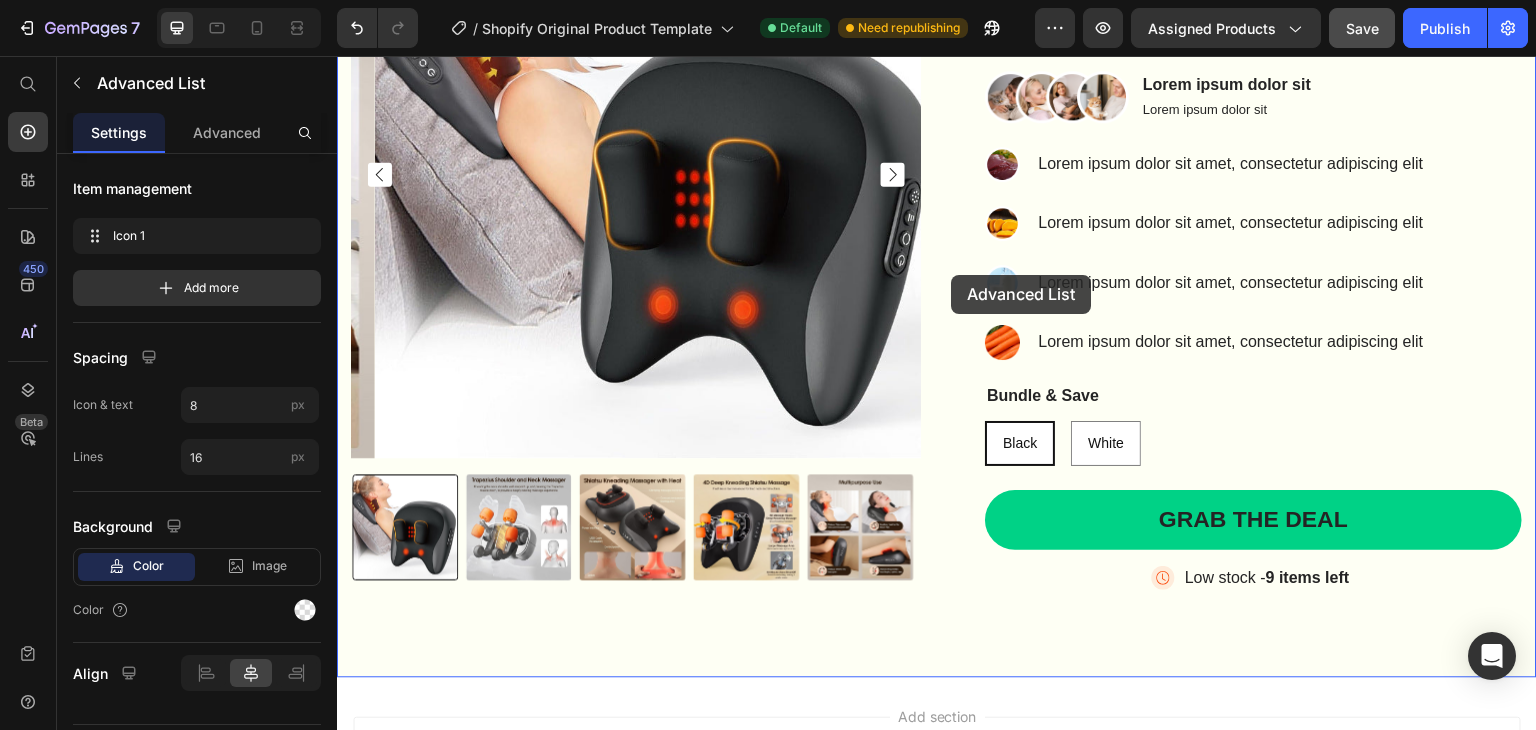 scroll, scrollTop: 11010, scrollLeft: 0, axis: vertical 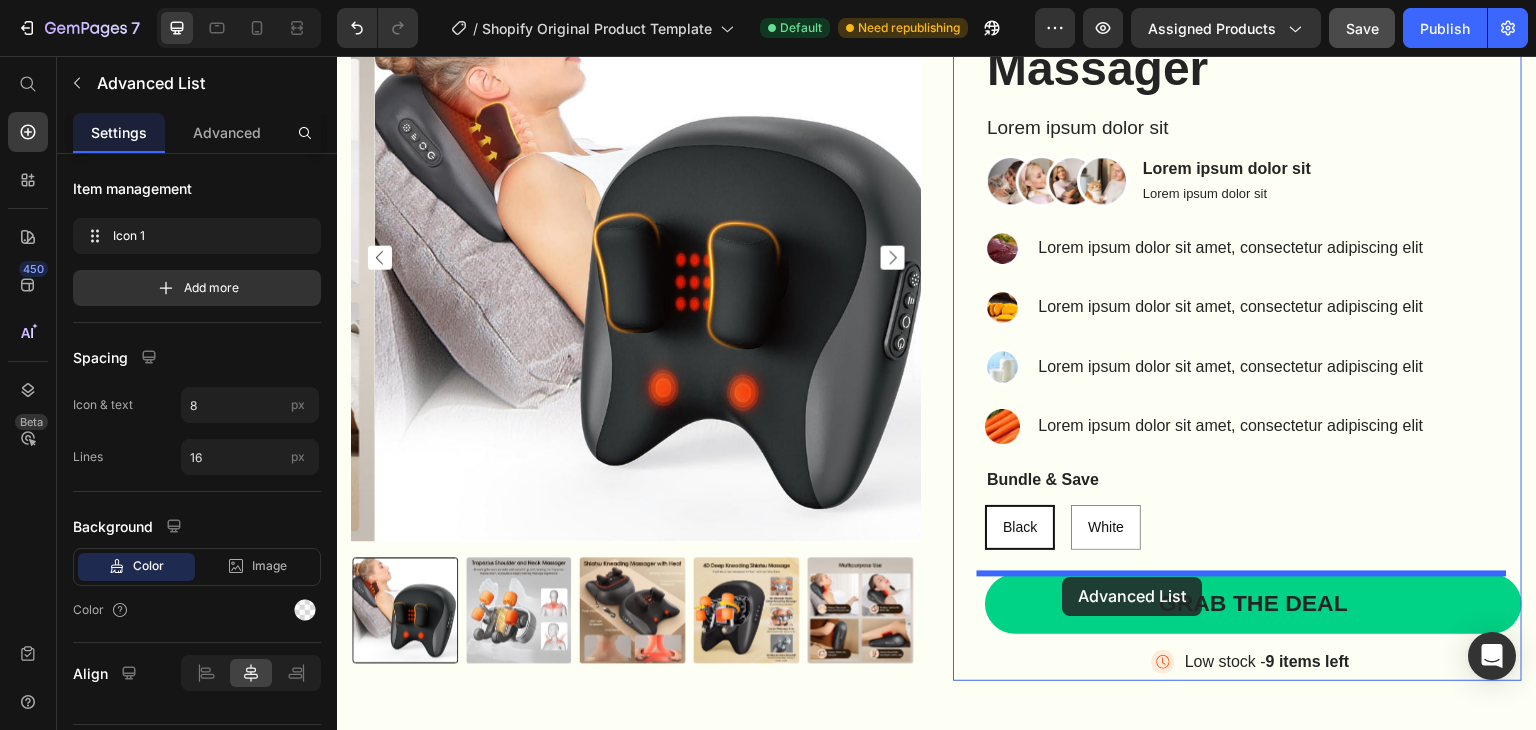 drag, startPoint x: 1022, startPoint y: 494, endPoint x: 1063, endPoint y: 577, distance: 92.574295 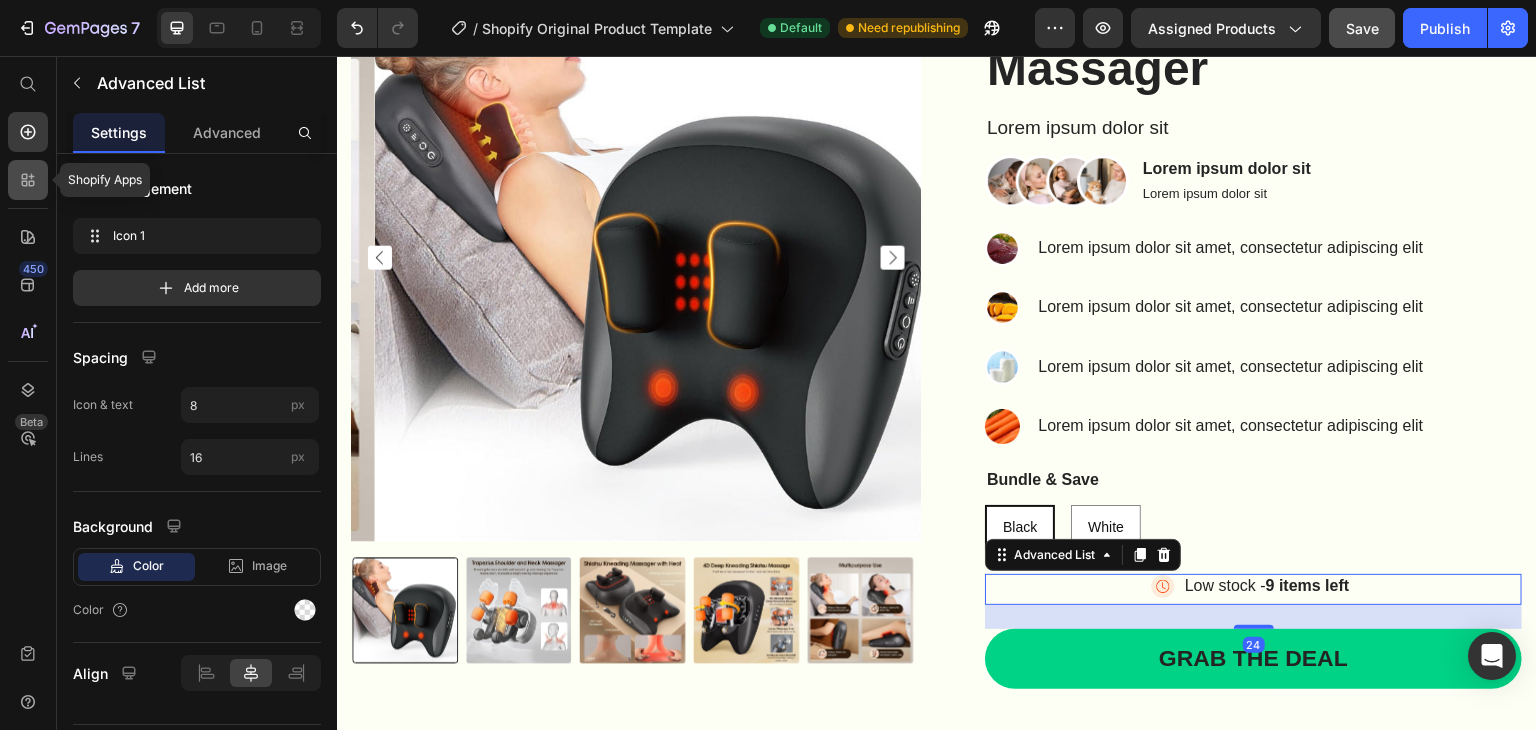click 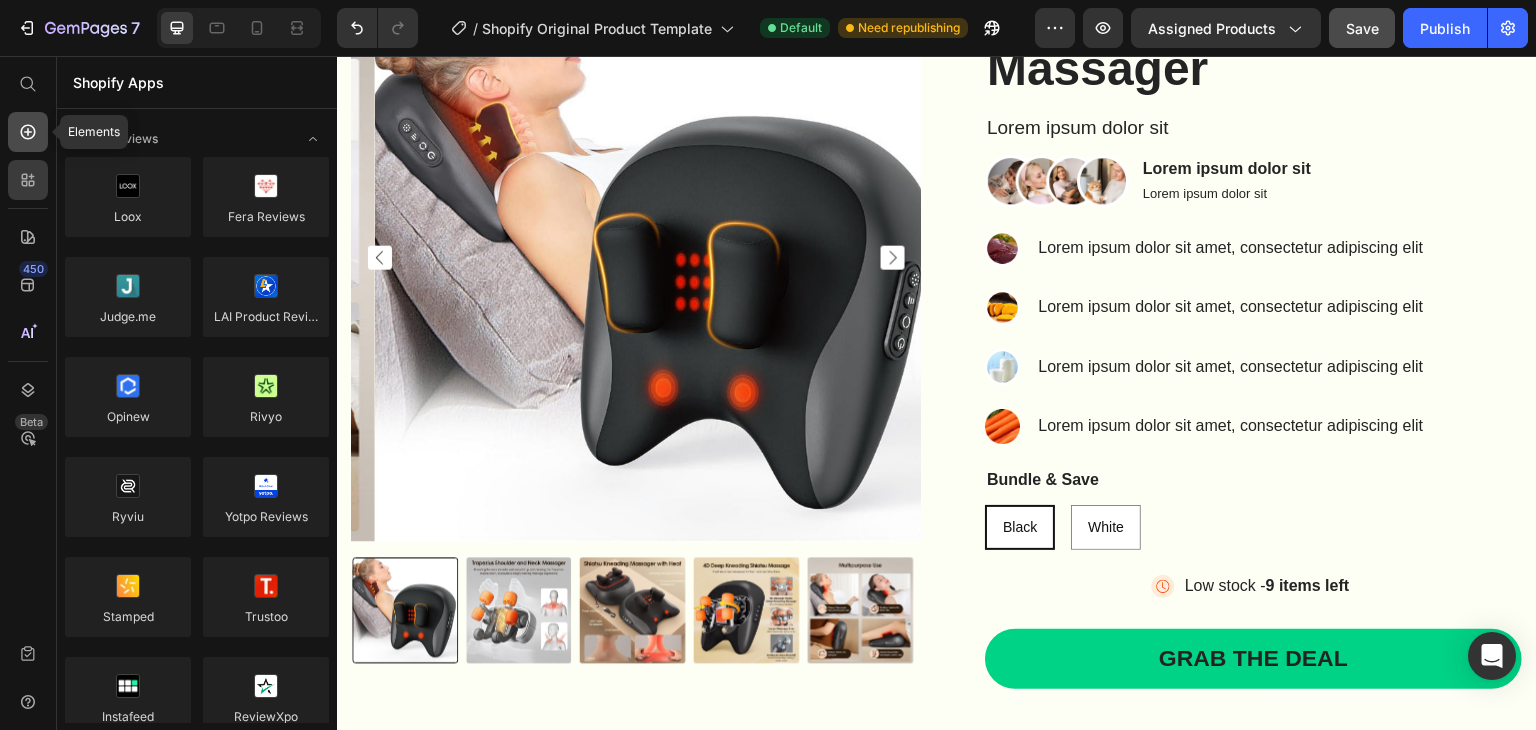 click 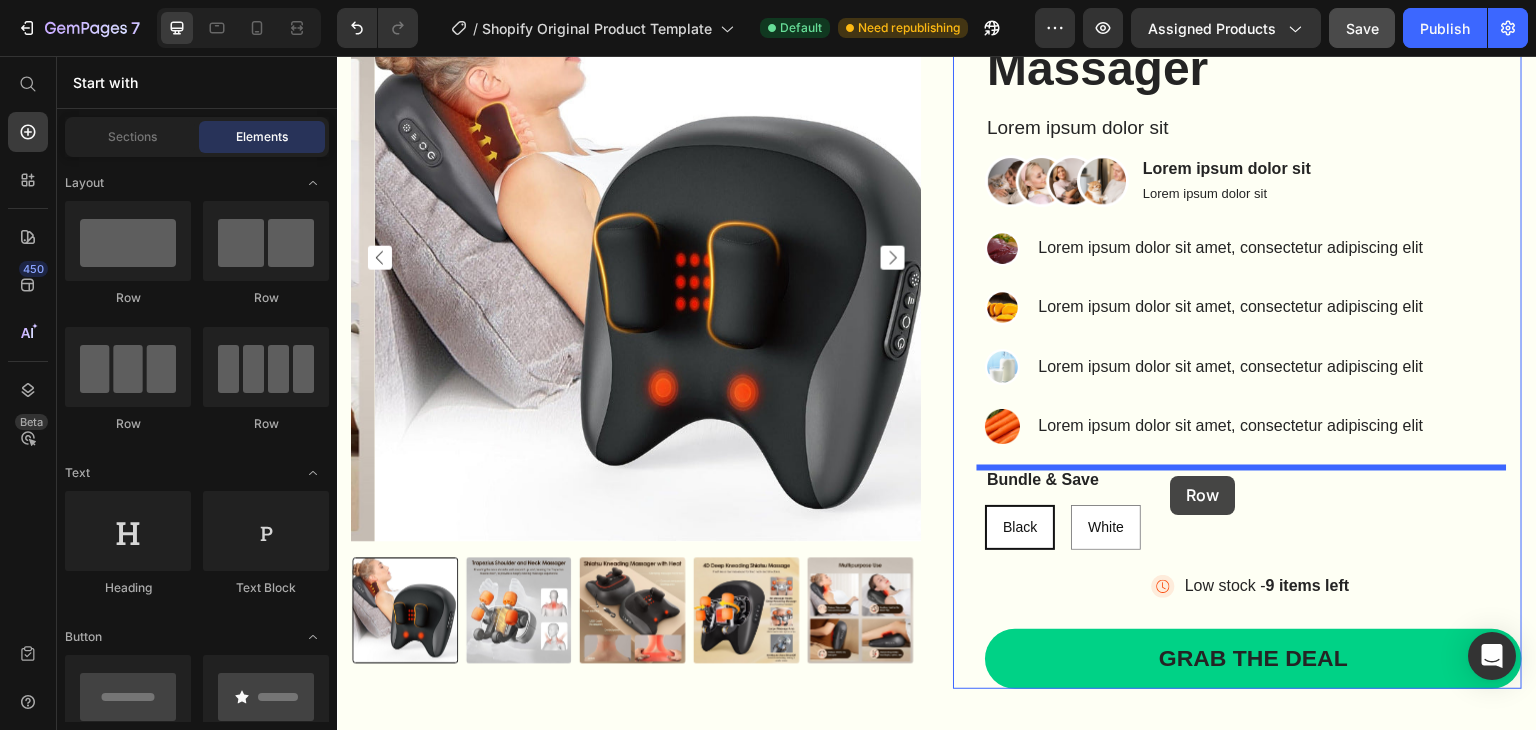 drag, startPoint x: 547, startPoint y: 300, endPoint x: 1179, endPoint y: 476, distance: 656.04877 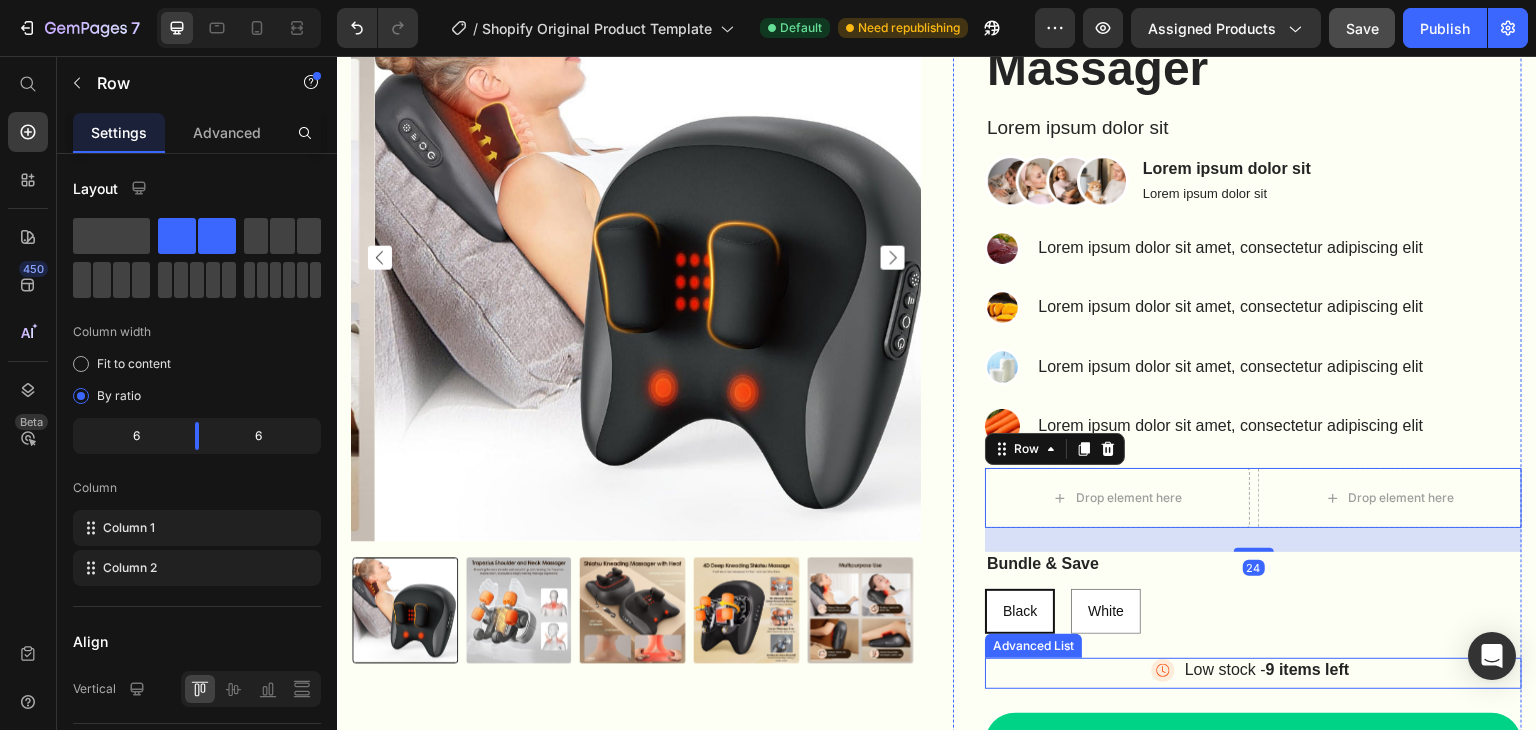 click on "Image Low stock -  9 items left Text Block" at bounding box center (1253, 673) 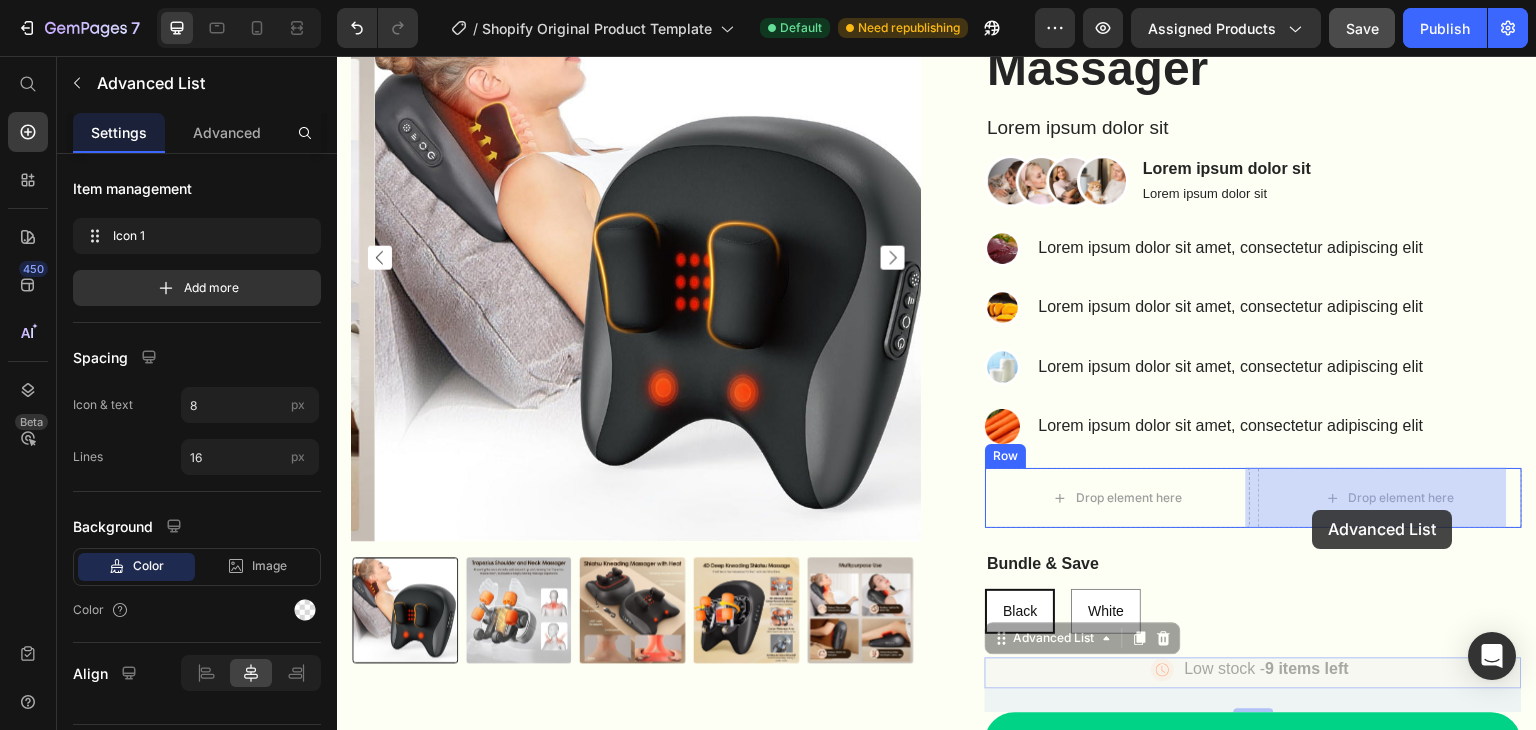 drag, startPoint x: 1065, startPoint y: 639, endPoint x: 1313, endPoint y: 514, distance: 277.72107 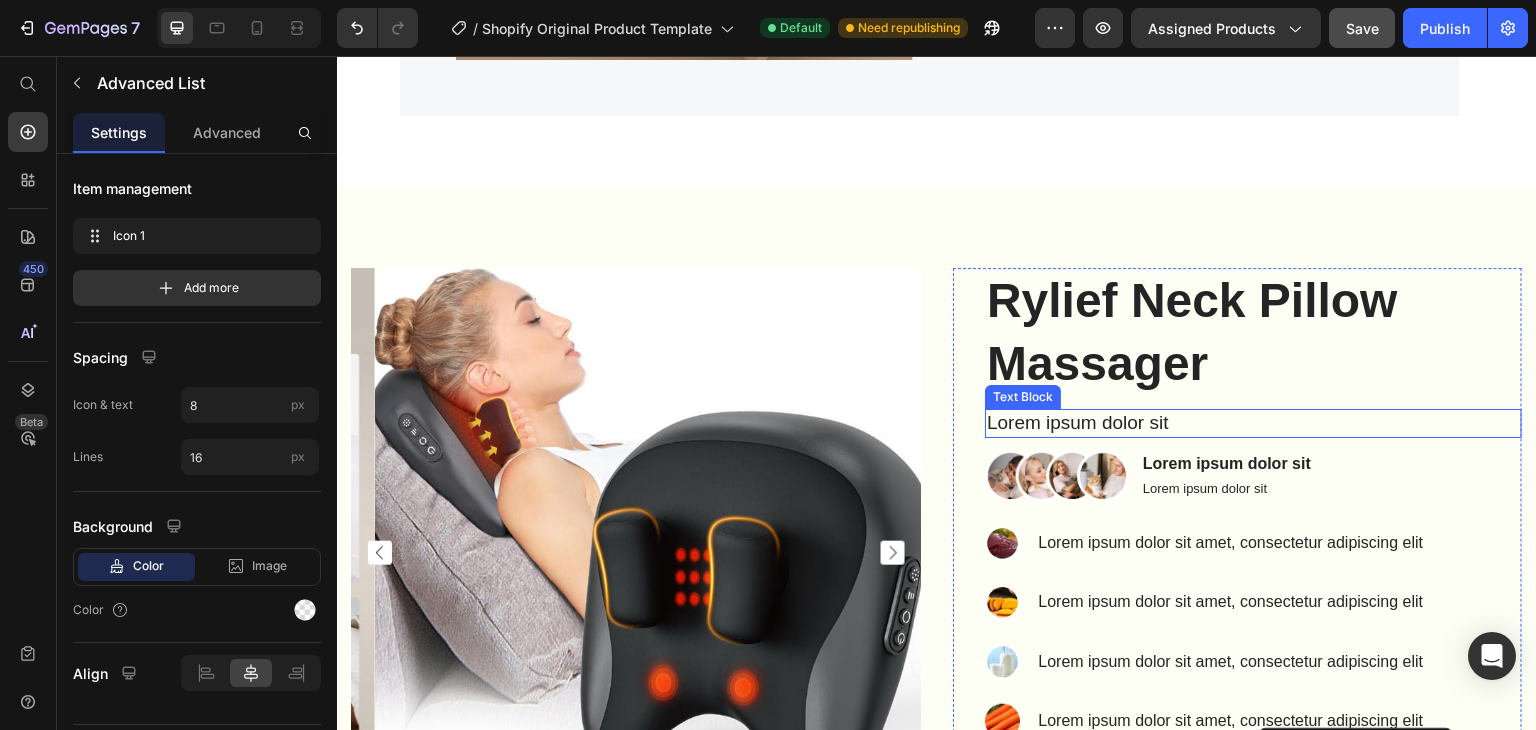 scroll, scrollTop: 10710, scrollLeft: 0, axis: vertical 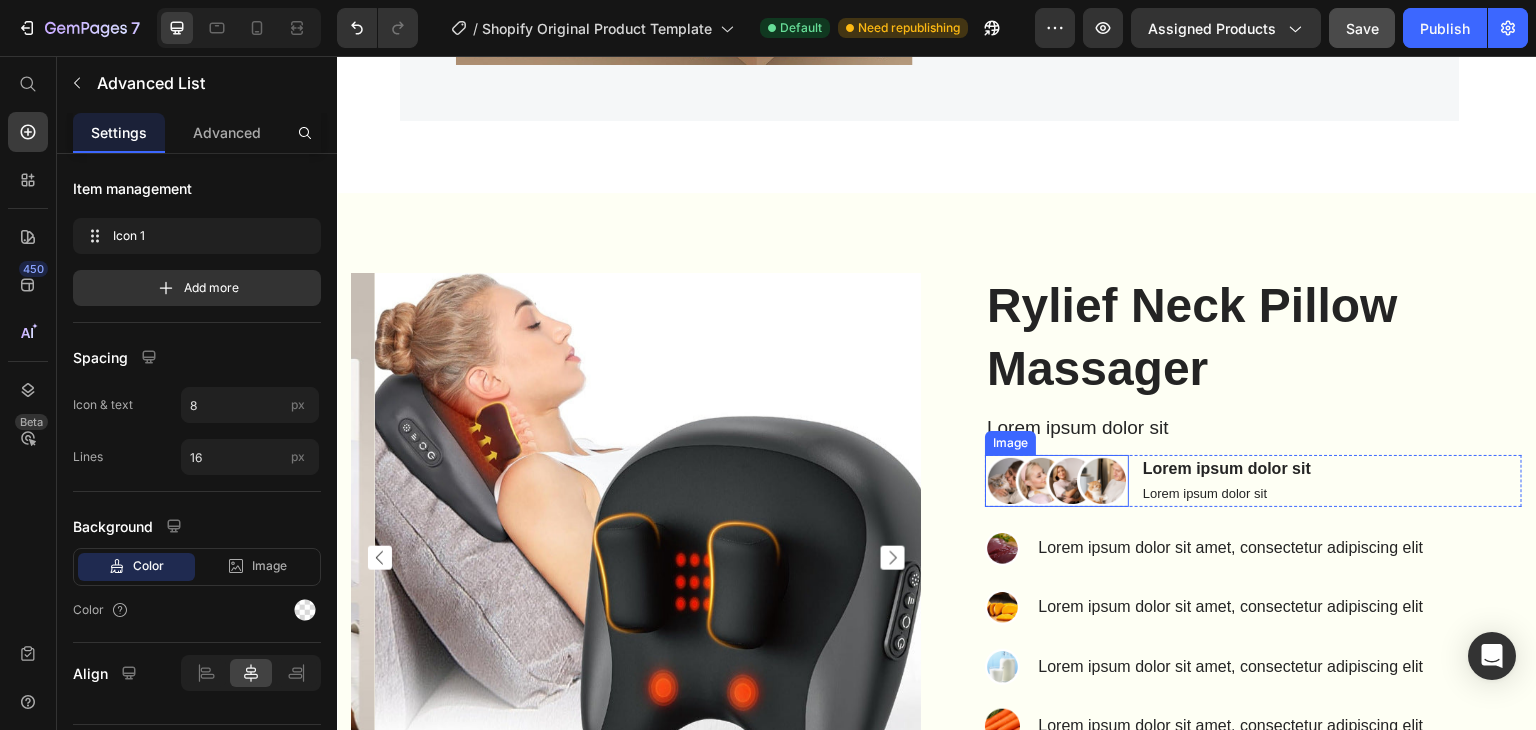 click at bounding box center [1057, 481] 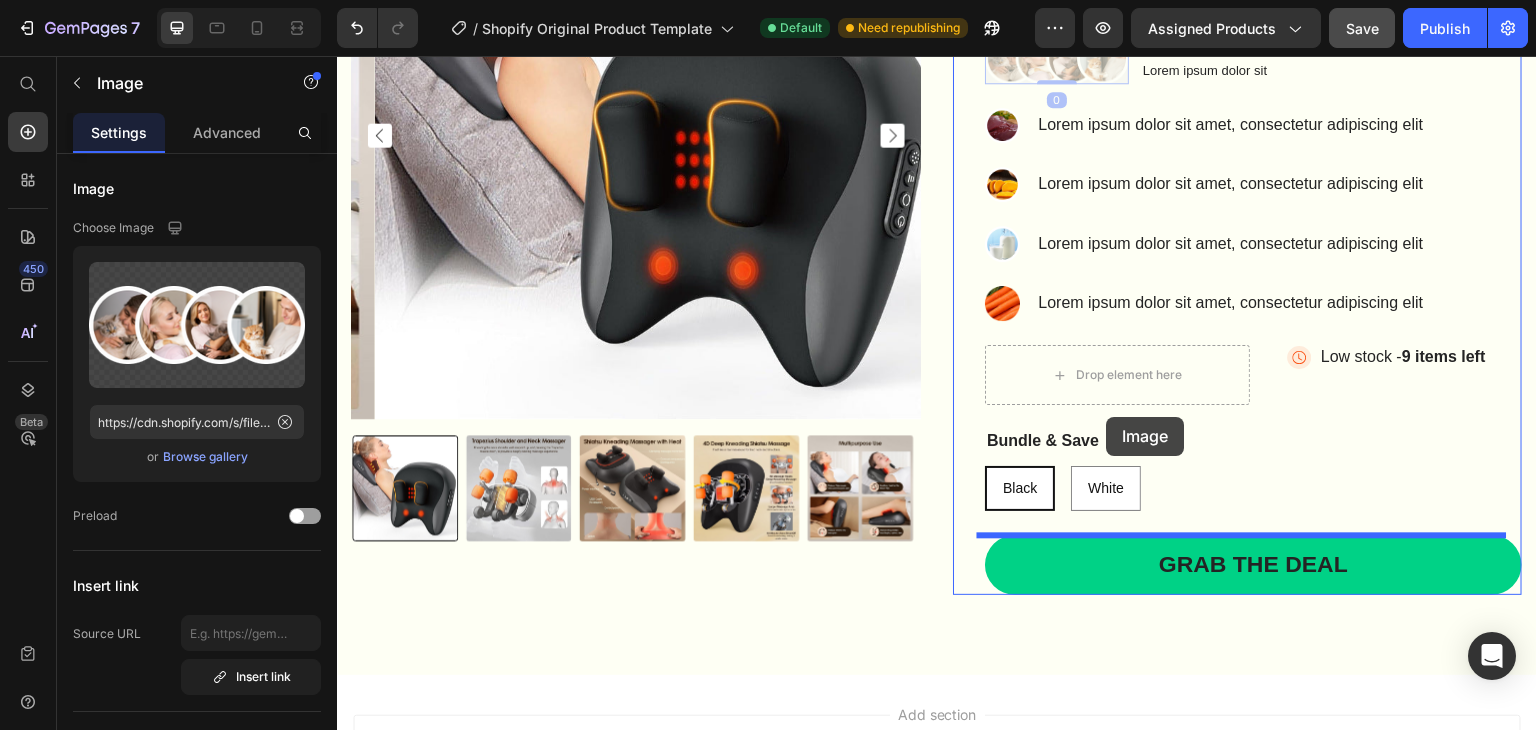 scroll, scrollTop: 11152, scrollLeft: 0, axis: vertical 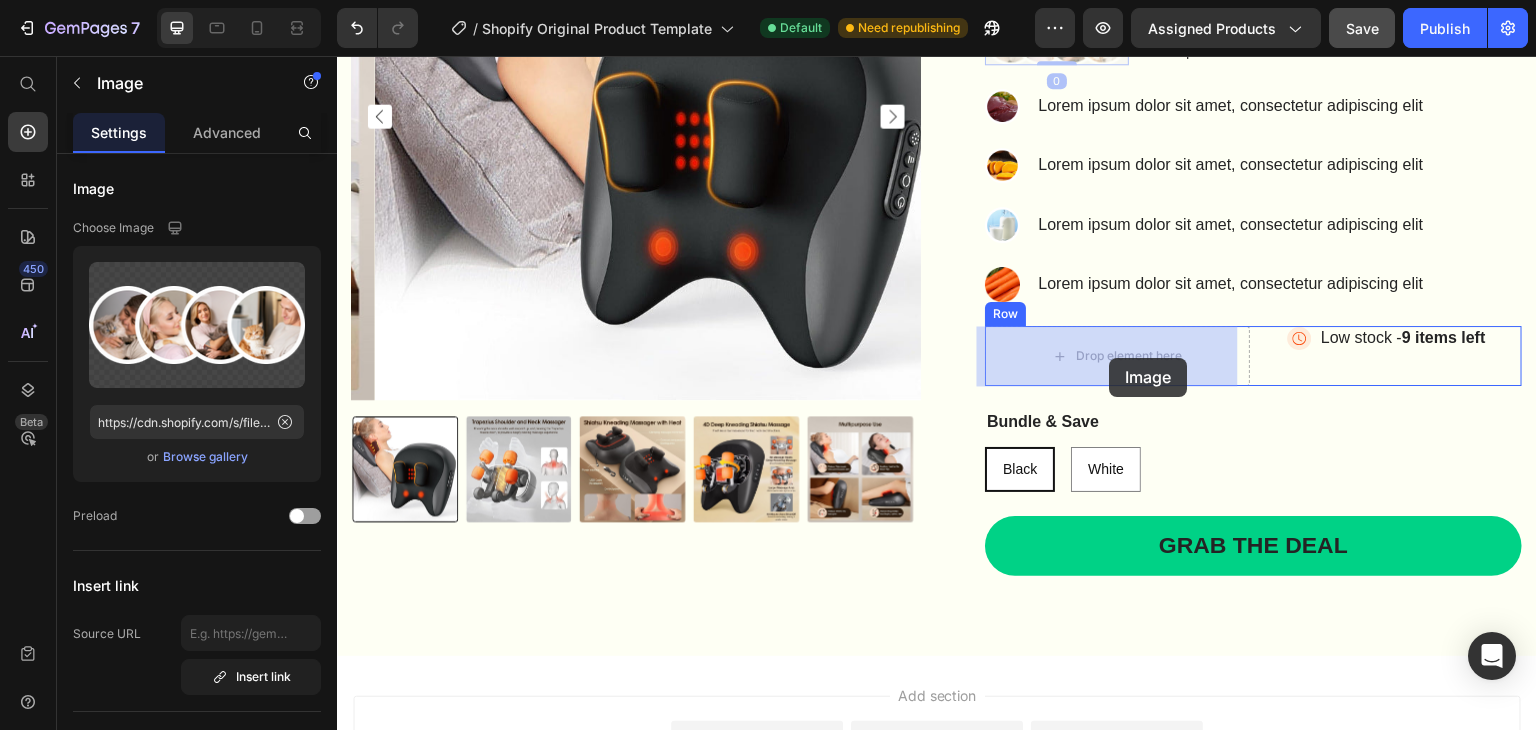 drag, startPoint x: 1002, startPoint y: 438, endPoint x: 1110, endPoint y: 356, distance: 135.60236 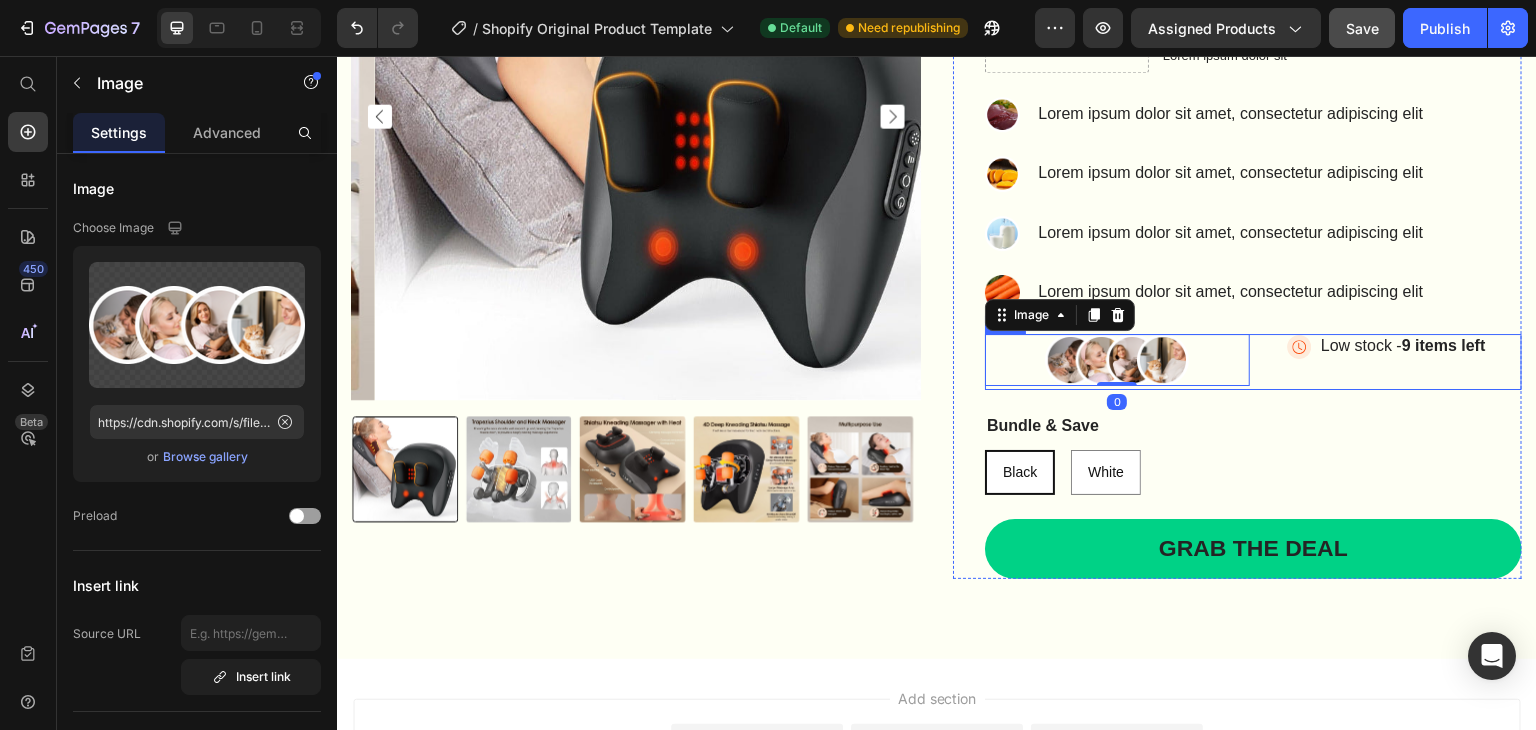 click on "Image Low stock -  9 items left Text Block Advanced List" at bounding box center [1390, 361] 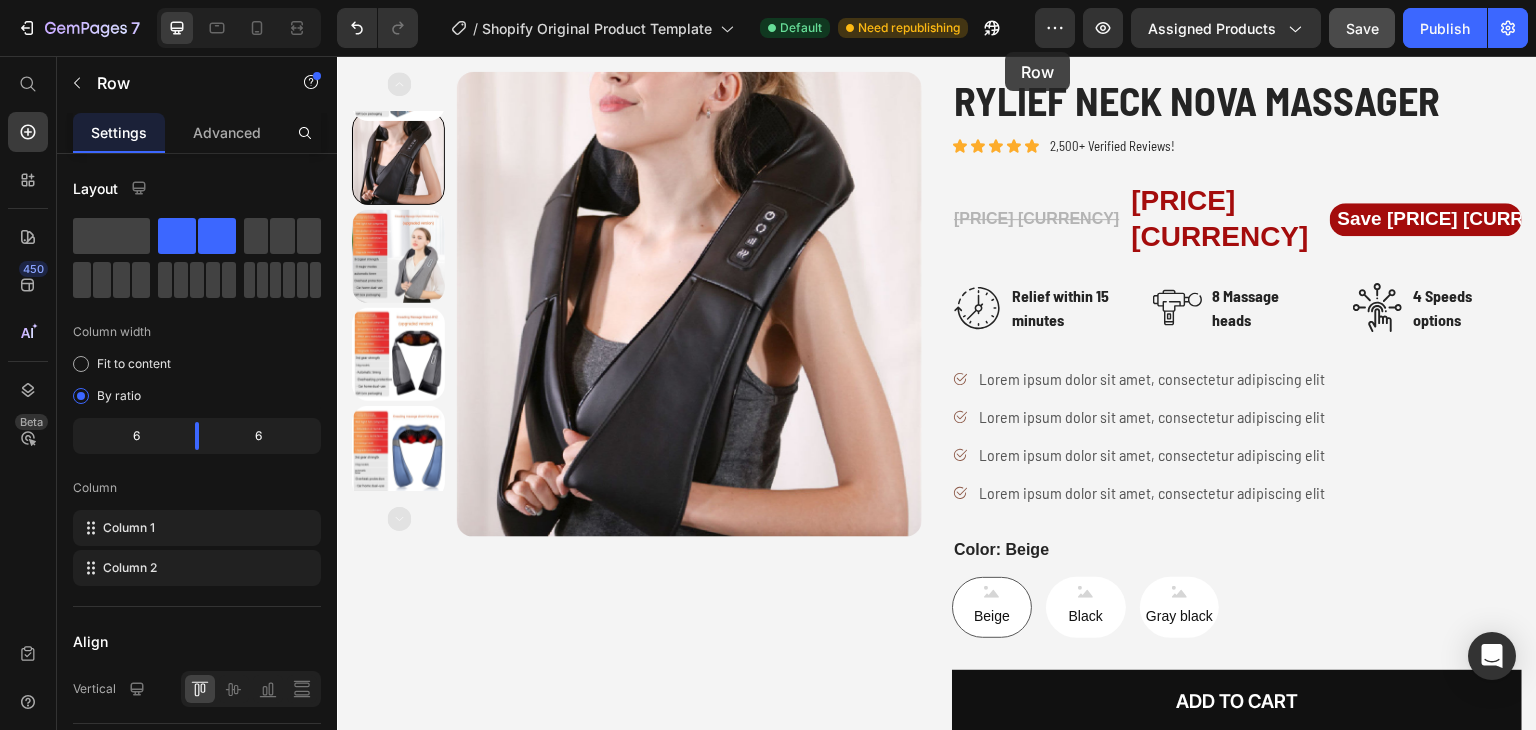 scroll, scrollTop: 0, scrollLeft: 0, axis: both 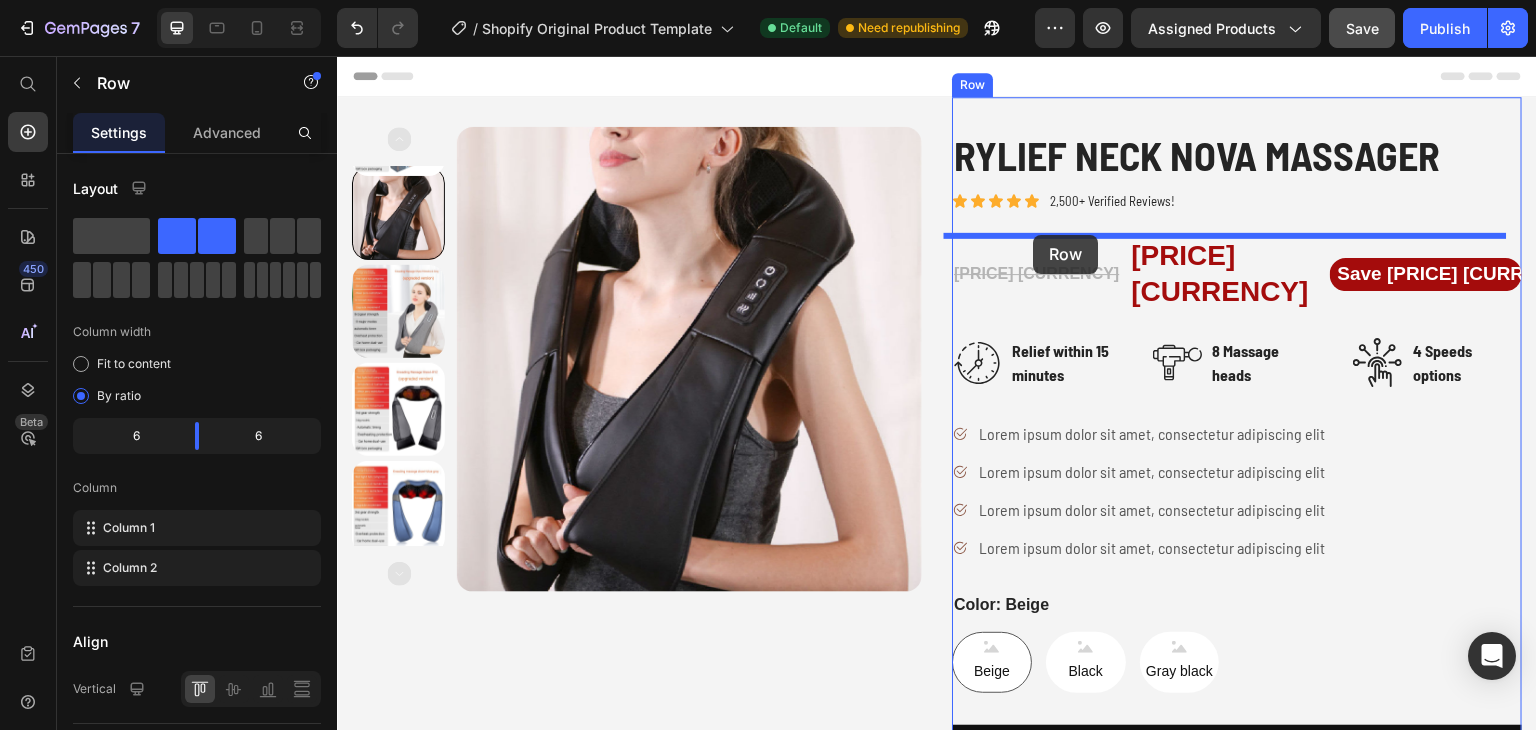 drag, startPoint x: 1010, startPoint y: 320, endPoint x: 1034, endPoint y: 235, distance: 88.32327 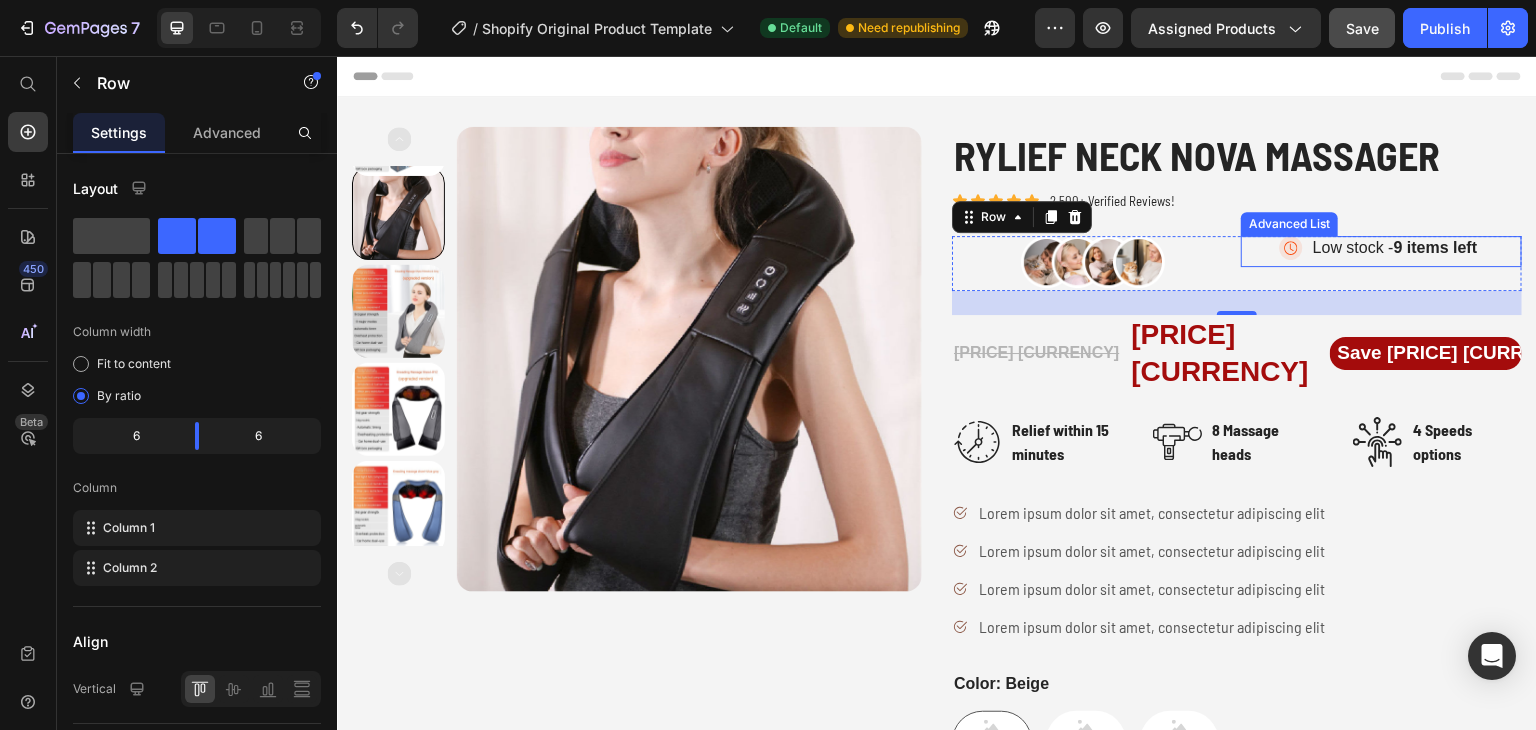 click on "Image Low stock -  9 items left Text Block" at bounding box center [1381, 251] 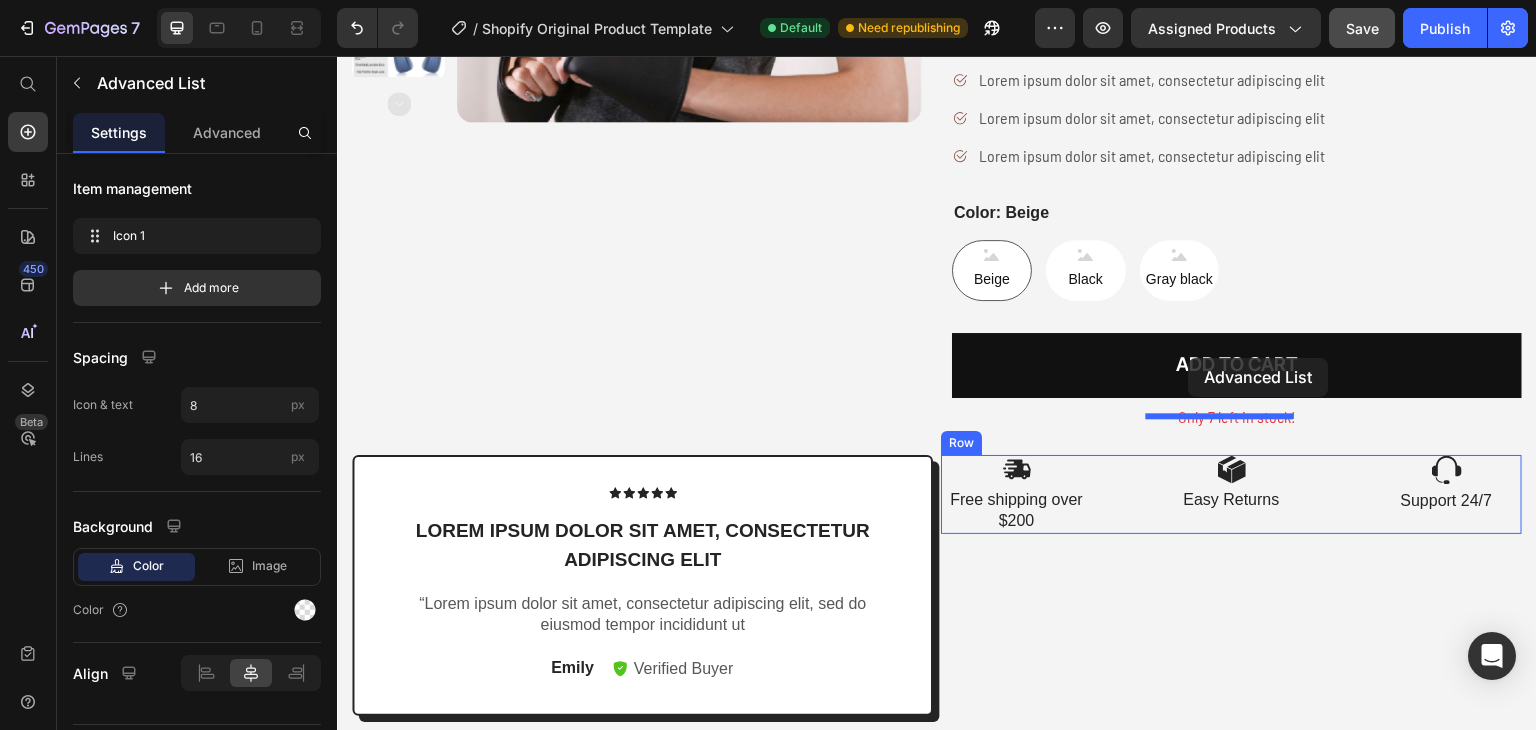 scroll, scrollTop: 534, scrollLeft: 0, axis: vertical 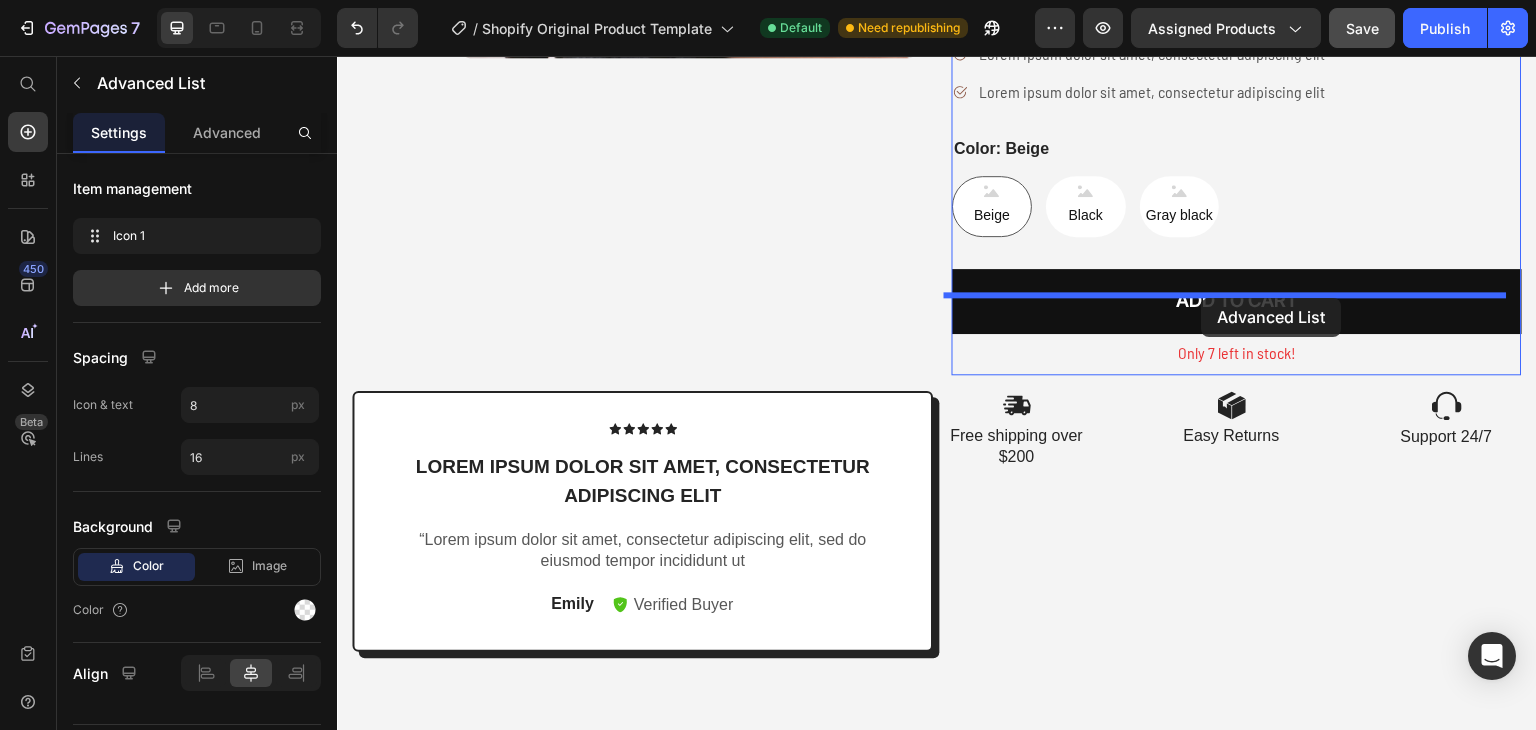 drag, startPoint x: 1275, startPoint y: 219, endPoint x: 1202, endPoint y: 298, distance: 107.563934 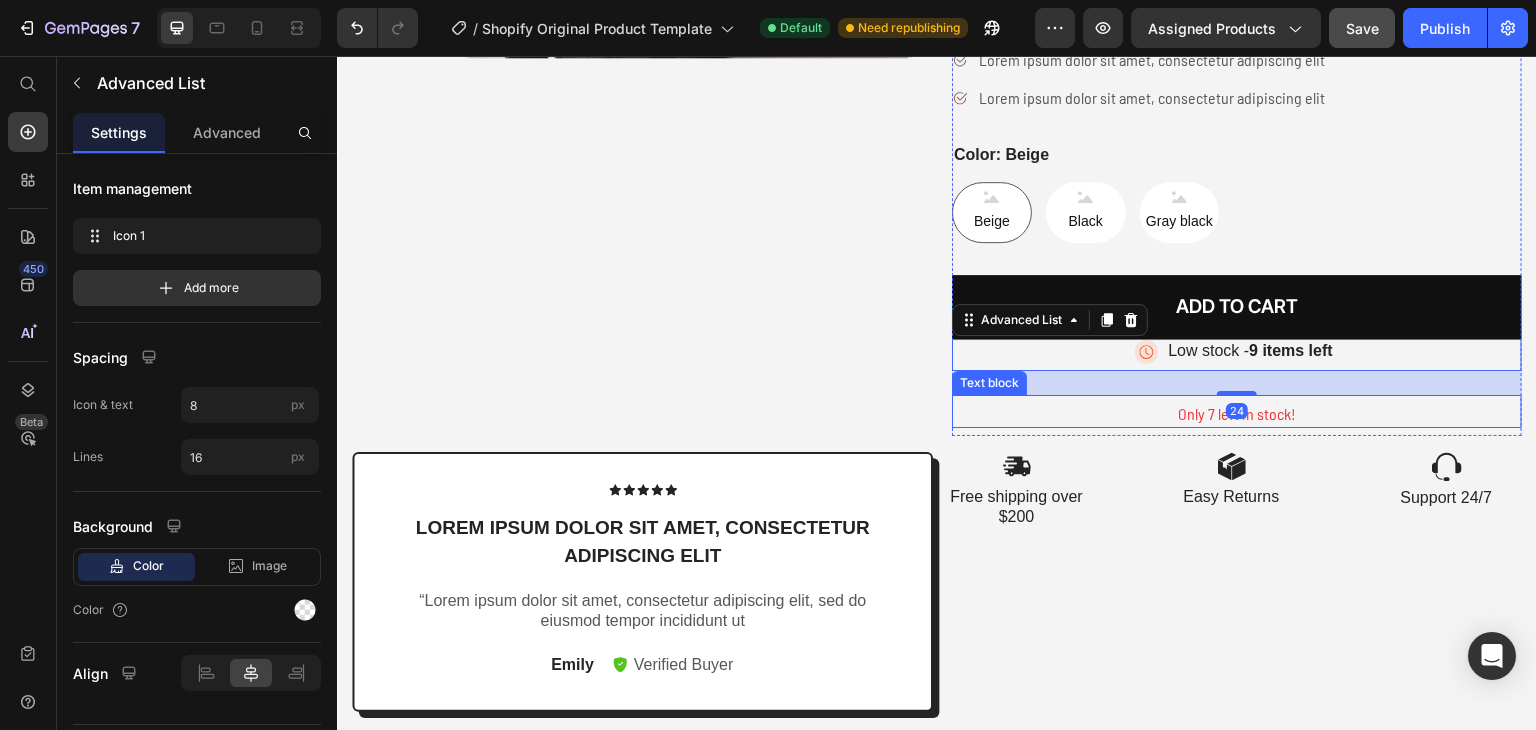click on "Only 7 left in stock!" at bounding box center (1237, 414) 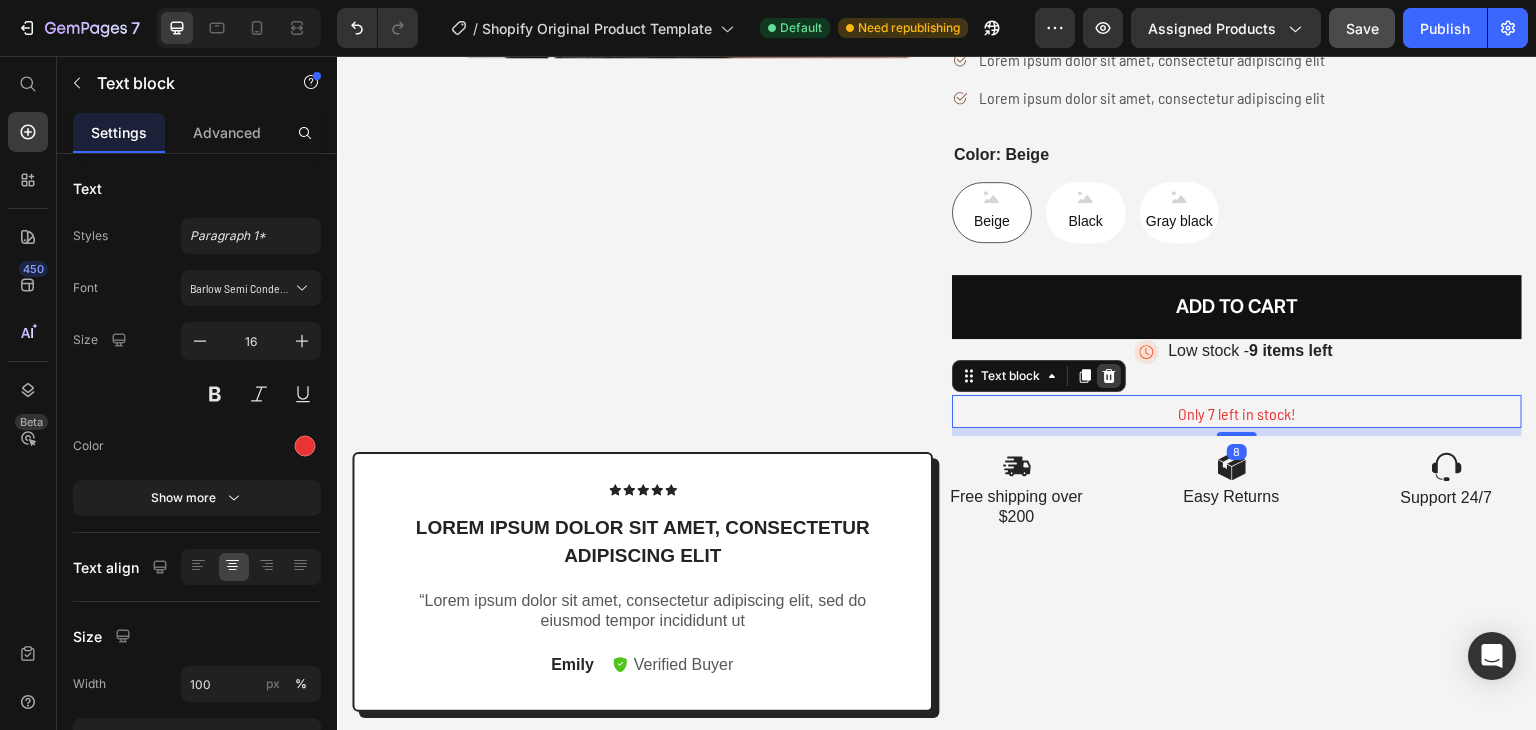 click 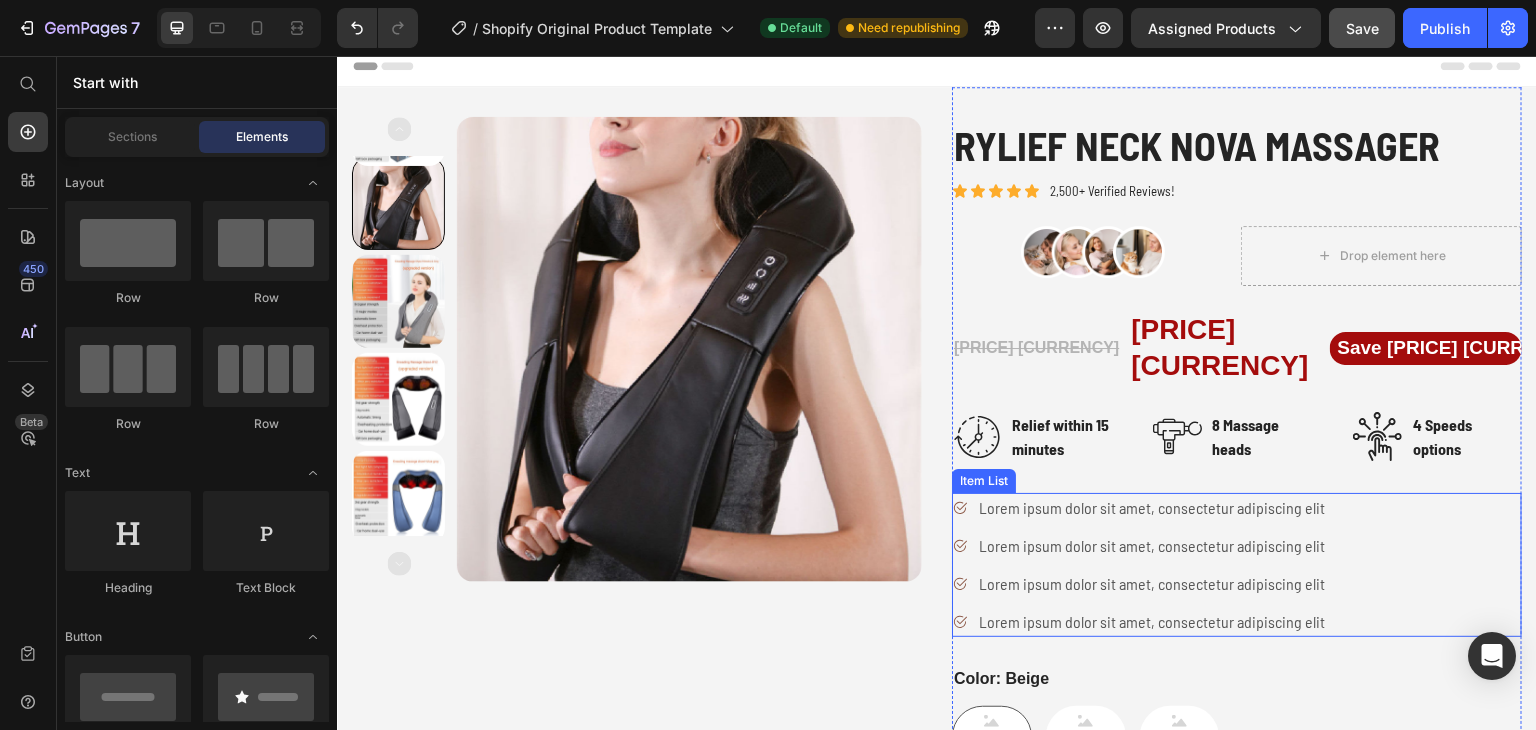 scroll, scrollTop: 0, scrollLeft: 0, axis: both 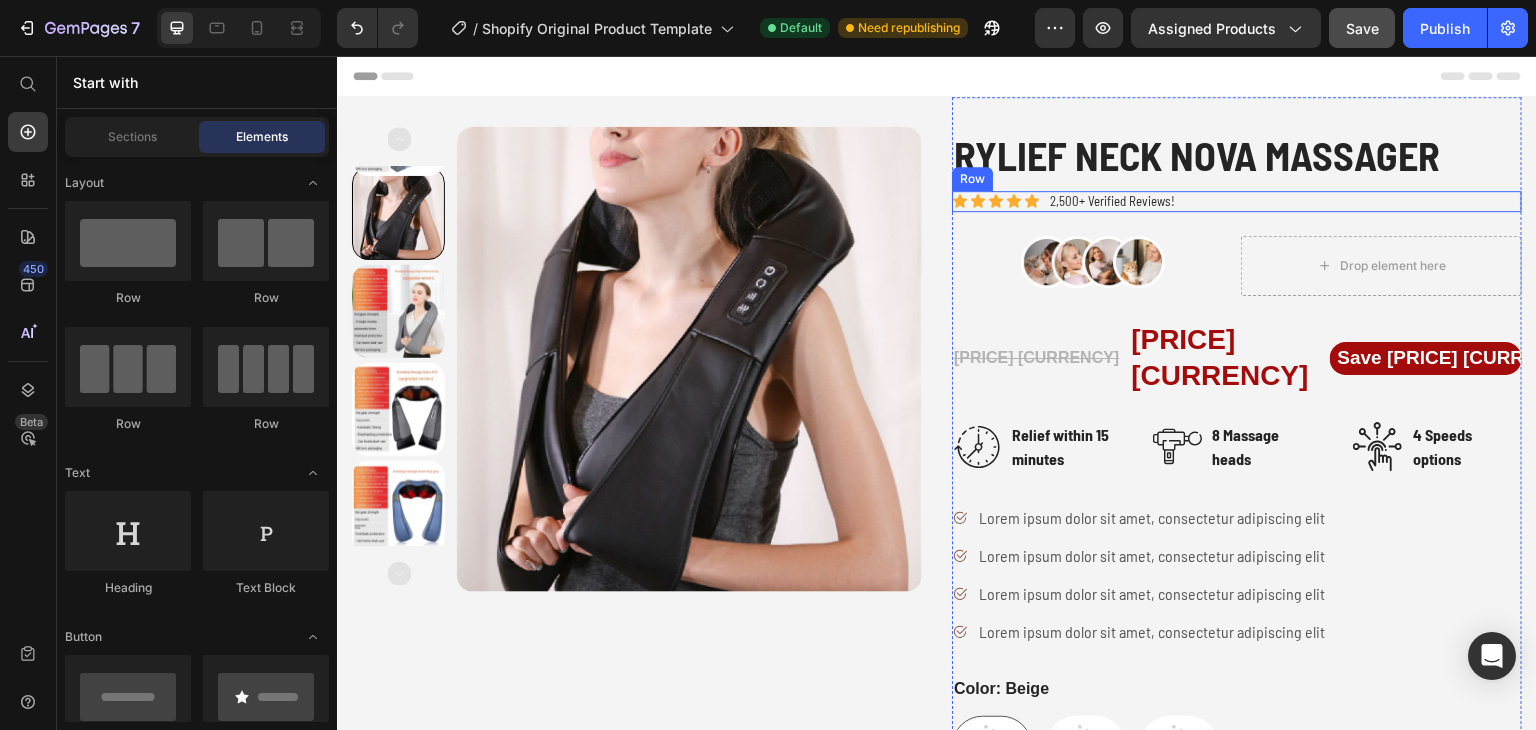 click on "Icon Icon Icon Icon Icon Icon List 2,500+ Verified Reviews! Text Block Row" at bounding box center [1237, 201] 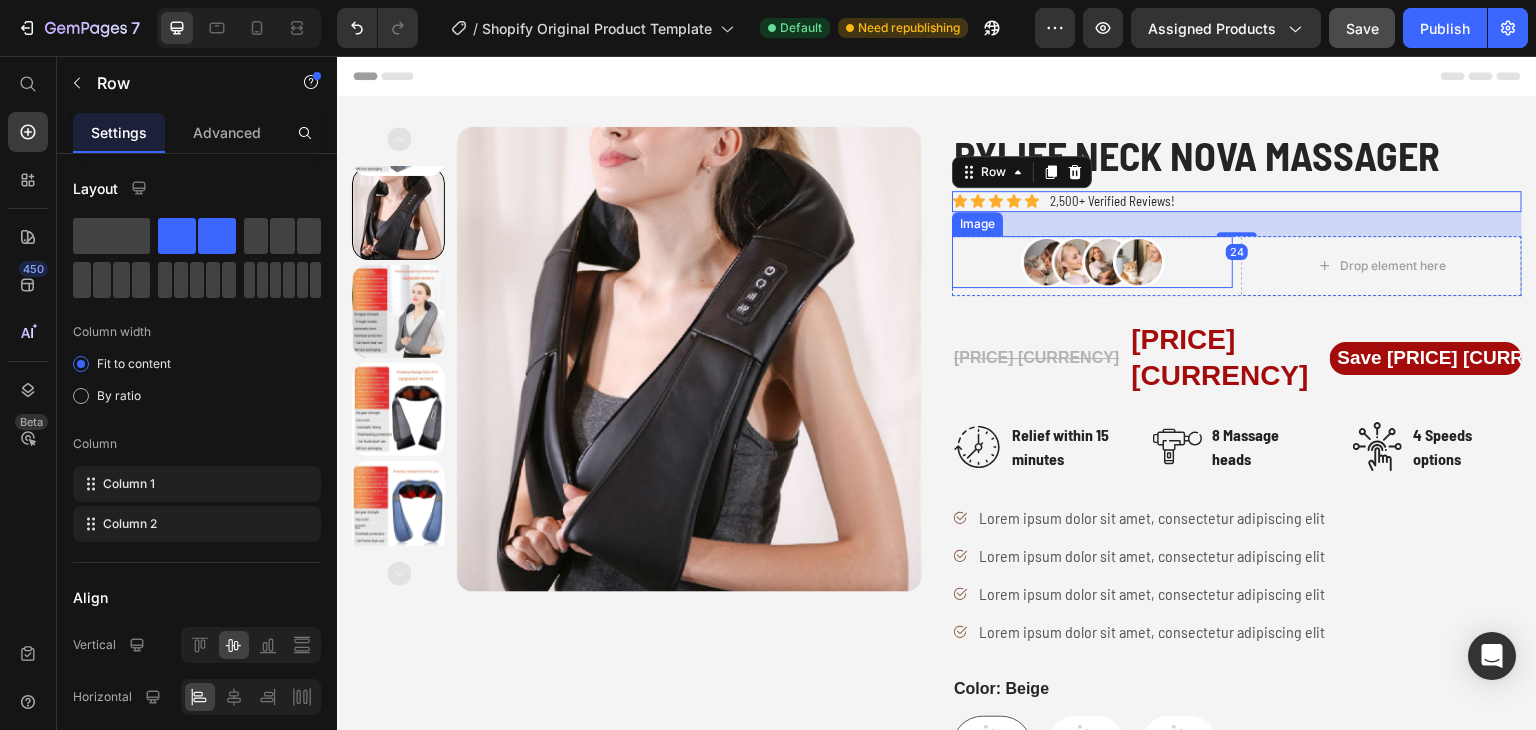 click at bounding box center (1092, 262) 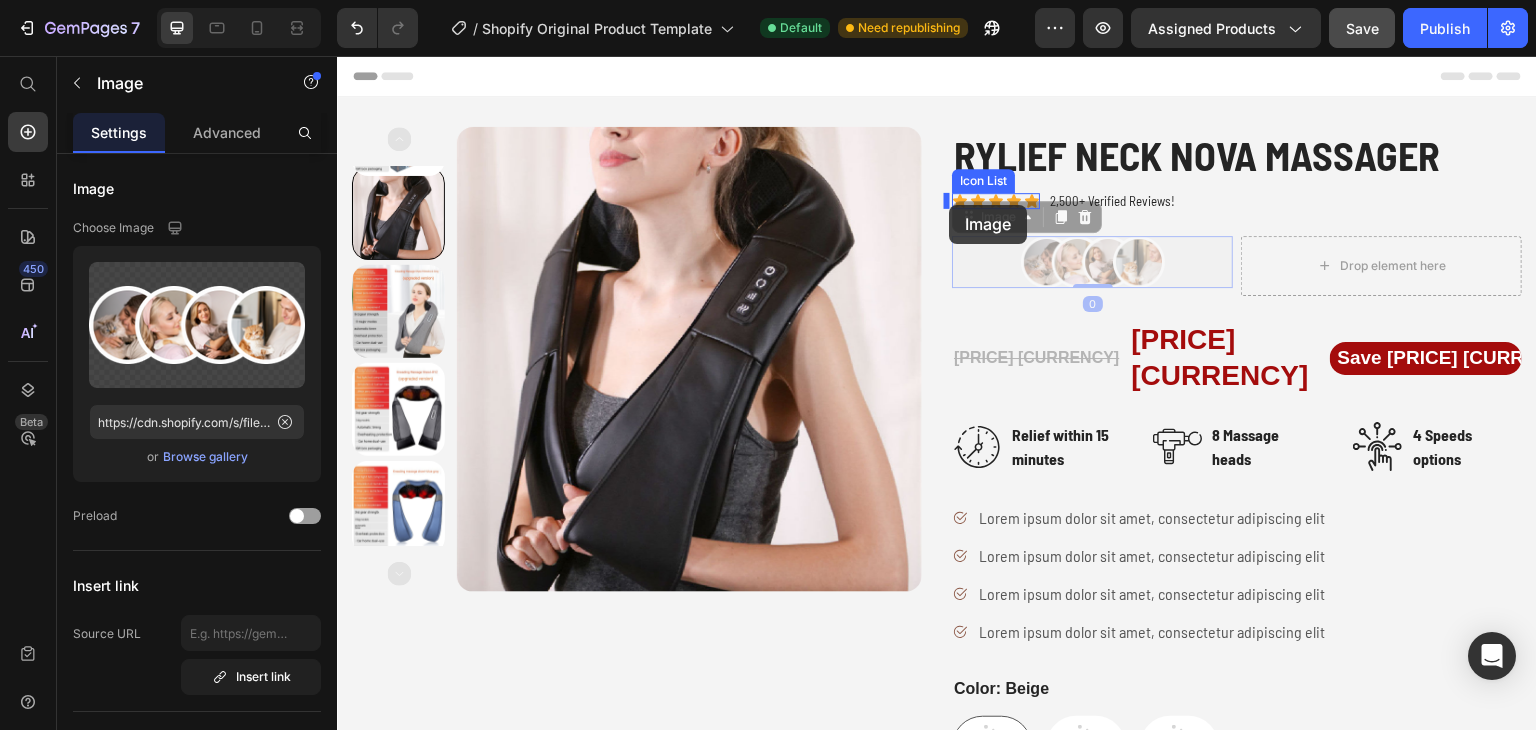 drag, startPoint x: 962, startPoint y: 216, endPoint x: 950, endPoint y: 205, distance: 16.27882 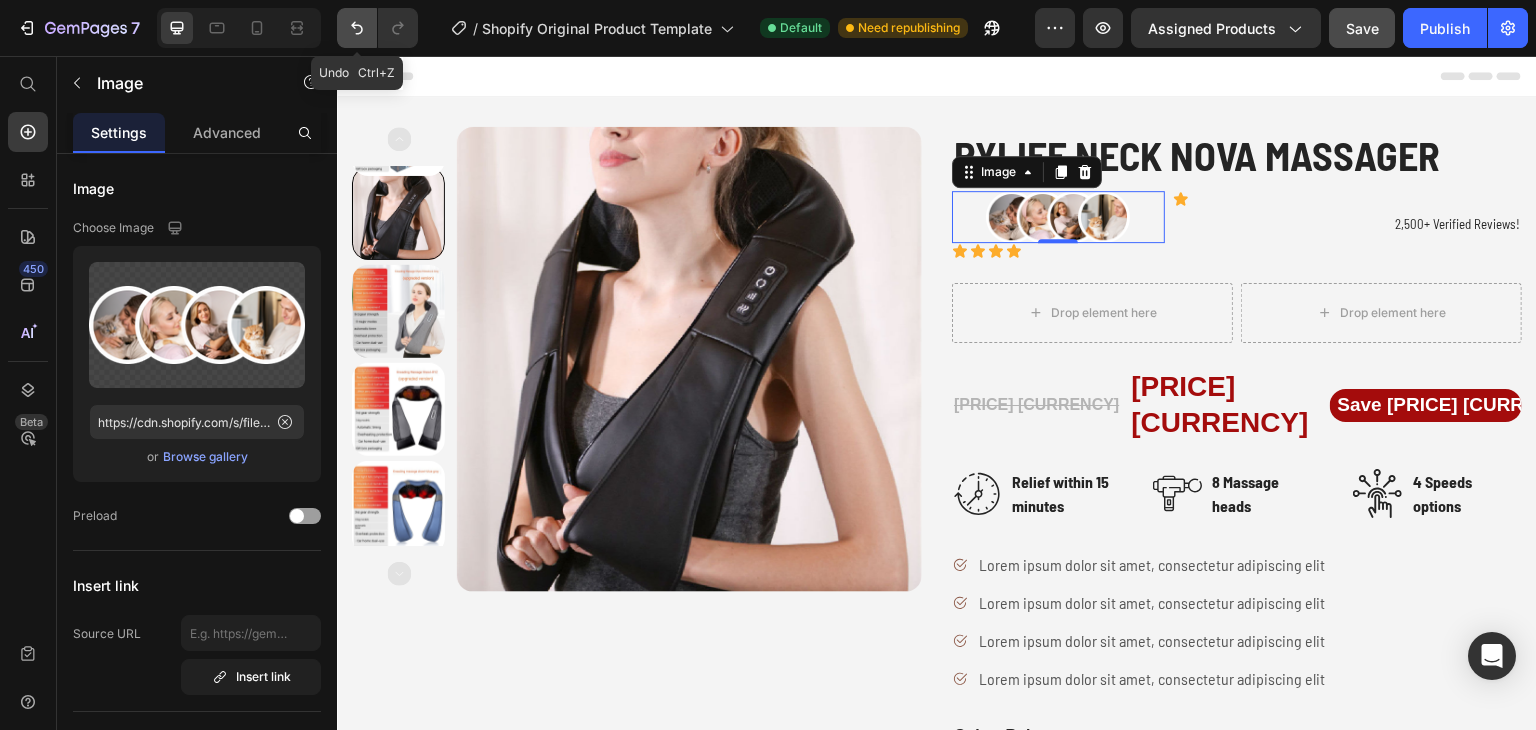 click 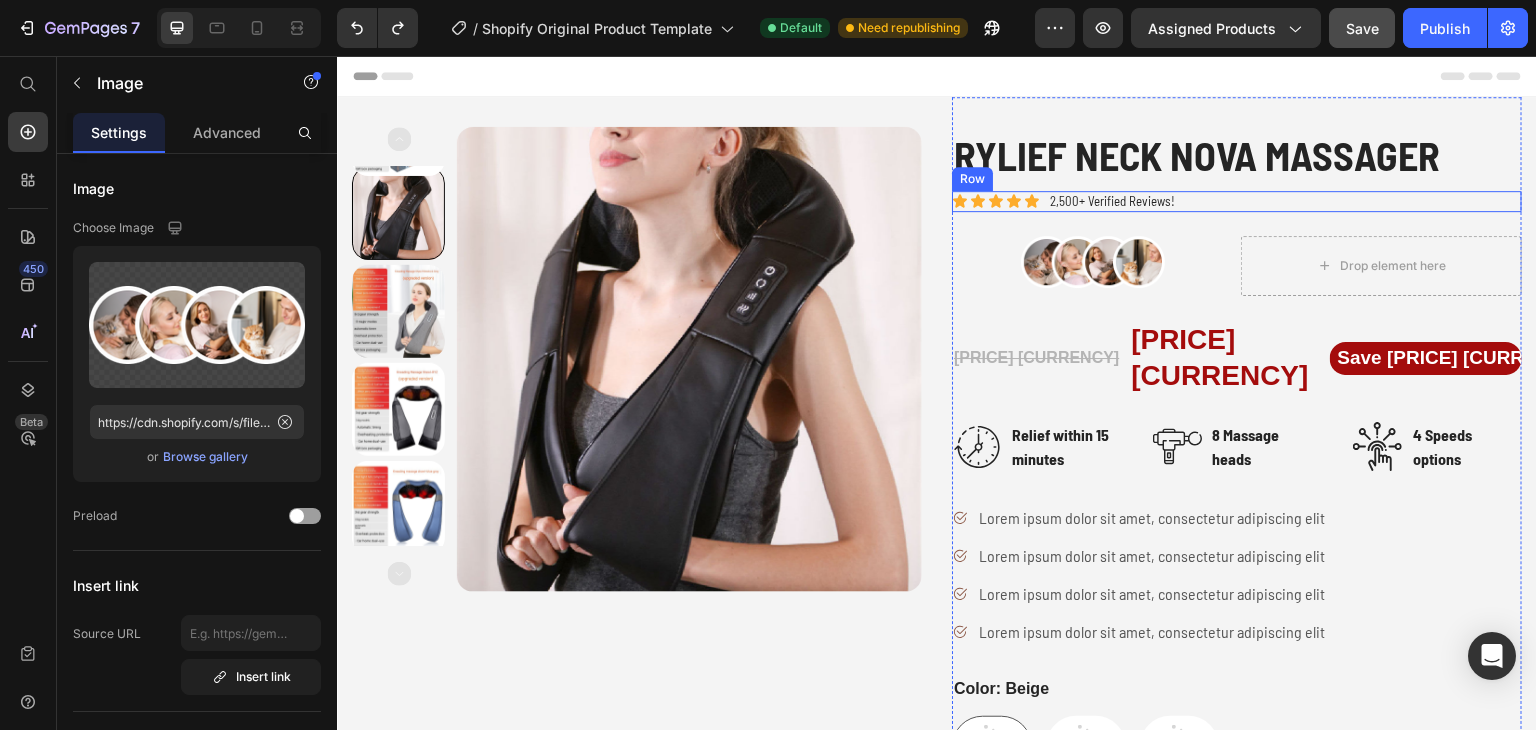 click on "Icon Icon Icon Icon Icon Icon List 2,500+ Verified Reviews! Text Block Row" at bounding box center [1237, 201] 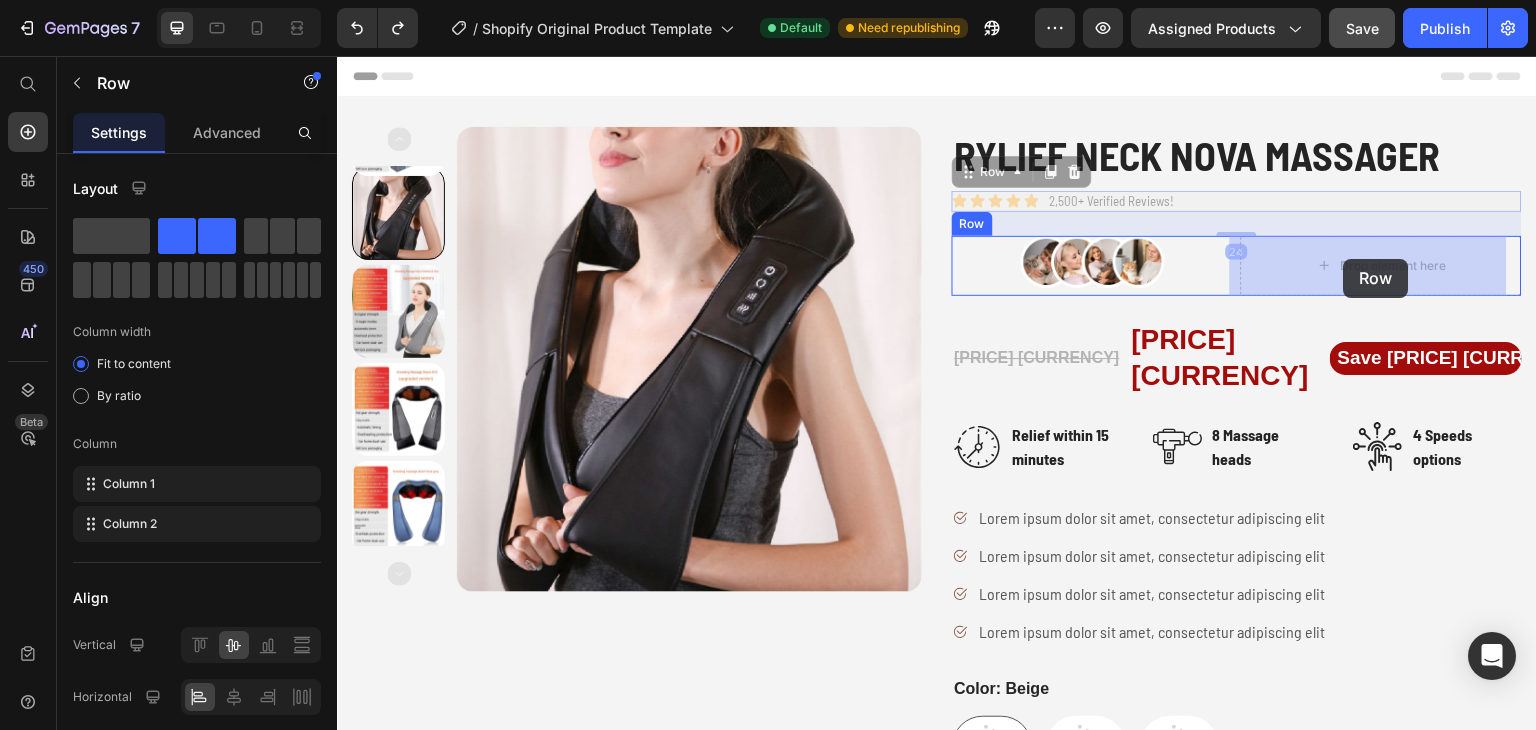drag, startPoint x: 974, startPoint y: 176, endPoint x: 1344, endPoint y: 259, distance: 379.1952 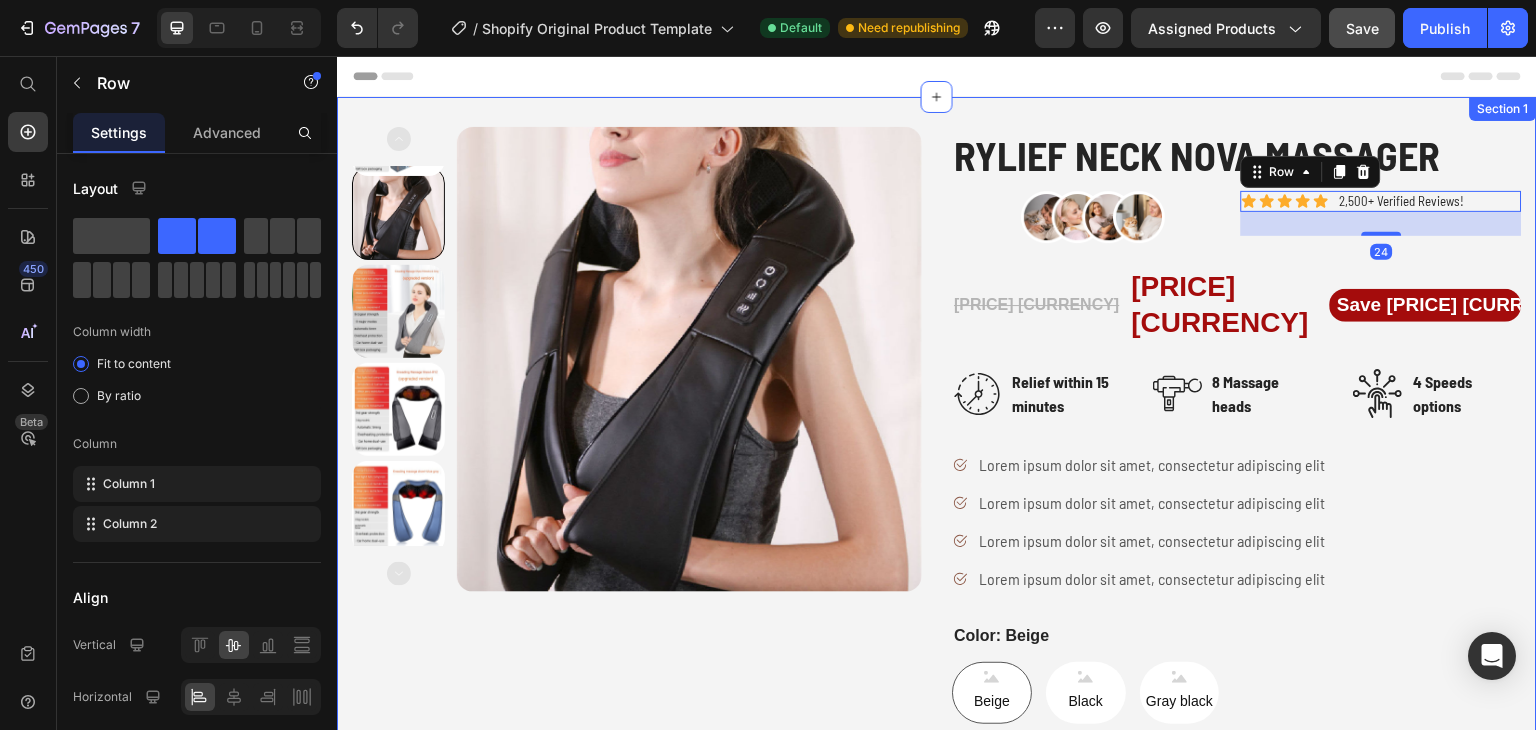 click on "Product Images Rylief Neck Nova Massager Product Title Image Icon Icon Icon Icon Icon Icon List 2,500+ Verified Reviews! Text Block Row   24 Row RM199.00 MYR Product Price RM149.90 MYR Product Price Save RM49.10 MYR Product Badge Row Image Relief within 15 minutes  Text block Row Image 8 Massage heads  Text block Row Image 4 Speeds options Text block Row Row
Lorem ipsum dolor sit amet, consectetur adipiscing elit
Lorem ipsum dolor sit amet, consectetur adipiscing elit
Lorem ipsum dolor sit amet, consectetur adipiscing elit
Lorem ipsum dolor sit amet, consectetur adipiscing elit Item List Color: Beige Beige Beige Beige Black Black Black Gray black Gray black Gray black Product Variants & Swatches Add to cart Add to Cart Image Low stock -  9 items left Text Block Advanced List Row Product Icon Icon Icon Icon Icon Icon List Lorem ipsum dolor sit amet, consectetur adipiscing elit Text Block Text Block Emily Text Block
Verified Buyer Item List Row Row Image Row" at bounding box center [937, 688] 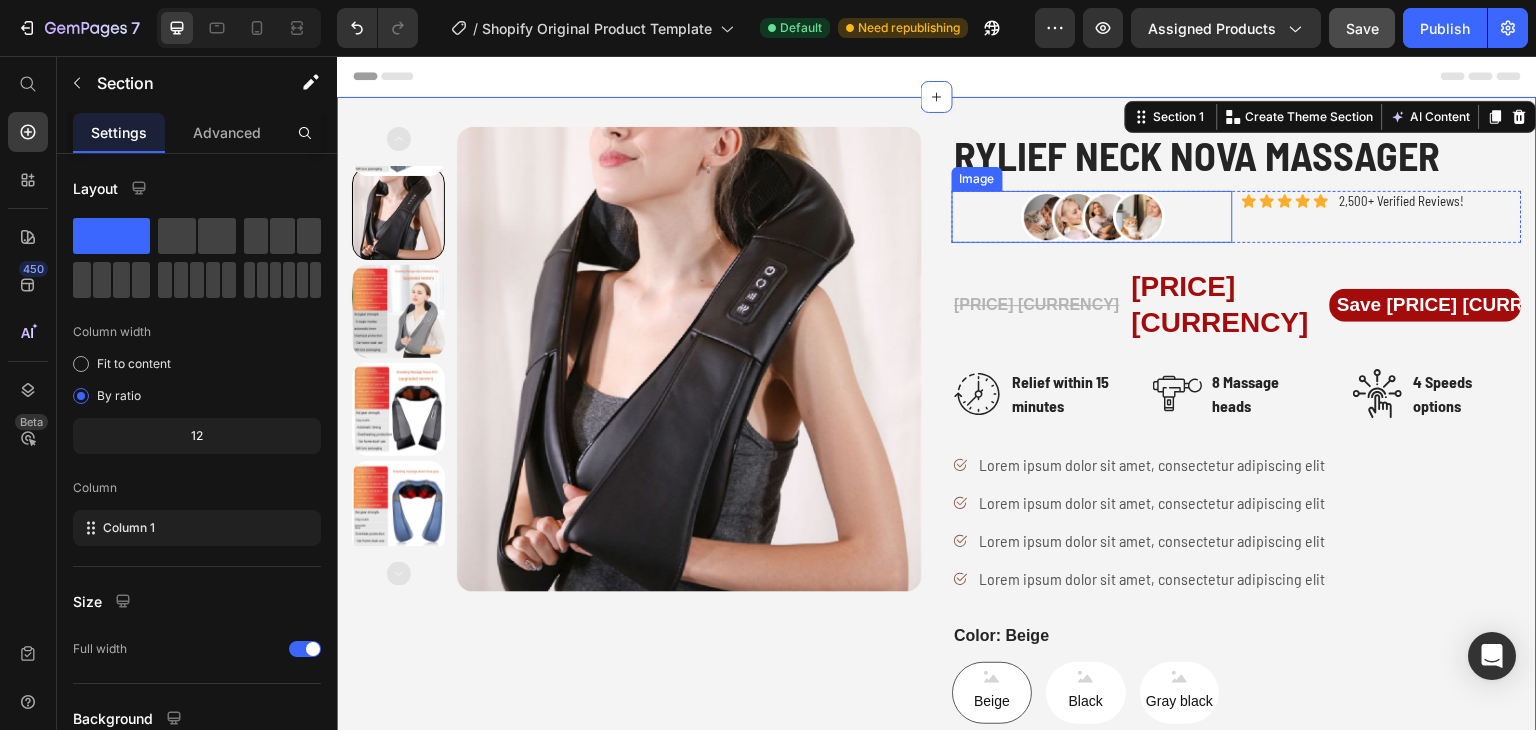 click at bounding box center [1092, 217] 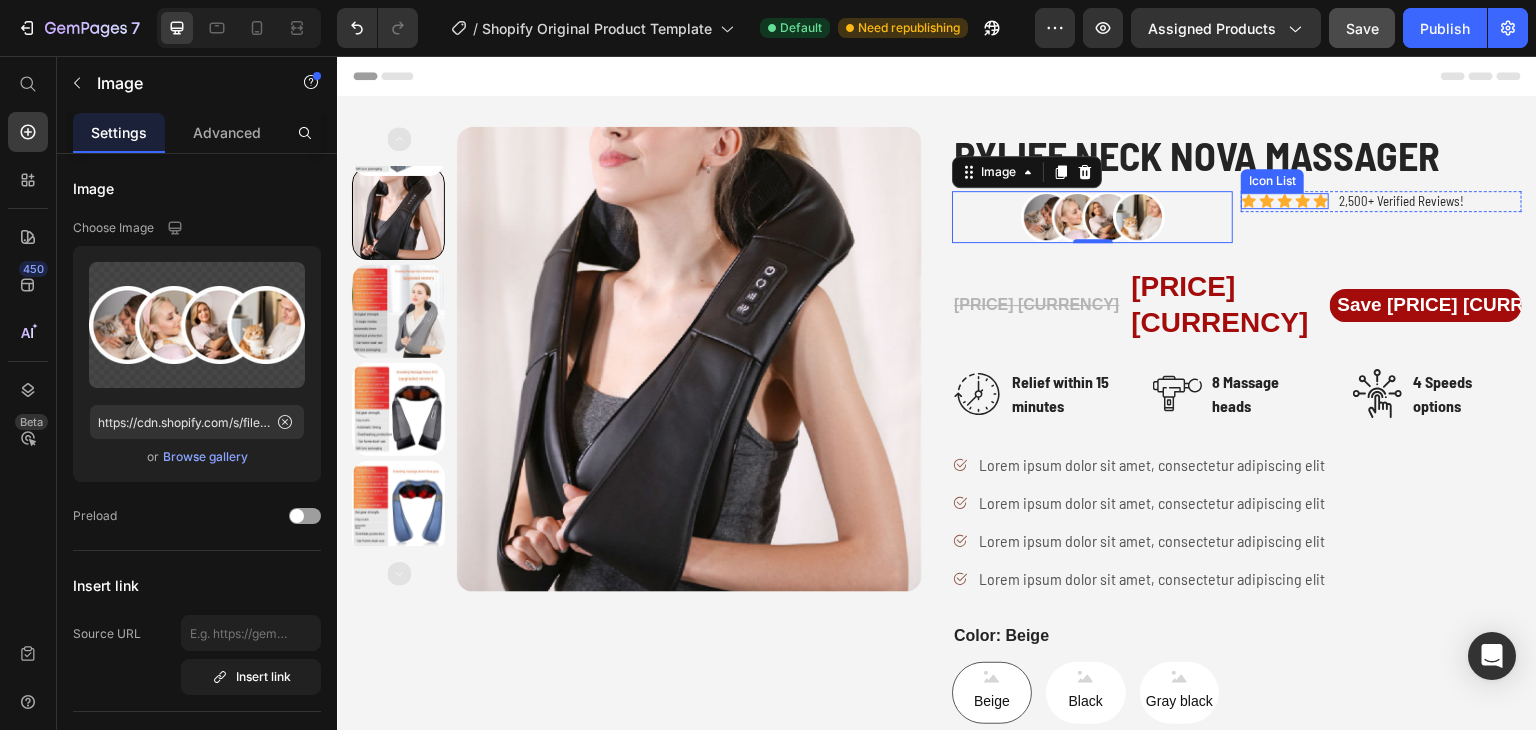 click on "Icon Icon Icon Icon Icon" at bounding box center (1285, 201) 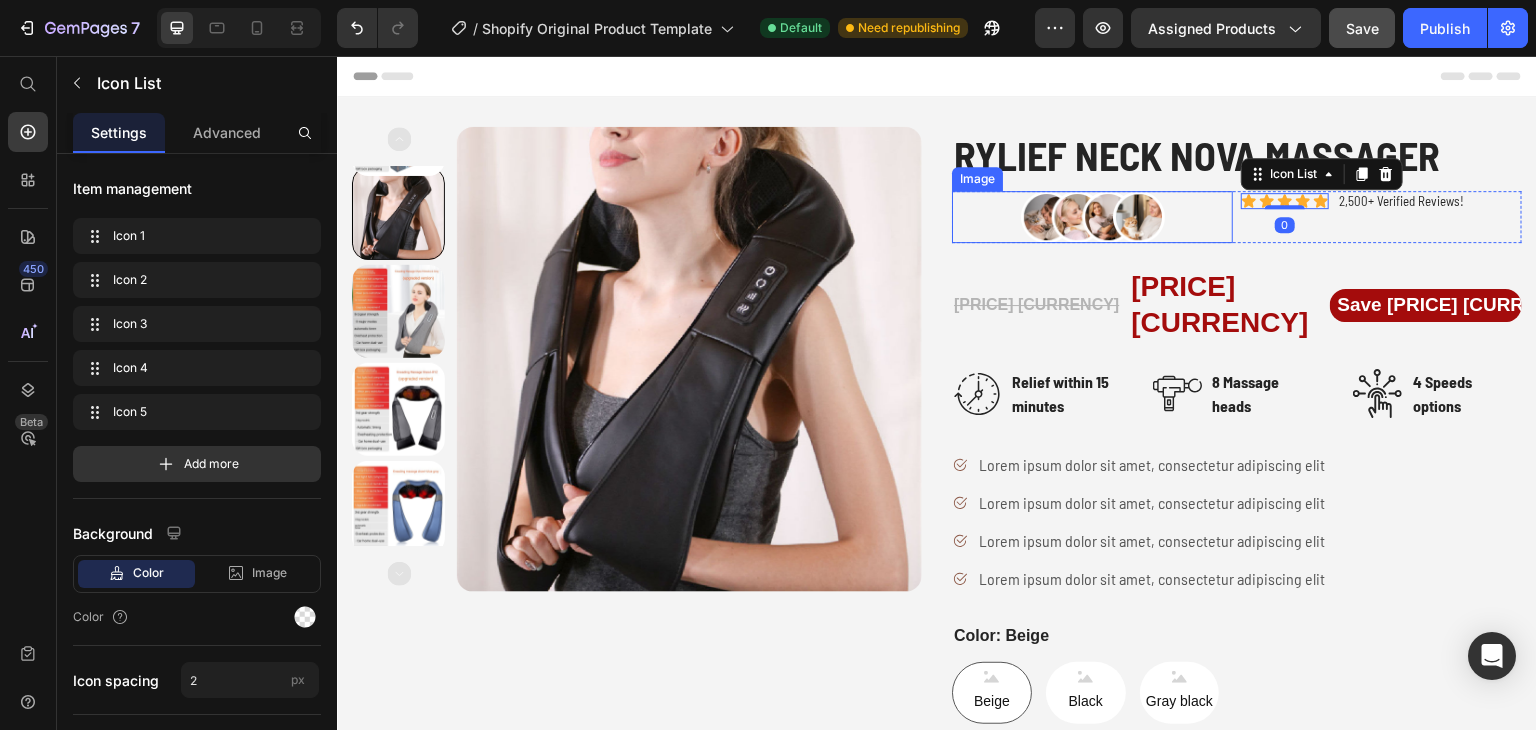 click at bounding box center [1092, 217] 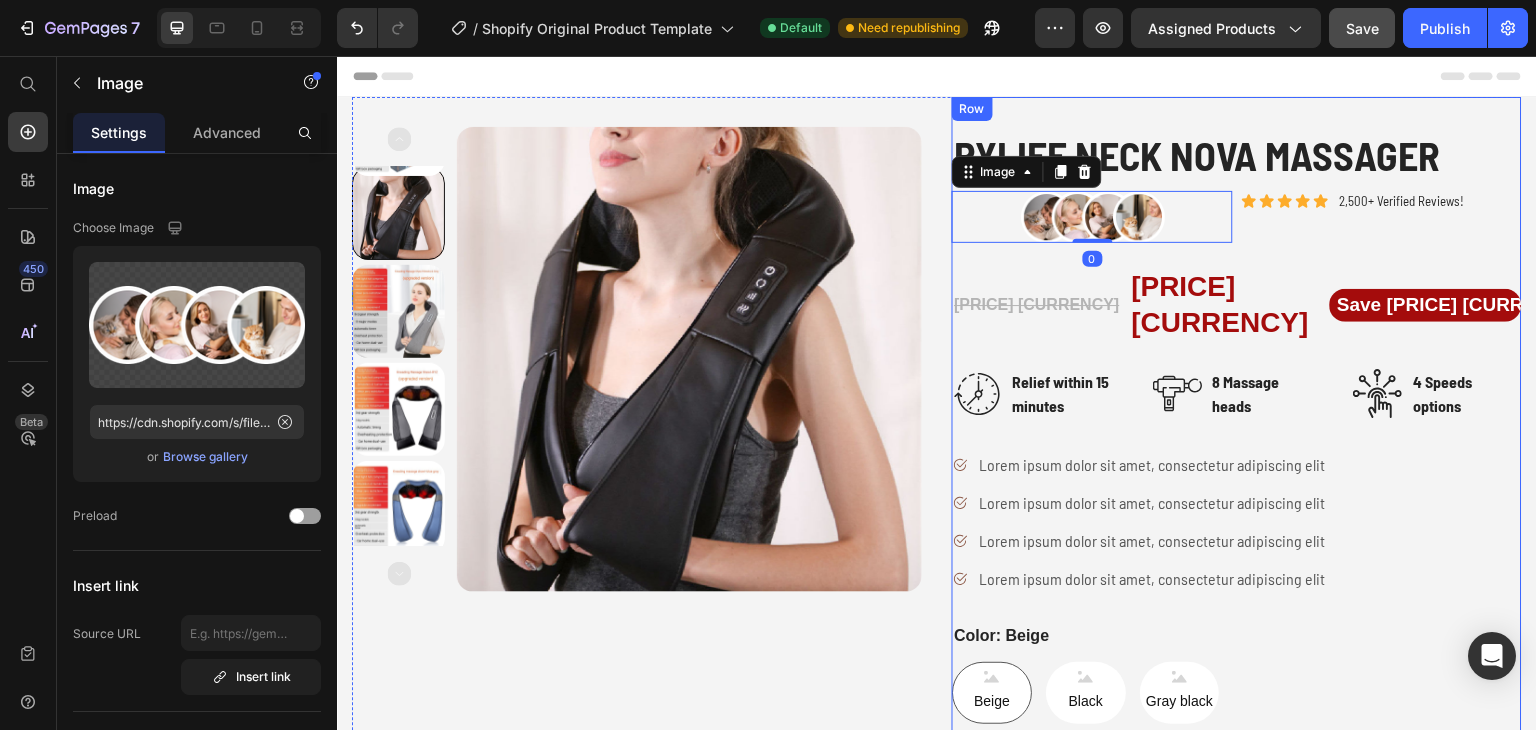 click on "Rylief Neck Nova Massager Product Title Image   0 Icon Icon Icon Icon Icon Icon List 2,500+ Verified Reviews! Text Block Row Row RM199.00 MYR Product Price RM149.90 MYR Product Price Save RM49.10 MYR Product Badge Row Image Relief within 15 minutes  Text block Row Image 8 Massage heads  Text block Row Image 4 Speeds options Text block Row Row
Lorem ipsum dolor sit amet, consectetur adipiscing elit
Lorem ipsum dolor sit amet, consectetur adipiscing elit
Lorem ipsum dolor sit amet, consectetur adipiscing elit
Lorem ipsum dolor sit amet, consectetur adipiscing elit Item List Color: Beige Beige Beige Beige Black Black Black Gray black Gray black Gray black Product Variants & Swatches Add to cart Add to Cart Image Low stock -  9 items left Text Block Advanced List" at bounding box center [1237, 486] 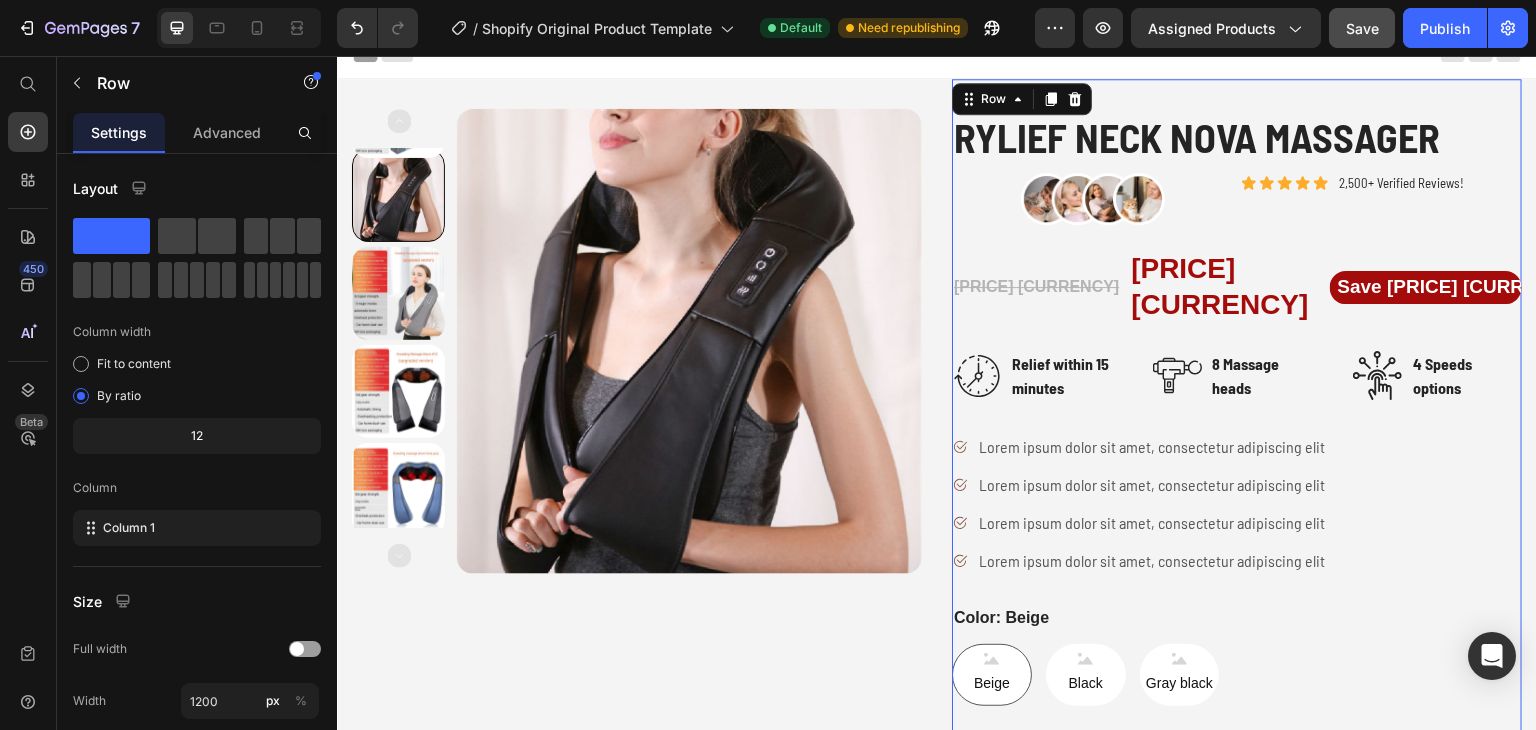 scroll, scrollTop: 0, scrollLeft: 0, axis: both 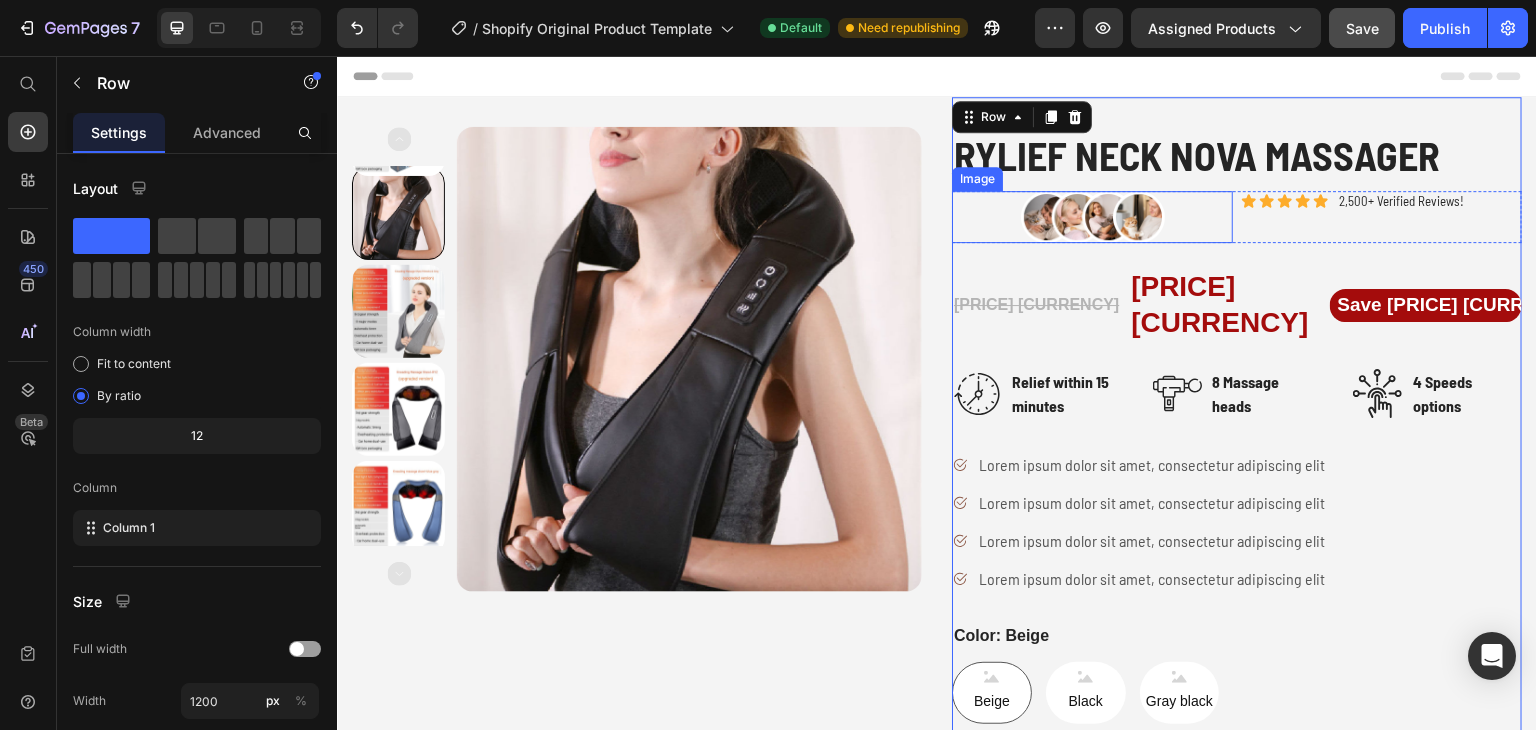 click at bounding box center [1092, 217] 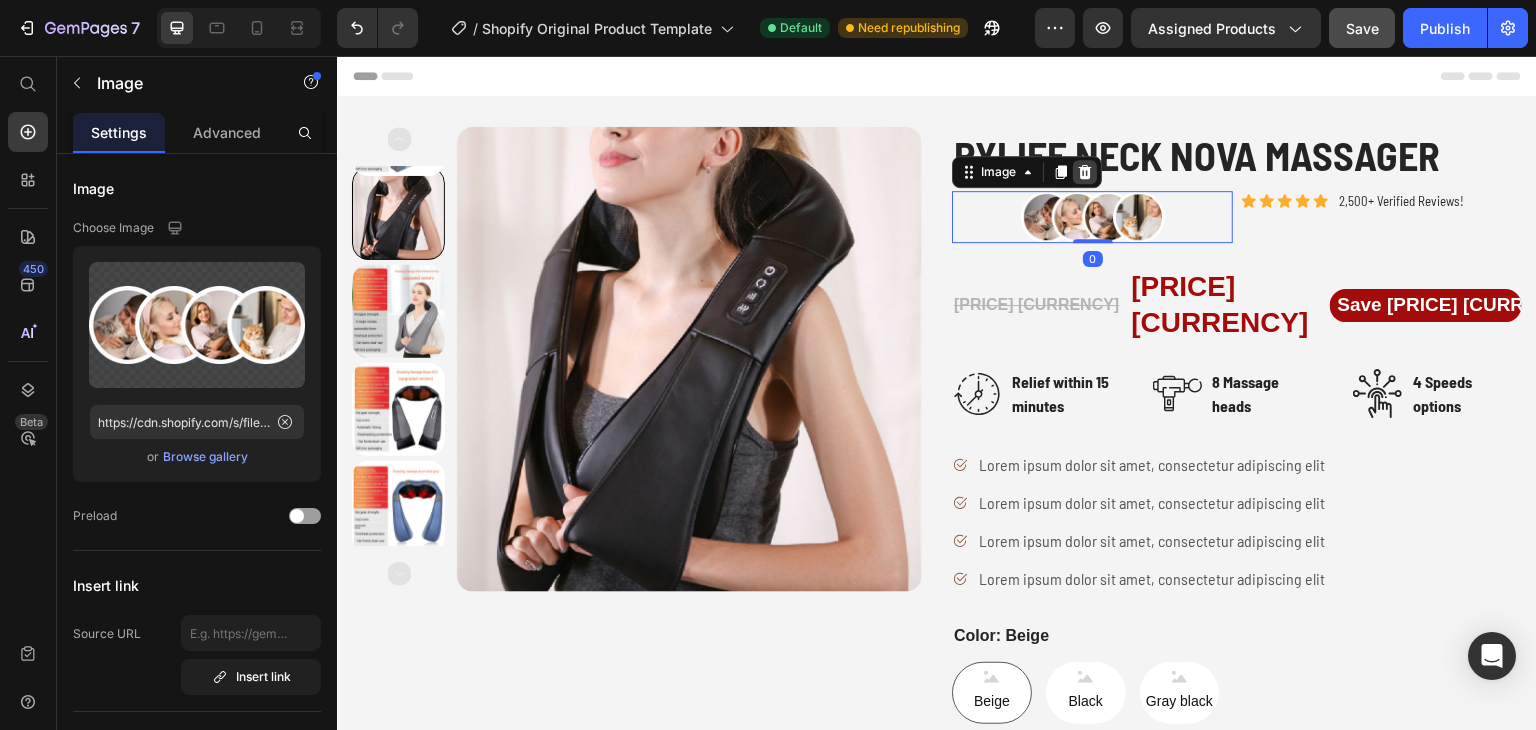 click 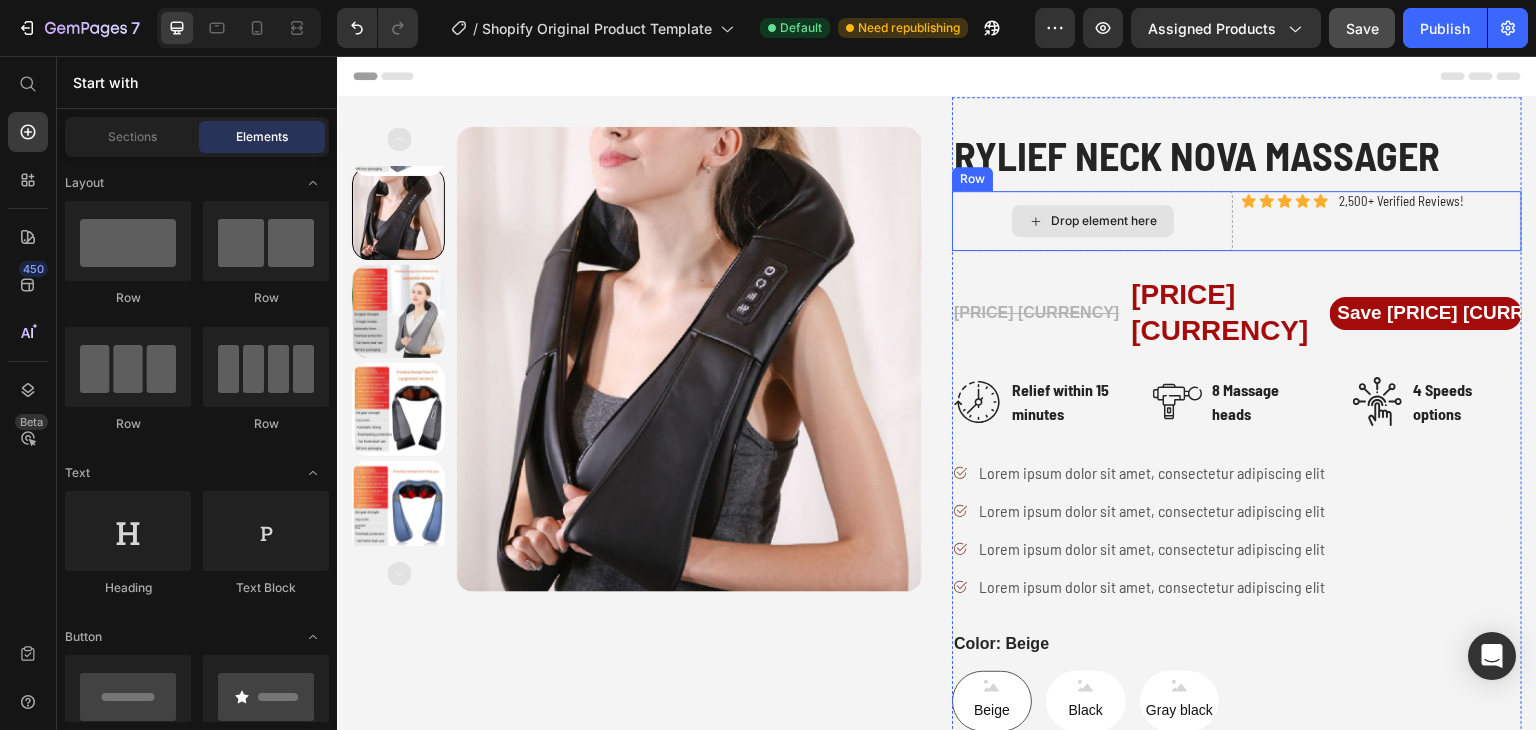 click on "Drop element here" at bounding box center (1105, 221) 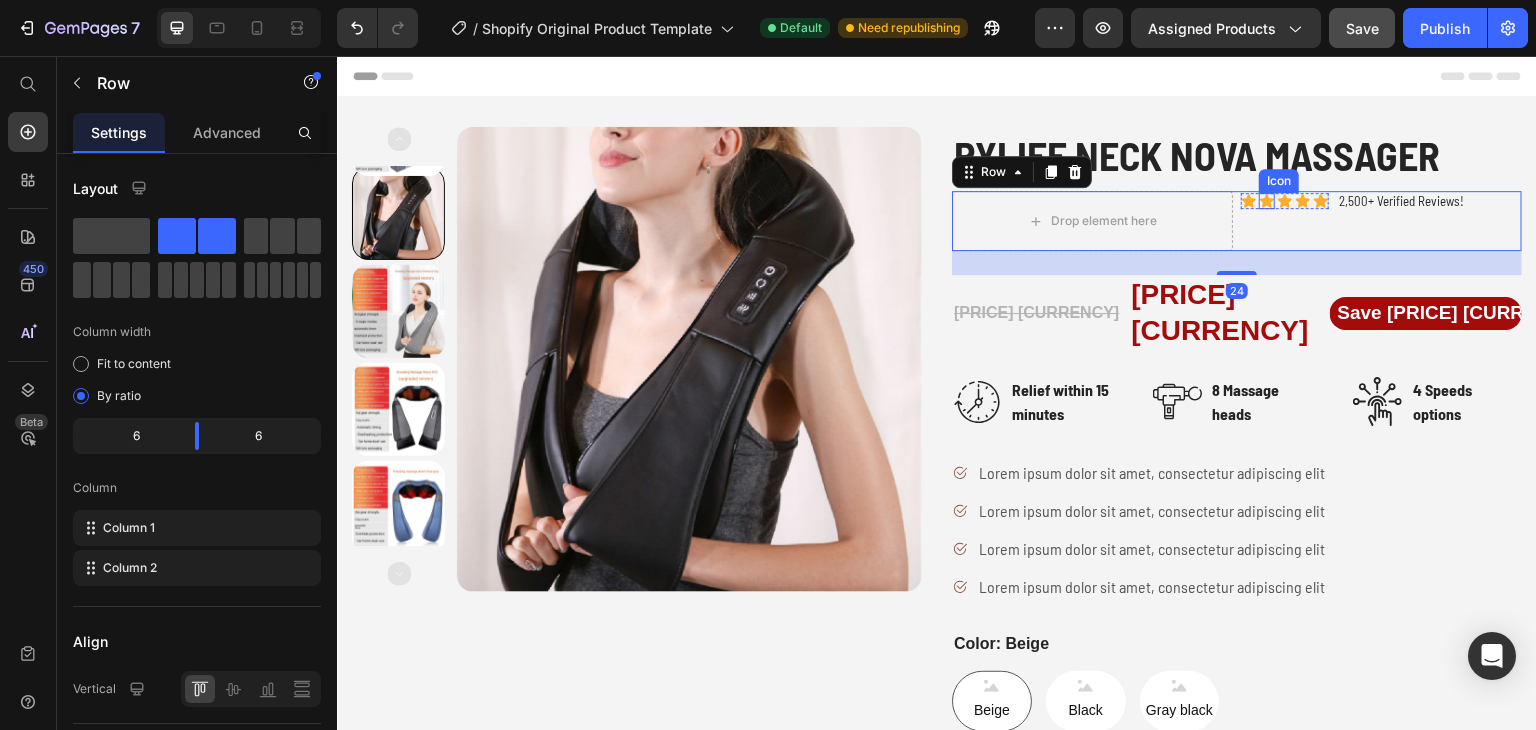 click 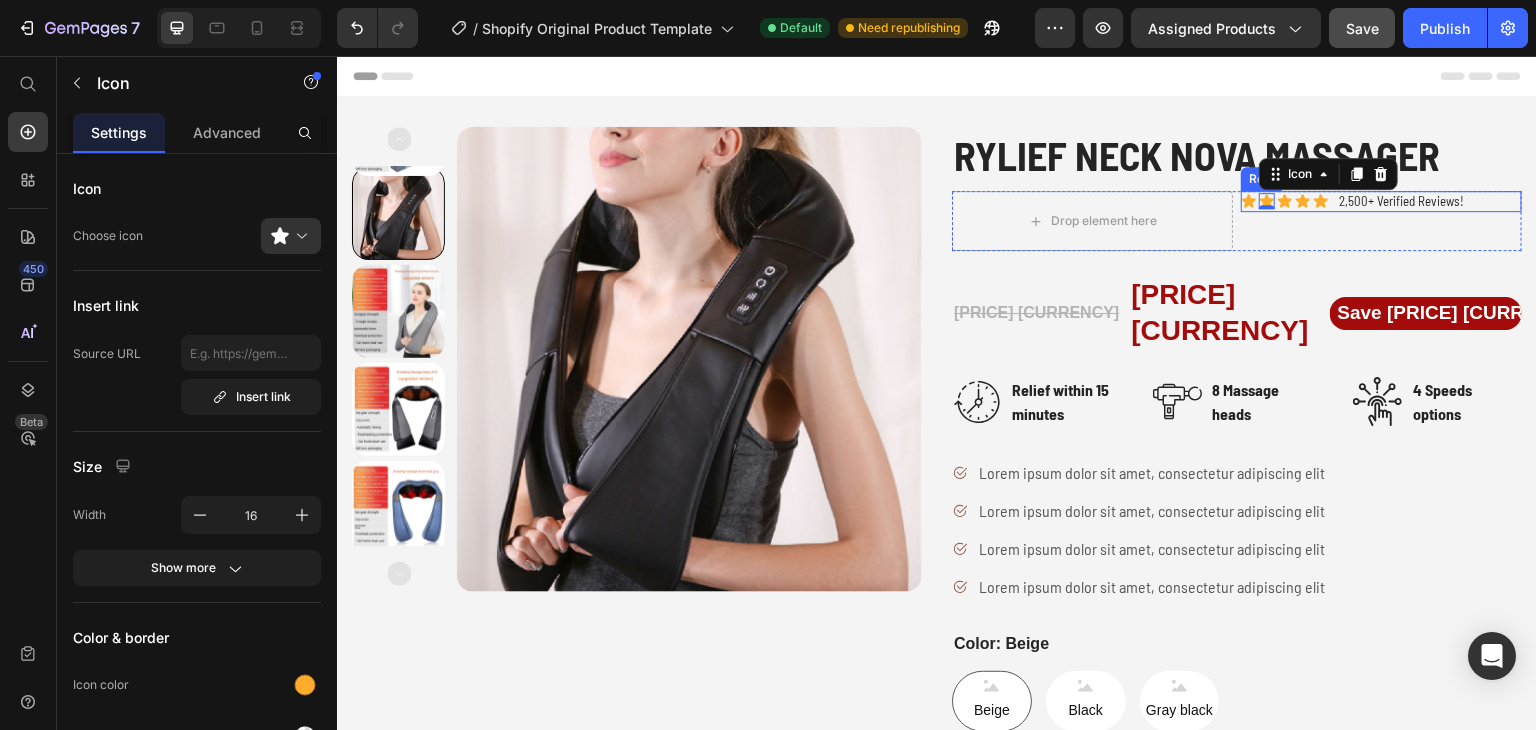click on "Icon Icon   0 Icon Icon Icon Icon List 2,500+ Verified Reviews! Text Block Row" at bounding box center (1381, 201) 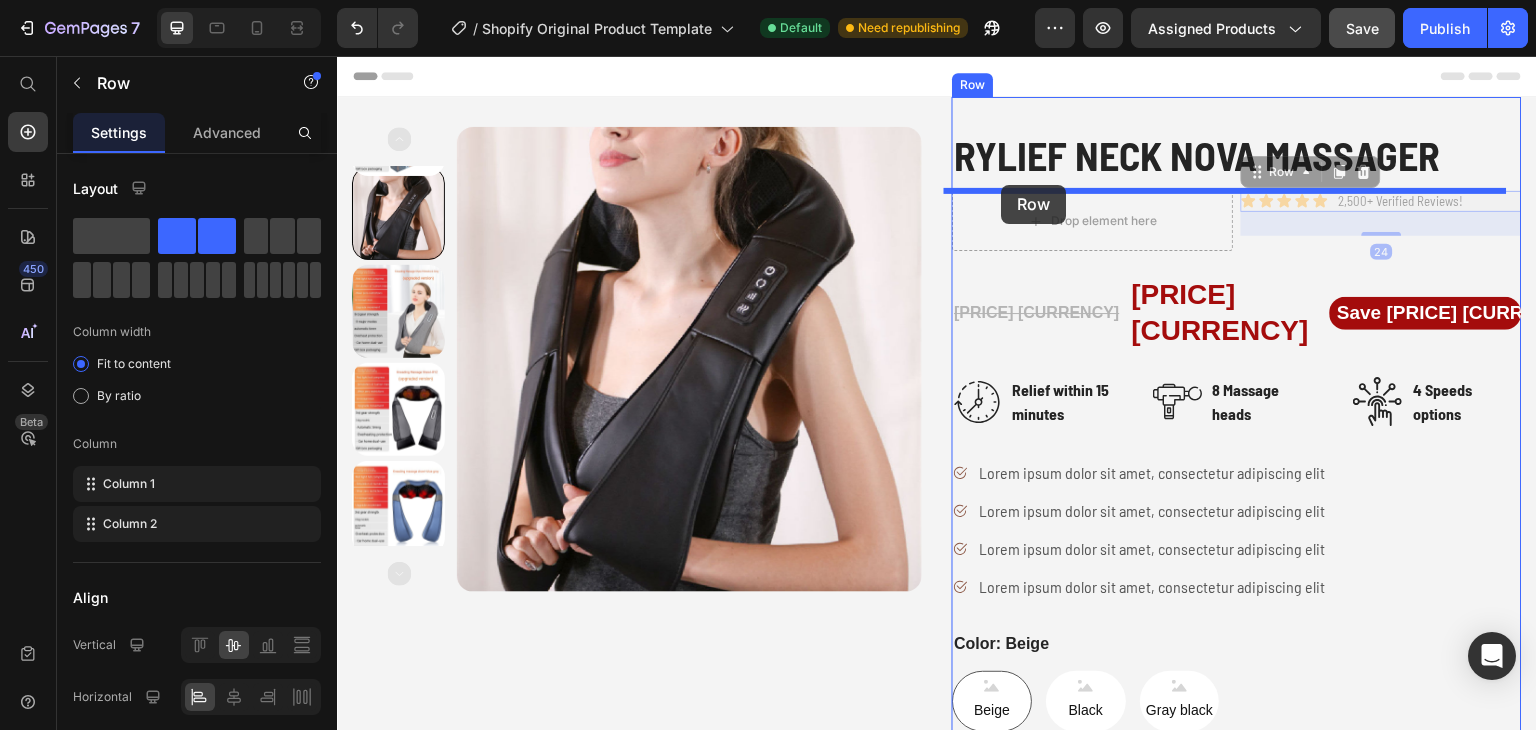 drag, startPoint x: 1256, startPoint y: 173, endPoint x: 1002, endPoint y: 185, distance: 254.28331 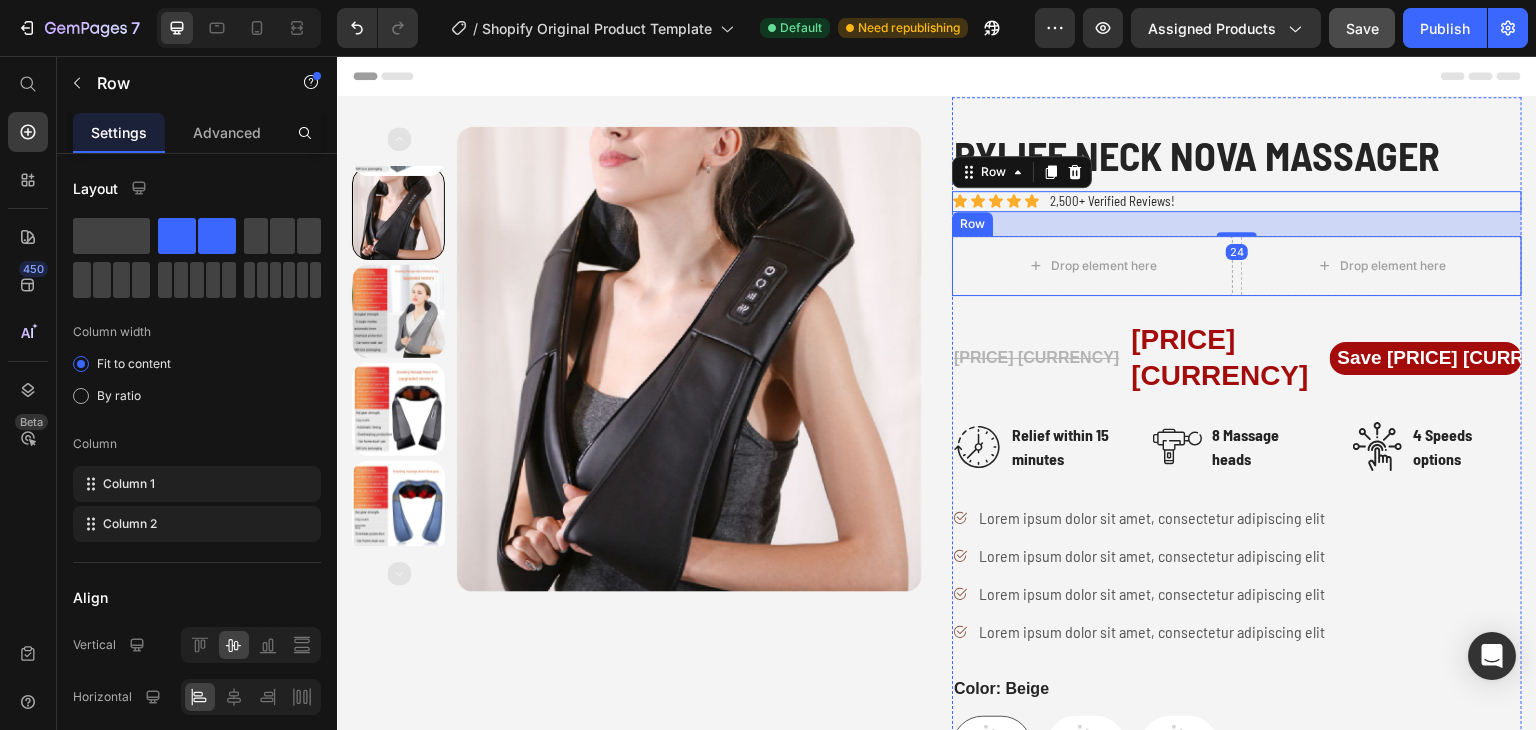 click on "Drop element here
Drop element here Row" at bounding box center [1237, 266] 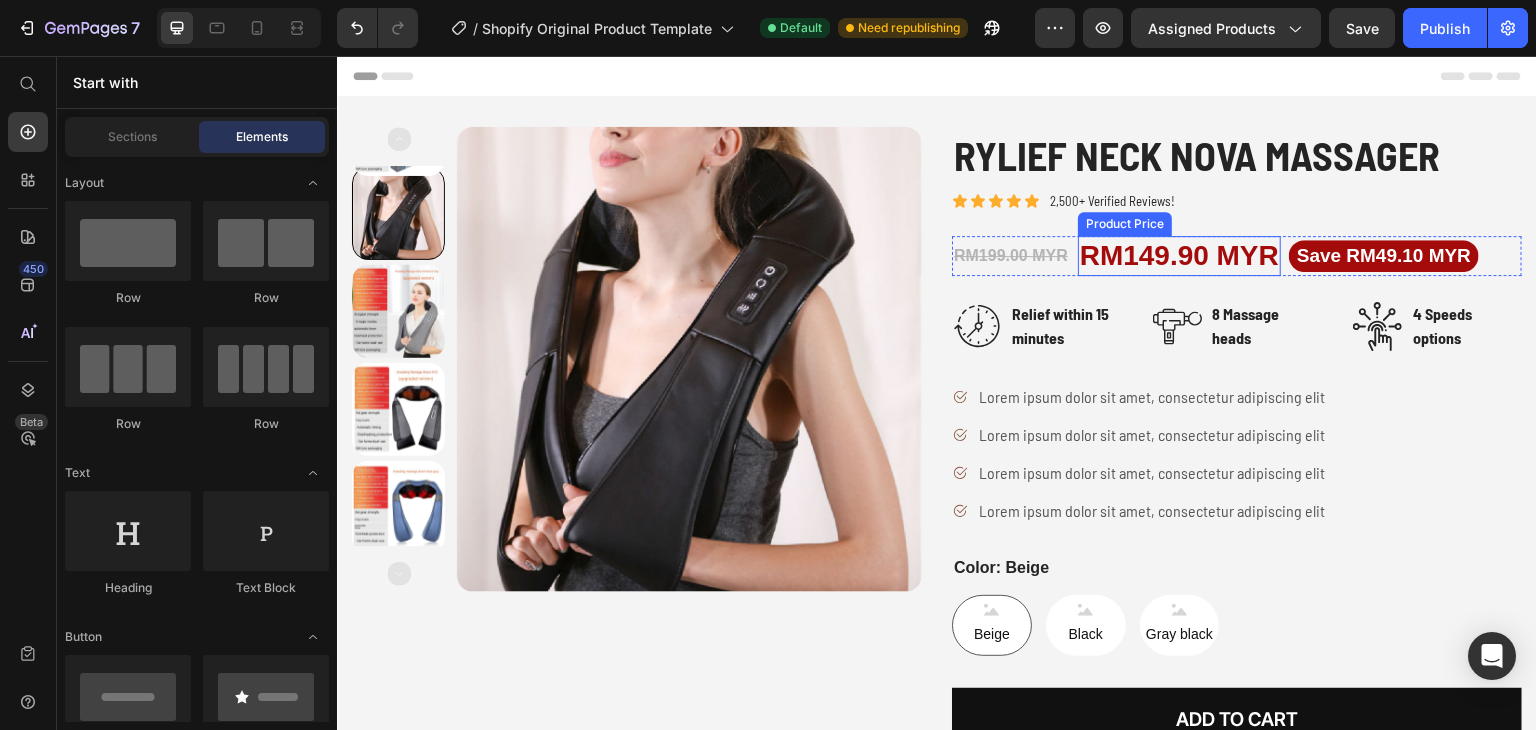 scroll, scrollTop: 0, scrollLeft: 0, axis: both 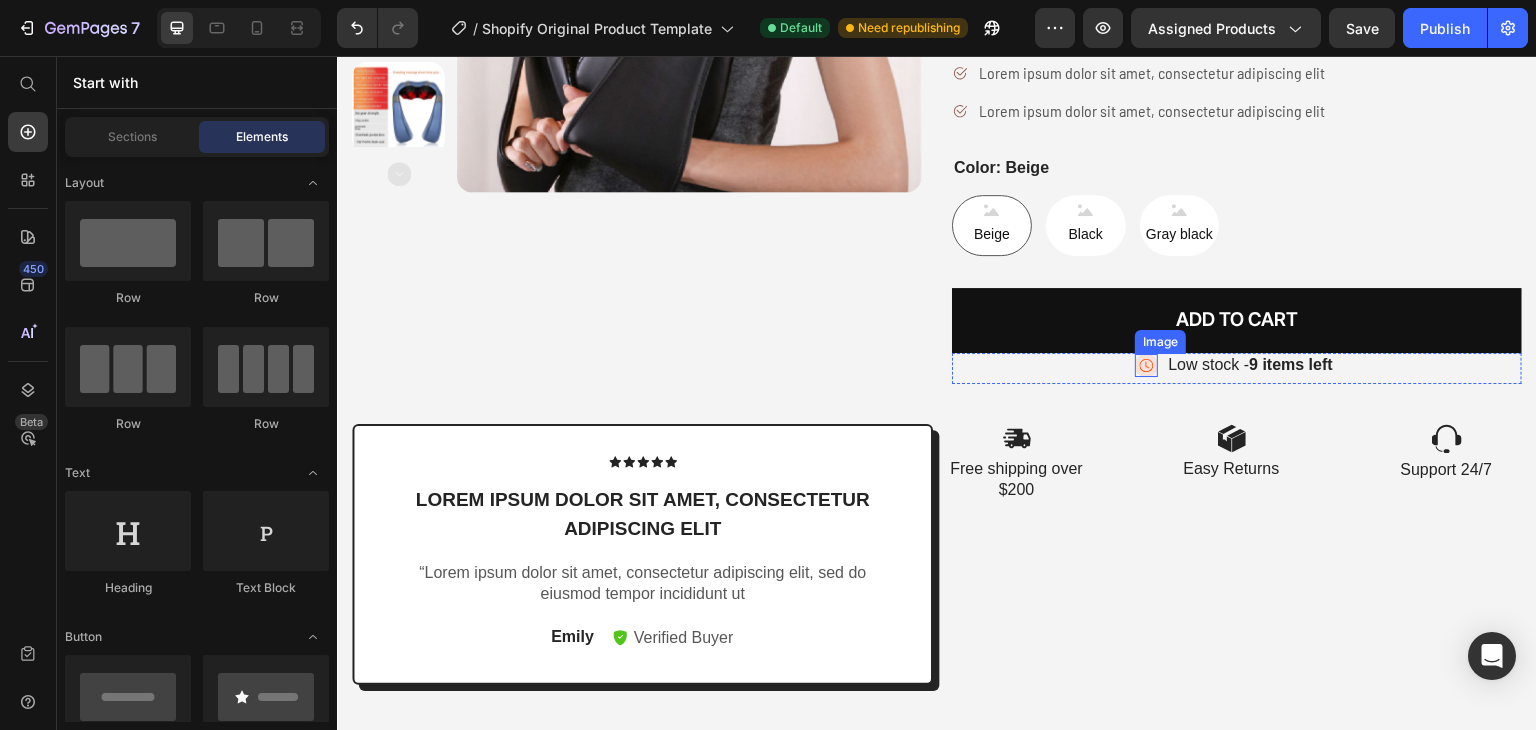 click on "Image Low stock -  9 items left Text Block" at bounding box center [1237, 365] 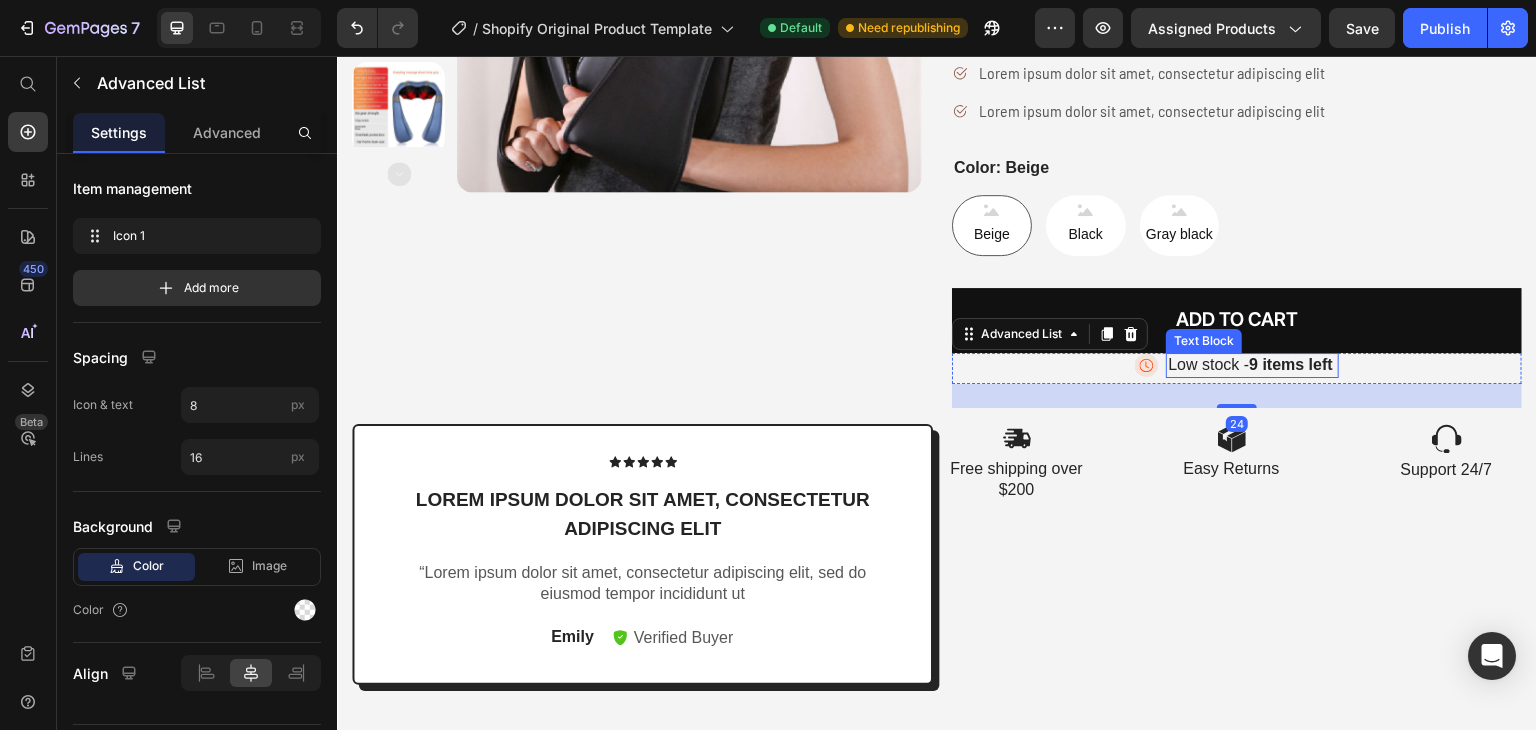 click on "Low stock -  9 items left" at bounding box center [1252, 365] 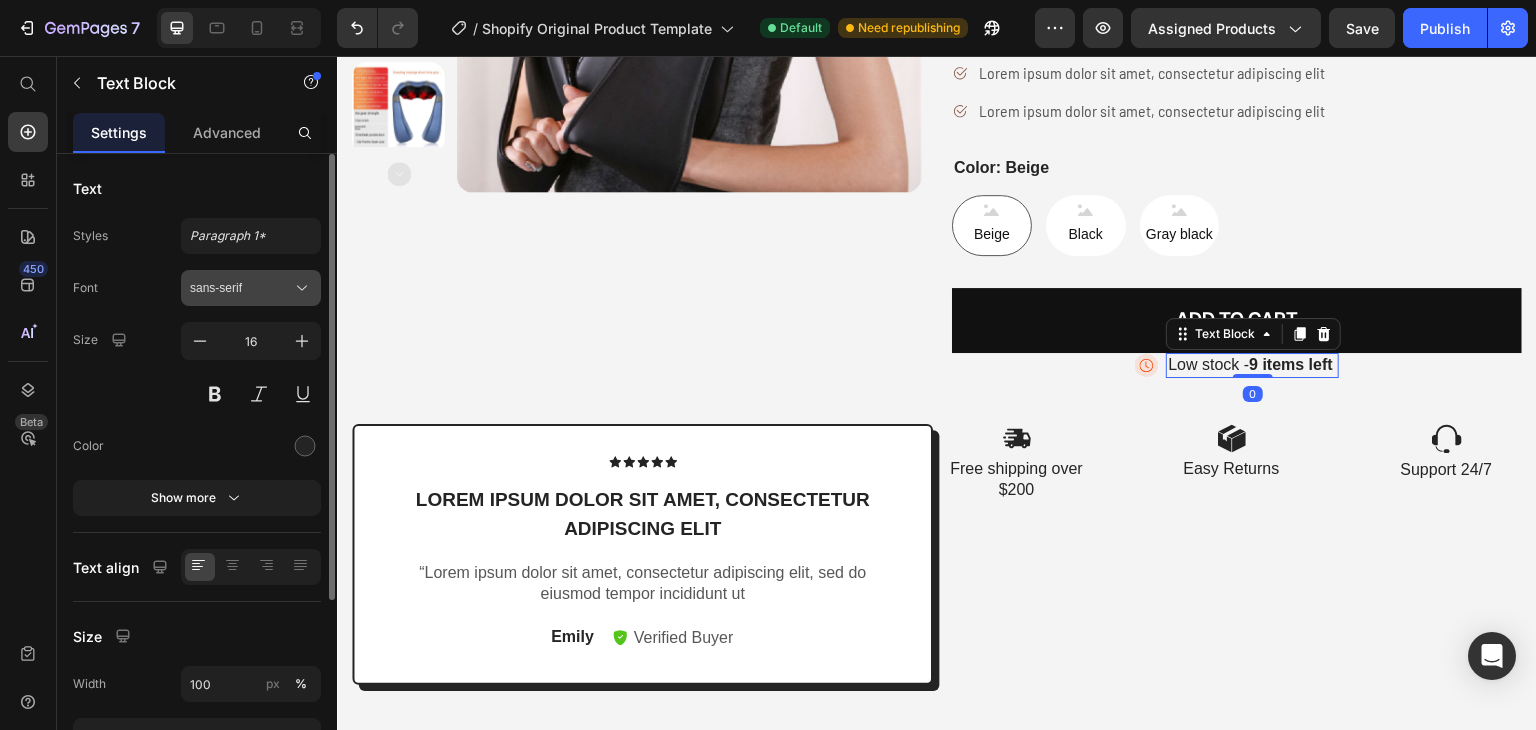click on "sans-serif" at bounding box center [241, 288] 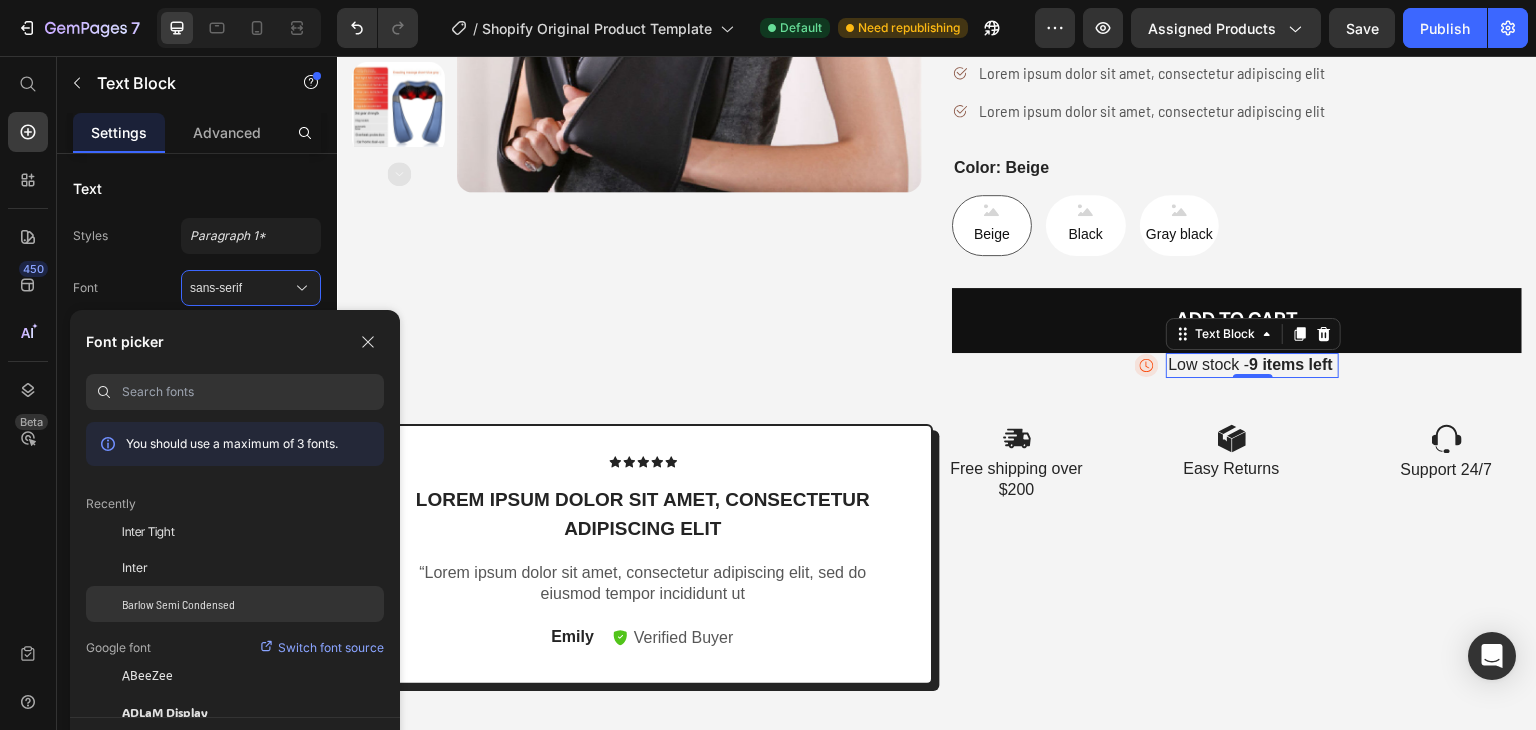 click on "Barlow Semi Condensed" 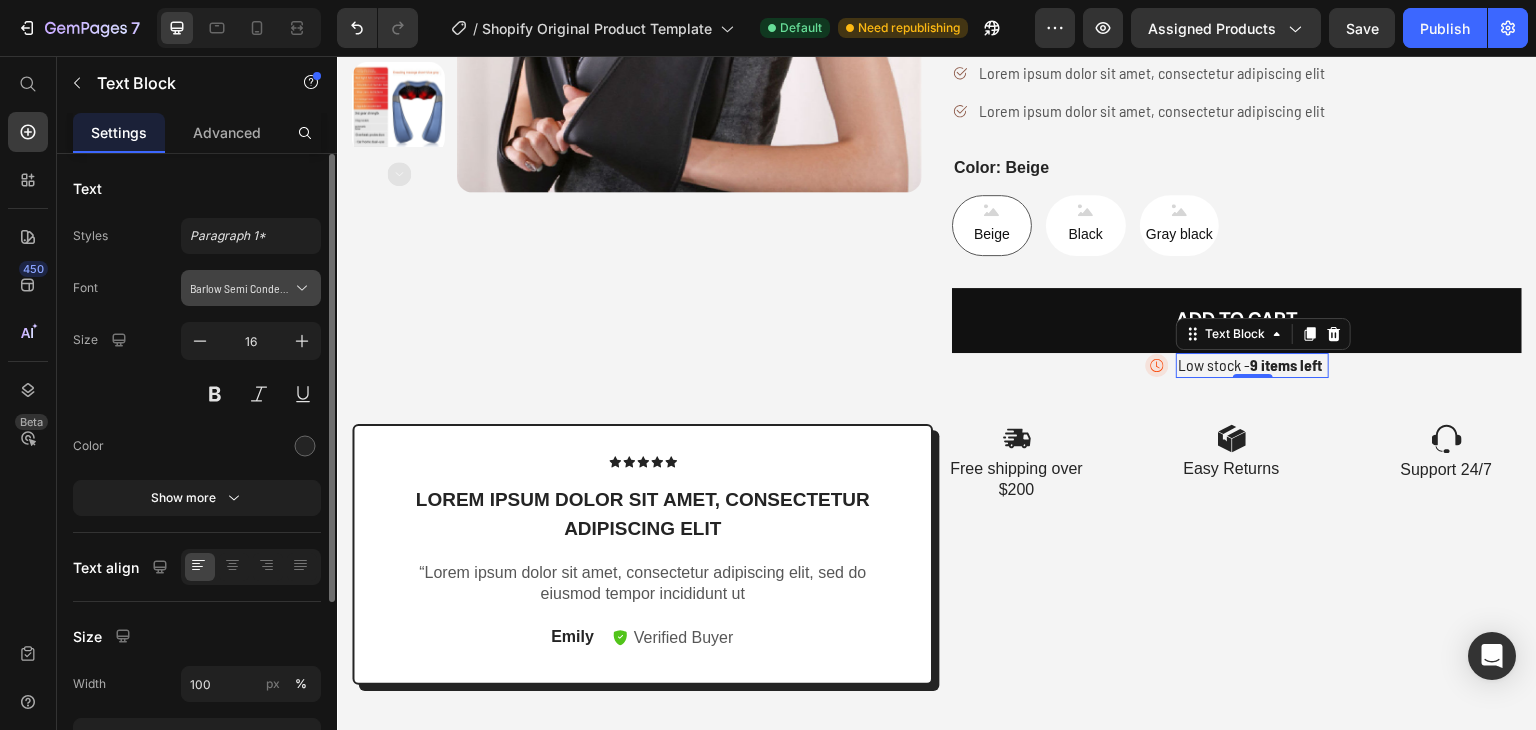 click on "Barlow Semi Condensed" at bounding box center [251, 288] 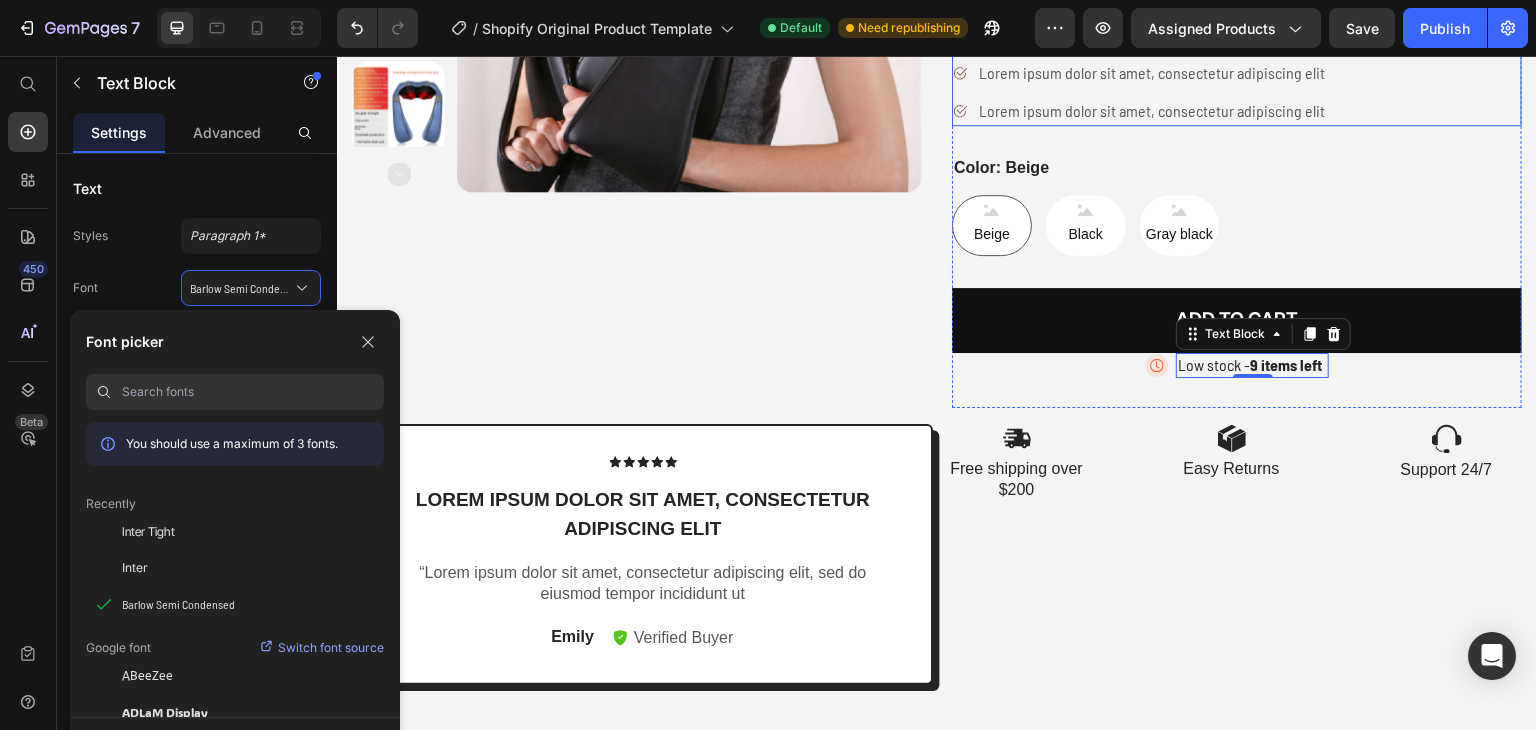 click on "Lorem ipsum dolor sit amet, consectetur adipiscing elit" at bounding box center (1152, 111) 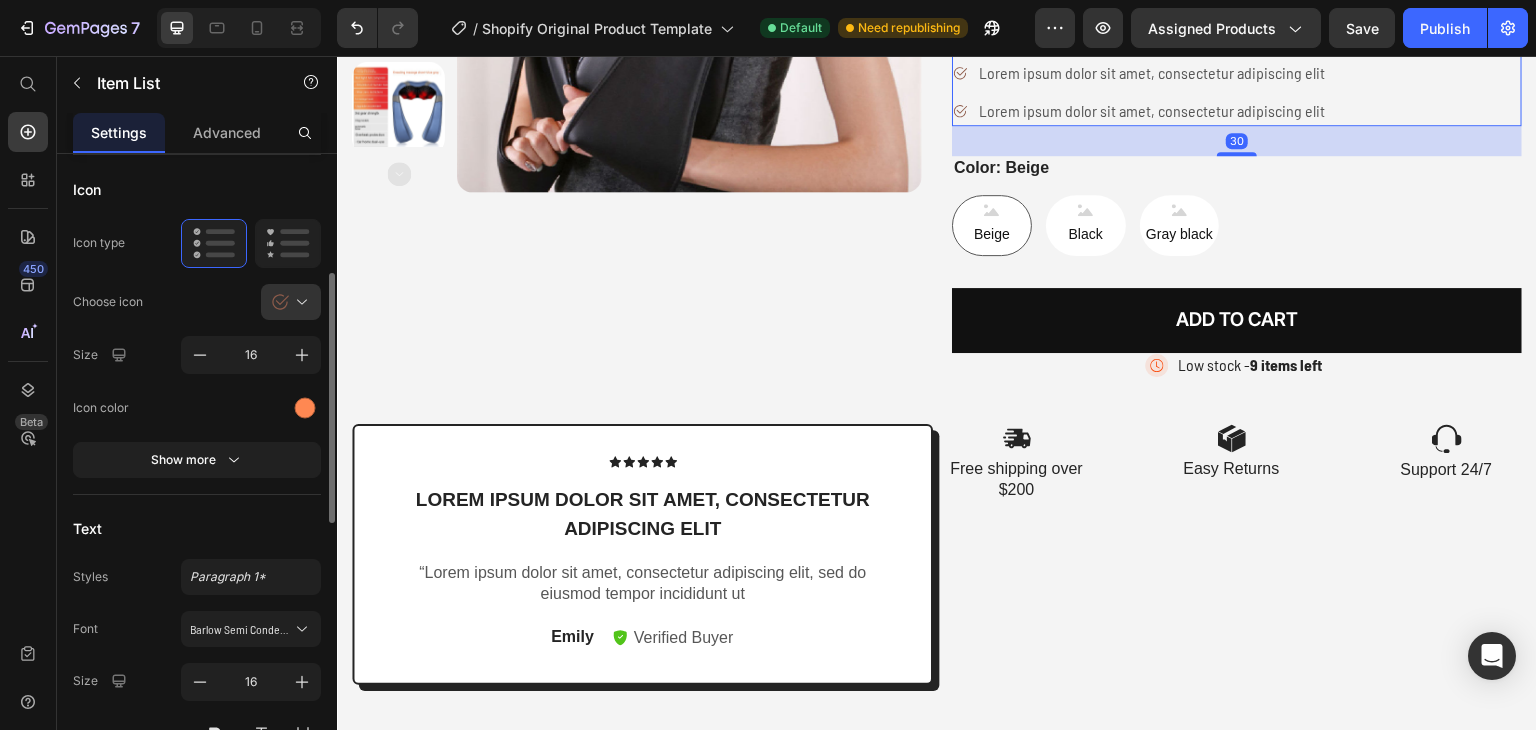scroll, scrollTop: 400, scrollLeft: 0, axis: vertical 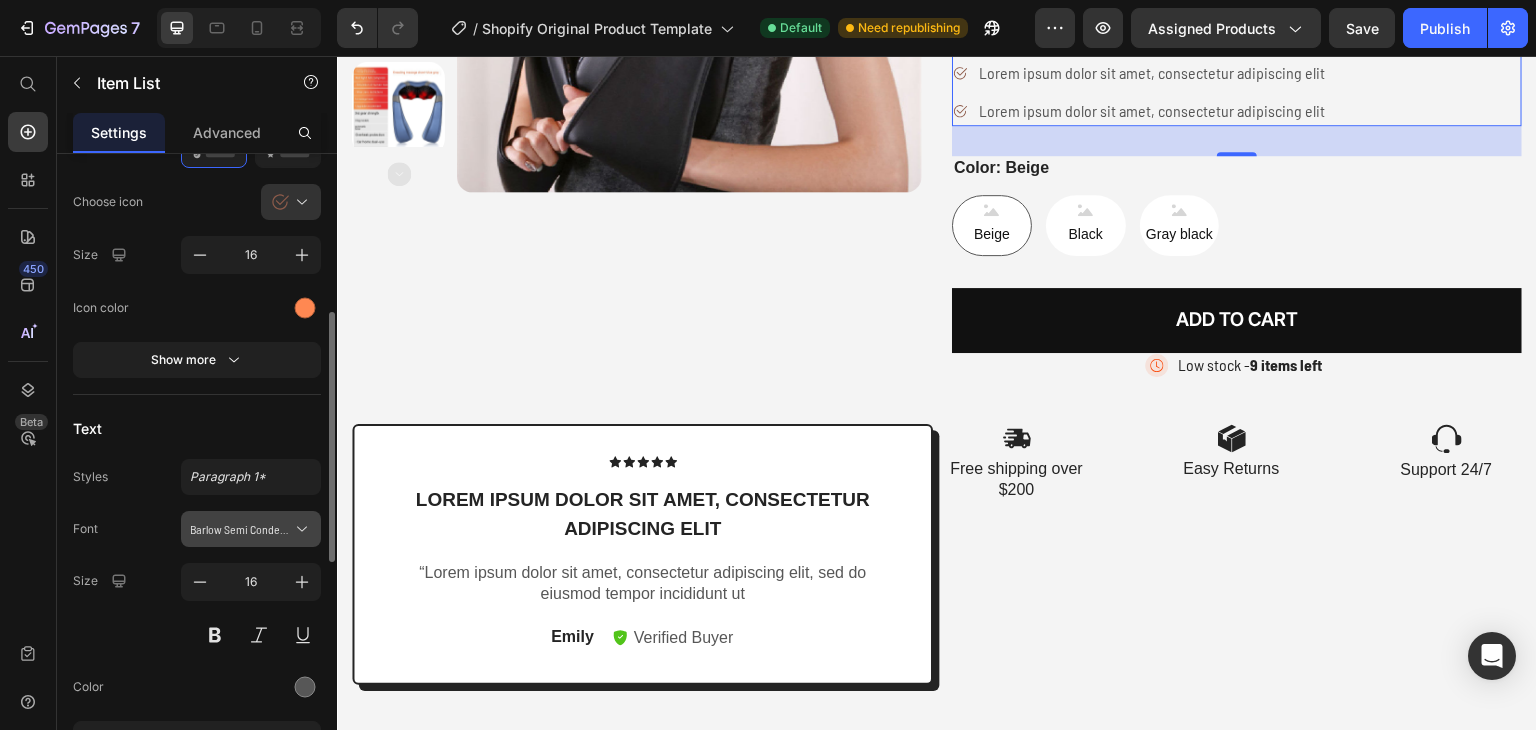 click on "Barlow Semi Condensed" at bounding box center [241, 529] 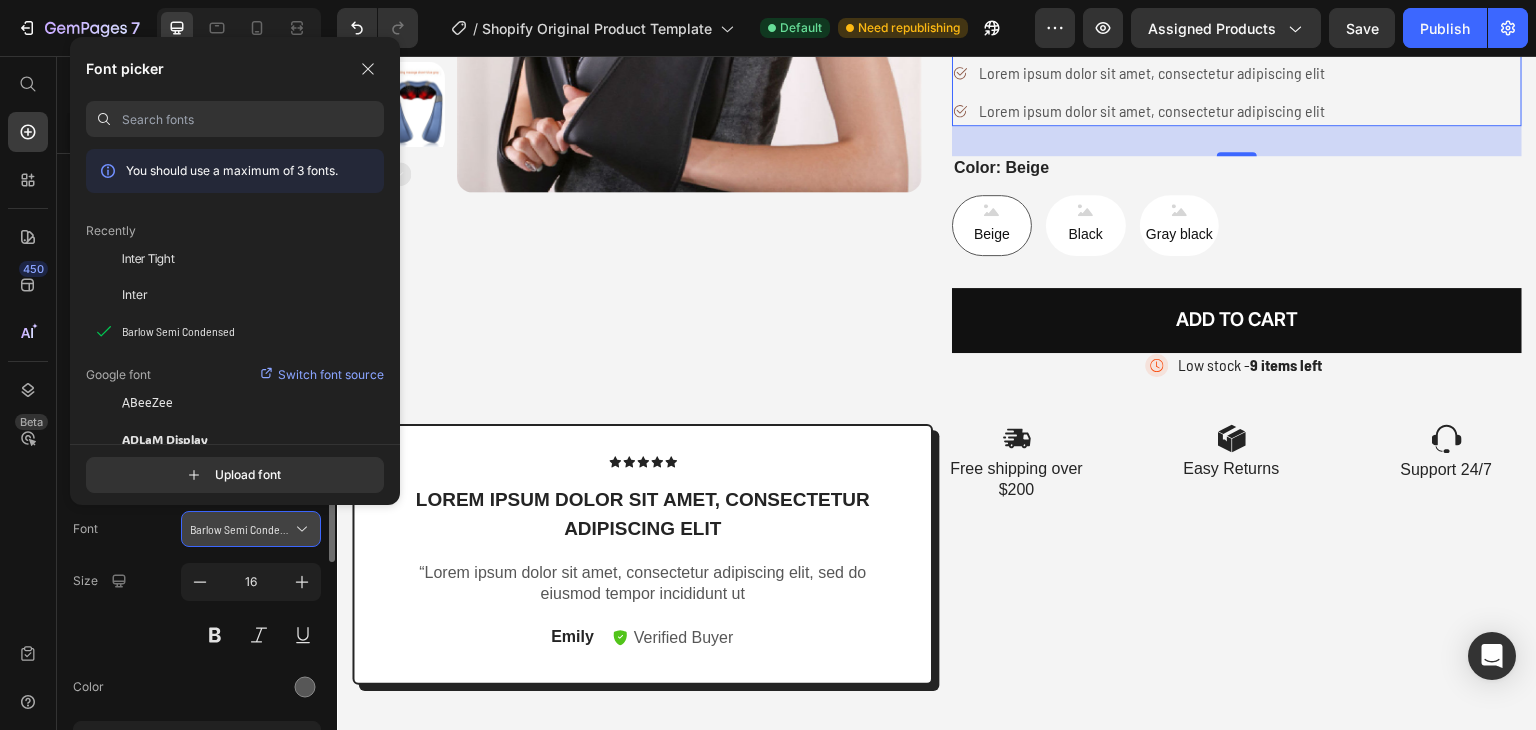 click on "Barlow Semi Condensed" at bounding box center [241, 529] 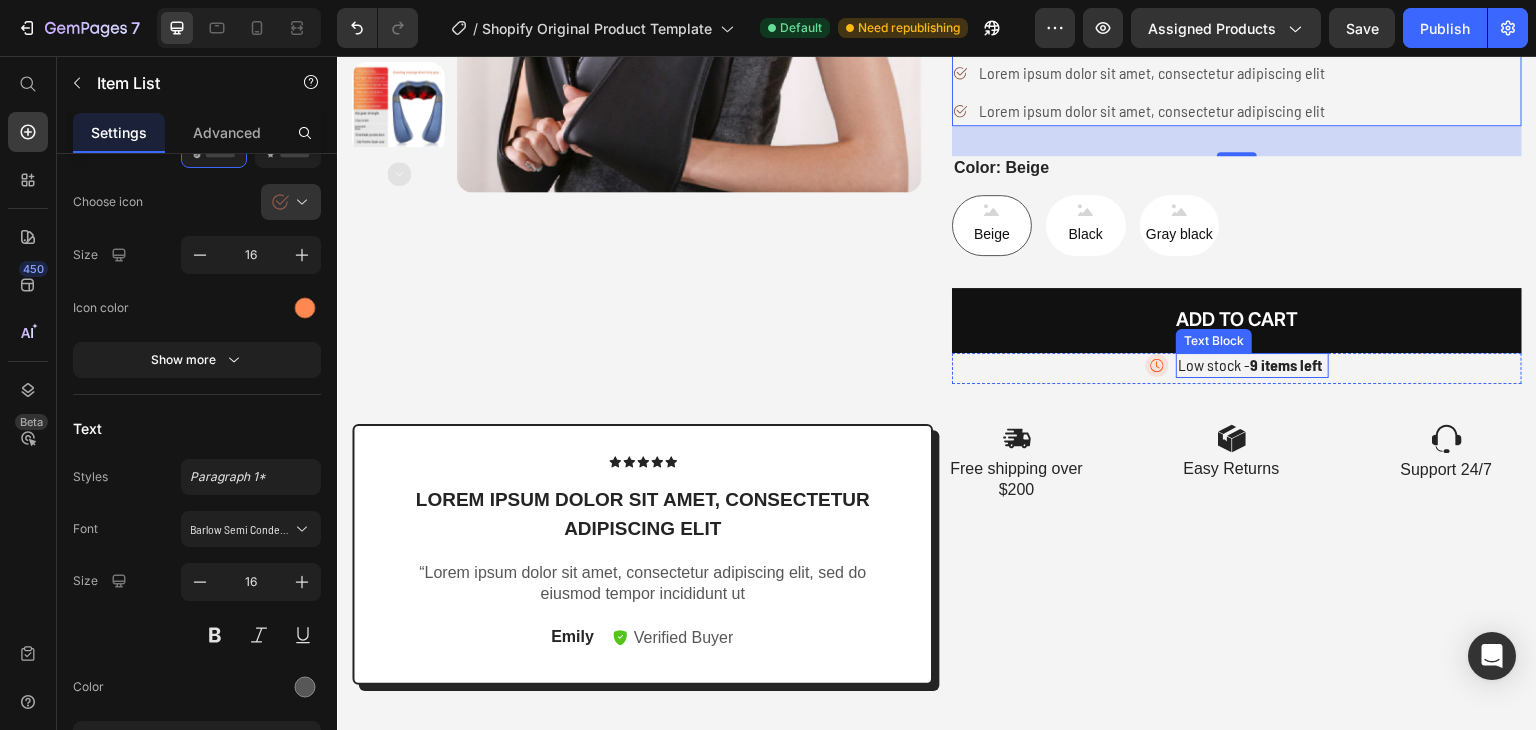 click on "9 items left" at bounding box center (1286, 364) 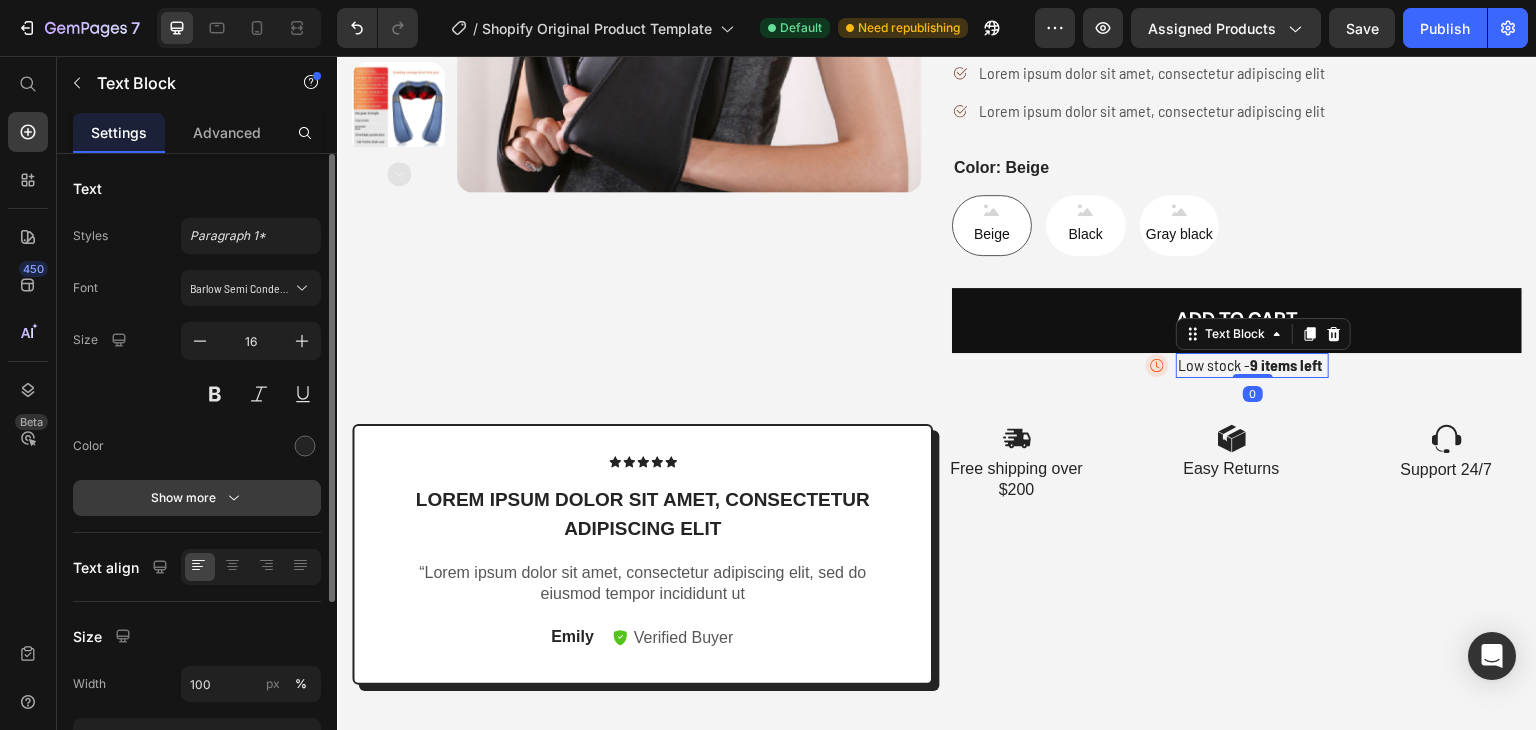 scroll, scrollTop: 100, scrollLeft: 0, axis: vertical 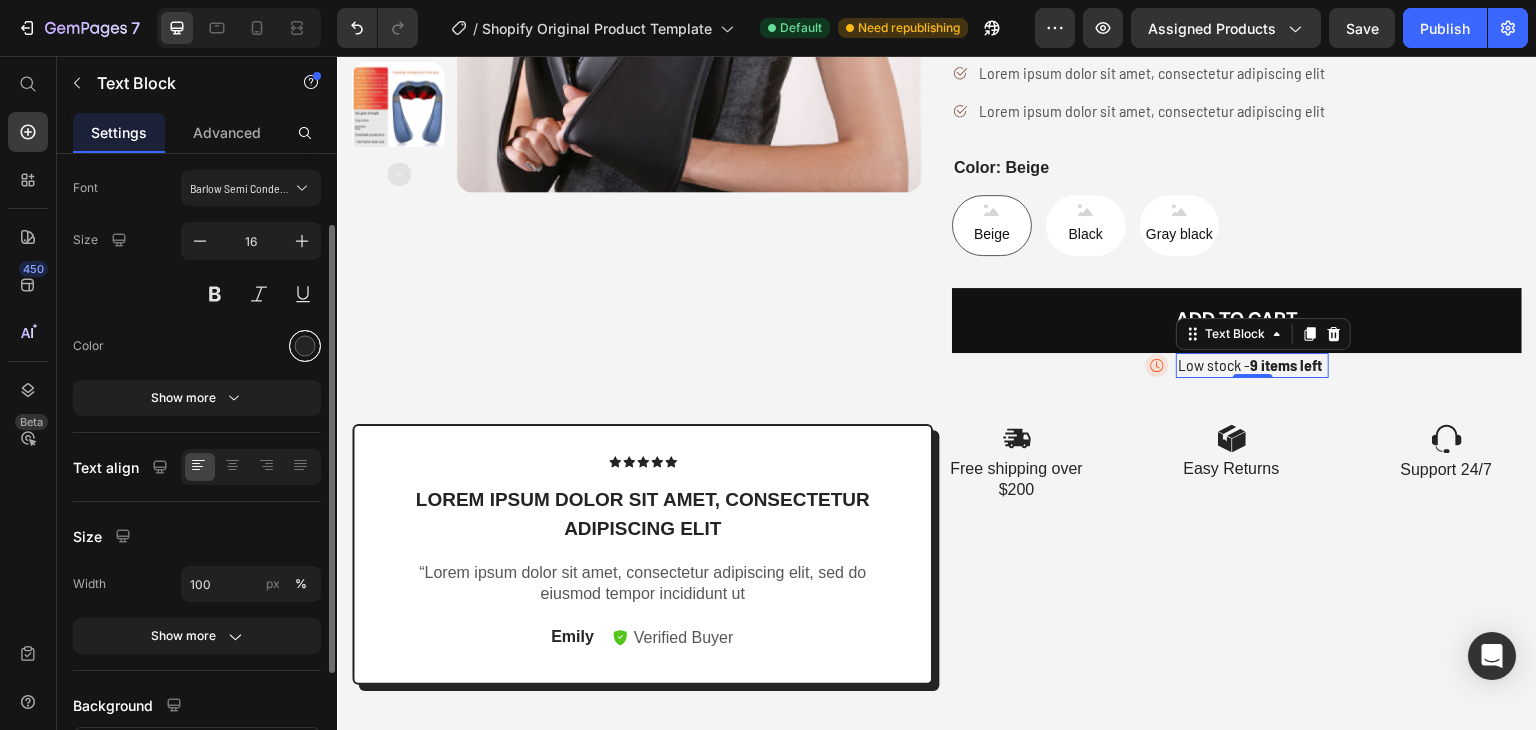 click at bounding box center [305, 346] 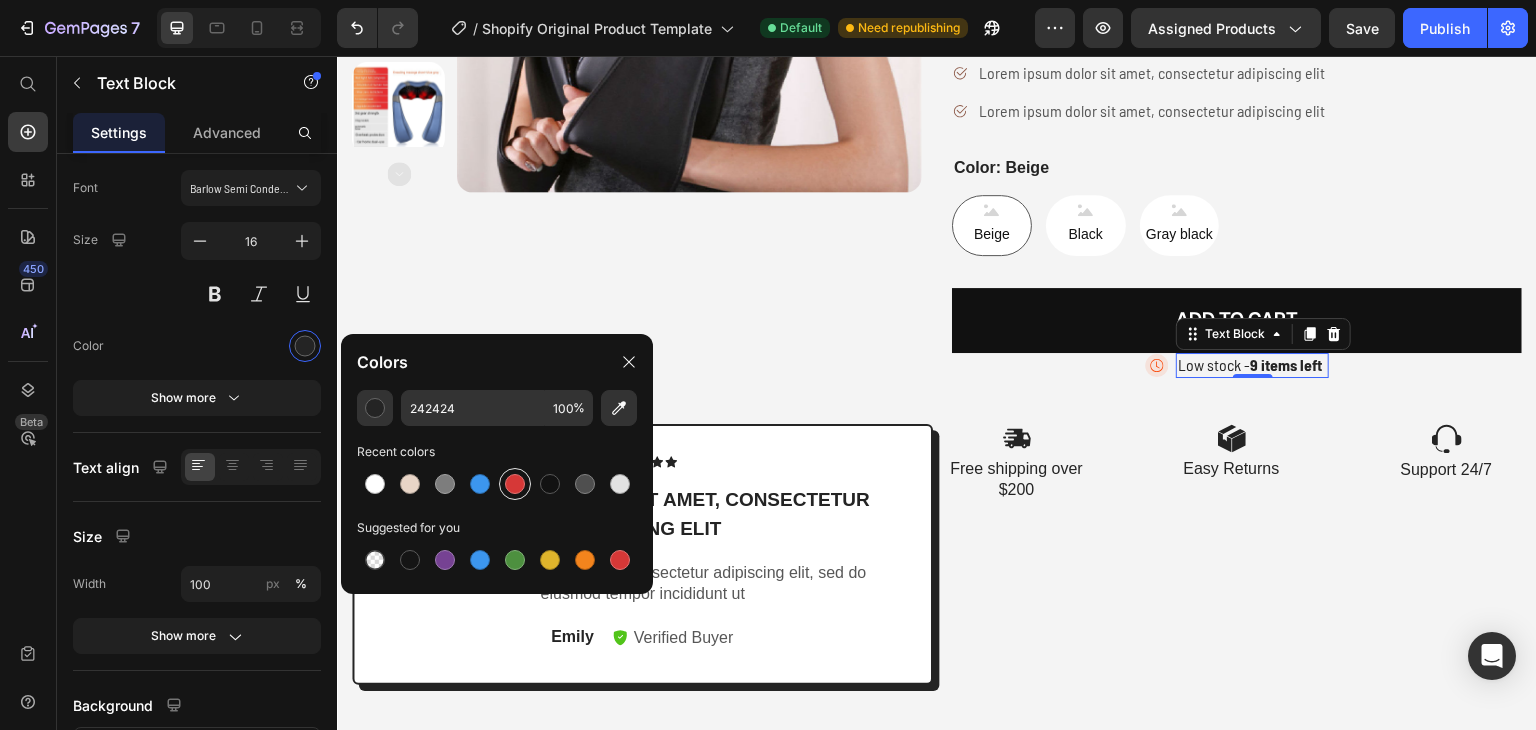 click at bounding box center (515, 484) 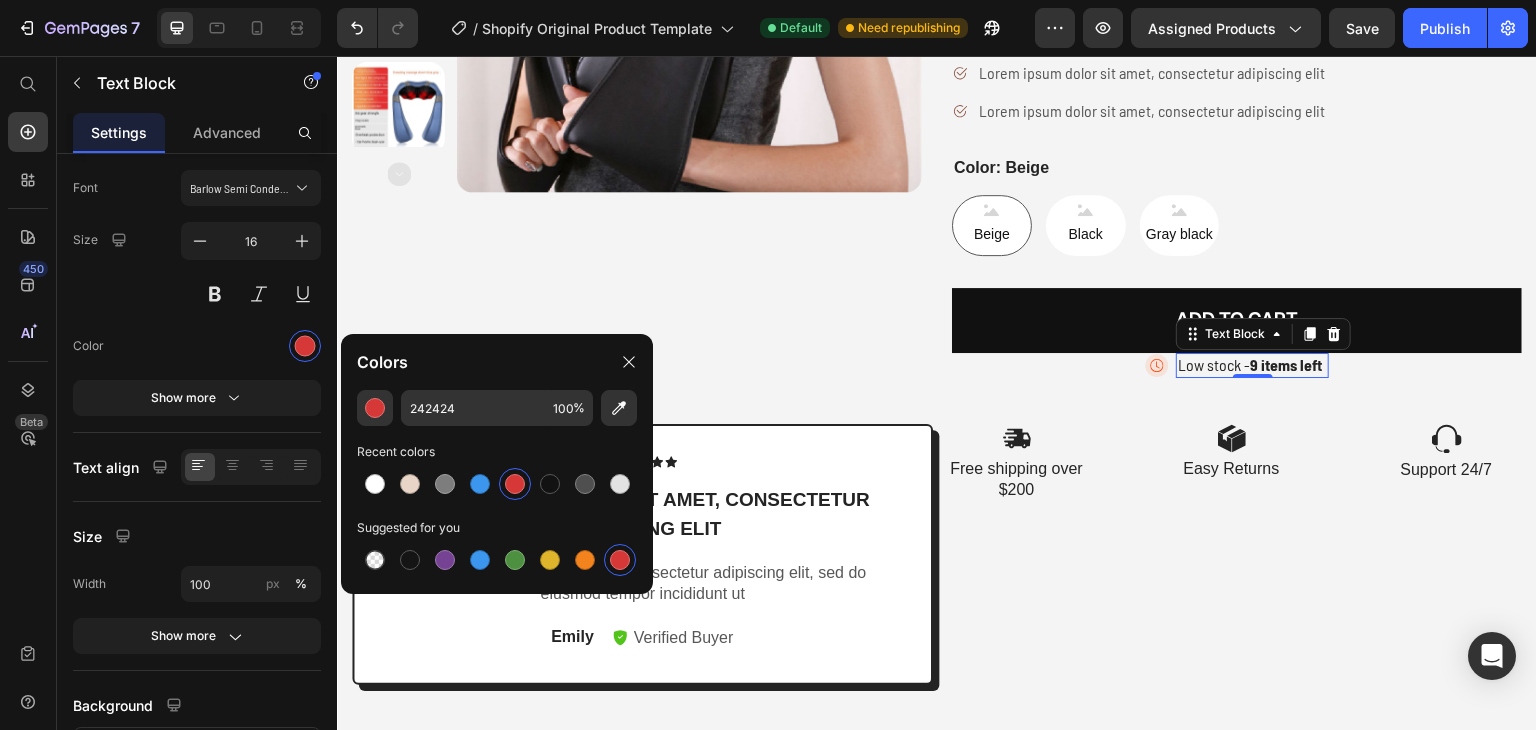 type on "D63837" 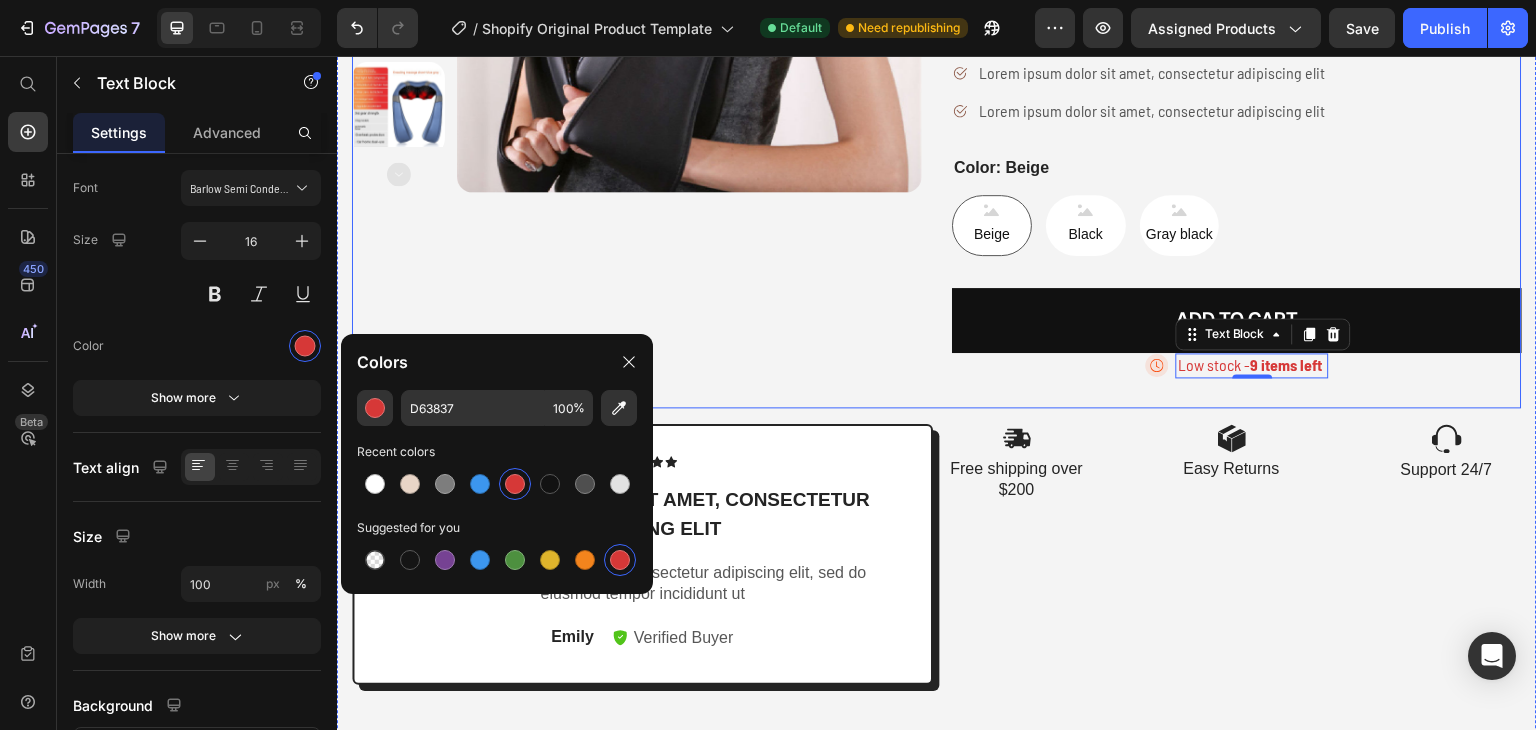 click on "Product Images" at bounding box center (637, 52) 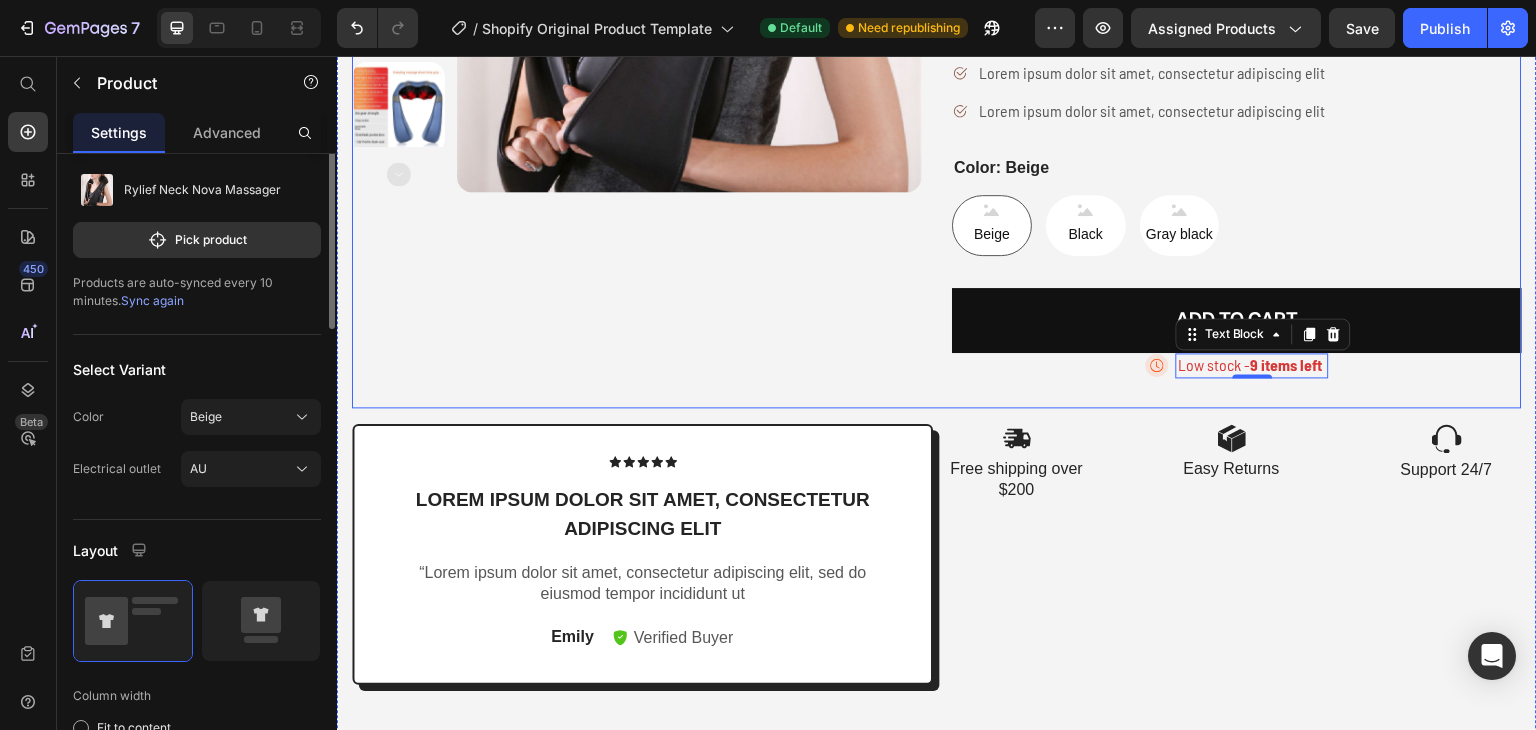 scroll, scrollTop: 0, scrollLeft: 0, axis: both 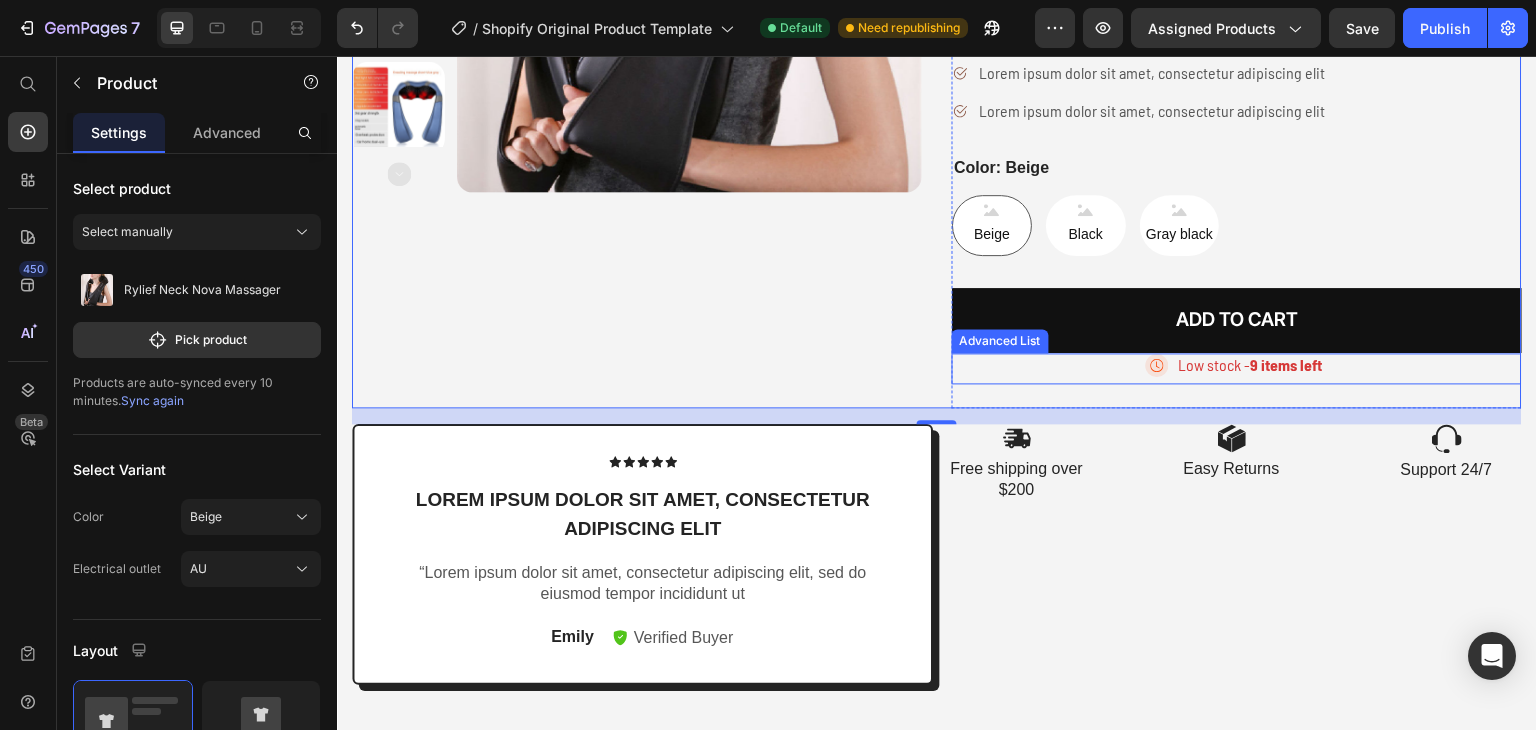 click on "Image Low stock -  9 items left Text Block" at bounding box center [1237, 368] 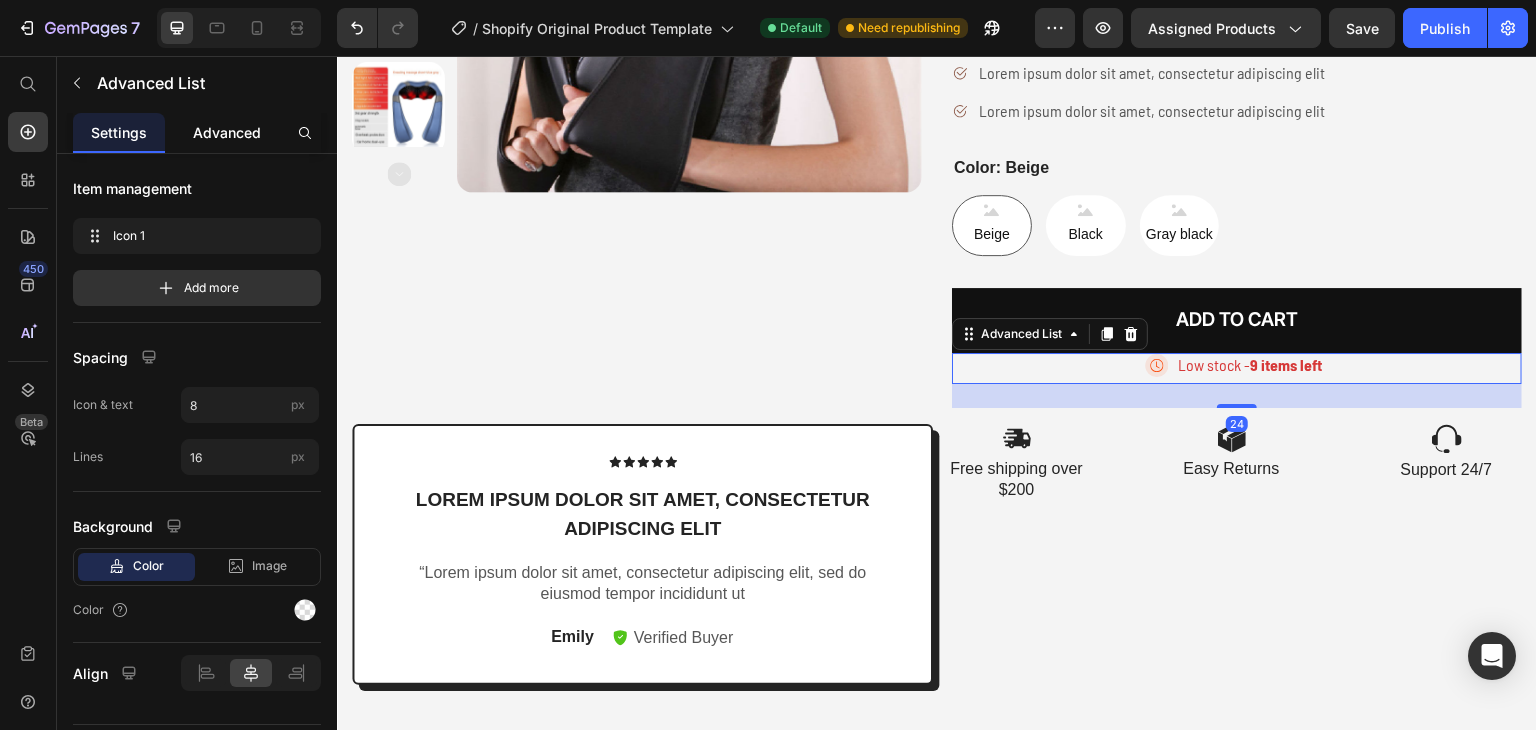 click on "Advanced" at bounding box center [227, 132] 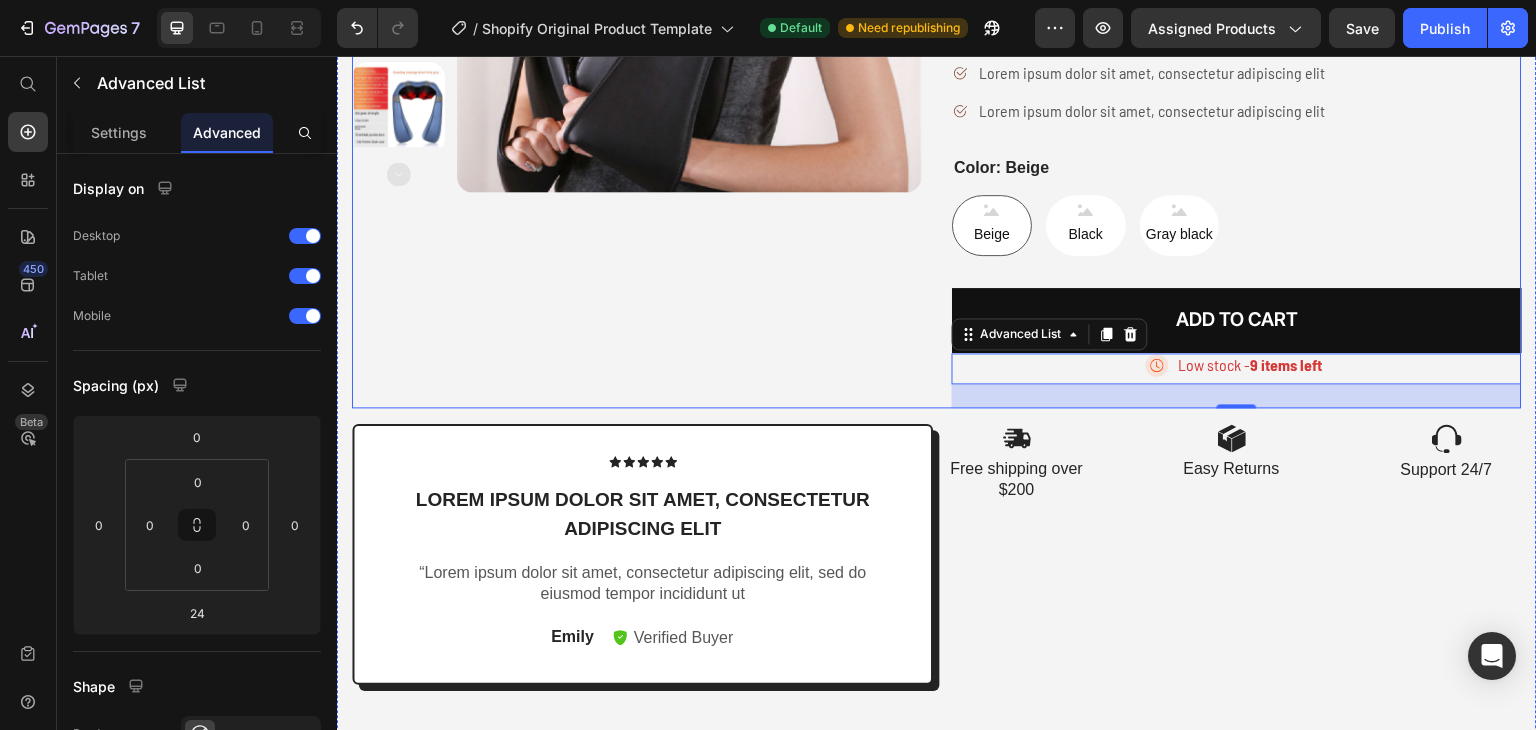 click on "Product Images" at bounding box center [637, 52] 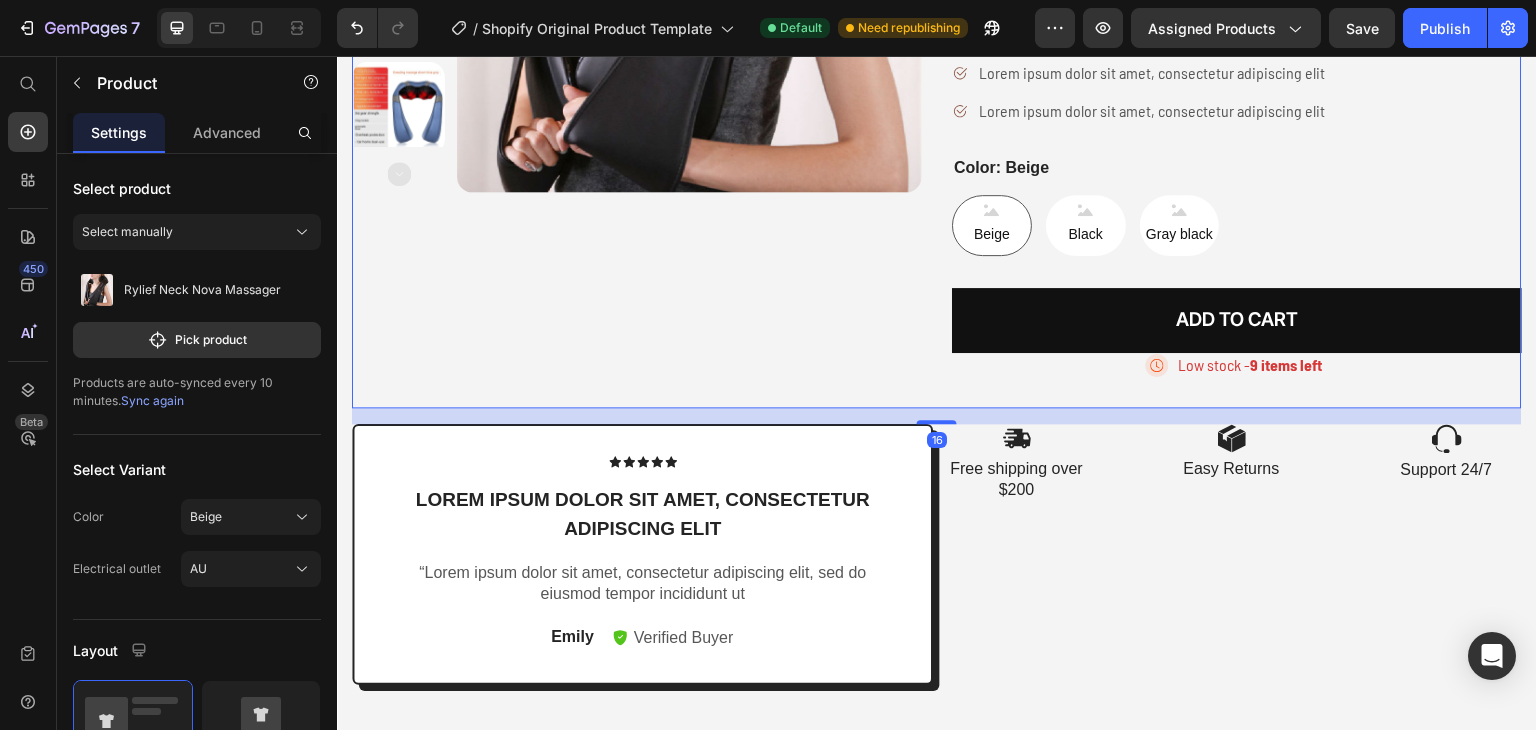 click on "Product Images" at bounding box center [637, 52] 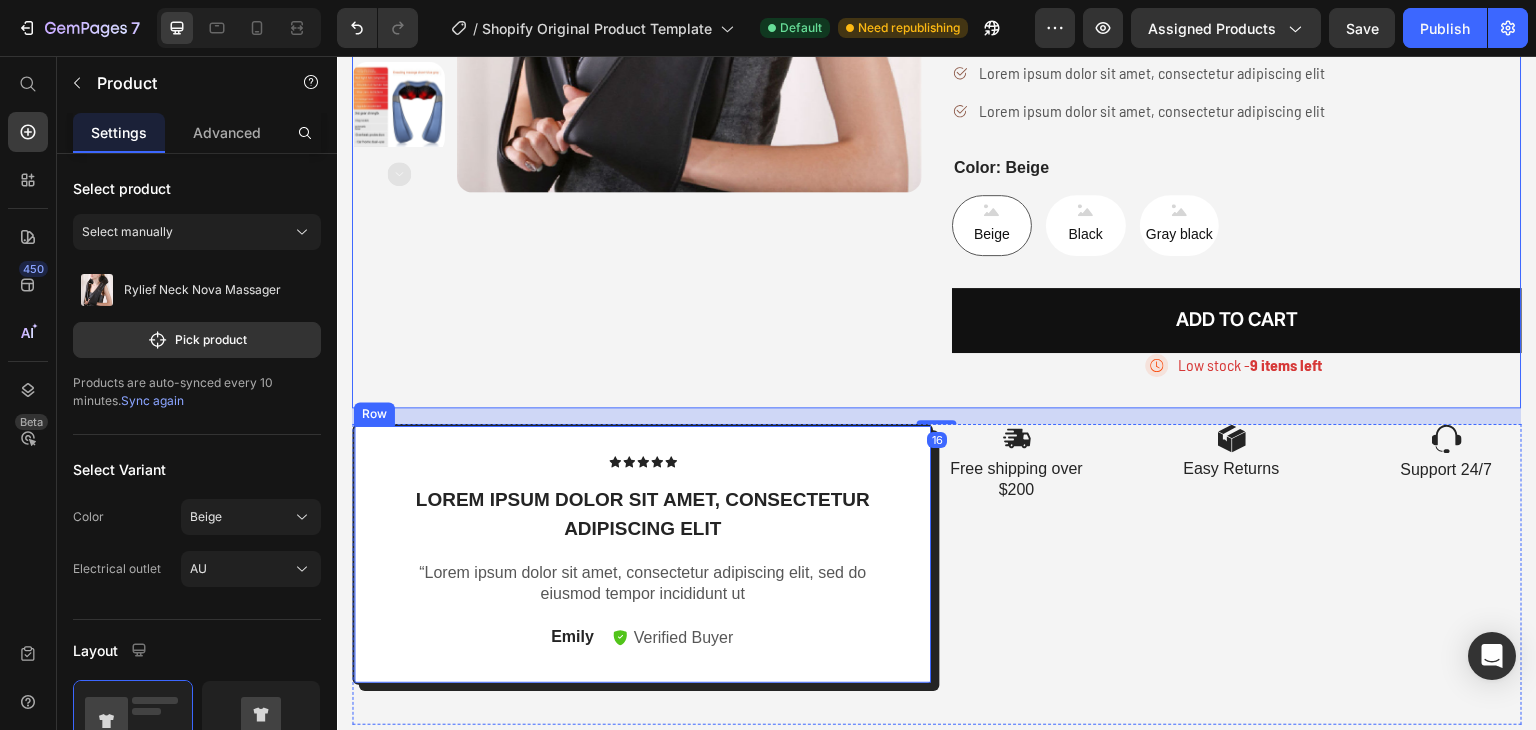 click on "Icon Icon Icon Icon Icon Icon List Lorem ipsum dolor sit amet, consectetur adipiscing elit Text Block “Lorem ipsum dolor sit amet, consectetur adipiscing elit, sed do eiusmod tempor incididunt ut  Text Block Emily Text Block
Verified Buyer Item List Row Row" at bounding box center (642, 554) 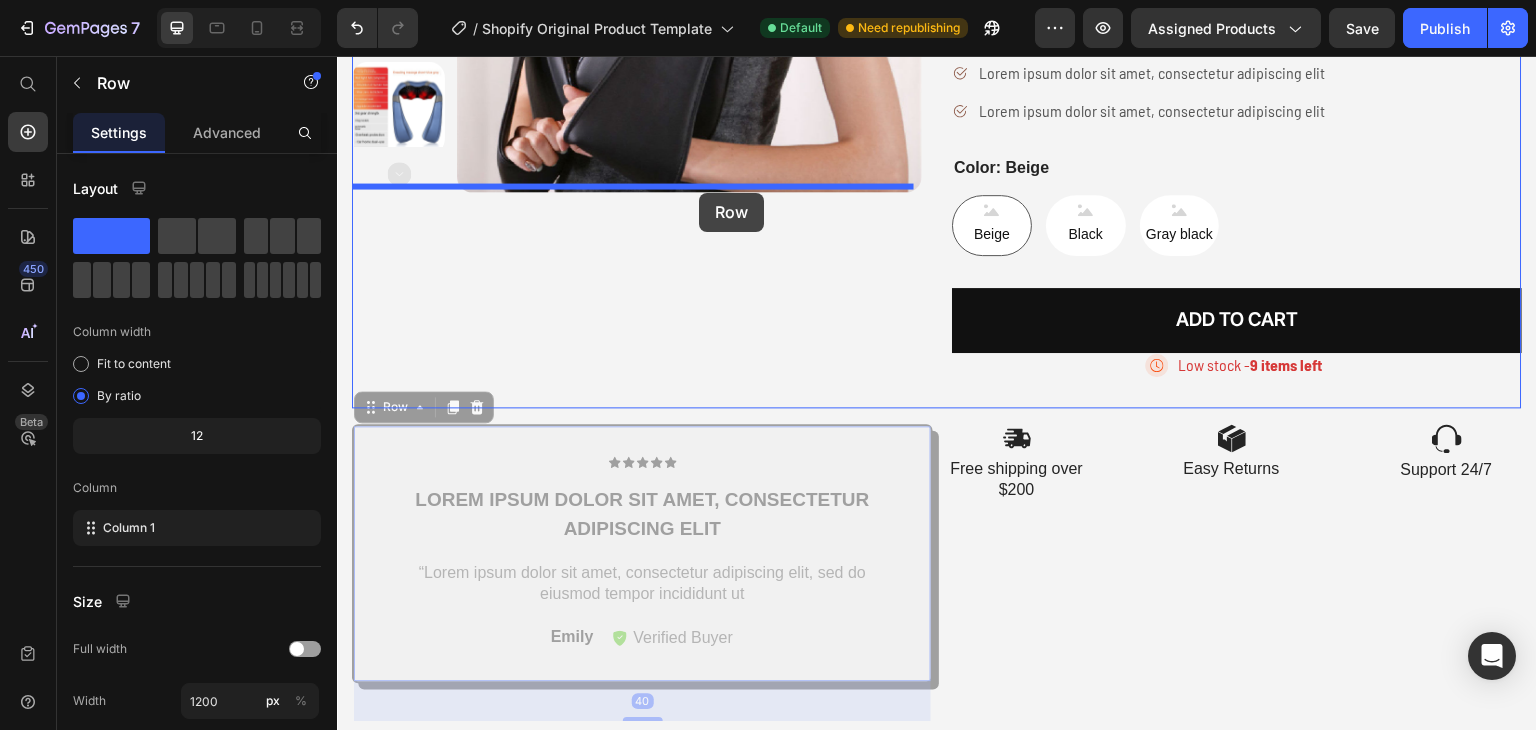 drag, startPoint x: 368, startPoint y: 407, endPoint x: 699, endPoint y: 193, distance: 394.15353 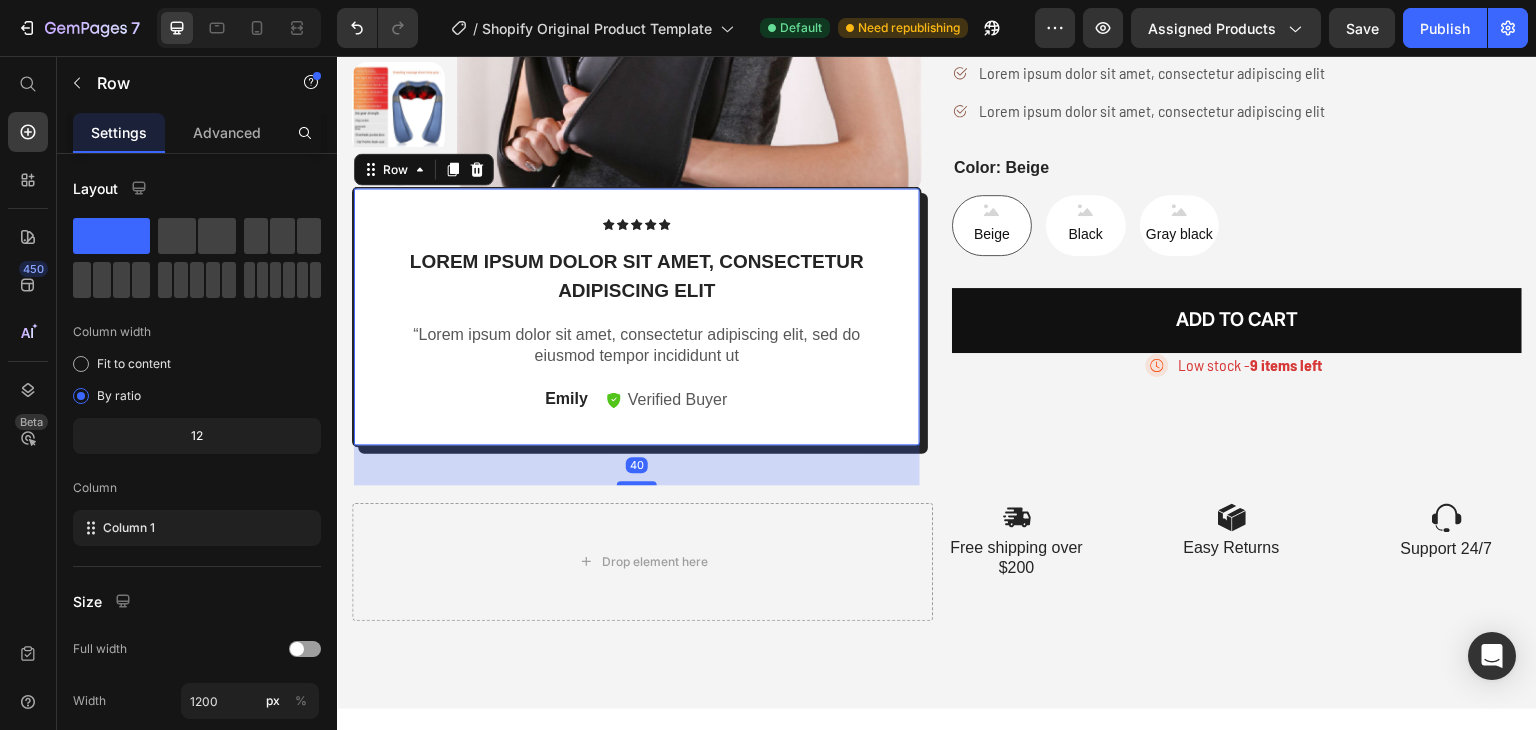 click on "Icon Icon Icon Icon Icon Icon List Lorem ipsum dolor sit amet, consectetur adipiscing elit Text Block “Lorem ipsum dolor sit amet, consectetur adipiscing elit, sed do eiusmod tempor incididunt ut  Text Block [FIRST] Text Block
Verified Buyer Item List Row Row   40" at bounding box center (637, 316) 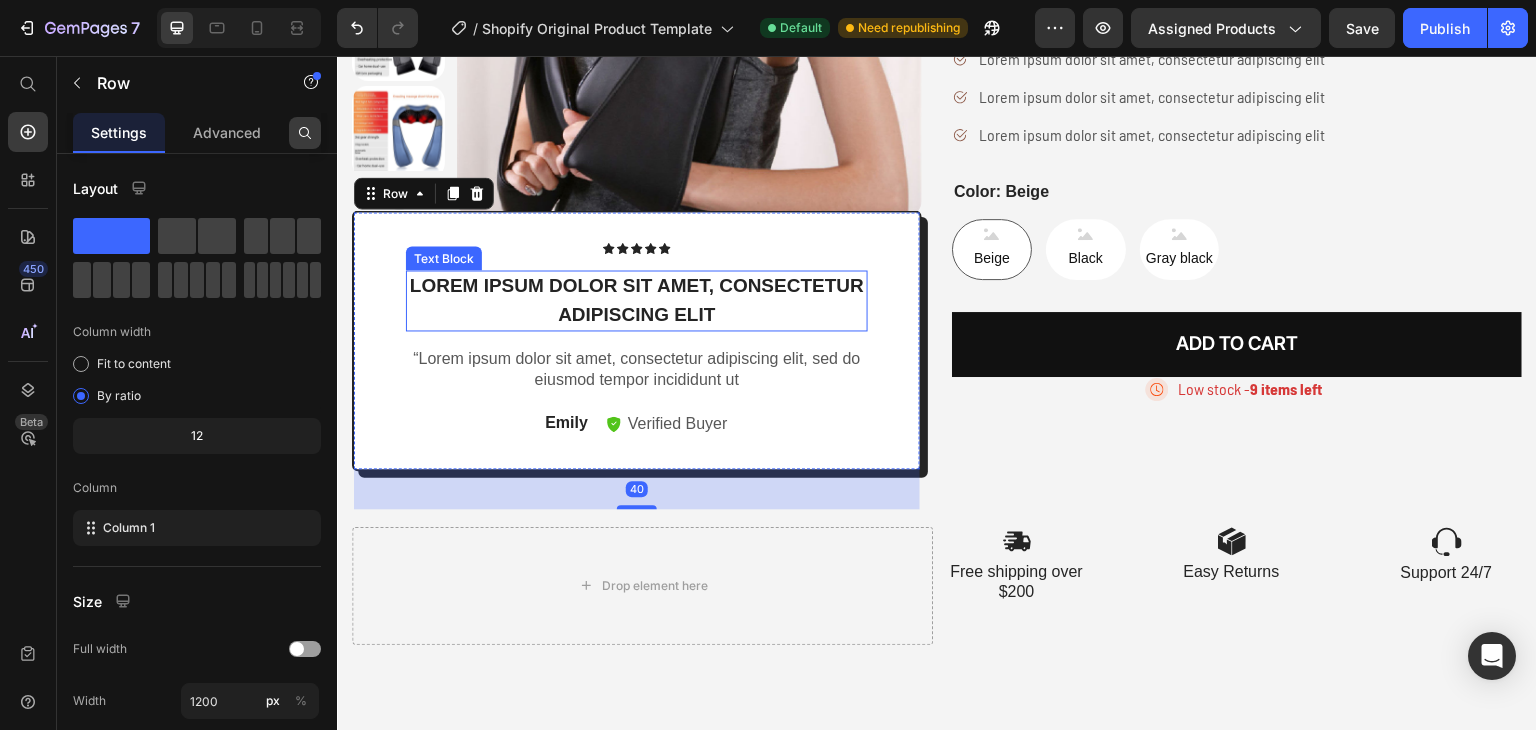 scroll, scrollTop: 300, scrollLeft: 0, axis: vertical 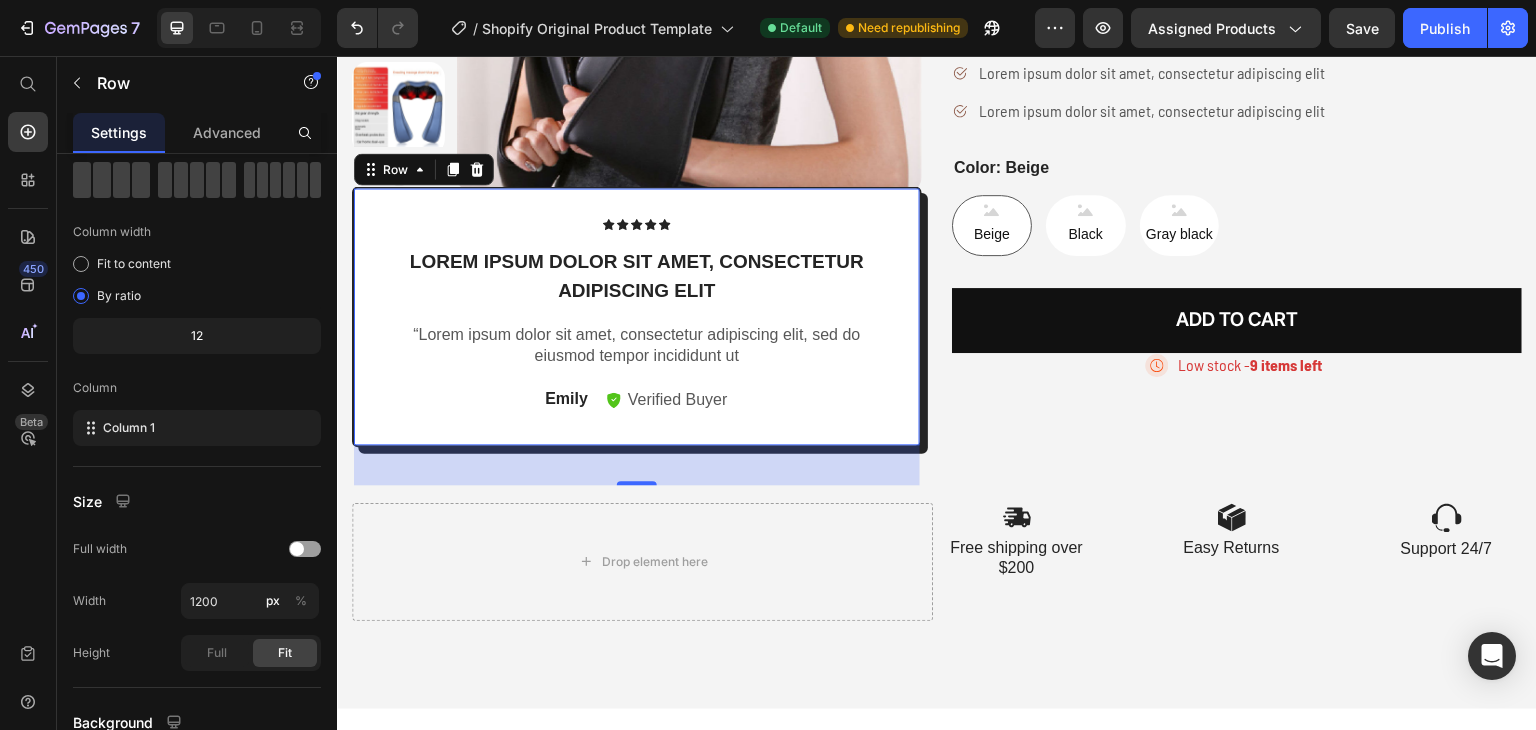 click on "Icon Icon Icon Icon Icon Icon List Lorem ipsum dolor sit amet, consectetur adipiscing elit Text Block “Lorem ipsum dolor sit amet, consectetur adipiscing elit, sed do eiusmod tempor incididunt ut  Text Block [FIRST] Text Block
Verified Buyer Item List Row Row   40" at bounding box center (637, 316) 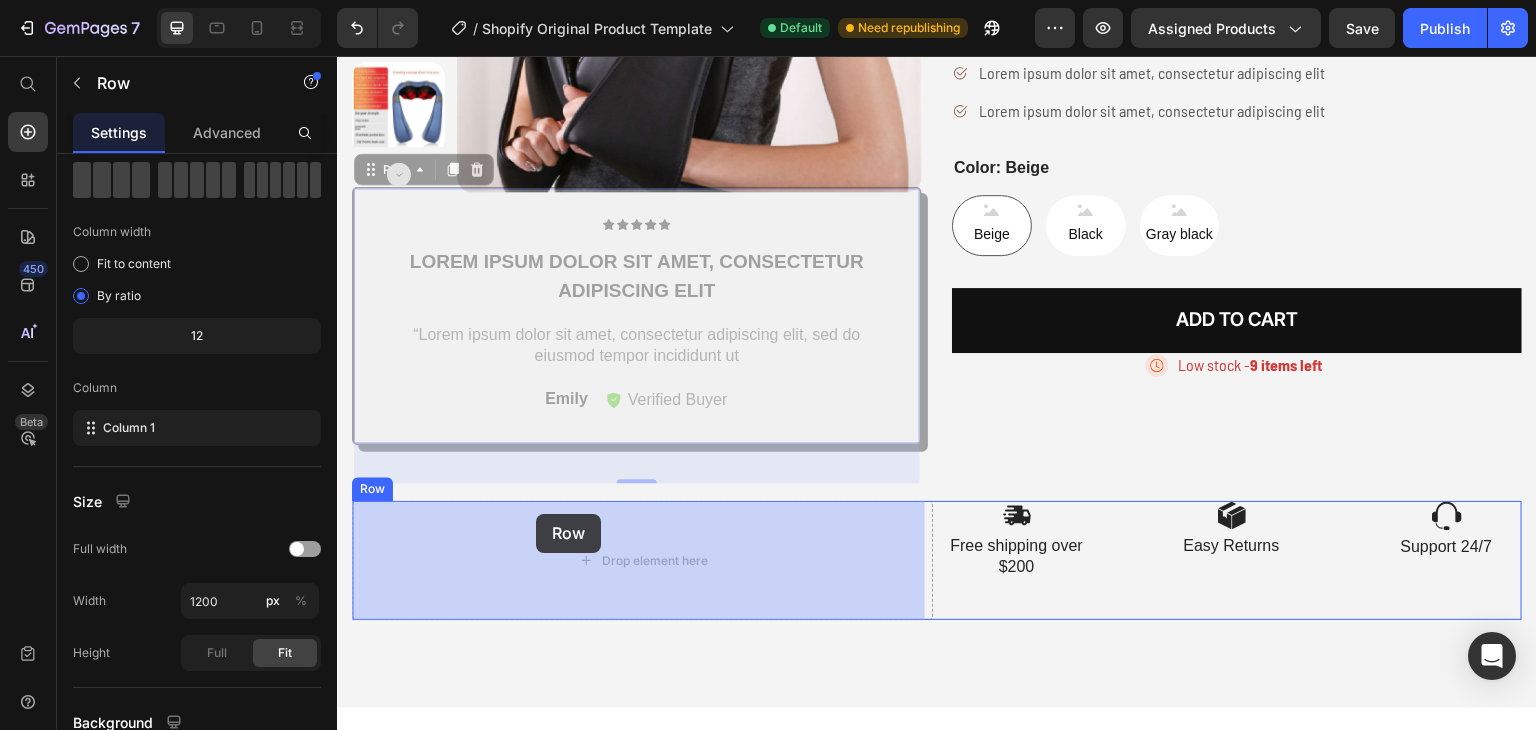 drag, startPoint x: 402, startPoint y: 165, endPoint x: 536, endPoint y: 513, distance: 372.9075 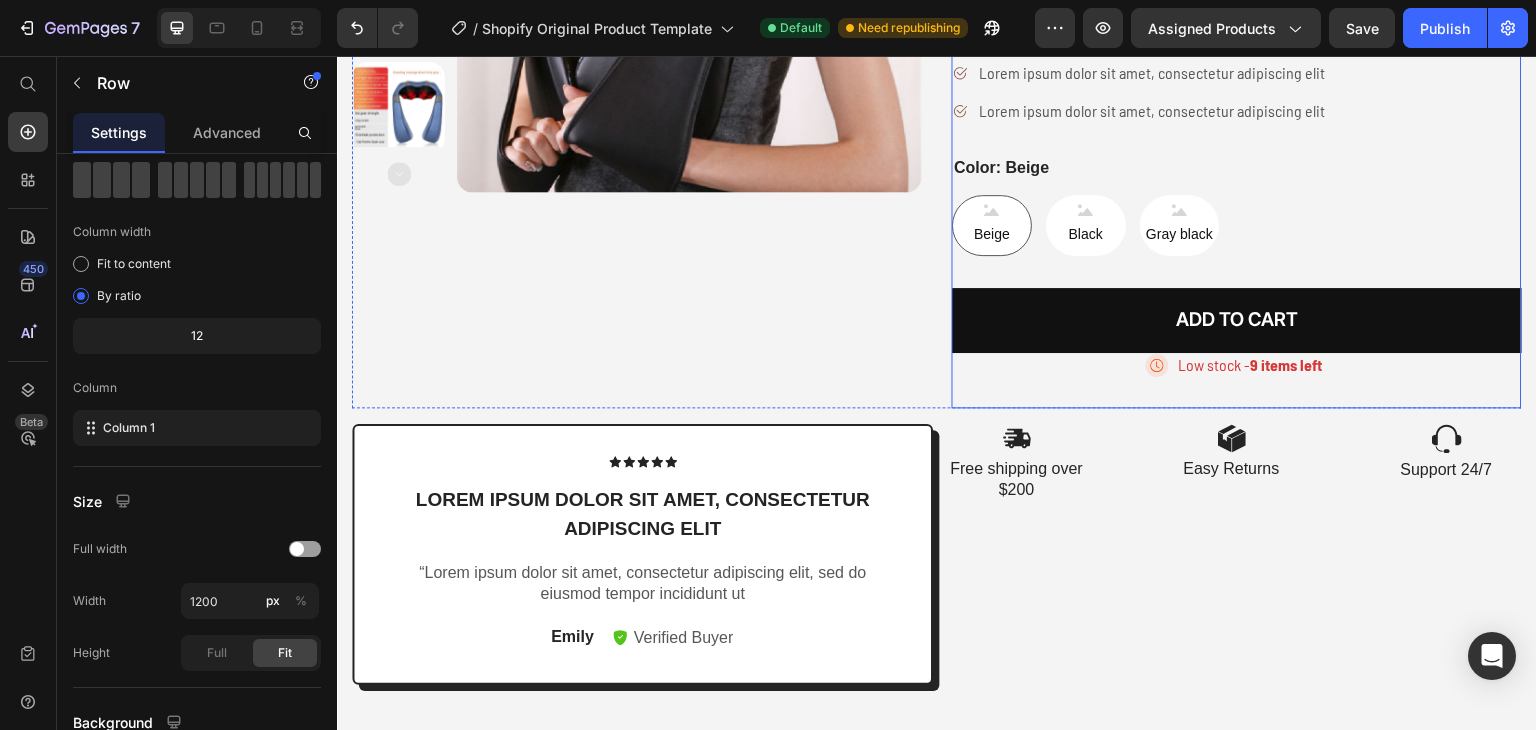 click on "Rylief Neck Nova Massager Product Title Icon Icon Icon Icon Icon Icon List 2,500+ Verified Reviews! Text Block Row RM199.00 MYR Product Price RM149.90 MYR Product Price Save RM49.10 MYR Product Badge Row Image Relief within 15 minutes  Text block Row Image 8 Massage heads  Text block Row Image 4 Speeds options Text block Row Row
Lorem ipsum dolor sit amet, consectetur adipiscing elit
Lorem ipsum dolor sit amet, consectetur adipiscing elit
Lorem ipsum dolor sit amet, consectetur adipiscing elit
Lorem ipsum dolor sit amet, consectetur adipiscing elit Item List Color: Beige Beige Beige Beige Black Black Black Gray black Gray black Gray black Product Variants & Swatches Add to cart Add to Cart Image Low stock -  9 items left Text Block Advanced List" at bounding box center (1237, 52) 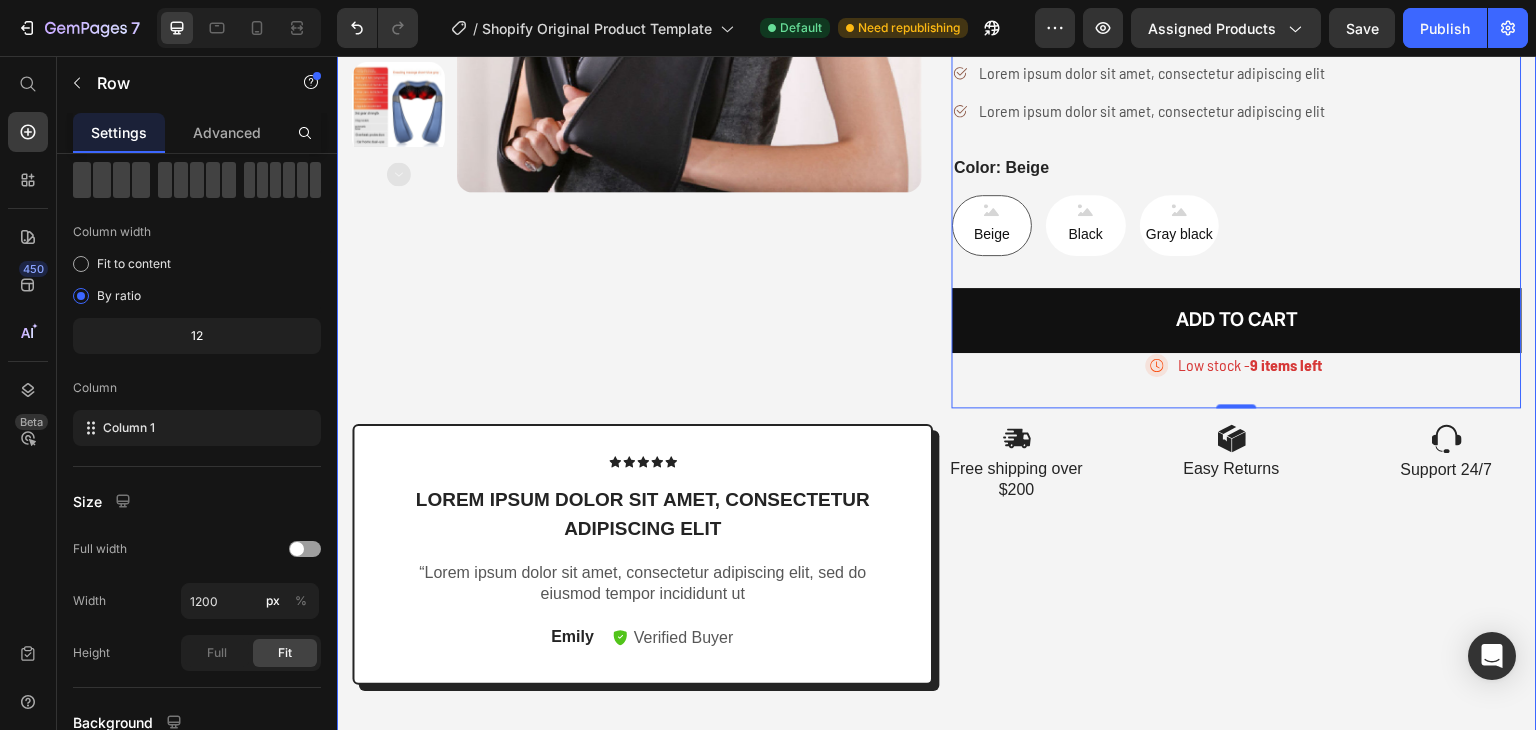 click on "Product Images Rylief Neck Nova Massager Product Title Icon Icon Icon Icon Icon Icon List 2,500+ Verified Reviews! Text Block Row RM199.00 MYR Product Price RM149.90 MYR Product Price Save RM49.10 MYR Product Badge Row Image Relief within 15 minutes  Text block Row Image 8 Massage heads  Text block Row Image 4 Speeds options Text block Row Row
Lorem ipsum dolor sit amet, consectetur adipiscing elit
Lorem ipsum dolor sit amet, consectetur adipiscing elit
Lorem ipsum dolor sit amet, consectetur adipiscing elit
Lorem ipsum dolor sit amet, consectetur adipiscing elit Item List Color: Beige Beige Beige Beige Black Black Black Gray black Gray black Gray black Product Variants & Swatches Add to cart Add to Cart Image Low stock -  9 items left Text Block Advanced List Row   0 Product Icon Icon Icon Icon Icon Icon List Lorem ipsum dolor sit amet, consectetur adipiscing elit Text Block Text Block [FIRST] Text Block
Verified Buyer Item List Row Row Image Text Block Row" at bounding box center [937, 231] 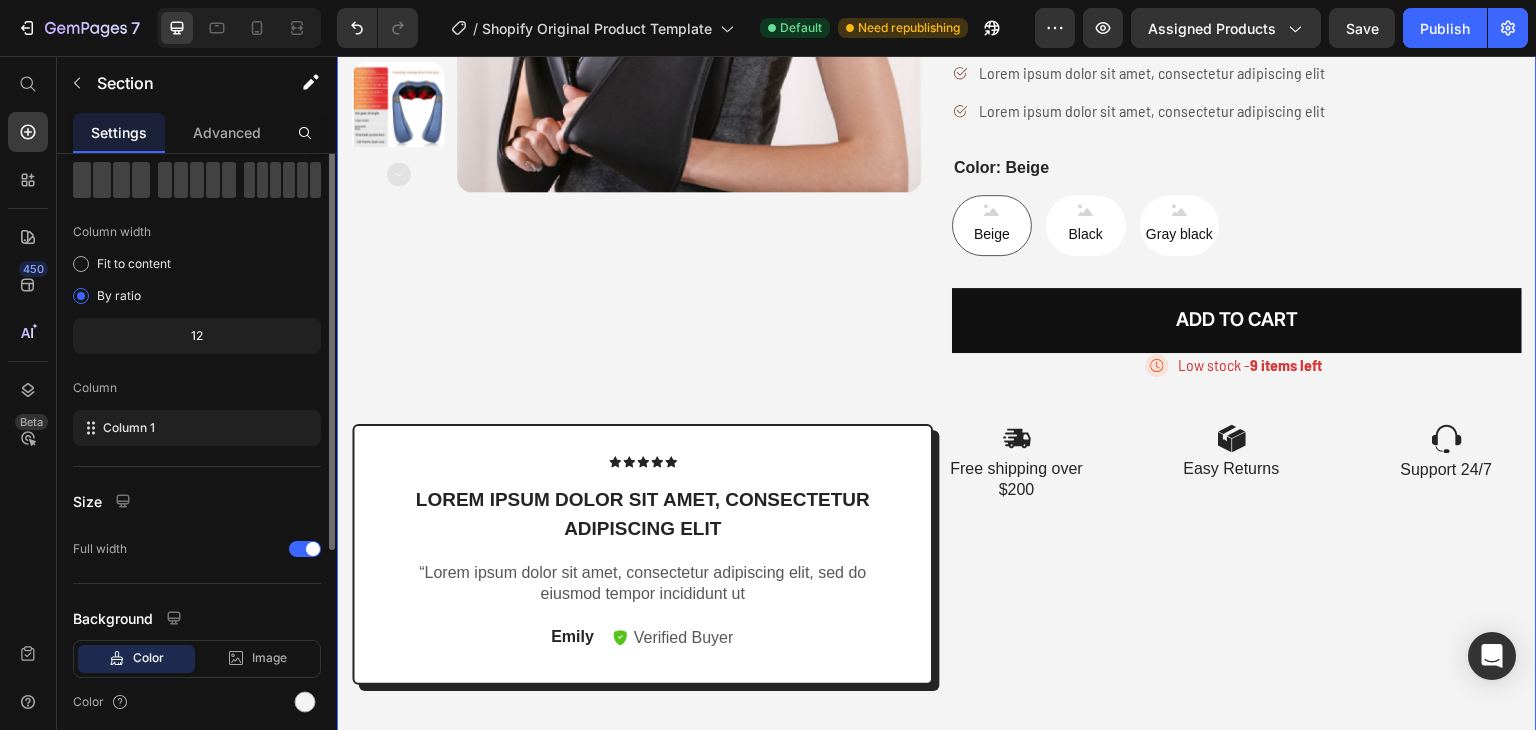 scroll, scrollTop: 0, scrollLeft: 0, axis: both 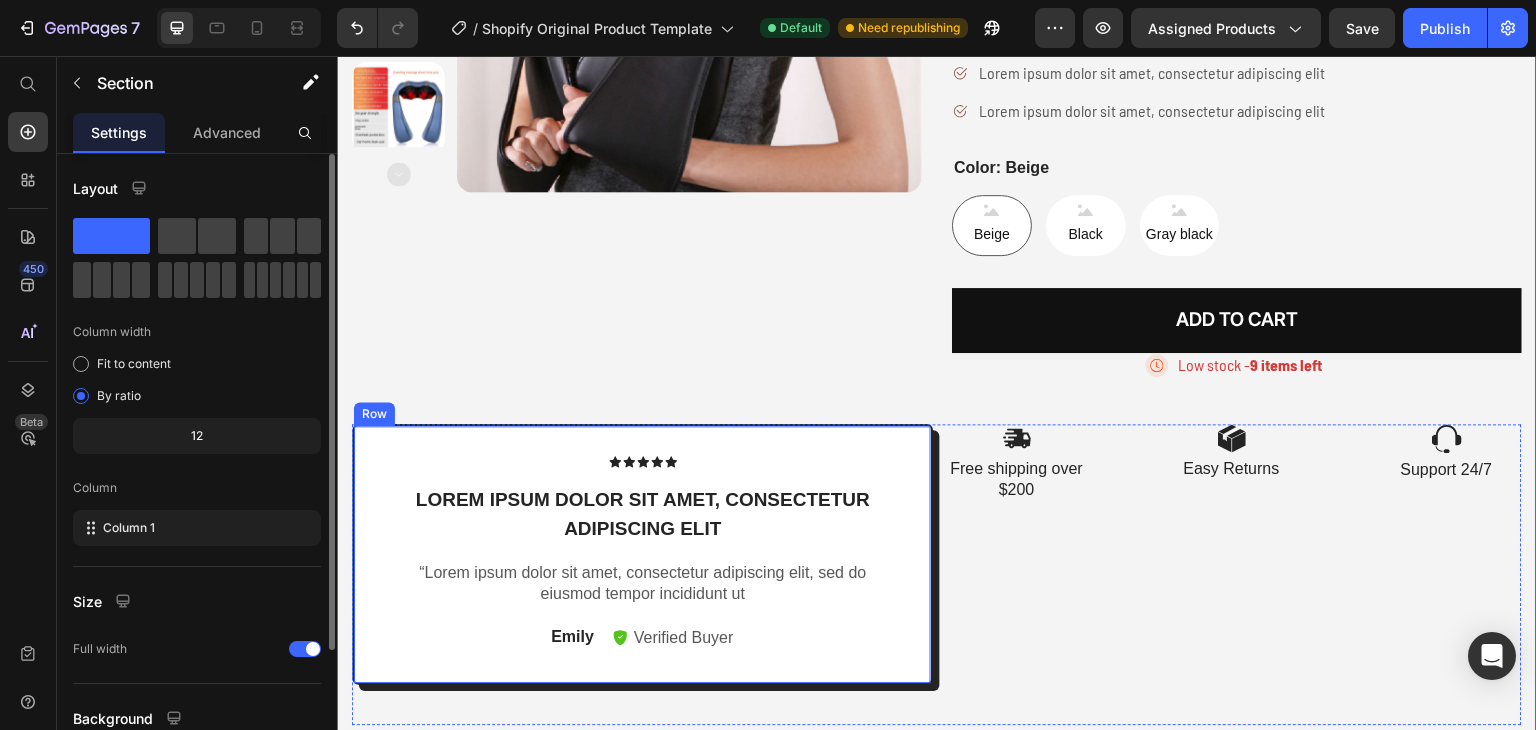 click on "Product Images" at bounding box center [637, 52] 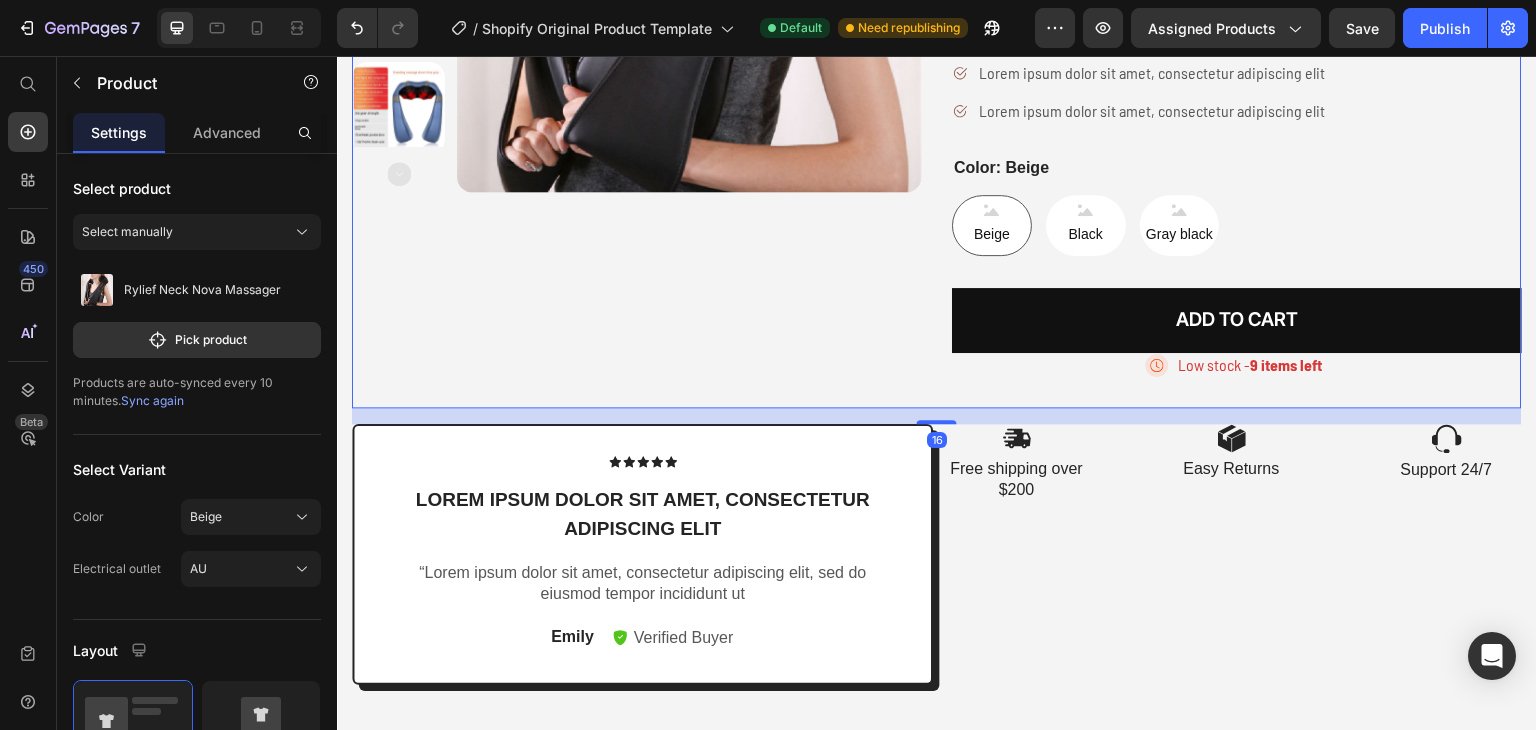 click on "Product Images Rylief Neck Nova Massager Product Title Icon Icon Icon Icon Icon Icon List 2,500+ Verified Reviews! Text Block Row RM199.00 MYR Product Price RM149.90 MYR Product Price Save RM49.10 MYR Product Badge Row Image Relief within 15 minutes  Text block Row Image 8 Massage heads  Text block Row Image 4 Speeds options Text block Row Row
Lorem ipsum dolor sit amet, consectetur adipiscing elit
Lorem ipsum dolor sit amet, consectetur adipiscing elit
Lorem ipsum dolor sit amet, consectetur adipiscing elit
Lorem ipsum dolor sit amet, consectetur adipiscing elit Item List Color: Beige Beige Beige Beige Black Black Black Gray black Gray black Gray black Product Variants & Swatches Add to cart Add to Cart Image Low stock -  9 items left Text Block Advanced List Row Product   16" at bounding box center [937, 52] 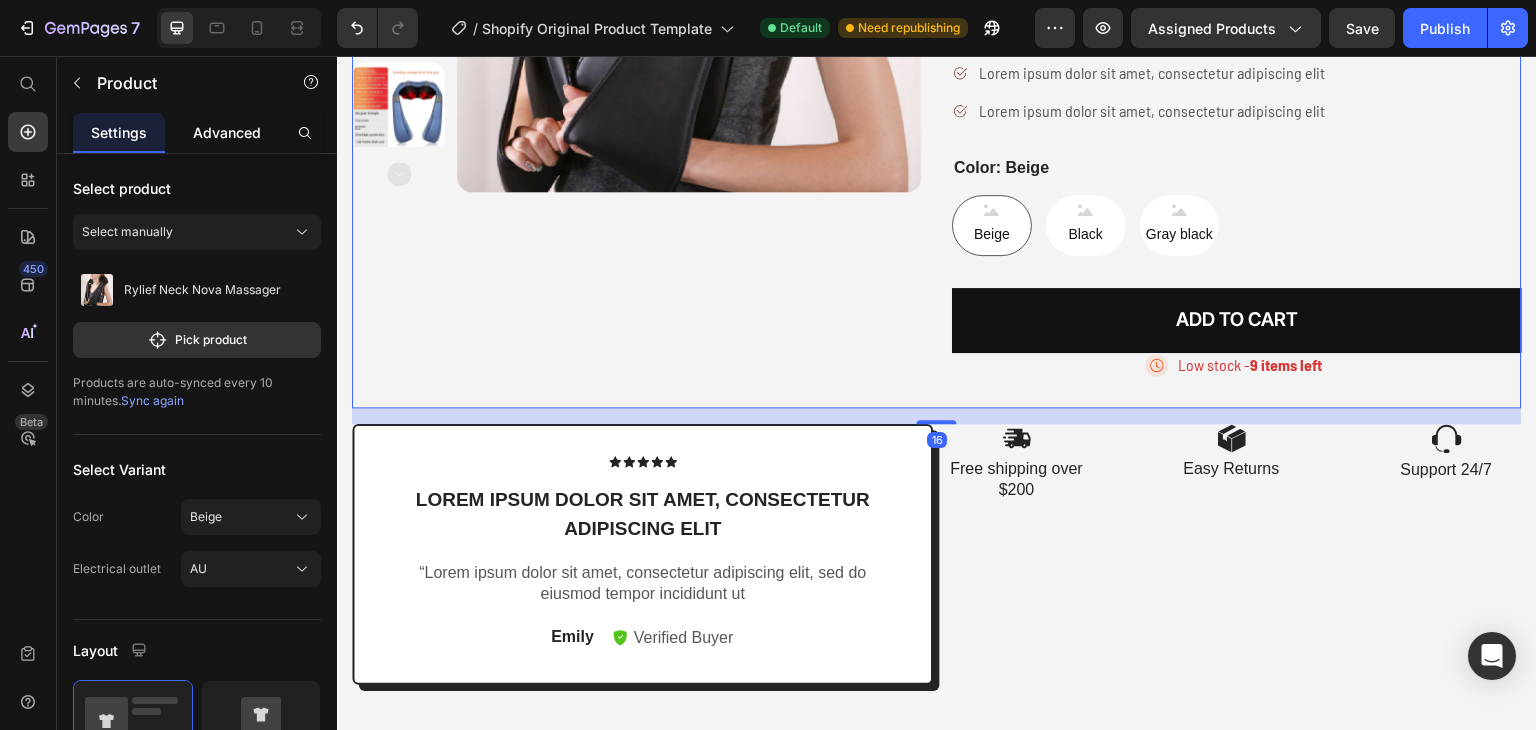 click on "Advanced" at bounding box center (227, 132) 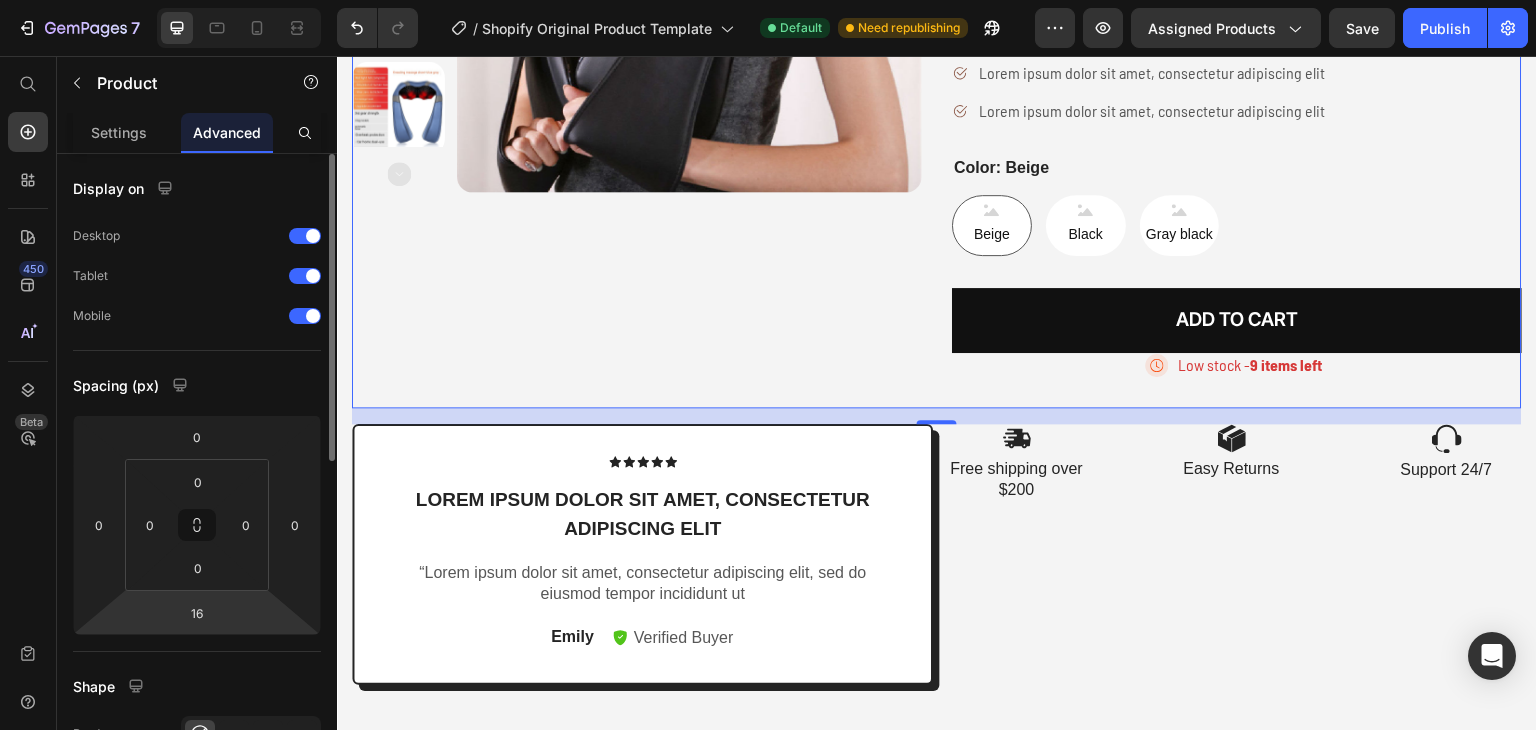 click on "7   /  Shopify Original Product Template Default Need republishing Preview Assigned Products  Save   Publish  450 Beta Start with Sections Elements Hero Section Product Detail Brands Trusted Badges Guarantee Product Breakdown How to use Testimonials Compare Bundle FAQs Social Proof Brand Story Product List Collection Blog List Contact Sticky Add to Cart Custom Footer Browse Library 450 Layout
Row
Row
Row
Row Text
Heading
Text Block Button
Button
Button
Sticky Back to top Media" at bounding box center (768, 0) 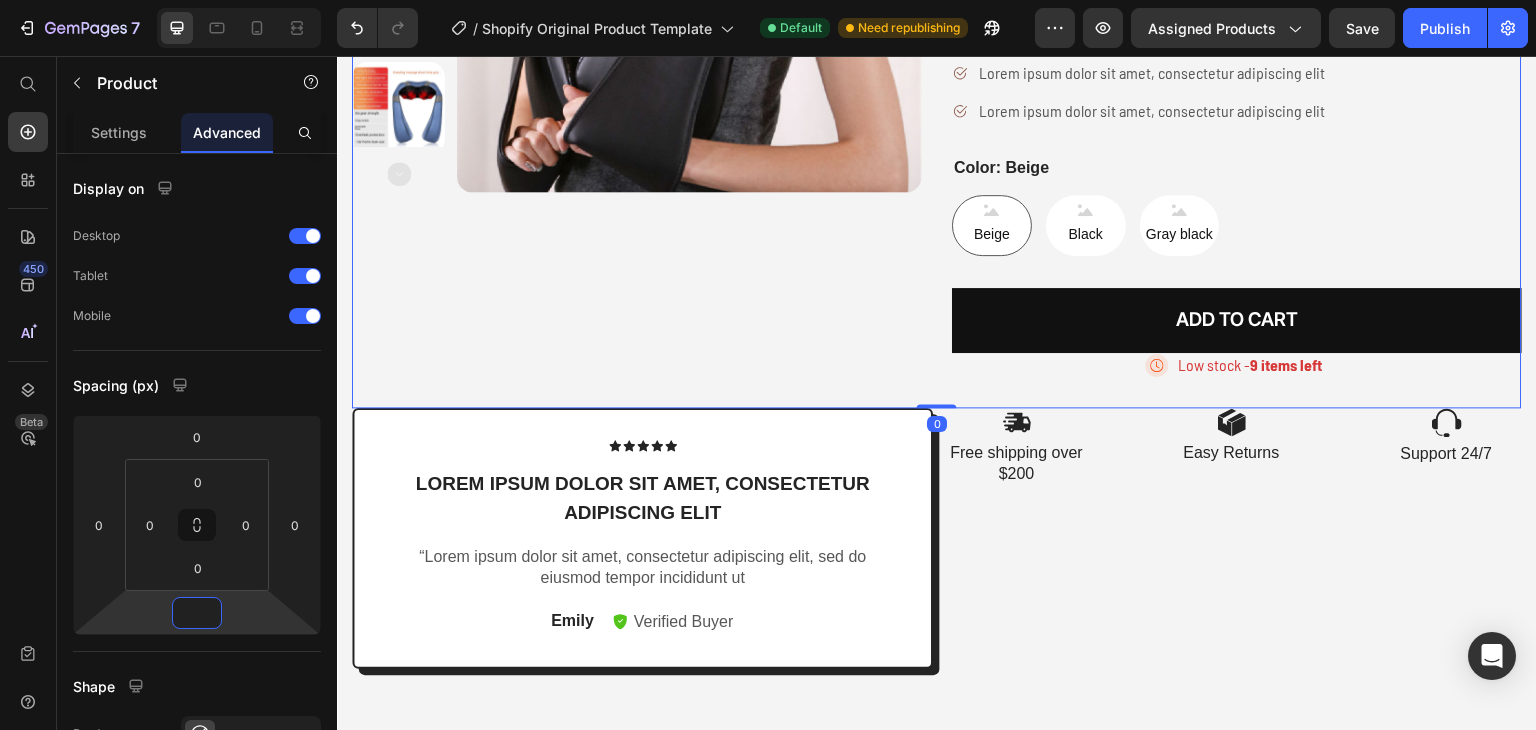 click on "Product Images" at bounding box center (637, 52) 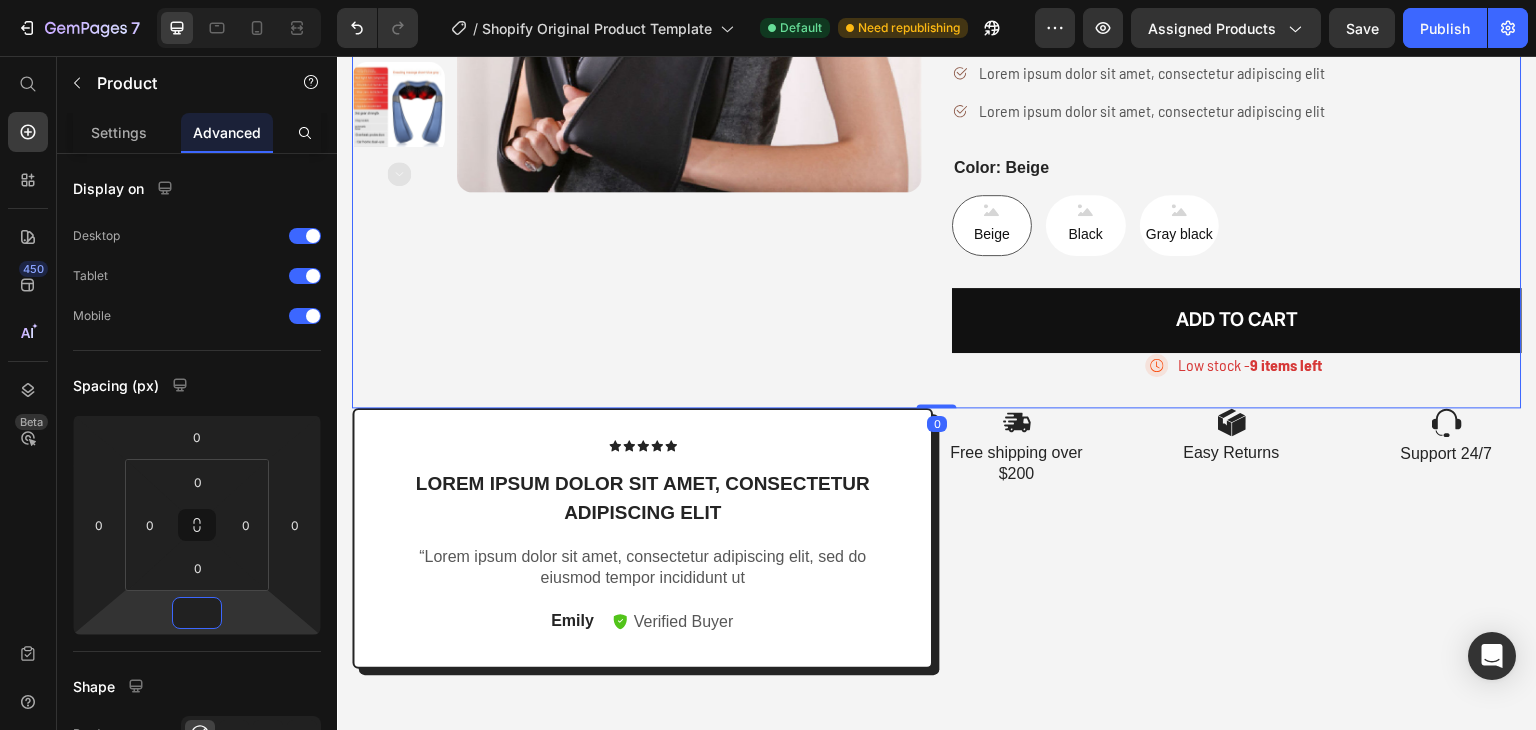 type on "0" 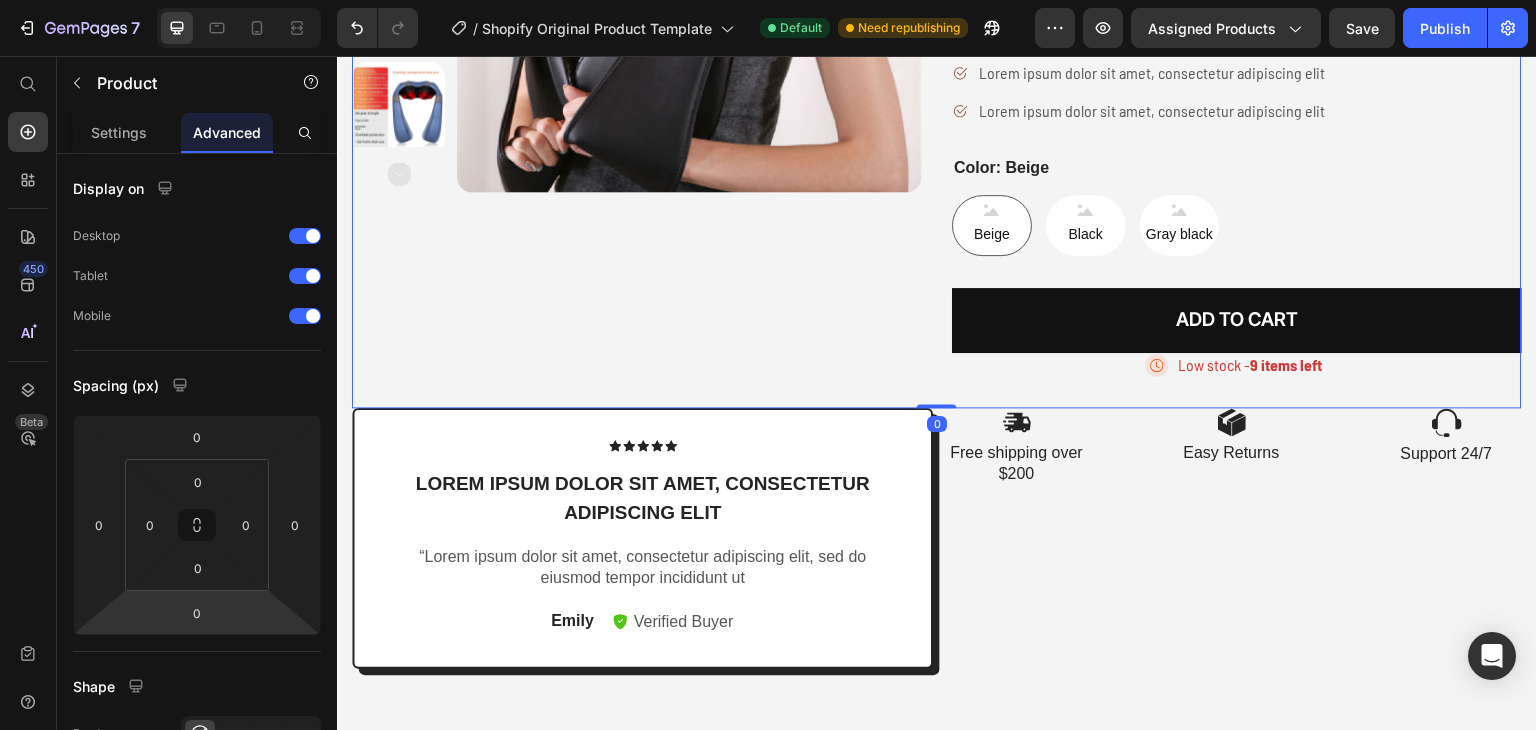 click on "Product Images" at bounding box center [637, 52] 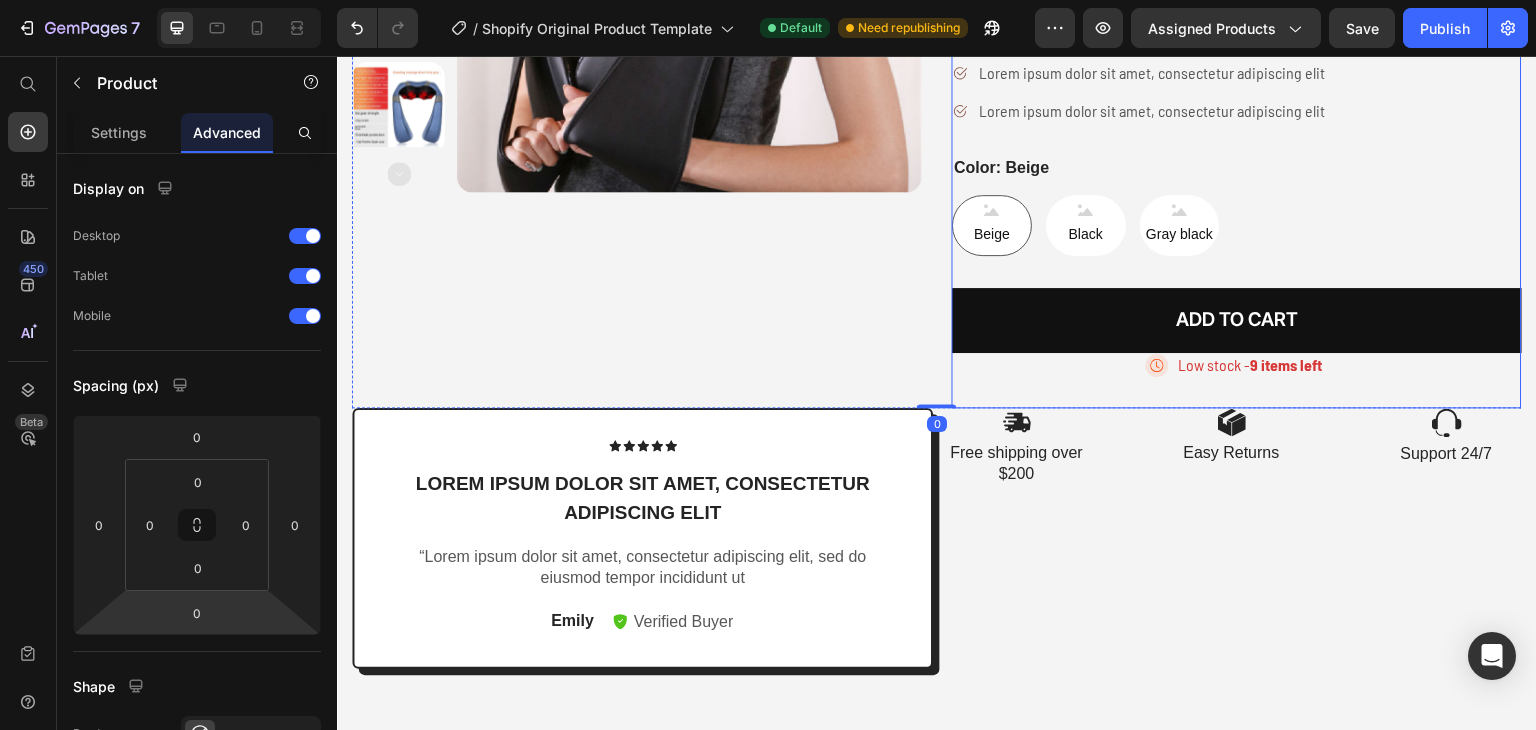 click on "Rylief Neck Nova Massager Product Title Icon Icon Icon Icon Icon Icon List 2,500+ Verified Reviews! Text Block Row RM199.00 MYR Product Price RM149.90 MYR Product Price Save RM49.10 MYR Product Badge Row Image Relief within 15 minutes  Text block Row Image 8 Massage heads  Text block Row Image 4 Speeds options Text block Row Row
Lorem ipsum dolor sit amet, consectetur adipiscing elit
Lorem ipsum dolor sit amet, consectetur adipiscing elit
Lorem ipsum dolor sit amet, consectetur adipiscing elit
Lorem ipsum dolor sit amet, consectetur adipiscing elit Item List Color: Beige Beige Beige Beige Black Black Black Gray black Gray black Gray black Product Variants & Swatches Add to cart Add to Cart Image Low stock -  9 items left Text Block Advanced List" at bounding box center (1237, 52) 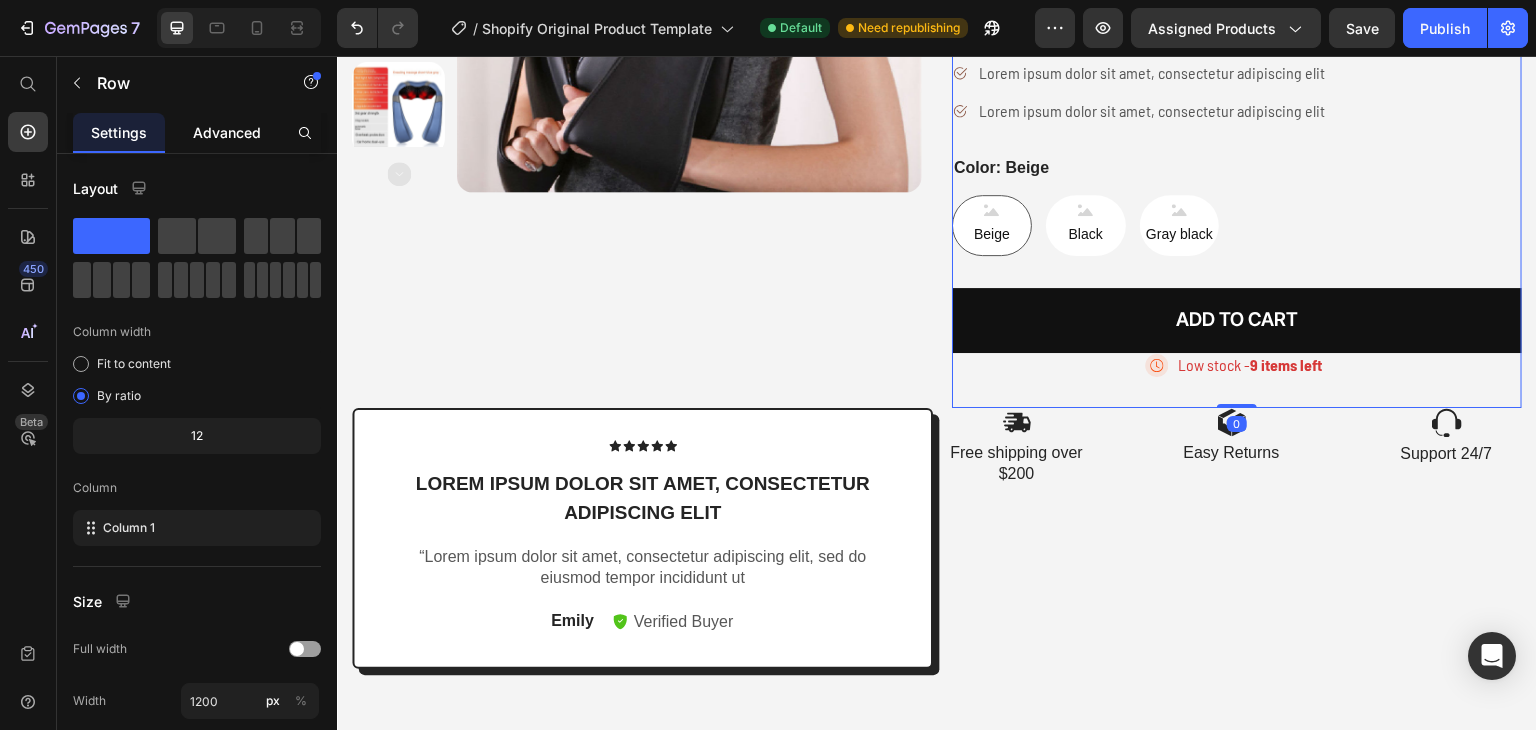 click on "Advanced" at bounding box center [227, 132] 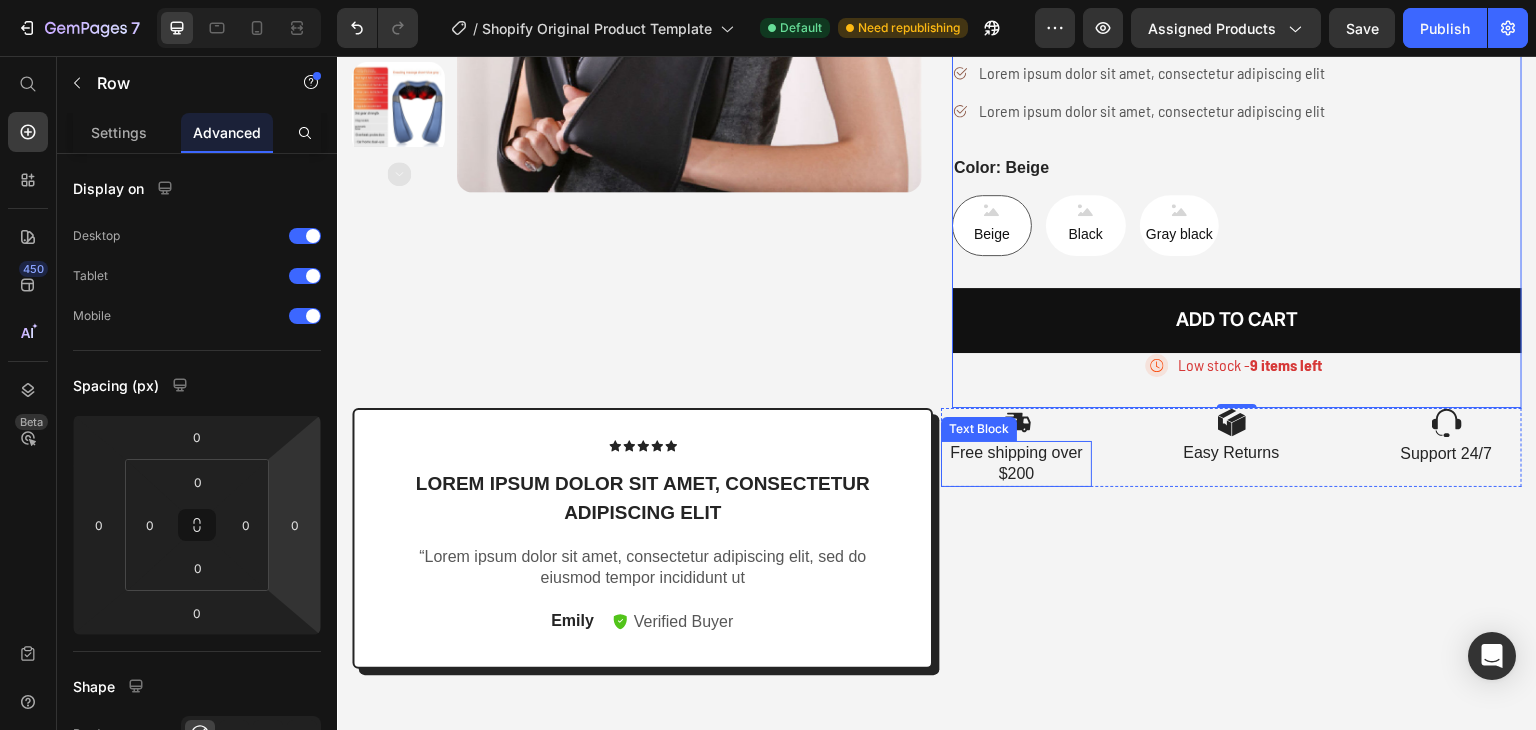 click on "Image Free shipping over $200  Text Block Image Easy Returns Text Block Image Support 24/7 Text Block Row" at bounding box center [1231, 558] 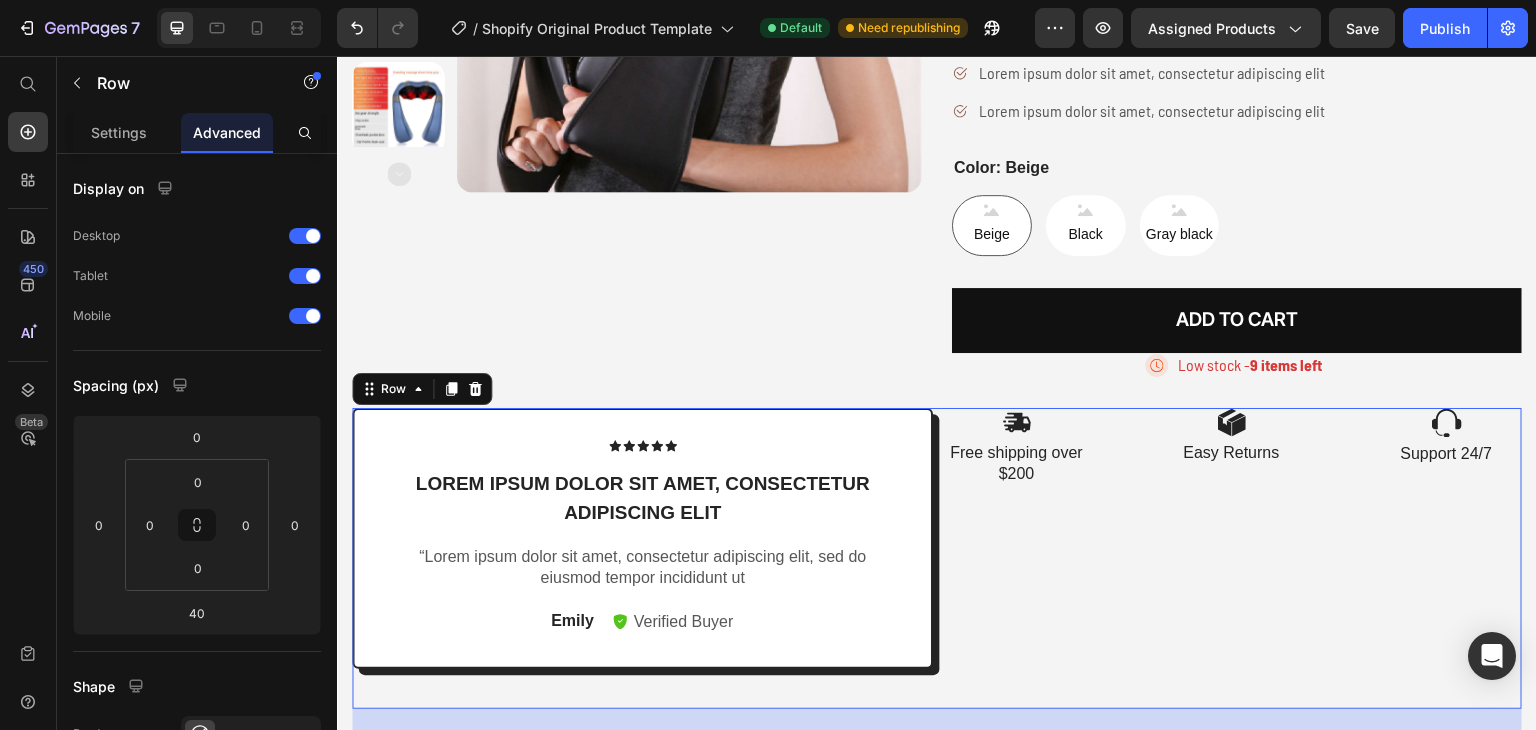 click on "Image Free shipping over $200  Text Block Image Easy Returns Text Block Image Support 24/7 Text Block Row" at bounding box center [1231, 558] 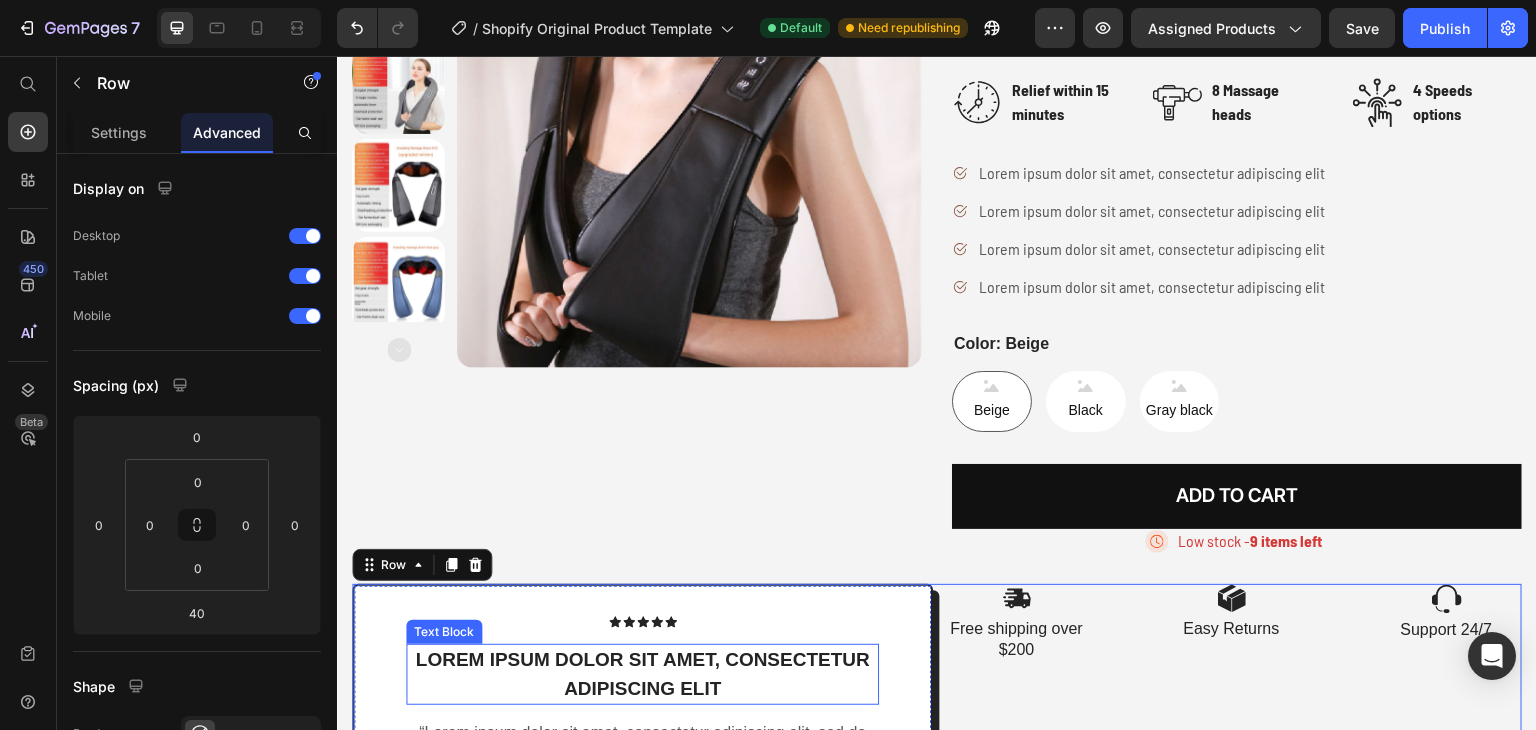 scroll, scrollTop: 300, scrollLeft: 0, axis: vertical 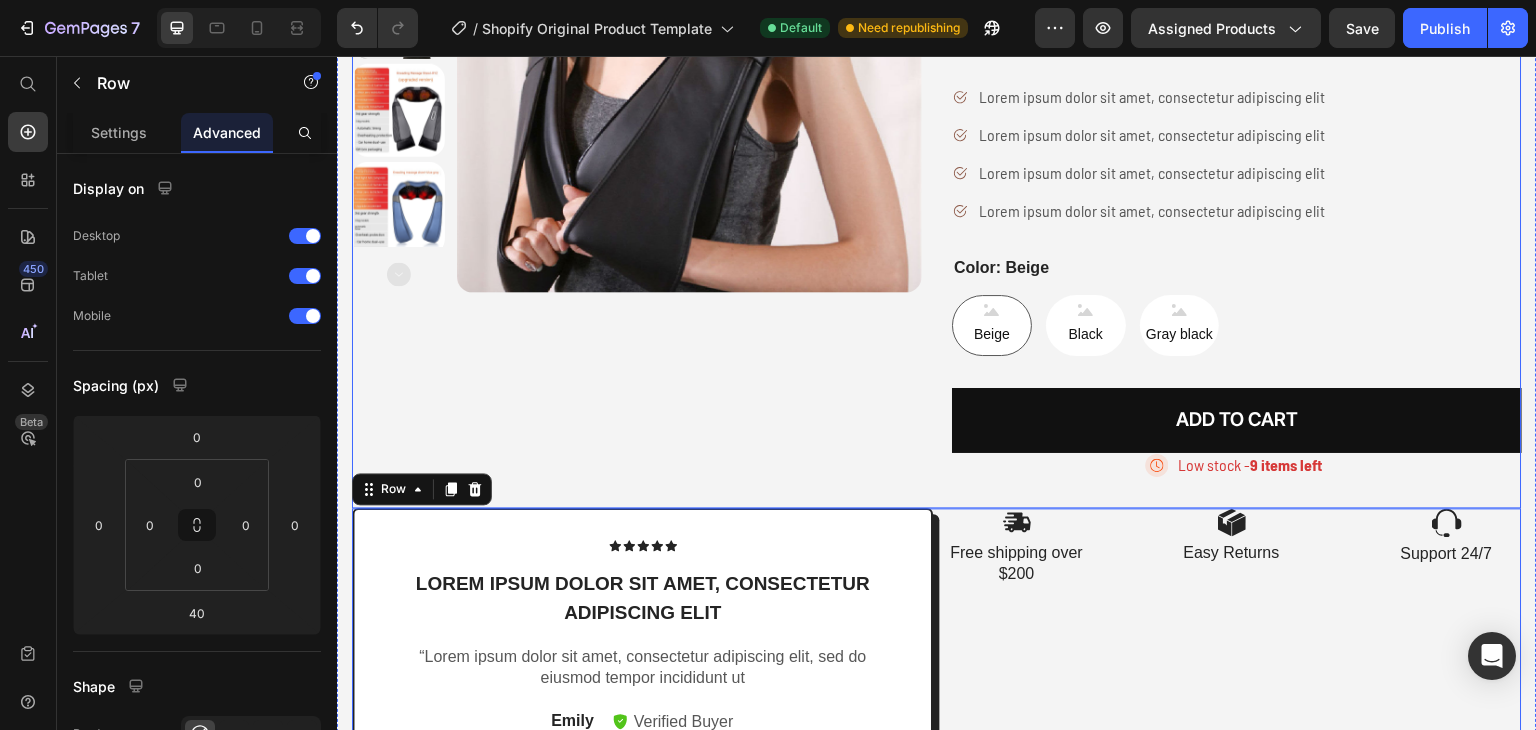 click on "Product Images" at bounding box center [637, 152] 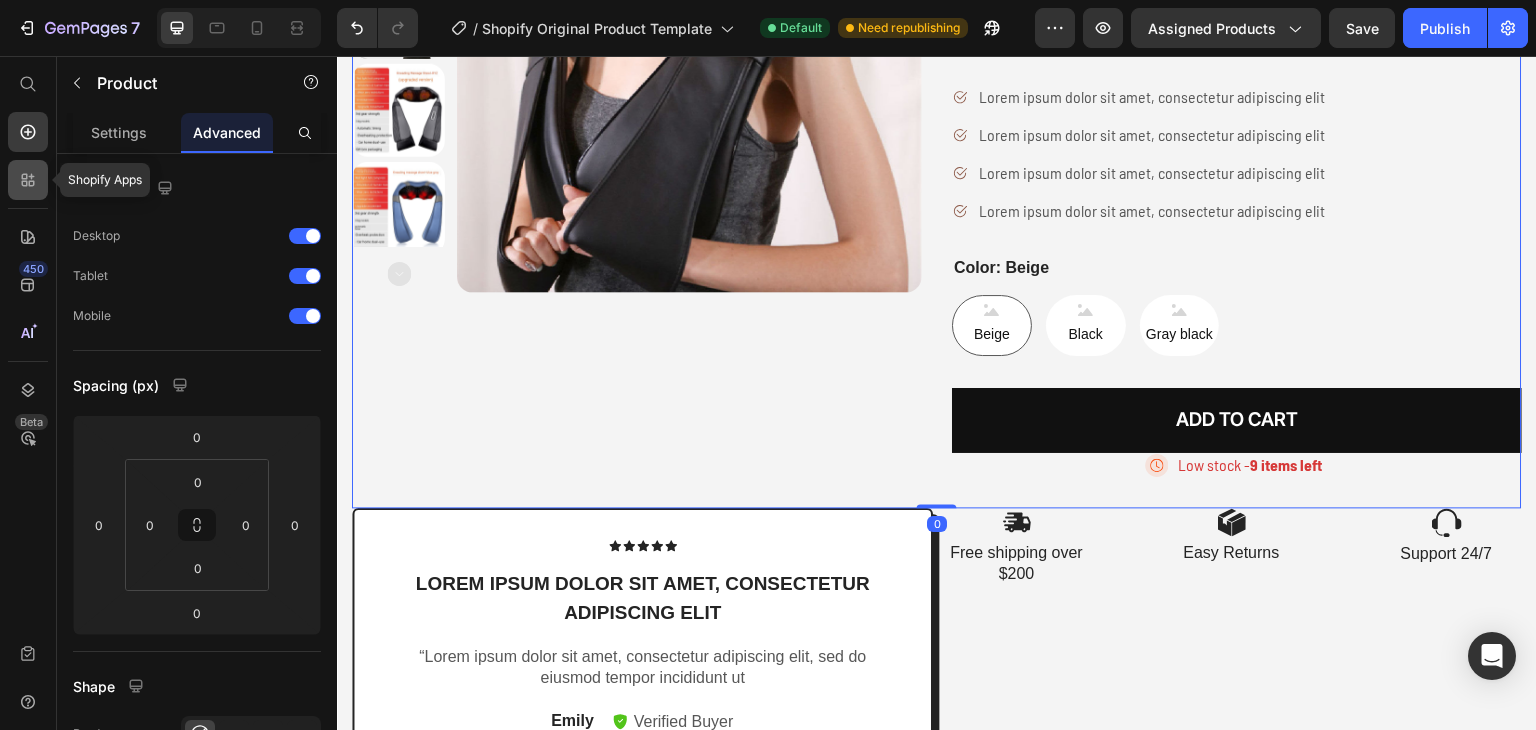 click 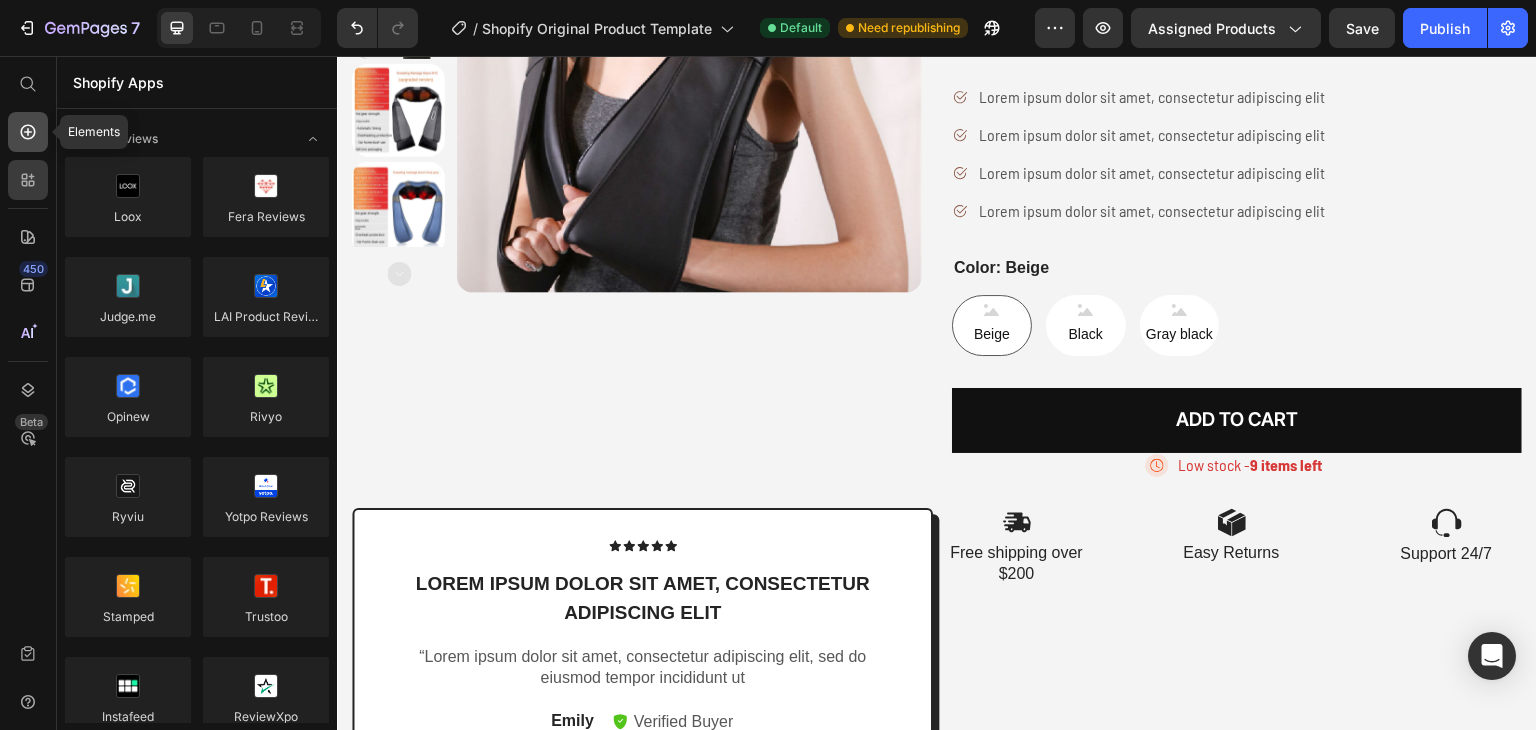 click 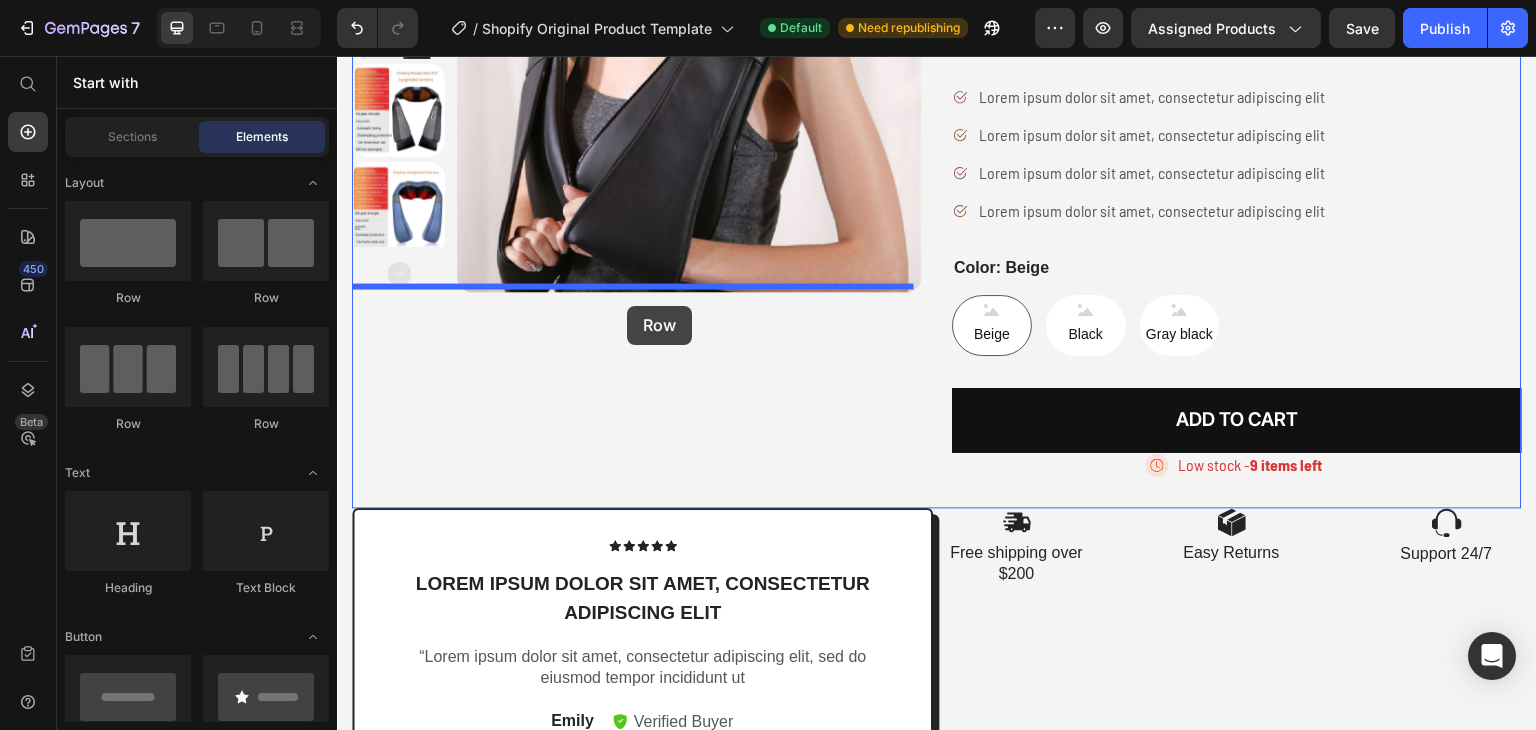 drag, startPoint x: 455, startPoint y: 292, endPoint x: 627, endPoint y: 306, distance: 172.56883 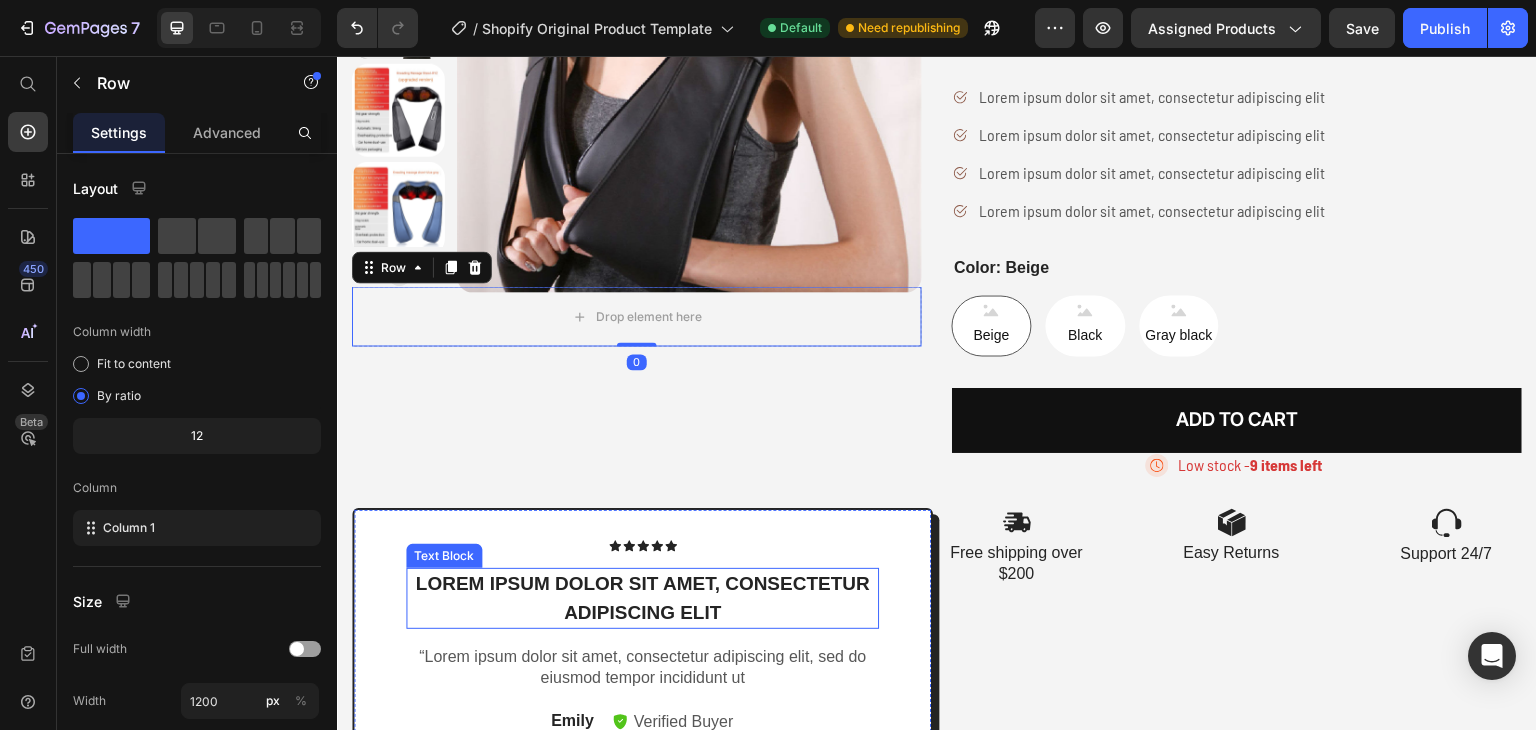 click on "Lorem ipsum dolor sit amet, consectetur adipiscing elit" at bounding box center (642, 598) 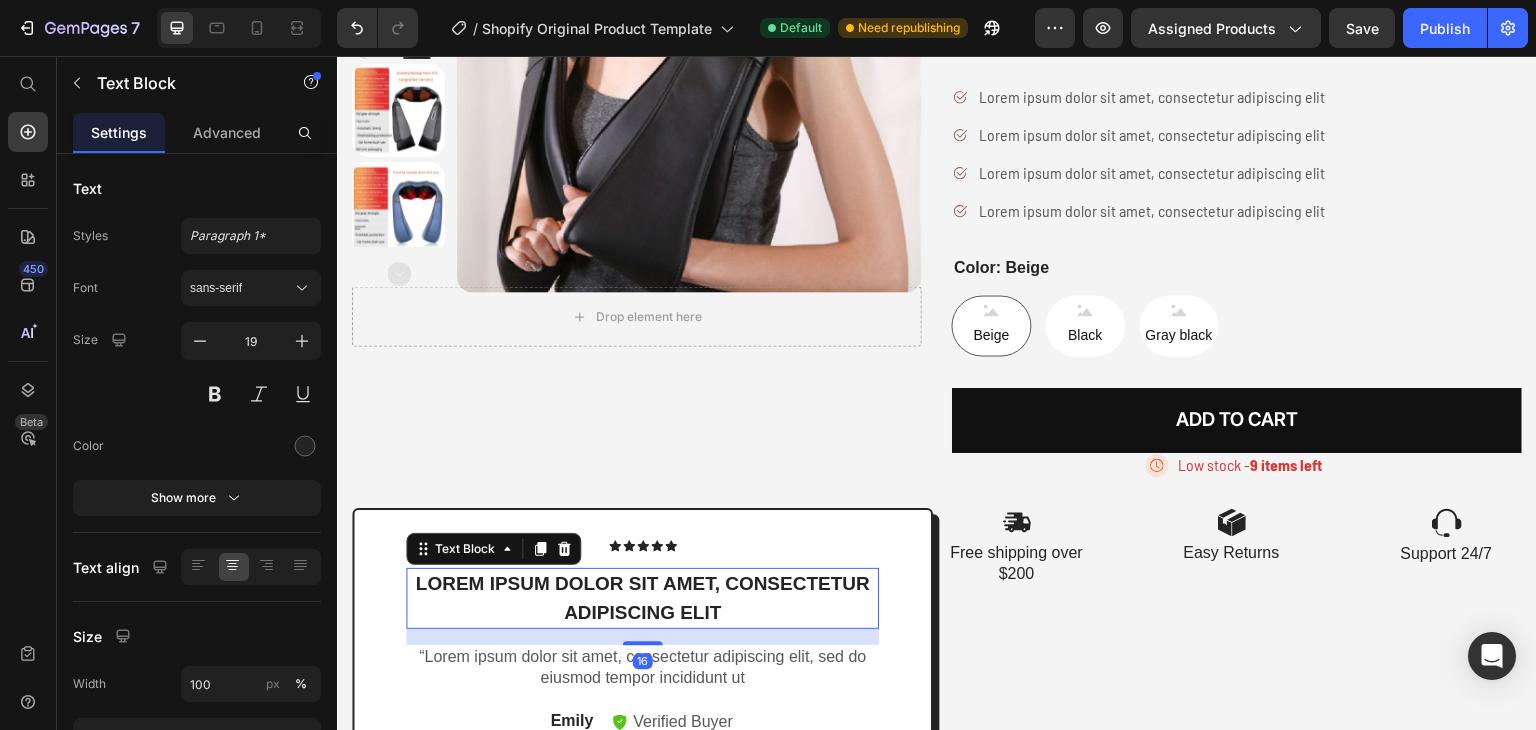 click on "Icon Icon Icon Icon Icon" at bounding box center (642, 546) 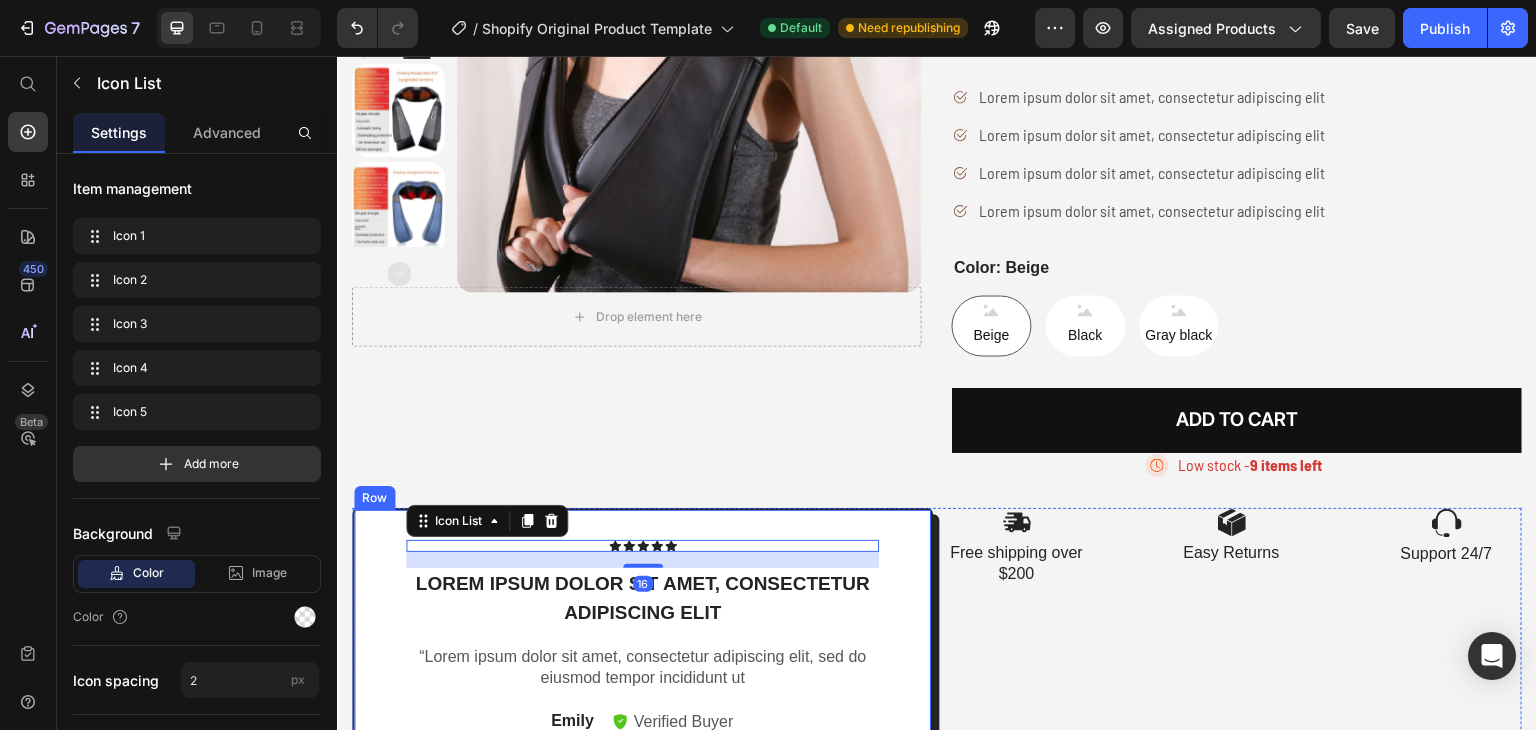 click on "Icon Icon Icon Icon Icon Icon List   16 Lorem ipsum dolor sit amet, consectetur adipiscing elit Text Block “Lorem ipsum dolor sit amet, consectetur adipiscing elit, sed do eiusmod tempor incididunt ut  Text Block [FIRST] Text Block
Verified Buyer Item List Row Row" at bounding box center [642, 638] 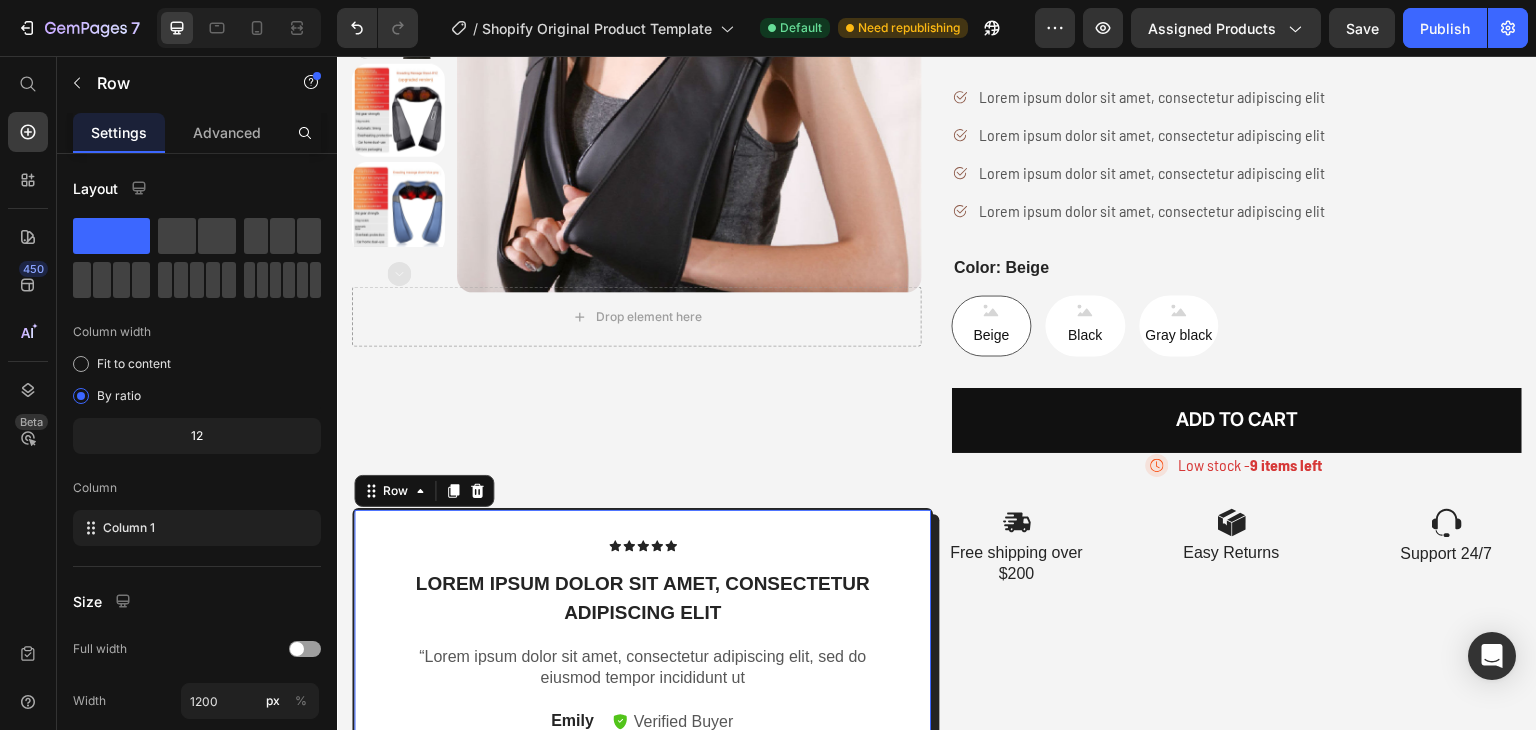 click on "Icon Icon Icon Icon Icon Icon List Lorem ipsum dolor sit amet, consectetur adipiscing elit Text Block “Lorem ipsum dolor sit amet, consectetur adipiscing elit, sed do eiusmod tempor incididunt ut  Text Block [FIRST] Text Block
Verified Buyer Item List Row Row   40" at bounding box center (642, 638) 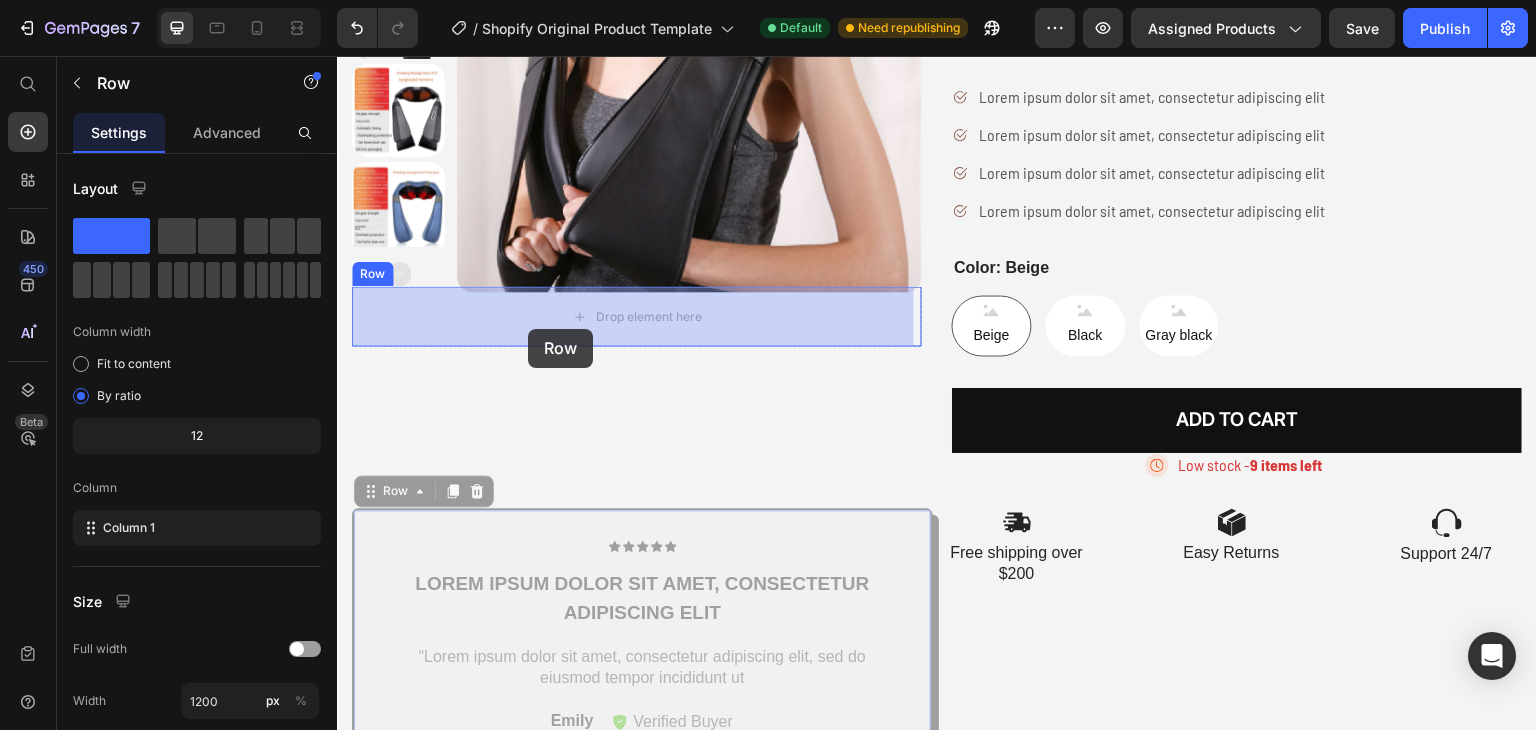 drag, startPoint x: 396, startPoint y: 489, endPoint x: 528, endPoint y: 329, distance: 207.42227 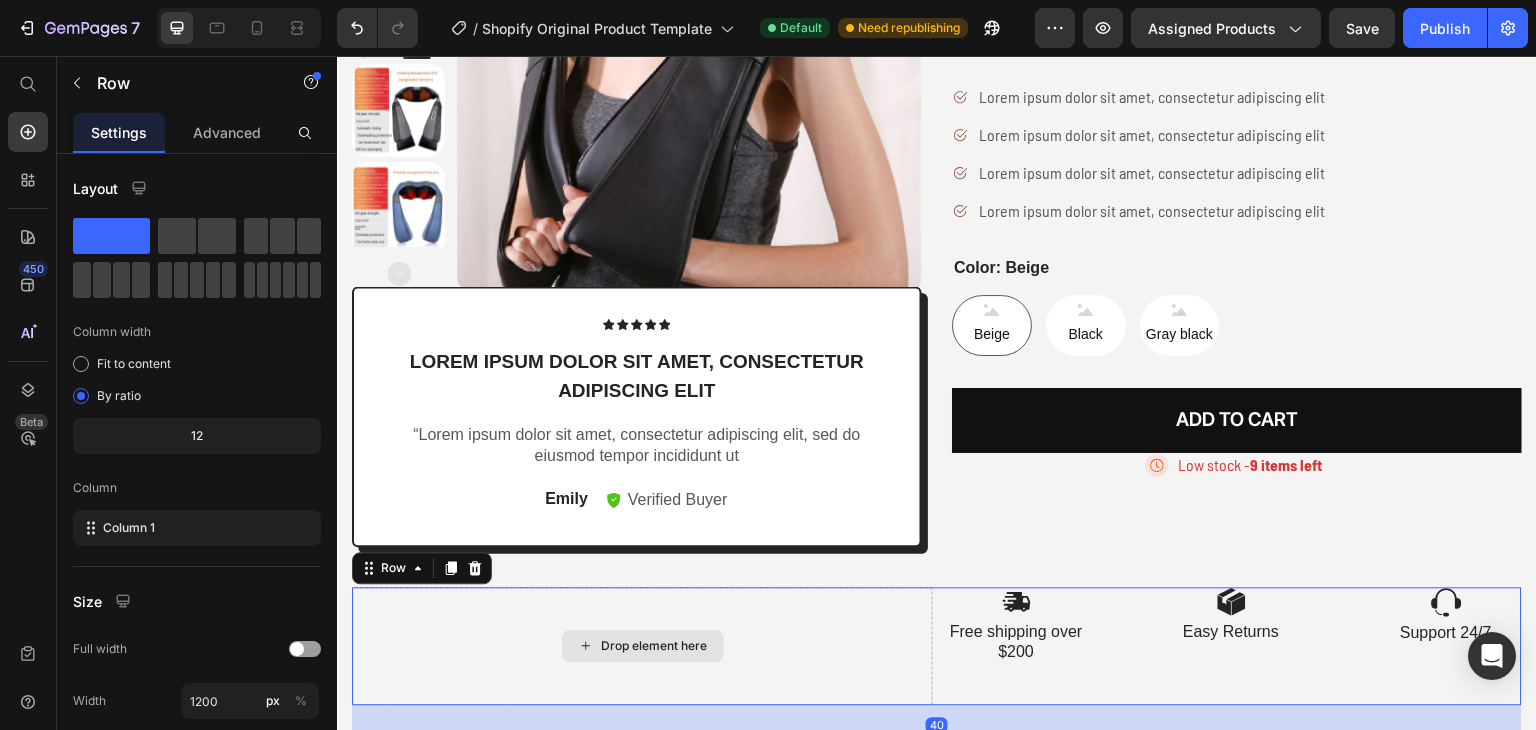 click on "Drop element here" at bounding box center (642, 646) 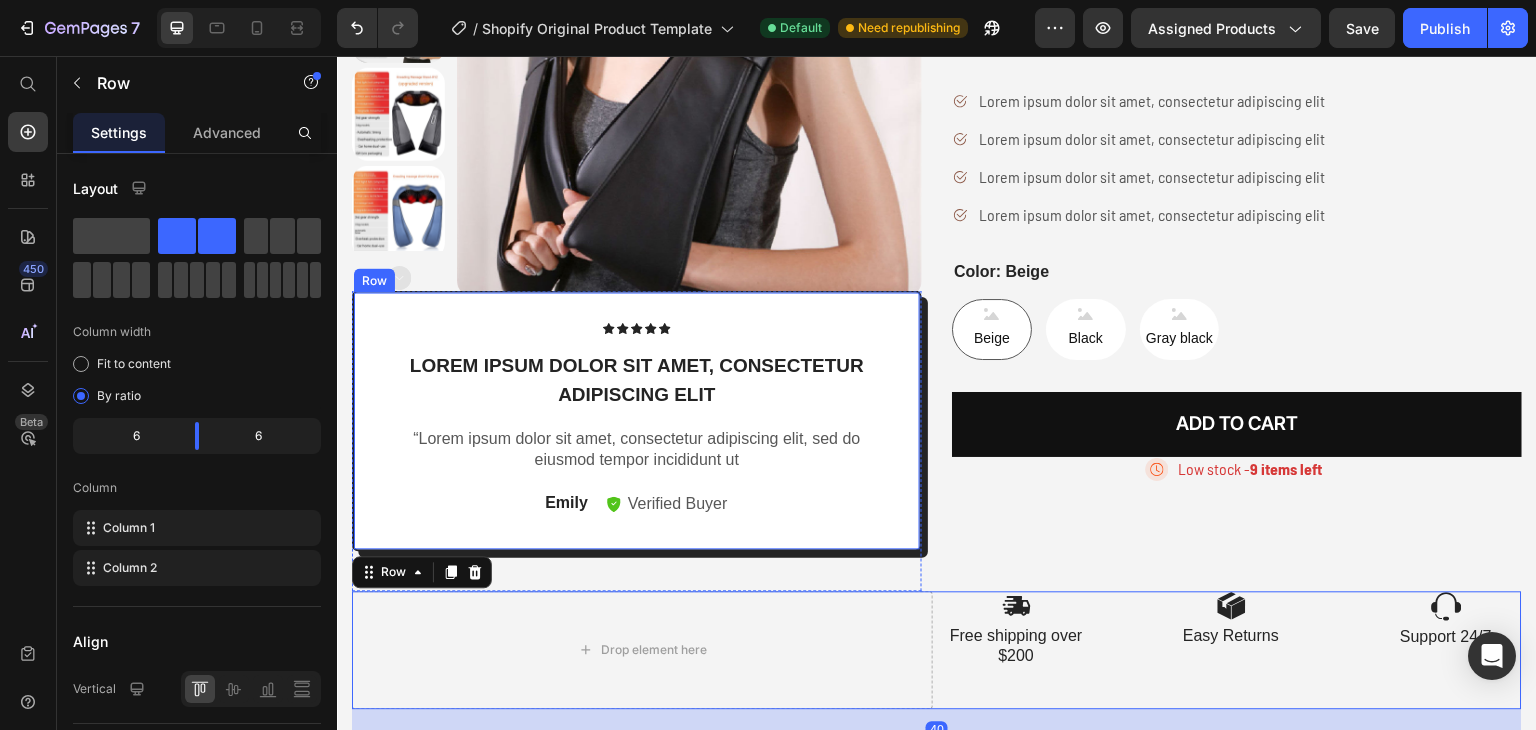 scroll, scrollTop: 400, scrollLeft: 0, axis: vertical 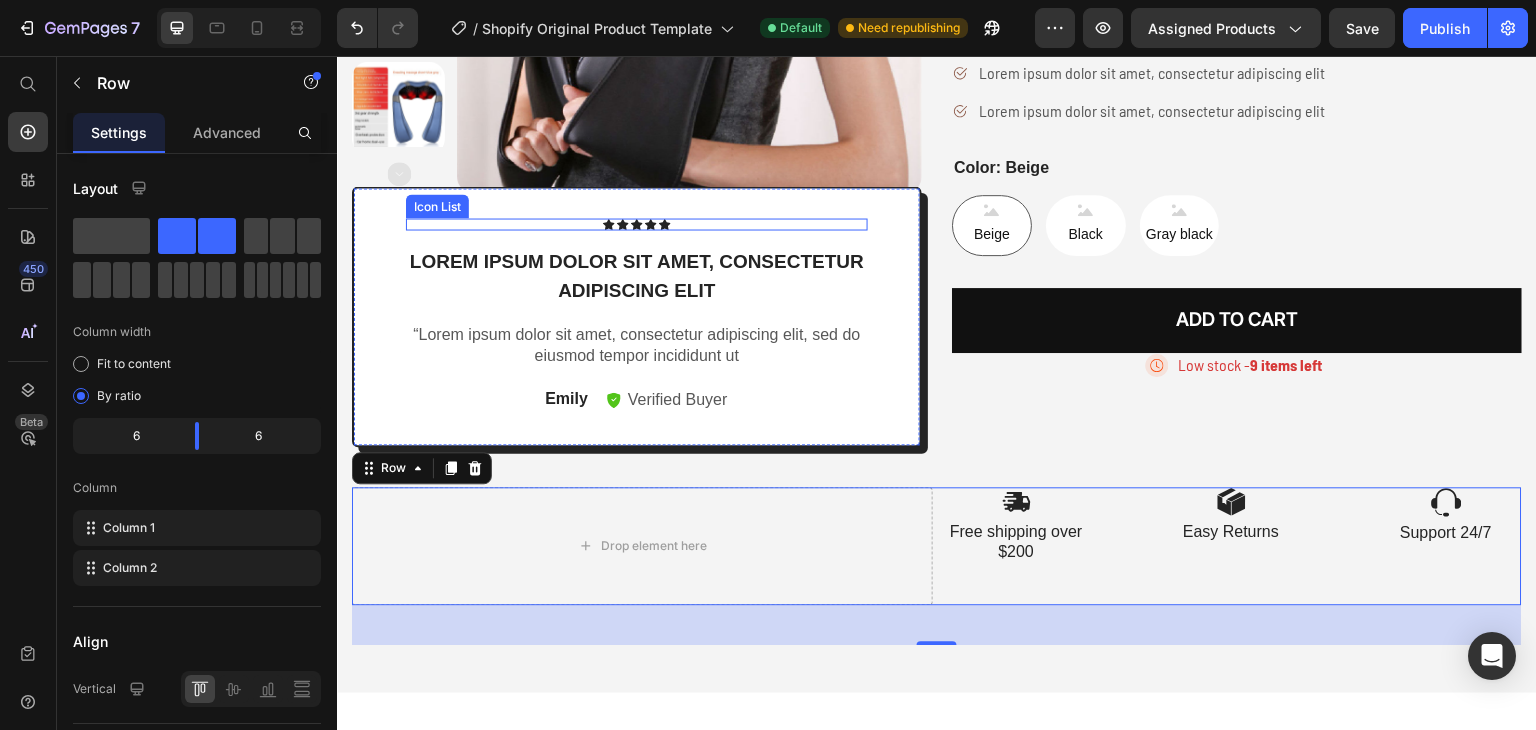 click on "Icon Icon Icon Icon Icon" at bounding box center [637, 224] 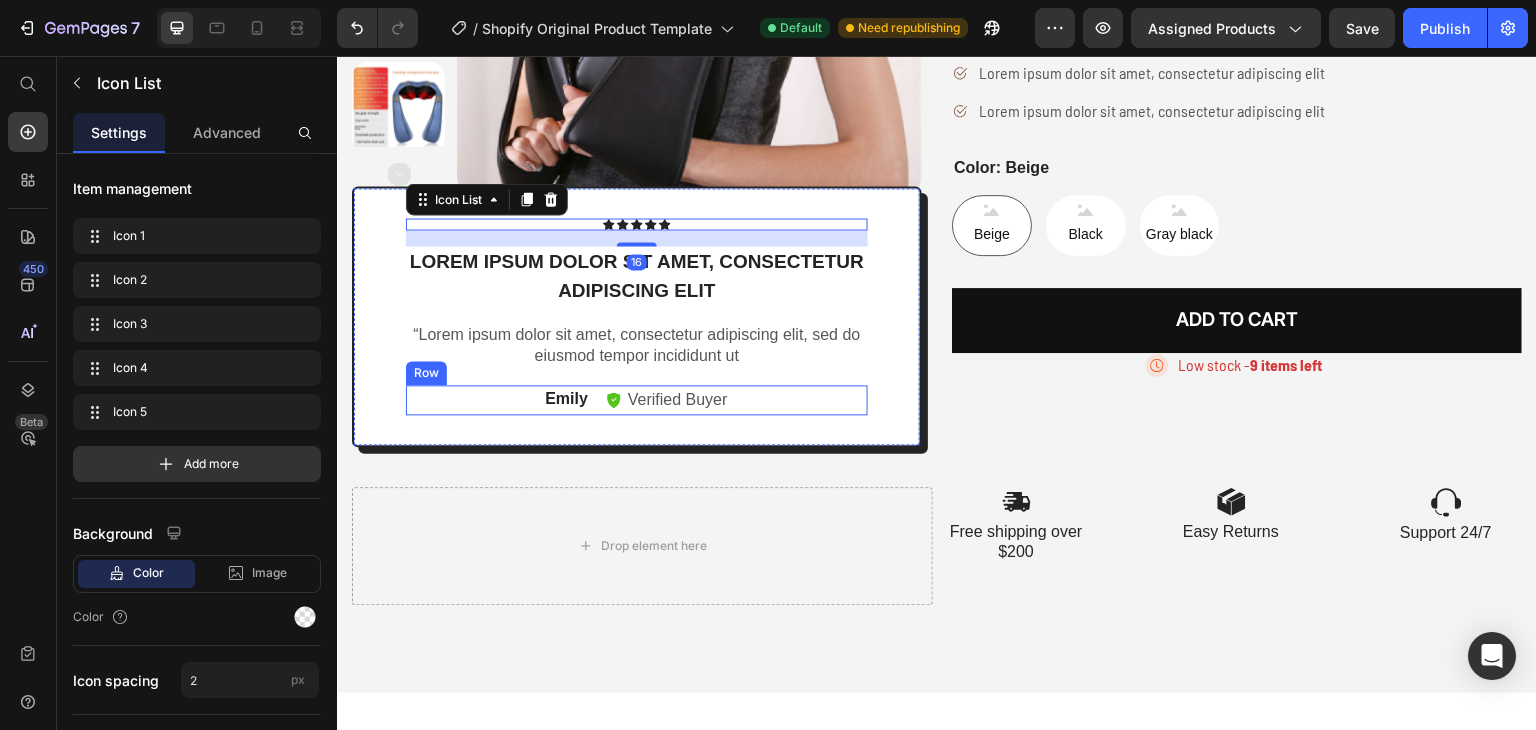 click on "[FIRST] Text Block
Verified Buyer Item List Row" at bounding box center (637, 400) 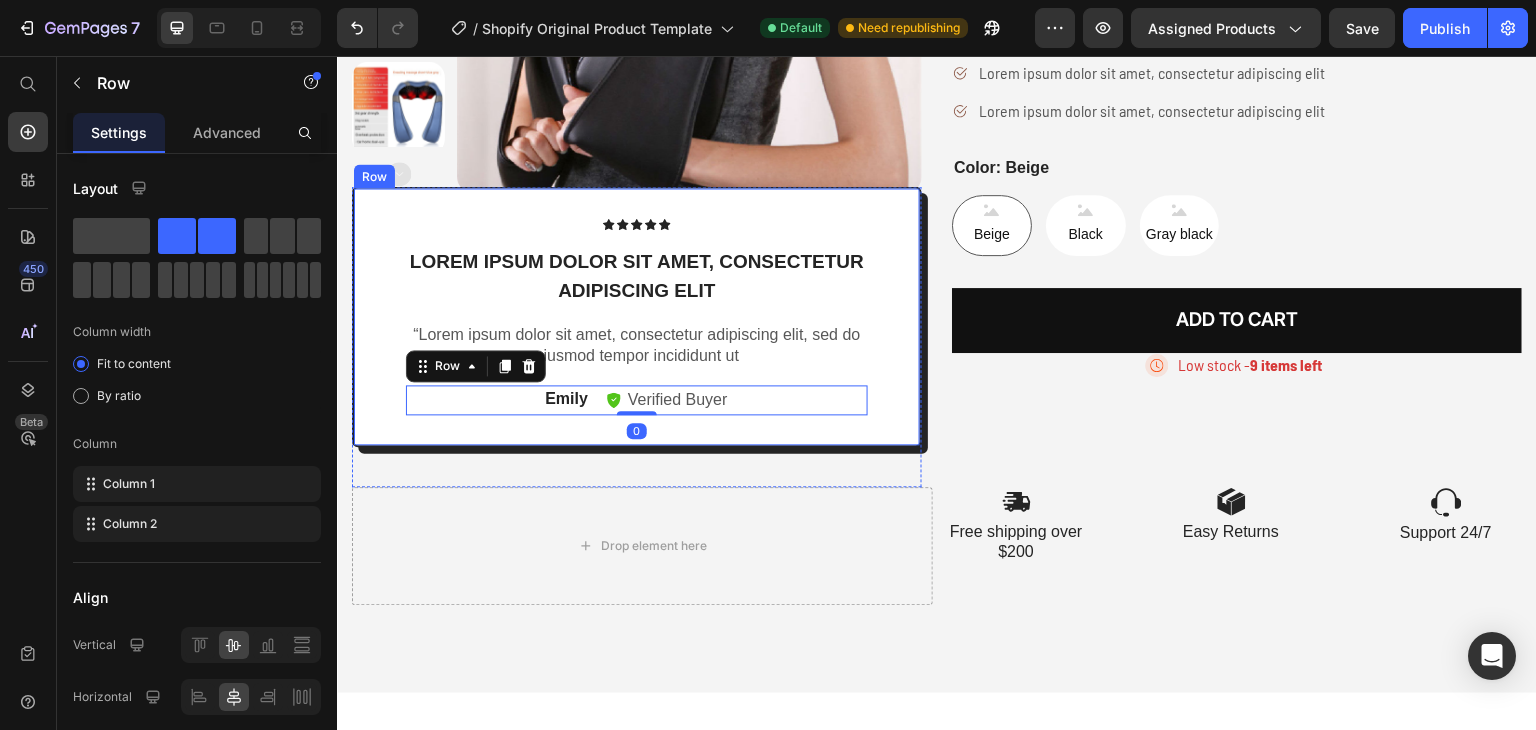 click on "Icon Icon Icon Icon Icon Icon List Lorem ipsum dolor sit amet, consectetur adipiscing elit Text Block “Lorem ipsum dolor sit amet, consectetur adipiscing elit, sed do eiusmod tempor incididunt ut  Text Block [FIRST] Text Block
Verified Buyer Item List Row   0 Row" at bounding box center [637, 316] 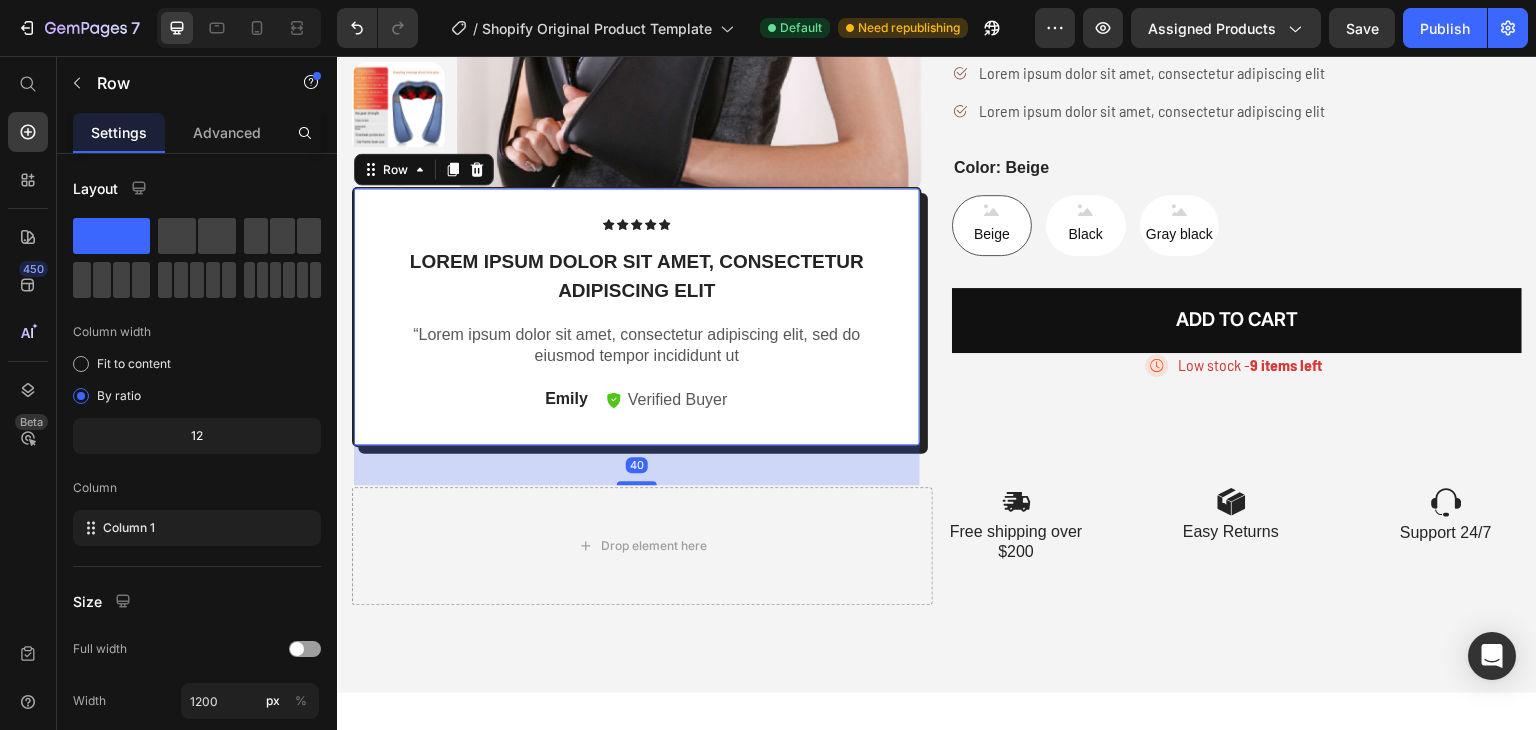 click on "40" at bounding box center [637, 465] 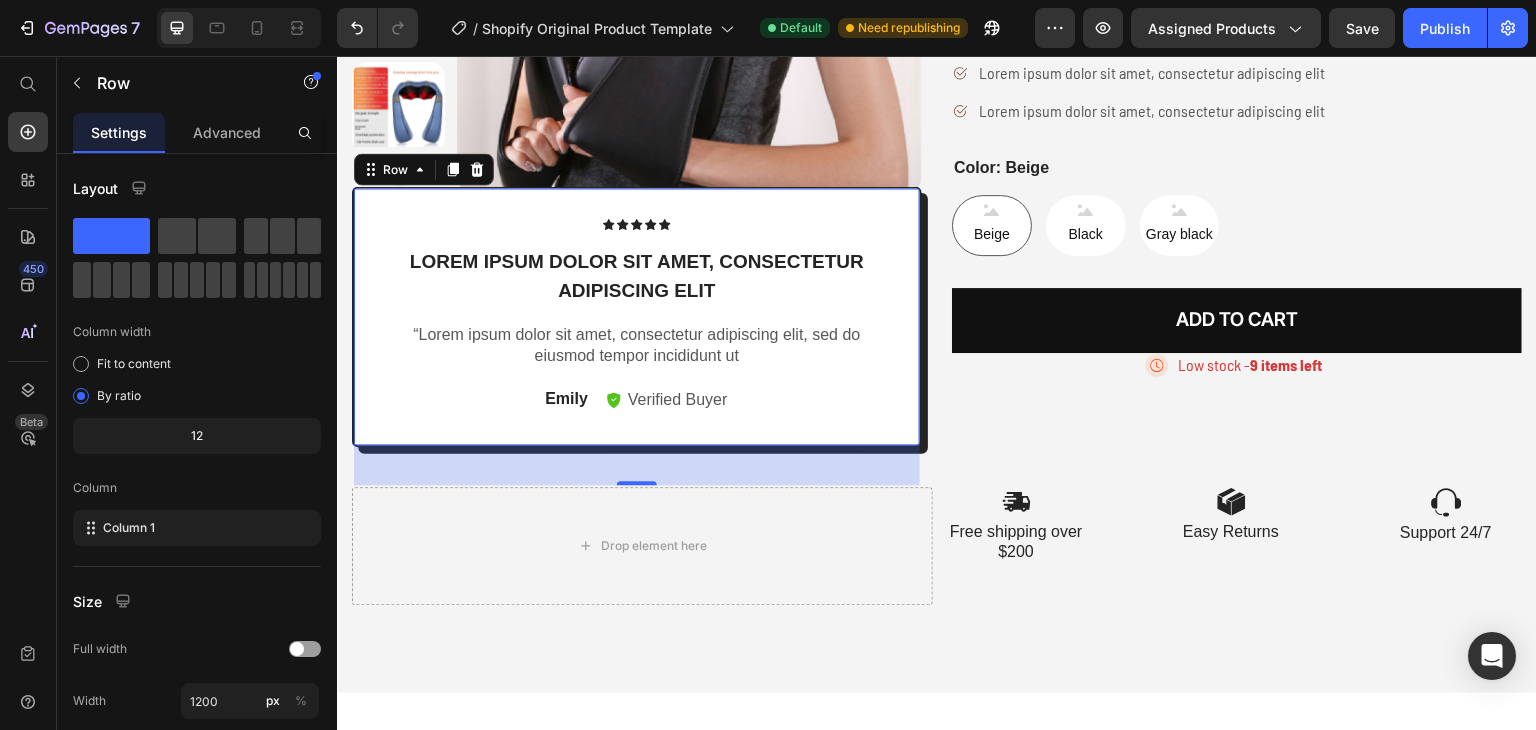 drag, startPoint x: 404, startPoint y: 467, endPoint x: 396, endPoint y: 370, distance: 97.32934 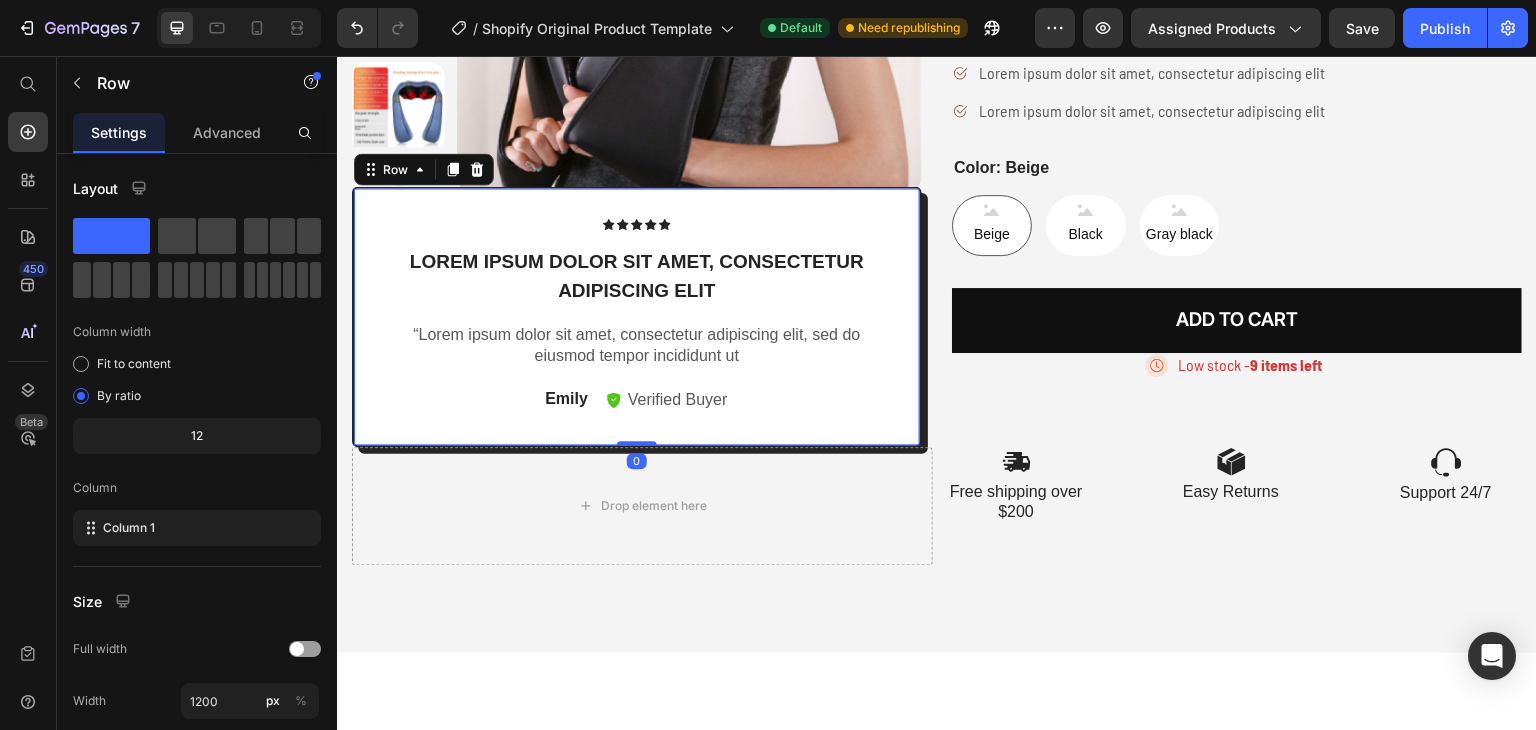 drag, startPoint x: 618, startPoint y: 480, endPoint x: 601, endPoint y: 418, distance: 64.288414 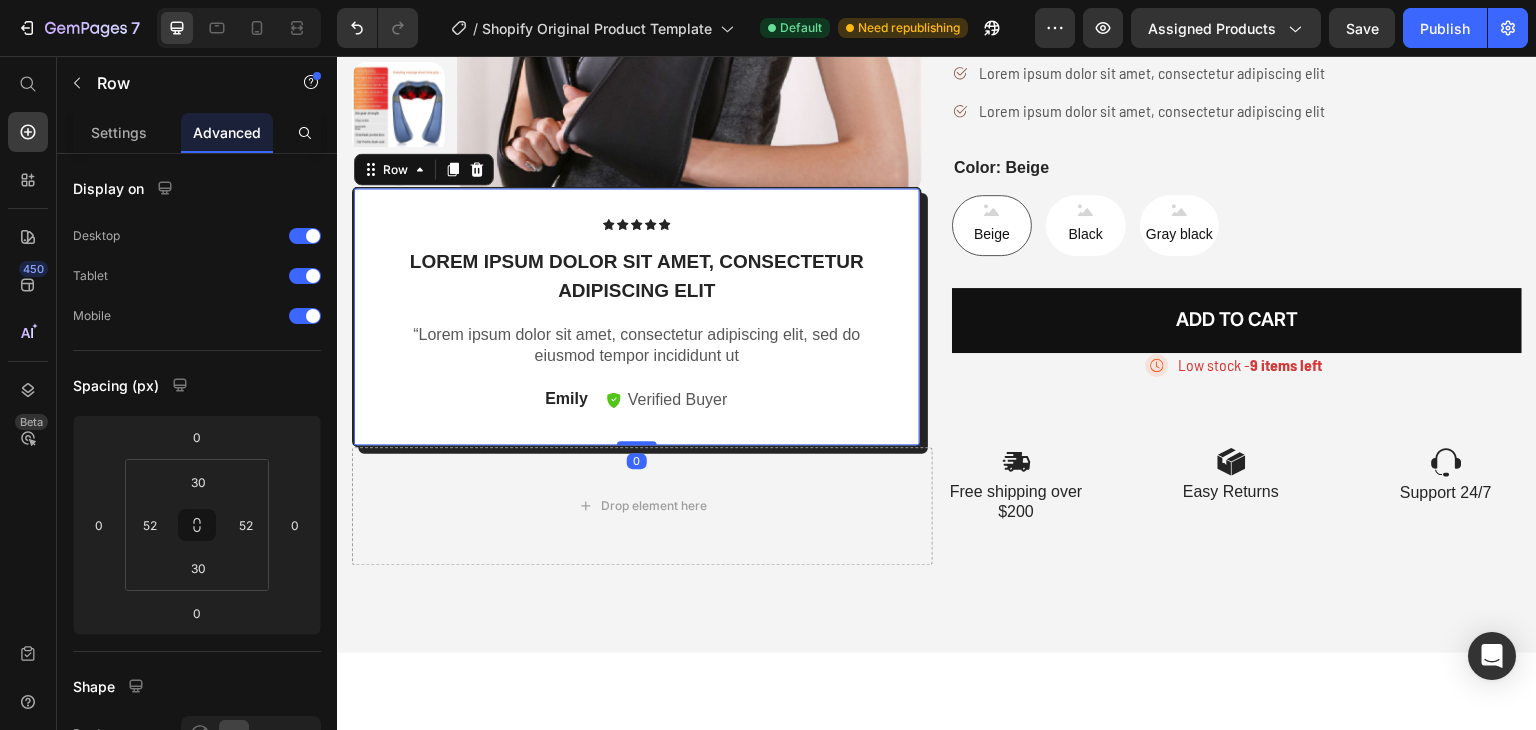 click on "Icon Icon Icon Icon Icon Icon List Lorem ipsum dolor sit amet, consectetur adipiscing elit Text Block “Lorem ipsum dolor sit amet, consectetur adipiscing elit, sed do eiusmod tempor incididunt ut  Text Block [FIRST] Text Block
Verified Buyer Item List Row Row   0" at bounding box center (637, 316) 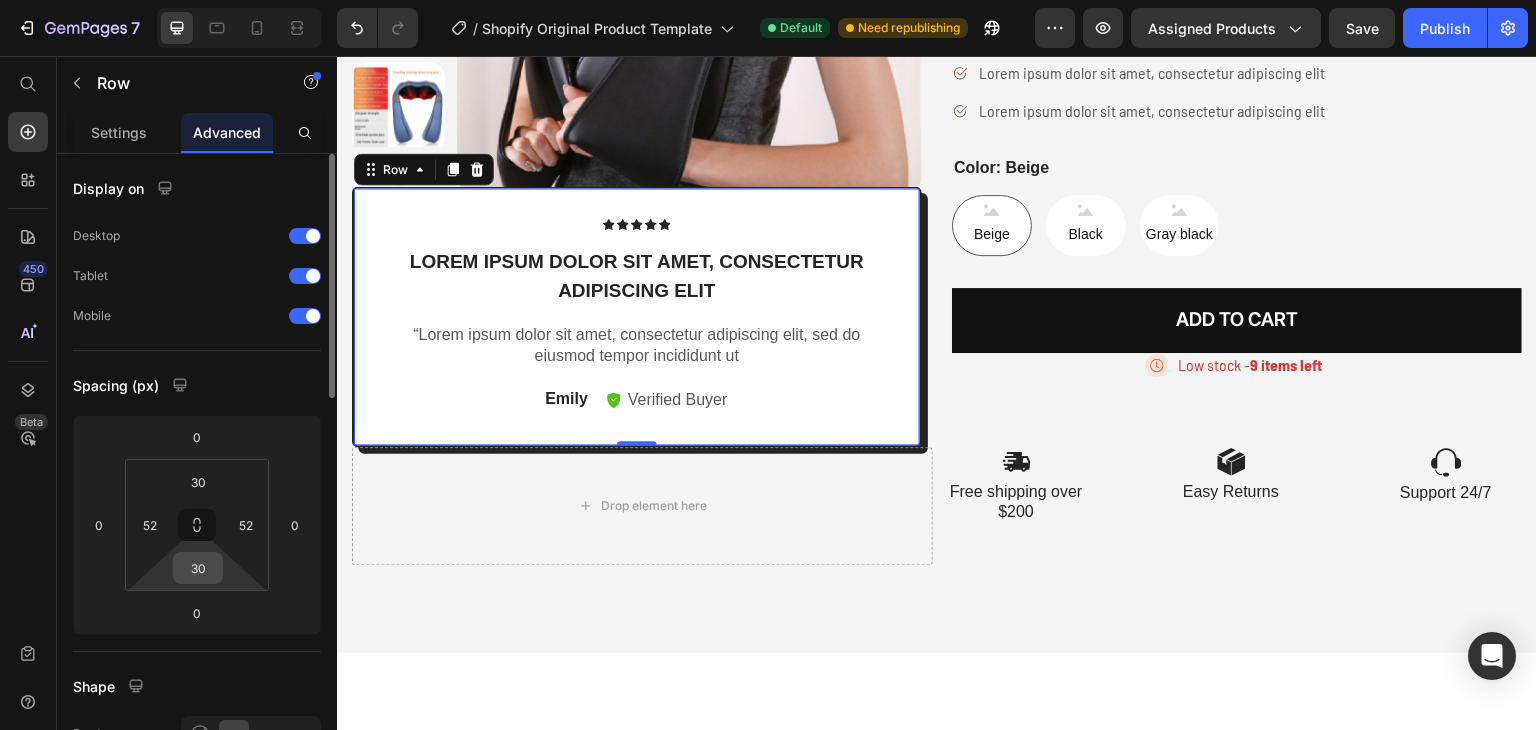 click on "30" at bounding box center [198, 568] 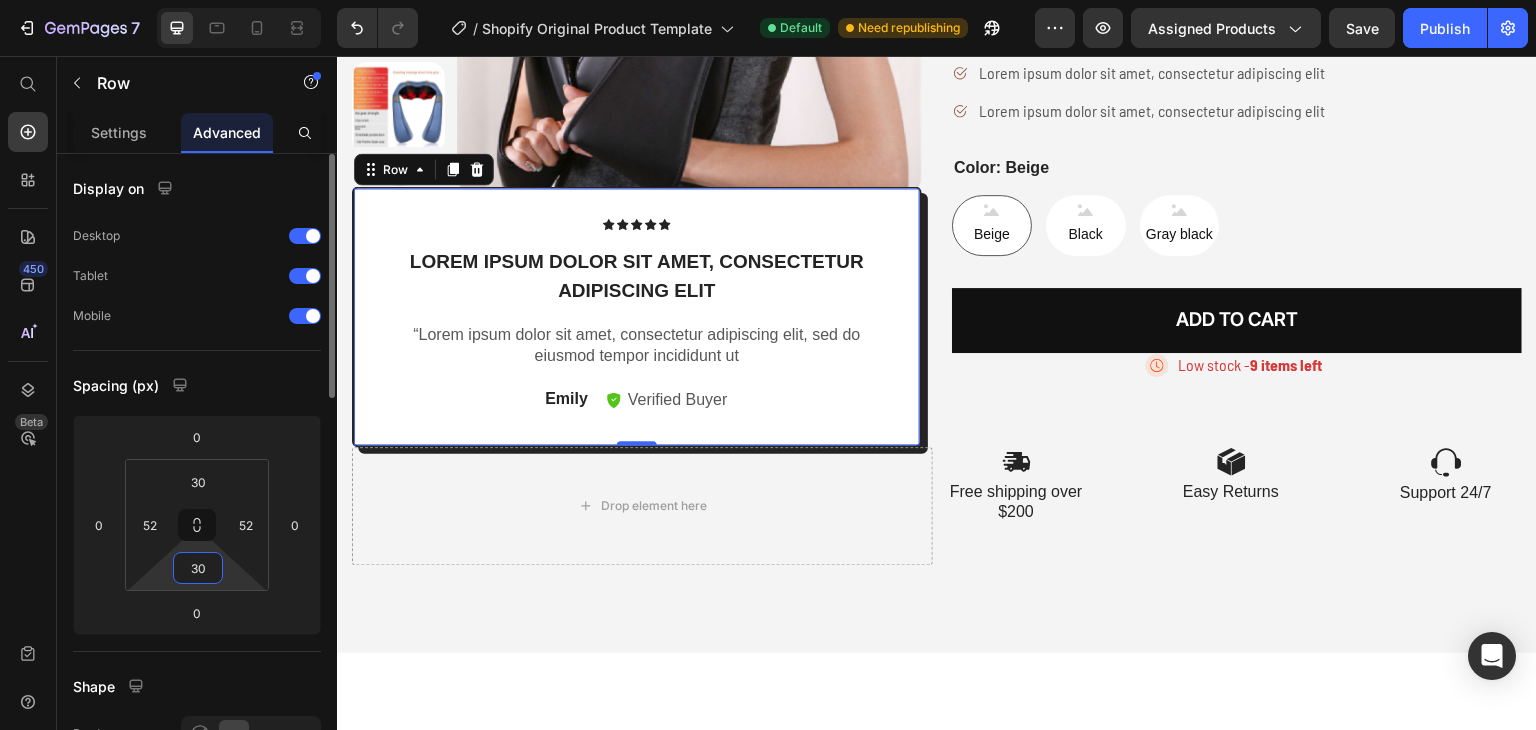 click on "30" at bounding box center [198, 568] 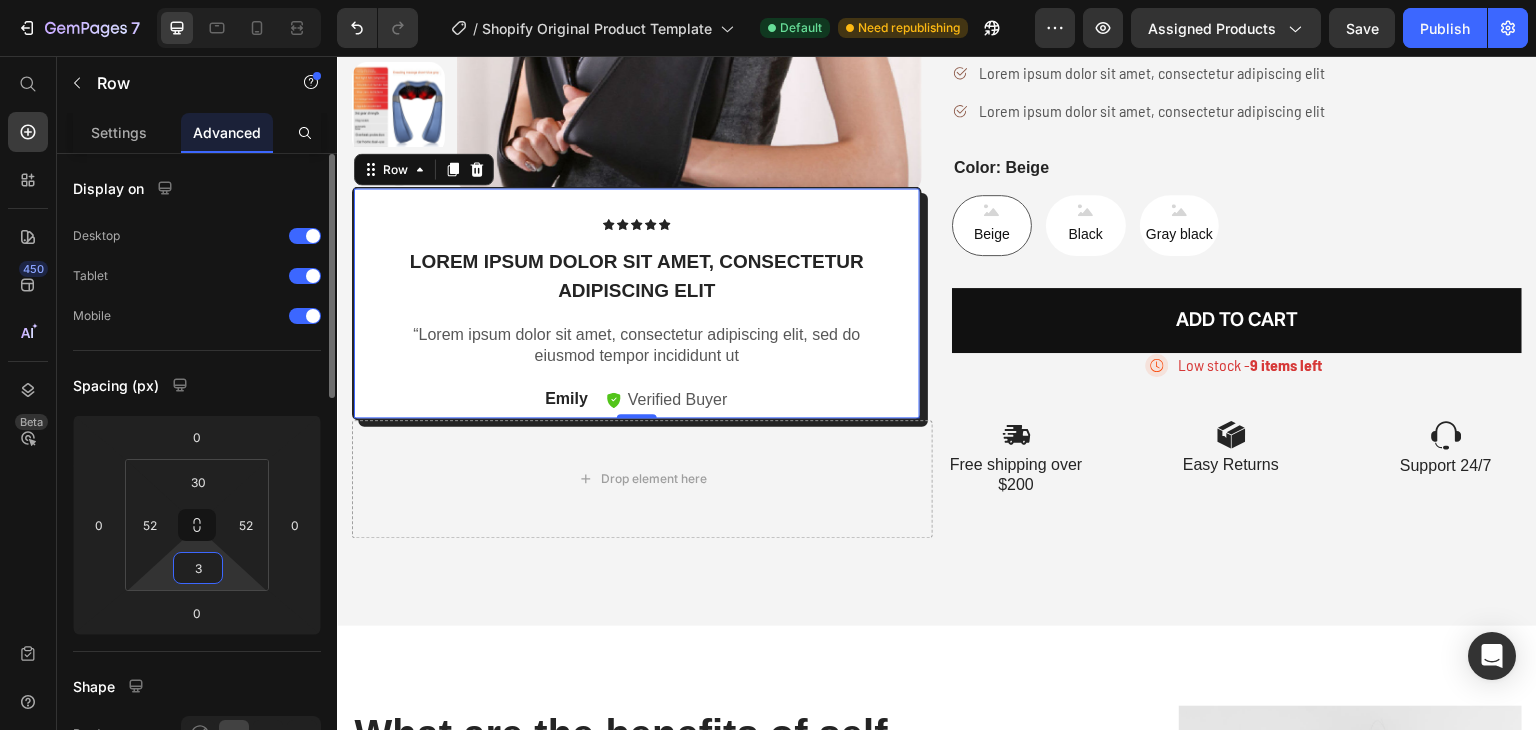 type on "30" 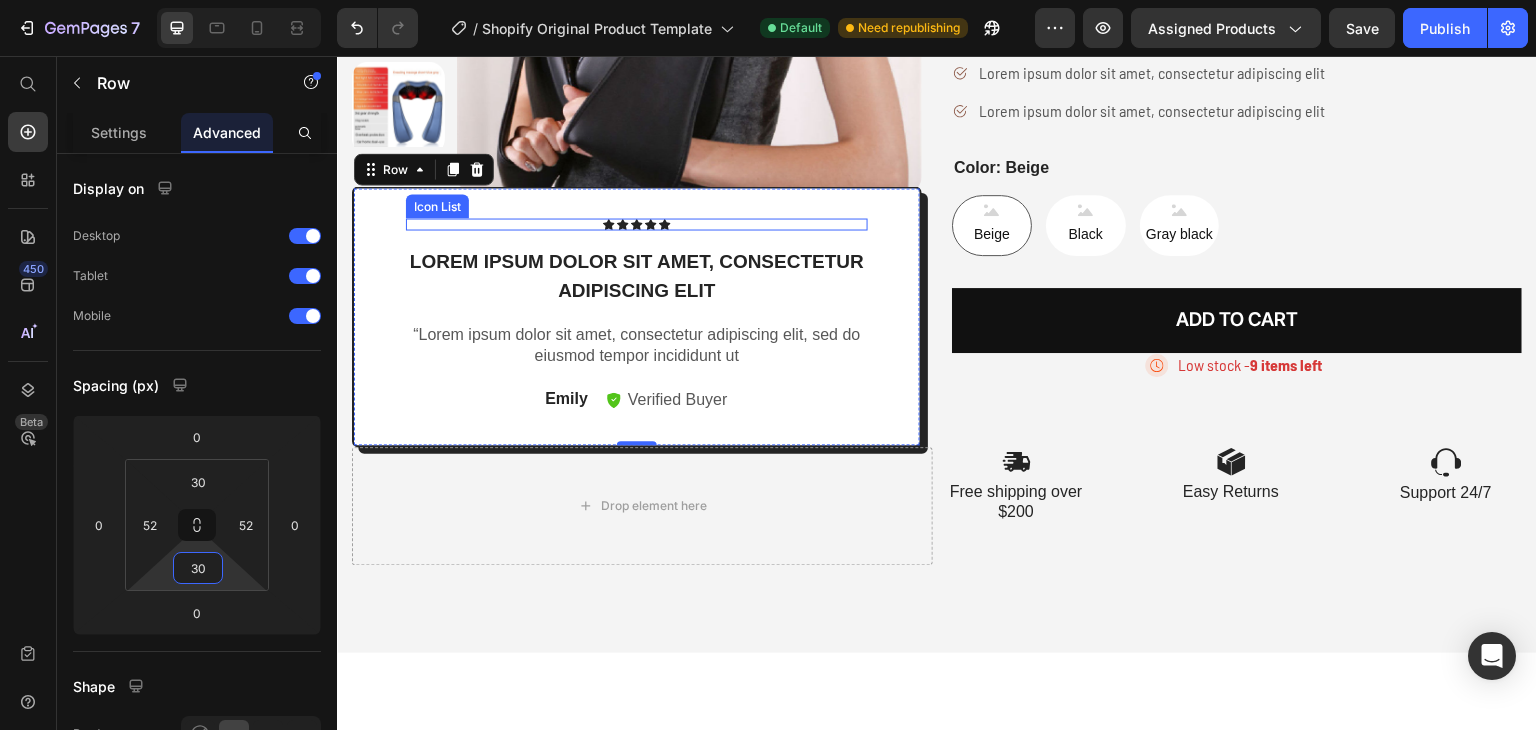 click on "Icon Icon Icon Icon Icon Icon List Lorem ipsum dolor sit amet, consectetur adipiscing elit Text Block “Lorem ipsum dolor sit amet, consectetur adipiscing elit, sed do eiusmod tempor incididunt ut  Text Block [FIRST] Text Block
Verified Buyer Item List Row Row   0" at bounding box center [637, 316] 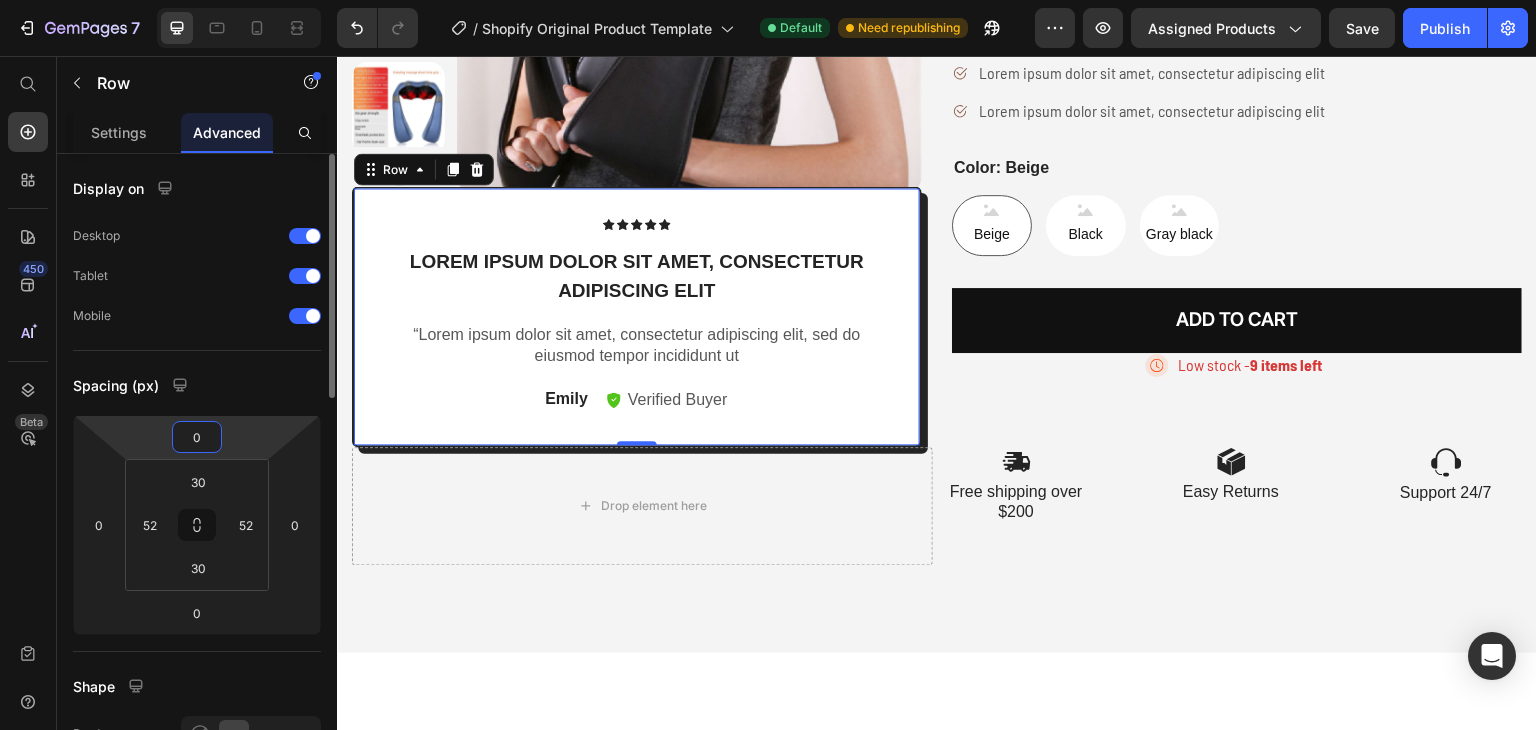 click on "0" at bounding box center (197, 437) 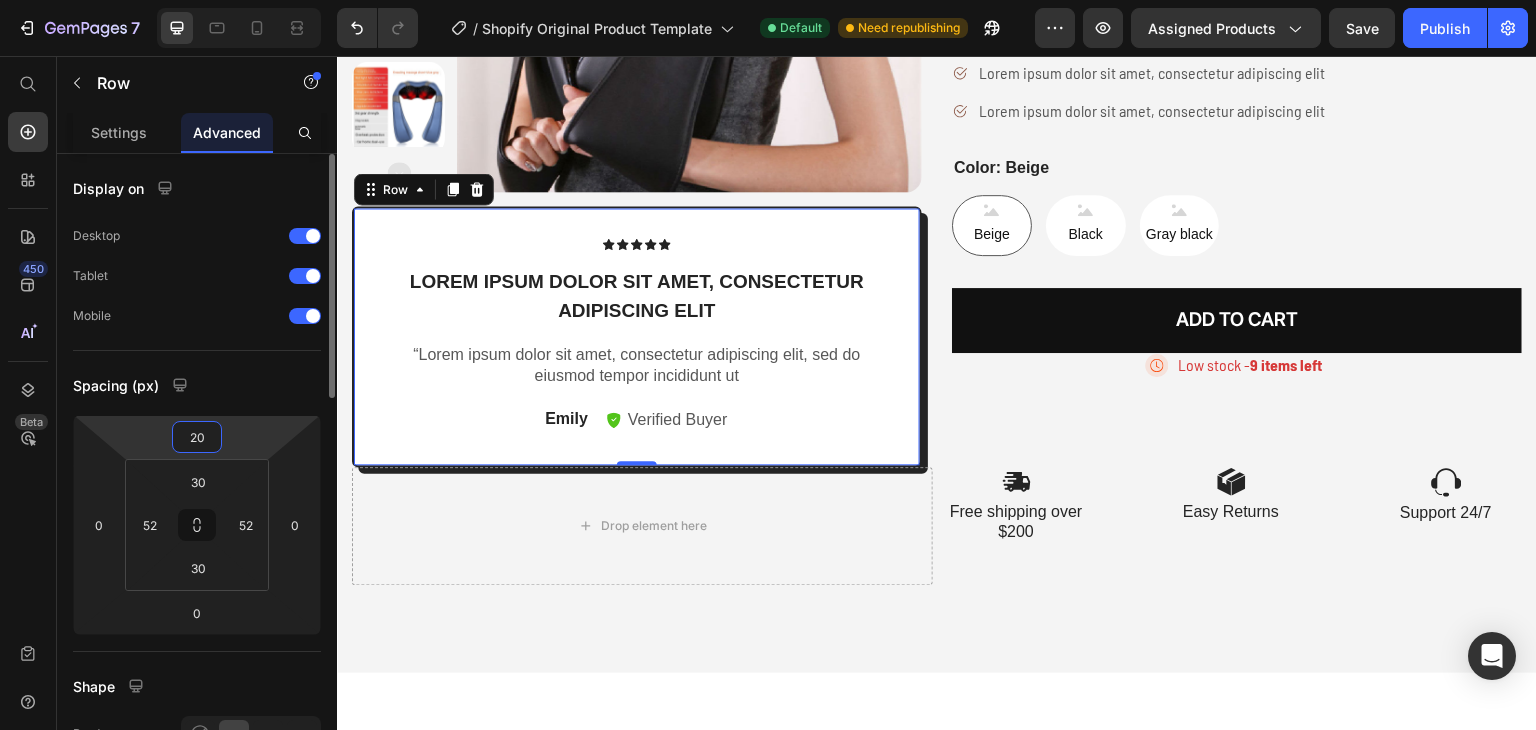 type on "2" 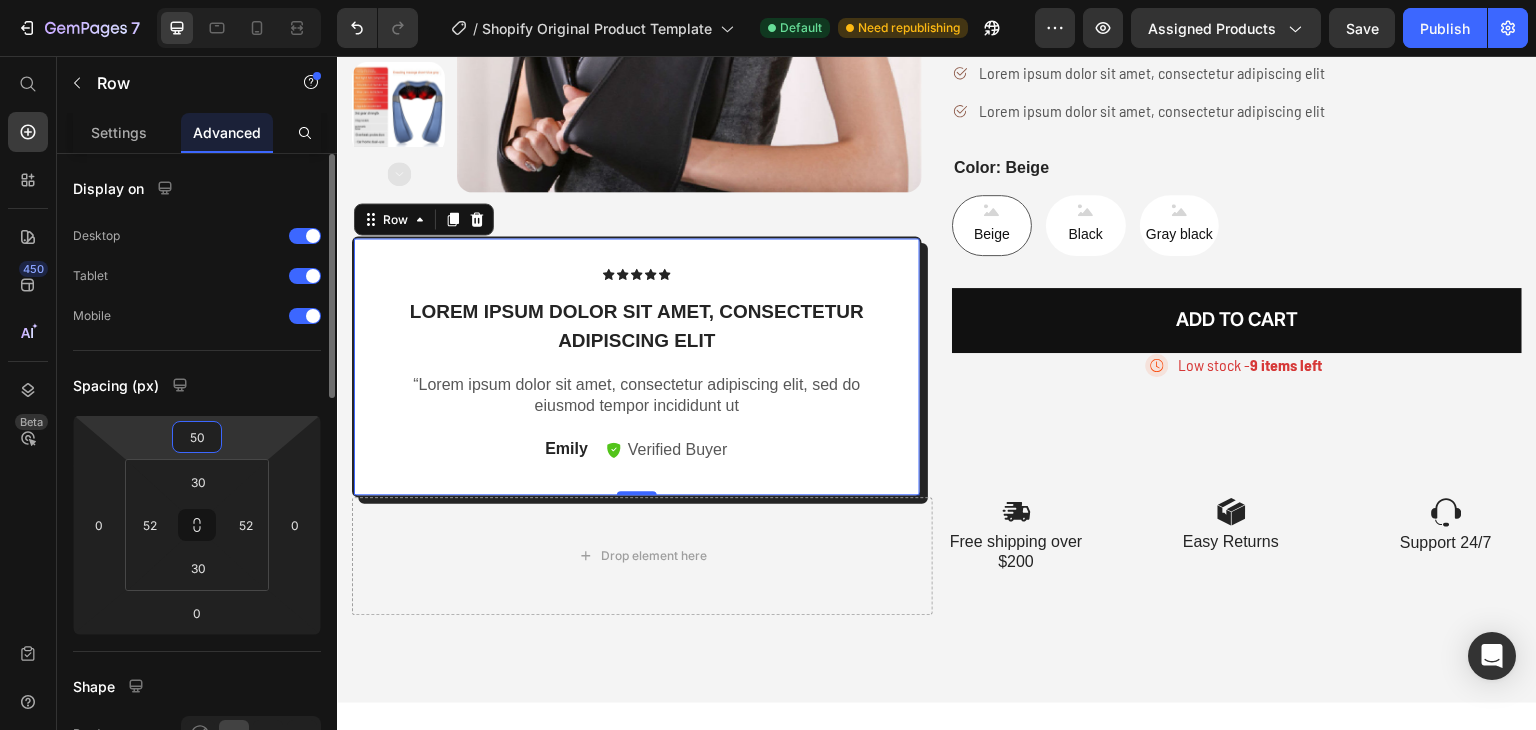 type on "5" 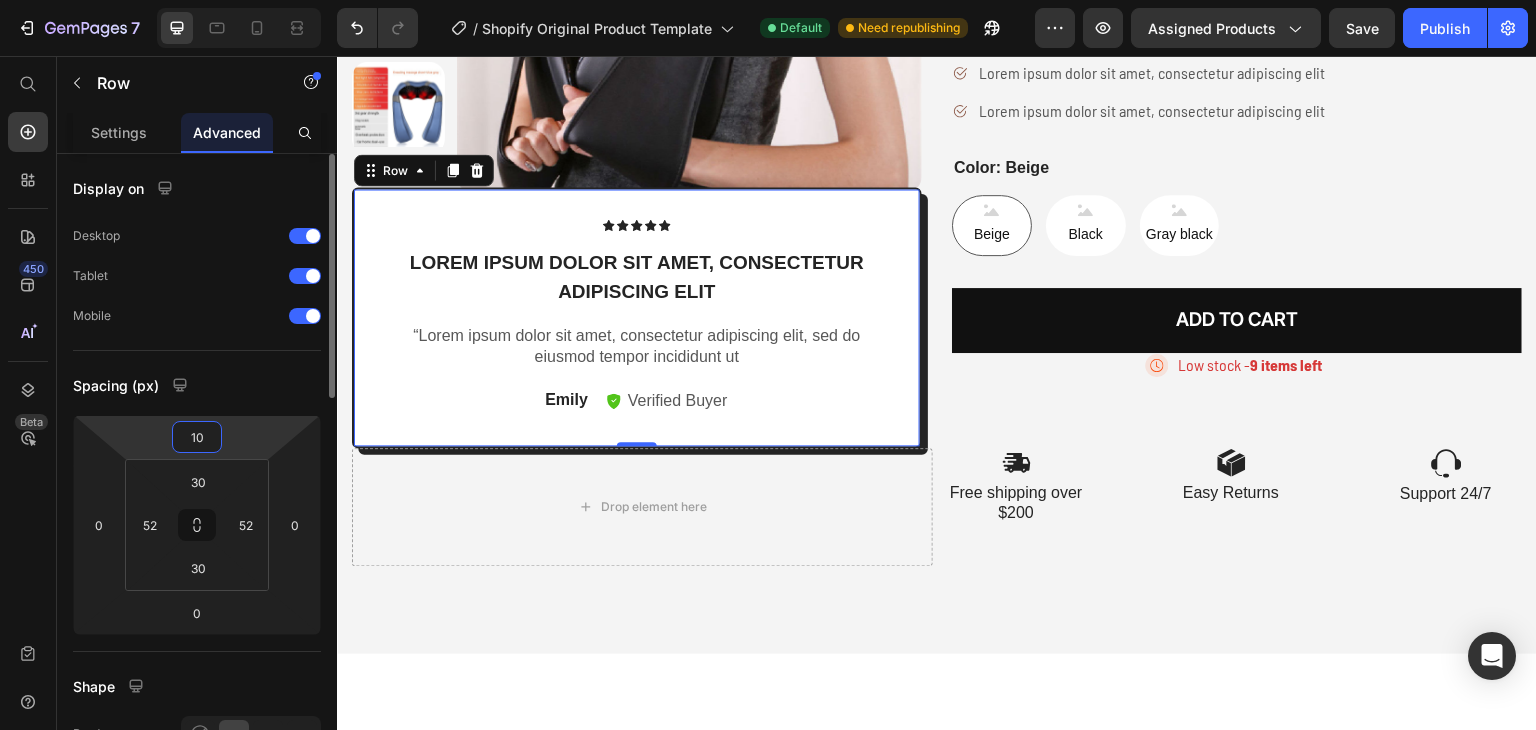 type on "100" 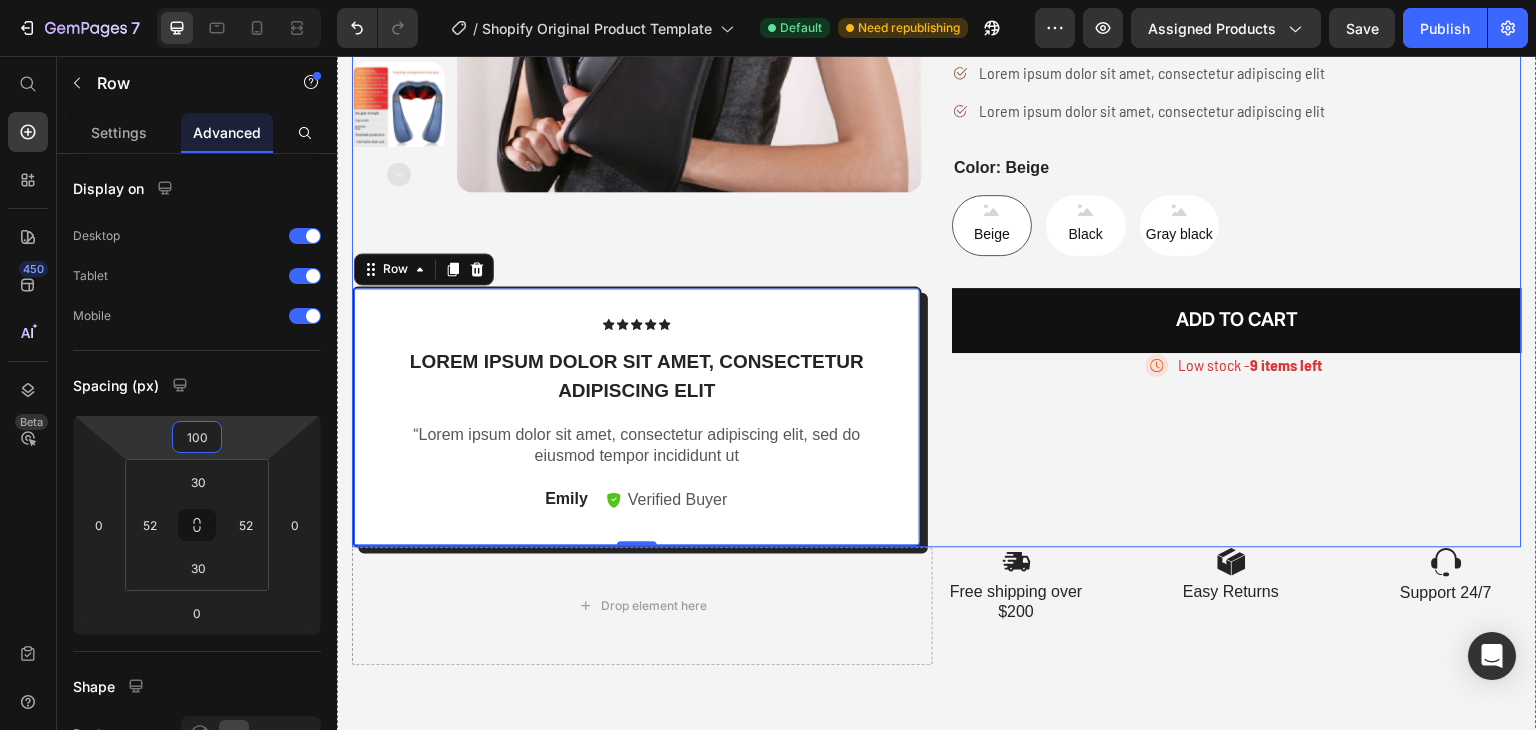 click on "Rylief Neck Nova Massager Product Title Icon Icon Icon Icon Icon Icon List 2,500+ Verified Reviews! Text Block Row RM199.00 MYR Product Price RM149.90 MYR Product Price Save RM49.10 MYR Product Badge Row Image Relief within 15 minutes  Text block Row Image 8 Massage heads  Text block Row Image 4 Speeds options Text block Row Row
Lorem ipsum dolor sit amet, consectetur adipiscing elit
Lorem ipsum dolor sit amet, consectetur adipiscing elit
Lorem ipsum dolor sit amet, consectetur adipiscing elit
Lorem ipsum dolor sit amet, consectetur adipiscing elit Item List Color: Beige Beige Beige Beige Black Black Black Gray black Gray black Gray black Product Variants & Swatches Add to cart Add to Cart Image Low stock -  9 items left Text Block Advanced List Row" at bounding box center [1237, 122] 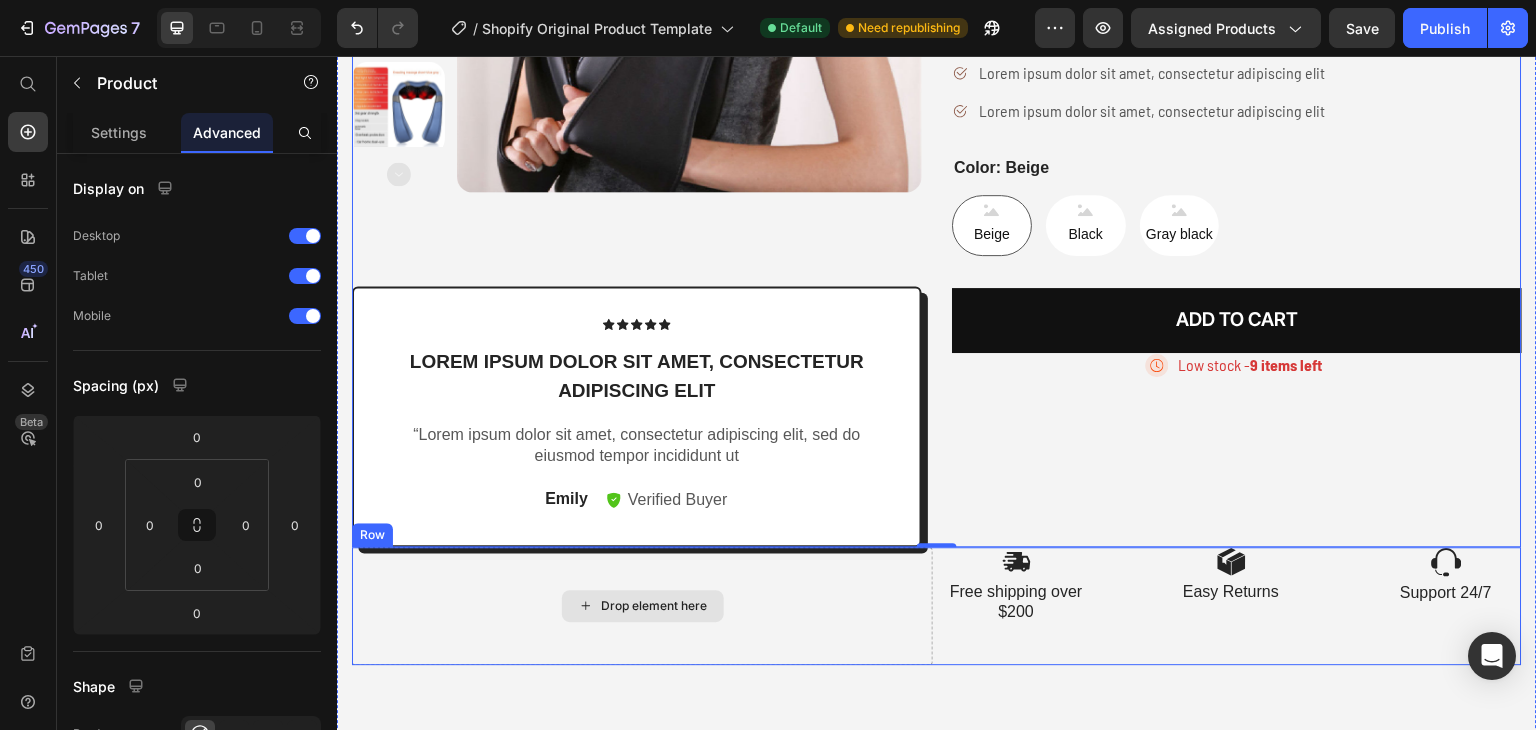 click on "Drop element here" at bounding box center (642, 606) 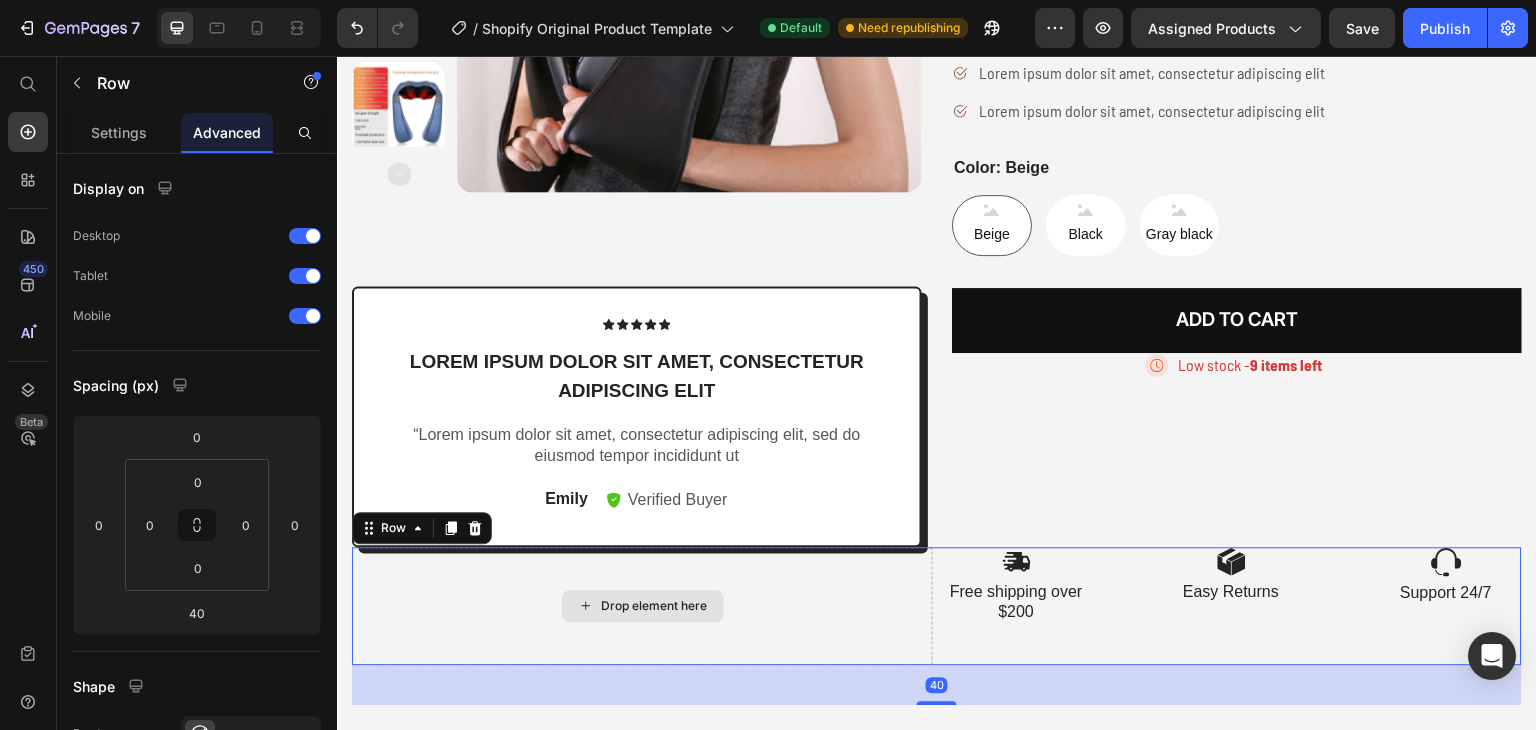 click on "Drop element here" at bounding box center (642, 606) 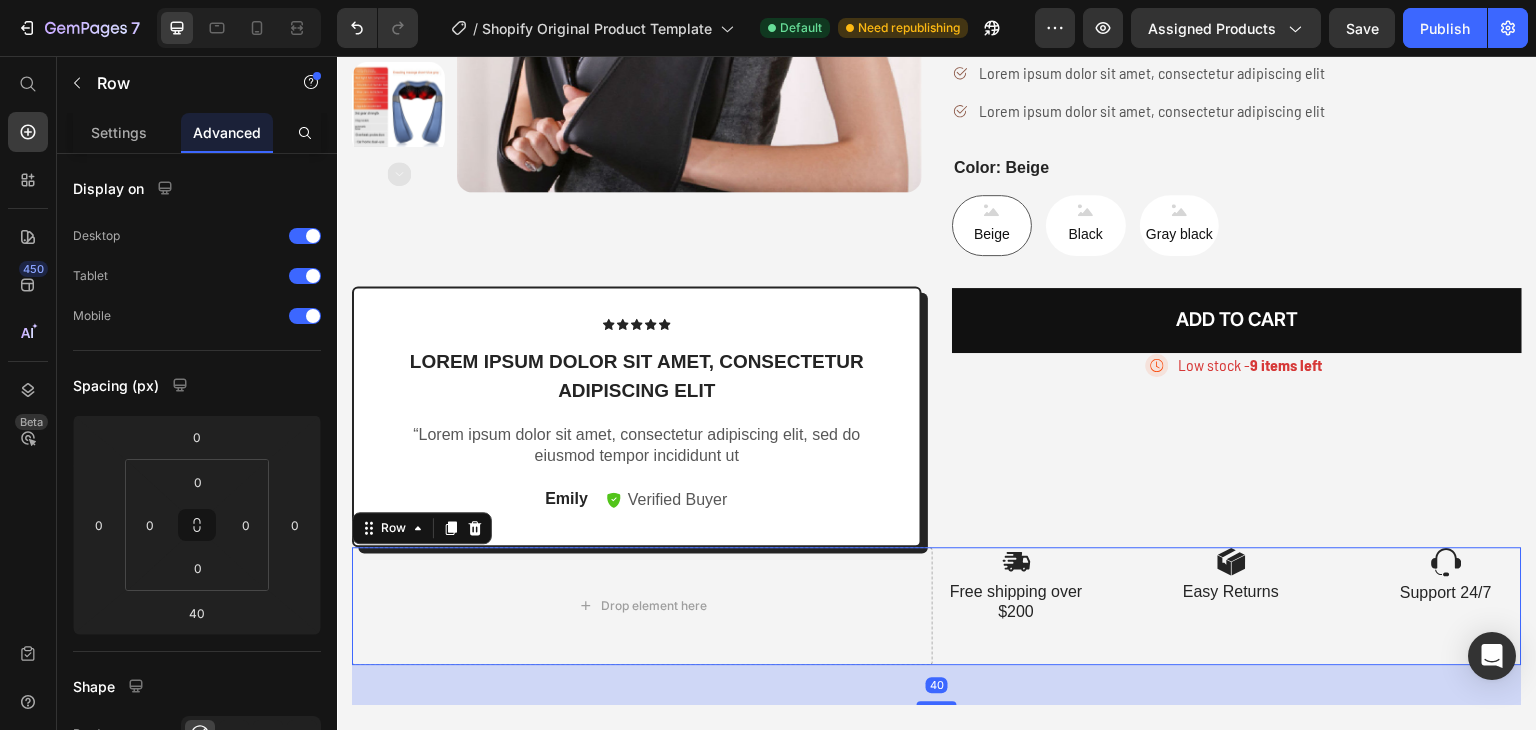 click on "Image Free shipping over $200  Text Block Image Easy Returns Text Block Image Support 24/7 Text Block Row" at bounding box center (1231, 606) 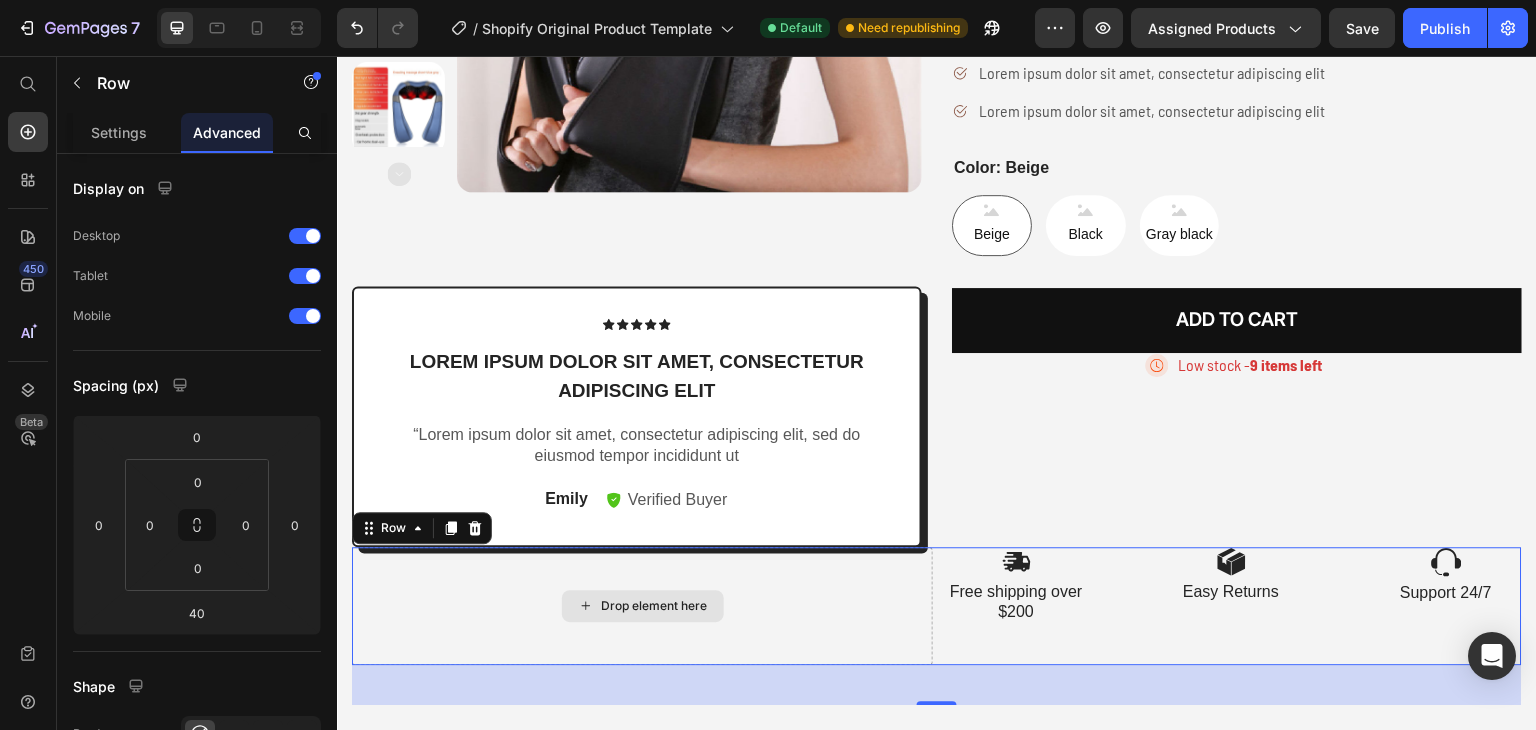 click on "Drop element here" at bounding box center [642, 606] 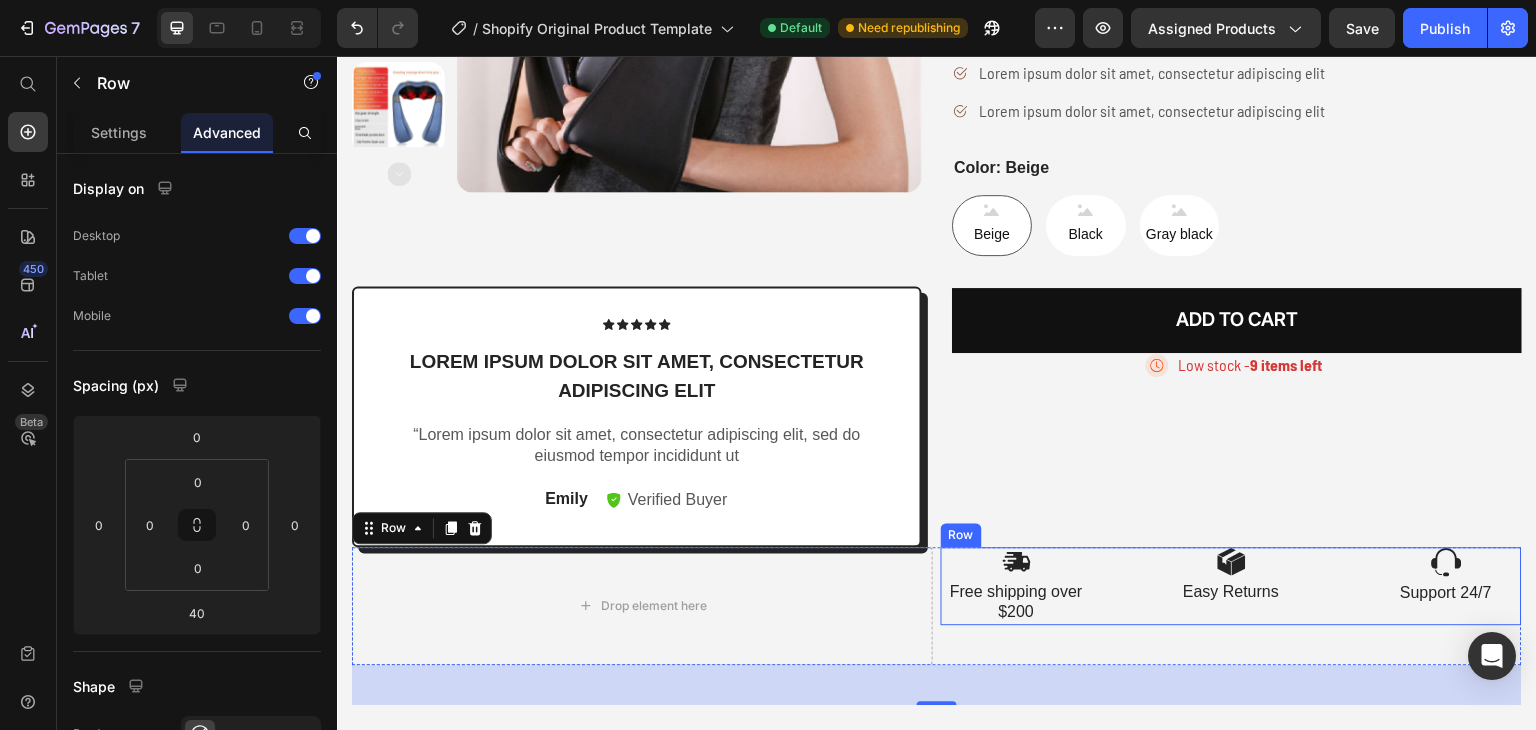 click at bounding box center [1016, 561] 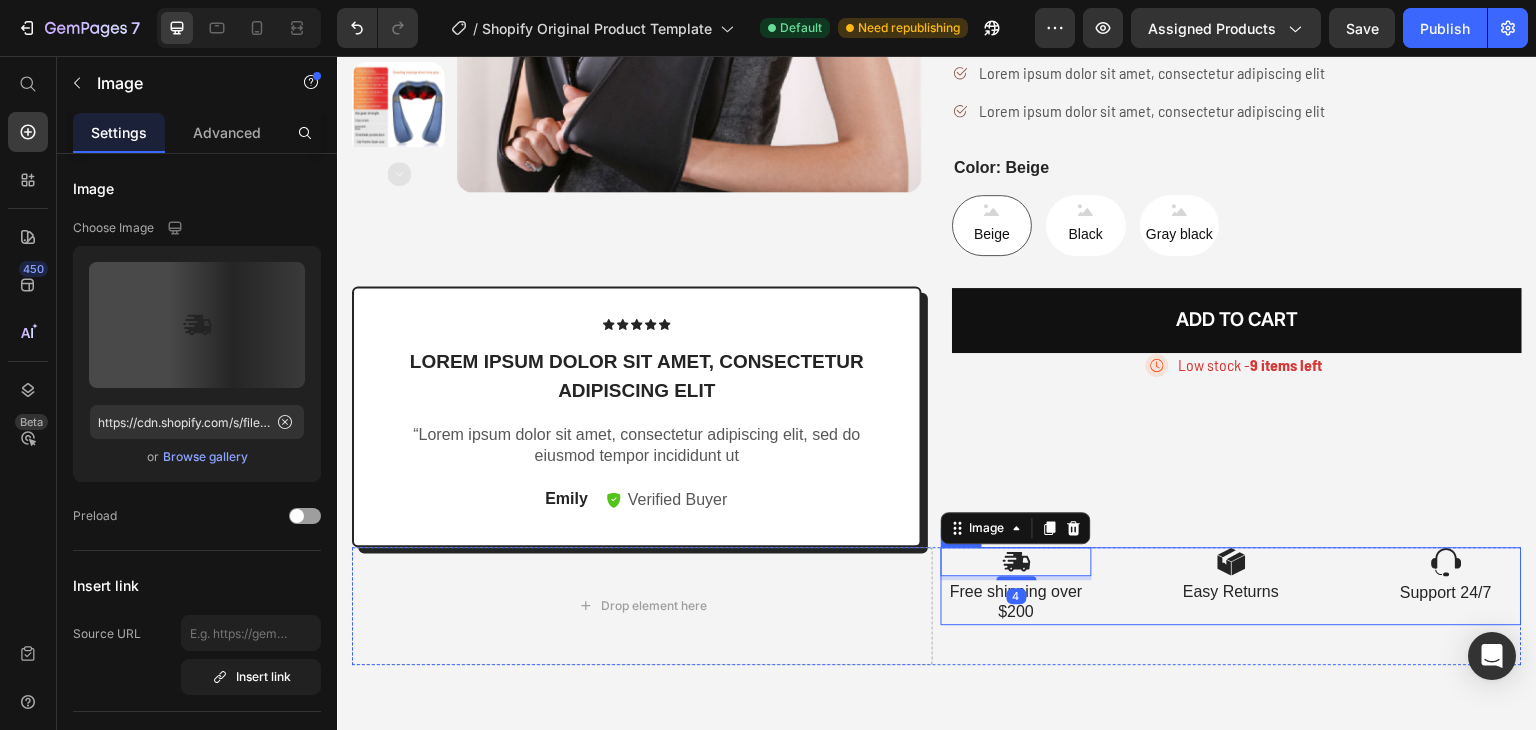 click on "Image   4 Free shipping over $200  Text Block Image Easy Returns Text Block Image Support 24/7 Text Block Row" at bounding box center (1231, 586) 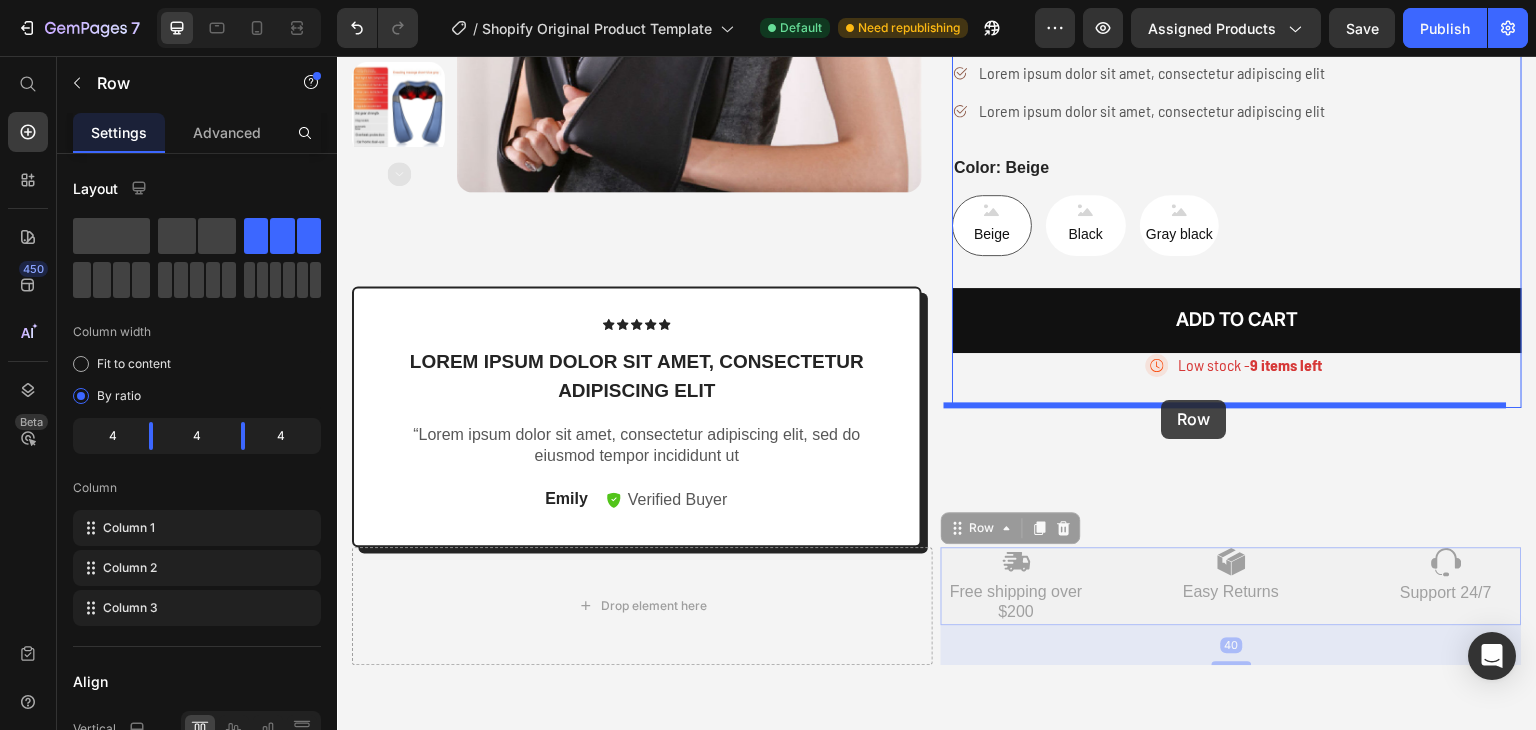 drag, startPoint x: 977, startPoint y: 526, endPoint x: 1162, endPoint y: 400, distance: 223.83252 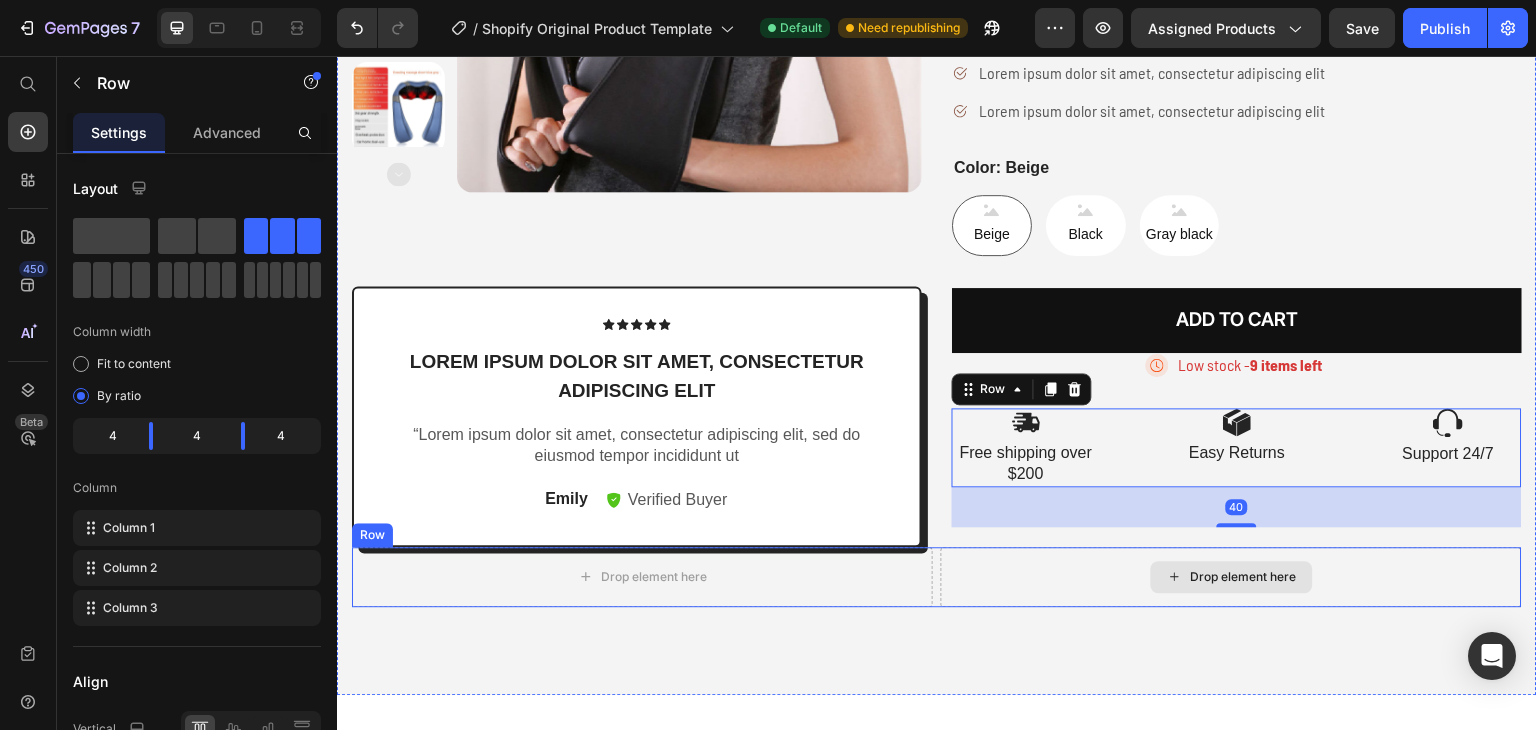 click on "Drop element here" at bounding box center (1231, 577) 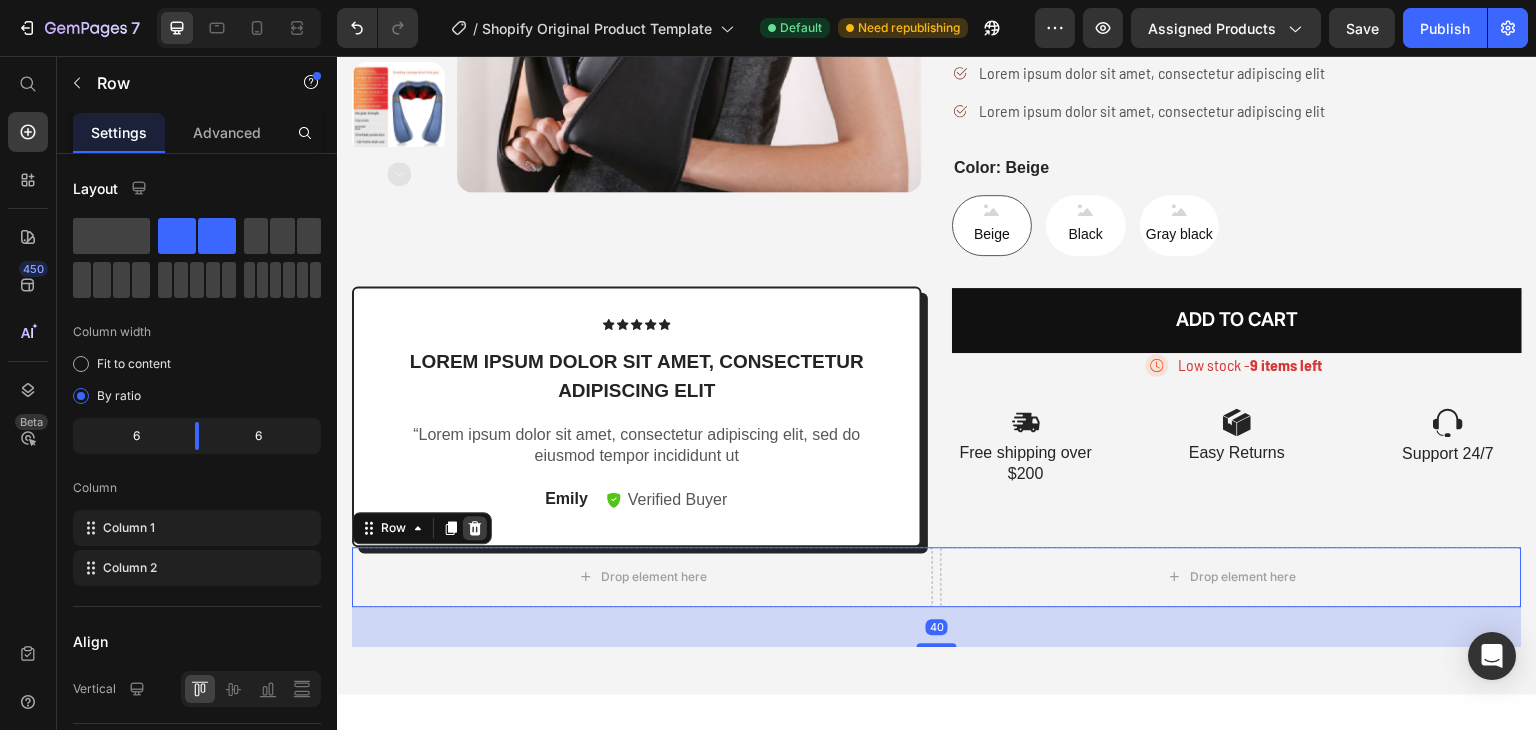 click 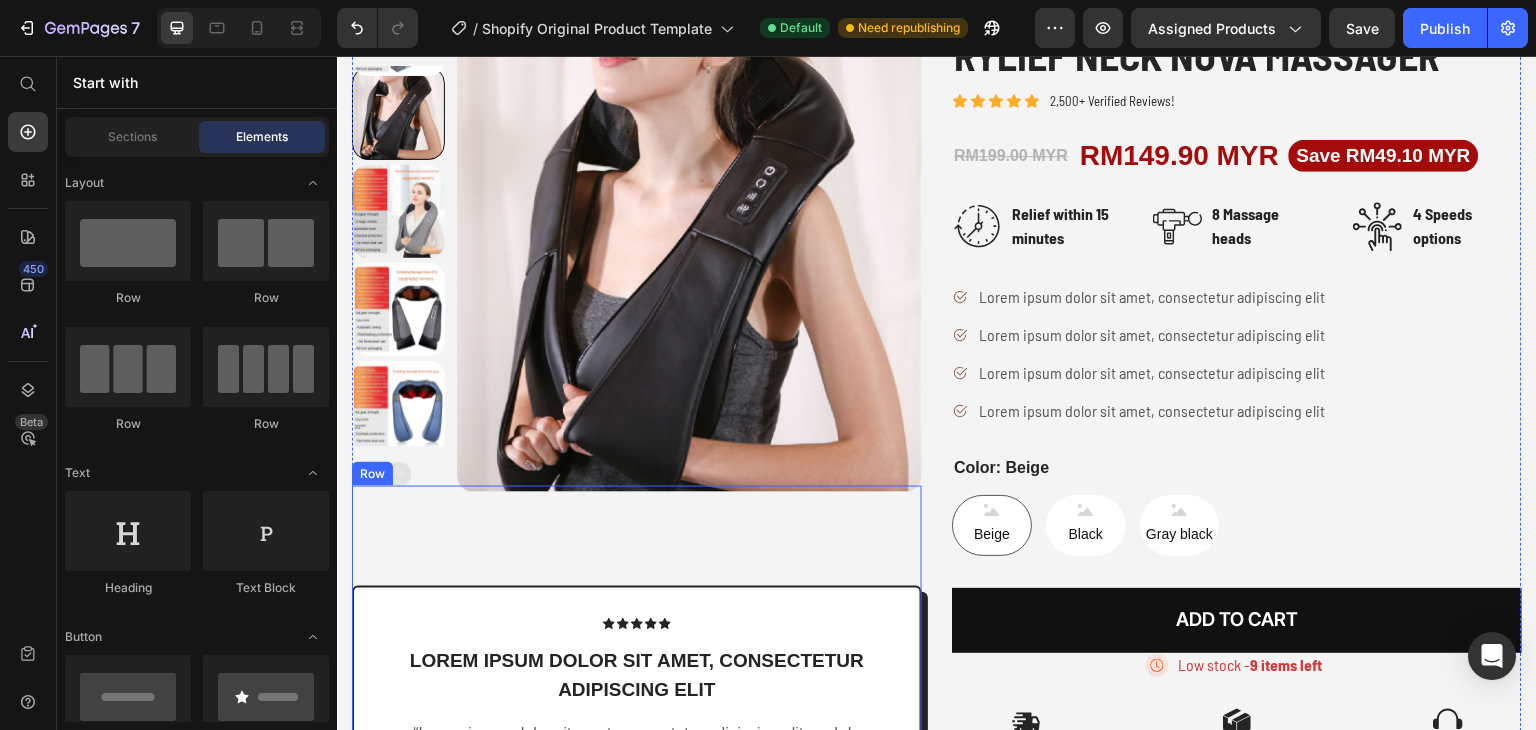 scroll, scrollTop: 300, scrollLeft: 0, axis: vertical 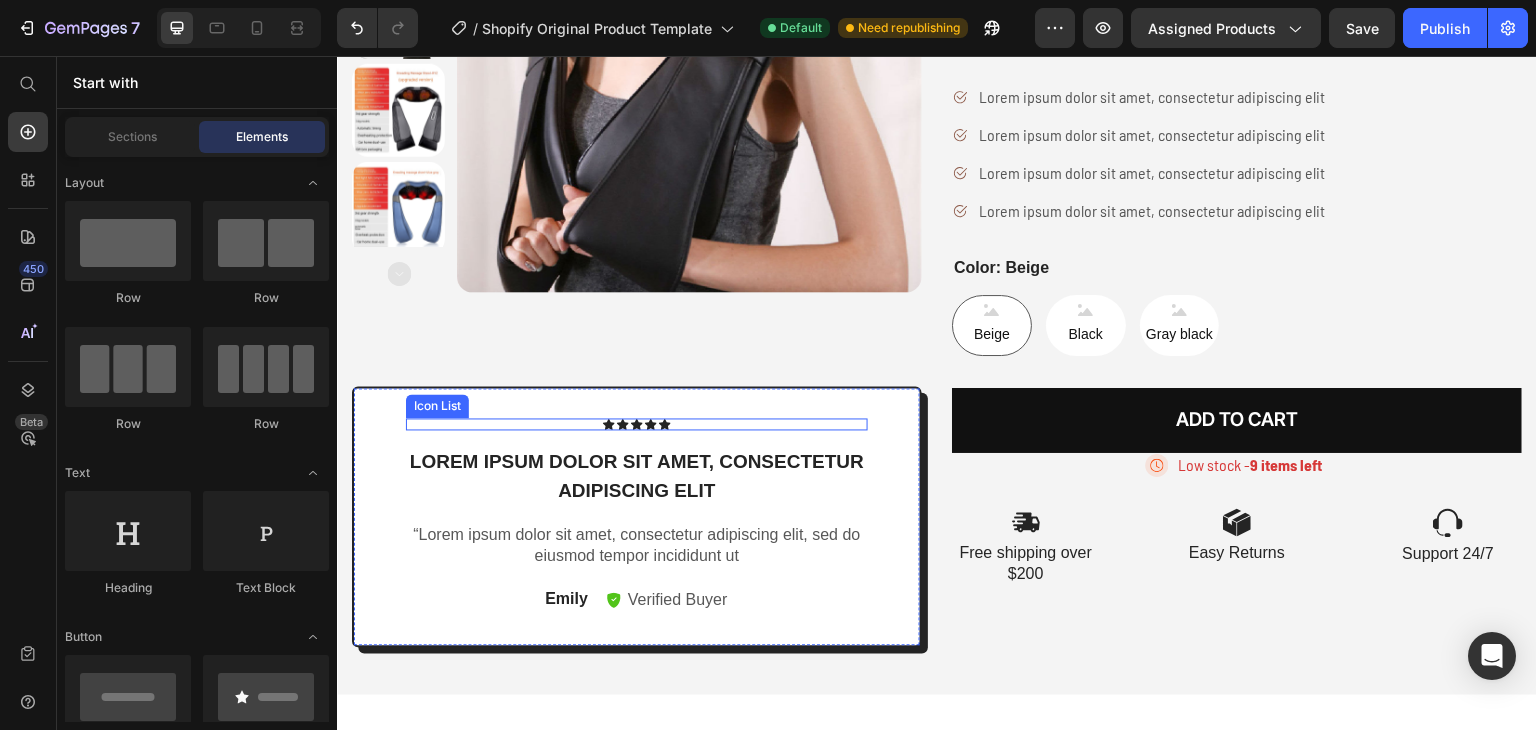 click on "Icon Icon Icon Icon Icon" at bounding box center [637, 424] 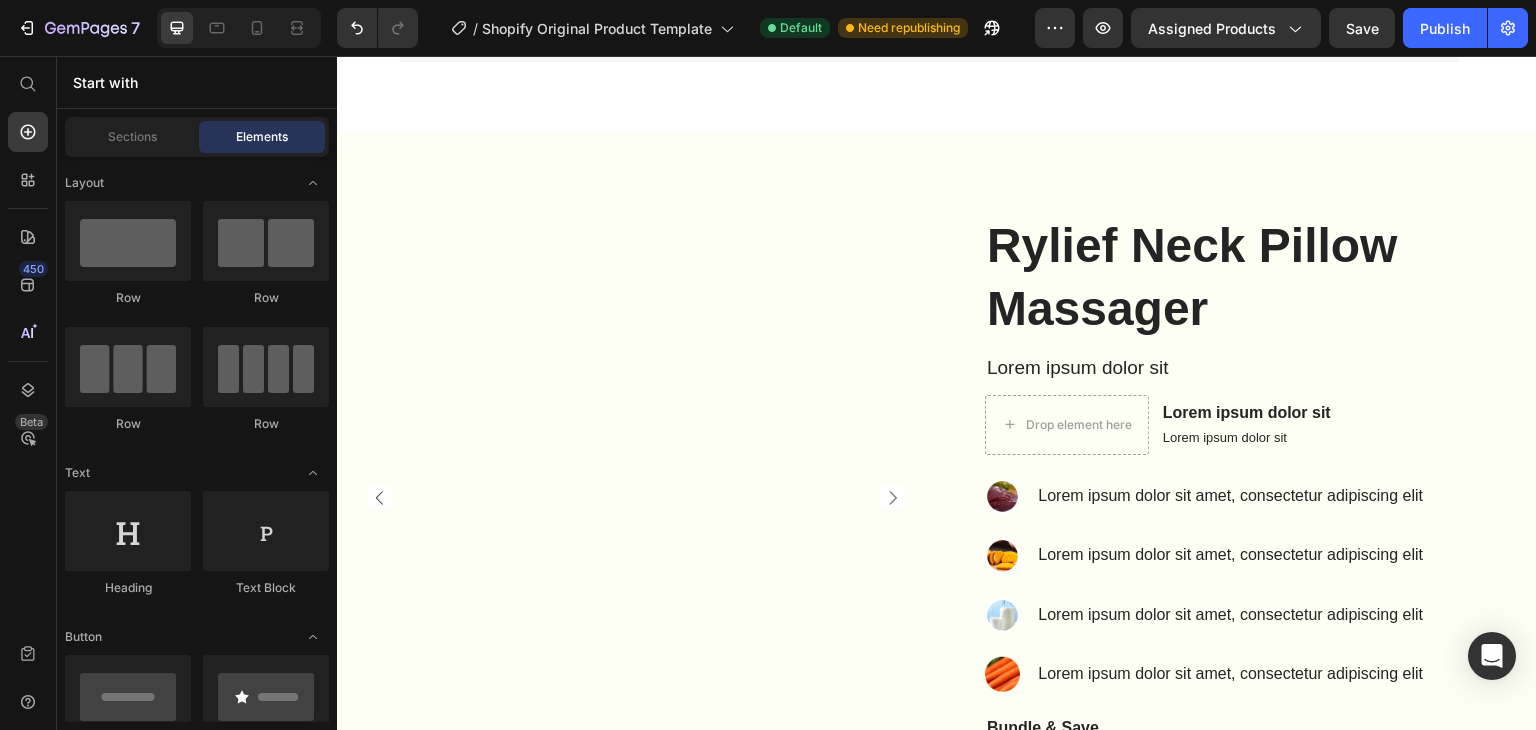 scroll, scrollTop: 10288, scrollLeft: 0, axis: vertical 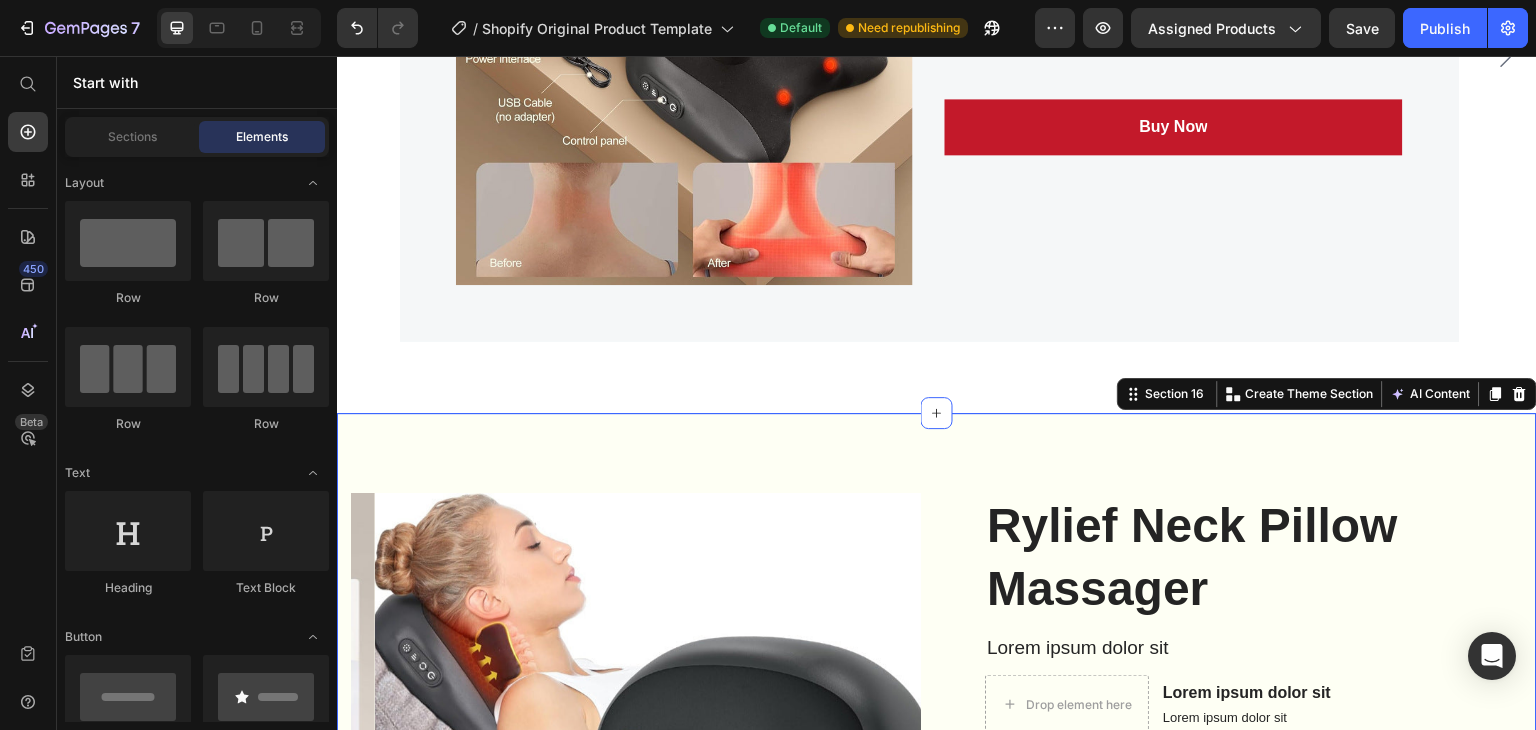 click on "Product Images Rylief Neck Pillow Massager Product Title Lorem ipsum dolor sit Text Block
Drop element here Lorem ipsum dolor sit Text Block Lorem ipsum dolor sit Text Block Row Image Lorem ipsum dolor sit amet, consectetur adipiscing elit Text Block Image Lorem ipsum dolor sit amet, consectetur adipiscing elit Text Block Image Lorem ipsum dolor sit amet, consectetur adipiscing elit Text Block Image Lorem ipsum dolor sit amet, consectetur adipiscing elit Text Block Advanced List Bundle & Save Text Block Black Black Black White White White Product Variants & Swatches Grab the deal Add to Cart Row Product Section 16   You can create reusable sections Create Theme Section AI Content Write with GemAI What would you like to describe here? Tone and Voice Persuasive Product Show more Generate" at bounding box center (937, 838) 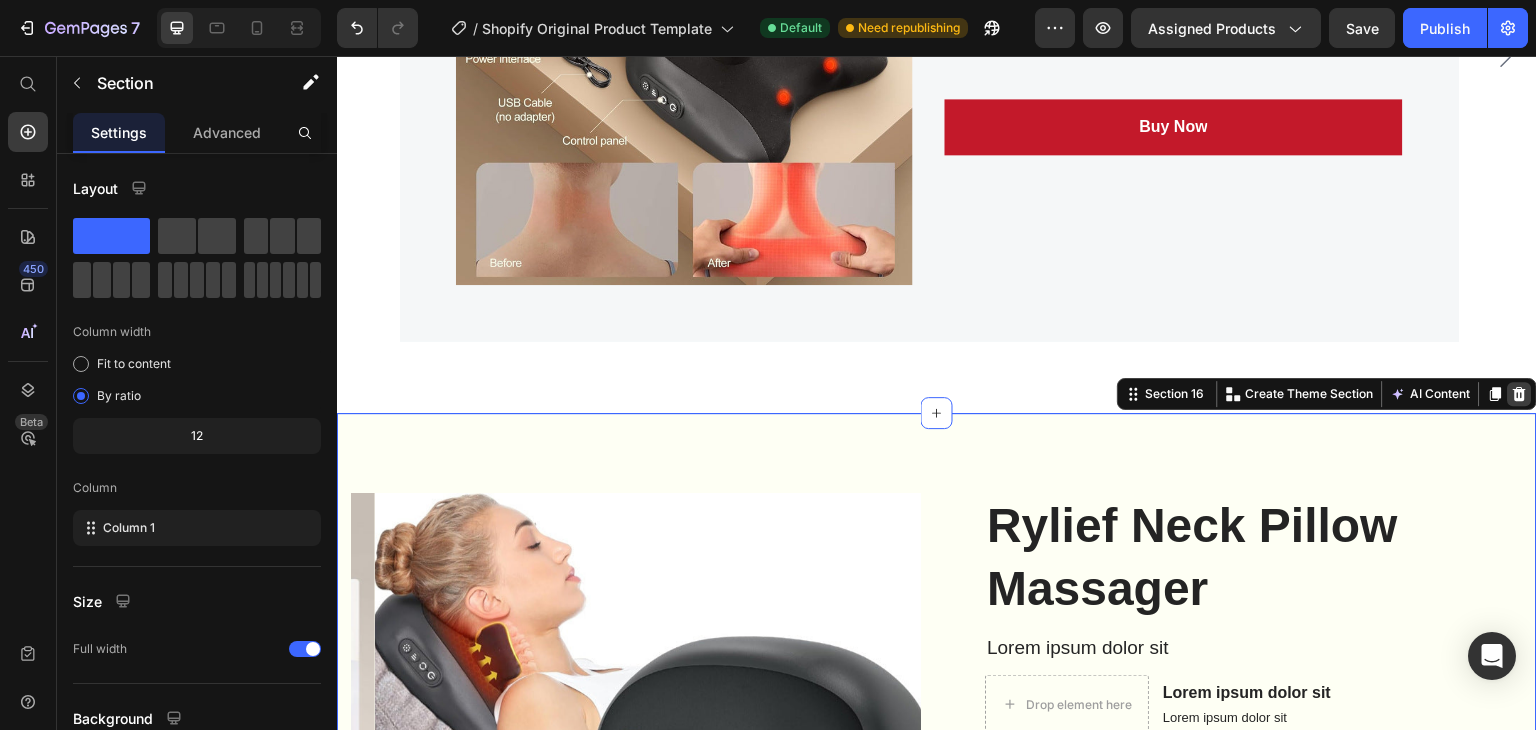 click 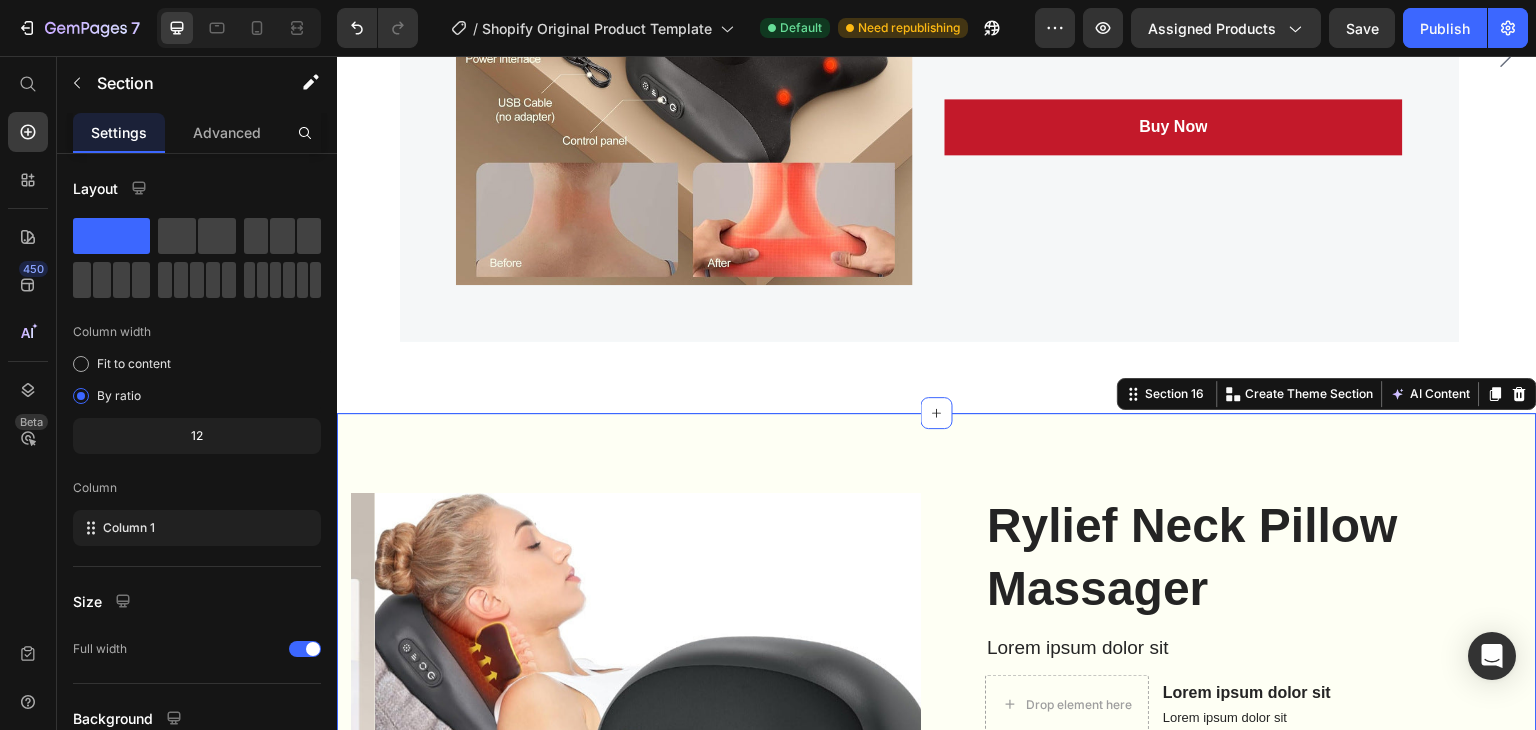 scroll, scrollTop: 10210, scrollLeft: 0, axis: vertical 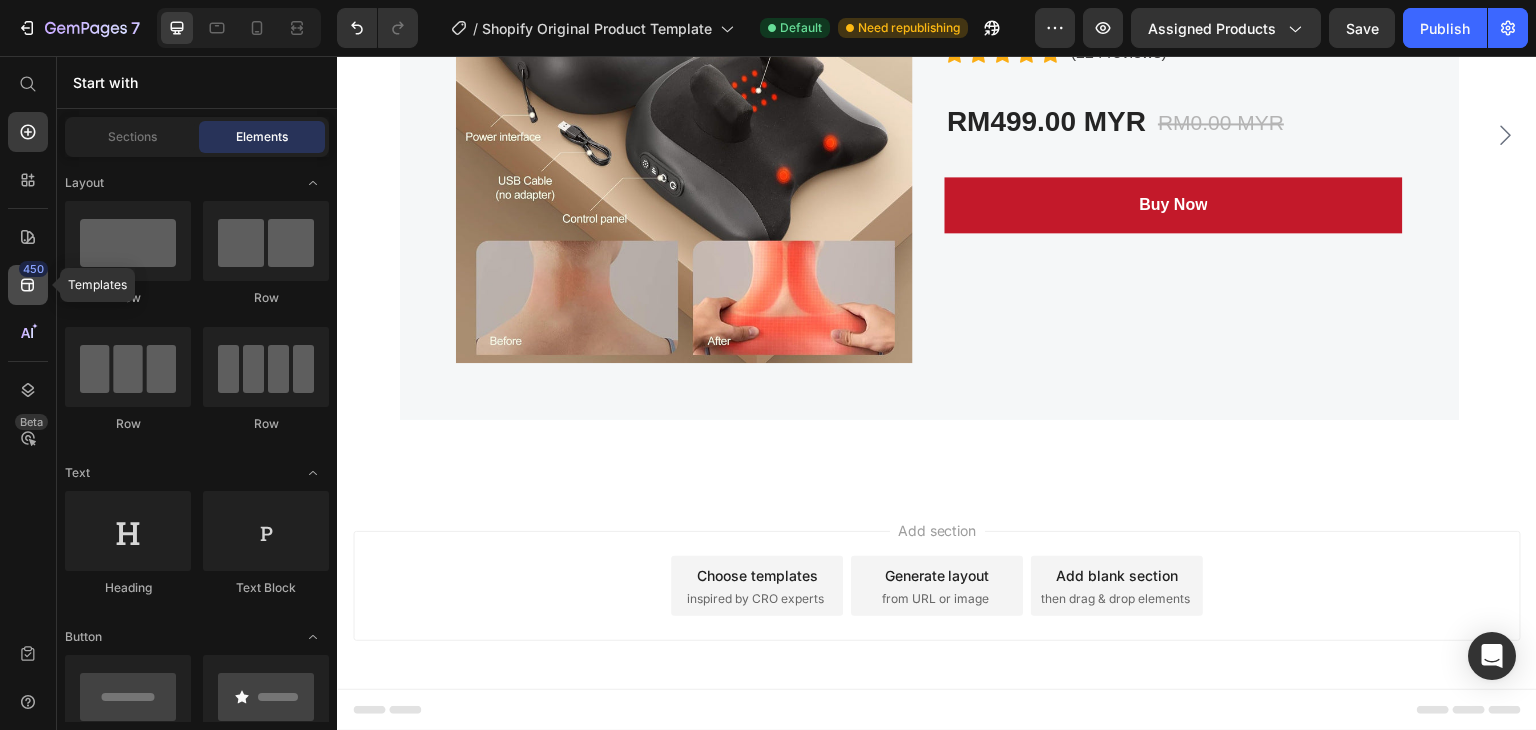 click on "450" at bounding box center [33, 269] 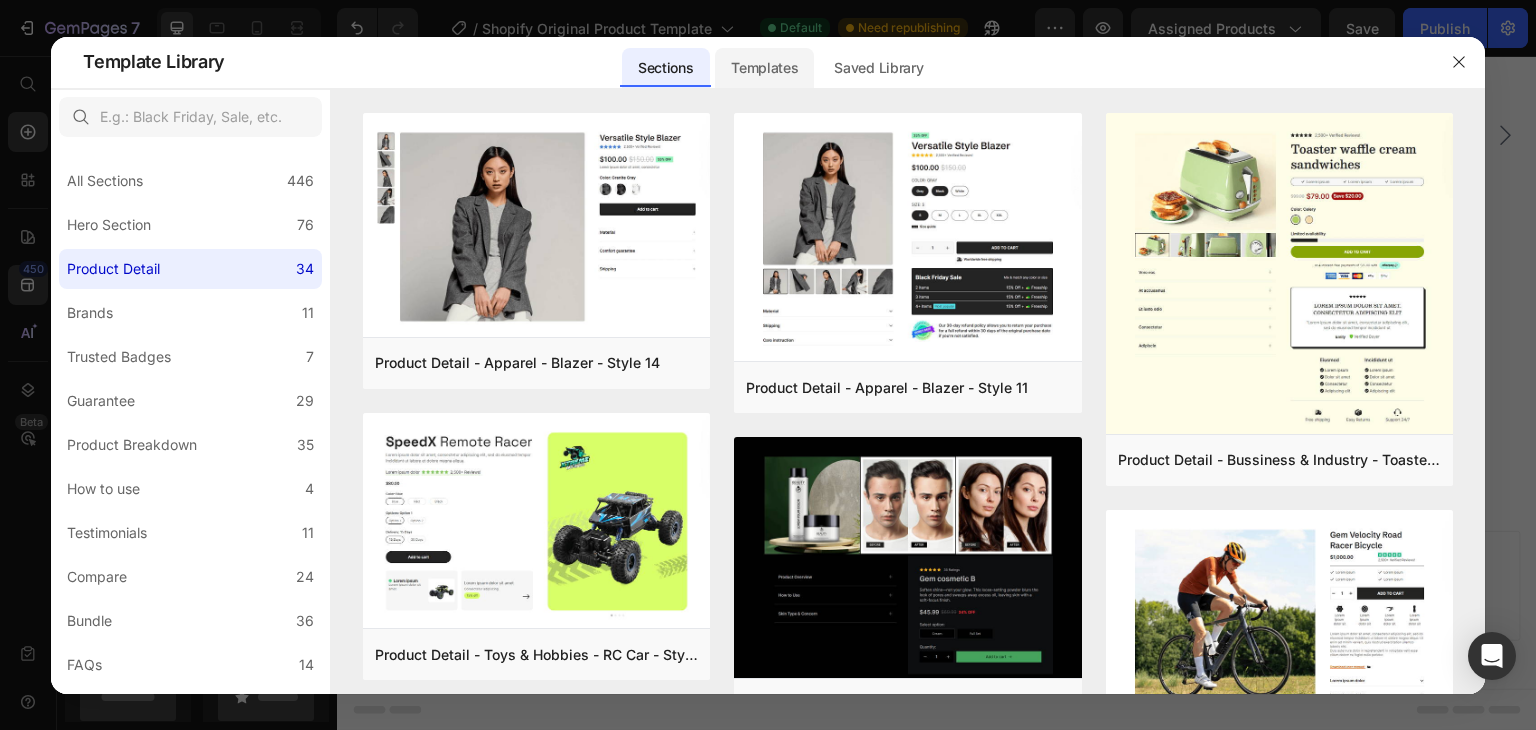 click on "Templates" 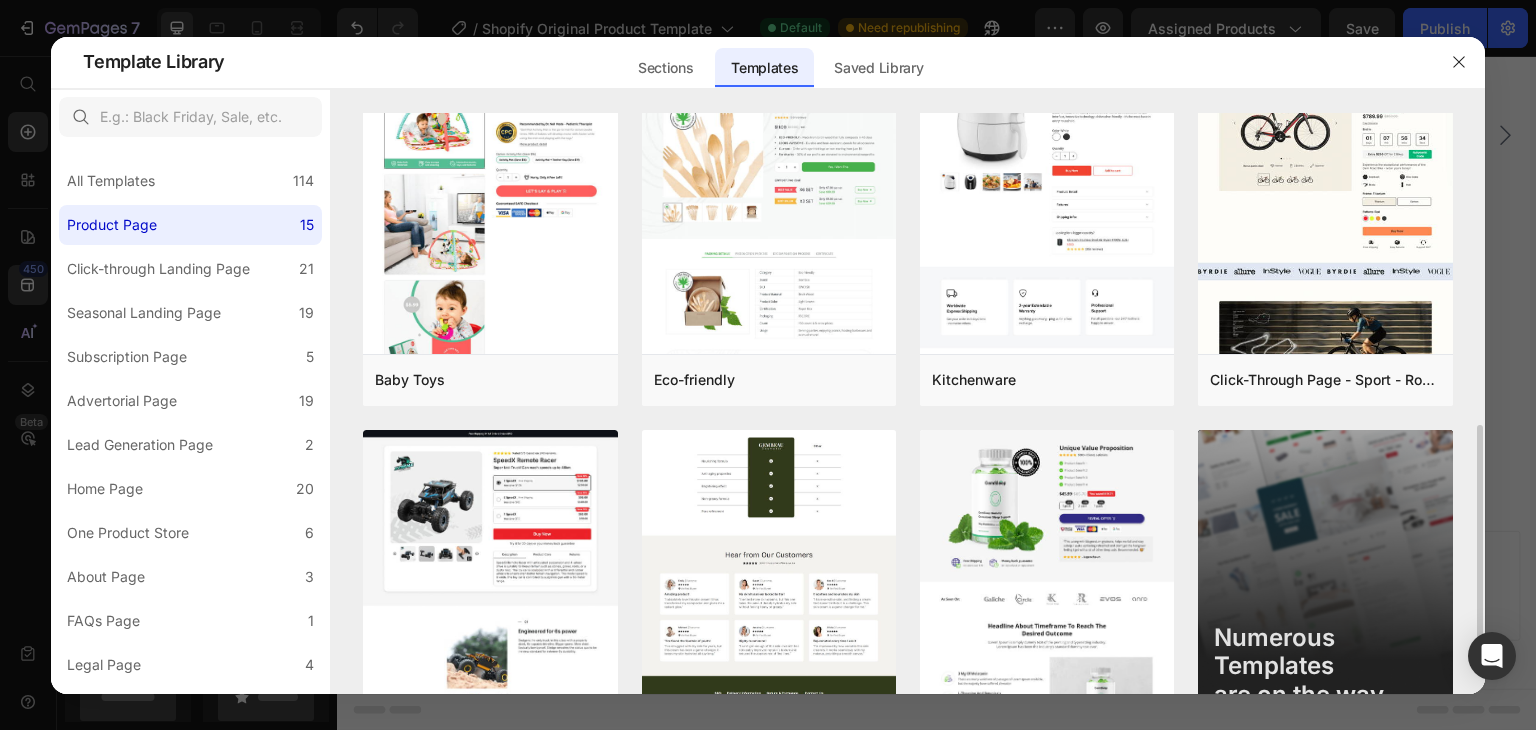 scroll, scrollTop: 908, scrollLeft: 0, axis: vertical 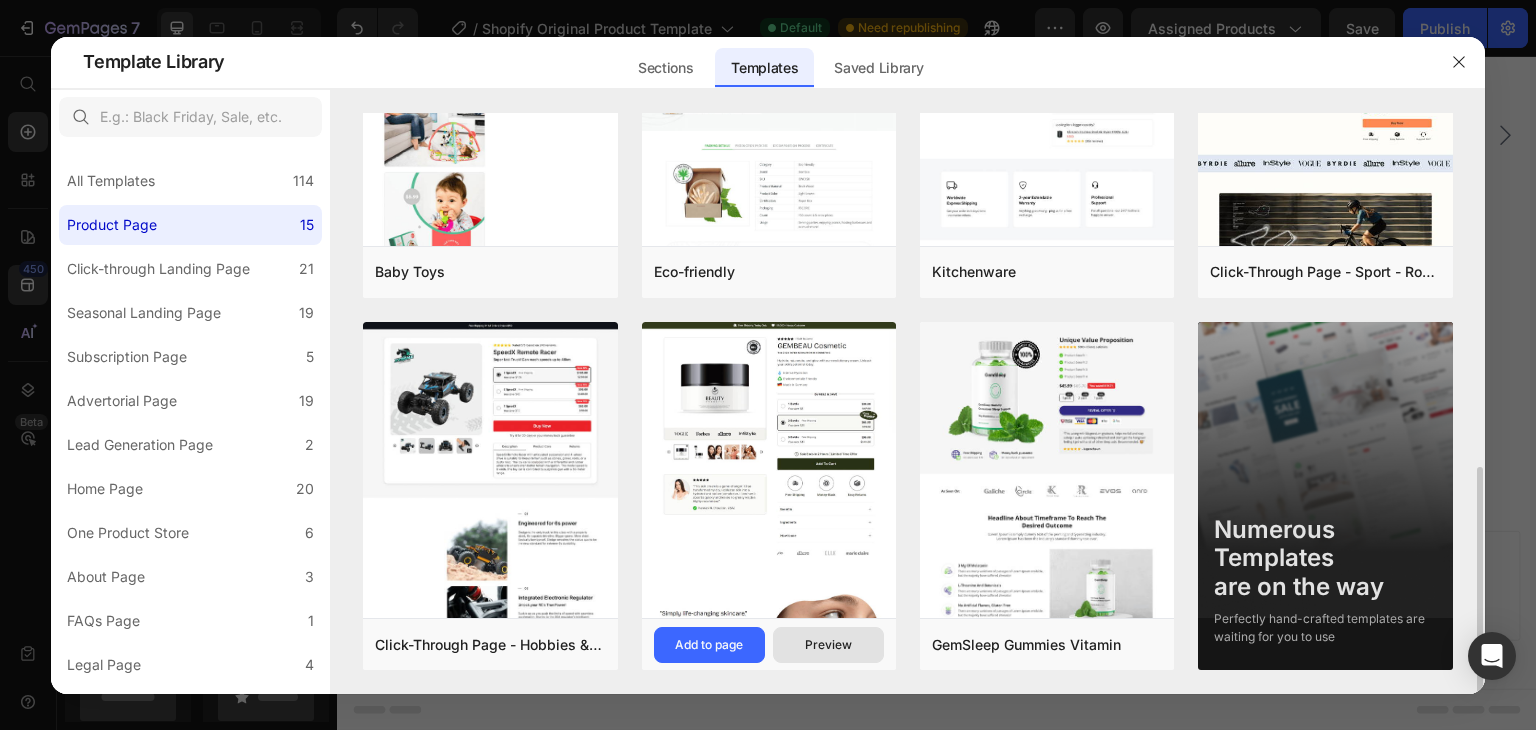 click on "Preview" at bounding box center (828, 645) 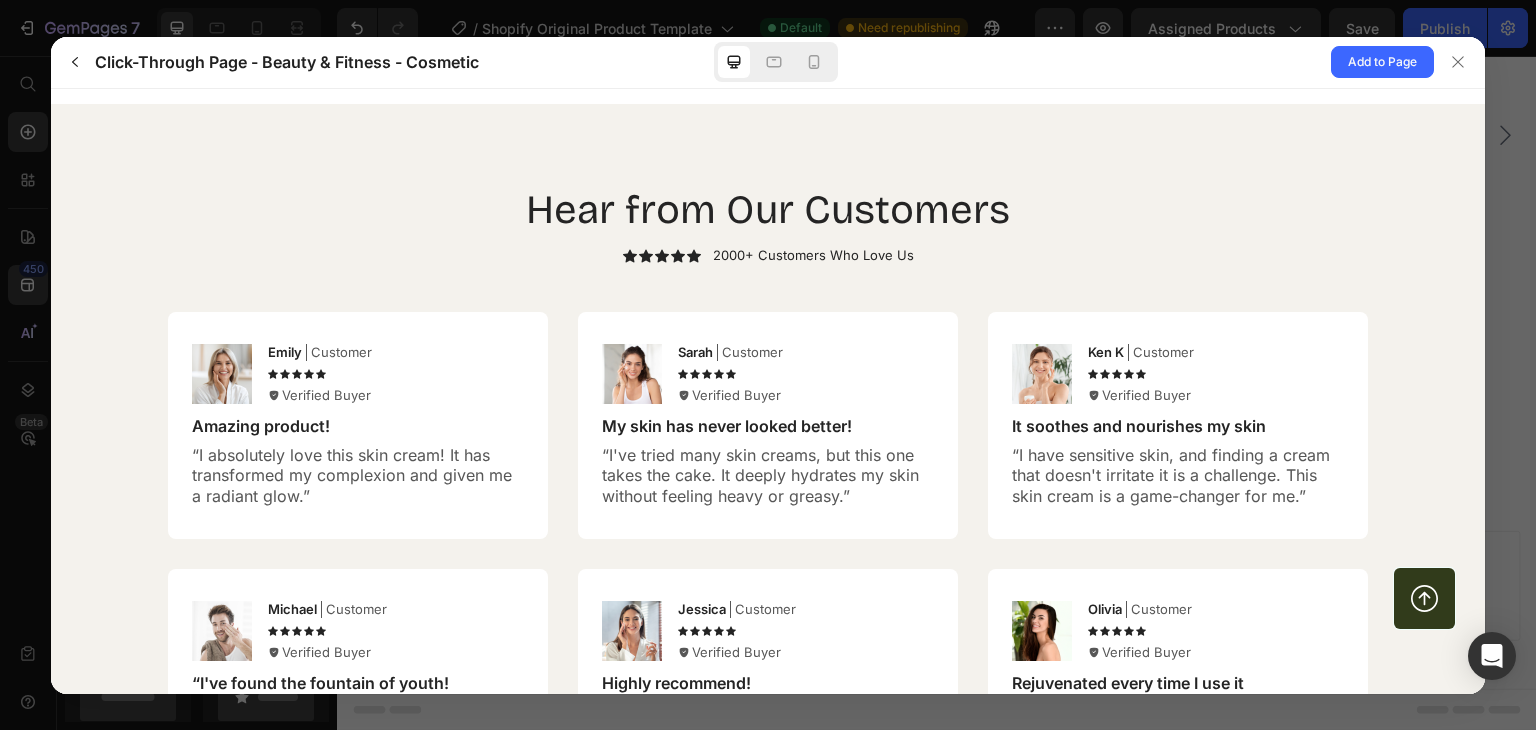 scroll, scrollTop: 5396, scrollLeft: 0, axis: vertical 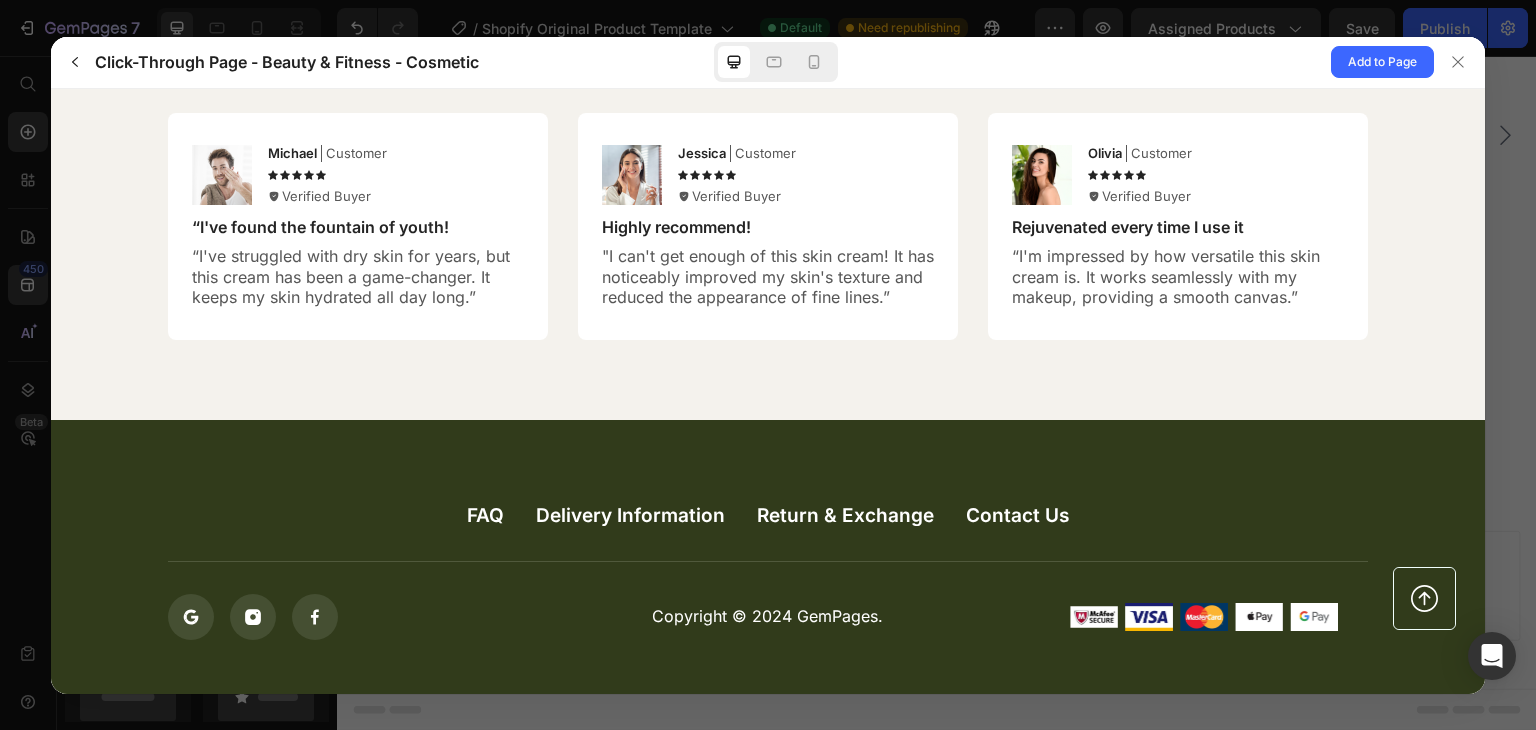 drag, startPoint x: 759, startPoint y: 100, endPoint x: 814, endPoint y: 175, distance: 93.00538 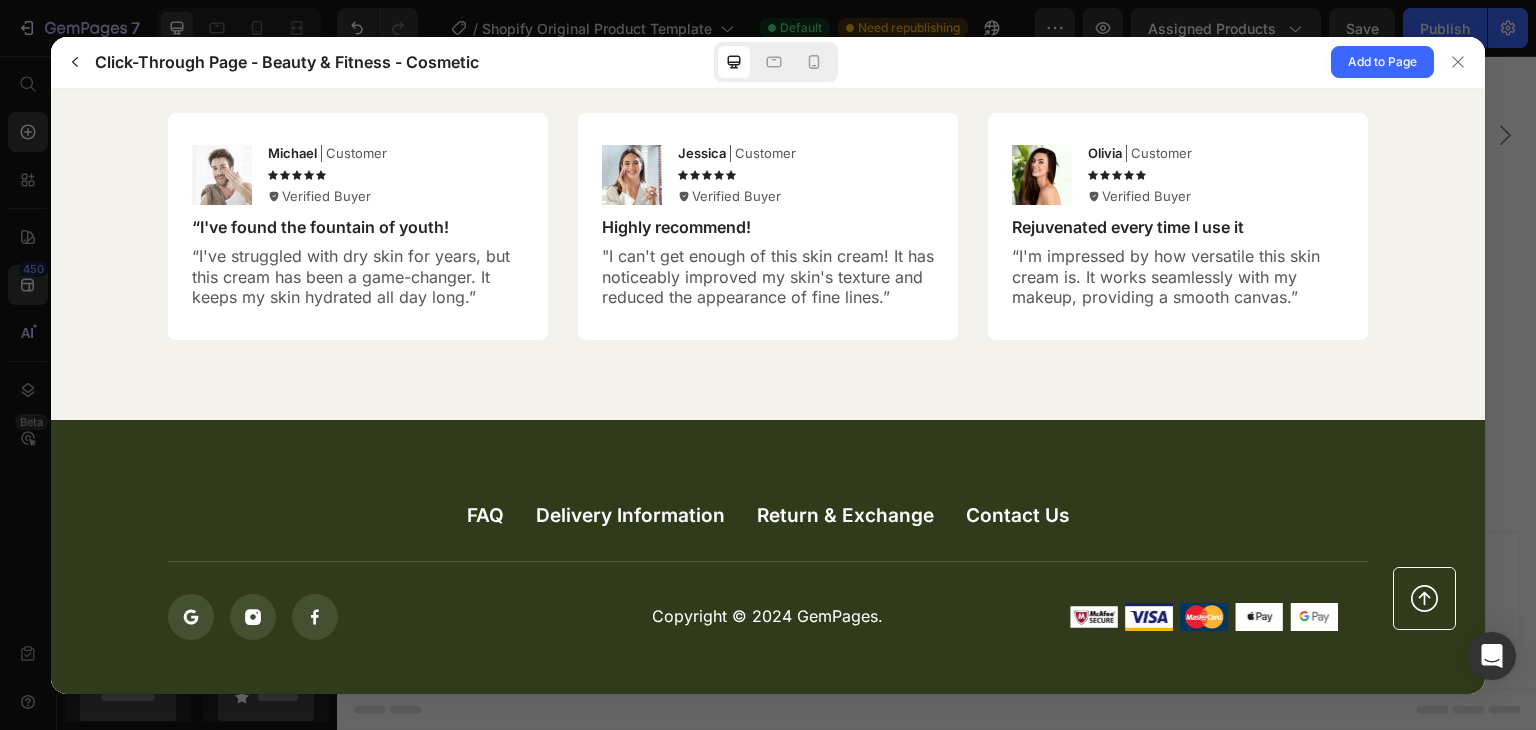 click on "Hear from Our Customers
[FIRST]" at bounding box center [768, 33] 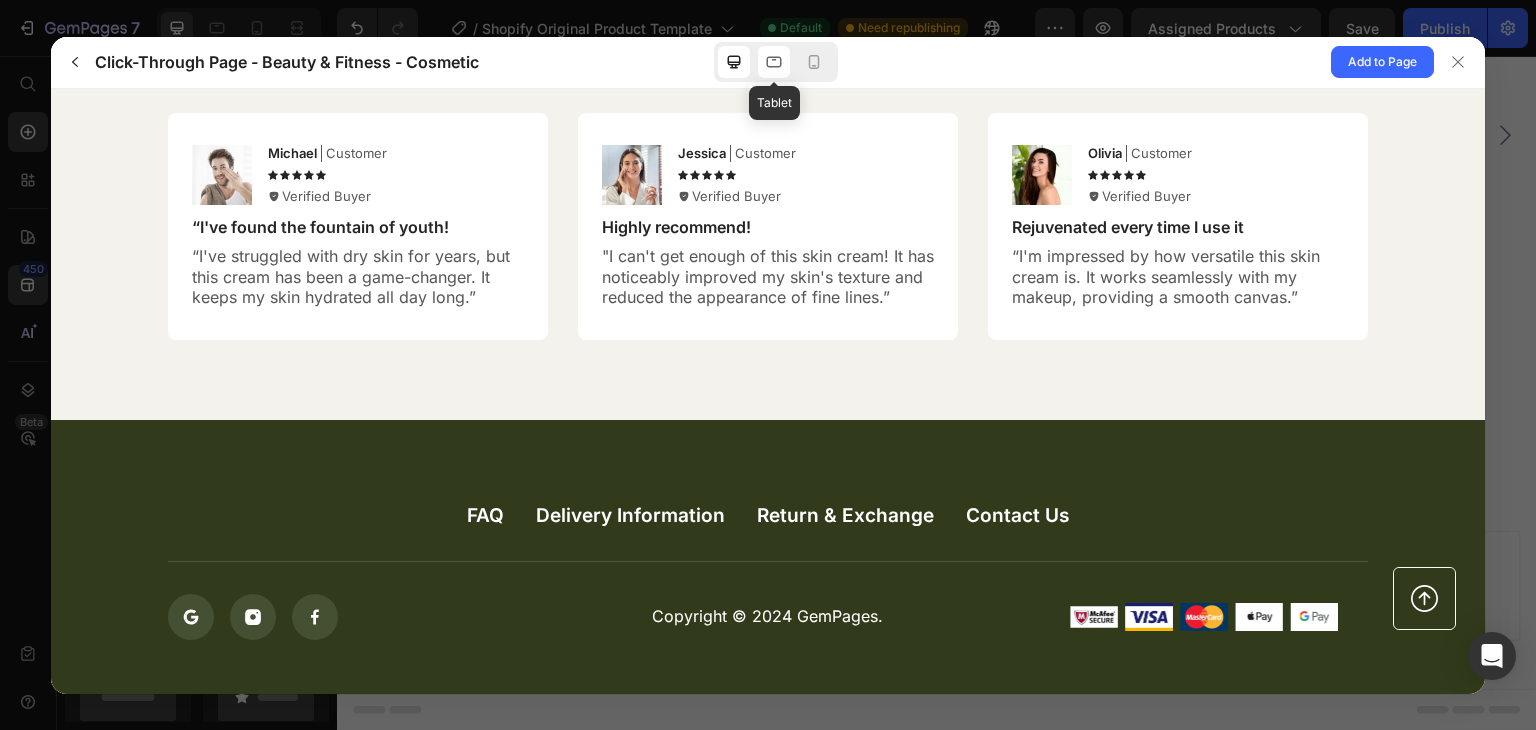 click 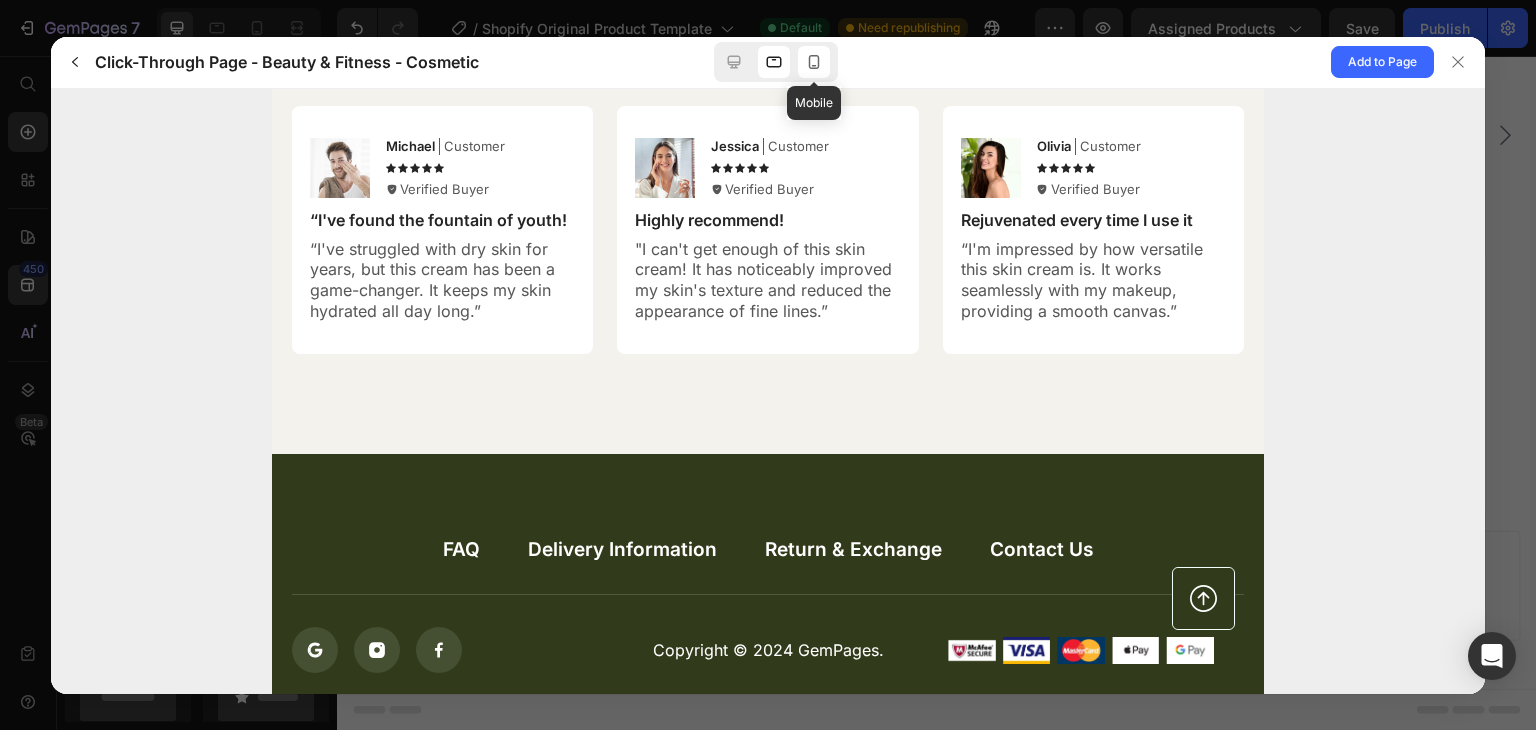 click 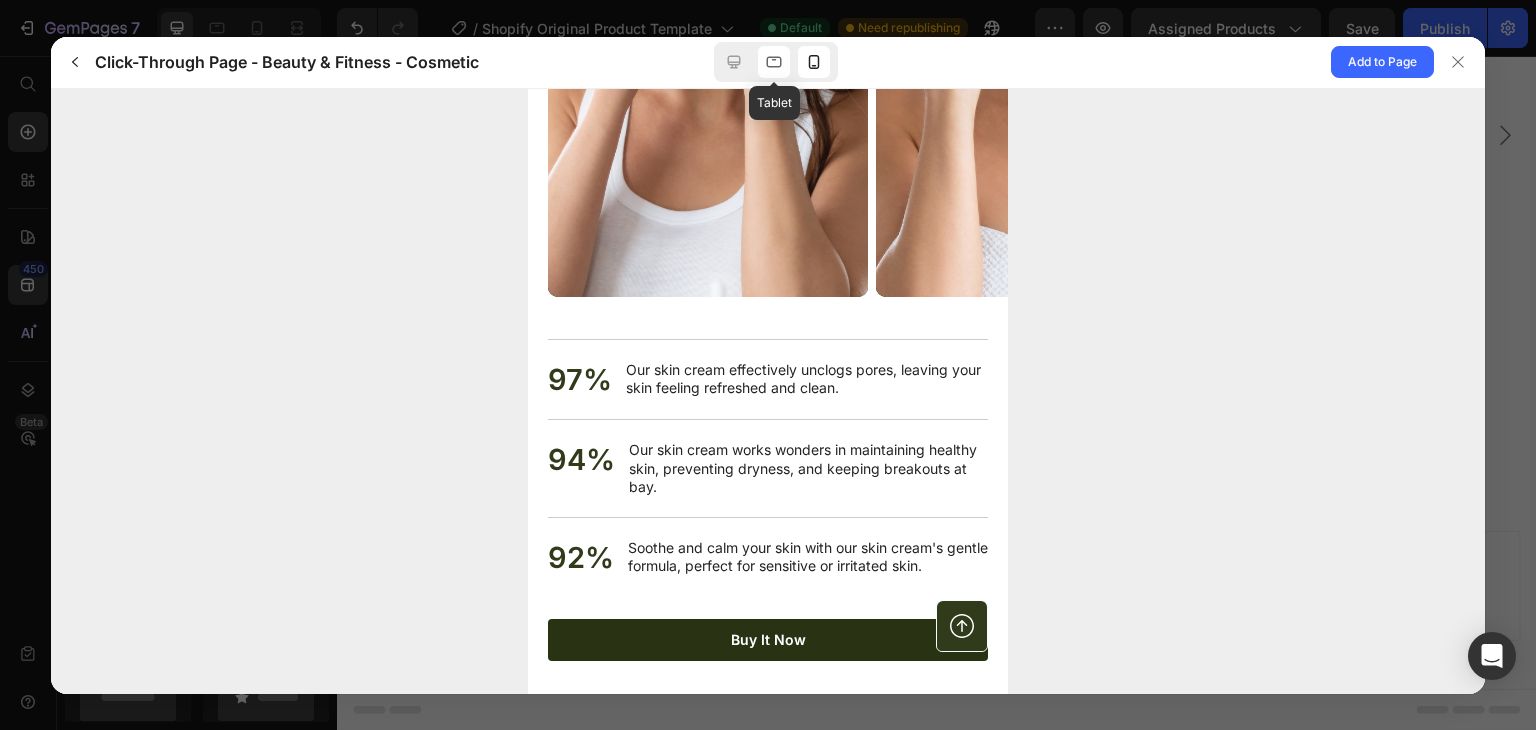 scroll, scrollTop: 7005, scrollLeft: 0, axis: vertical 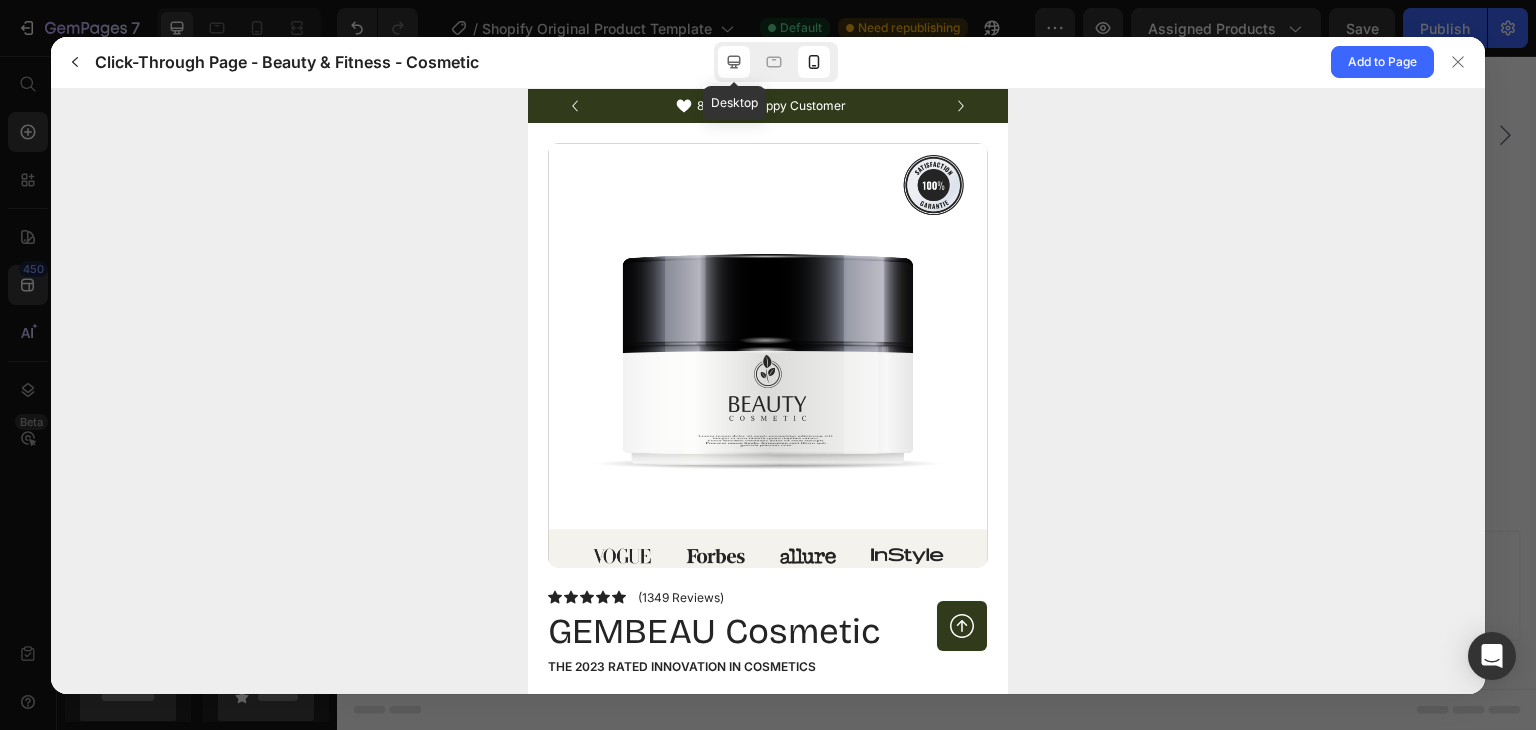 click 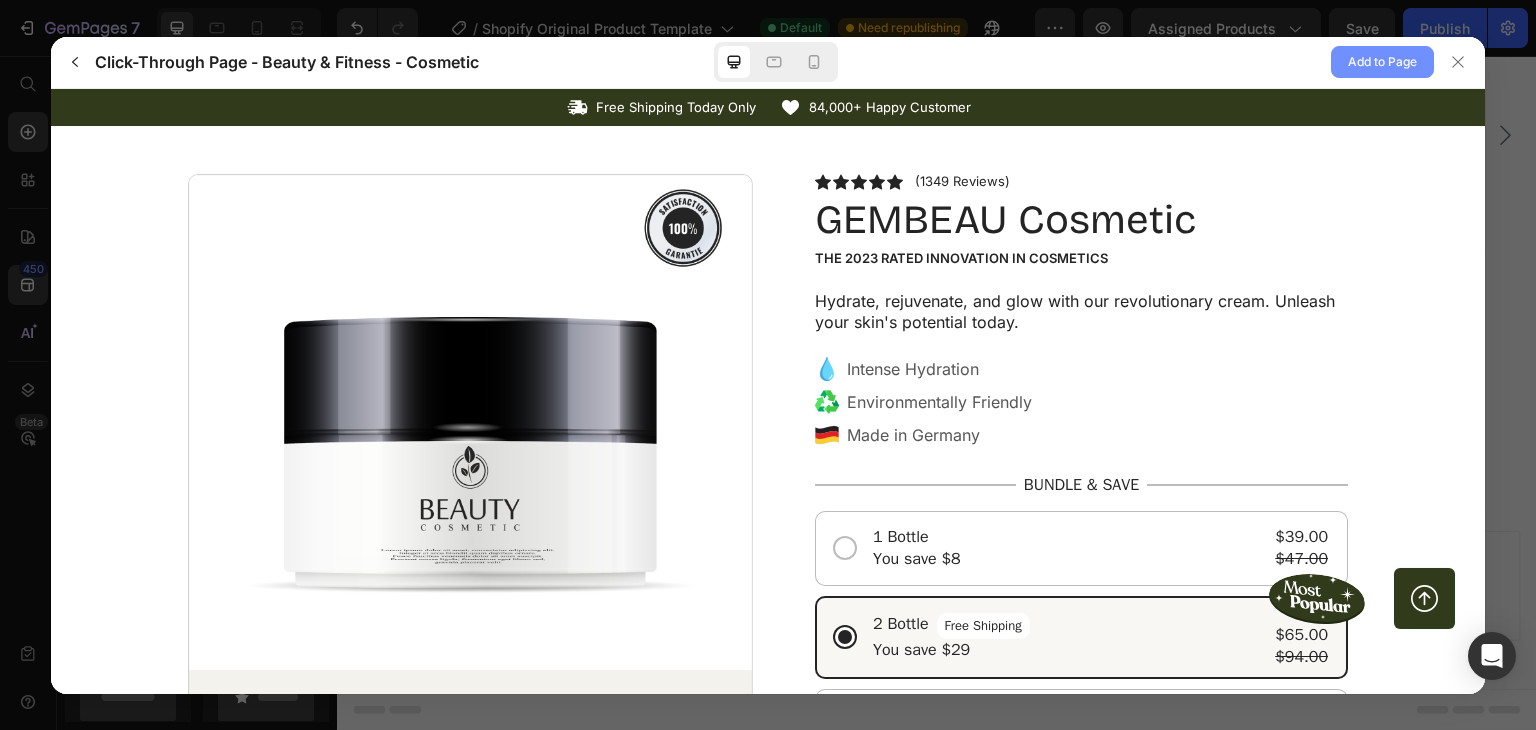 click on "Add to Page" 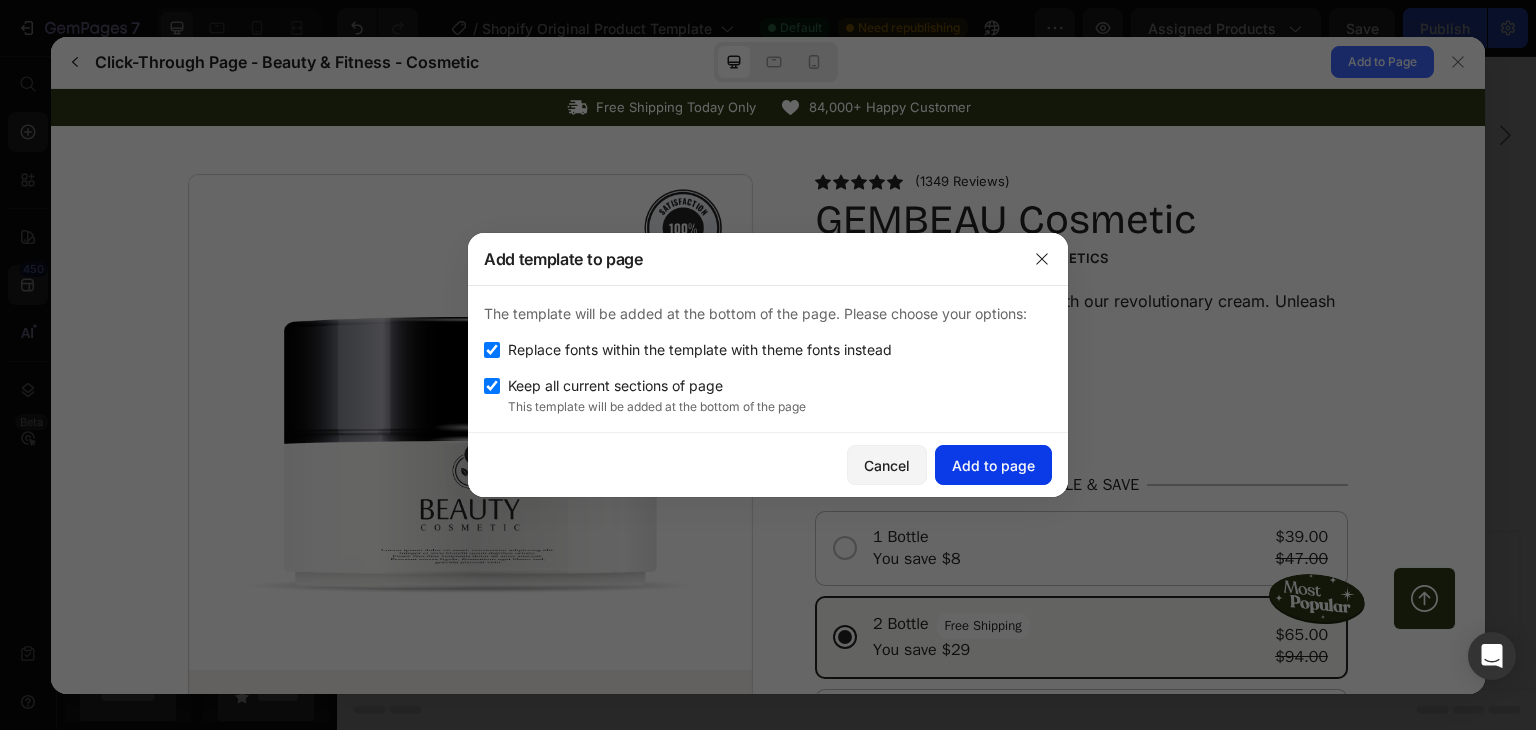 click on "Add to page" at bounding box center [993, 465] 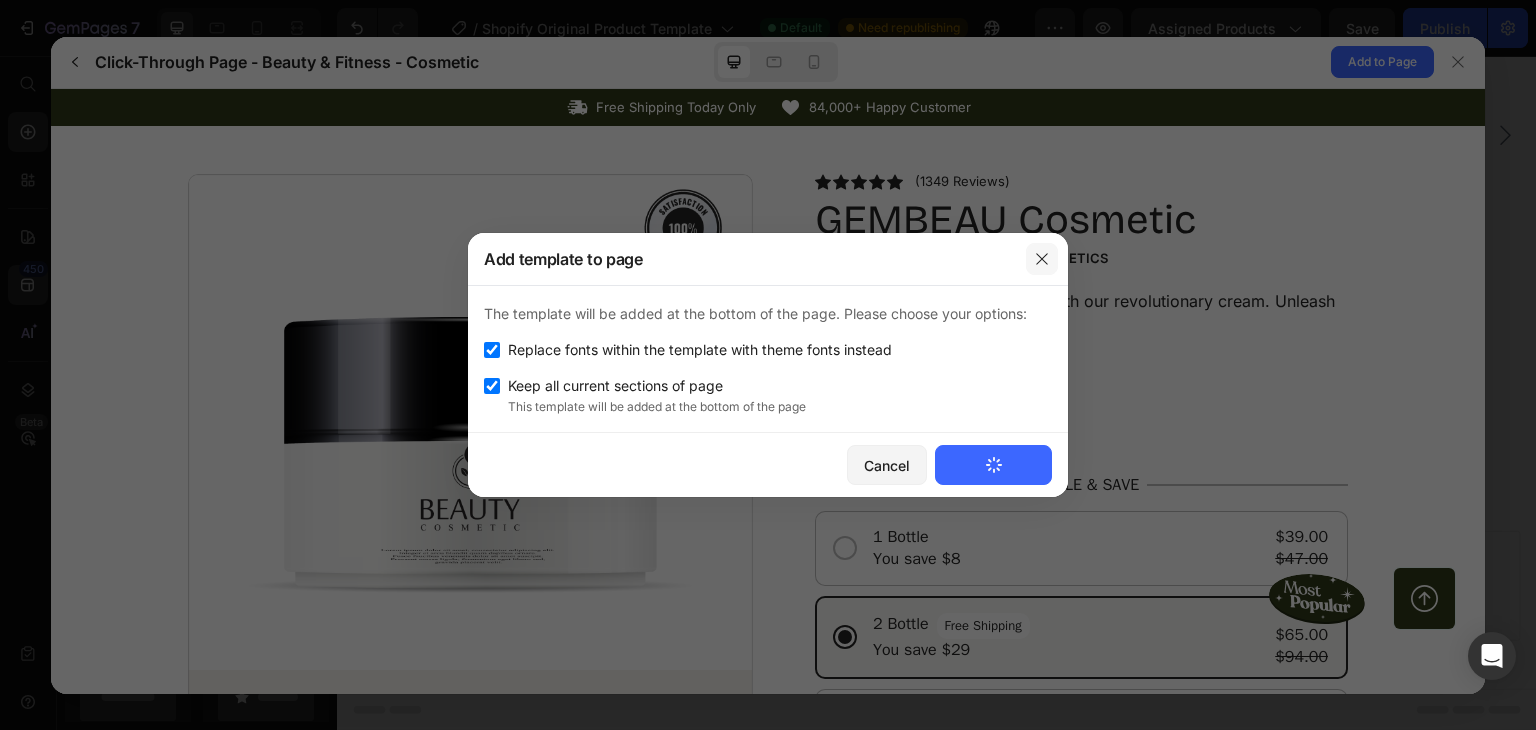click at bounding box center [1042, 259] 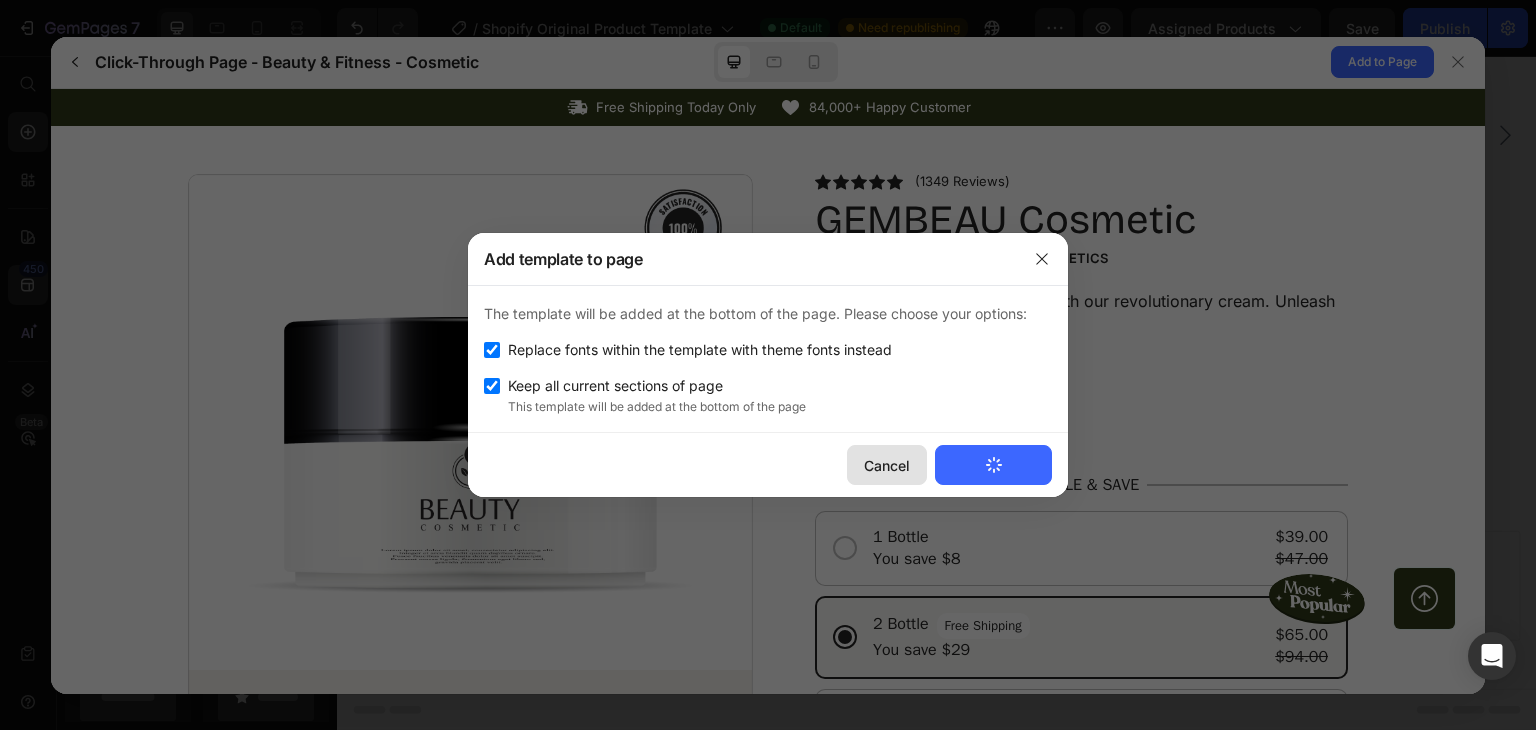 click on "Cancel" at bounding box center (887, 465) 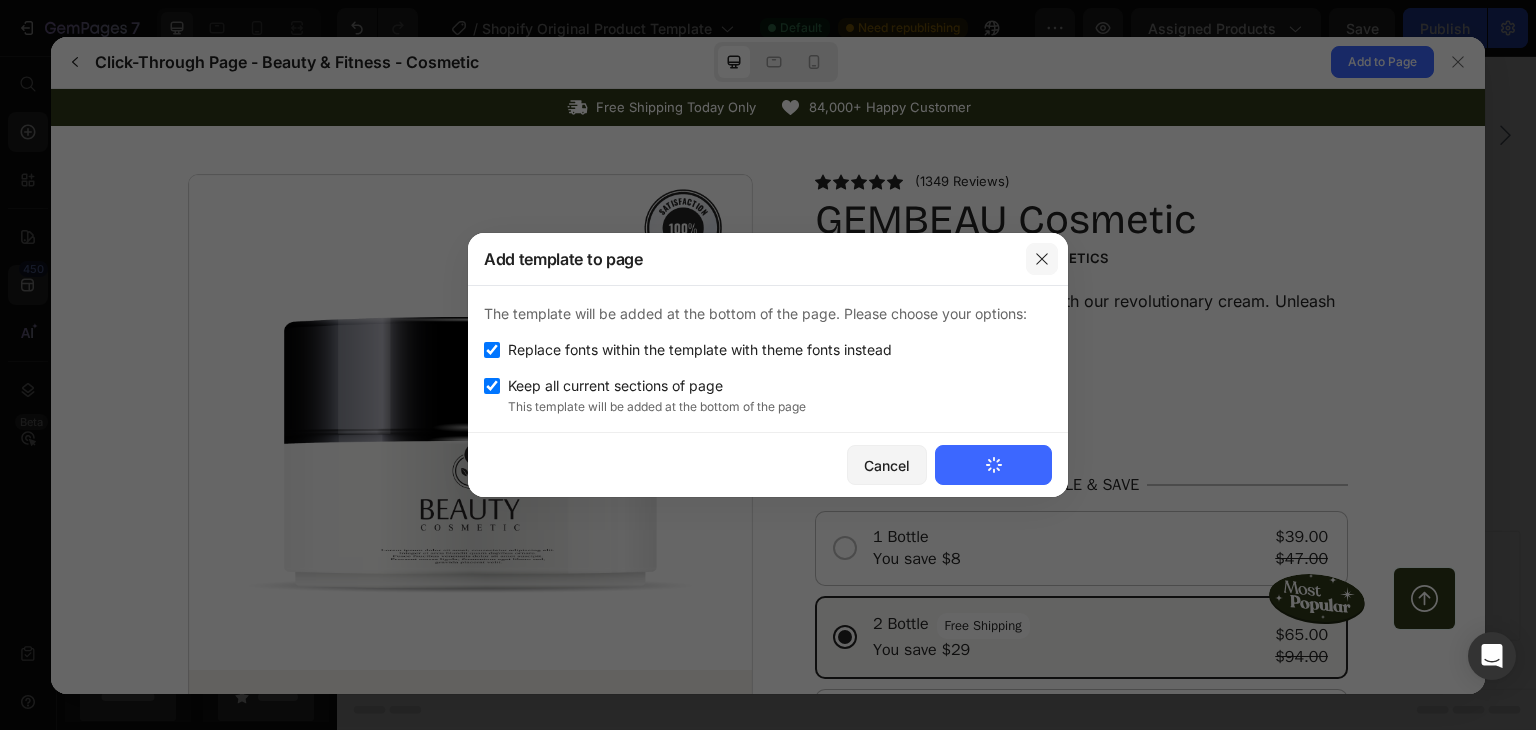 click 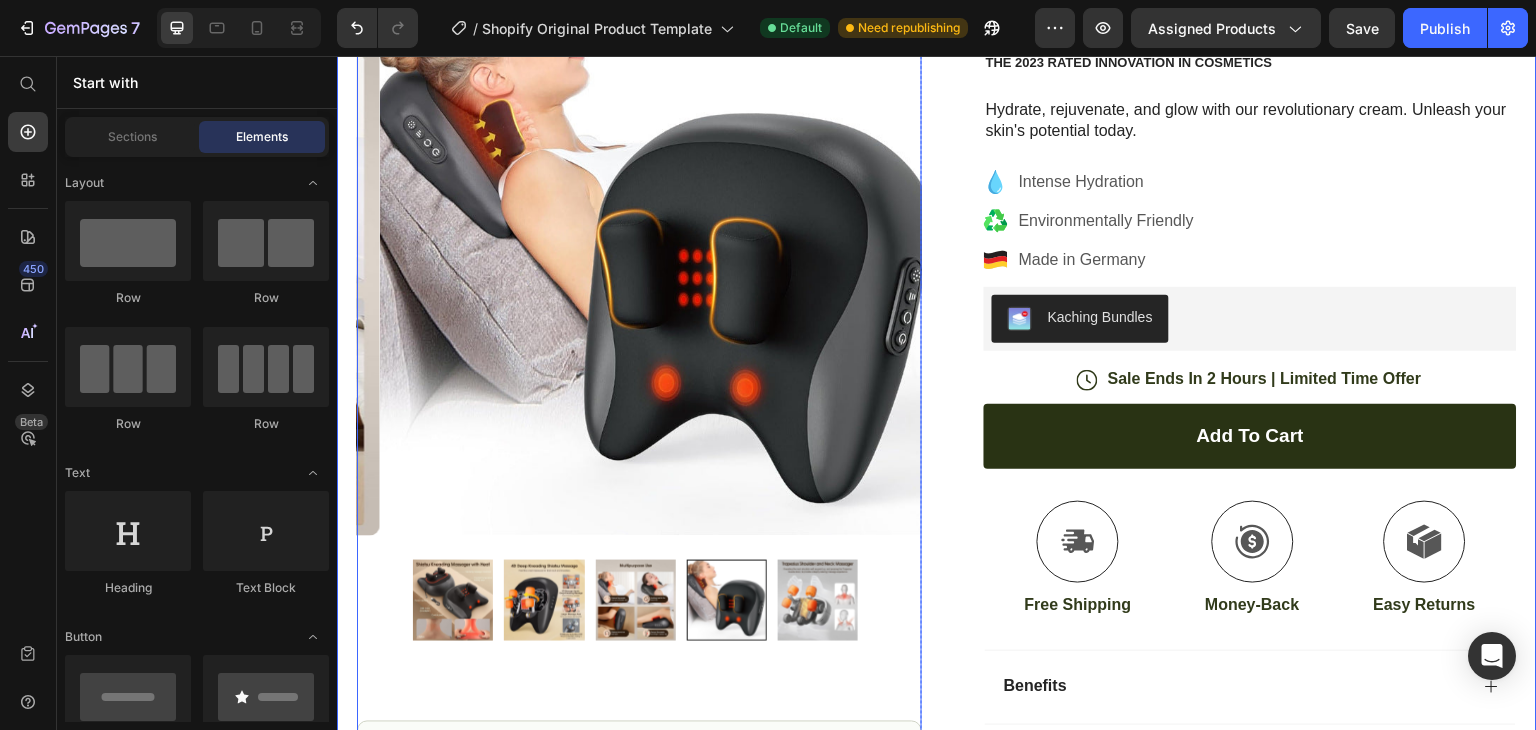 scroll, scrollTop: 10945, scrollLeft: 0, axis: vertical 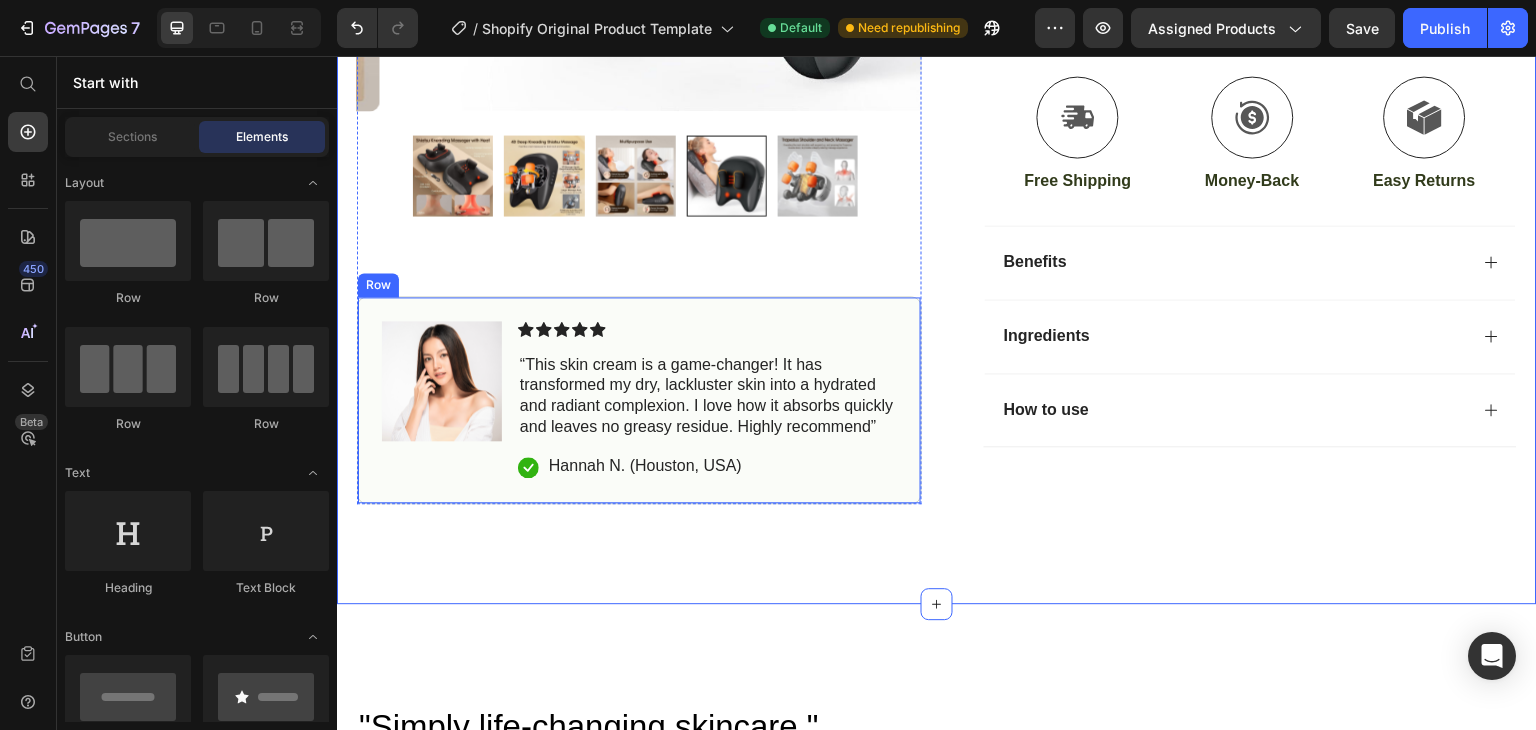 click on "Image Icon Icon Icon Icon Icon Icon List “This skin cream is a game-changer! It has transformed my dry, lackluster skin into a hydrated and radiant complexion. I love how it absorbs quickly and leaves no greasy residue. Highly recommend” Text Block
Icon [FIRST] [LAST] ([CITY], [COUNTRY]) Text Block Row Row" at bounding box center (639, 400) 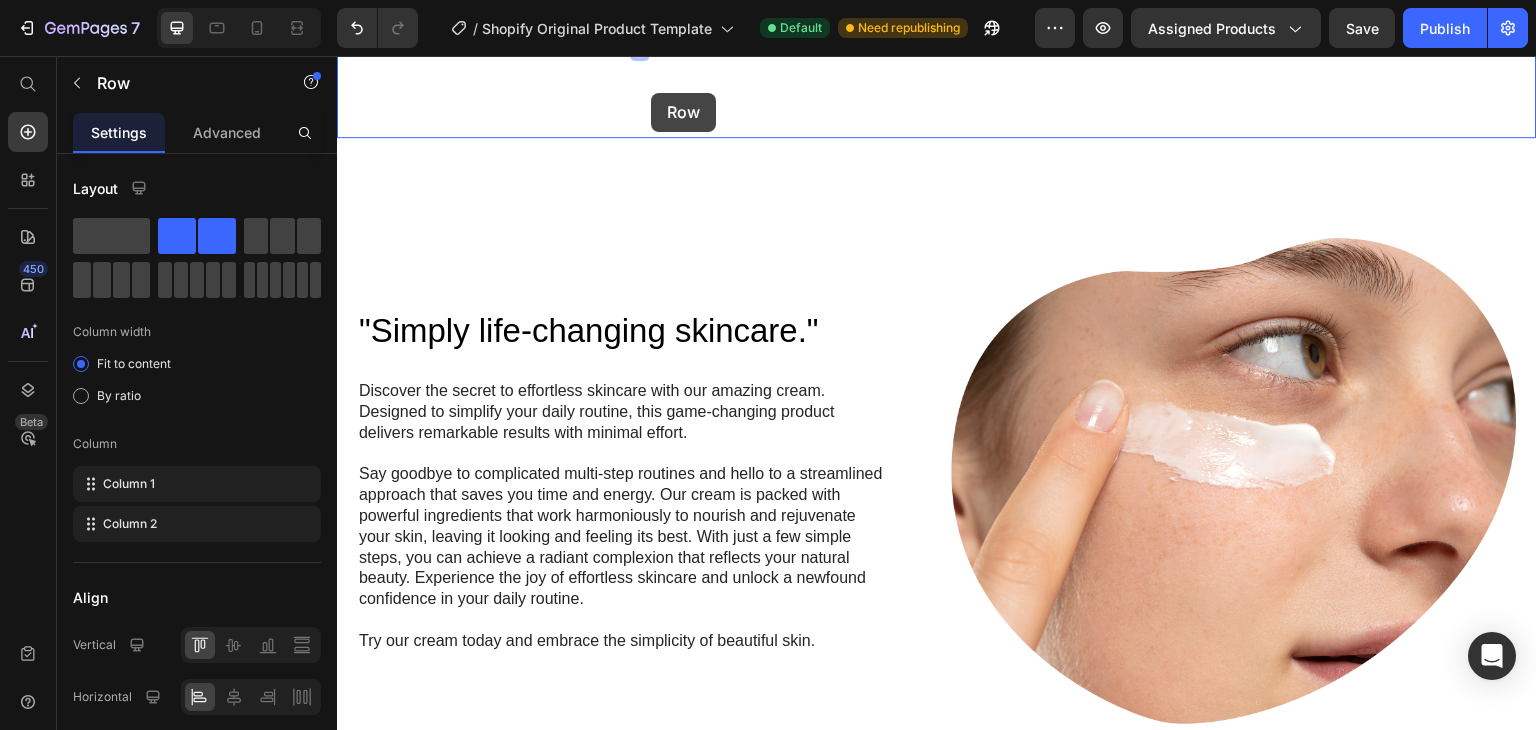 drag, startPoint x: 377, startPoint y: 285, endPoint x: 625, endPoint y: 44, distance: 345.81064 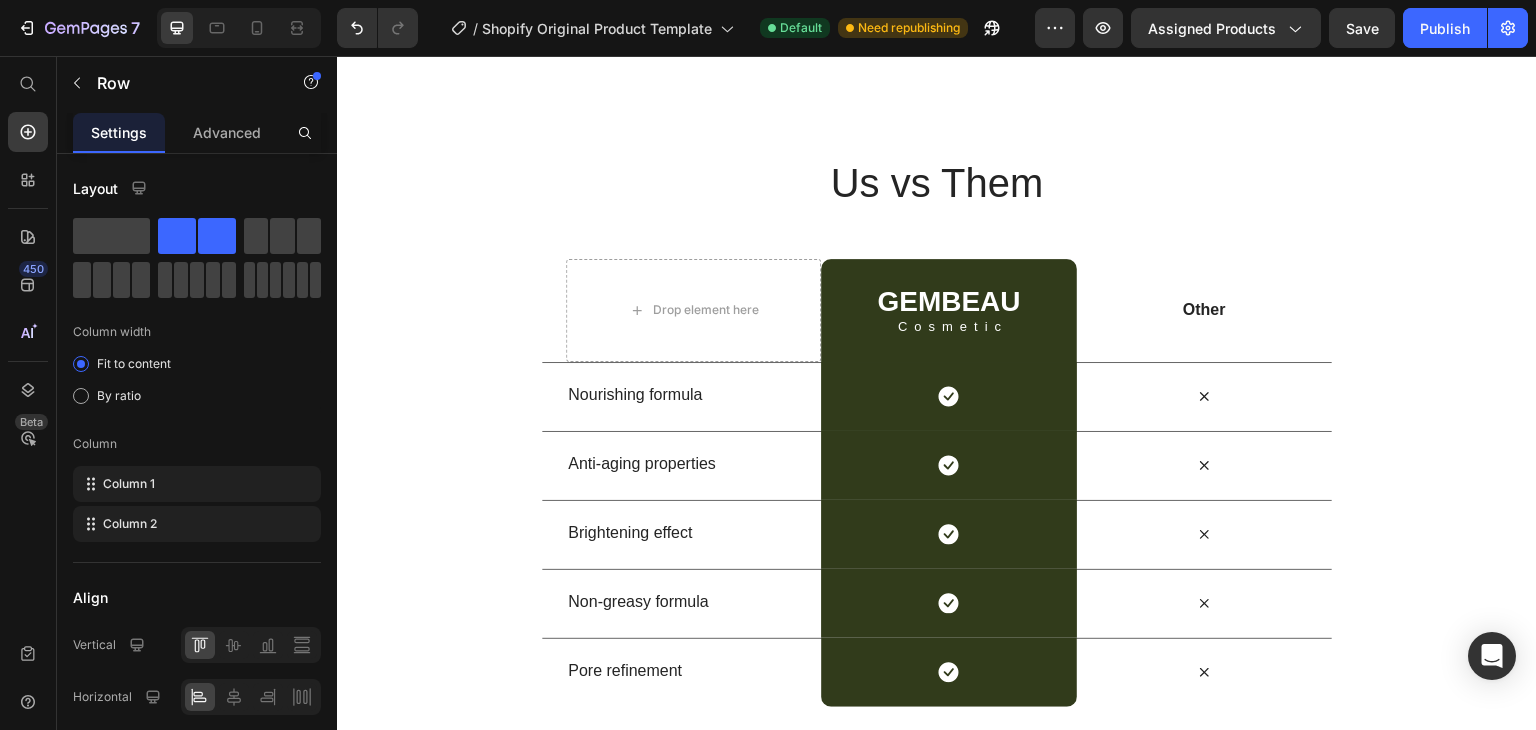 scroll, scrollTop: 14679, scrollLeft: 0, axis: vertical 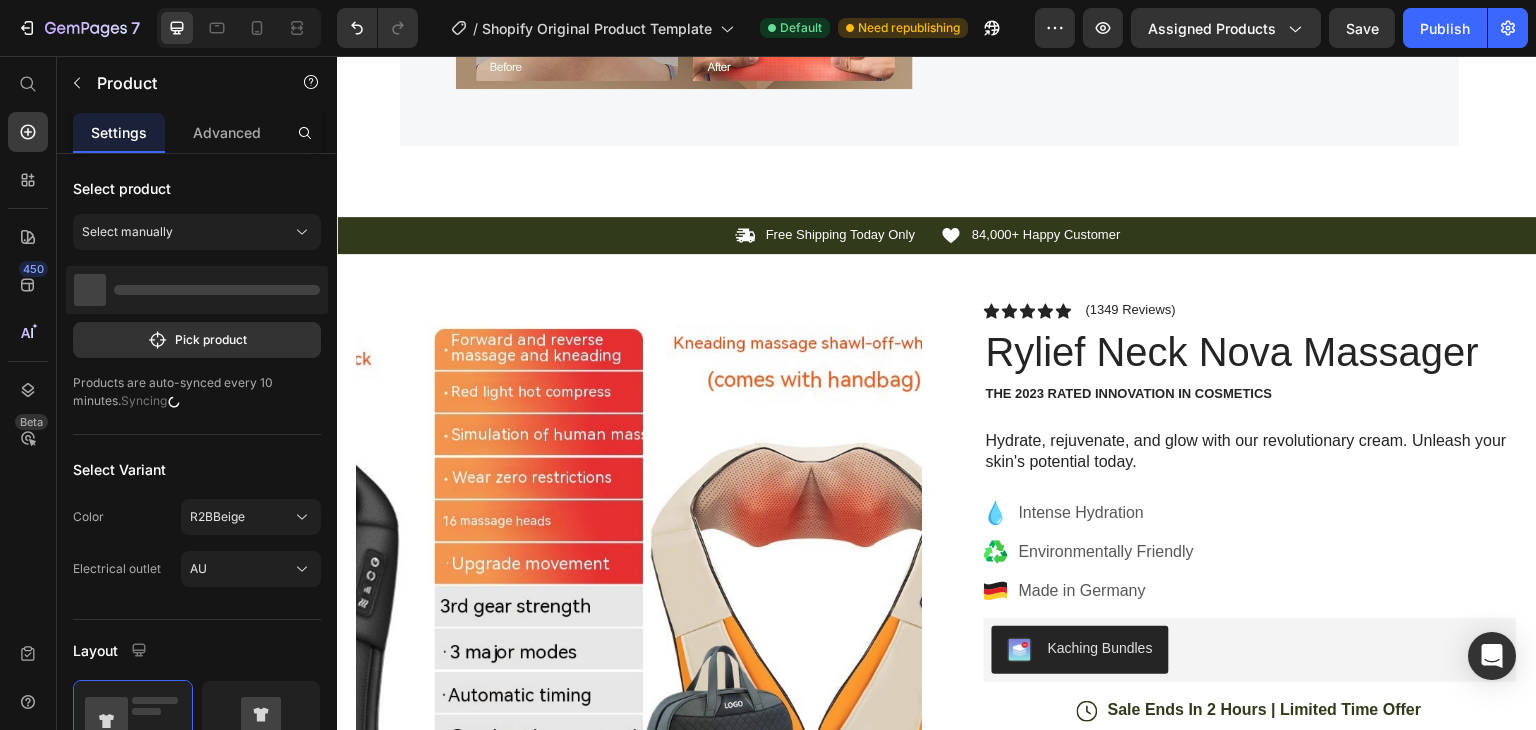 click on "Product Images Image Icon Icon Icon Icon Icon Icon List “This skin cream is a game-changer! It has transformed my dry, lackluster skin into a hydrated and radiant complexion. I love how it absorbs quickly and leaves no greasy residue. Highly recommend” Text Block
Icon [FIRST] [LAST] ([CITY], [COUNTRY]) Text Block Row Row Row Icon Icon Icon Icon Icon Icon List (1349 Reviews) Text Block Row Rylief Neck Nova Massager Product Title The 2023 Rated Innovation in Cosmetics Text Block Hydrate, rejuvenate, and glow with our revolutionary cream. Unleash your skin's potential today. Text Block
Intense Hydration
Environmentally Friendly
Made in Germany Item List Kaching Bundles Kaching Bundles
Icon Sale Ends In 2 Hours | Limited Time Offer Text Block Row add to cart Add to Cart
Icon Free Shipping Text Block
Icon Money-Back Text Block
Icon Easy Returns Text Block Row Image" at bounding box center (937, 756) 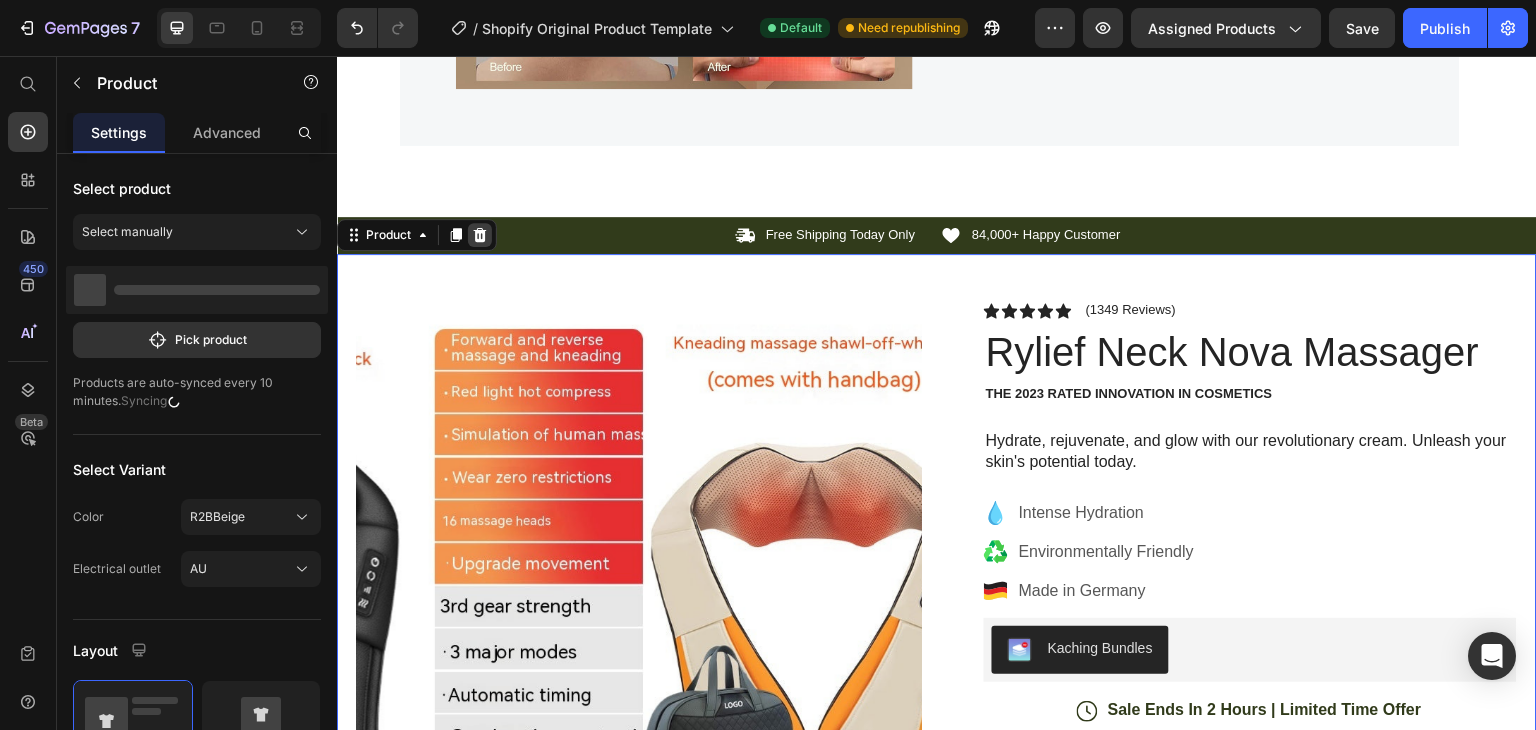 click 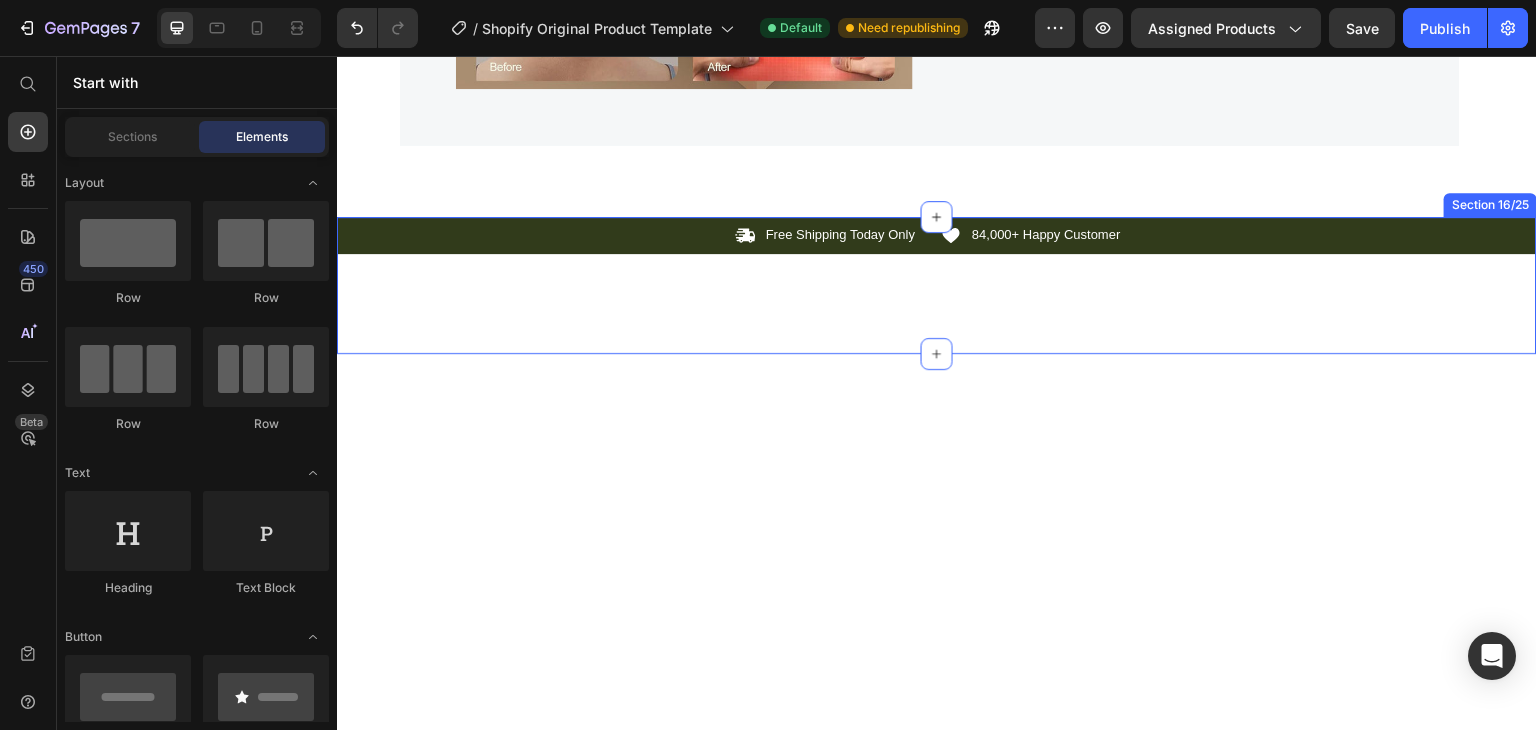 scroll, scrollTop: 10384, scrollLeft: 0, axis: vertical 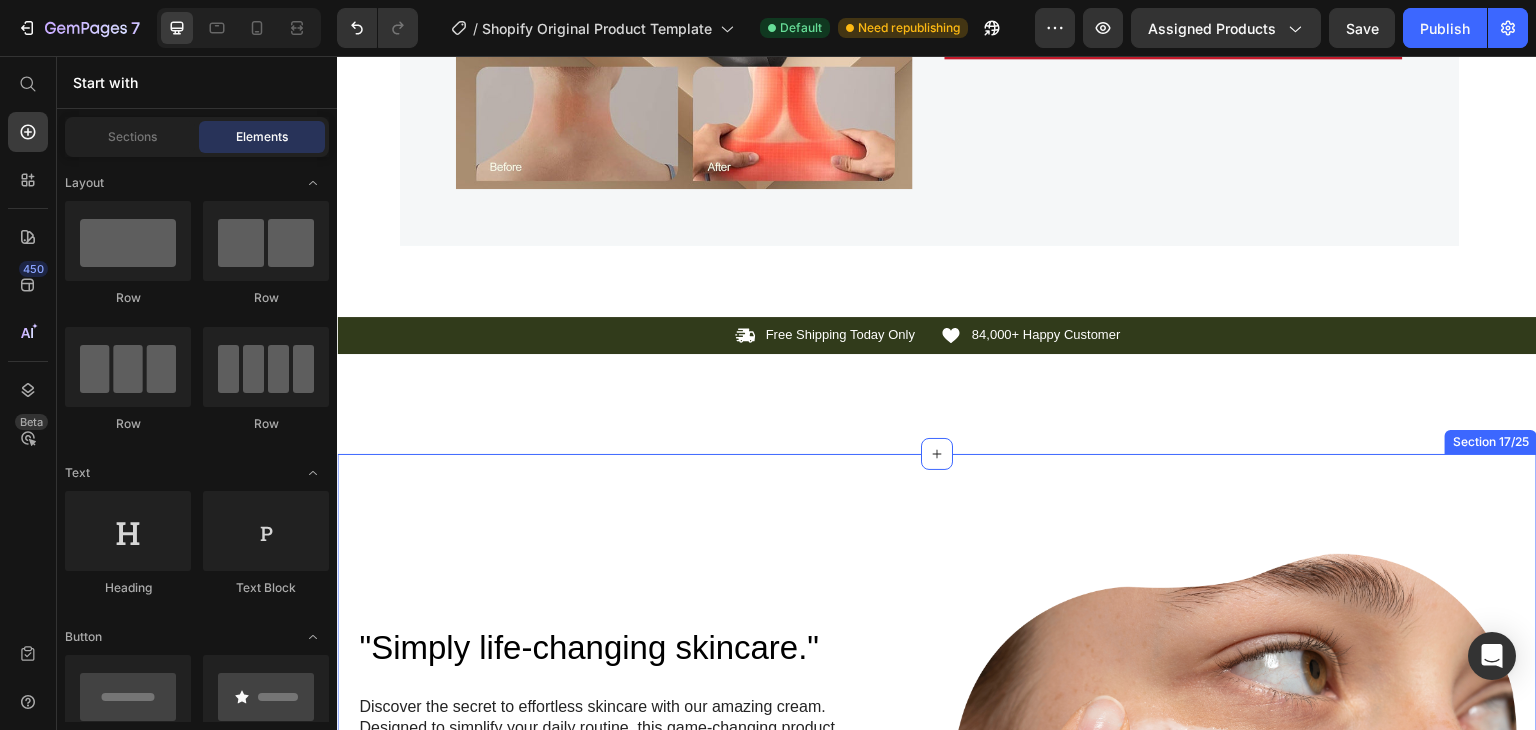 click on ""Simply life-changing skincare." Heading Discover the secret to effortless skincare with our amazing cream. Designed to simplify your daily routine, this game-changing product delivers remarkable results with minimal effort.   Say goodbye to complicated multi-step routines and hello to a streamlined approach that saves you time and energy. Our cream is packed with powerful ingredients that work harmoniously to nourish and rejuvenate your skin, leaving it looking and feeling its best. With just a few simple steps, you can achieve a radiant complexion that reflects your natural beauty. Experience the joy of effortless skincare and unlock a newfound confidence in your daily routine.   Try our cream today and embrace the simplicity of beautiful skin. Text Block Row Image Row ...and the best part is, you'll confidently strut the streets with radiant and flawless skin Heading     Text Block Row Image Row Section 17/25" at bounding box center [937, 1064] 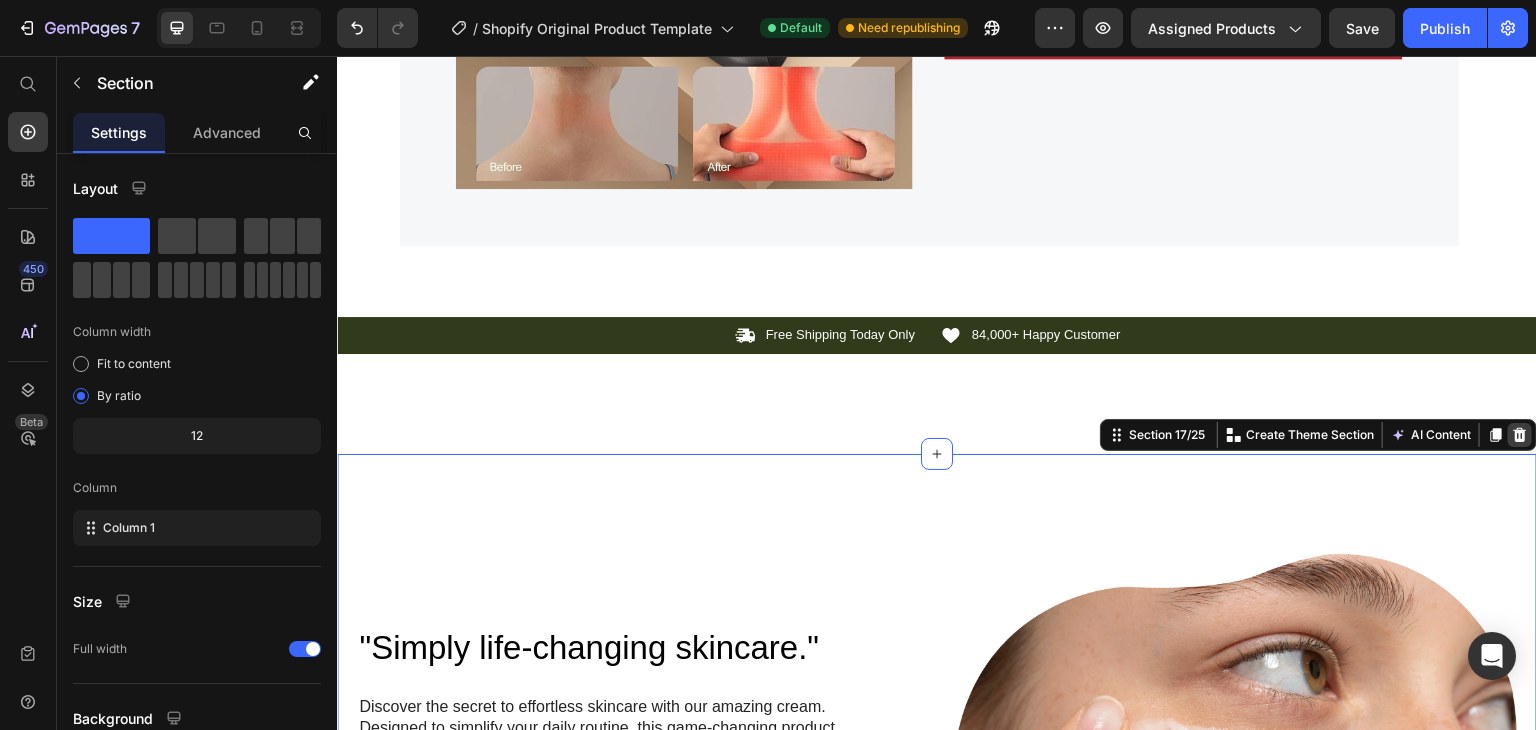 click at bounding box center [1520, 435] 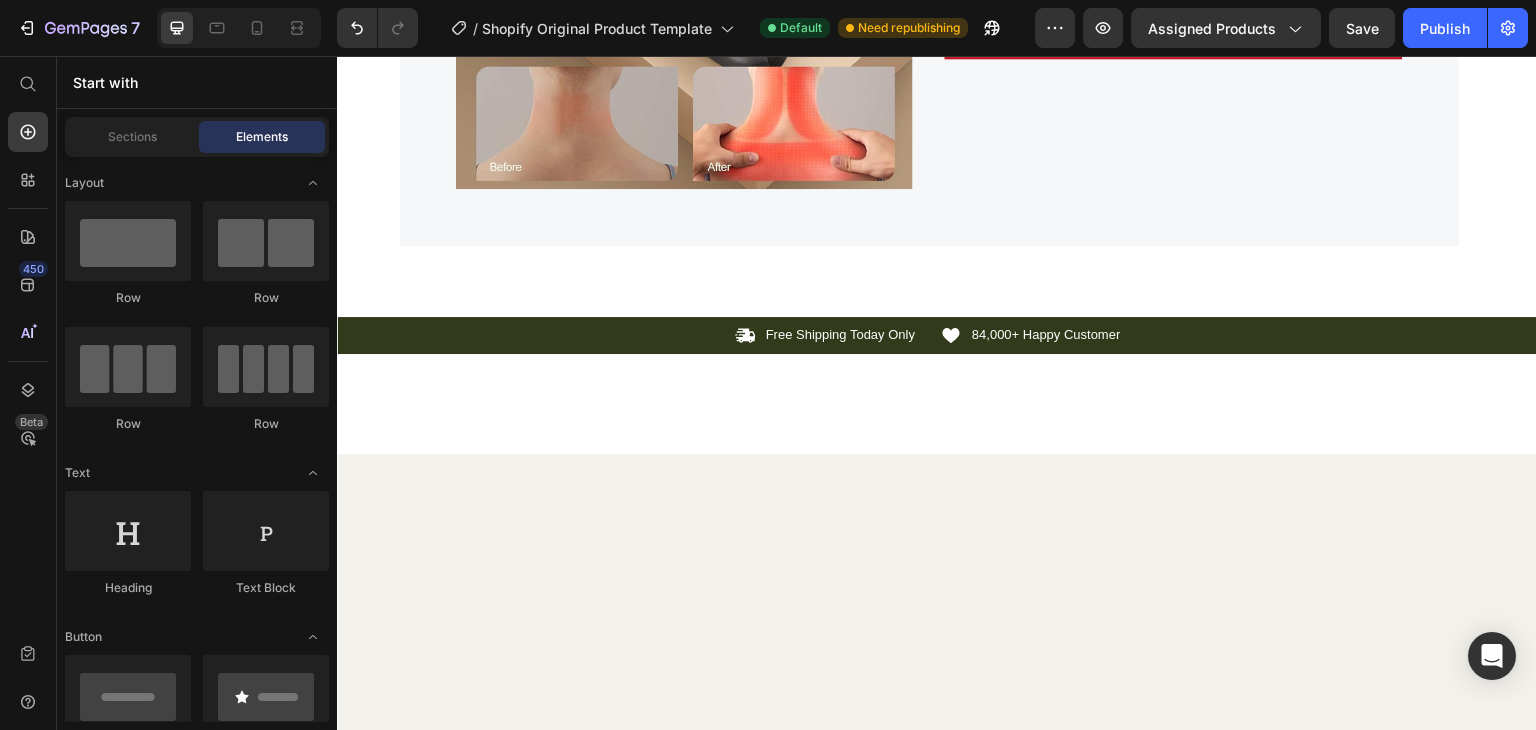 click at bounding box center [937, 873] 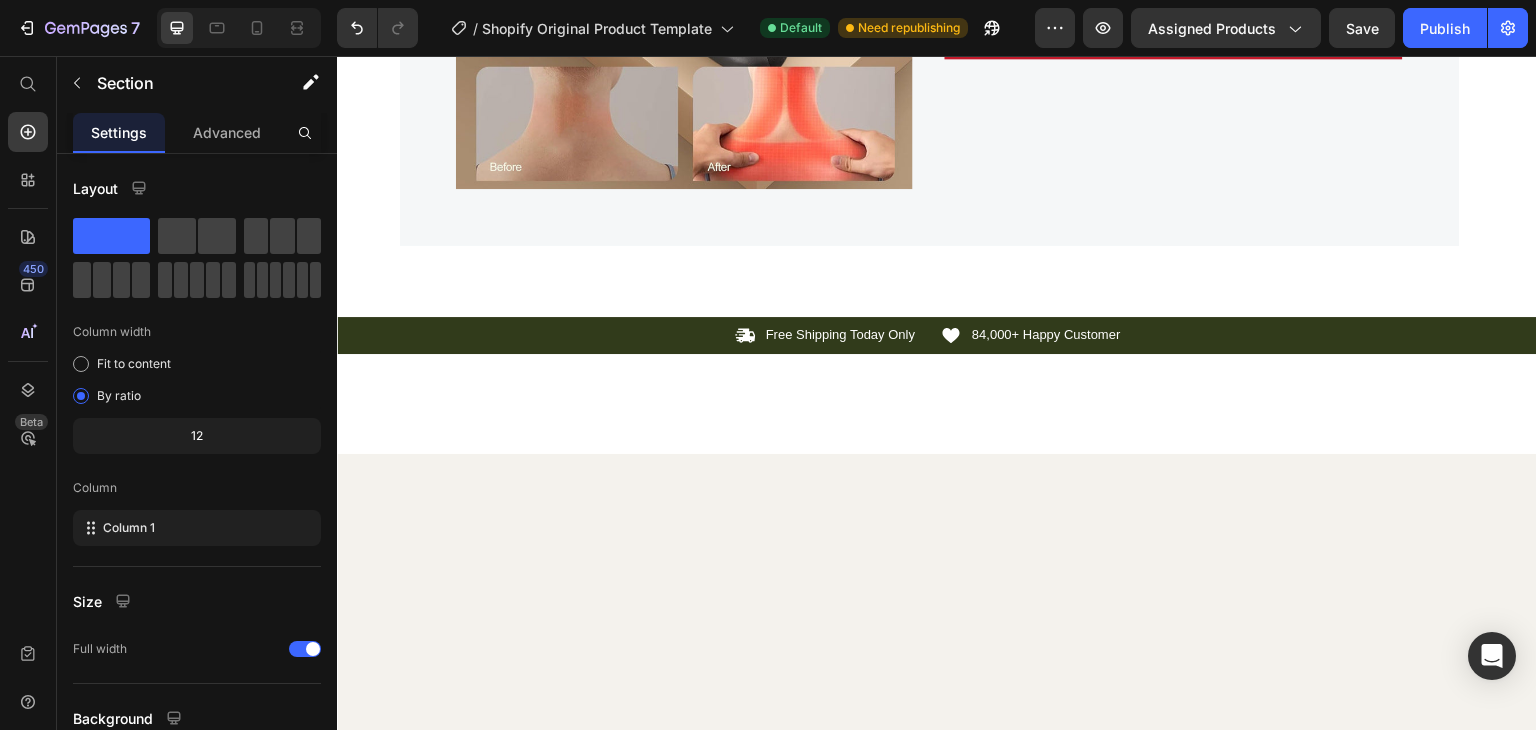 click at bounding box center [937, 873] 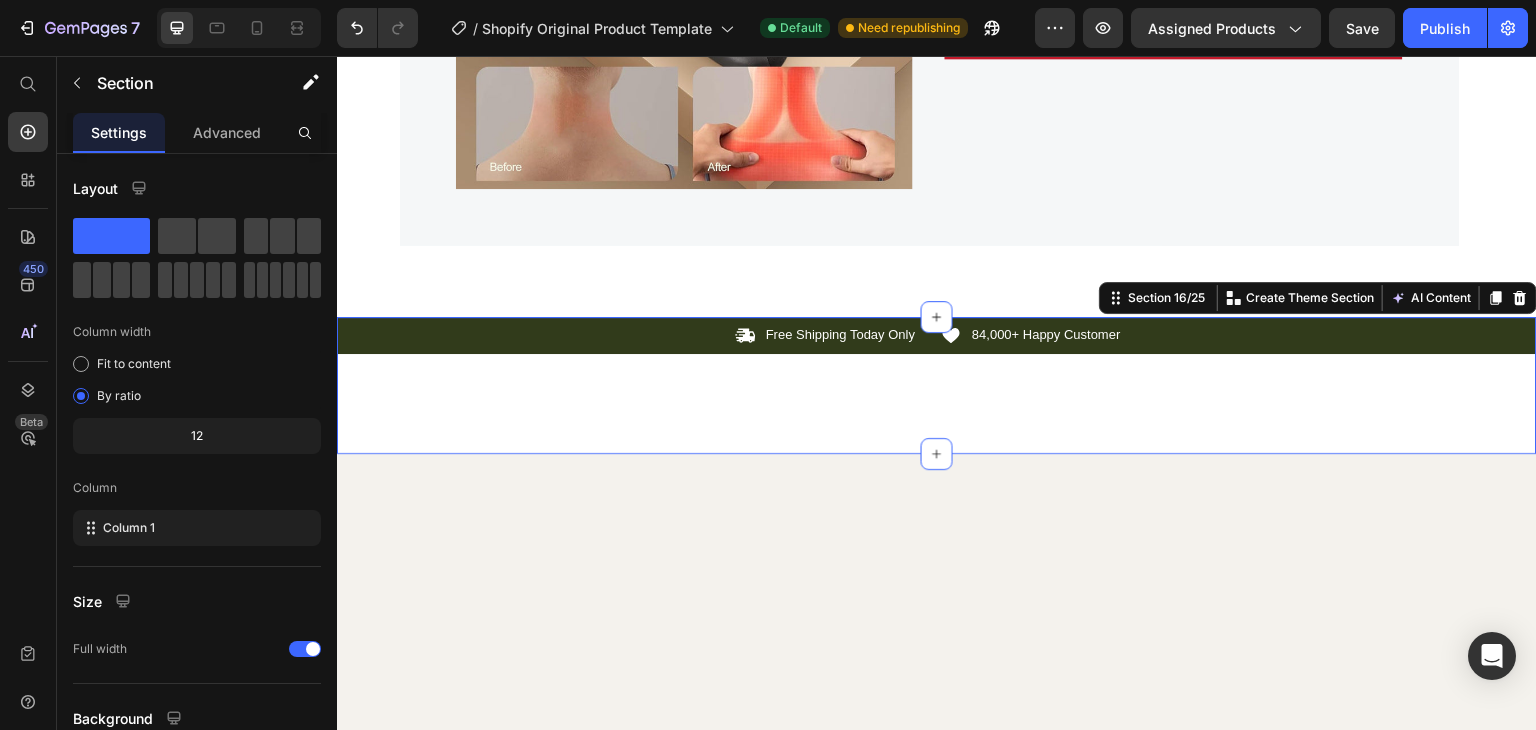 click on "Icon Free Shipping Today Only Text Block Row
Icon 84,000+ Happy Customer Text Block Row Carousel Row Section 16/25   You can create reusable sections Create Theme Section AI Content Write with GemAI What would you like to describe here? Tone and Voice Persuasive Product Show more Generate" at bounding box center [937, 385] 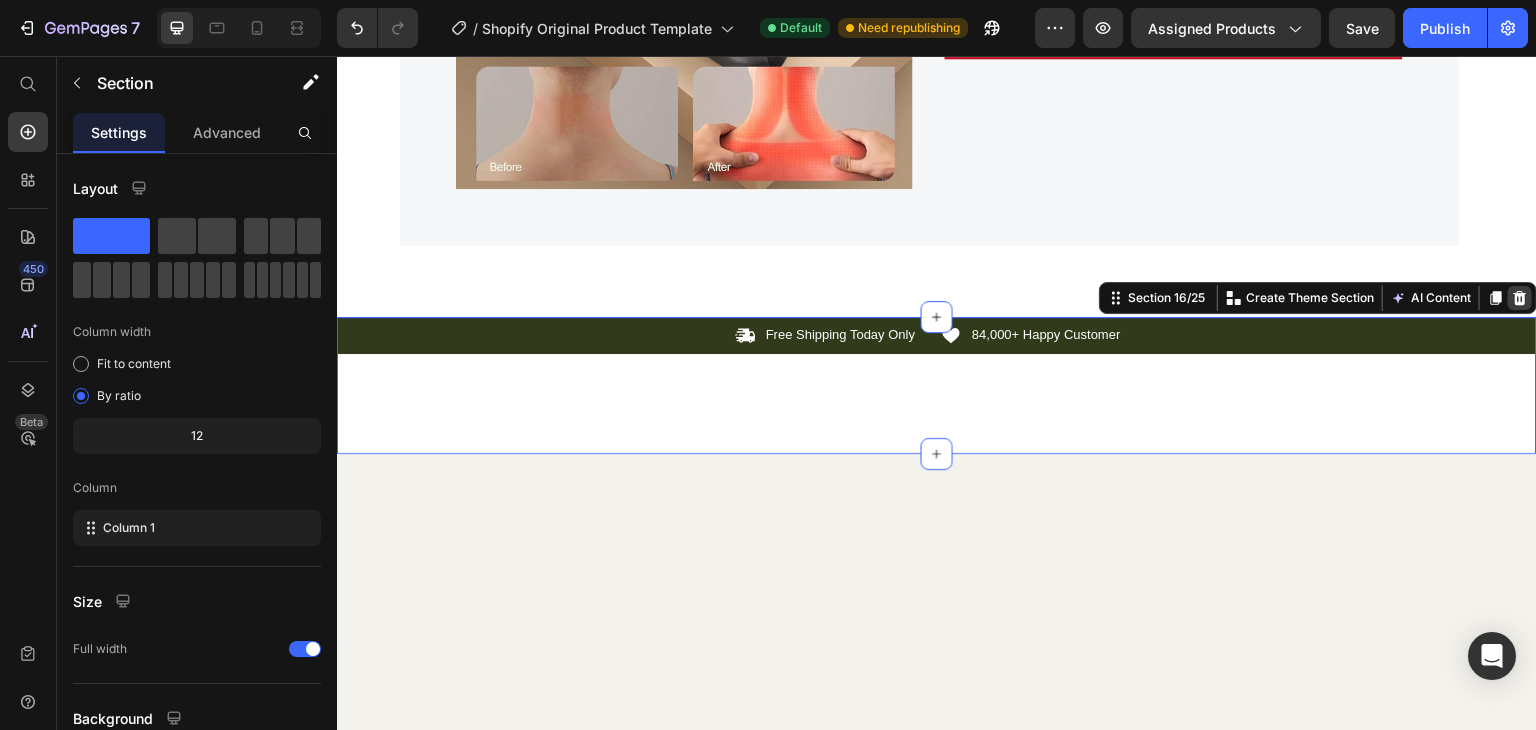 click 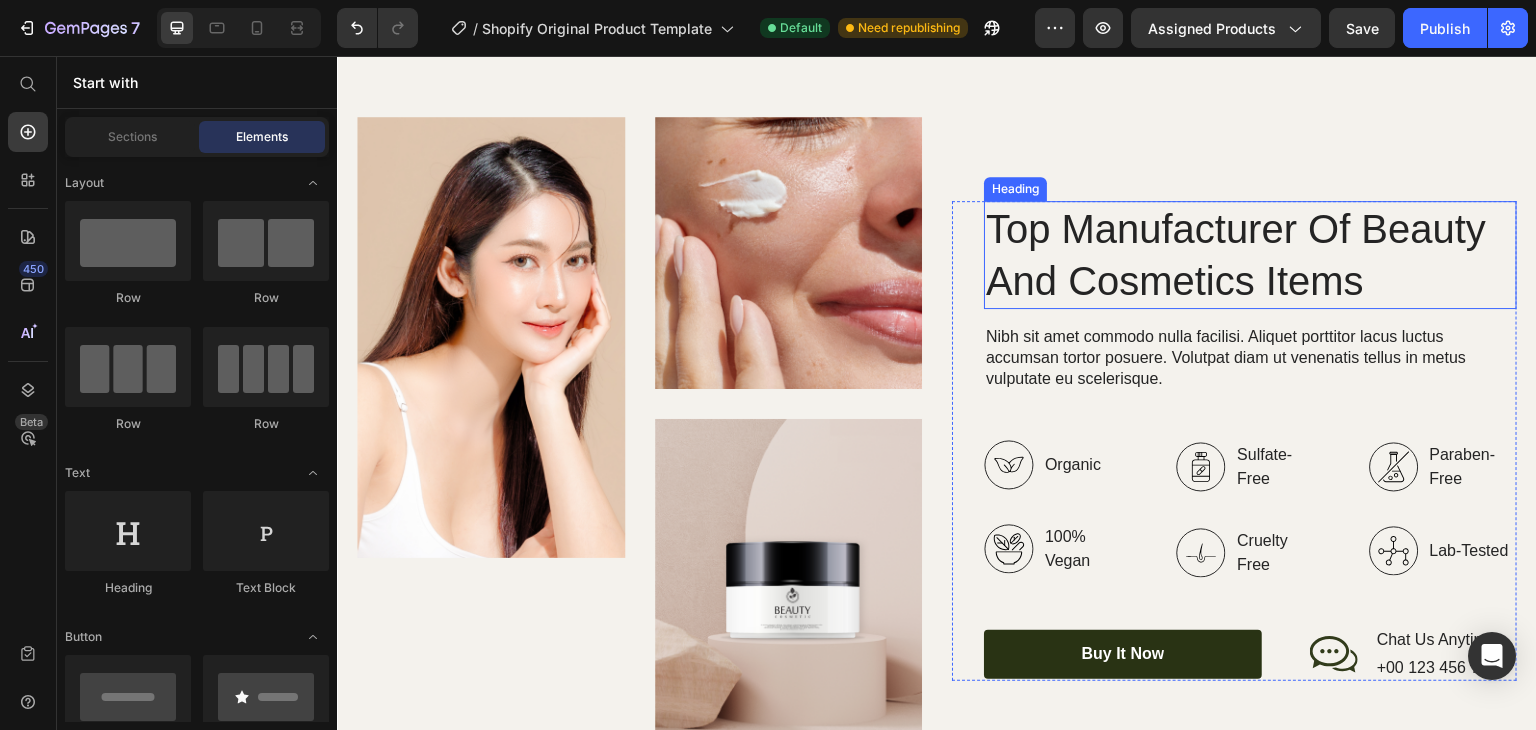 scroll, scrollTop: 10584, scrollLeft: 0, axis: vertical 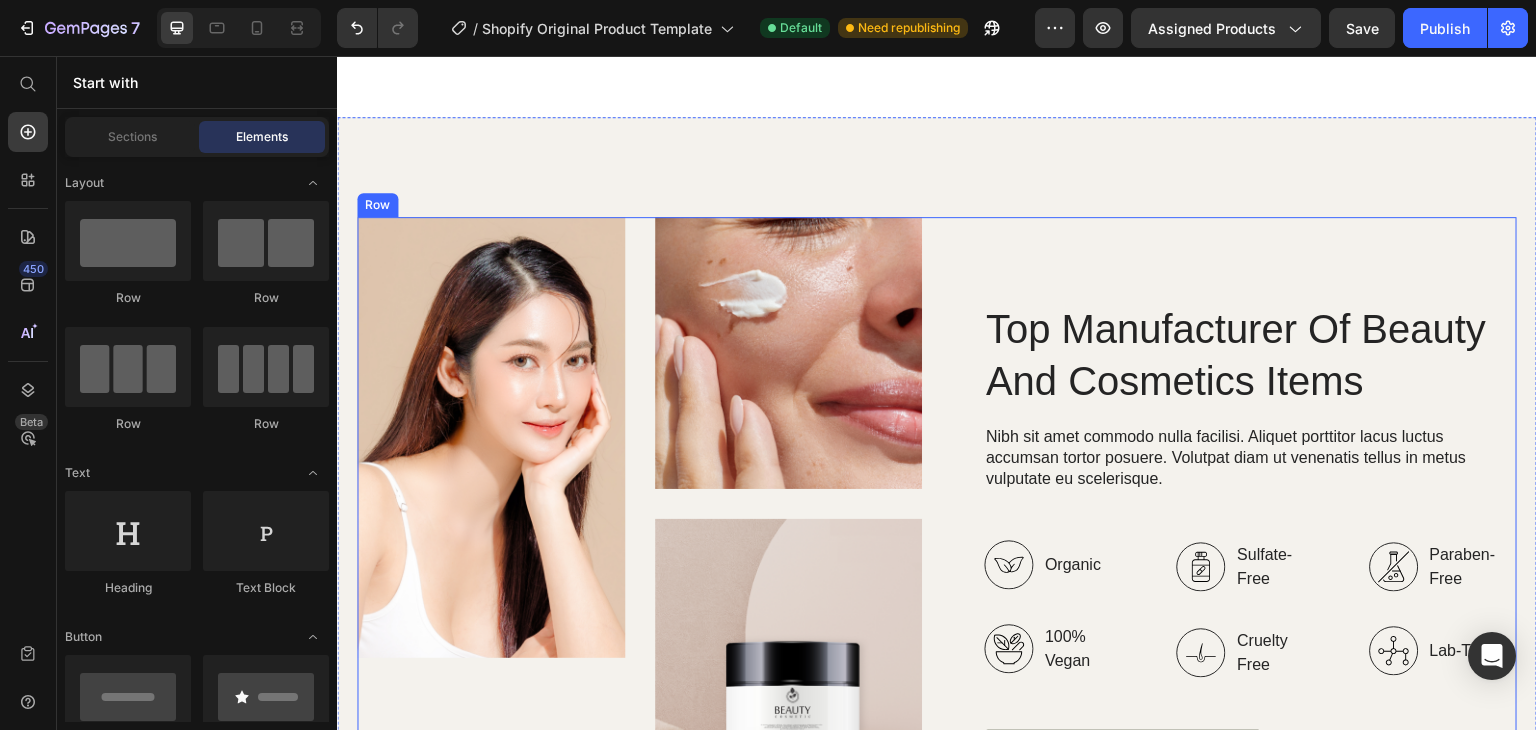 click on "Top Manufacturer Of Beauty And Cosmetics Items Heading Nibh sit amet commodo nulla facilisi. Aliquet porttitor lacus luctus accumsan tortor posuere. Volutpat diam ut venenatis tellus in metus vulputate eu scelerisque.  Text Block
Organic
Sulfate-Free
Paraben-Free Item List
100% Vegan
Cruelty Free
Lab-Tested Item List Row
Organic
100% Vegan Item List
Sulfate-Free
Cruelty Free Item List
Paraben-Free
Lab-Tested Item List Row buy it now Button
Icon Chat Us Anytime Text Block +00 [PHONE] Text Block Row Row Row" at bounding box center (1234, 541) 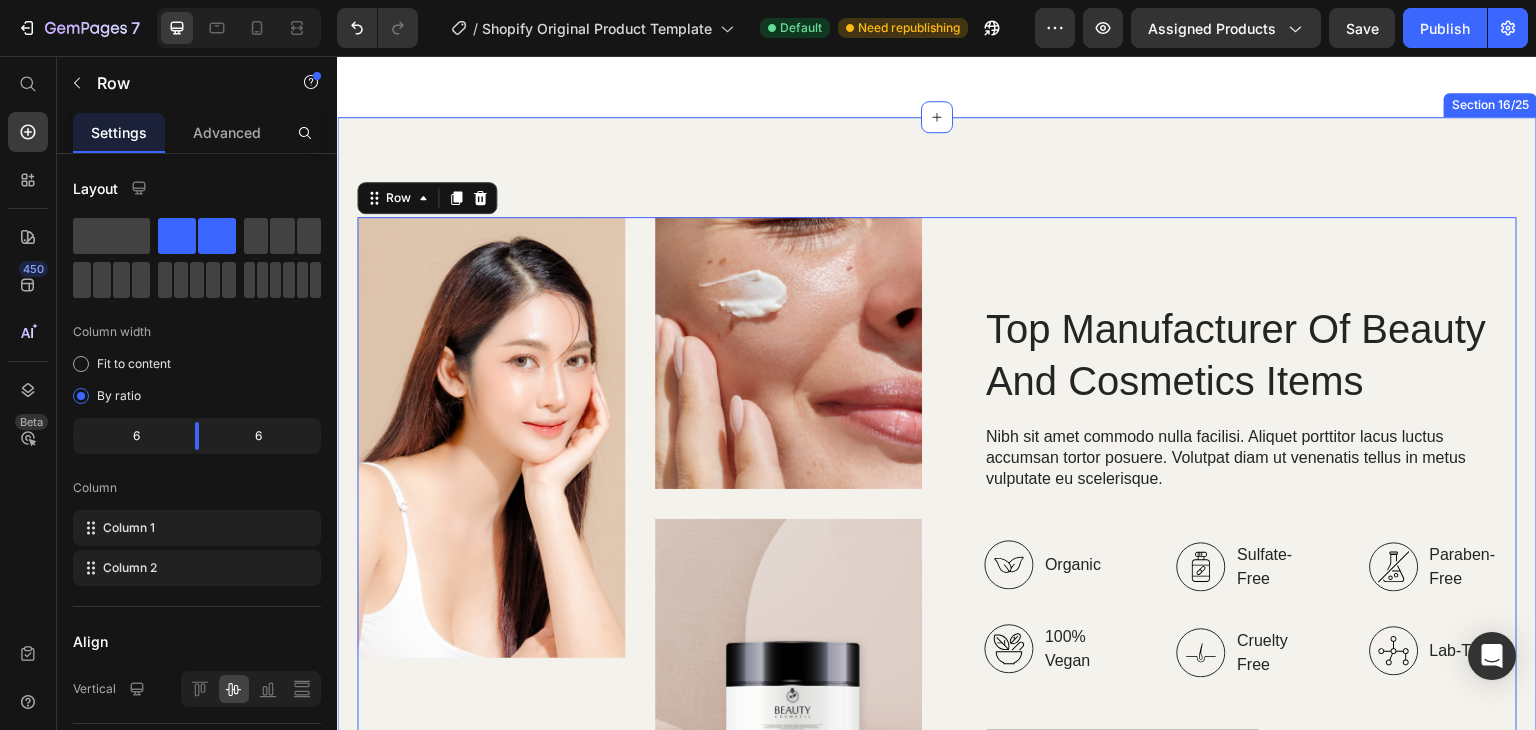 click on "Image Image Image Row Top Manufacturer Of Beauty And Cosmetics Items Heading Nibh sit amet commodo nulla facilisi. Aliquet porttitor lacus luctus accumsan tortor posuere. Volutpat diam ut venenatis tellus in metus vulputate eu scelerisque.  Text Block
Organic
Sulfate-Free
Paraben-Free Item List
100% Vegan
Cruelty Free
Lab-Tested Item List Row
Organic
100% Vegan Item List
Sulfate-Free
Cruelty Free Item List
Paraben-Free
Lab-Tested Item List Row buy it now Button
Icon Chat Us Anytime Text Block +00 [PHONE] Text Block Row Row Row Row   0 Section 16/25" at bounding box center (937, 541) 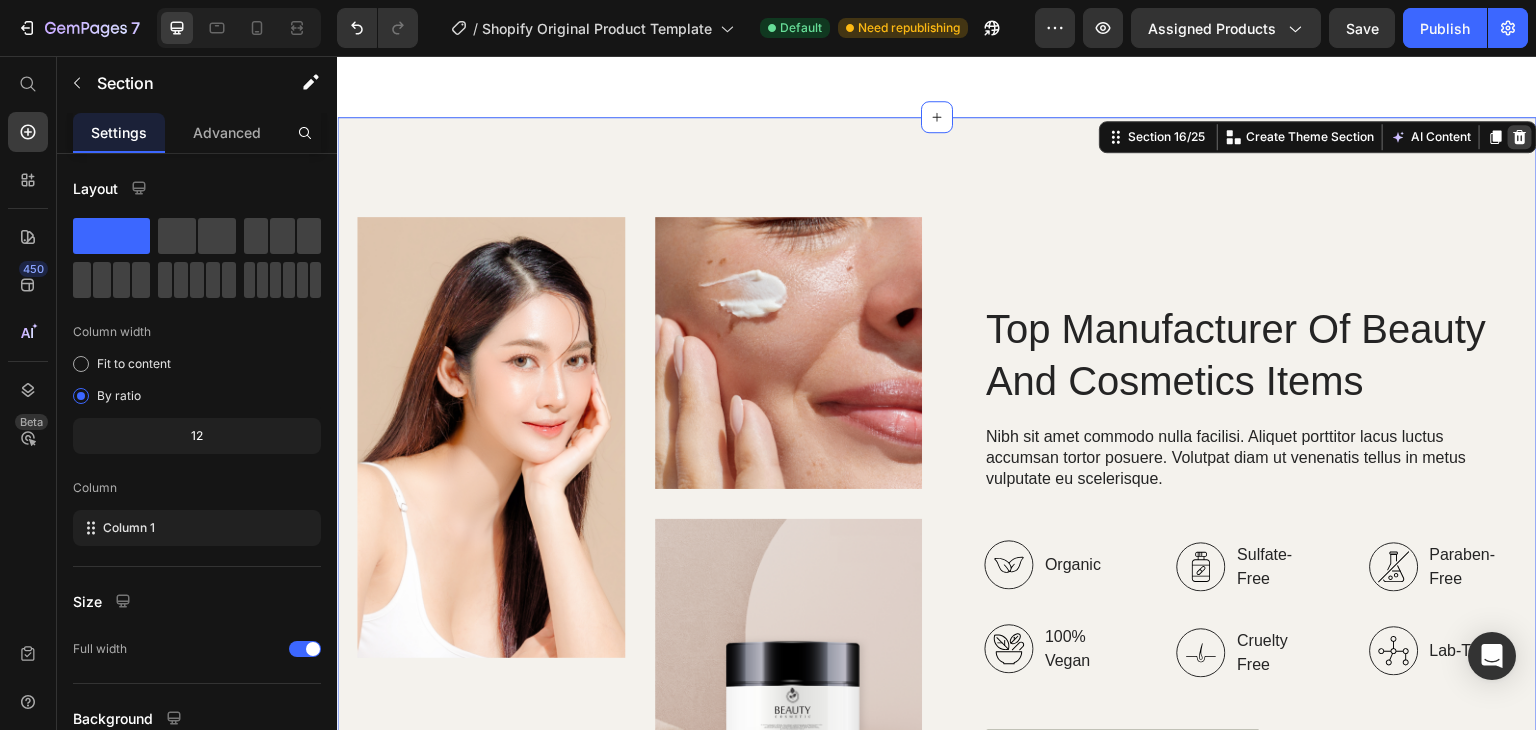 click 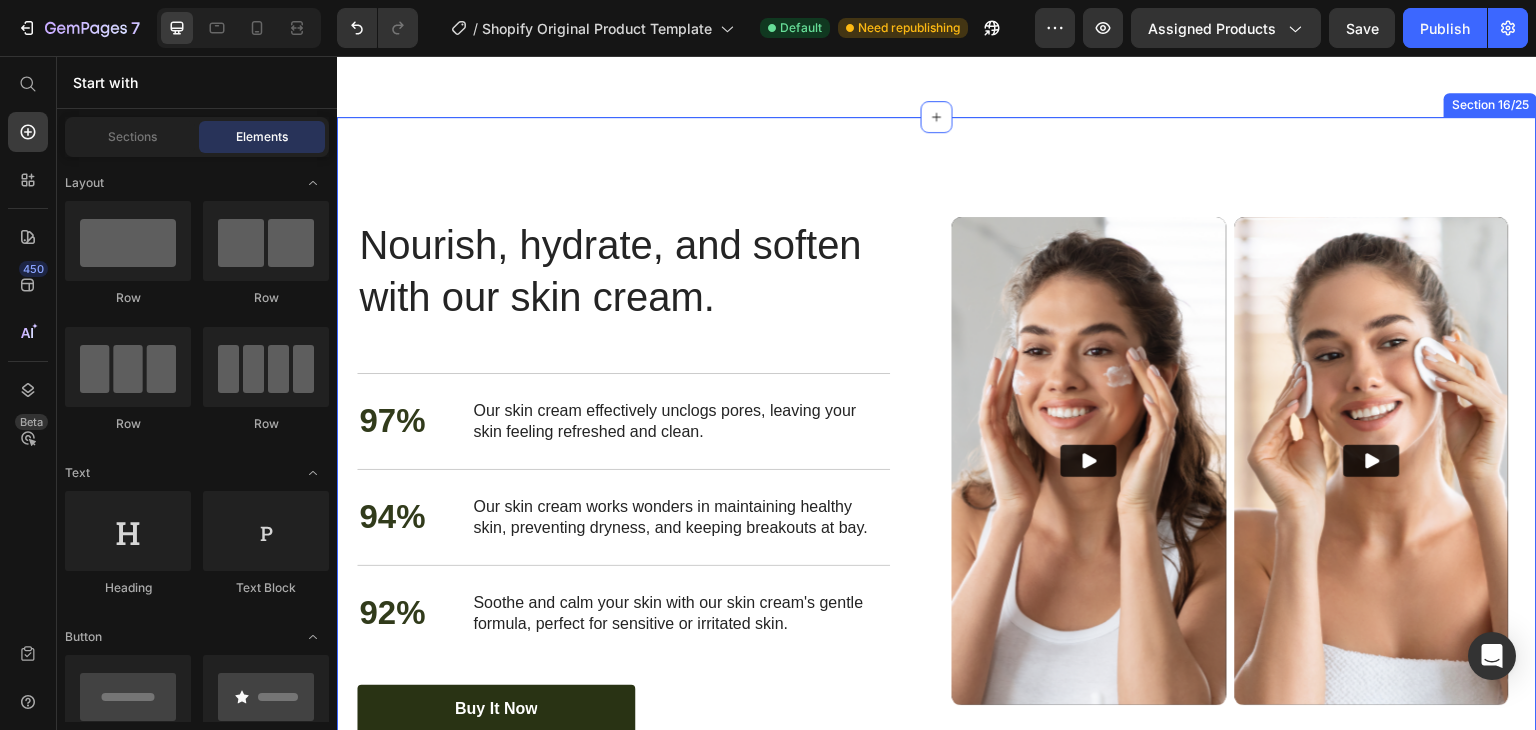 click on "Nourish, hydrate, and soften with our skin cream. Heading Nourish, hydrate, and soften with our skin cream. Heading 97% Text Block Our skin cream effectively unclogs pores, leaving your skin feeling refreshed and clean. Text Block Row 94% Text Block Our skin cream works wonders in maintaining healthy skin, preventing dryness, and keeping breakouts at bay. Text Block Row 92% Text Block Soothe and calm your skin with our skin cream's gentle formula, perfect for sensitive or irritated skin. Text Block Row buy it now Button Row Video Video Carousel Row Section 16/25" at bounding box center (937, 475) 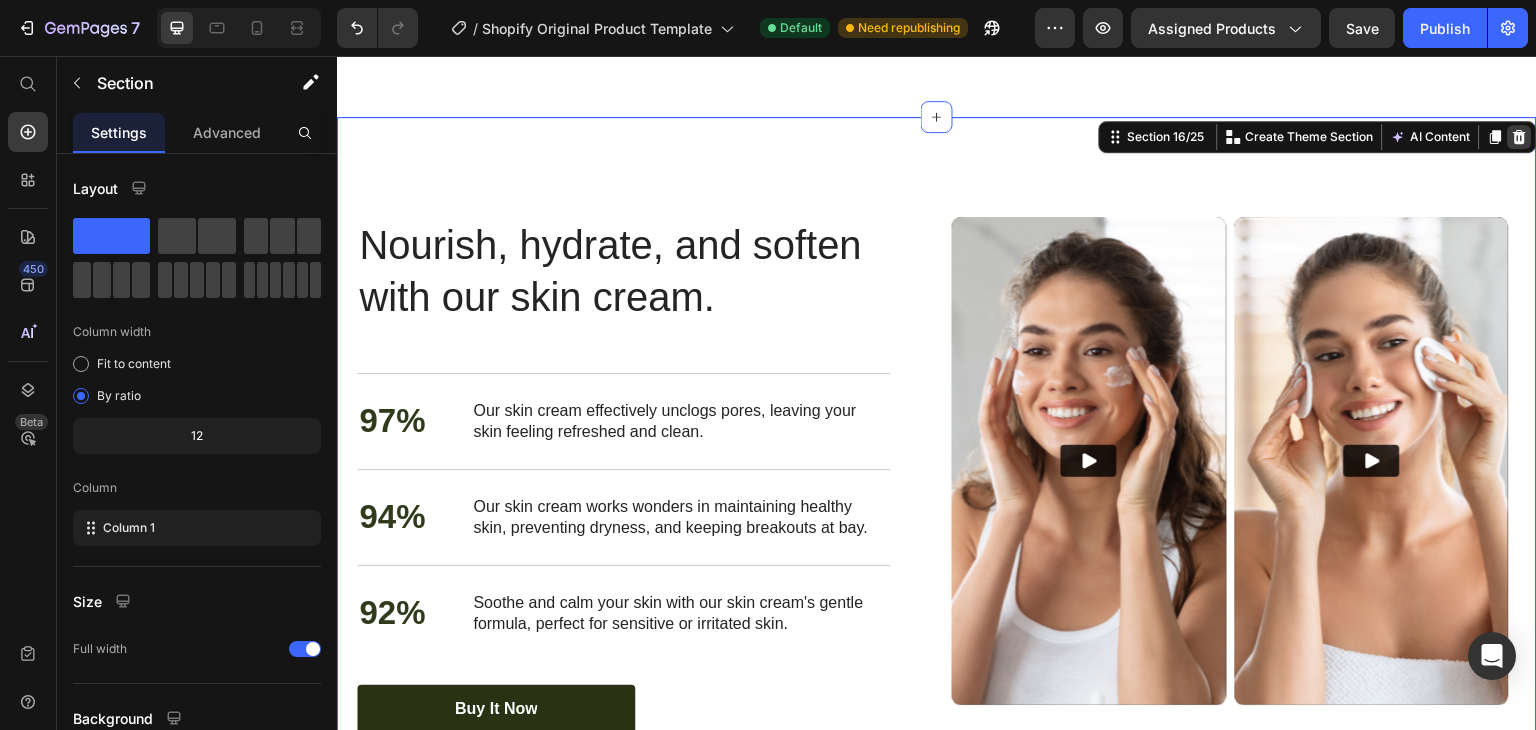 click 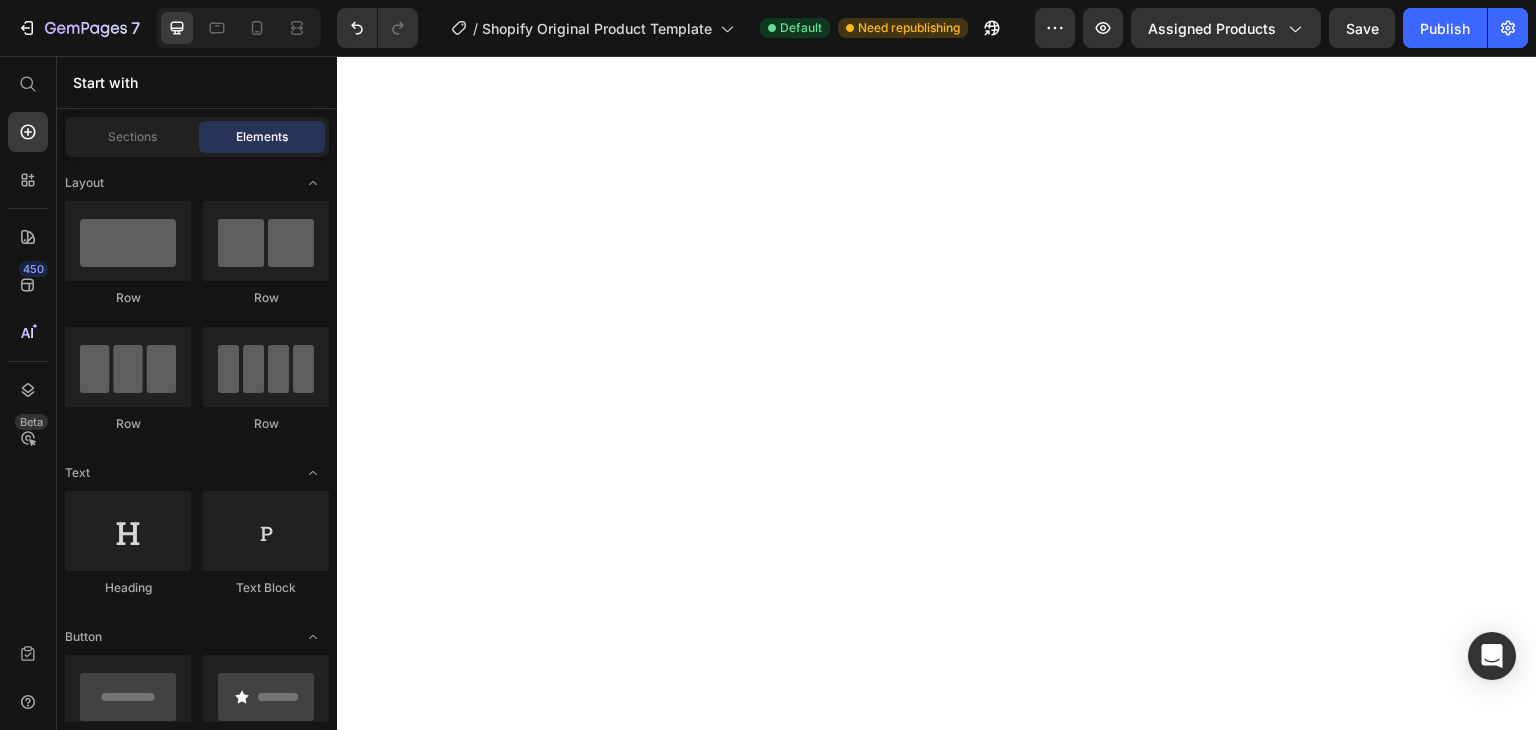 click at bounding box center (937, 492) 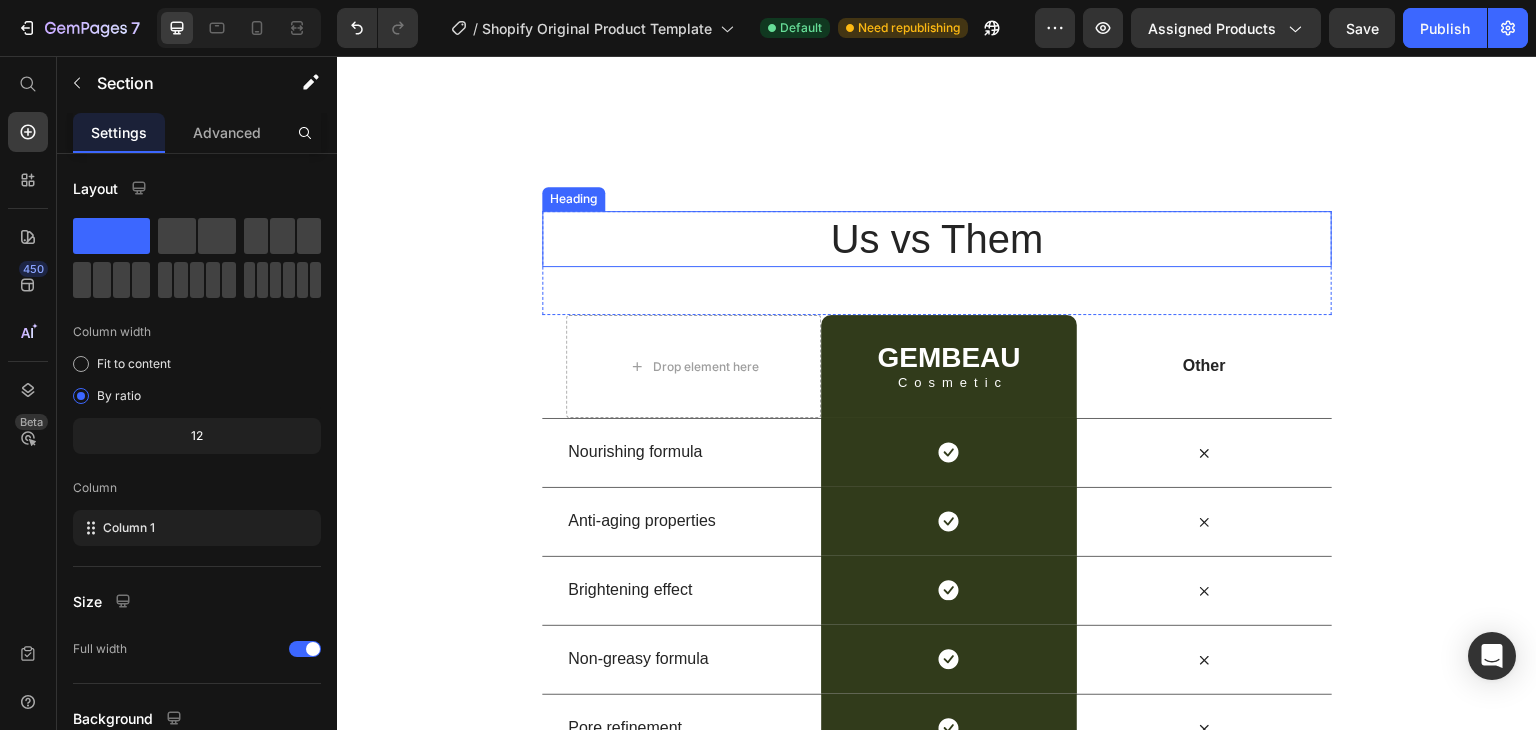 scroll, scrollTop: 10584, scrollLeft: 0, axis: vertical 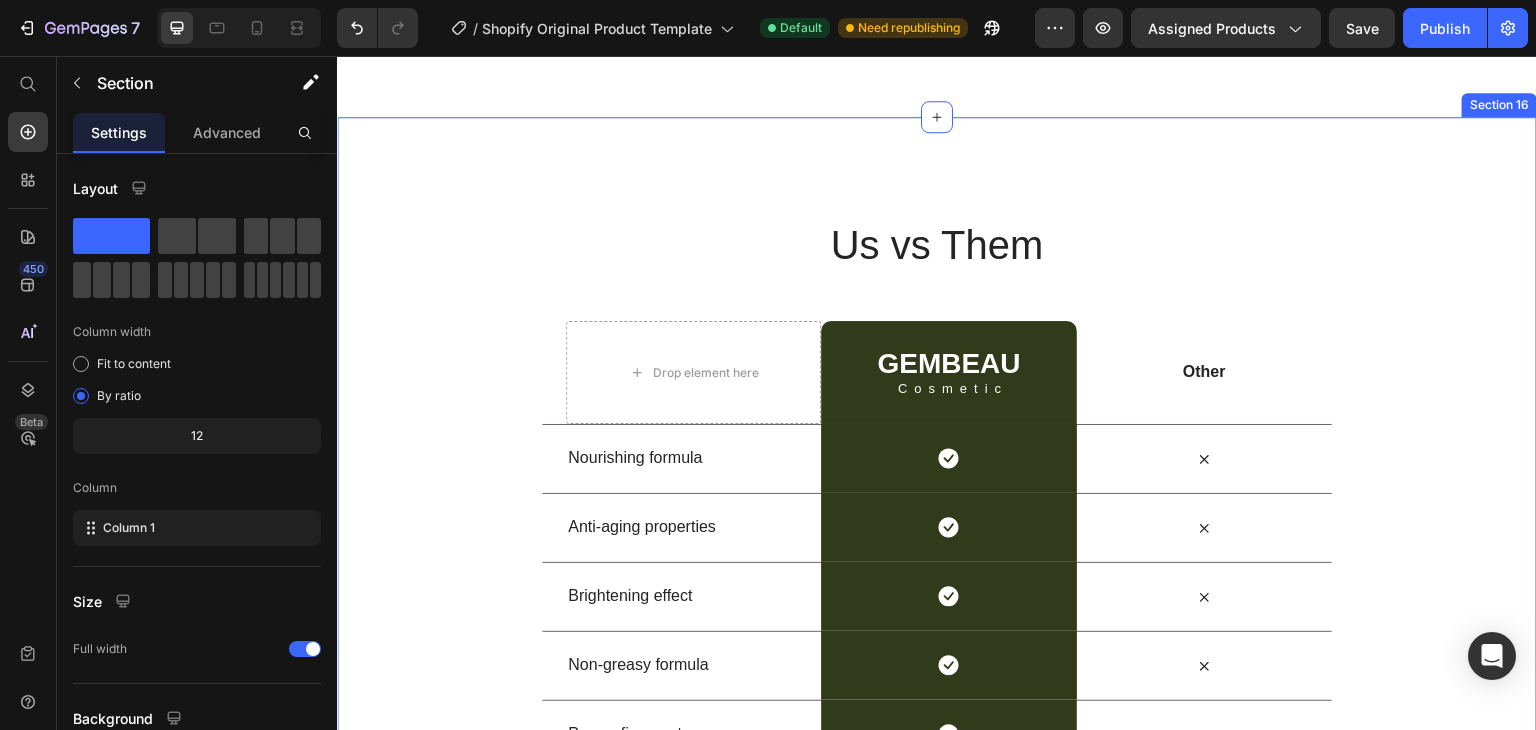 click on "Us vs Them Heading Row
Drop element here GEMBEAU Heading Cosmetic Text Block Row Other Text Block Row Nourishing formula Text Block
Icon Row
Icon Row Anti-aging properties Text Block
Icon Row
Icon Row Brightening effect Text Block
Icon Row
Icon Row Non-greasy formula Text Block
Icon Row
Icon Row Pore refinement Text Block
Icon Row
Icon Row Section 16" at bounding box center (937, 493) 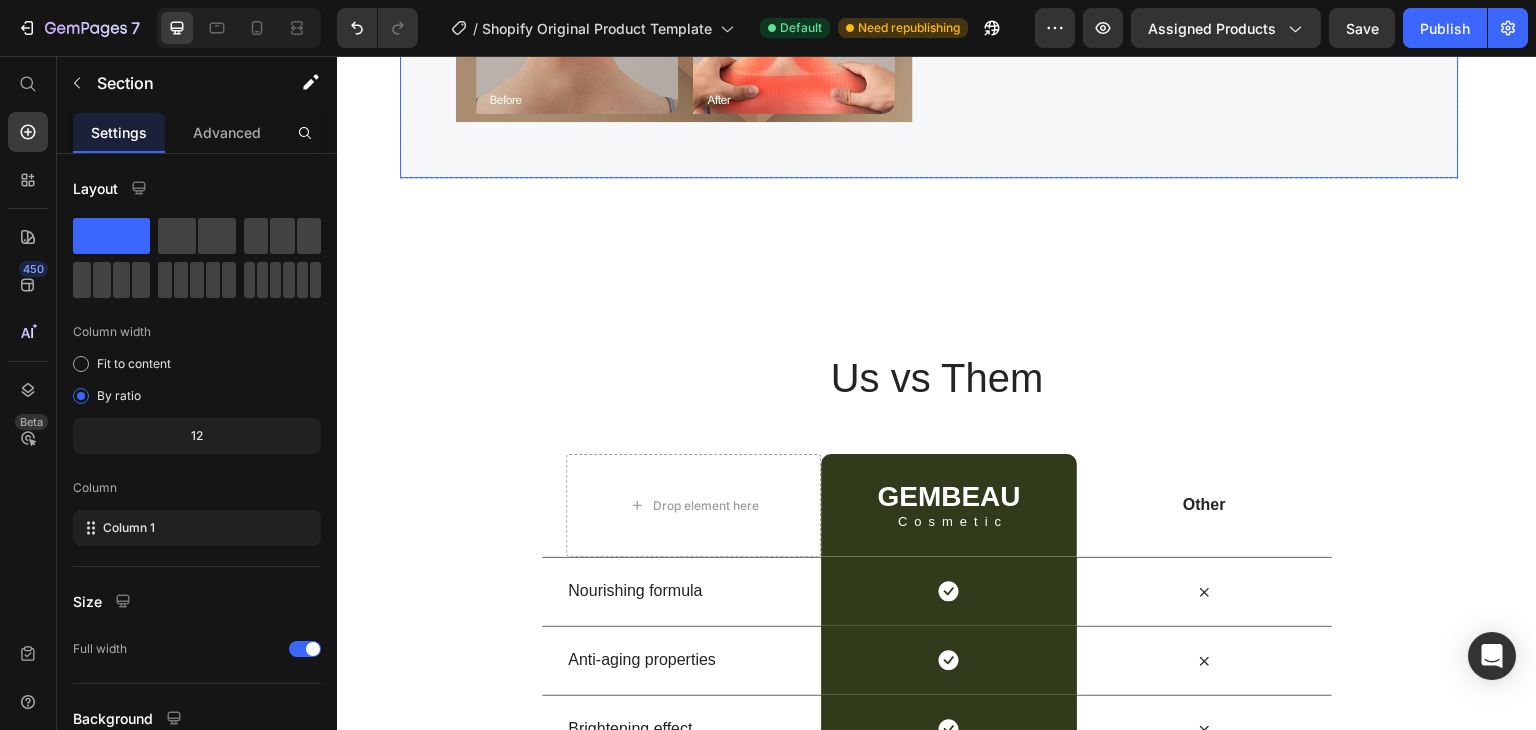 scroll, scrollTop: 10384, scrollLeft: 0, axis: vertical 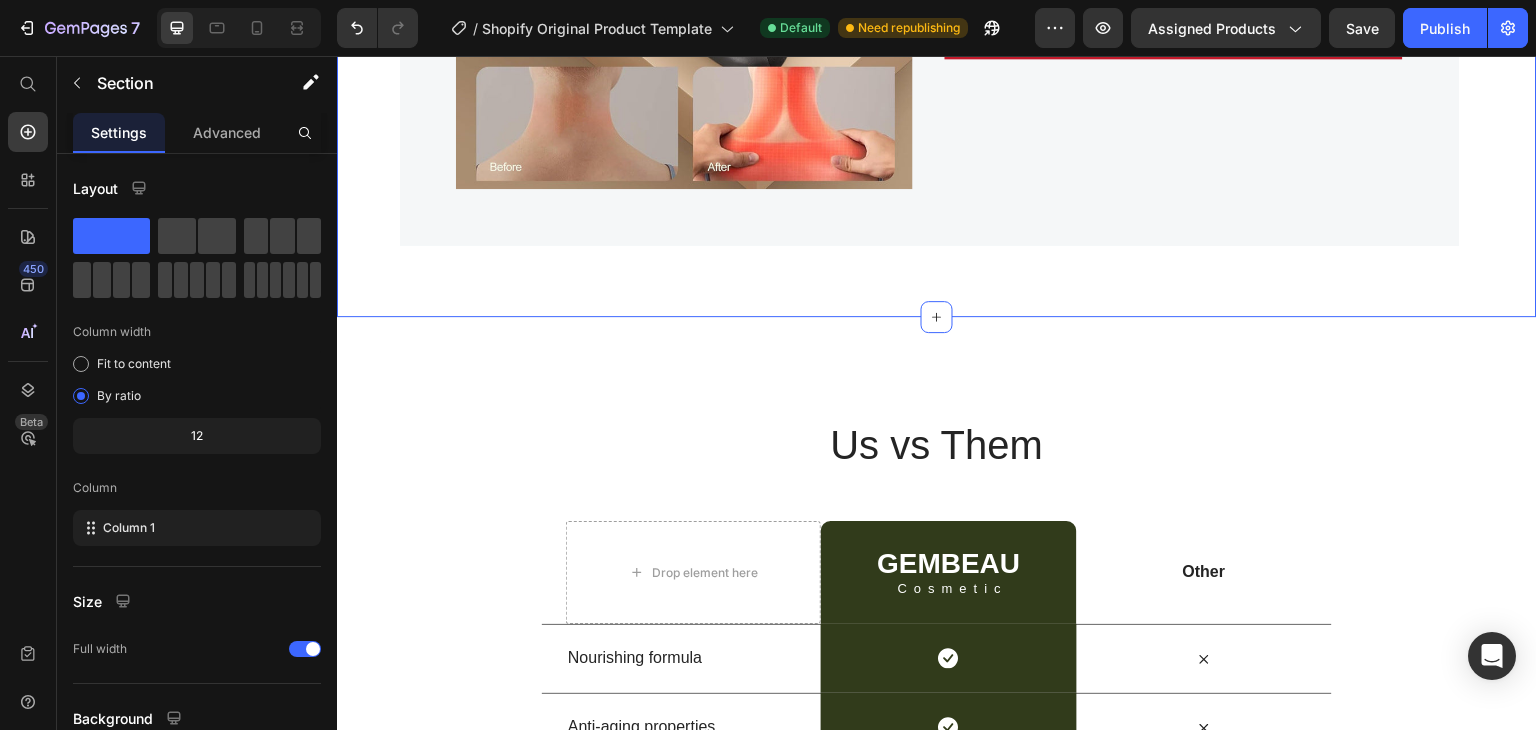 click on "Strengthen Your Health With  Our Massagers Heading Row
Product Images Image Only on Mother’s Day! Text block Row Rylief Neck Pillow Massager (P) Title Relieve Eye Pain and Improve Sleep Text block                Icon                Icon                Icon                Icon                Icon Icon List Hoz (224 reviews) Text block Row RM499.00 MYR (P) Price RM0.00 MYR (P) Price Row Buy Now (P) Cart Button Row Product Product Images Image Only on Mother’s Day! Text block Row Rylief Neck Pillow Massager (P) Title Relieve Eye Pain and Improve Sleep Text block                Icon                Icon                Icon                Icon                Icon Icon List Hoz (224 reviews) Text block Row RM499.00 MYR (P) Price RM0.00 MYR (P) Price Row Buy Now (P) Cart Button Row Product Product Images Image Only on Mother’s Day! Text block Row Rylief Neck Pillow Massager (P) Title Relieve Eye Pain and Improve Sleep Text block                Icon                Icon                Icon Icon" at bounding box center (937, -115) 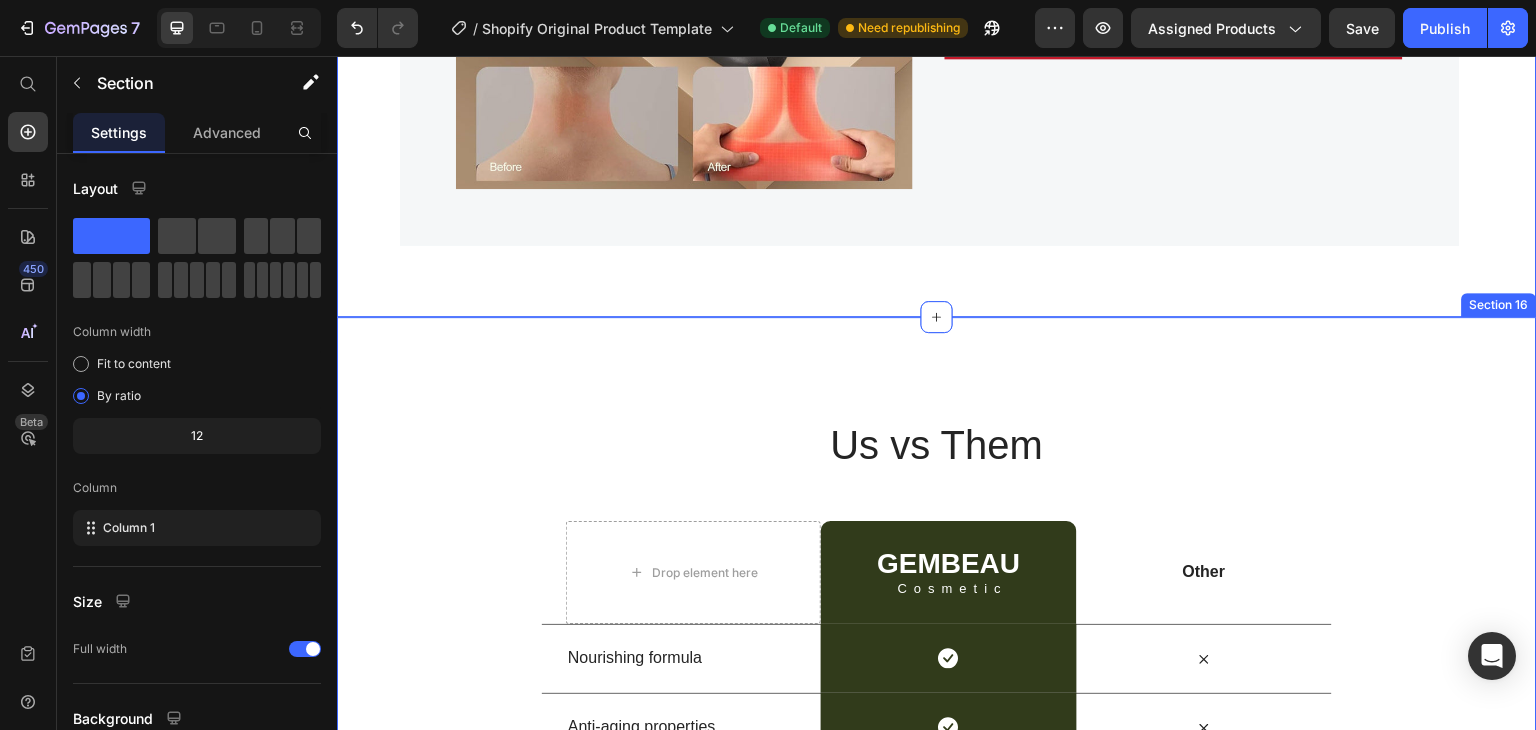 click on "Us vs Them Heading Row
Drop element here GEMBEAU Heading Cosmetic Text Block Row Other Text Block Row Nourishing formula Text Block
Icon Row
Icon Row Anti-aging properties Text Block
Icon Row
Icon Row Brightening effect Text Block
Icon Row
Icon Row Non-greasy formula Text Block
Icon Row
Icon Row Pore refinement Text Block
Icon Row
Icon Row Section 16" at bounding box center [937, 693] 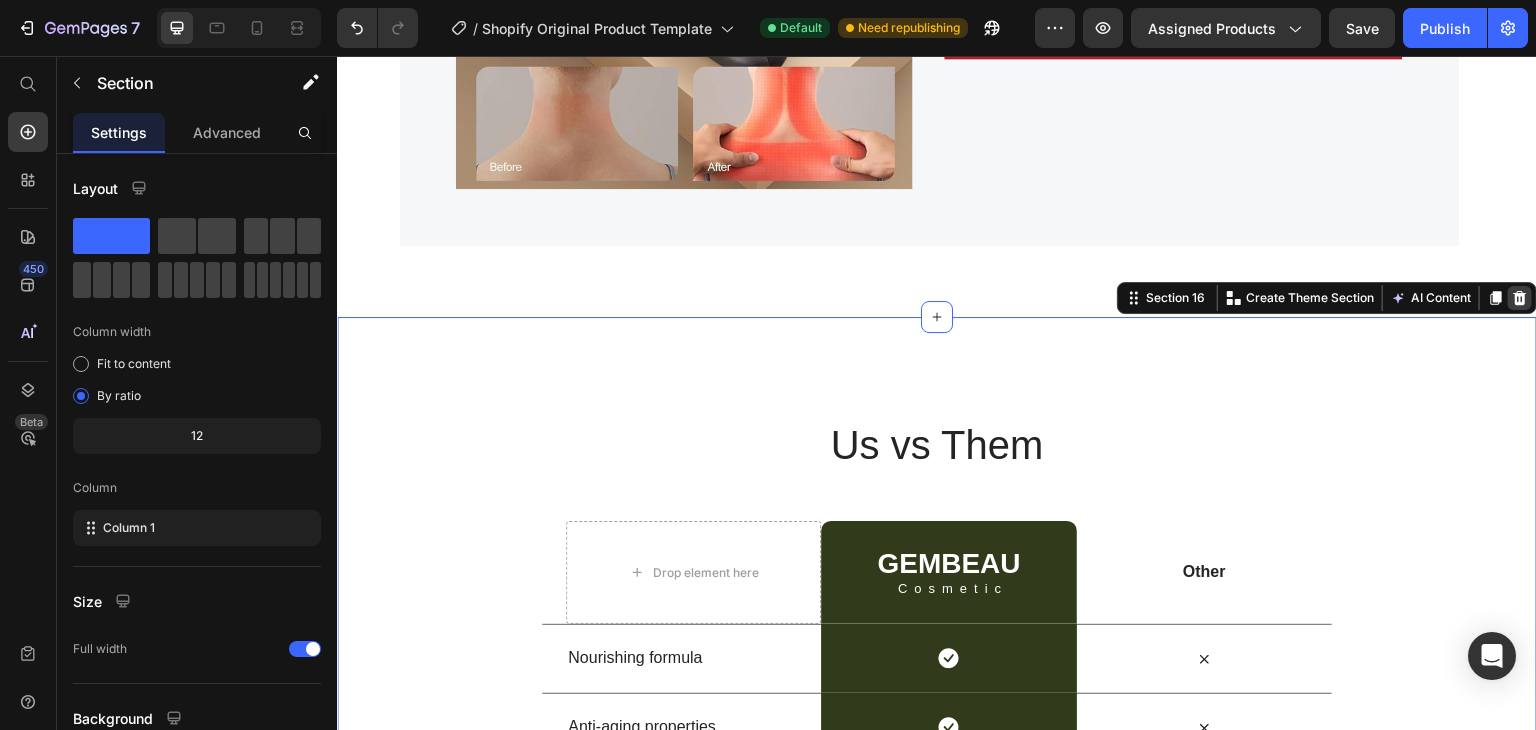 click 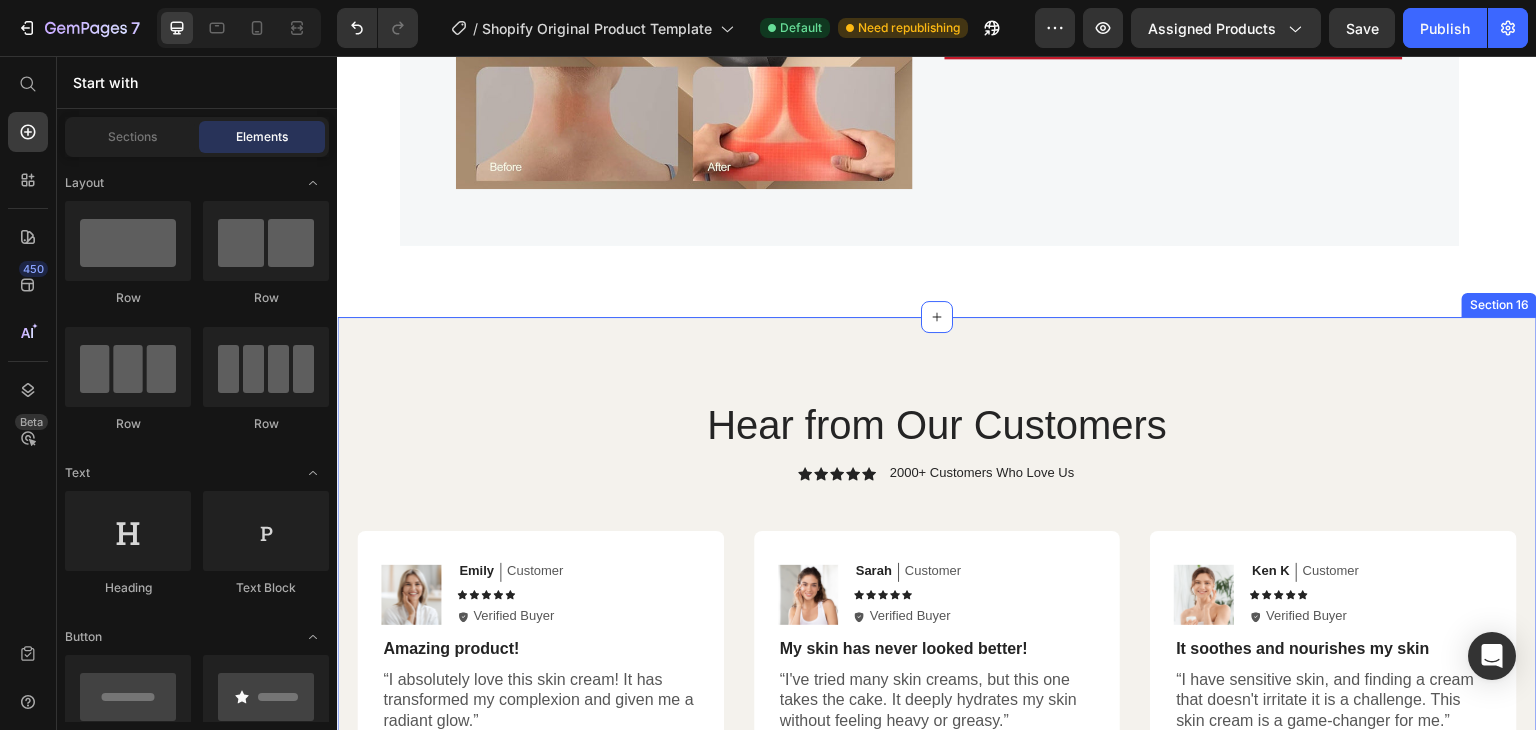 click on "Hear from Our Customers Heading Icon Icon Icon Icon Icon Icon List 2000+ Customers Who Love Us Text Block Row Image Emily Text Block Customer  Text Block Row Icon Icon Icon Icon Icon Icon List
Icon Verified Buyer Text Block Row Row Amazing product! Text Block “I absolutely love this skin cream! It has transformed my complexion and given me a radiant glow.” Text Block Row Image Sarah Text Block Customer  Text Block Row Icon Icon Icon Icon Icon Icon List
Icon Verified Buyer Text Block Row Row My skin has never looked better! Text Block “I've tried many skin creams, but this one takes the cake. It deeply hydrates my skin without feeling heavy or greasy.” Text Block Row Image Ken K Text Block Customer  Text Block Row Icon Icon Icon Icon Icon Icon List
Icon Verified Buyer Text Block Row Row It soothes and nourishes my skin Text Block Text Block Row Row Image Michael Text Block Customer  Text Block Row Icon Icon Icon Icon Icon Icon List" at bounding box center (937, 714) 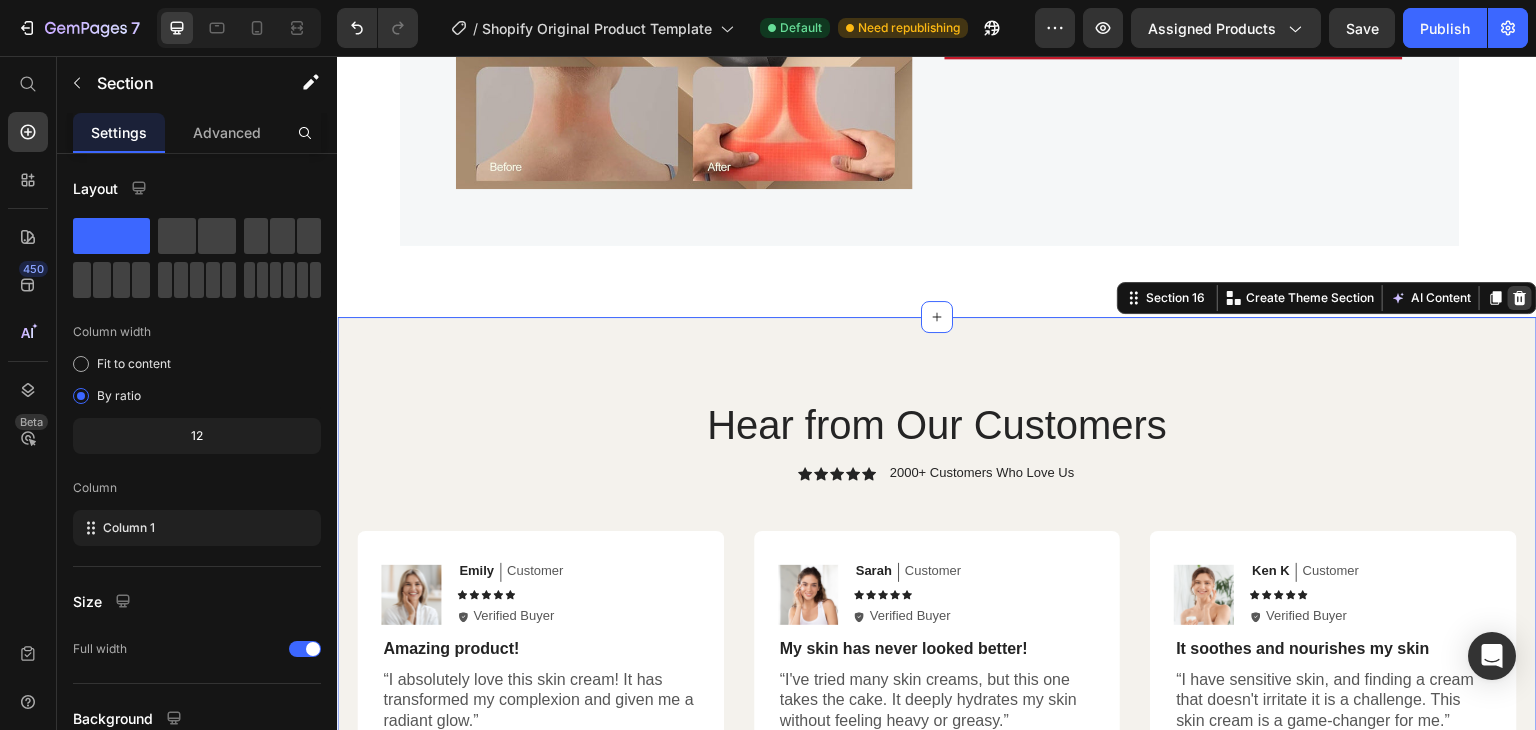 click 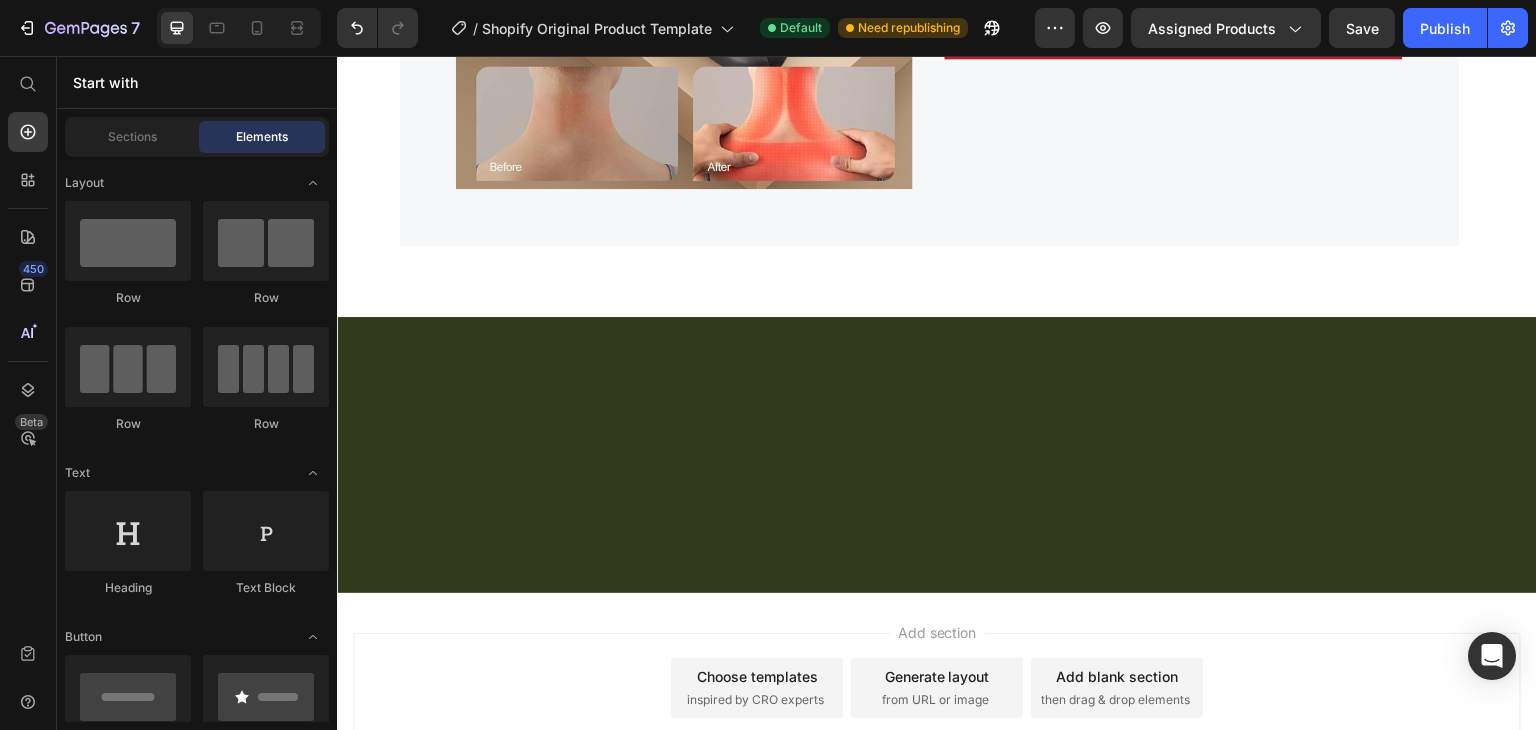 click at bounding box center (937, 455) 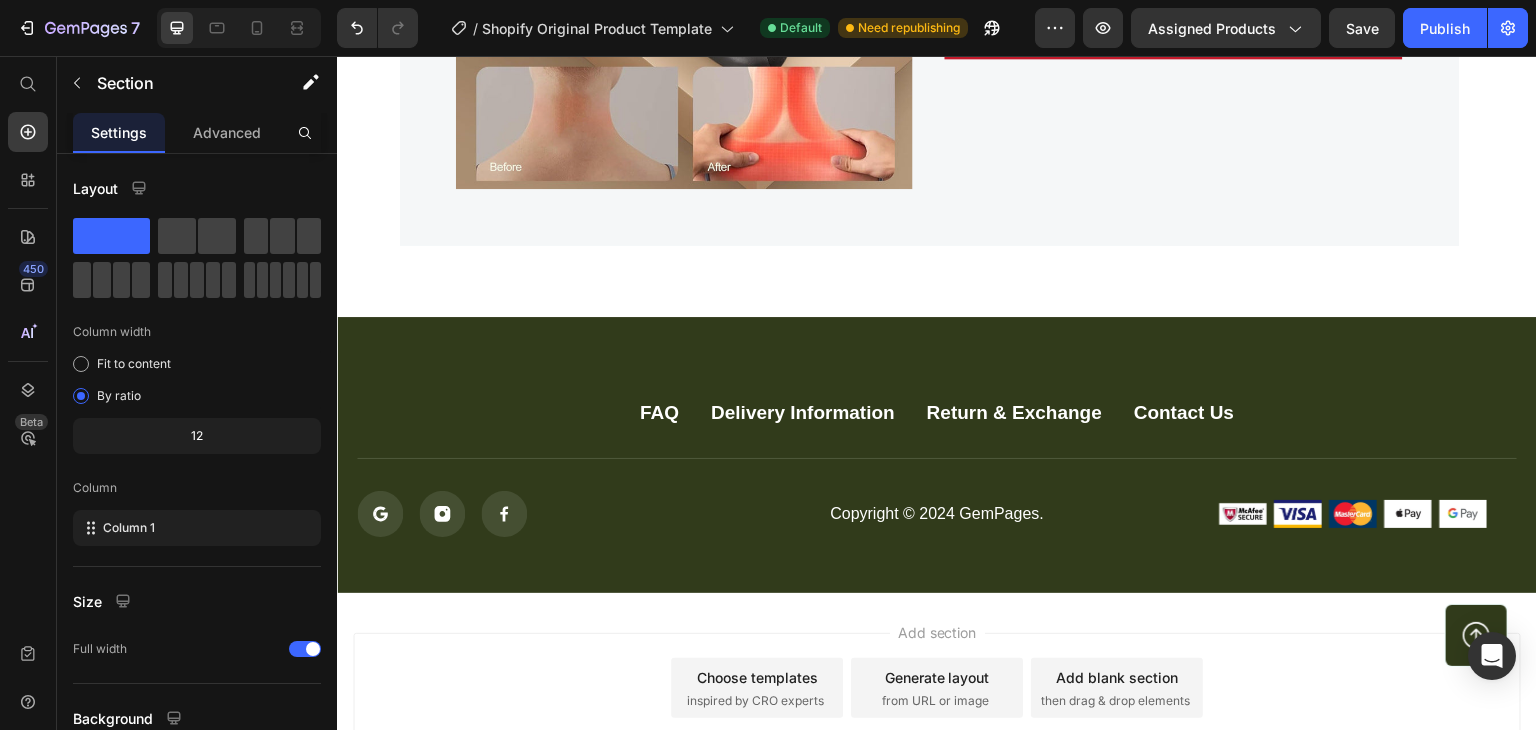 scroll, scrollTop: 10485, scrollLeft: 0, axis: vertical 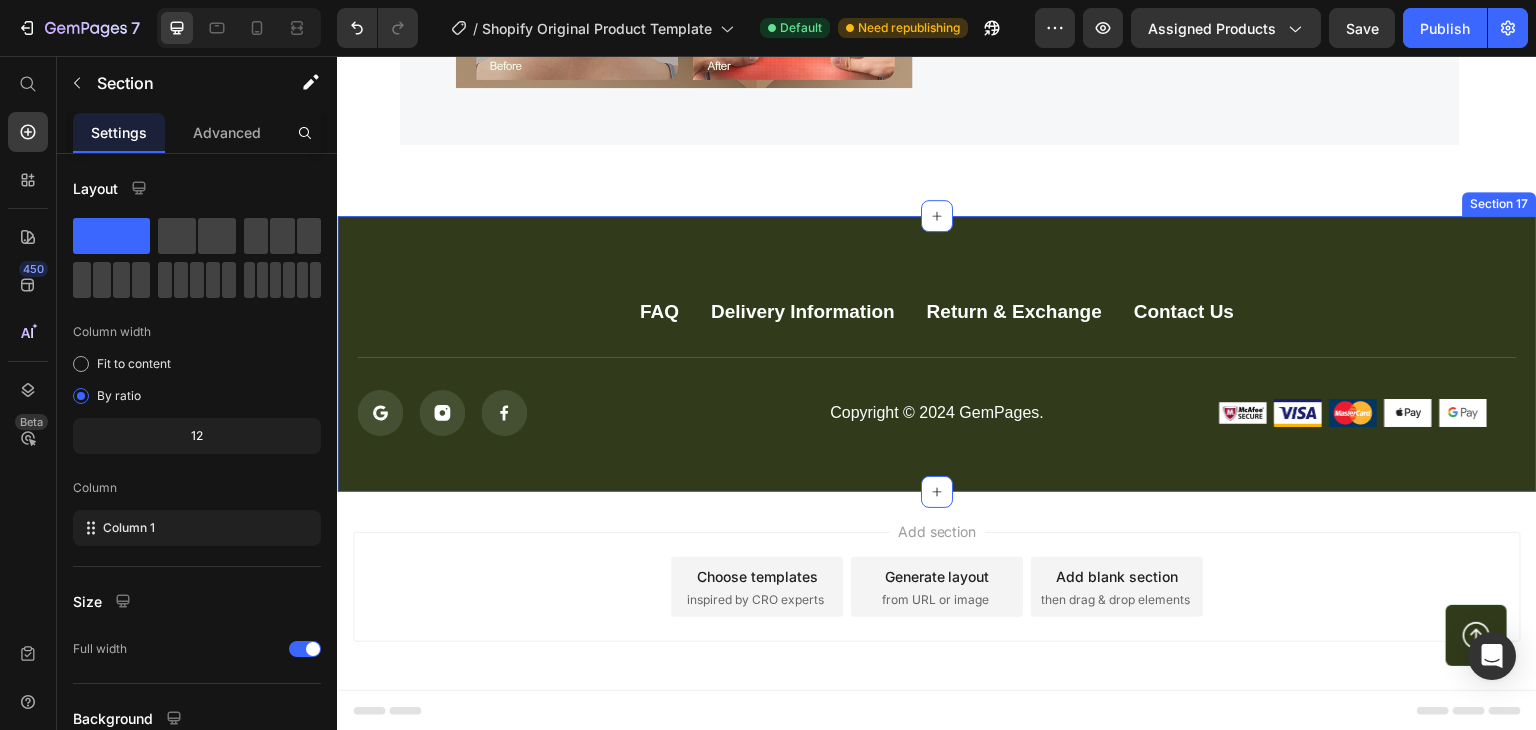 click on "FAQ Button Delivery Information Button Return & Exchange   Button Contact Us Button Row
Icon
Icon
Icon Icon List Copyright © 2024 GemPages.  Text block Image Image Image Image Image Row Row
Button Row Section 17" at bounding box center (937, 354) 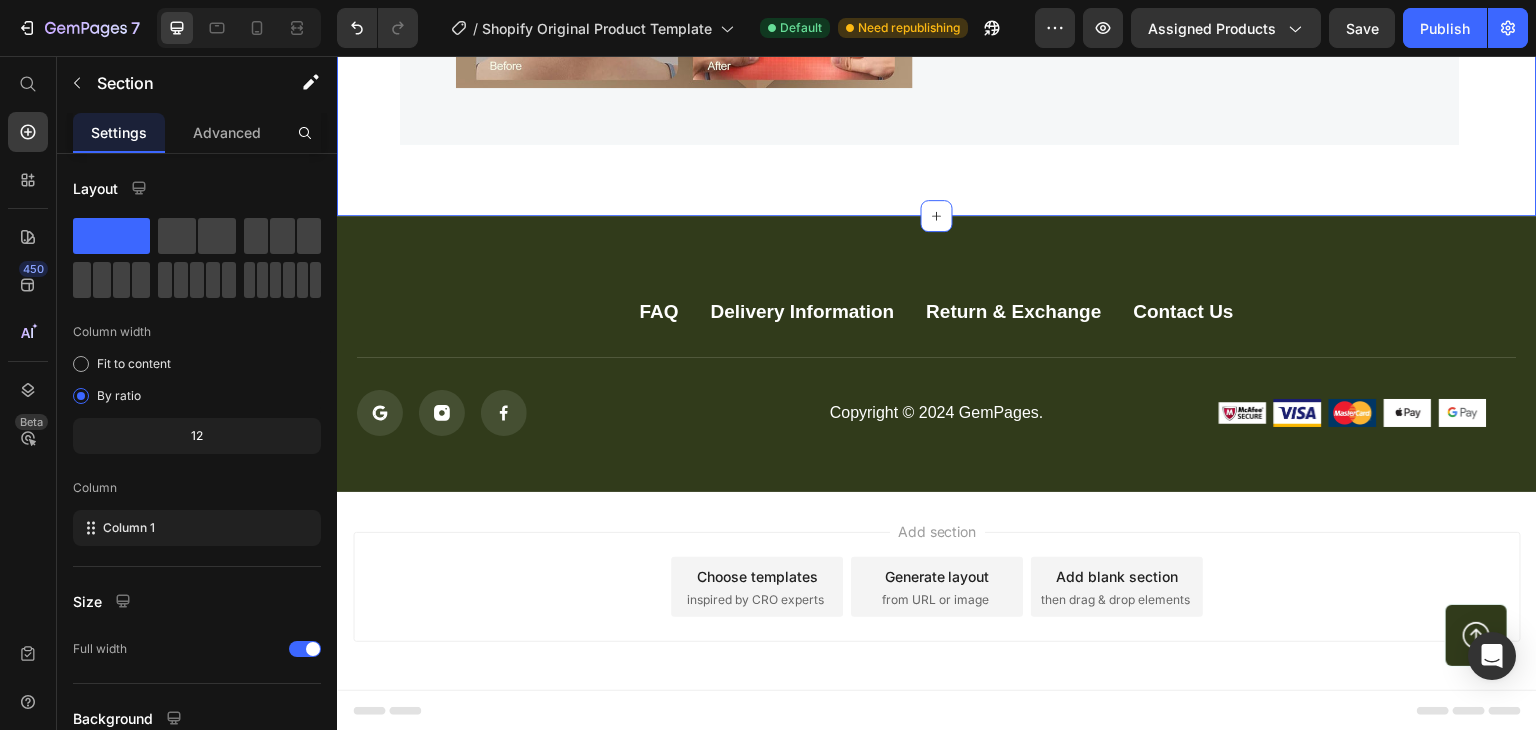 click on "Strengthen Your Health With  Our Massagers Heading Row
Product Images Image Only on Mother’s Day! Text block Row Rylief Neck Pillow Massager (P) Title Relieve Eye Pain and Improve Sleep Text block                Icon                Icon                Icon                Icon                Icon Icon List Hoz (224 reviews) Text block Row RM499.00 MYR (P) Price RM0.00 MYR (P) Price Row Buy Now (P) Cart Button Row Product Product Images Image Only on Mother’s Day! Text block Row Rylief Neck Pillow Massager (P) Title Relieve Eye Pain and Improve Sleep Text block                Icon                Icon                Icon                Icon                Icon Icon List Hoz (224 reviews) Text block Row RM499.00 MYR (P) Price RM0.00 MYR (P) Price Row Buy Now (P) Cart Button Row Product Product Images Image Only on Mother’s Day! Text block Row Rylief Neck Pillow Massager (P) Title Relieve Eye Pain and Improve Sleep Text block                Icon                Icon                Icon Icon" at bounding box center (937, -216) 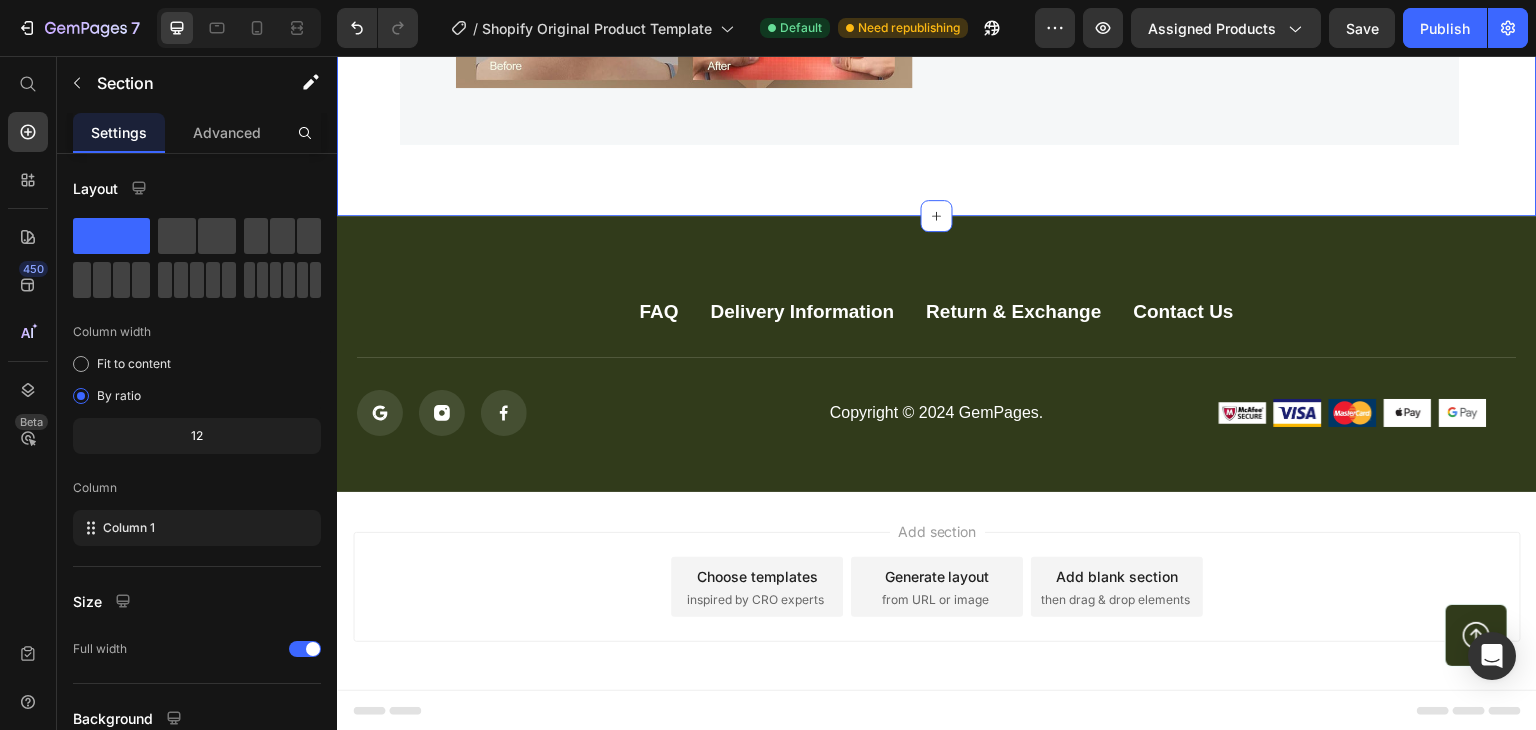 click on "FAQ Button Delivery Information Button Return & Exchange   Button Contact Us Button Row
Icon
Icon
Icon Icon List Copyright © 2024 GemPages.  Text block Image Image Image Image Image Row Row
Button Row Section 17" at bounding box center [937, 354] 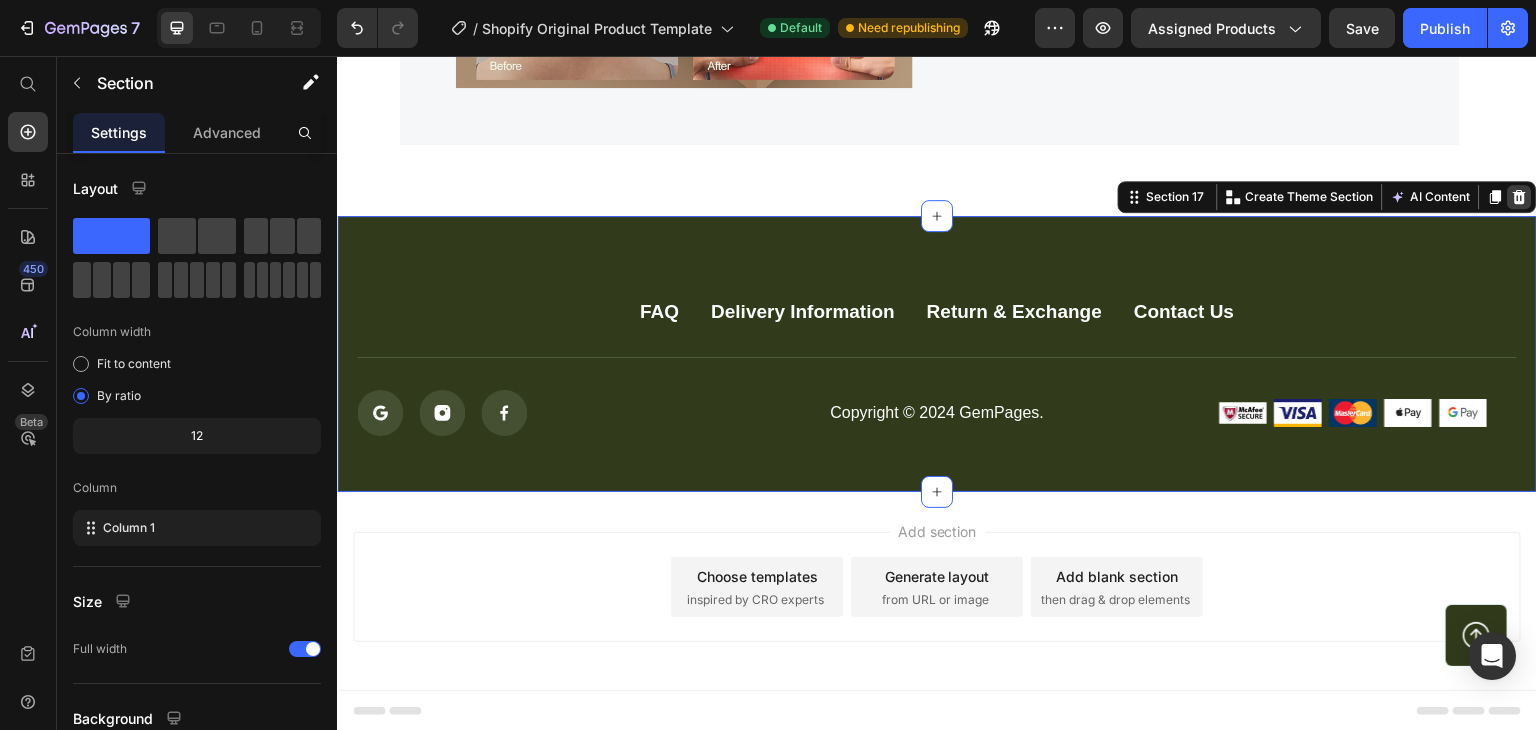 click at bounding box center (1520, 197) 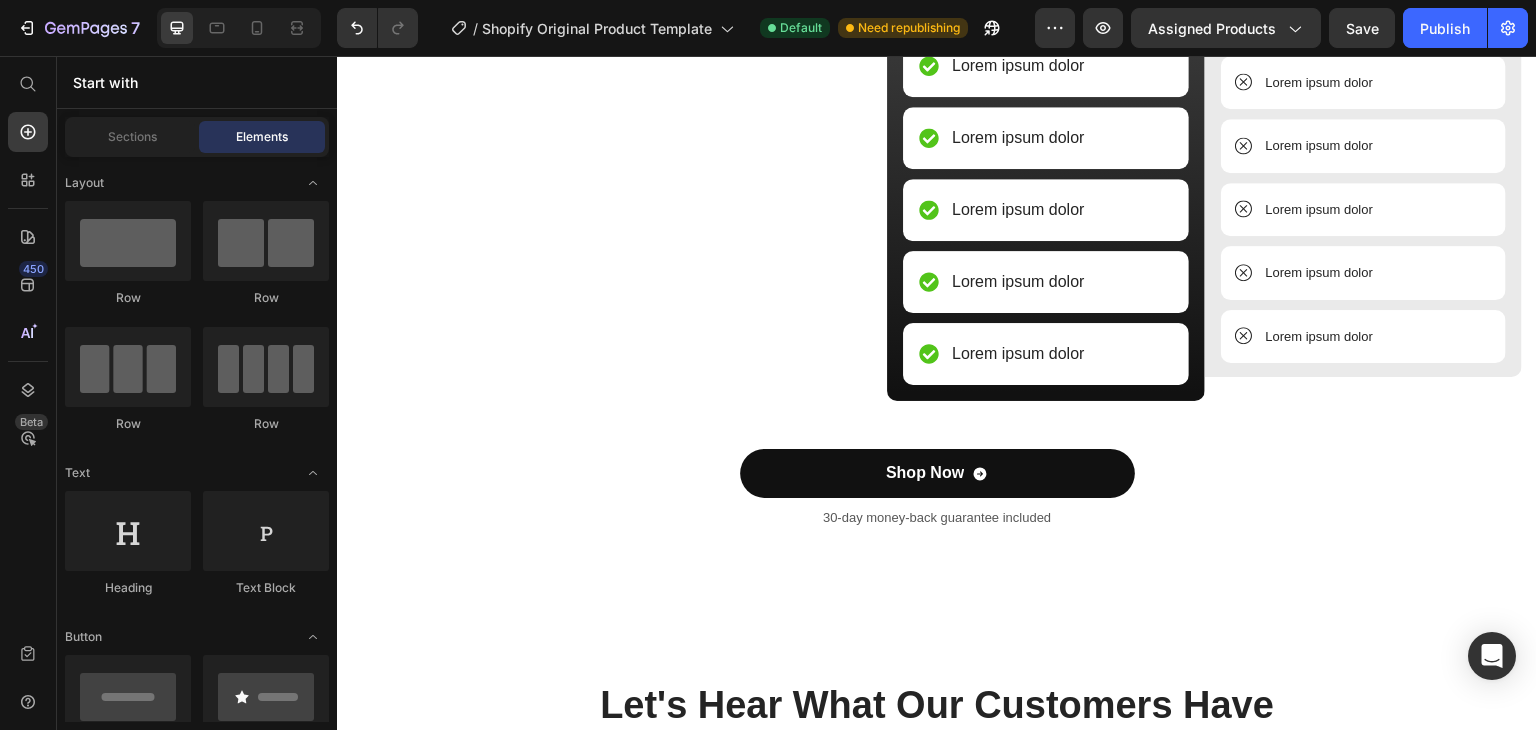 scroll, scrollTop: 5889, scrollLeft: 0, axis: vertical 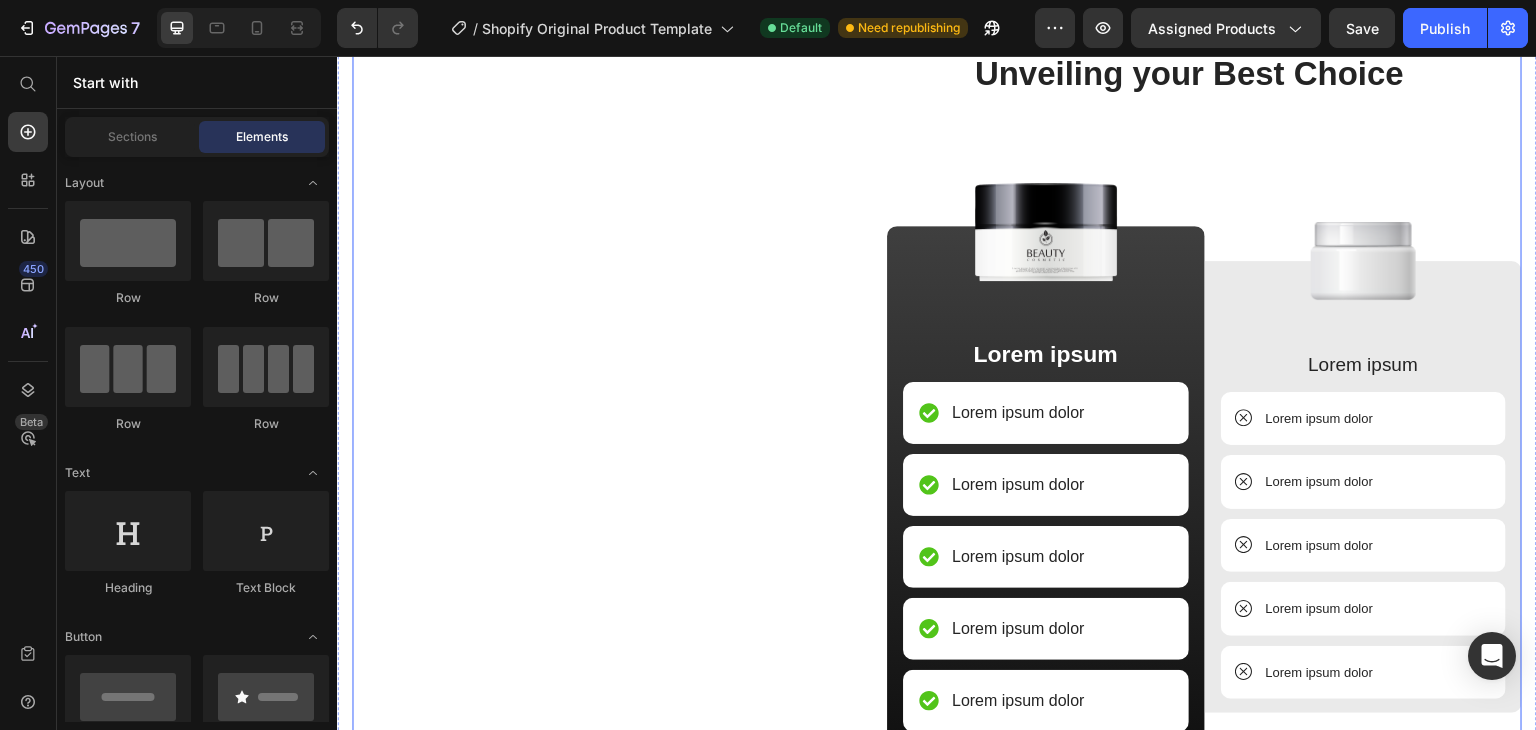 click on "Unveiling your Best Choice Heading Image Lorem ipsum Text Block Lorem ipsum dolor Item List Lorem ipsum dolor Item List Lorem ipsum dolor Item List Lorem ipsum dolor Item List Lorem ipsum dolor Item List Row Image Lorem ipsum Text Block
Lorem ipsum dolor Item List
Lorem ipsum dolor Item List
Lorem ipsum dolor Item List
Lorem ipsum dolor Item List
Lorem ipsum dolor Item List Row Row" at bounding box center [1189, 407] 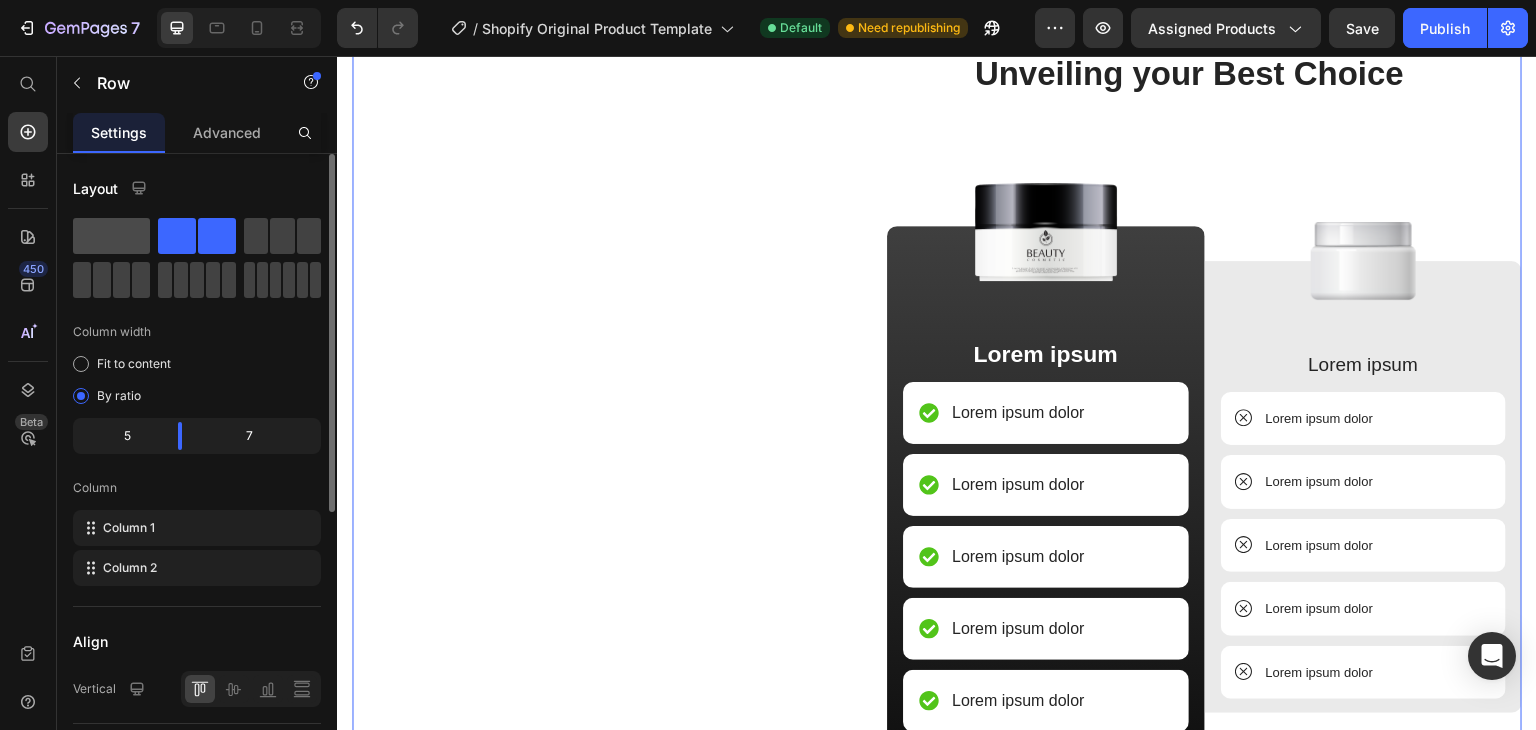 click 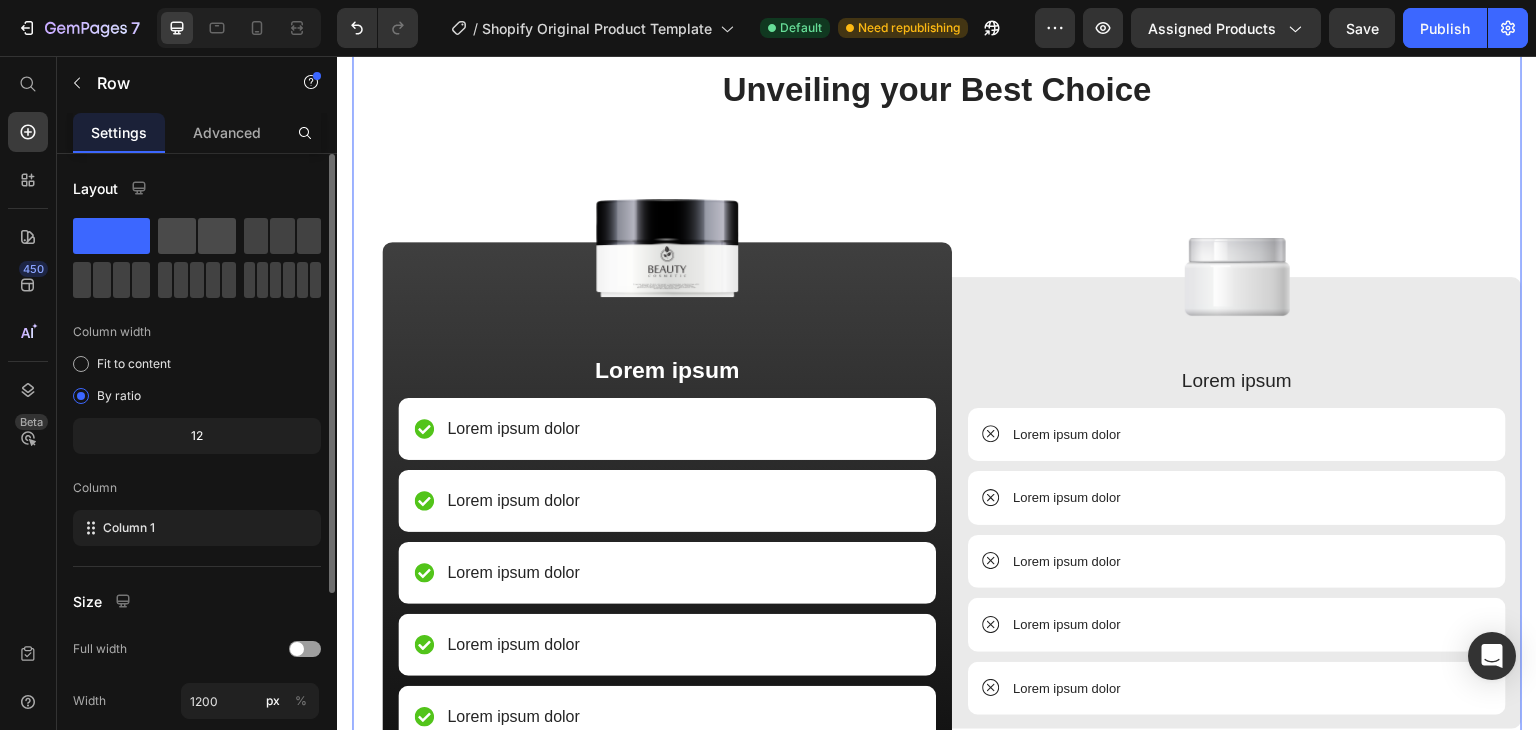 click 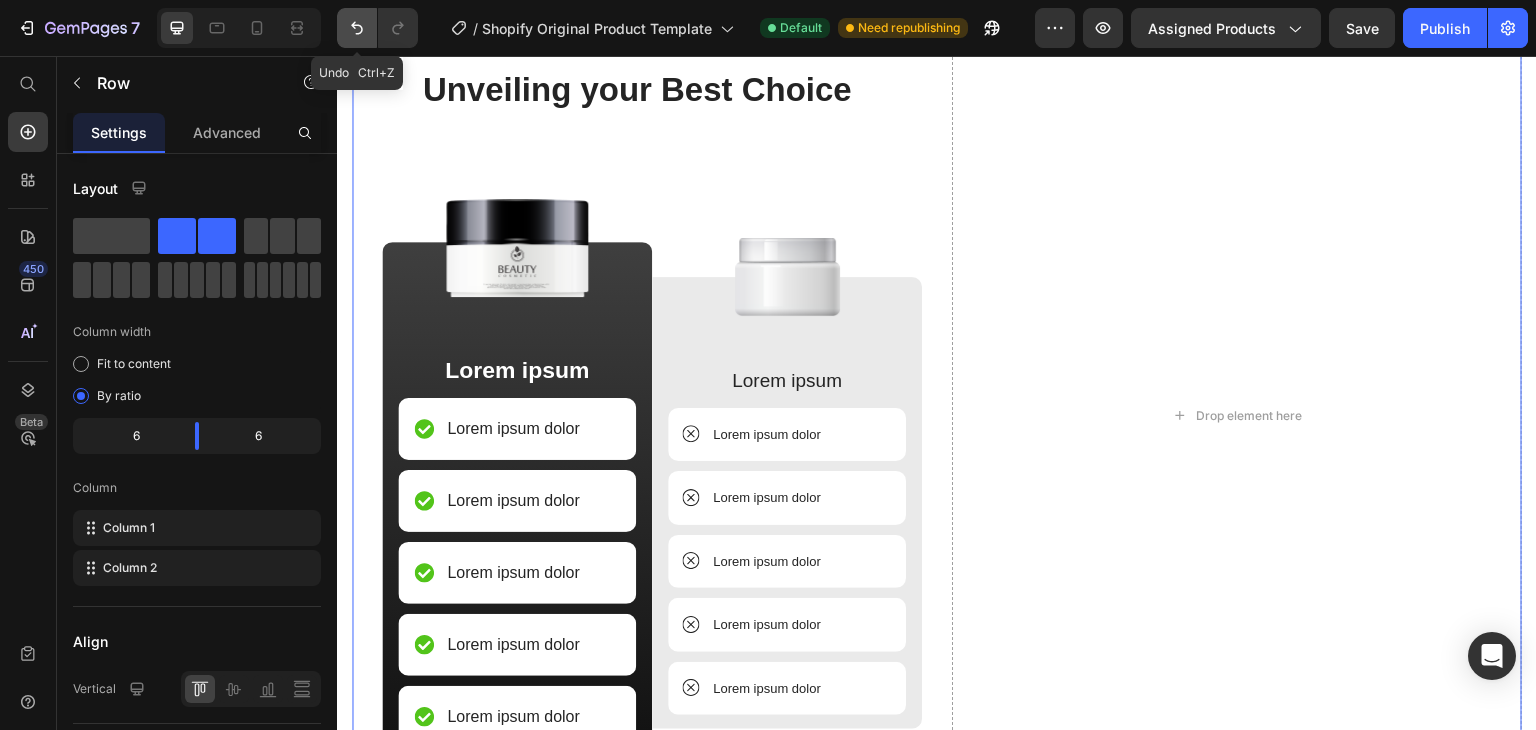 click 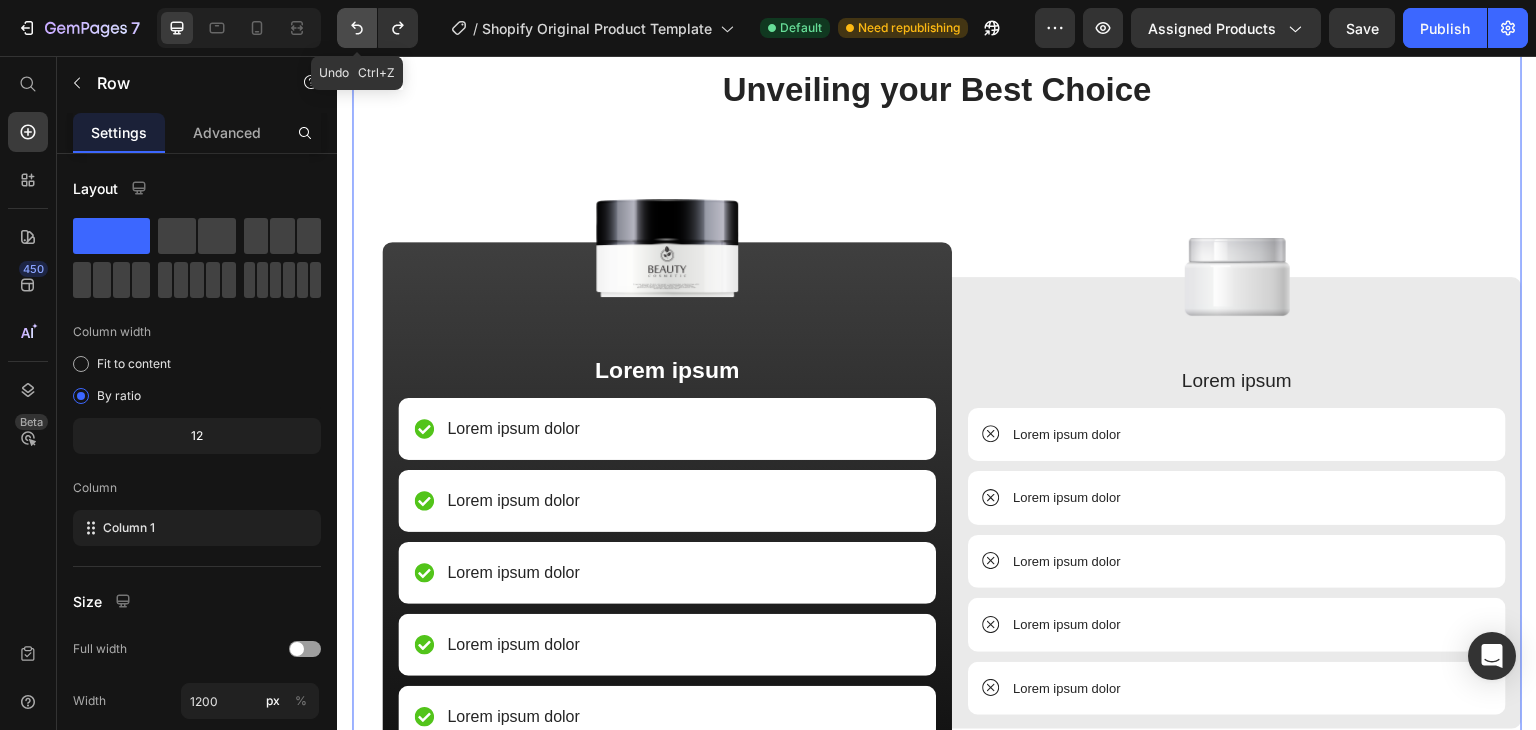 click 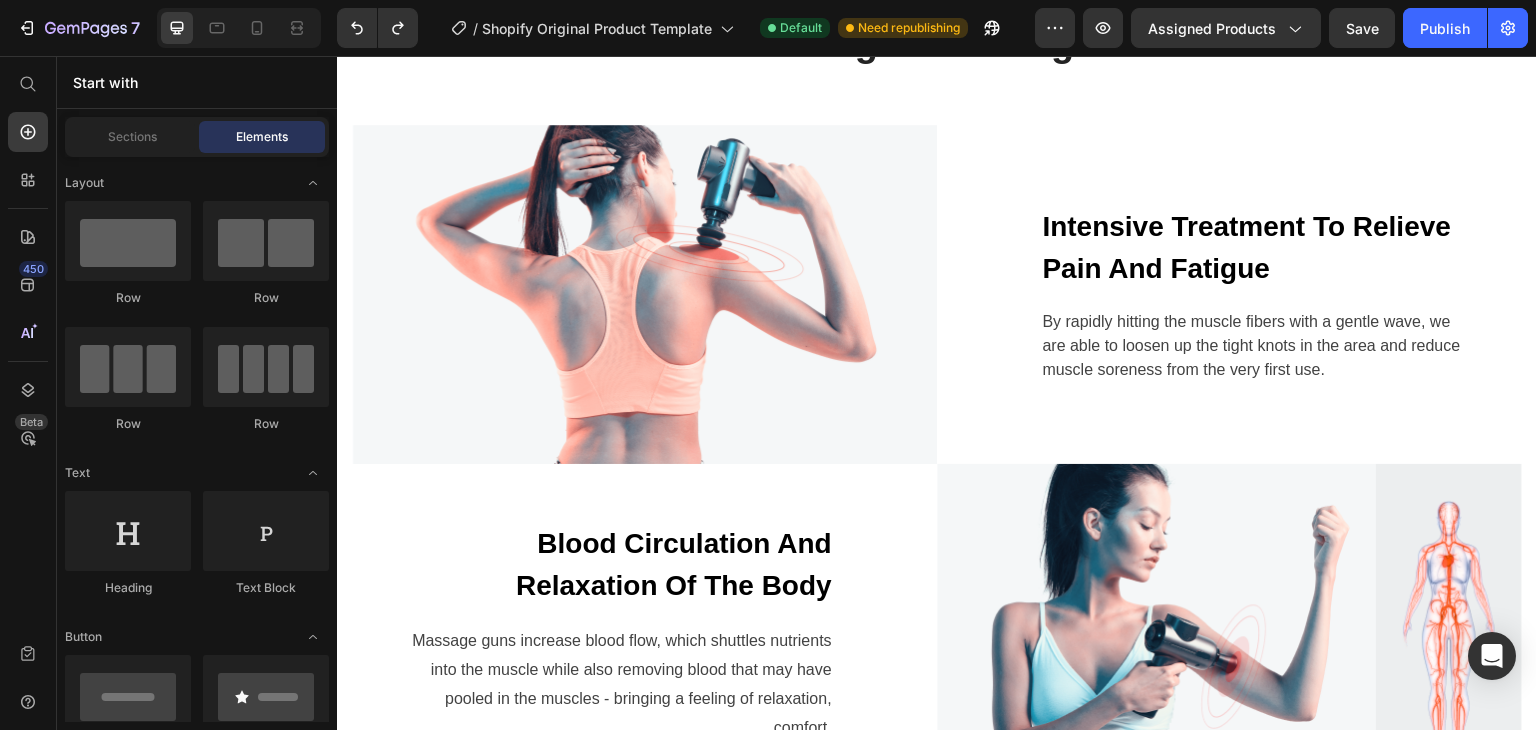 scroll, scrollTop: 3620, scrollLeft: 0, axis: vertical 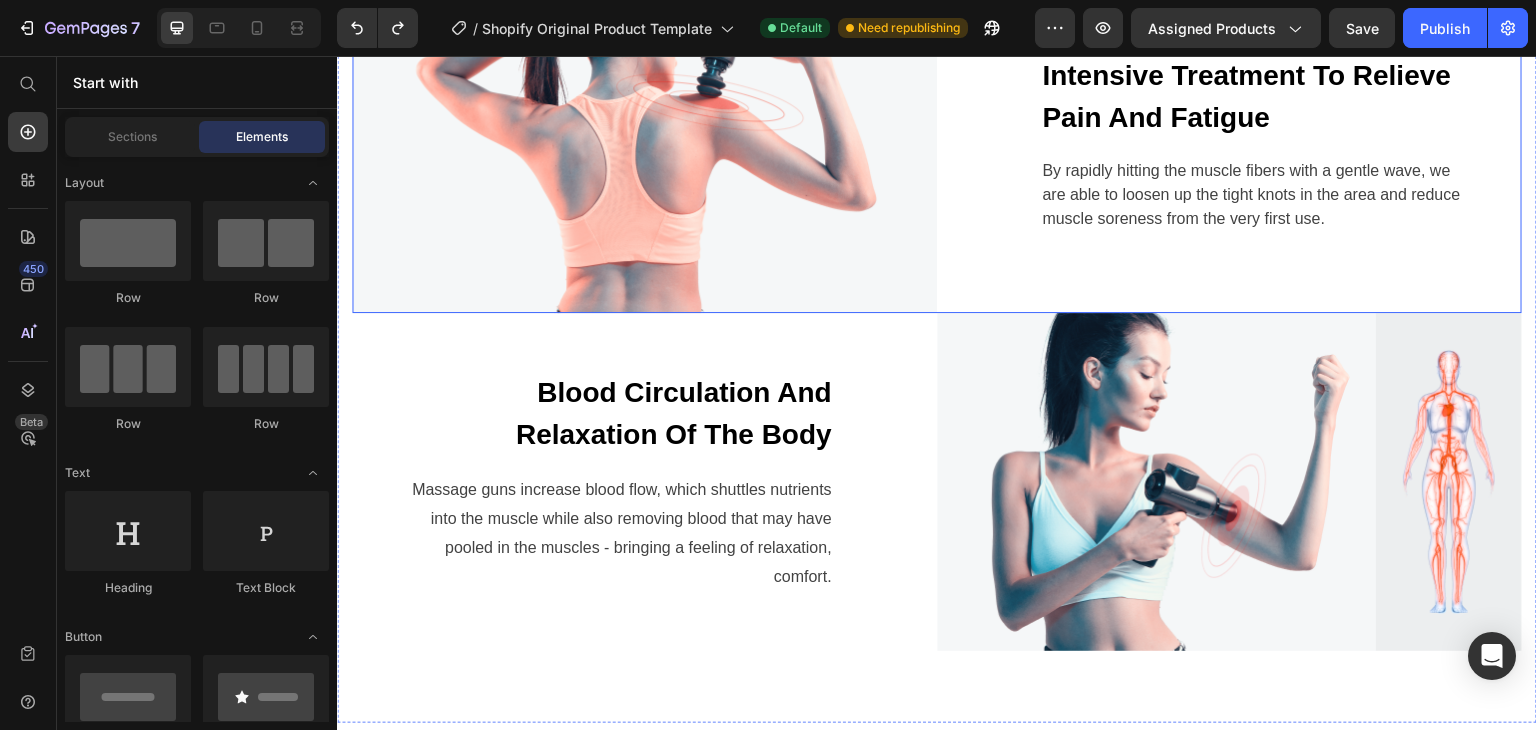 click on "Intensive Treatment To Relieve Pain And Fatigue Text block By rapidly hitting the muscle fibers with a gentle wave, we are able to loosen up the tight knots in the area and reduce muscle soreness from the very first use. Text block Row" at bounding box center [1229, 143] 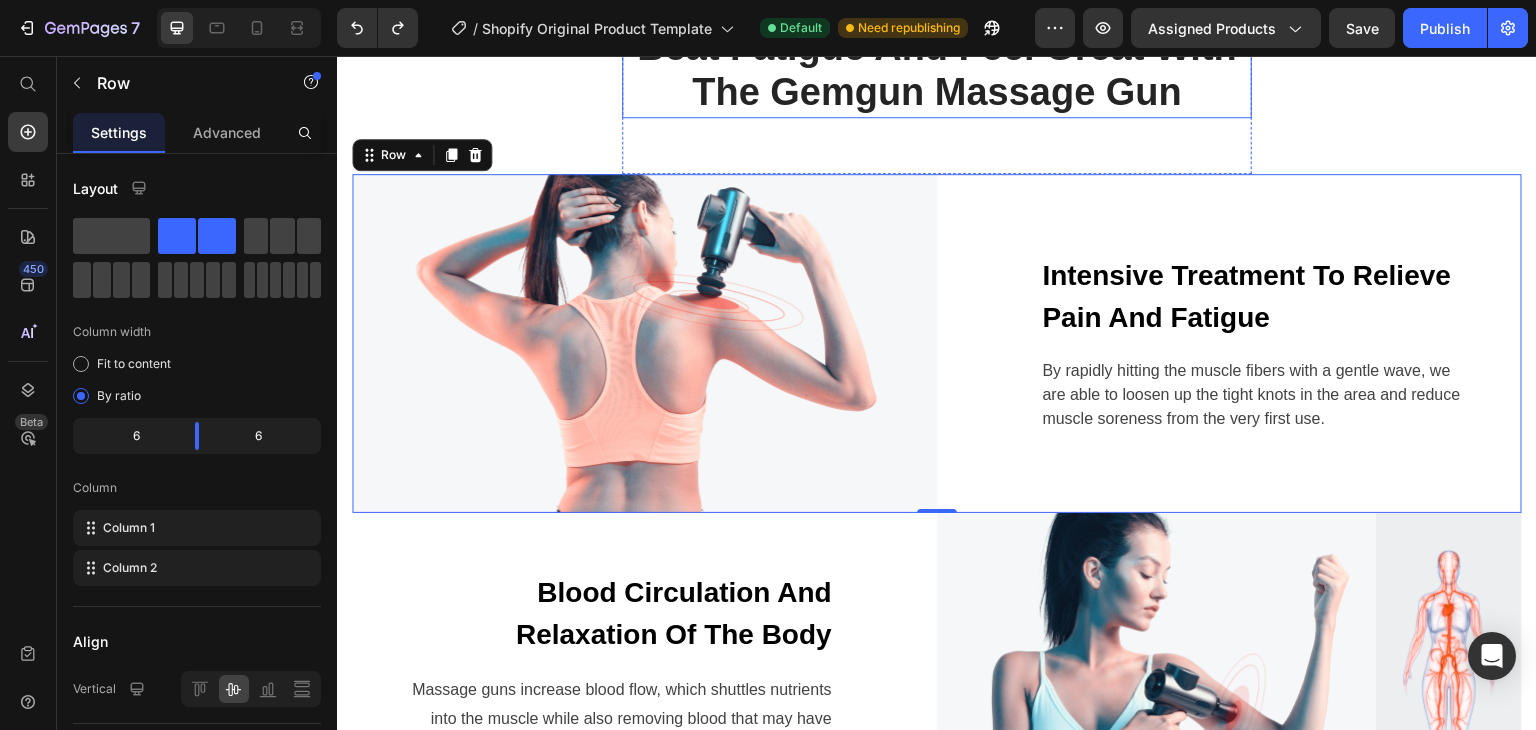 scroll, scrollTop: 3620, scrollLeft: 0, axis: vertical 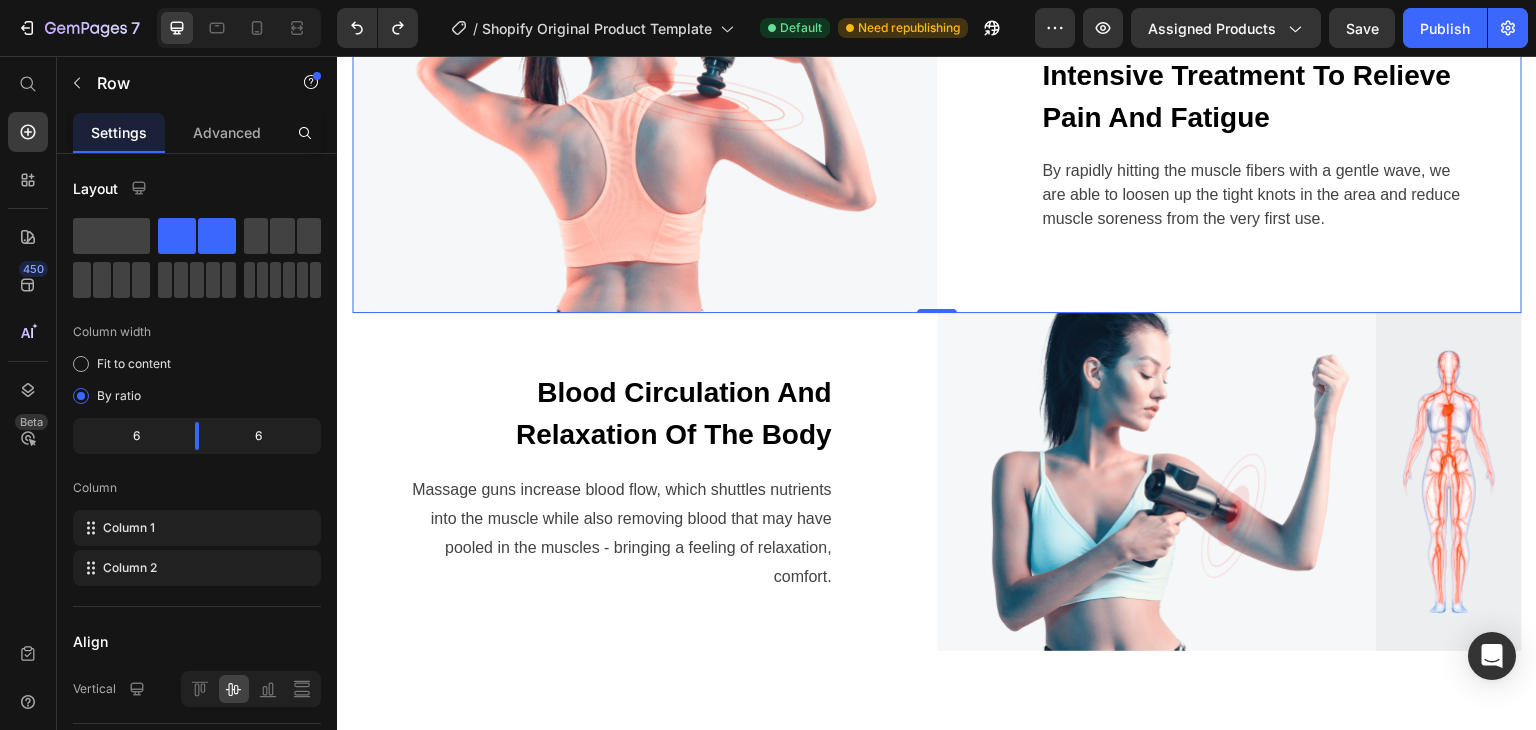 click on "Blood Circulation And Relaxation Of The Body Text block Massage guns increase blood flow, which shuttles nutrients into the muscle while also removing blood that may have pooled in the muscles - bringing a feeling of relaxation, comfort. Text block Row" at bounding box center [644, 482] 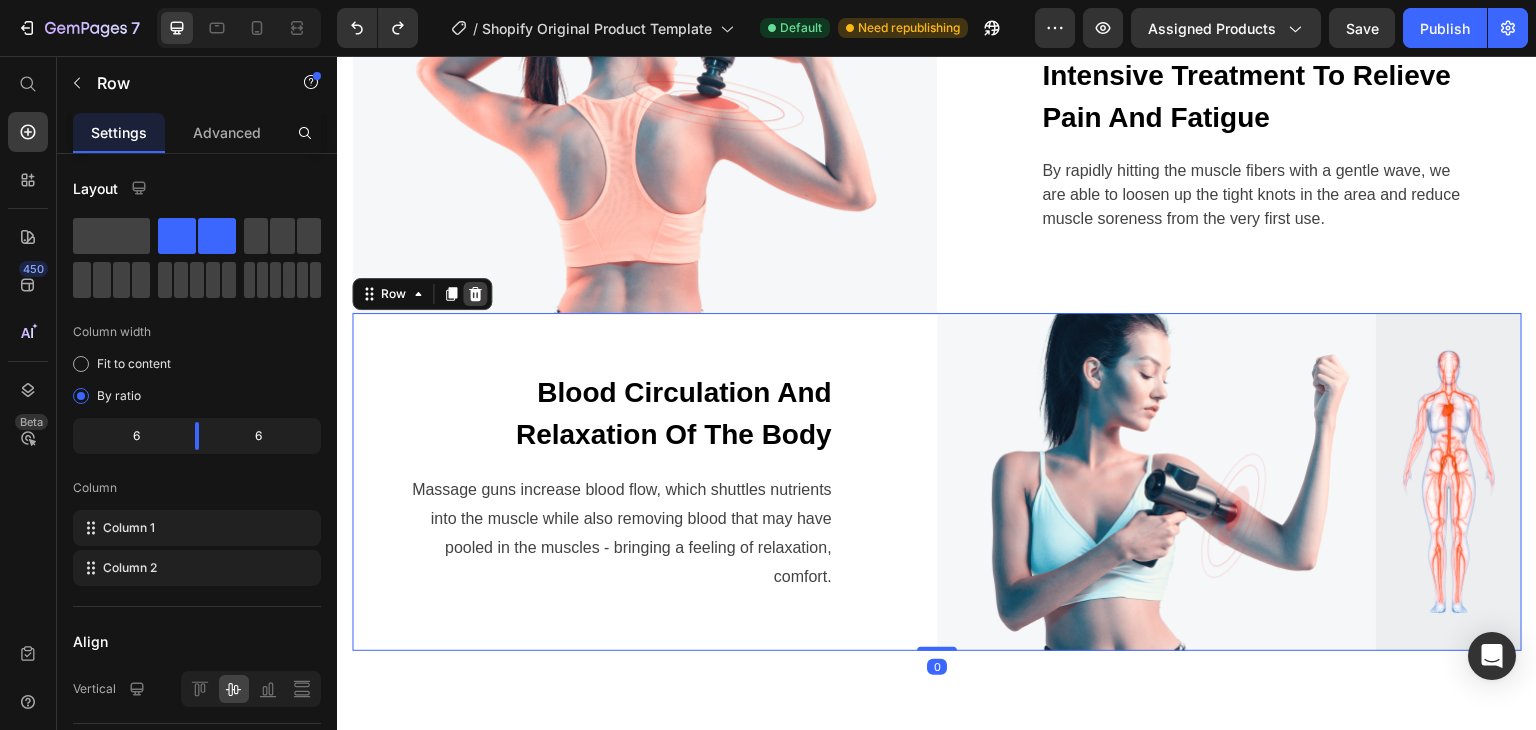 click 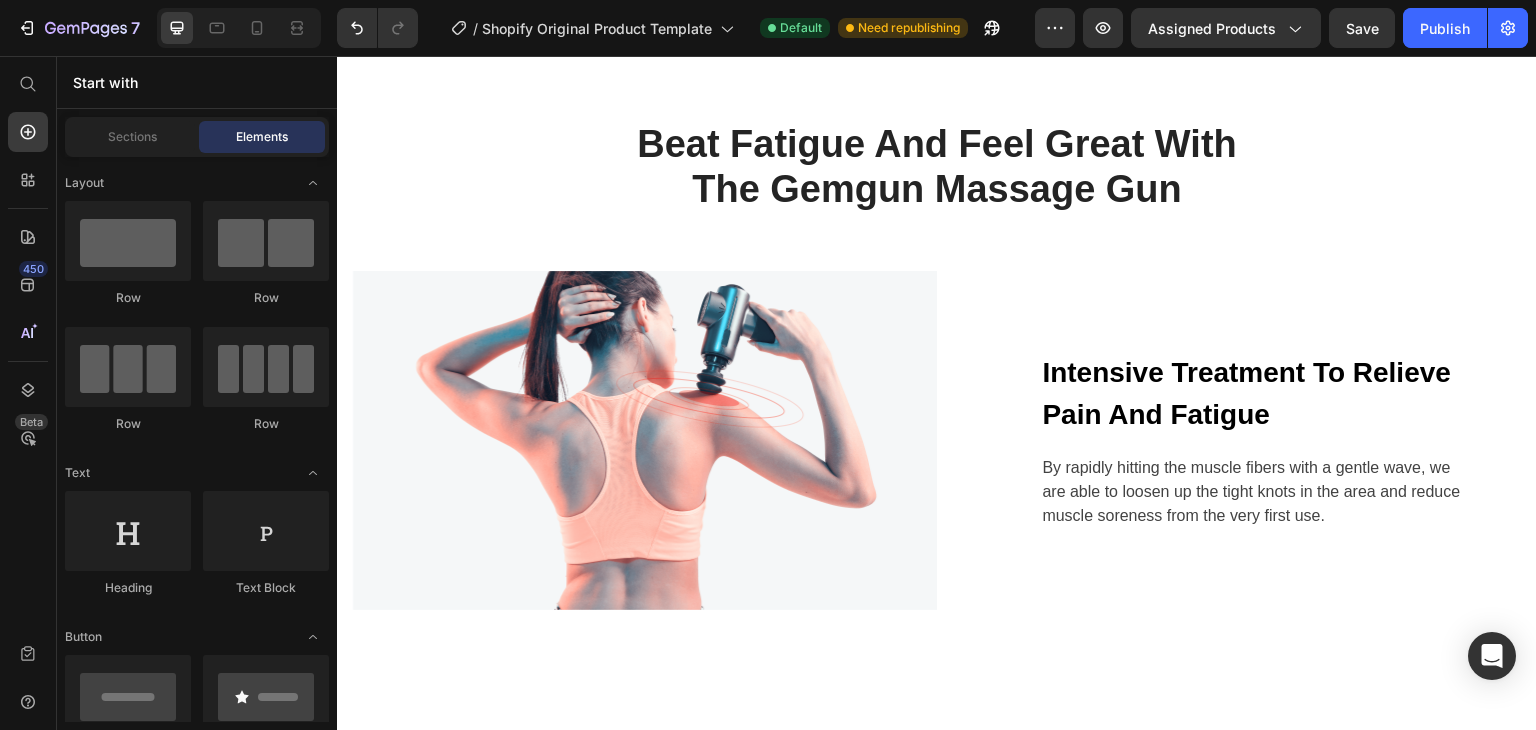 scroll, scrollTop: 3720, scrollLeft: 0, axis: vertical 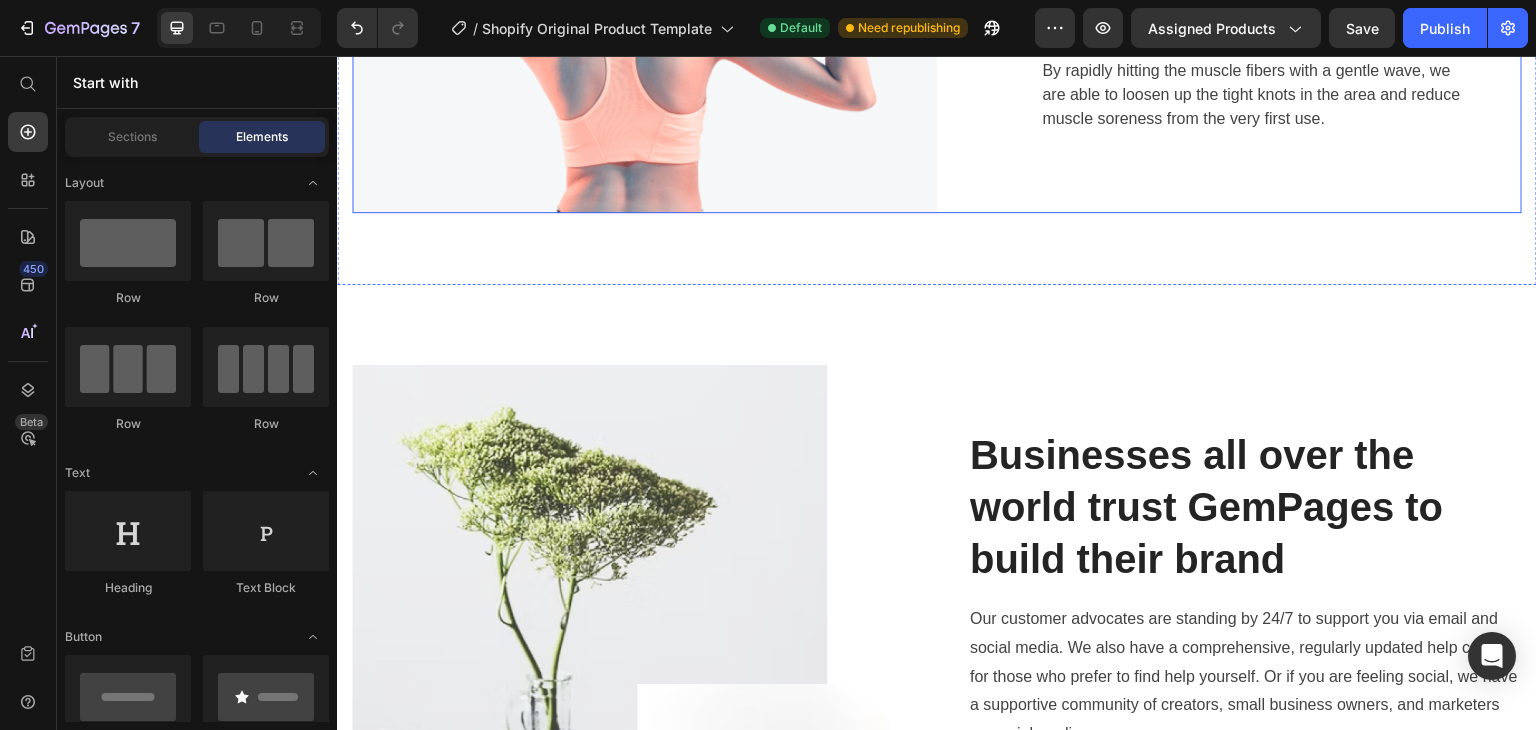 click on "Intensive Treatment To Relieve Pain And Fatigue Text block By rapidly hitting the muscle fibers with a gentle wave, we are able to loosen up the tight knots in the area and reduce muscle soreness from the very first use. Text block Row" at bounding box center (1229, 43) 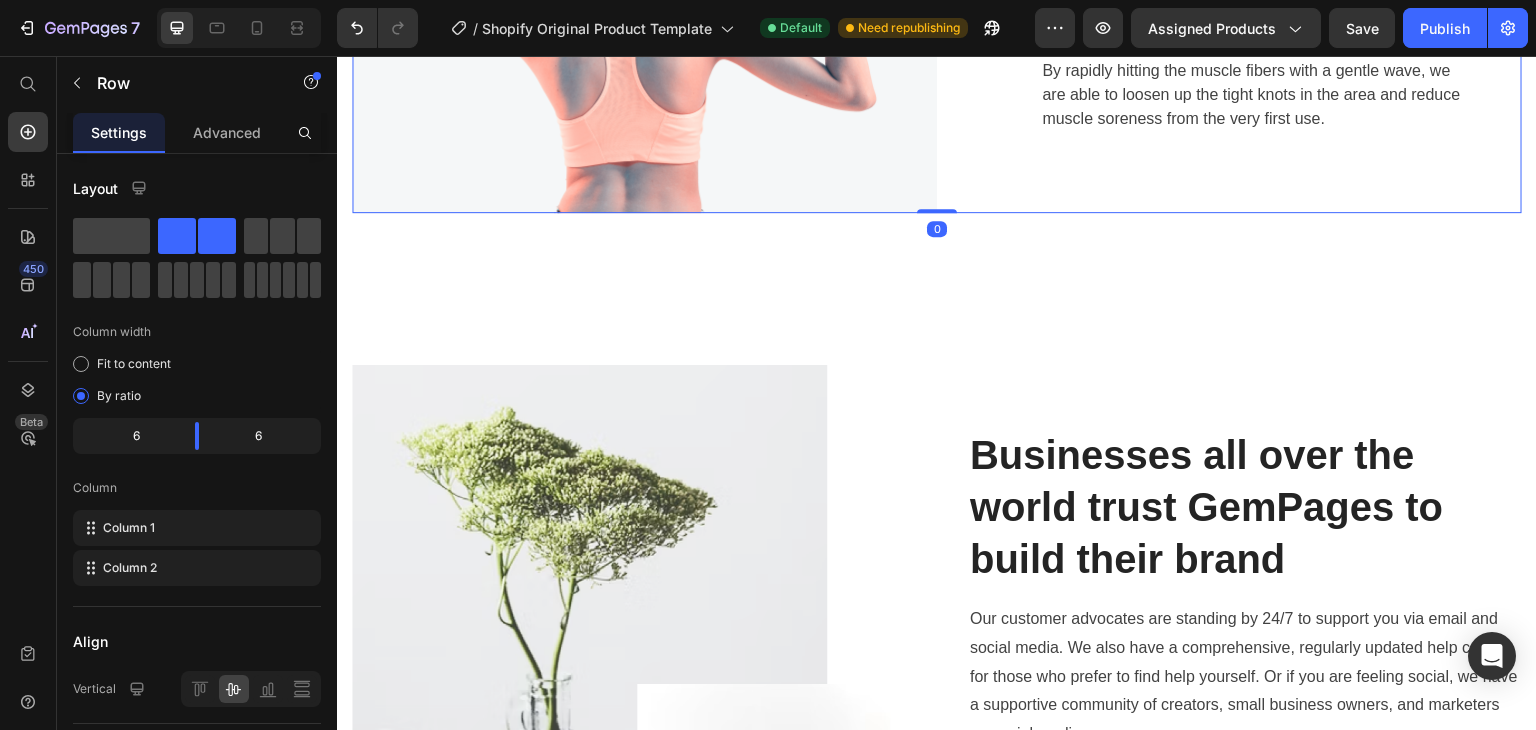 click 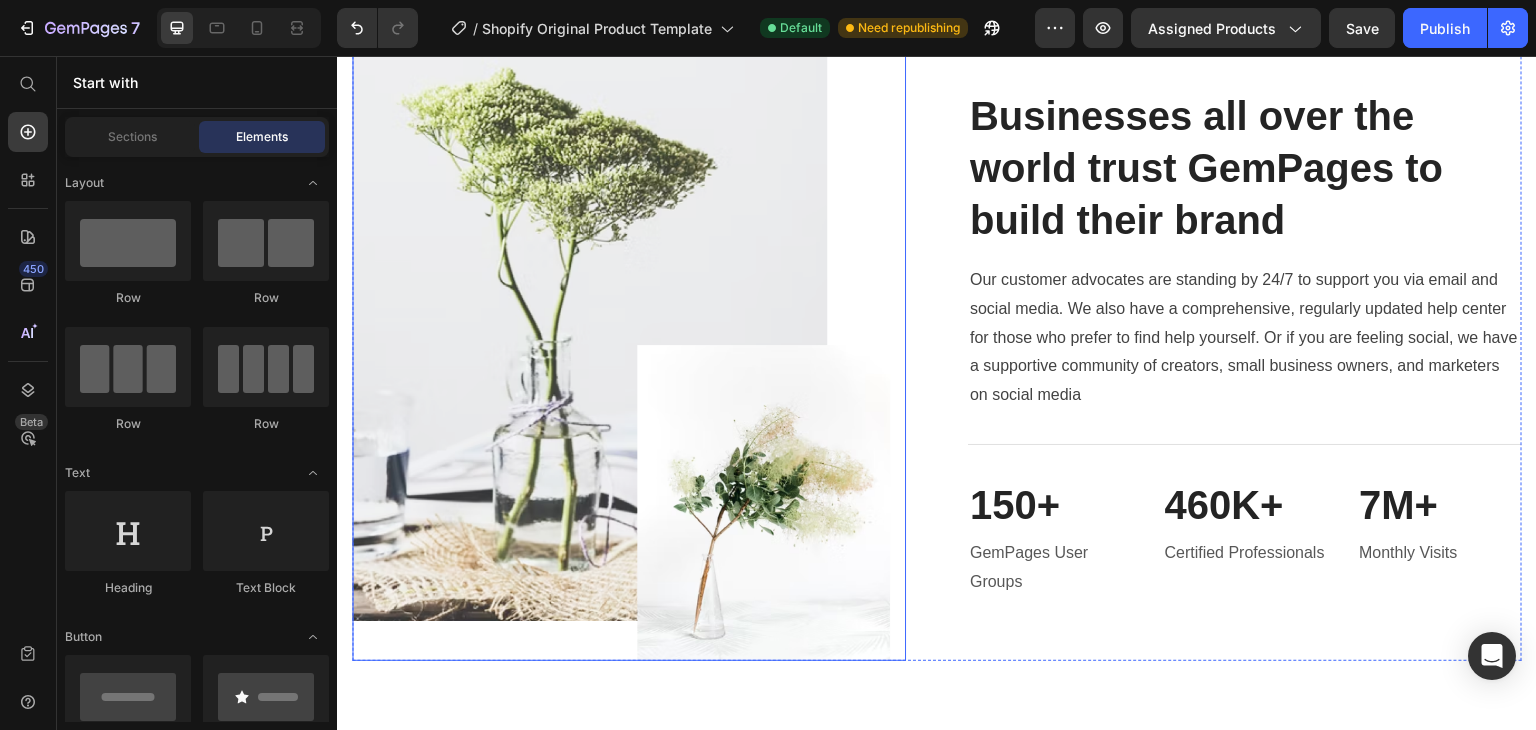 scroll, scrollTop: 3620, scrollLeft: 0, axis: vertical 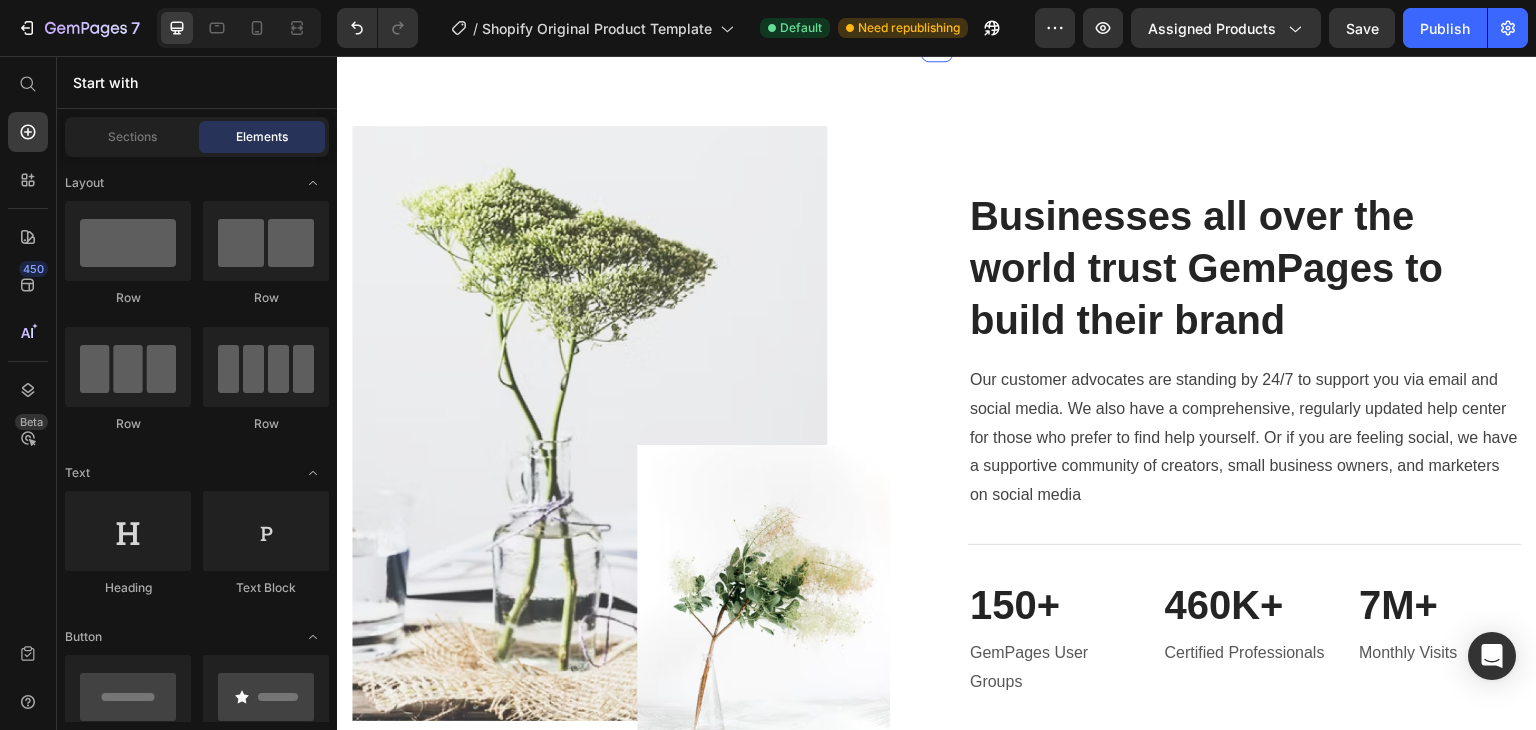 click on "Beat Fatigue And Feel Great With The Gemgun Massage Gun Heading Row Section 6" at bounding box center [937, -102] 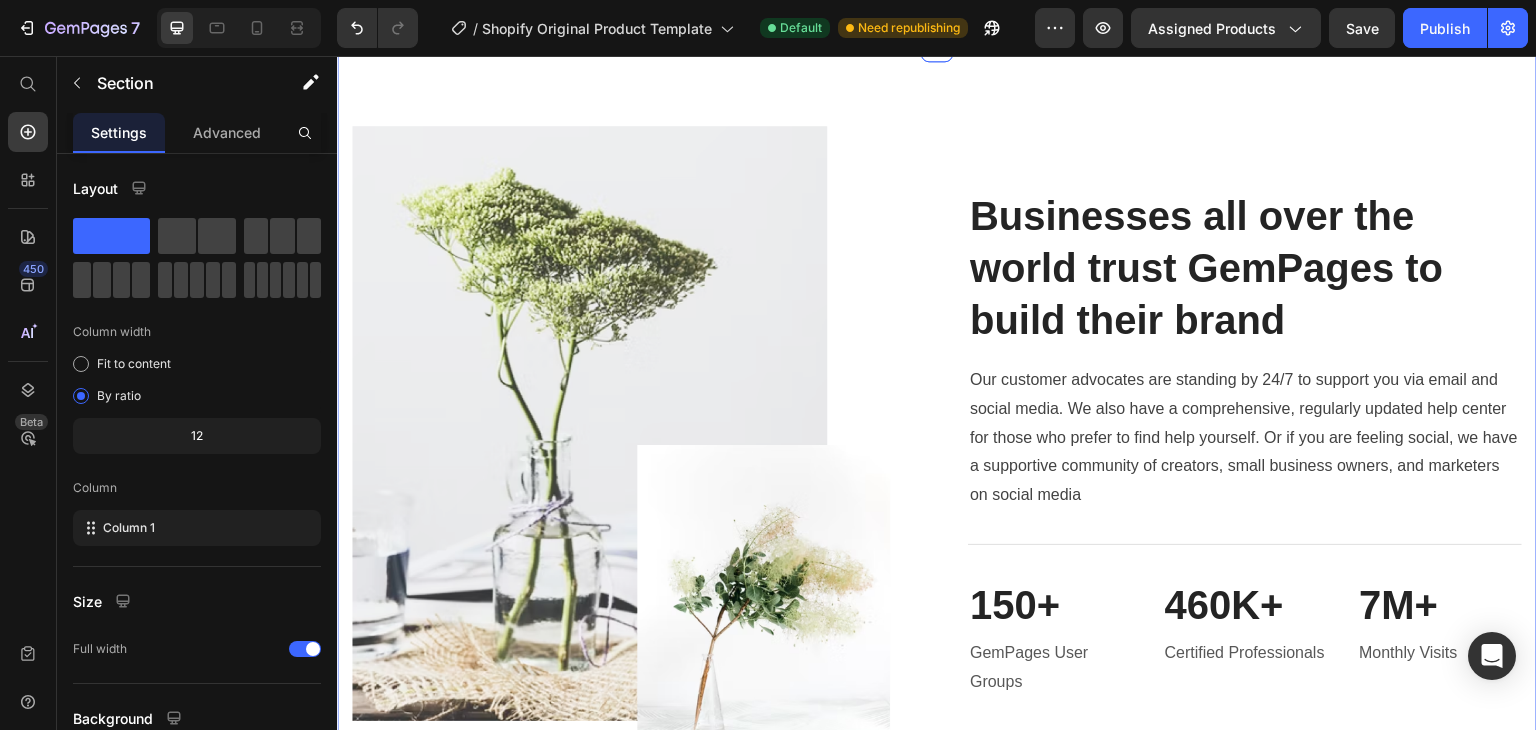 click on "Image Businesses all over the world trust GemPages to build their brand Heading Our customer advocates are standing by 24/7 to support you via email and social media. We also have a comprehensive, regularly updated help center for those who prefer to find help yourself. Or if you are feeling social, we have a supportive community of creators, small business owners, and marketers on social media Text block                Title Line 150+ Heading GemPages User Groups Text block 460K+ Heading Certified Professionals Text block 7M+ Heading Monthly Visits Text block Row Row Section 7" at bounding box center [937, 443] 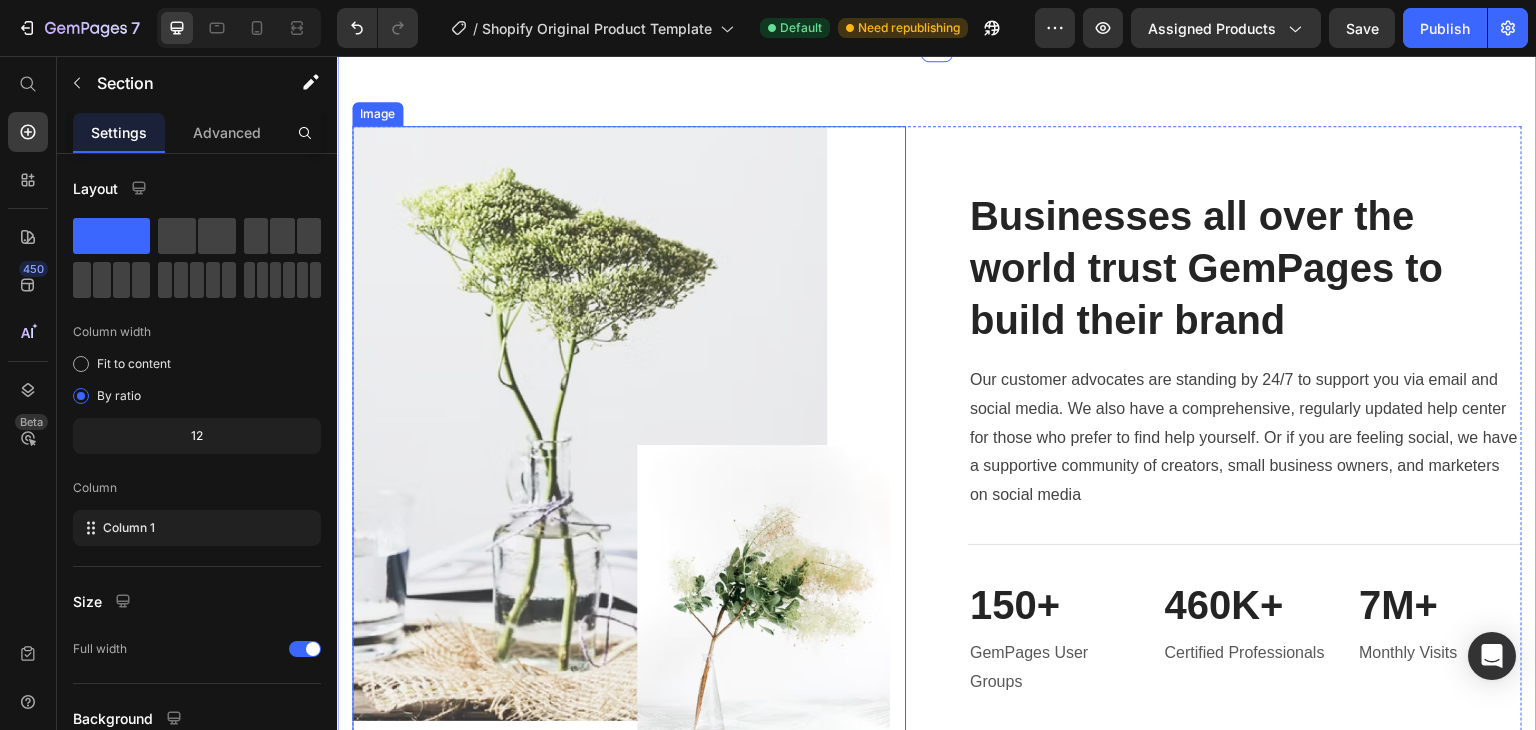 click at bounding box center (629, 443) 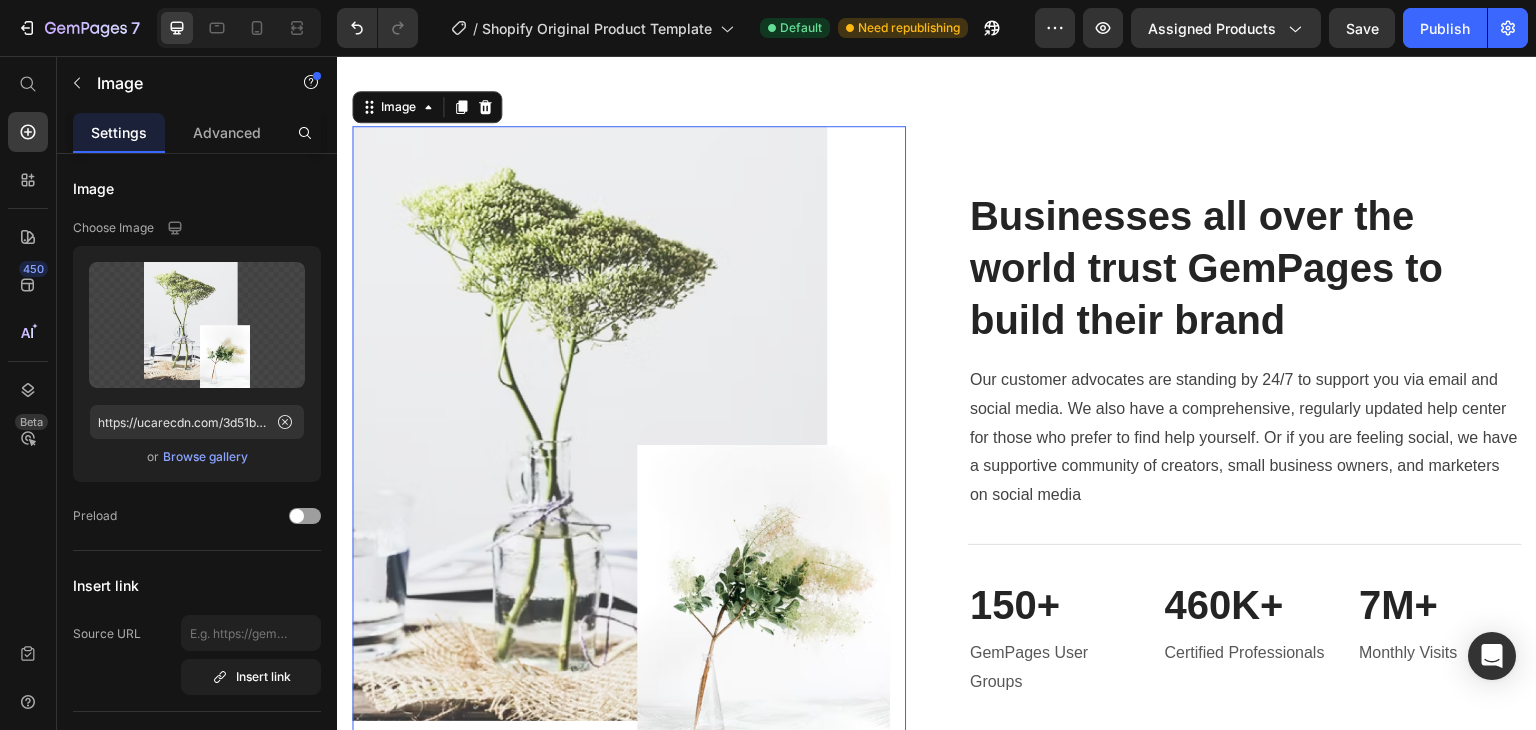 click on "Image   0 Businesses all over the world trust GemPages to build their brand Heading Our customer advocates are standing by 24/7 to support you via email and social media. We also have a comprehensive, regularly updated help center for those who prefer to find help yourself. Or if you are feeling social, we have a supportive community of creators, small business owners, and marketers on social media Text block                Title Line 150+ Heading GemPages User Groups Text block 460K+ Heading Certified Professionals Text block 7M+ Heading Monthly Visits Text block Row Row" at bounding box center [937, 443] 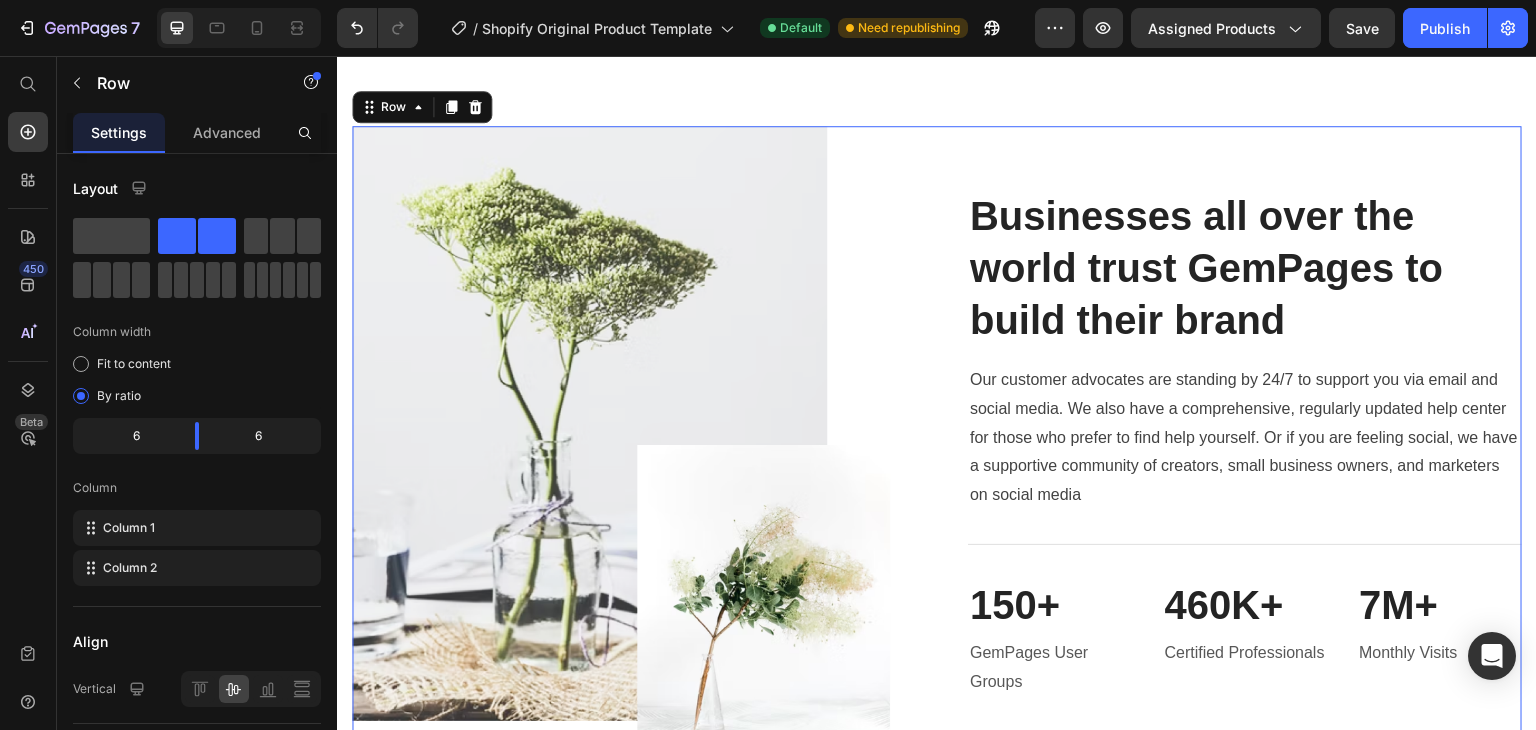 click on "Image Businesses all over the world trust GemPages to build their brand Heading Our customer advocates are standing by 24/7 to support you via email and social media. We also have a comprehensive, regularly updated help center for those who prefer to find help yourself. Or if you are feeling social, we have a supportive community of creators, small business owners, and marketers on social media Text block                Title Line 150+ Heading GemPages User Groups Text block 460K+ Heading Certified Professionals Text block 7M+ Heading Monthly Visits Text block Row Row   0" at bounding box center [937, 443] 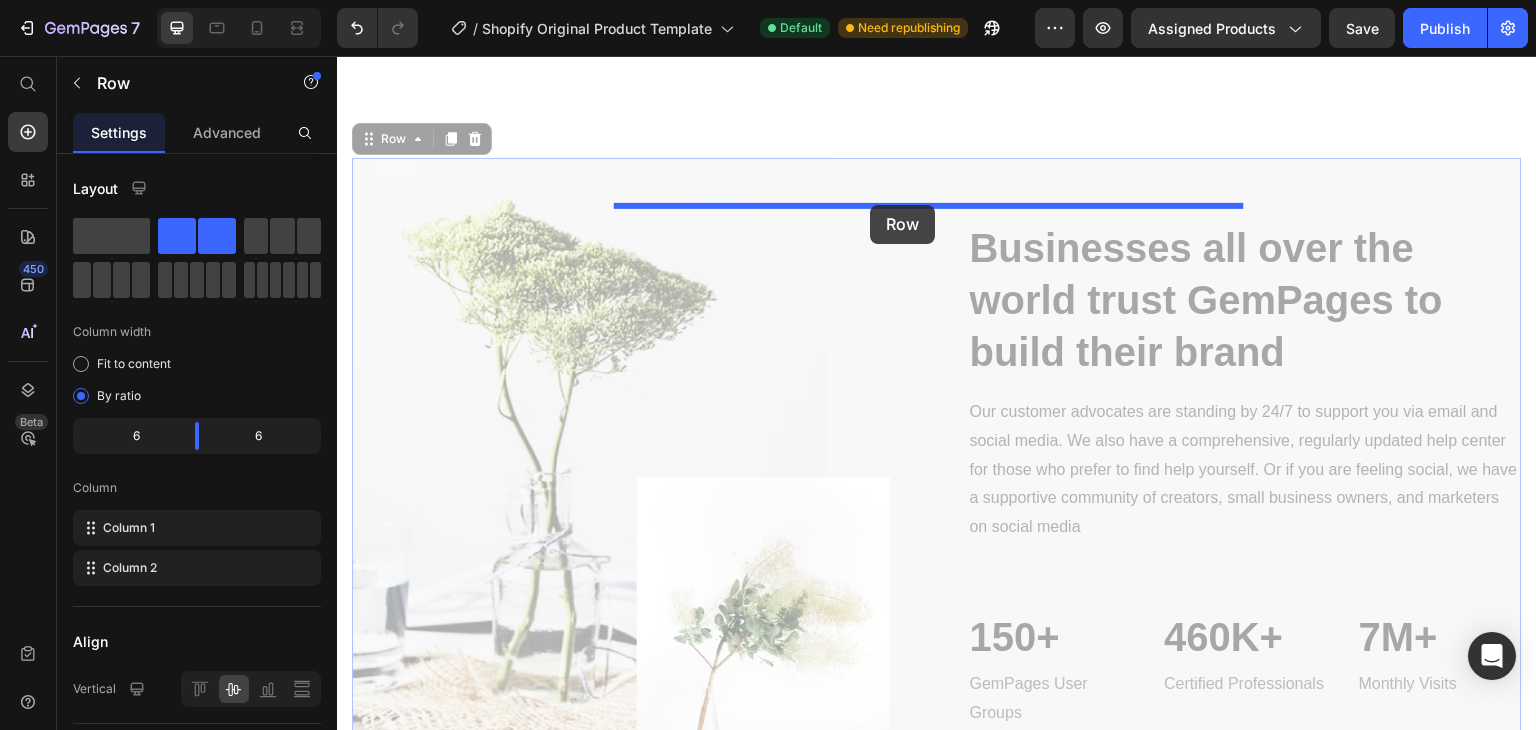 scroll, scrollTop: 3576, scrollLeft: 0, axis: vertical 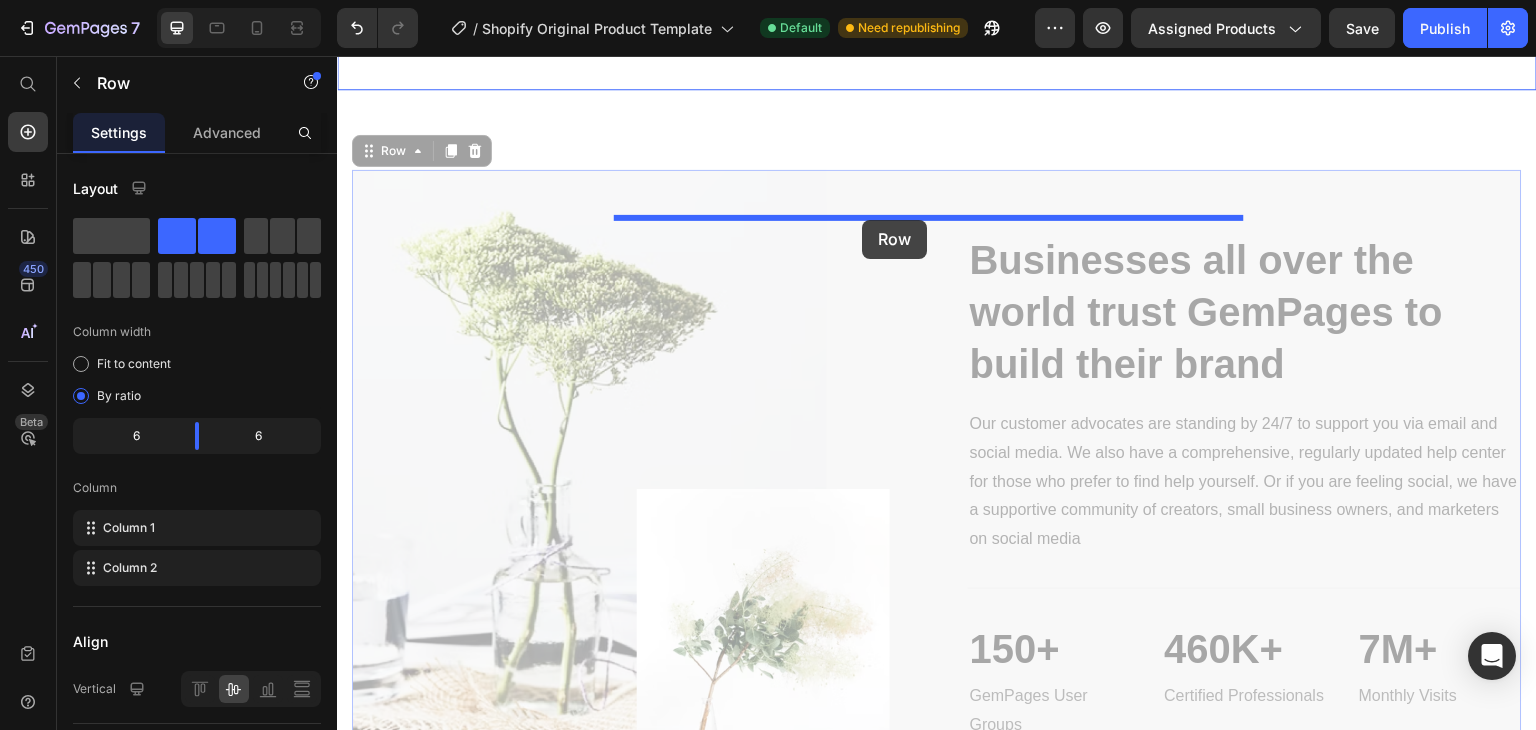 drag, startPoint x: 388, startPoint y: 309, endPoint x: 862, endPoint y: 220, distance: 482.2831 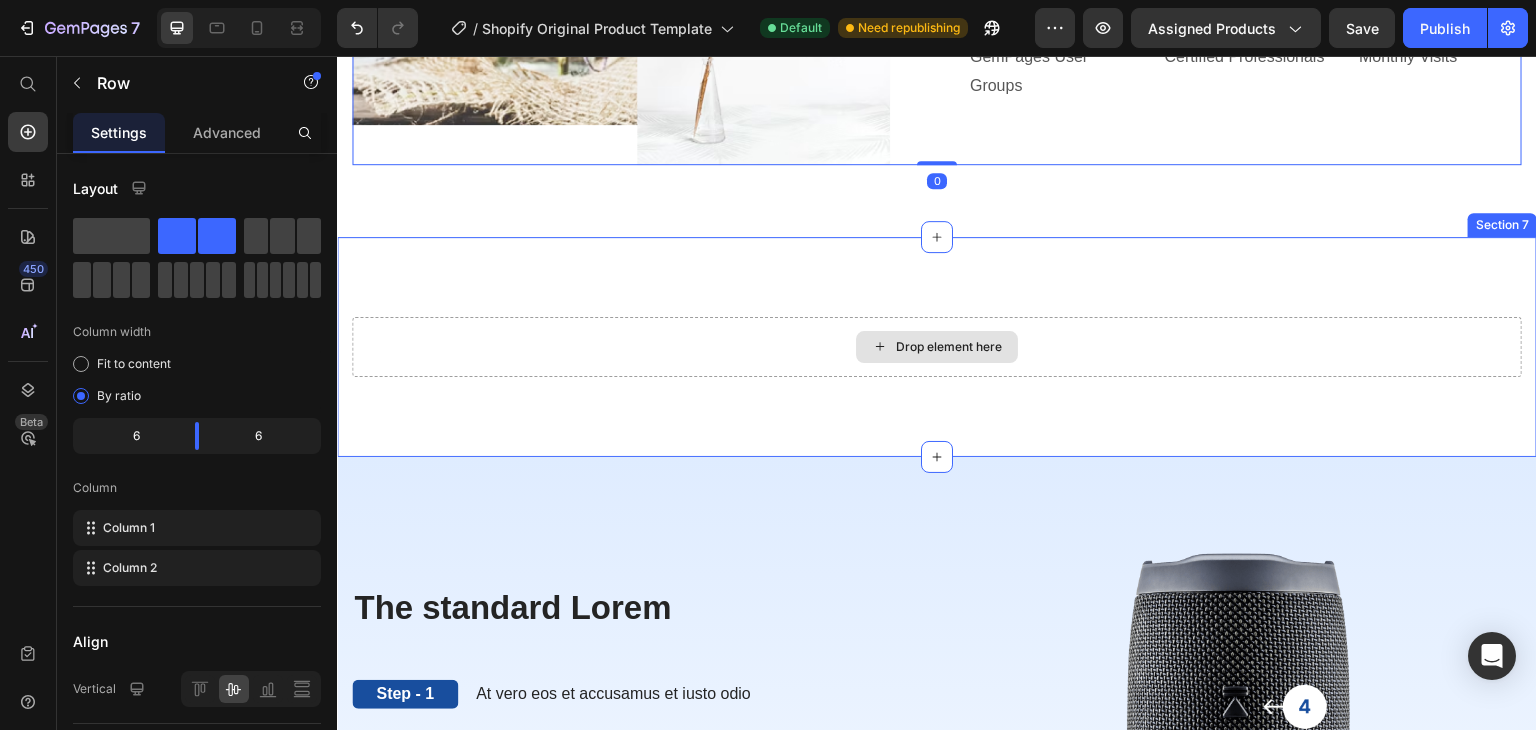 scroll, scrollTop: 4276, scrollLeft: 0, axis: vertical 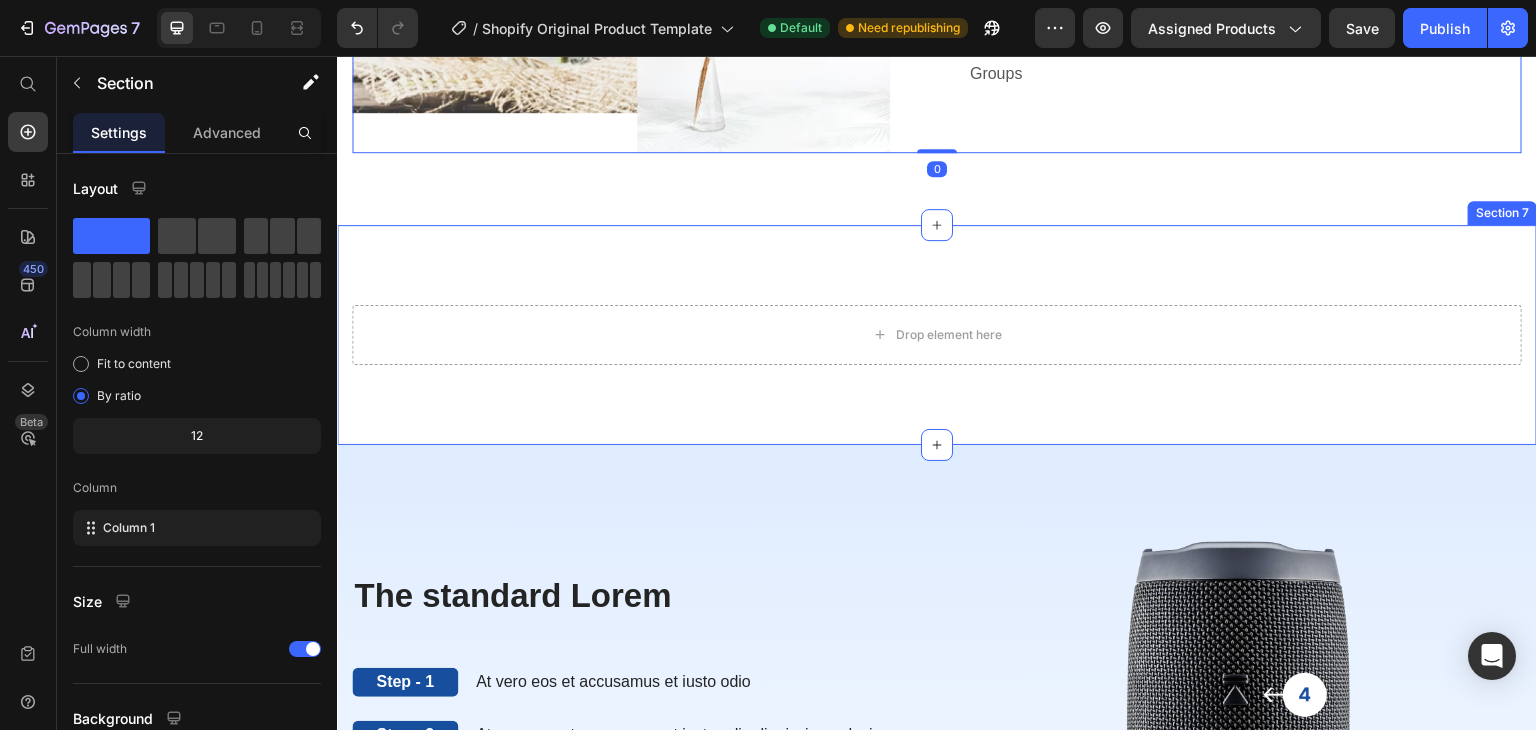 click on "Drop element here Section 7" at bounding box center [937, 335] 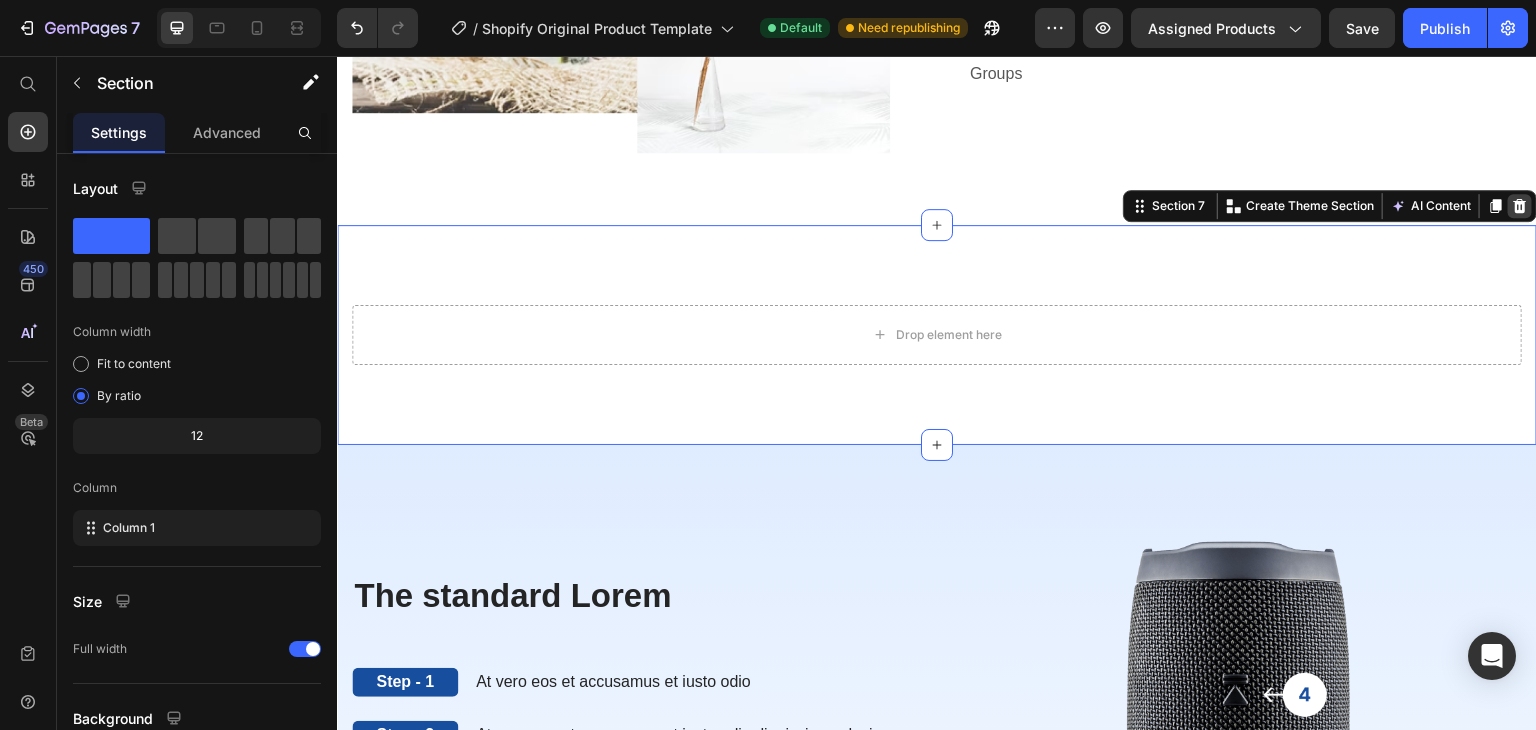 click 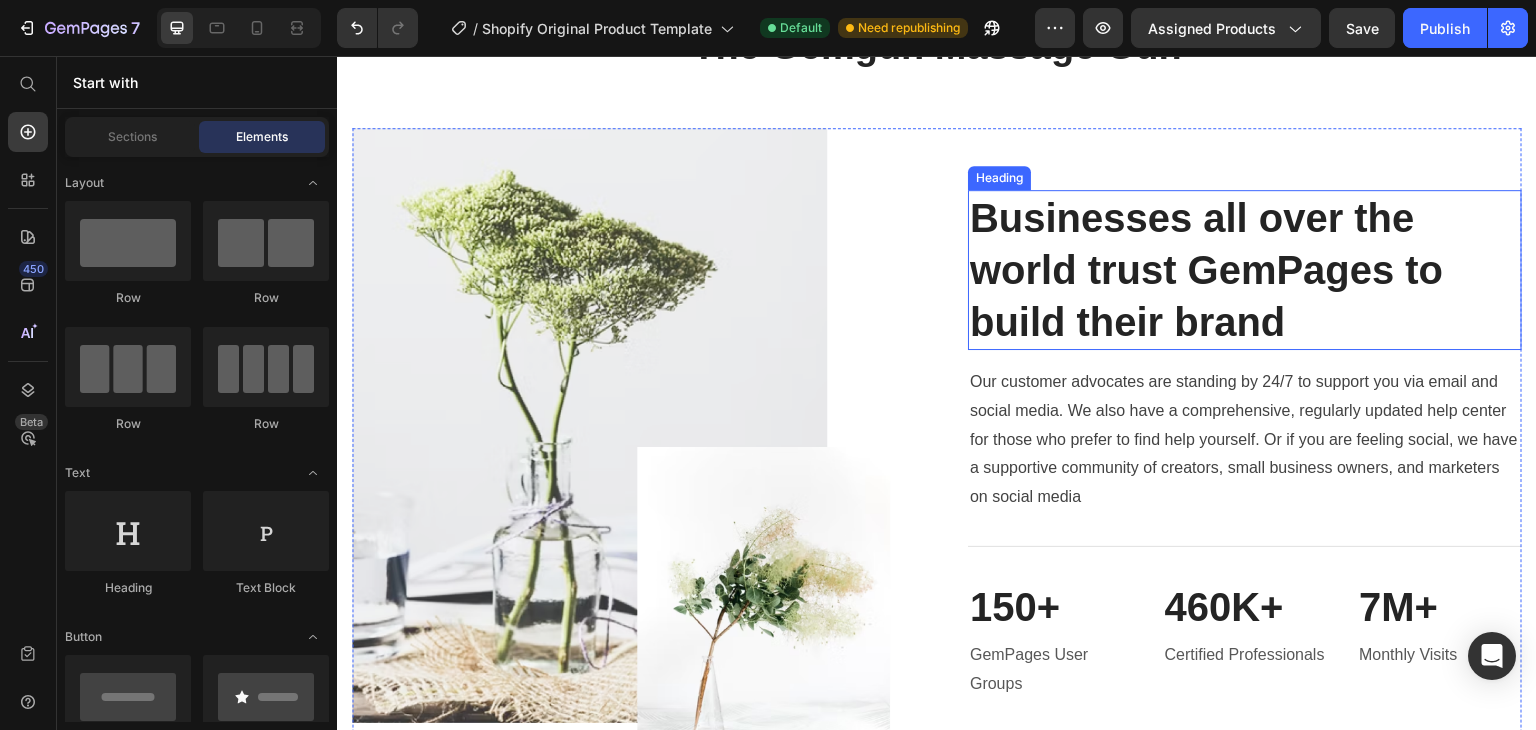 scroll, scrollTop: 3376, scrollLeft: 0, axis: vertical 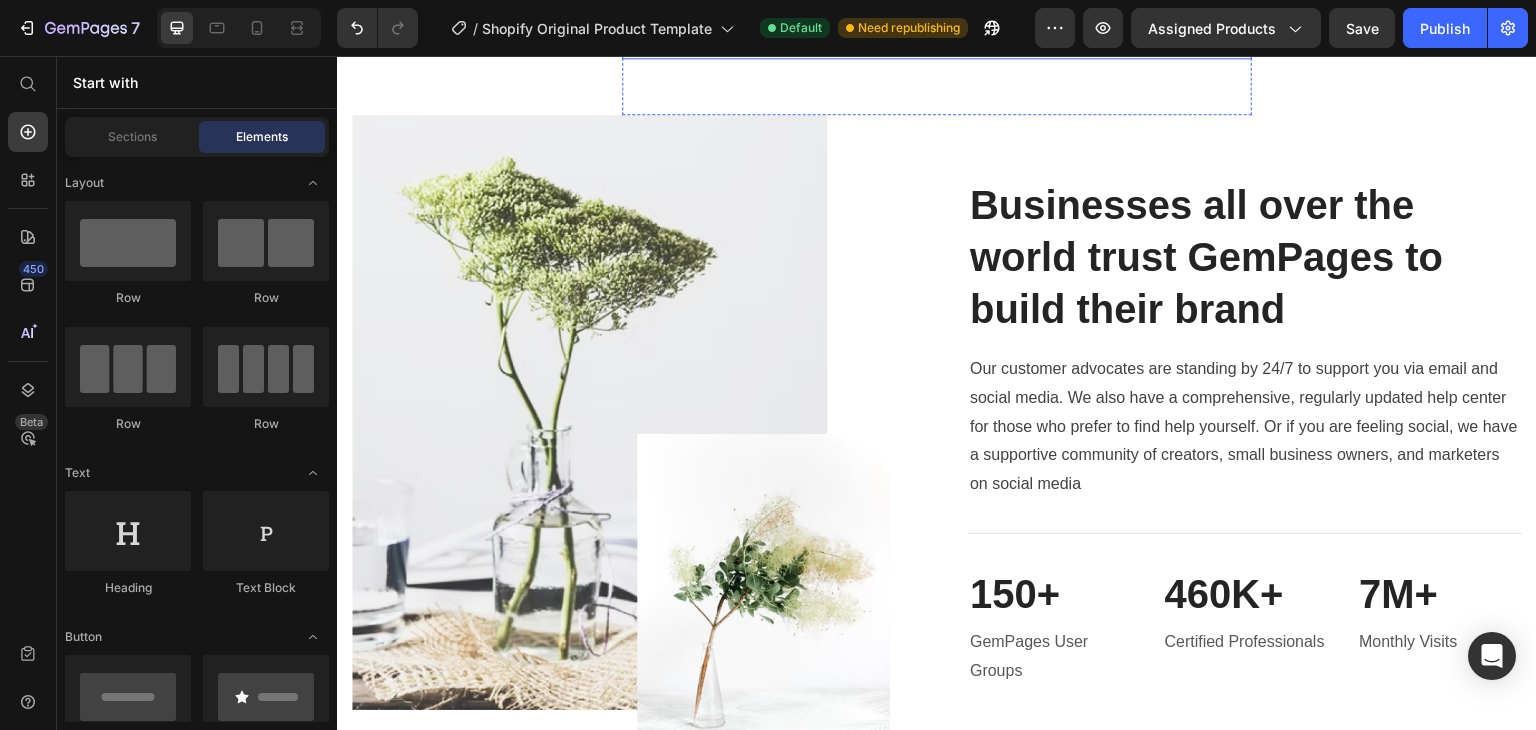 click on "Beat Fatigue And Feel Great With The Gemgun Massage Gun" at bounding box center [937, 11] 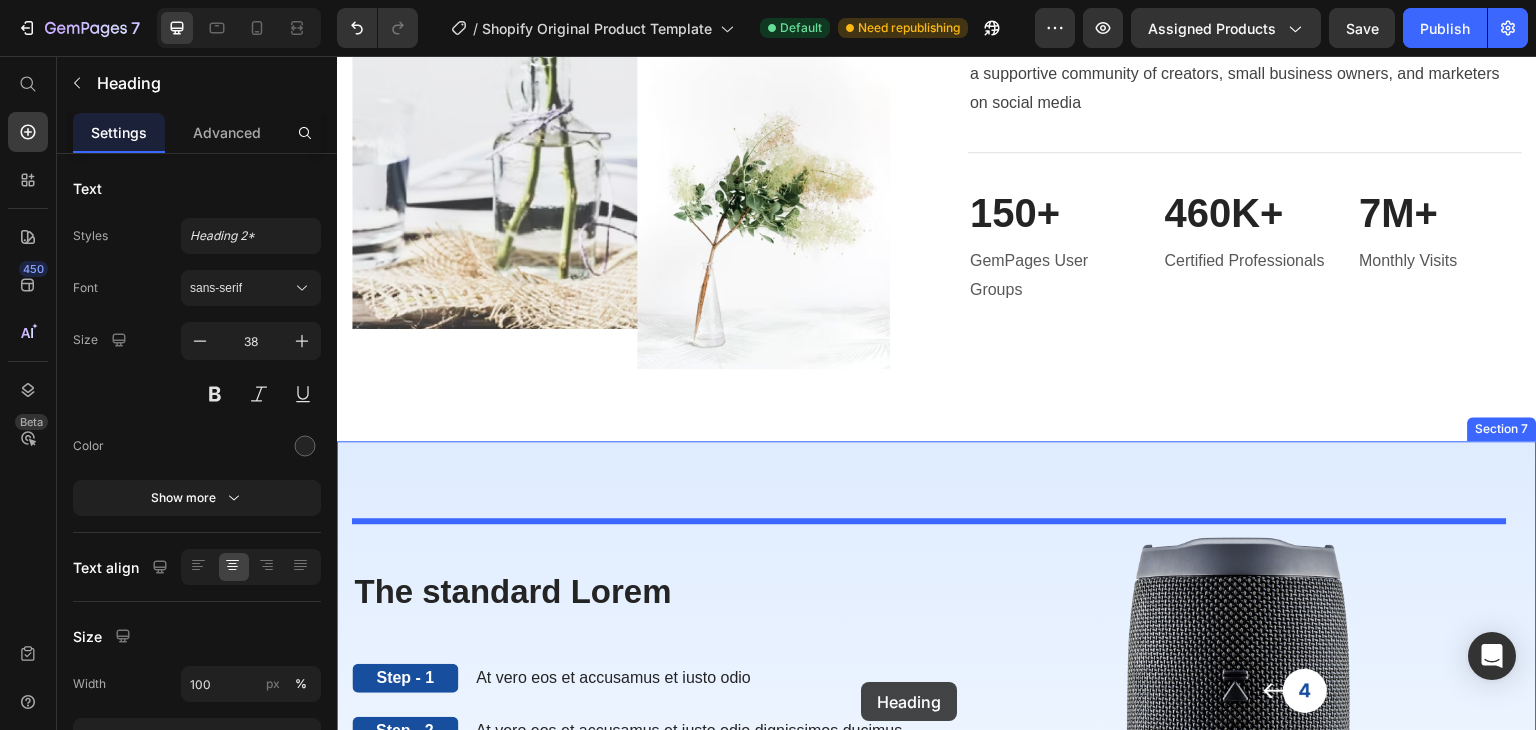 scroll, scrollTop: 4087, scrollLeft: 0, axis: vertical 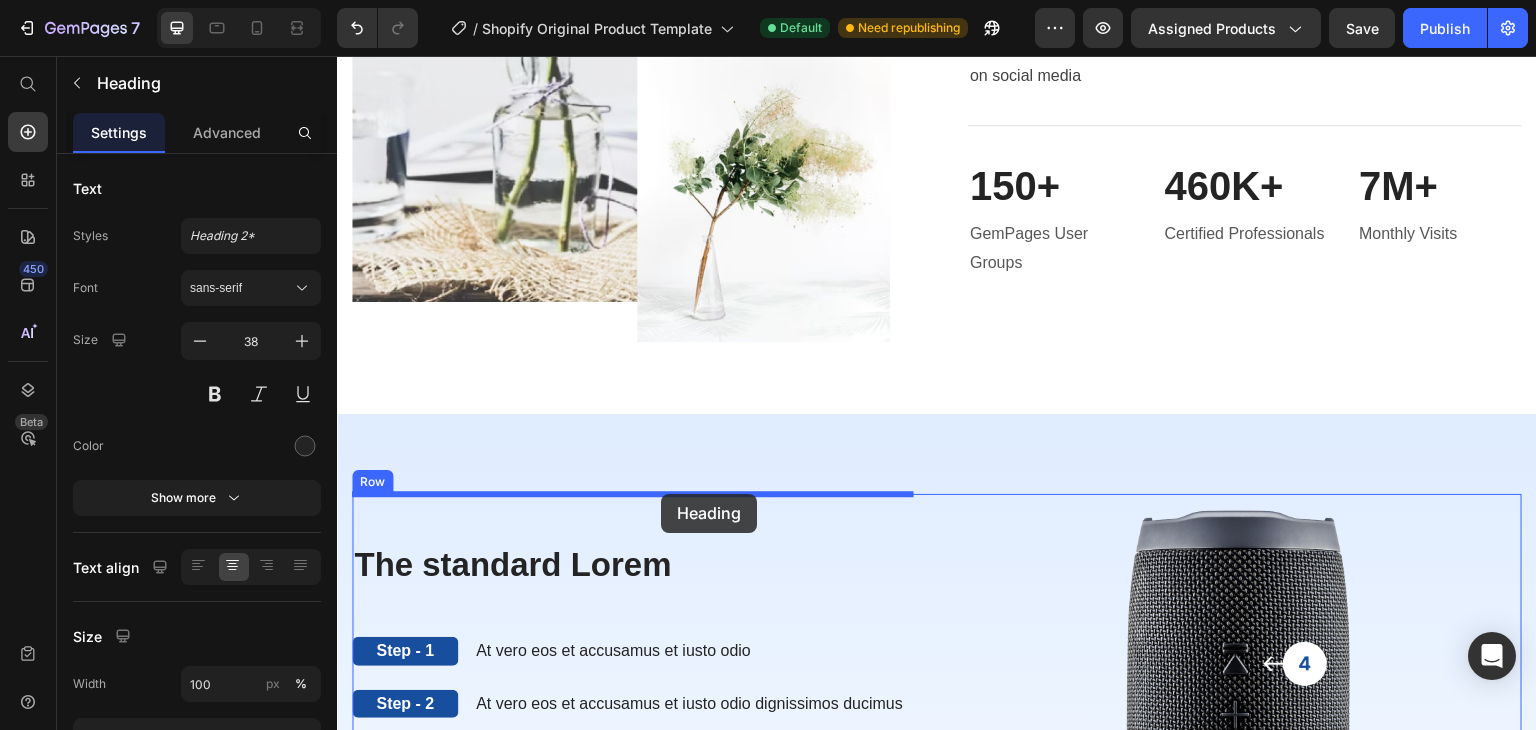 drag, startPoint x: 656, startPoint y: 247, endPoint x: 661, endPoint y: 494, distance: 247.0506 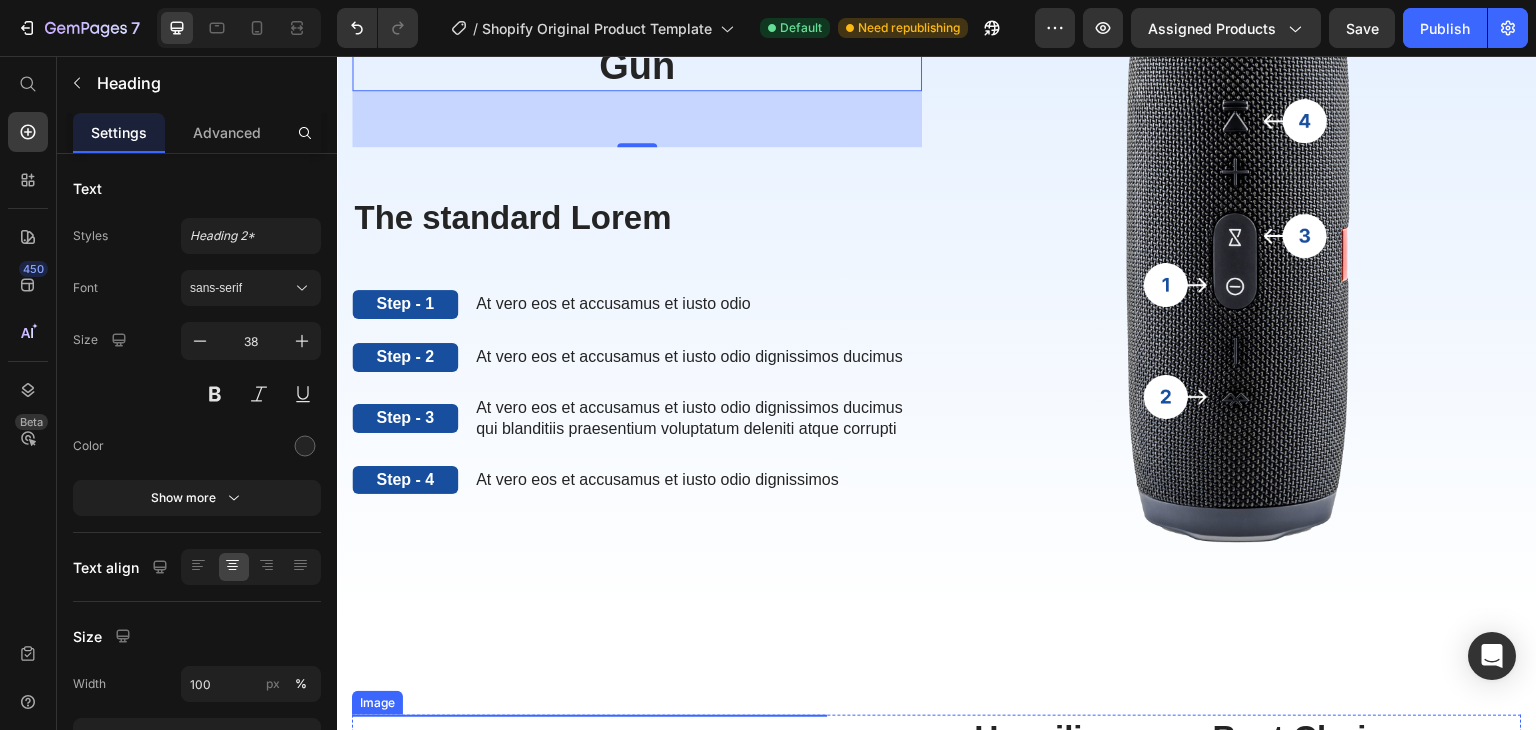 scroll, scrollTop: 4496, scrollLeft: 0, axis: vertical 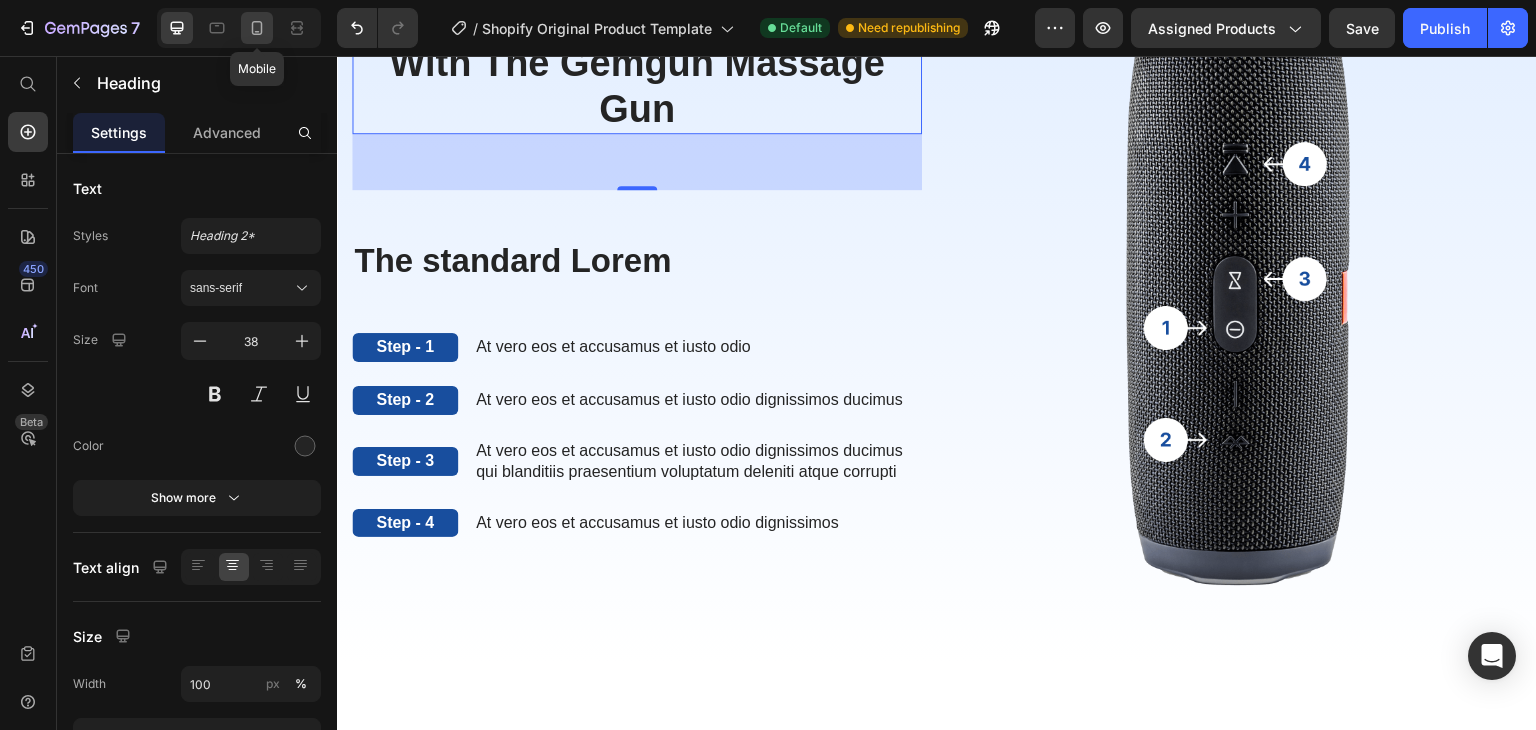 click 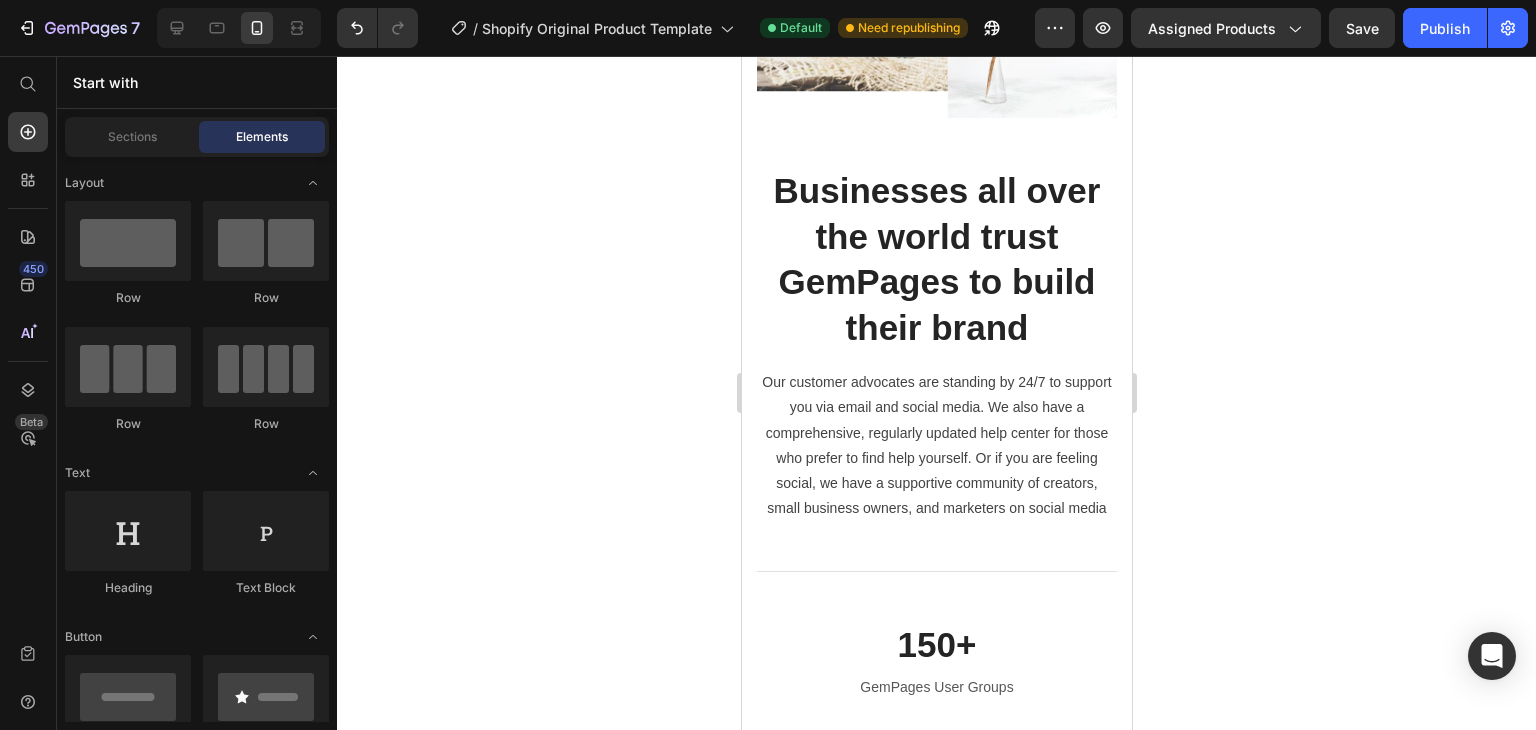 scroll, scrollTop: 4052, scrollLeft: 0, axis: vertical 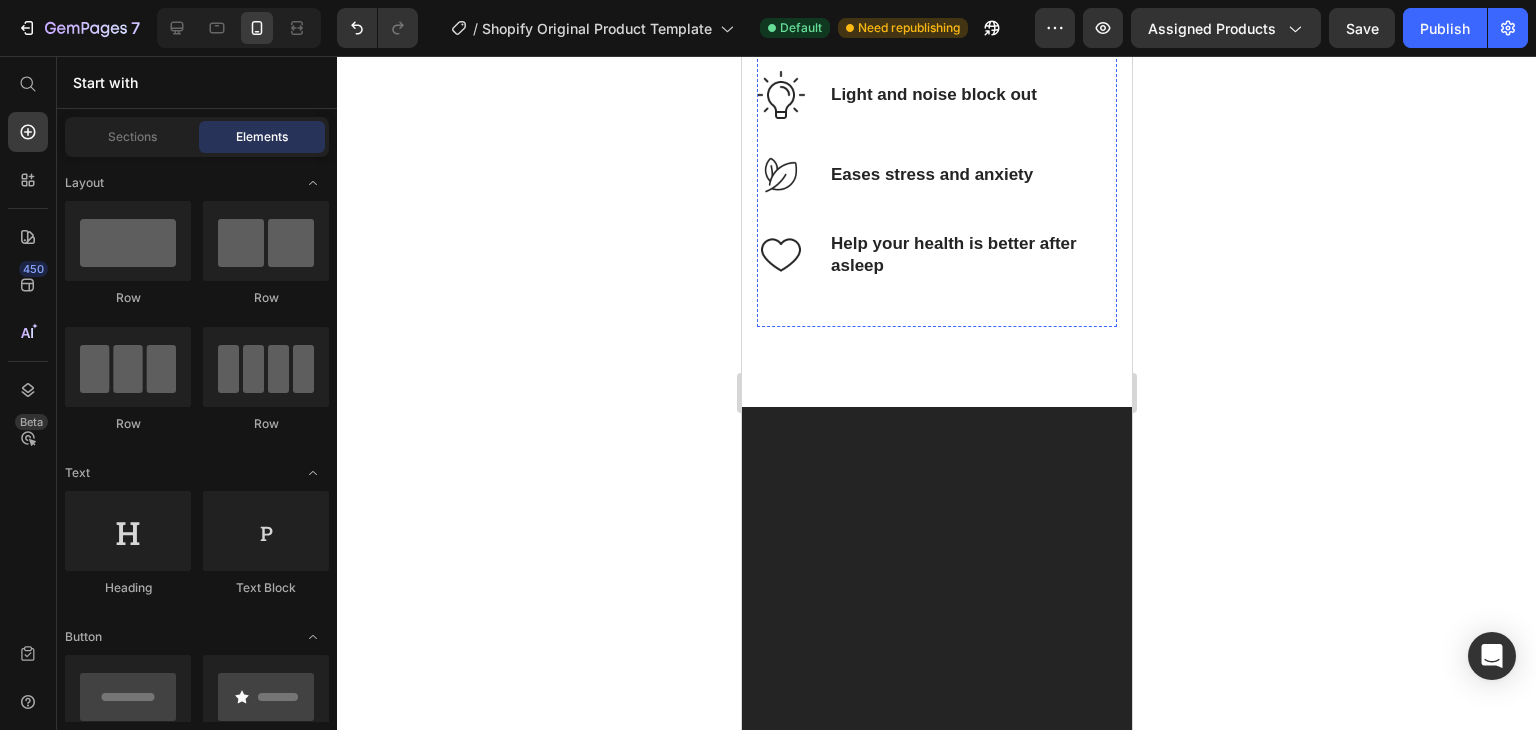 click at bounding box center [936, -261] 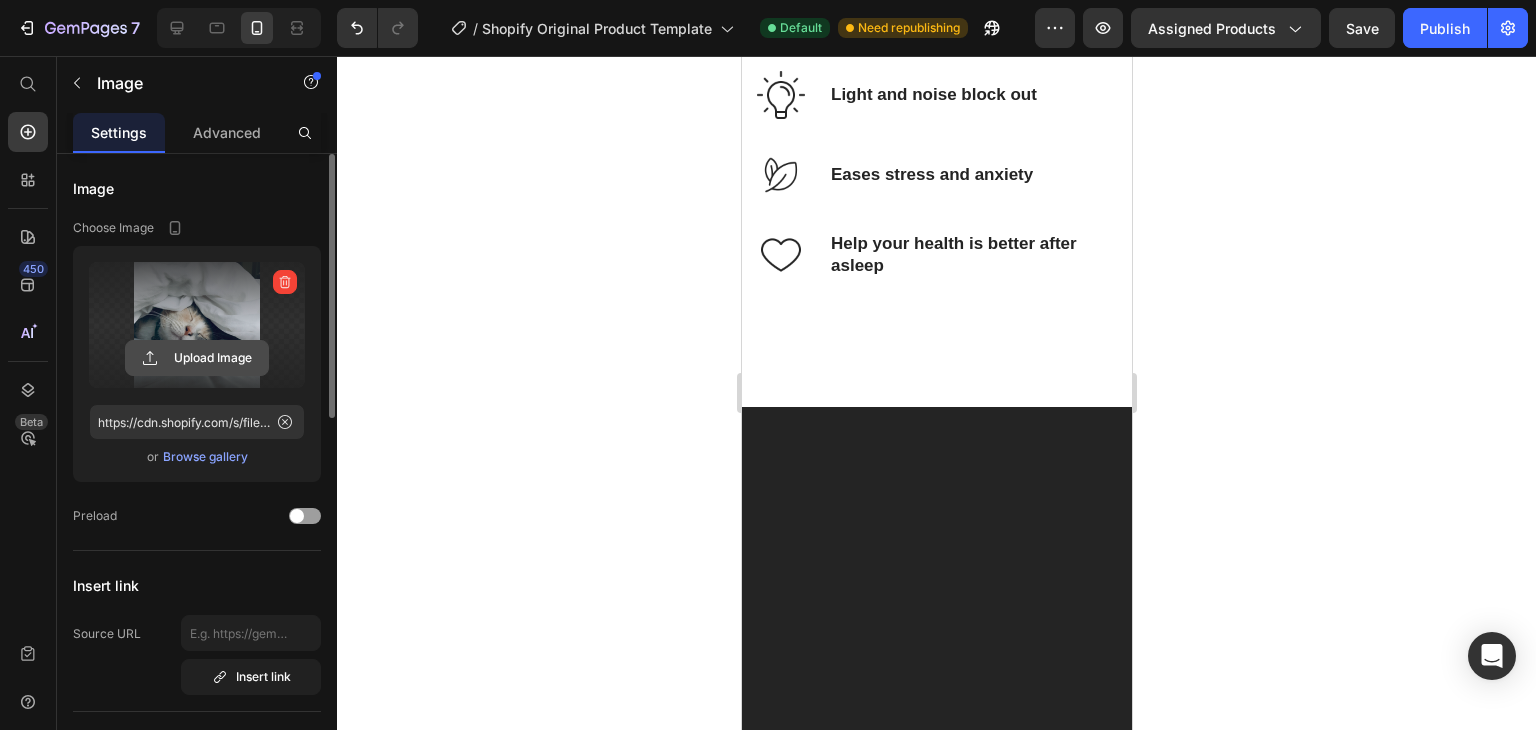 click 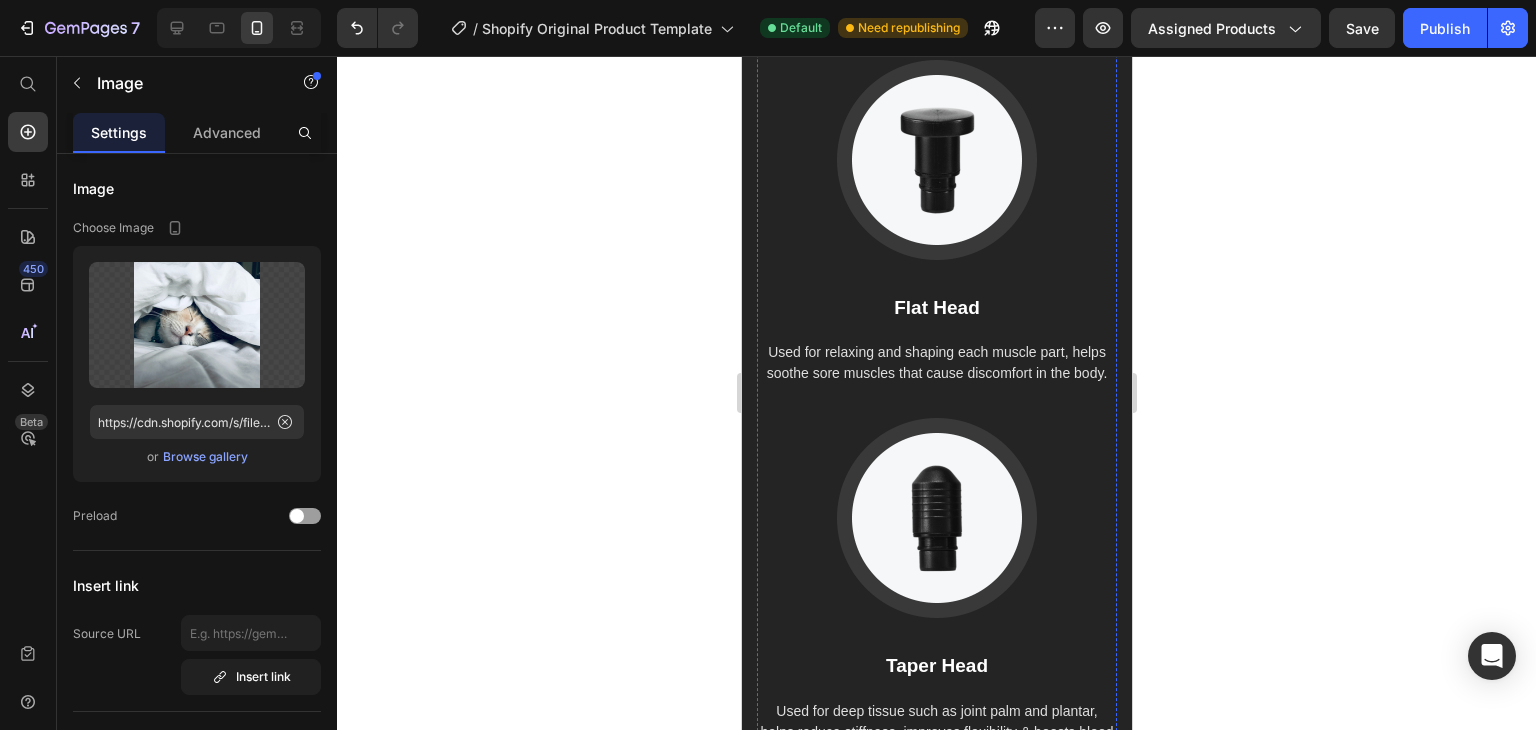 scroll, scrollTop: 4100, scrollLeft: 0, axis: vertical 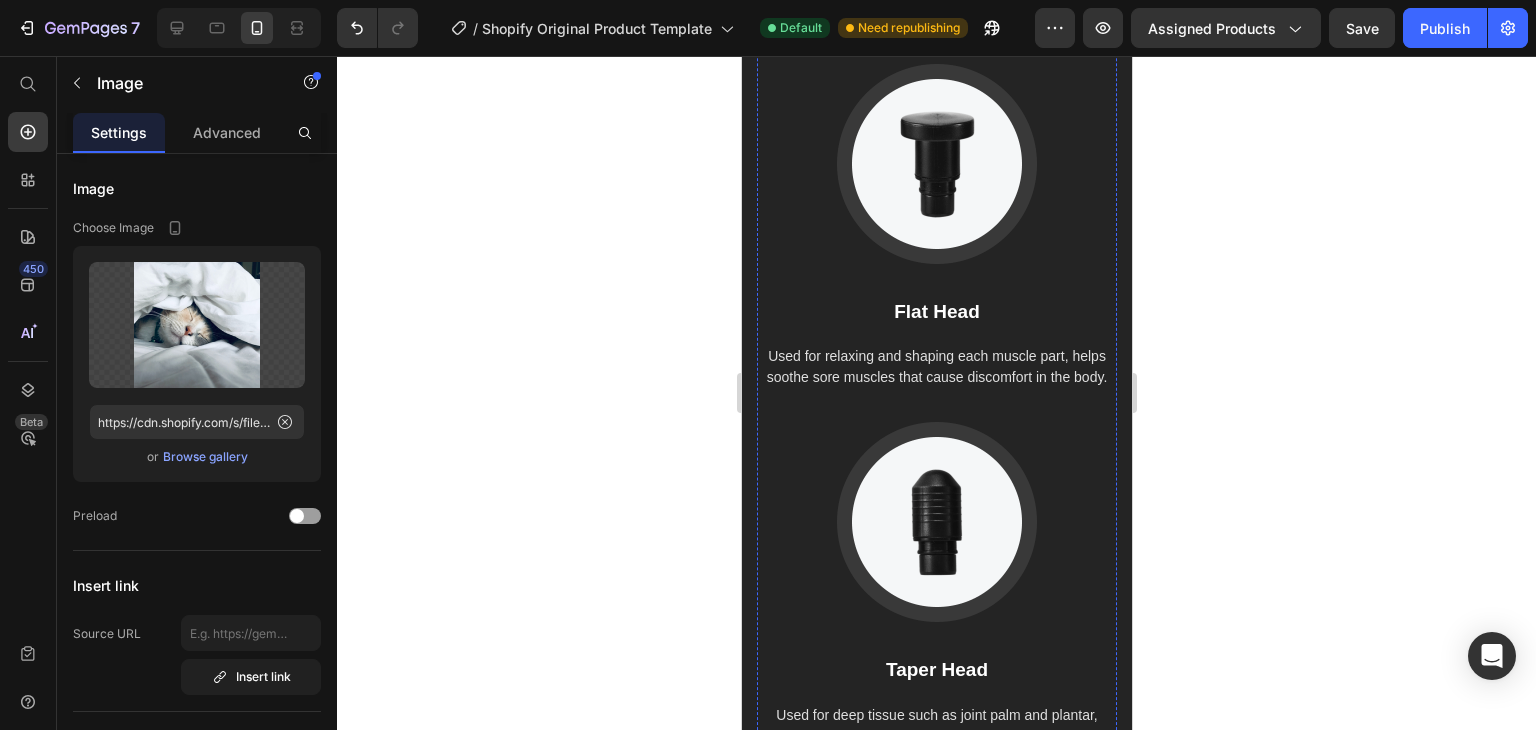 click at bounding box center (936, -216) 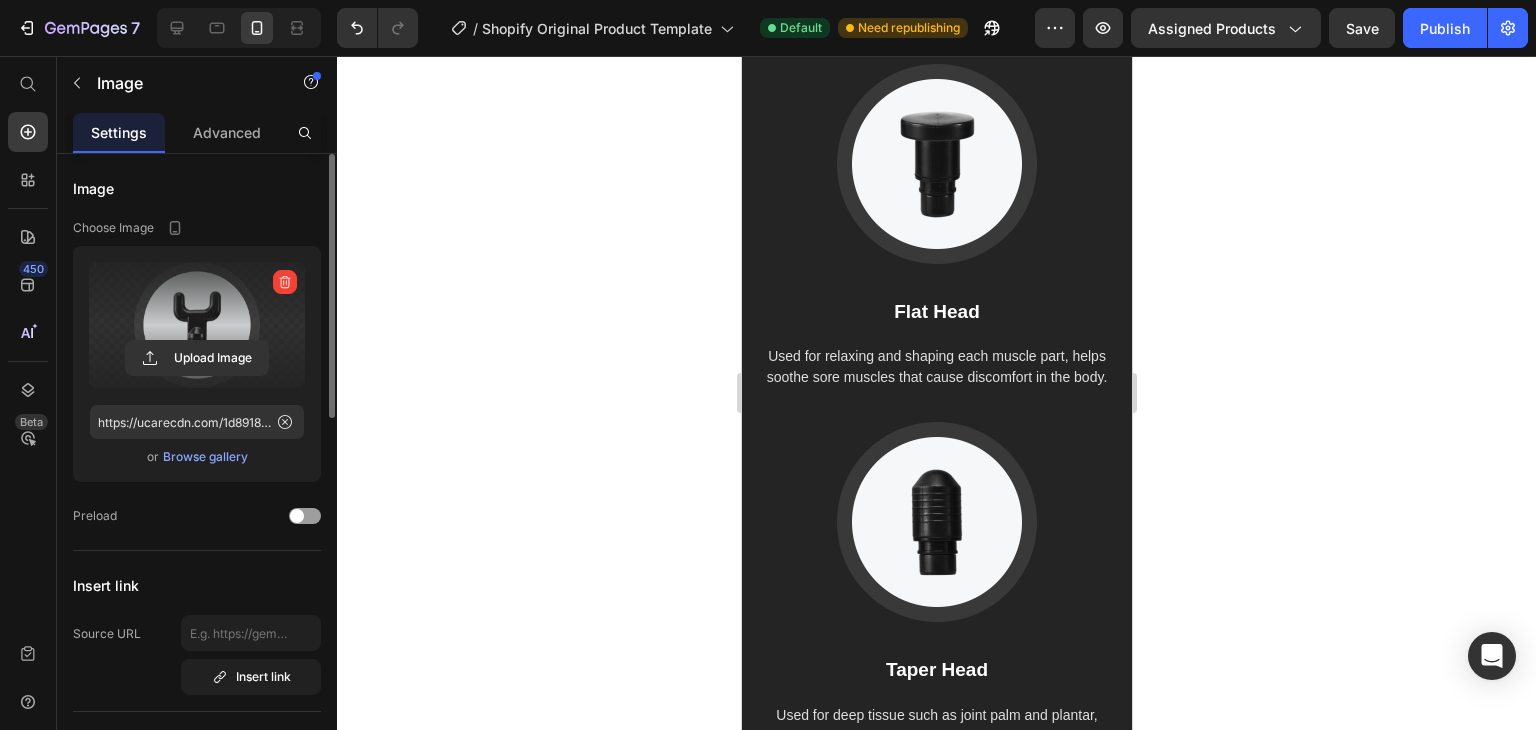 click at bounding box center (197, 325) 